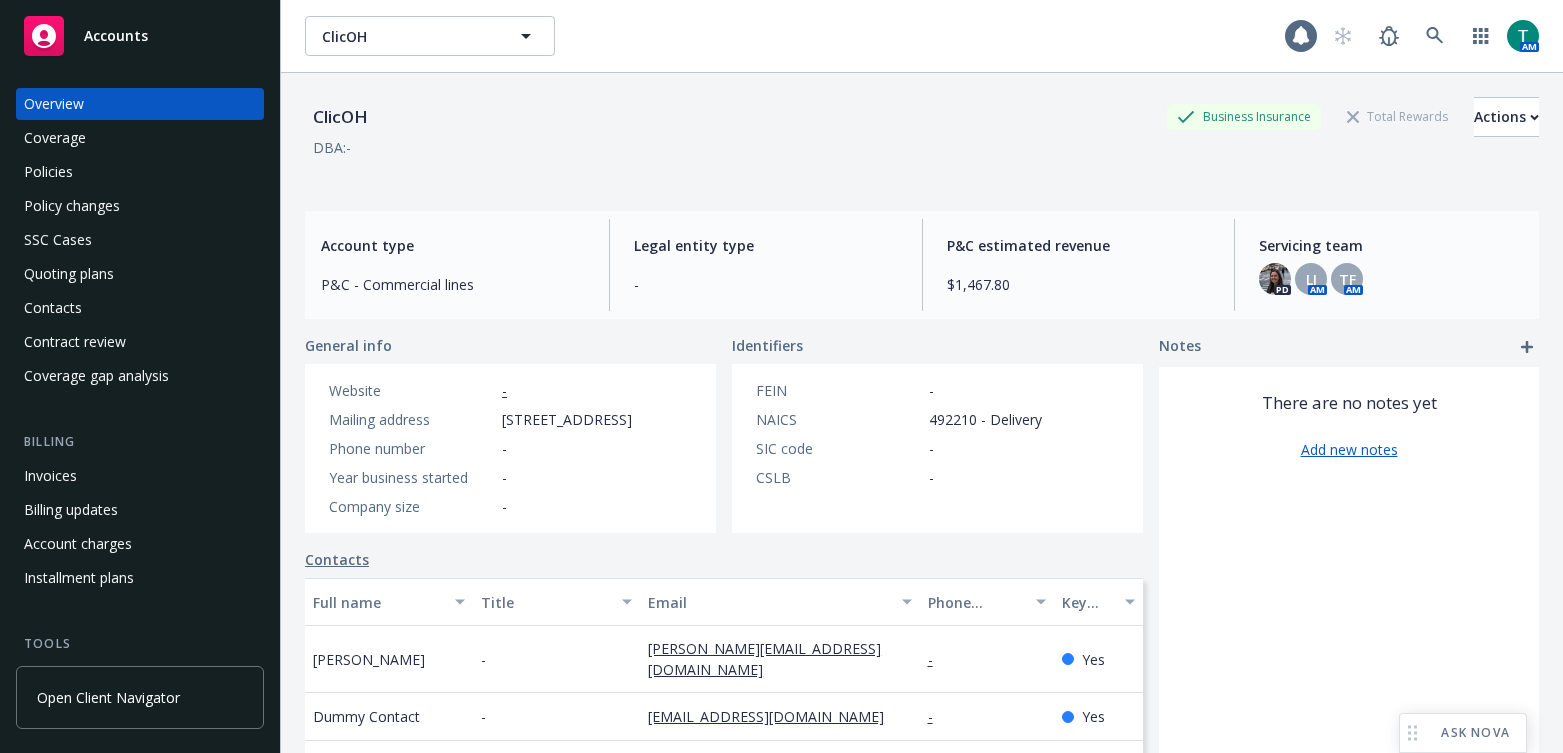 scroll, scrollTop: 0, scrollLeft: 0, axis: both 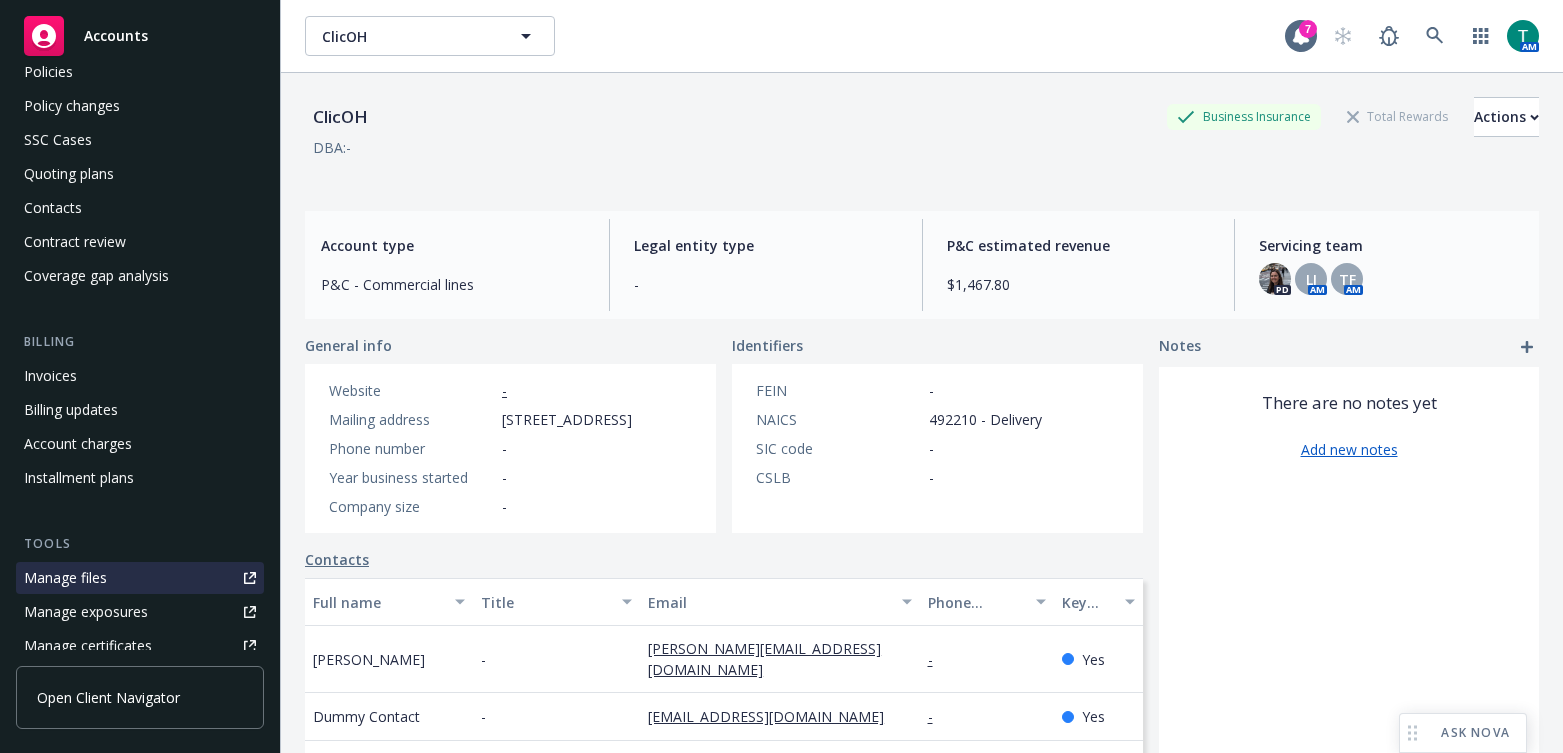 click on "Manage files" at bounding box center (65, 578) 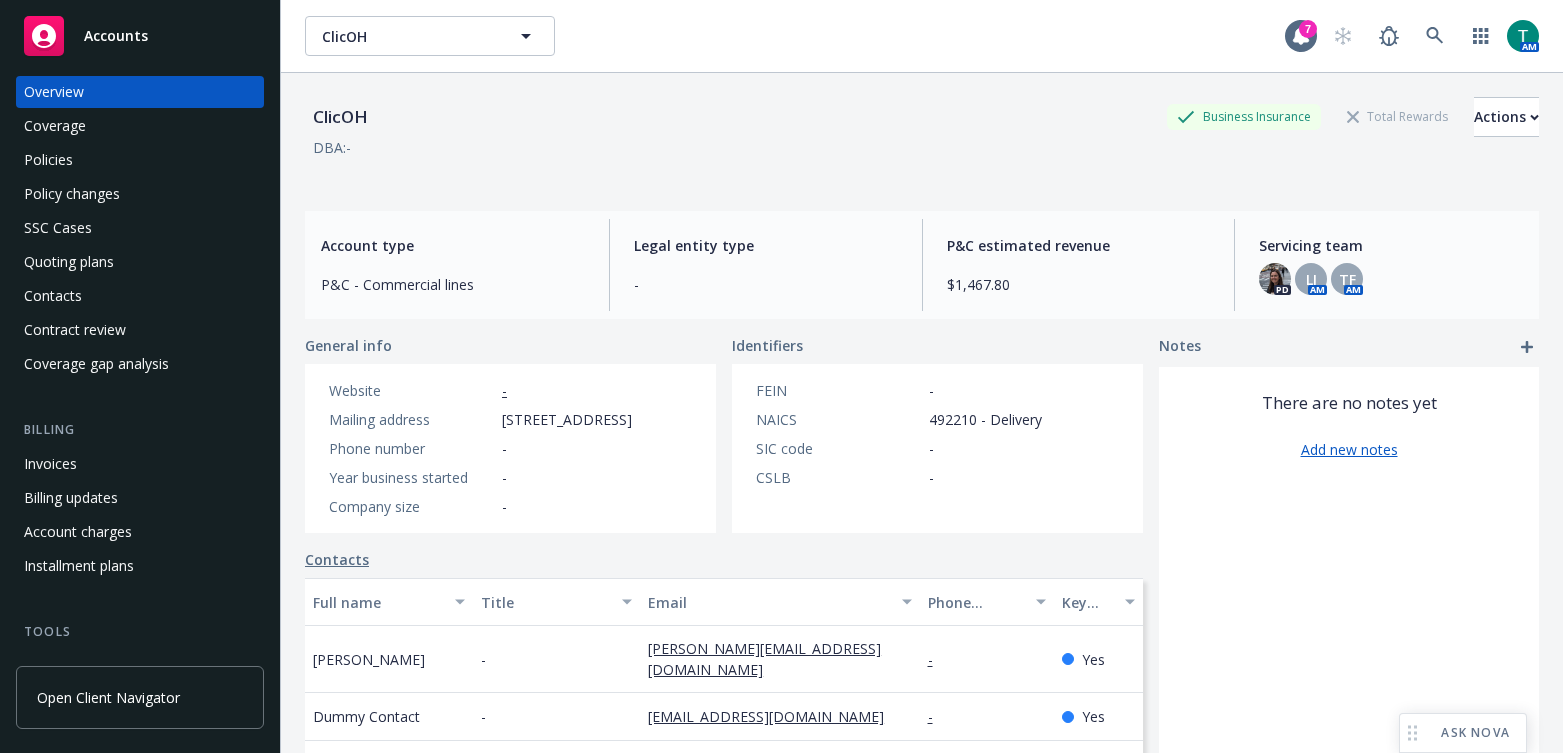 scroll, scrollTop: 0, scrollLeft: 0, axis: both 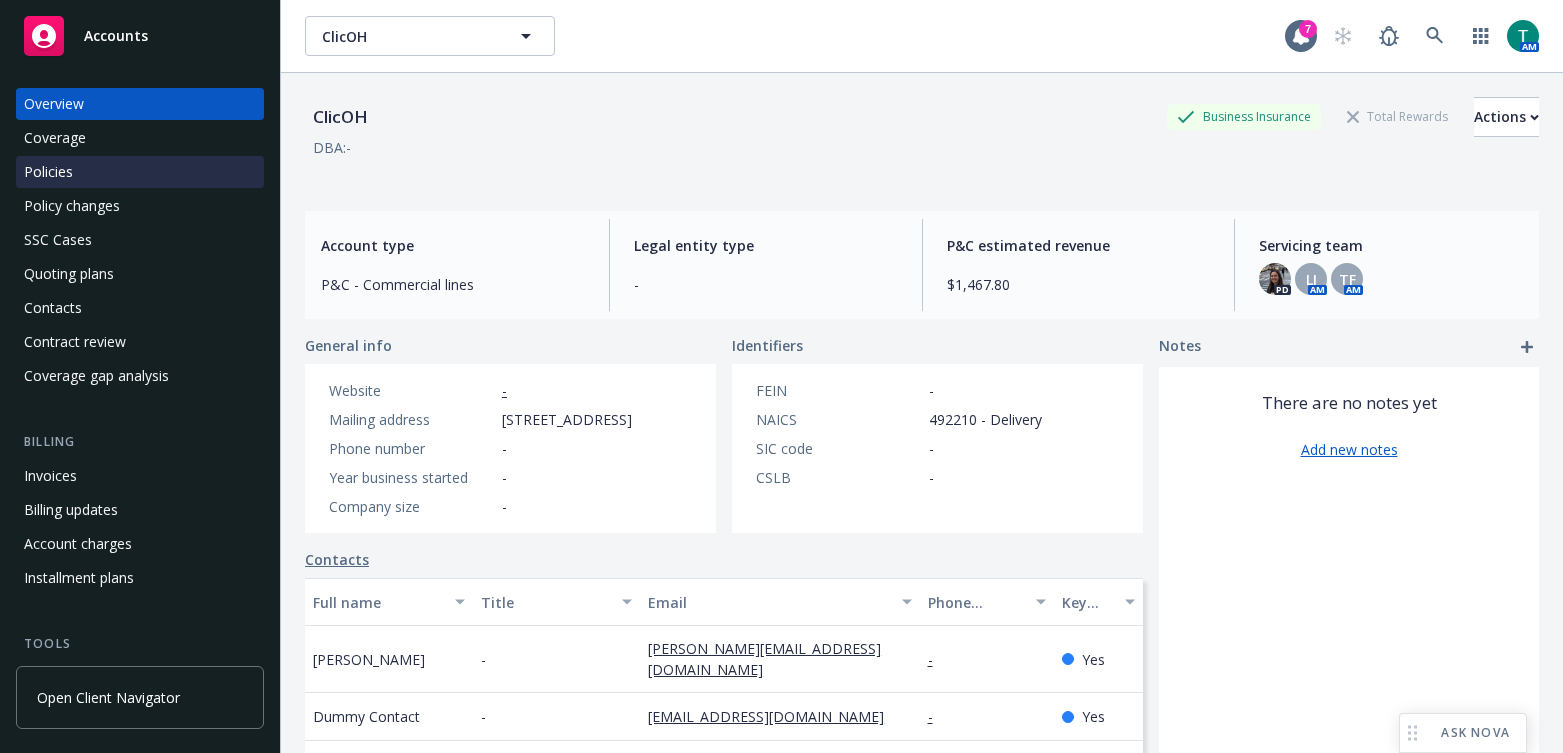 click on "Policies" at bounding box center [48, 172] 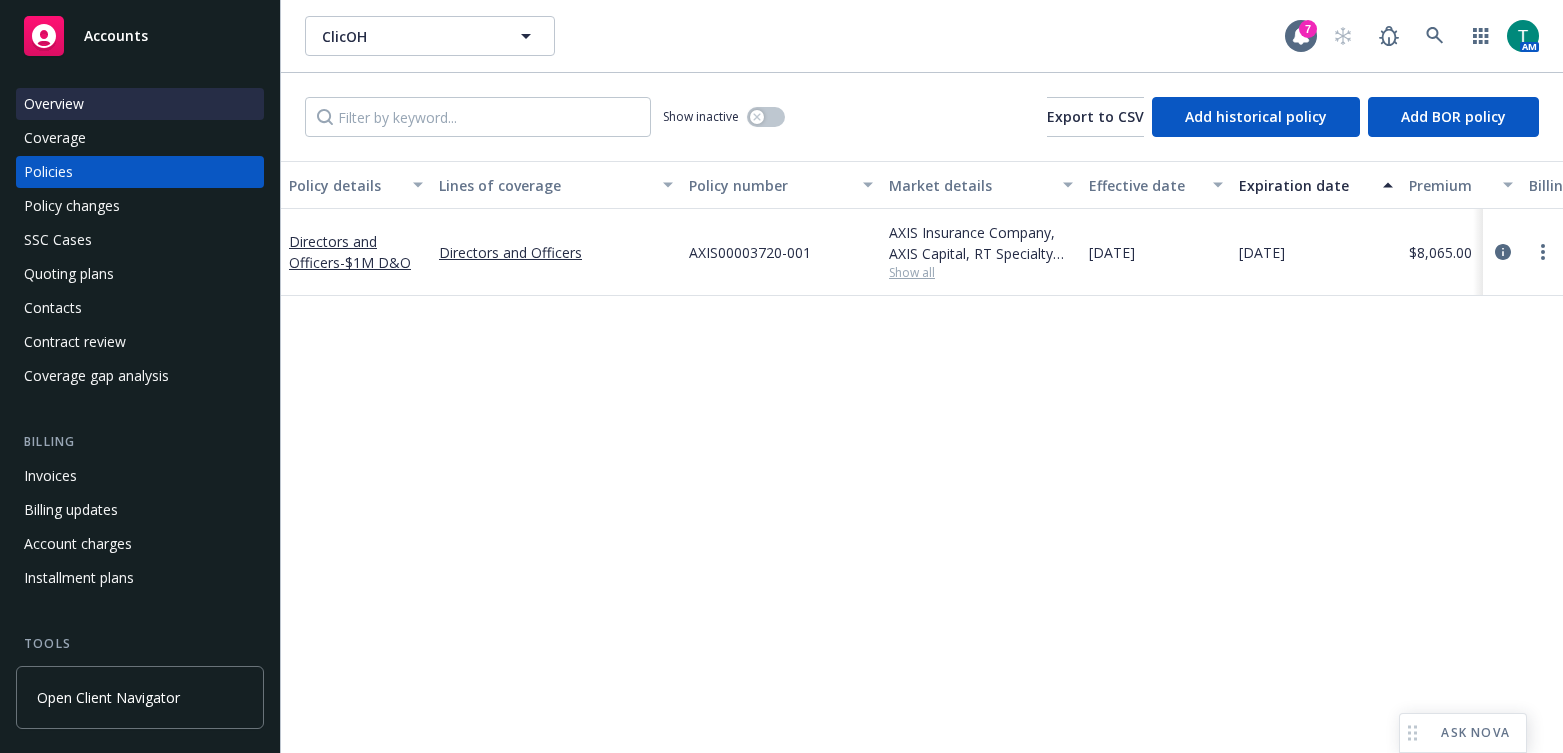 click on "Overview" at bounding box center (54, 104) 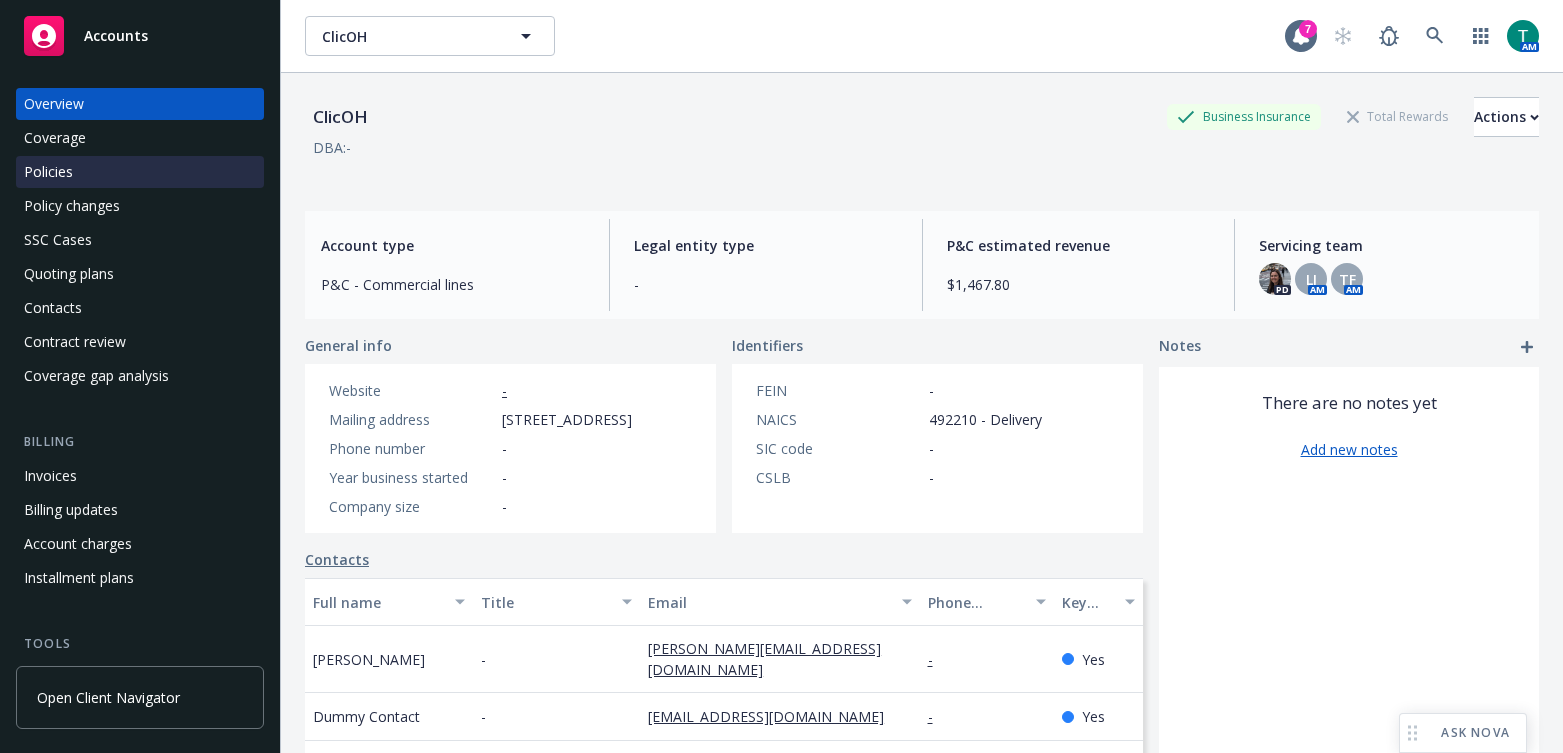 click on "Policies" at bounding box center [48, 172] 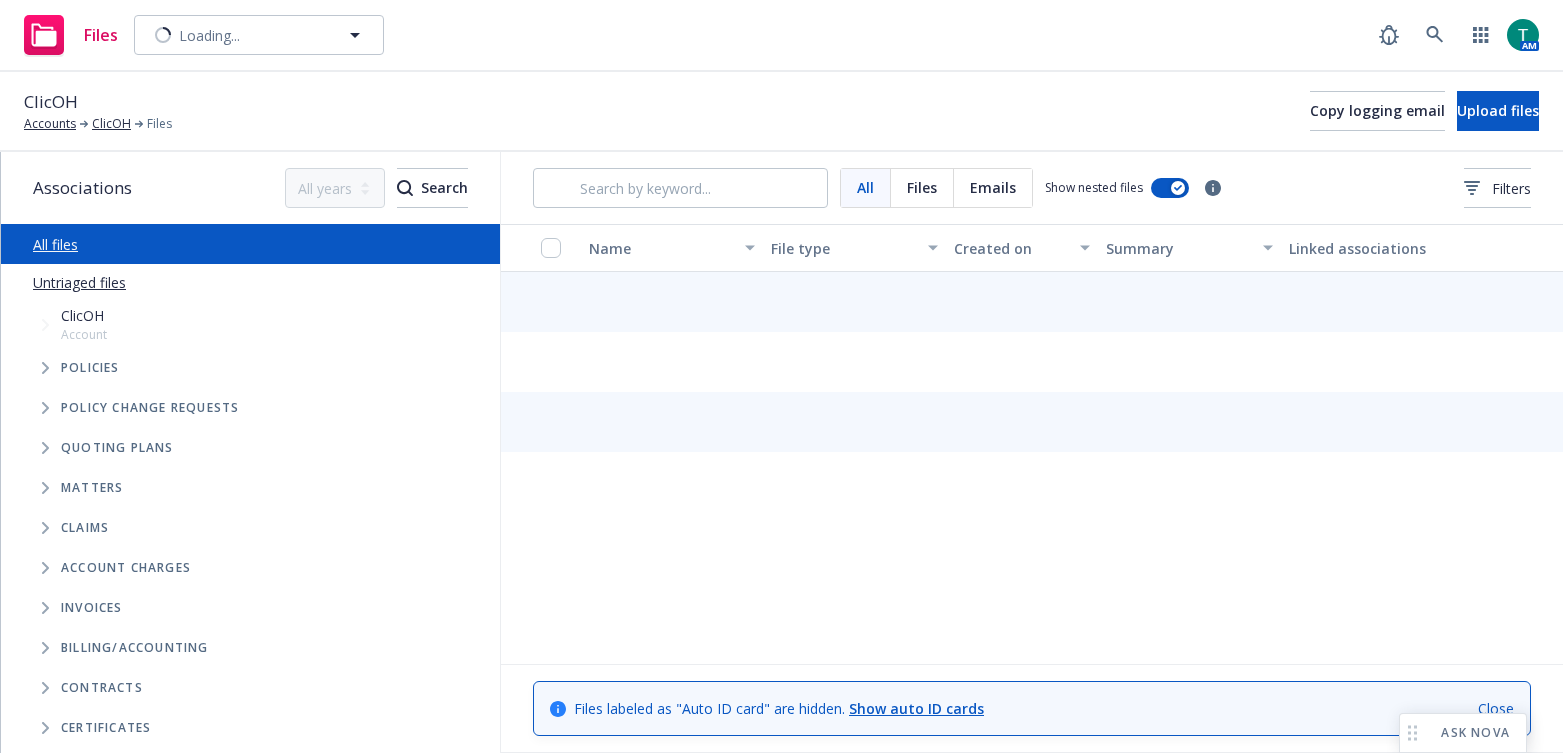 scroll, scrollTop: 0, scrollLeft: 0, axis: both 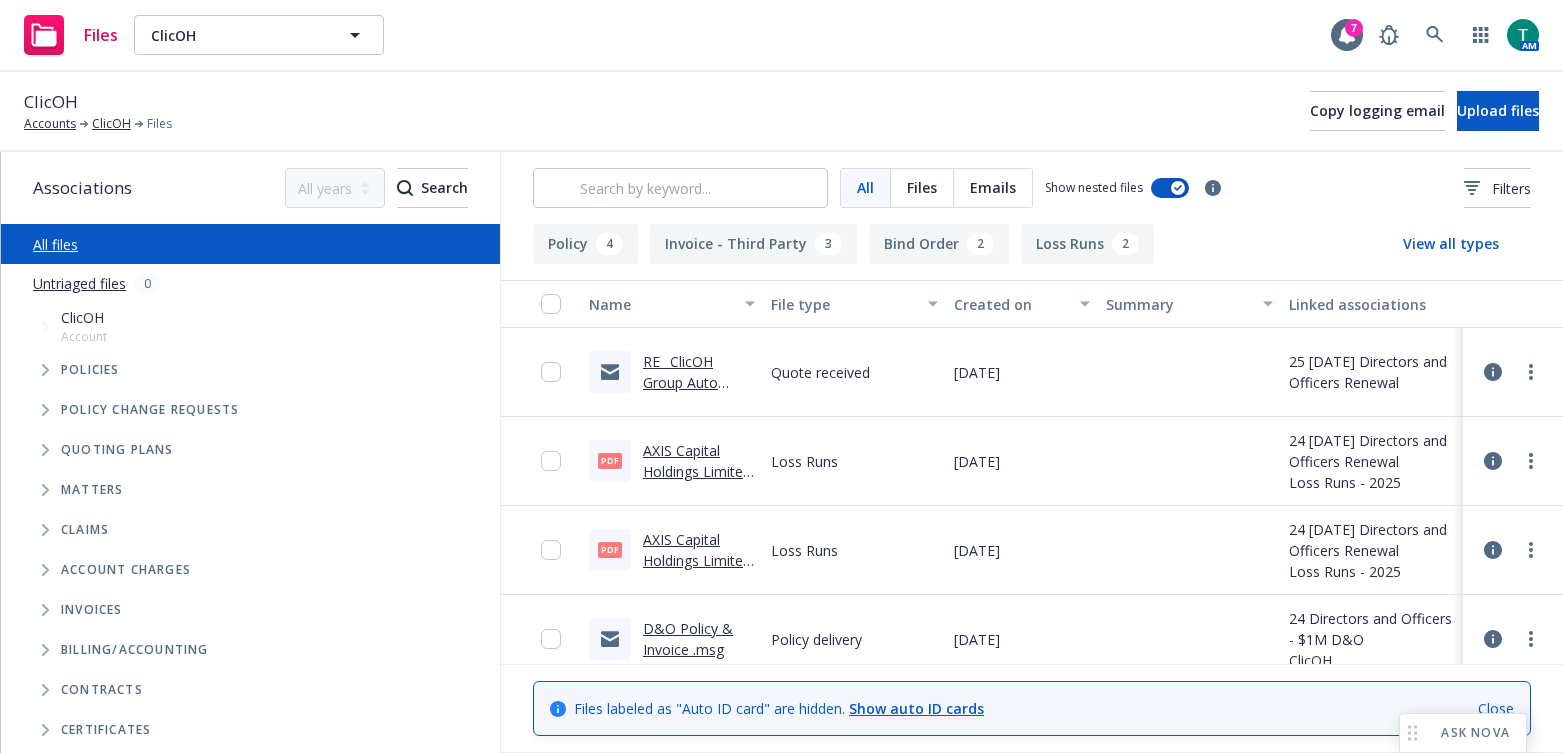 click at bounding box center [45, 450] 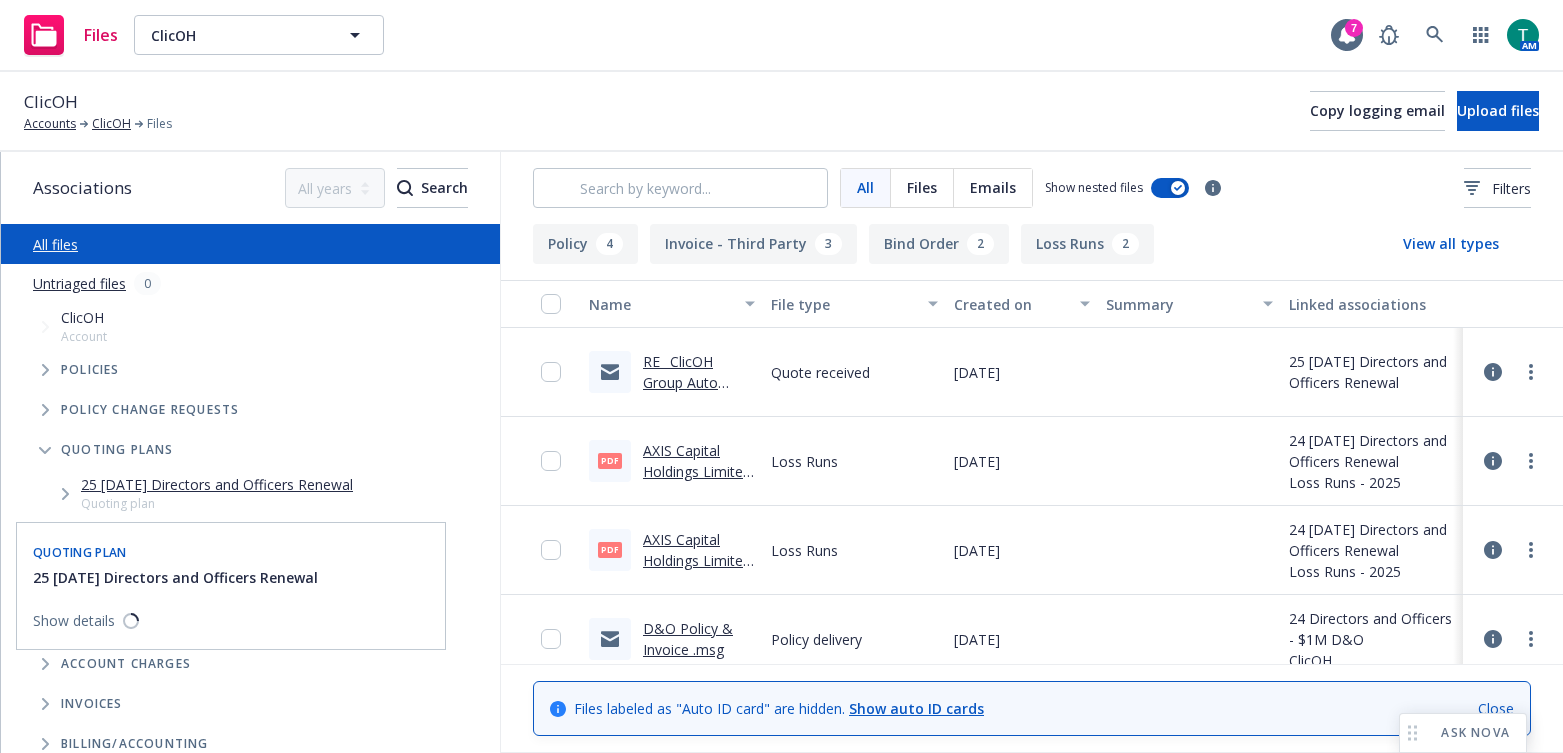 click on "25 [DATE] Directors and Officers Renewal" at bounding box center (217, 484) 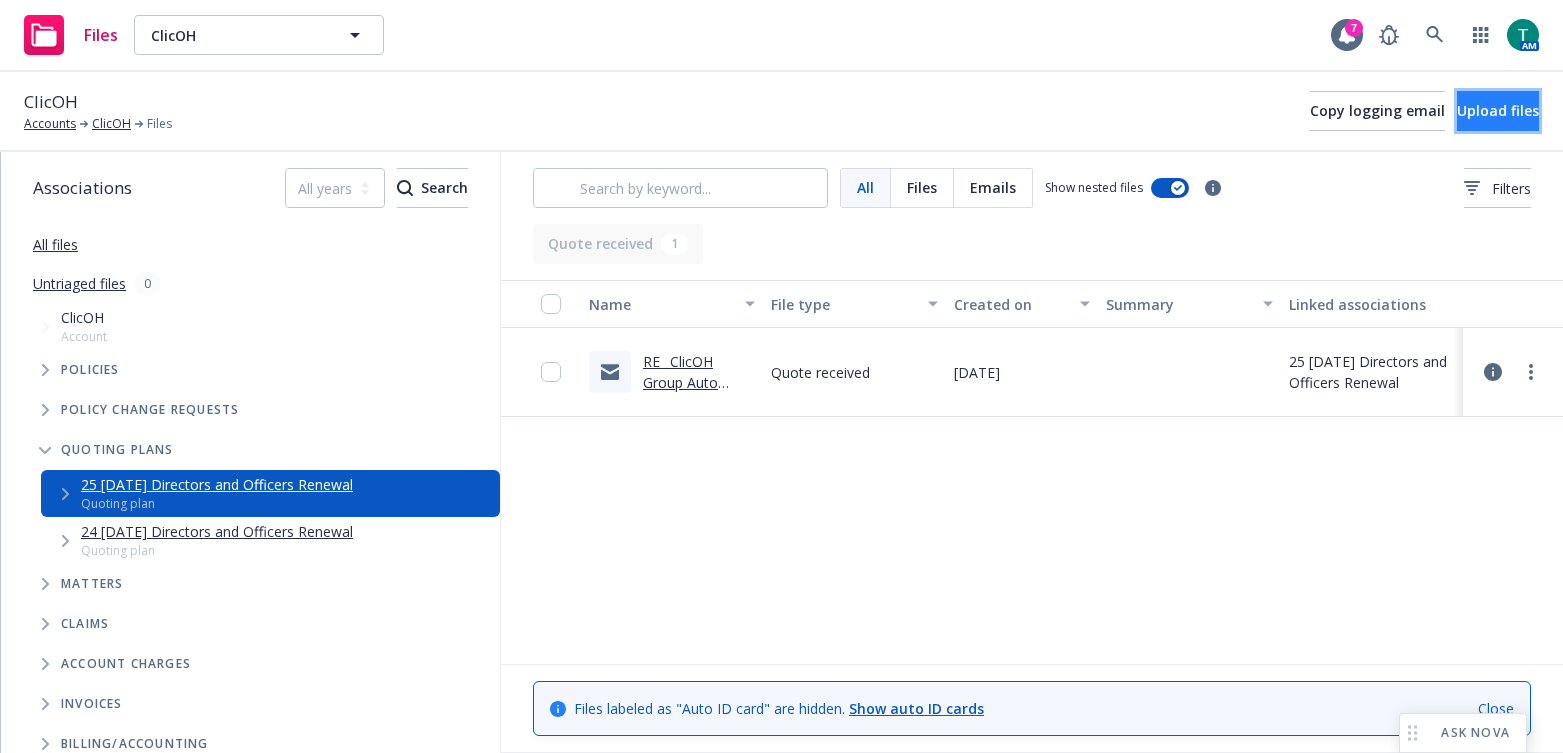 click on "Upload files" at bounding box center (1498, 110) 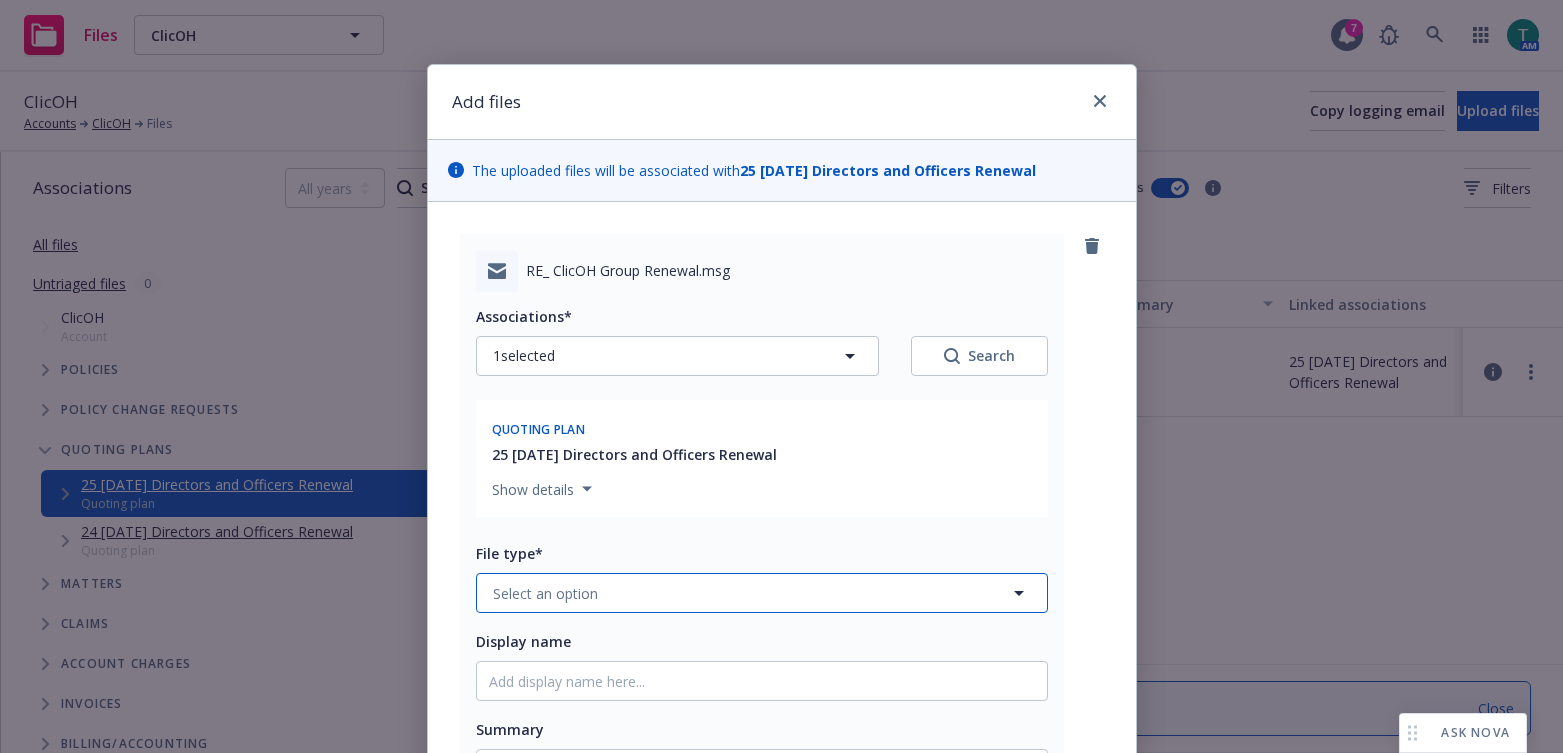 click on "Select an option" at bounding box center (762, 593) 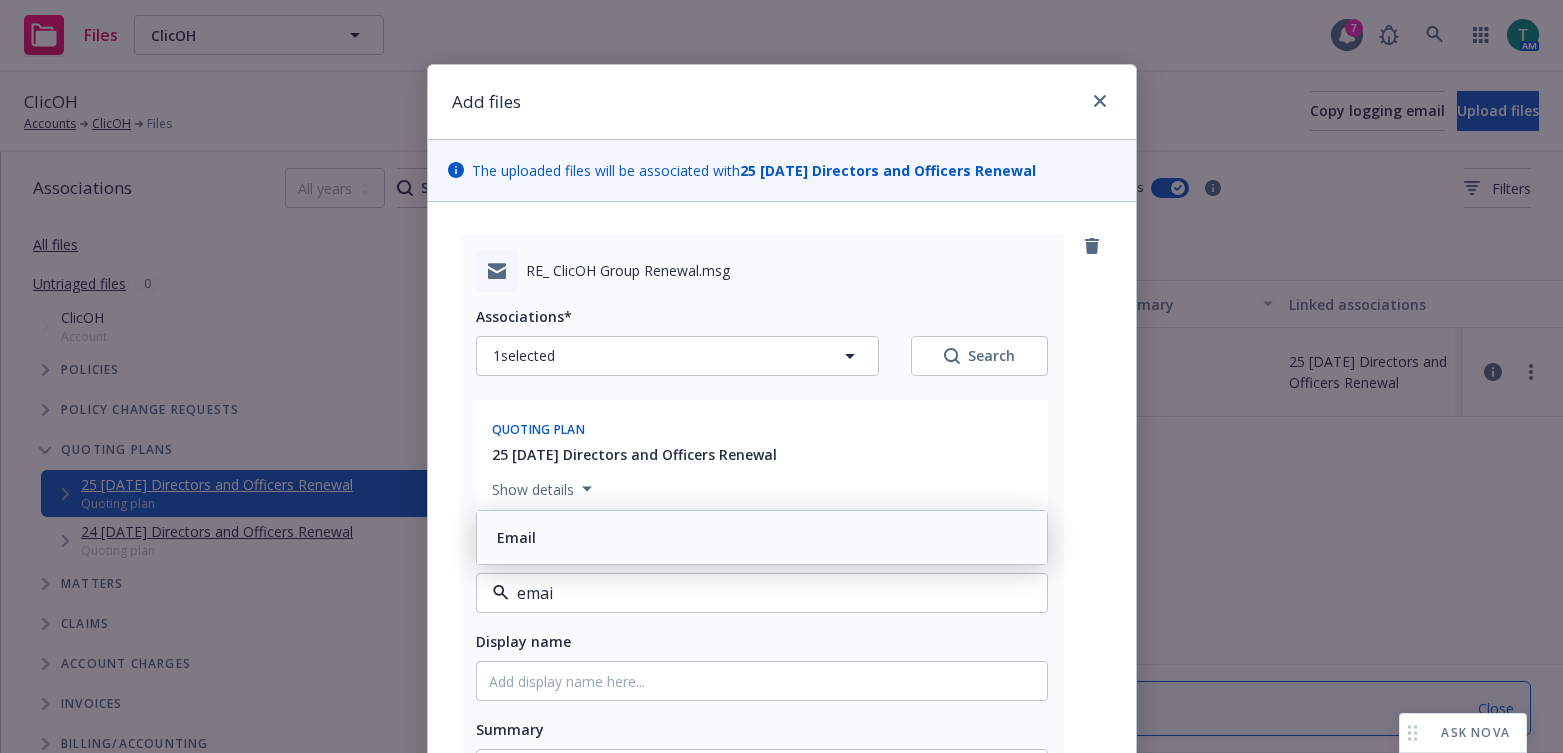 type on "email" 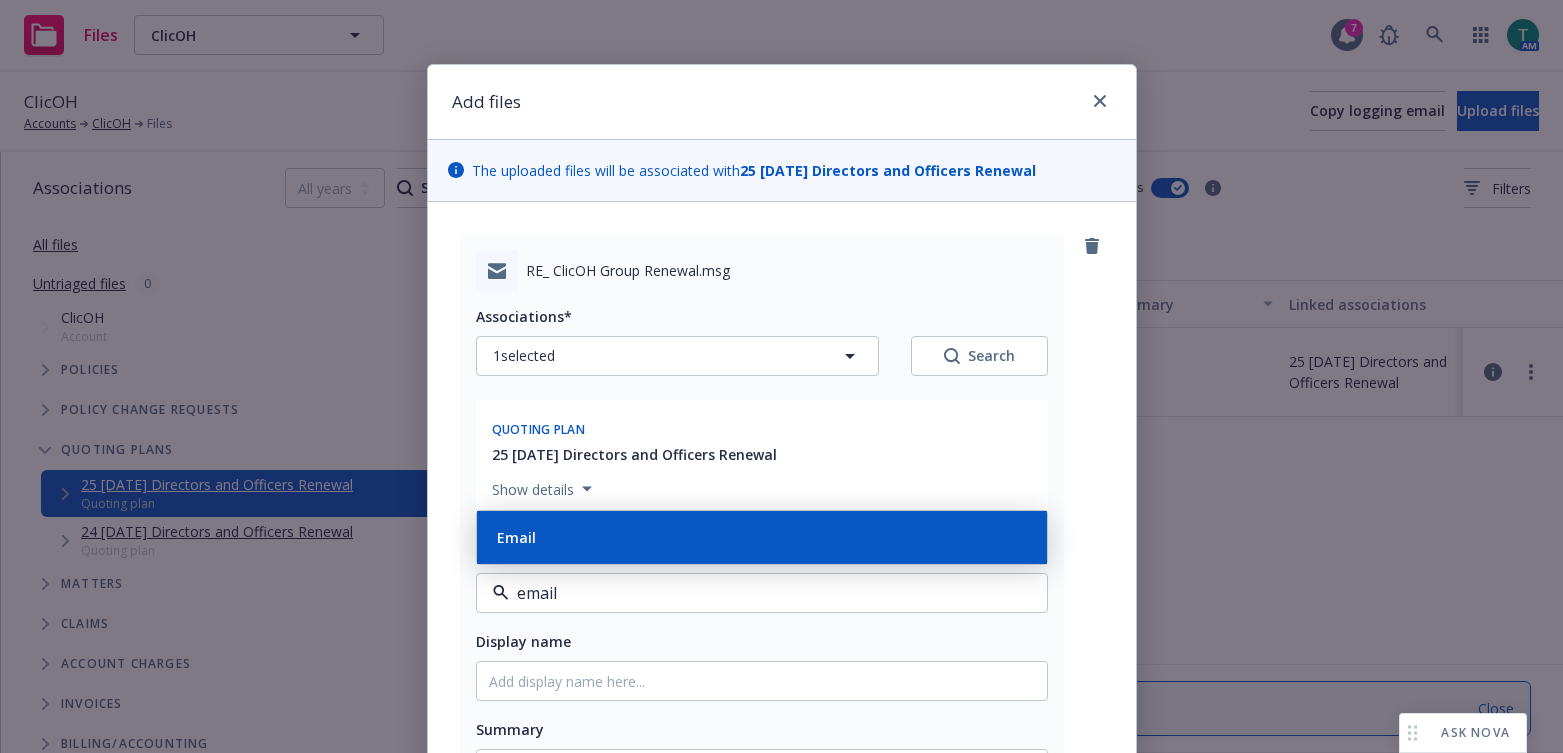 click on "Email" at bounding box center (762, 537) 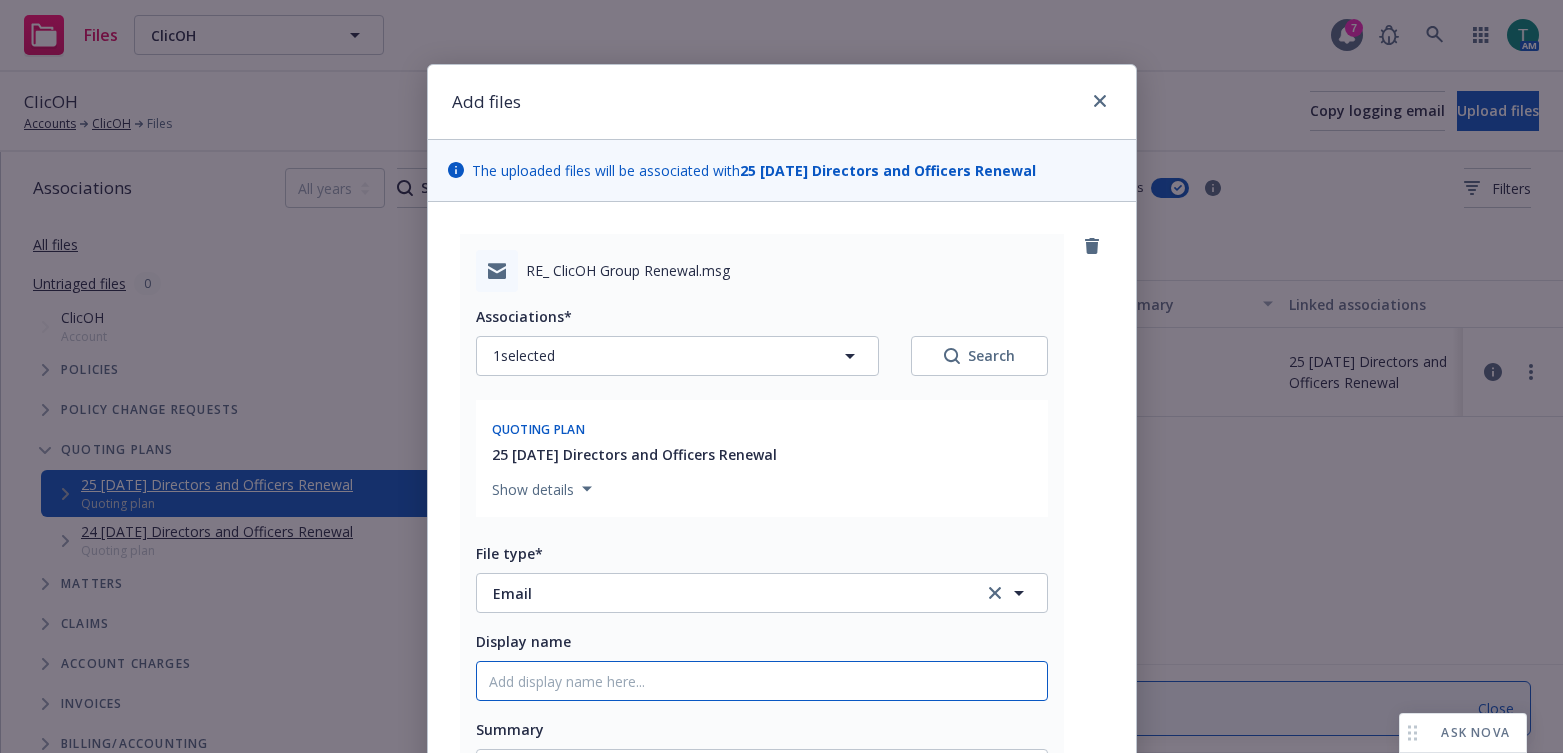 click on "Display name" at bounding box center [762, 681] 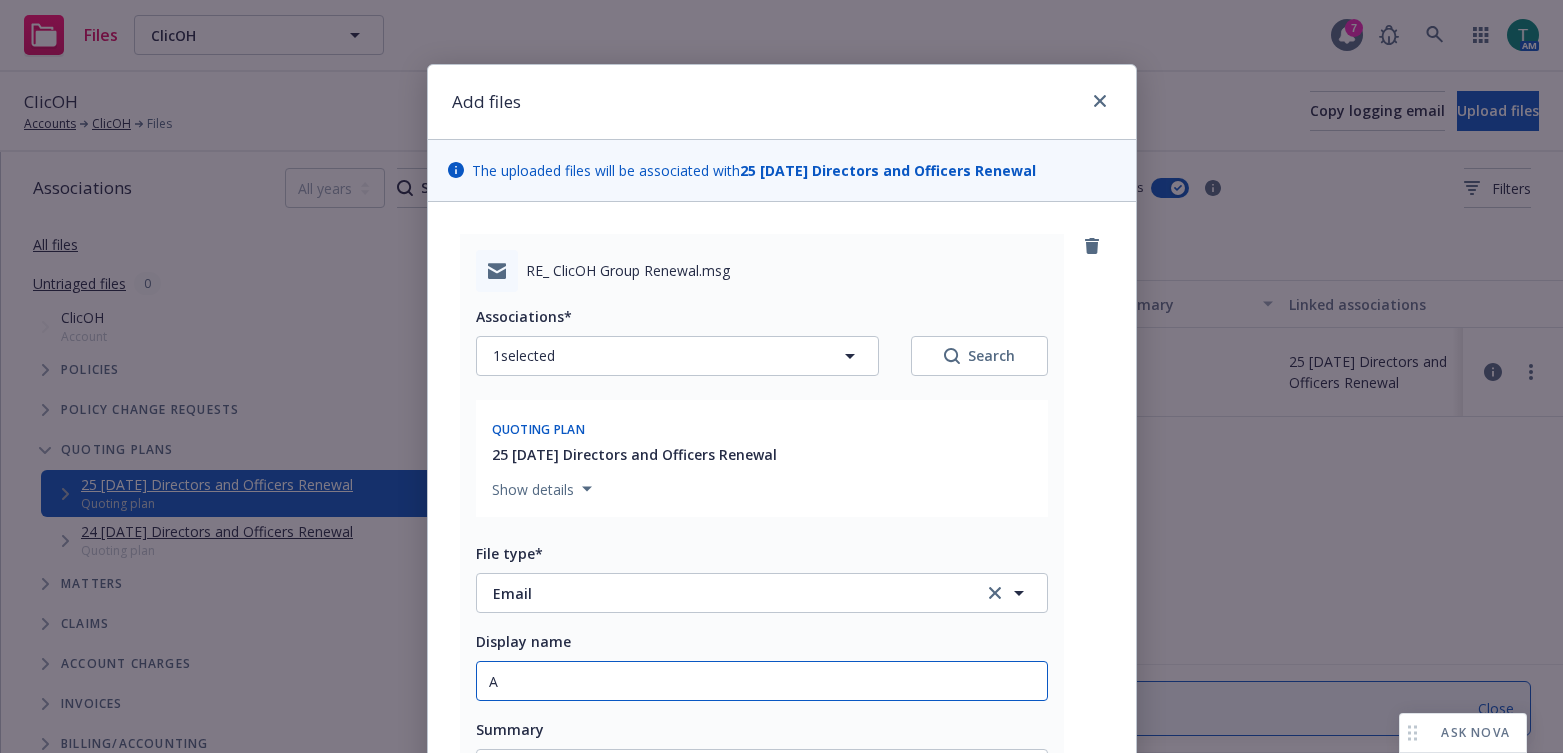 type on "x" 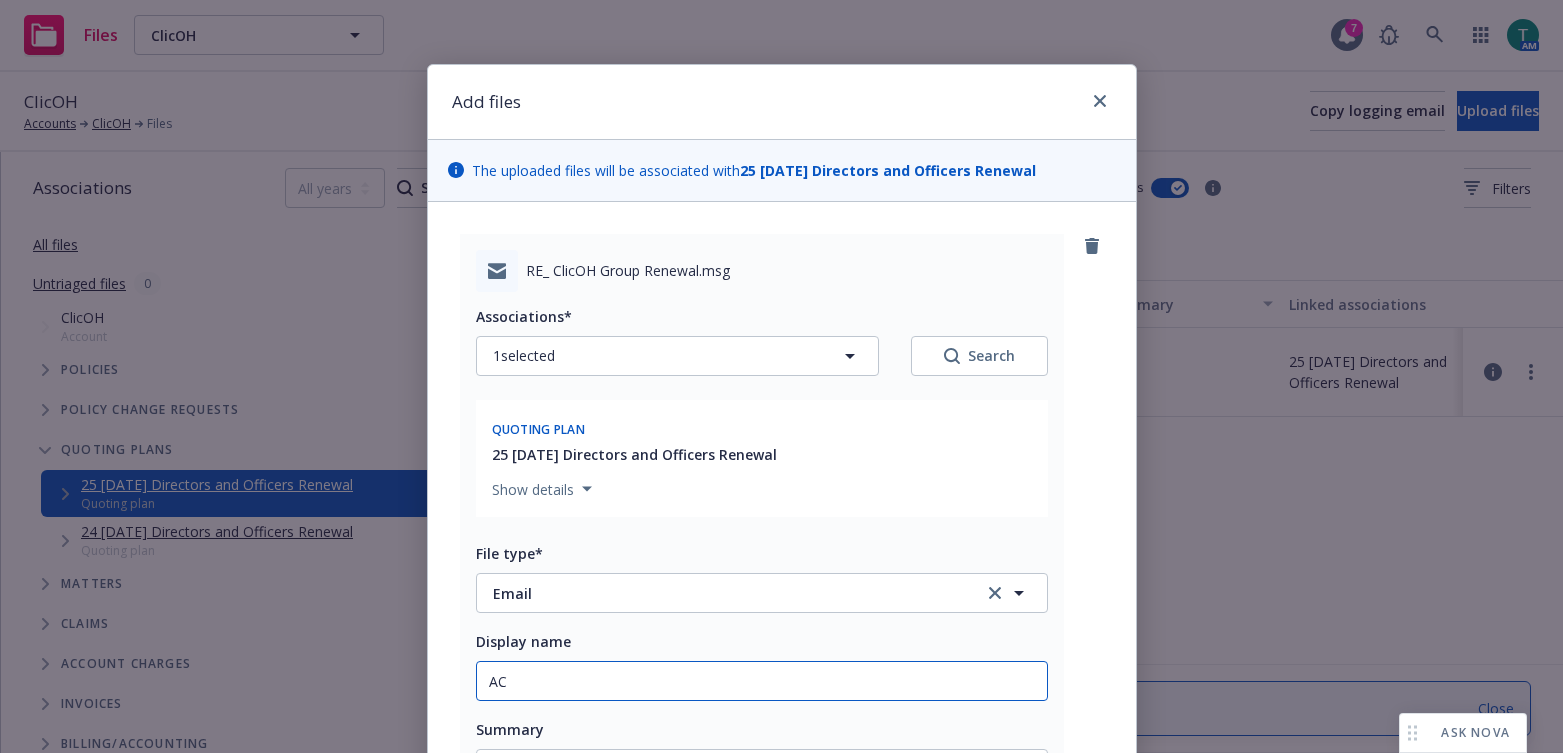 type on "x" 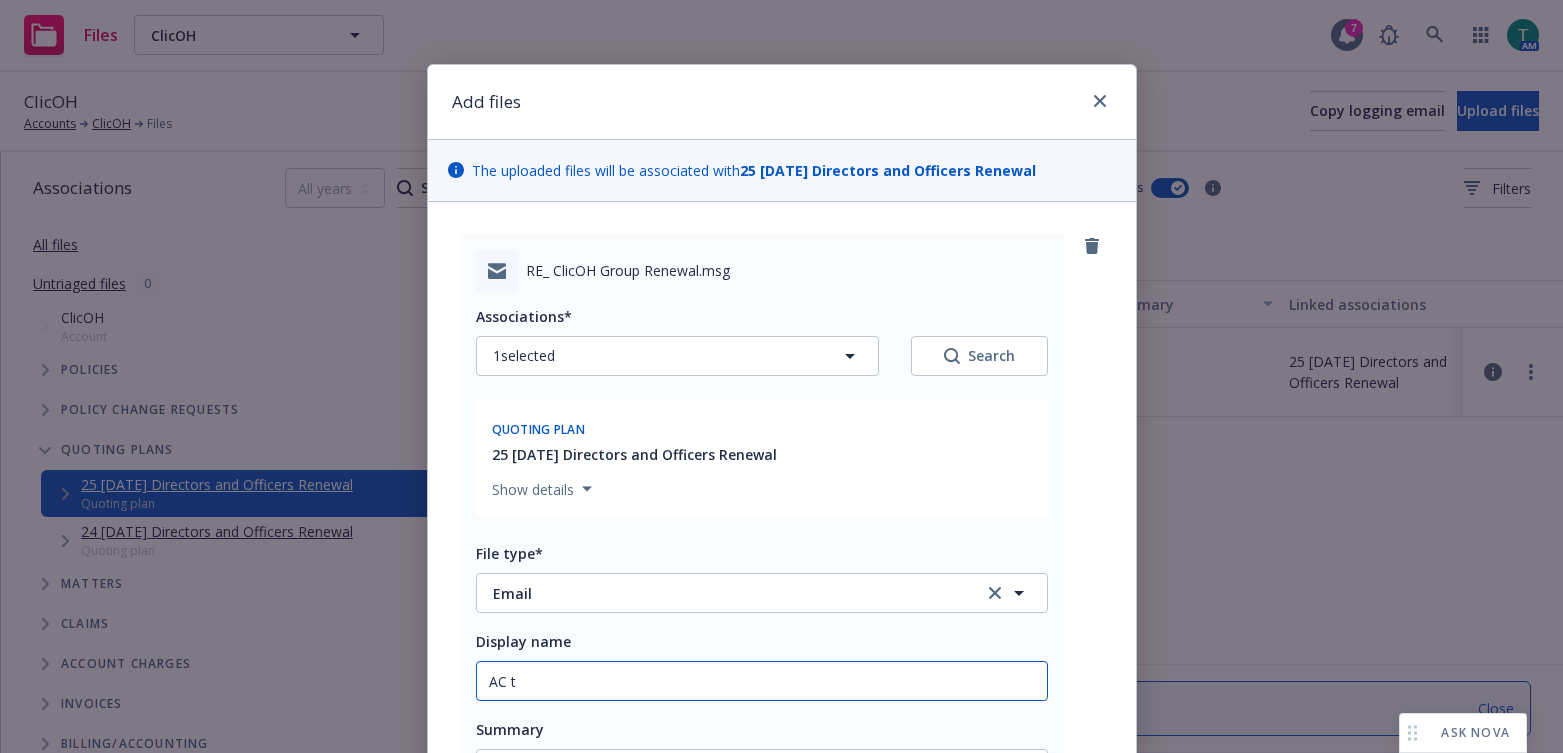 type on "x" 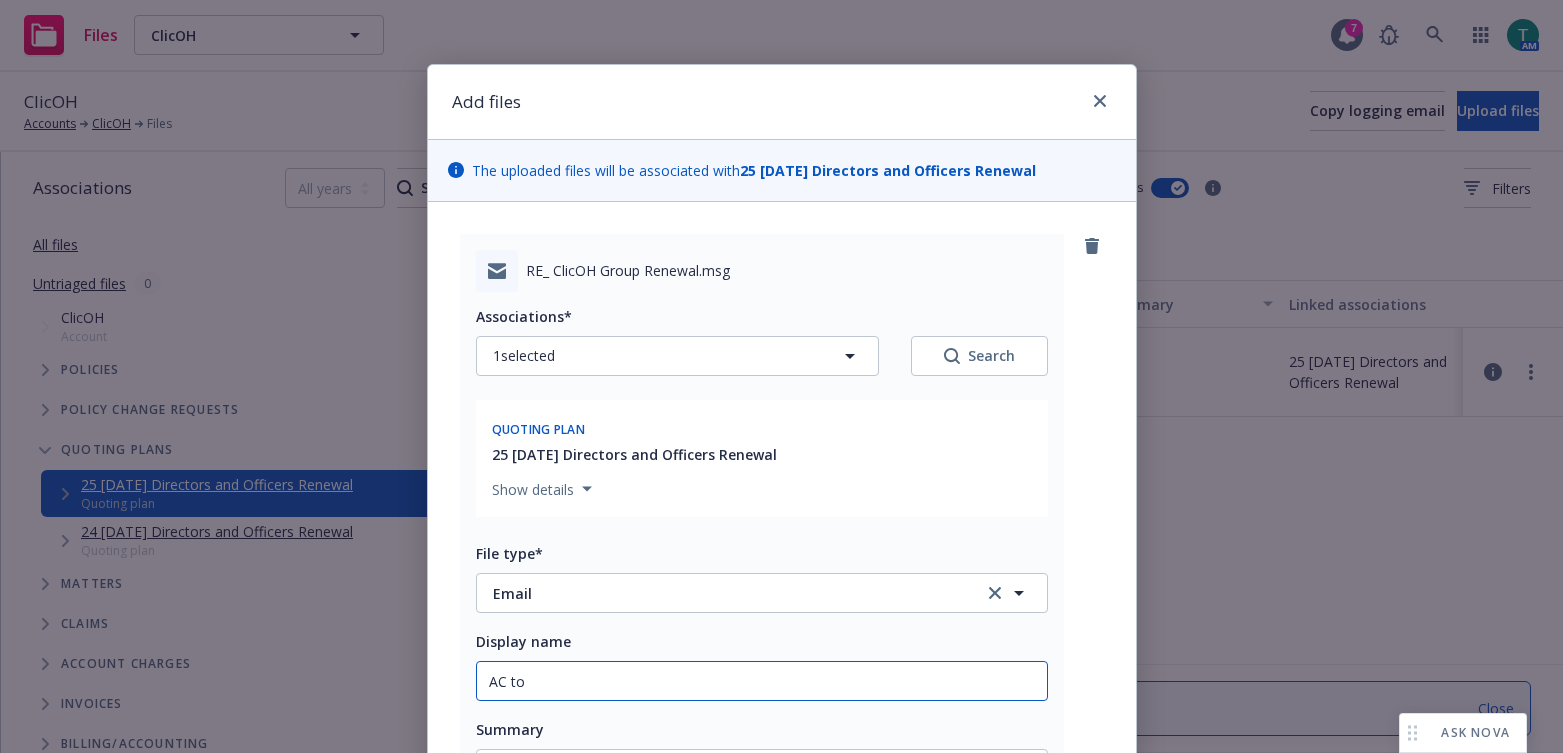 type on "x" 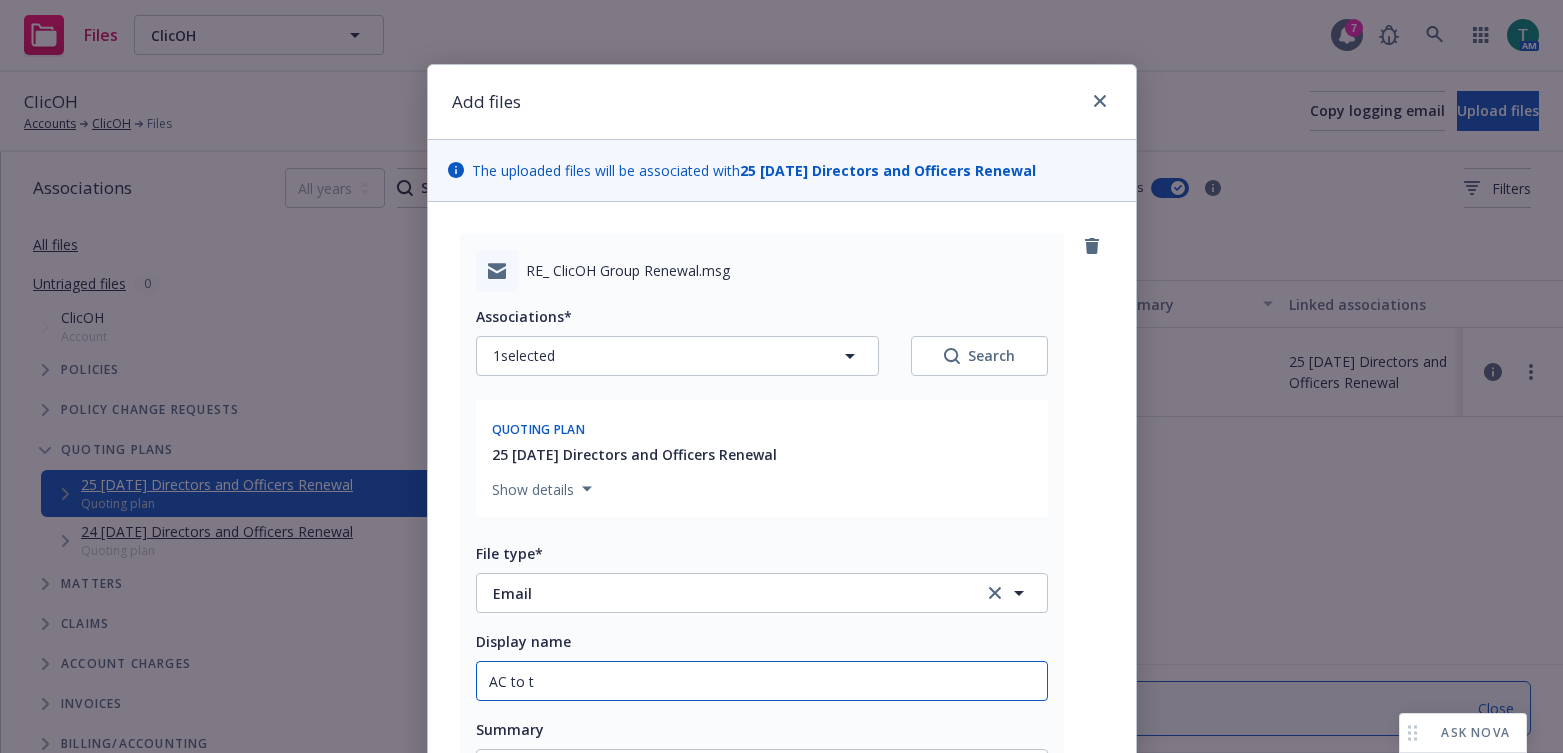 type on "AC to tu" 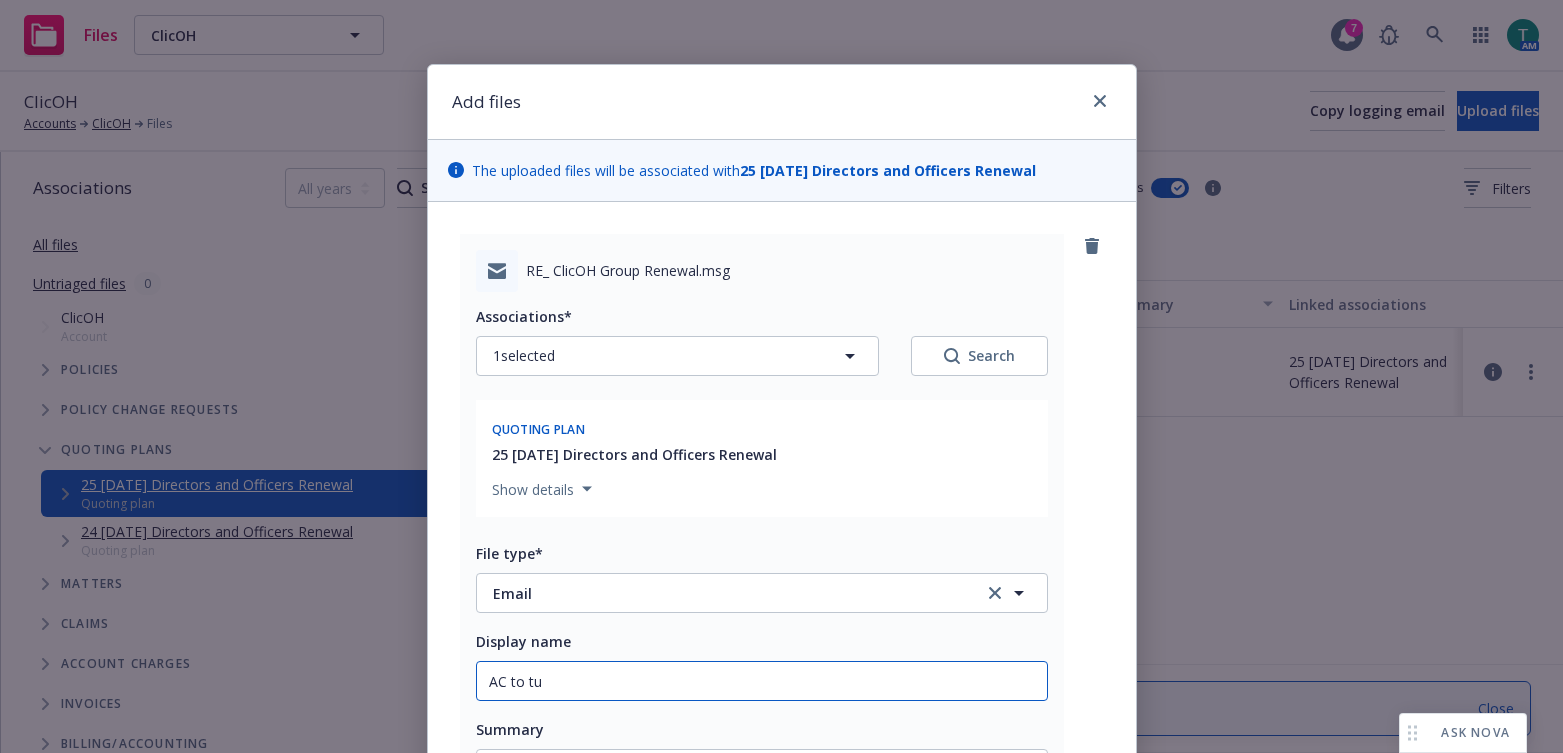 type on "x" 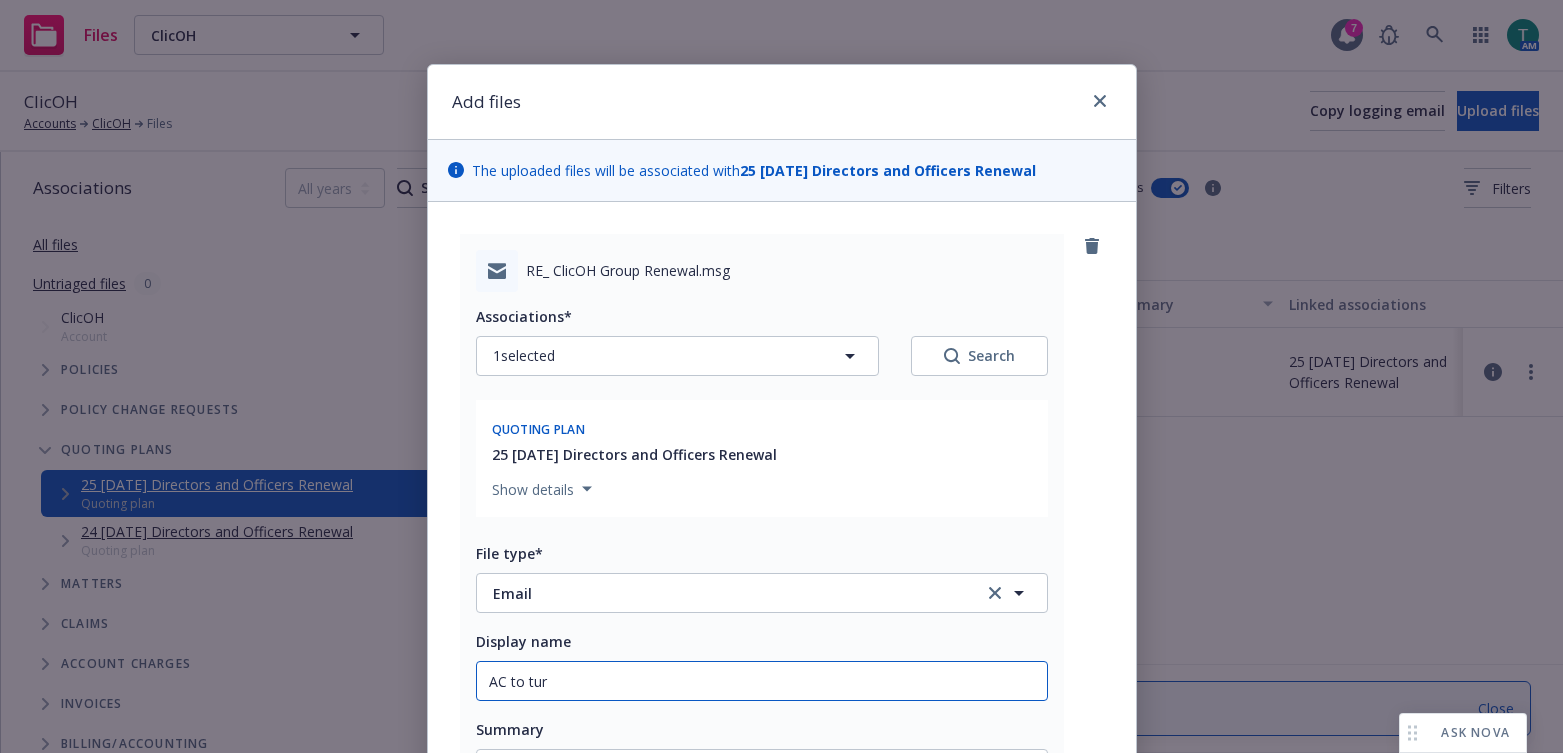 type on "AC to turn off Indio reminders" 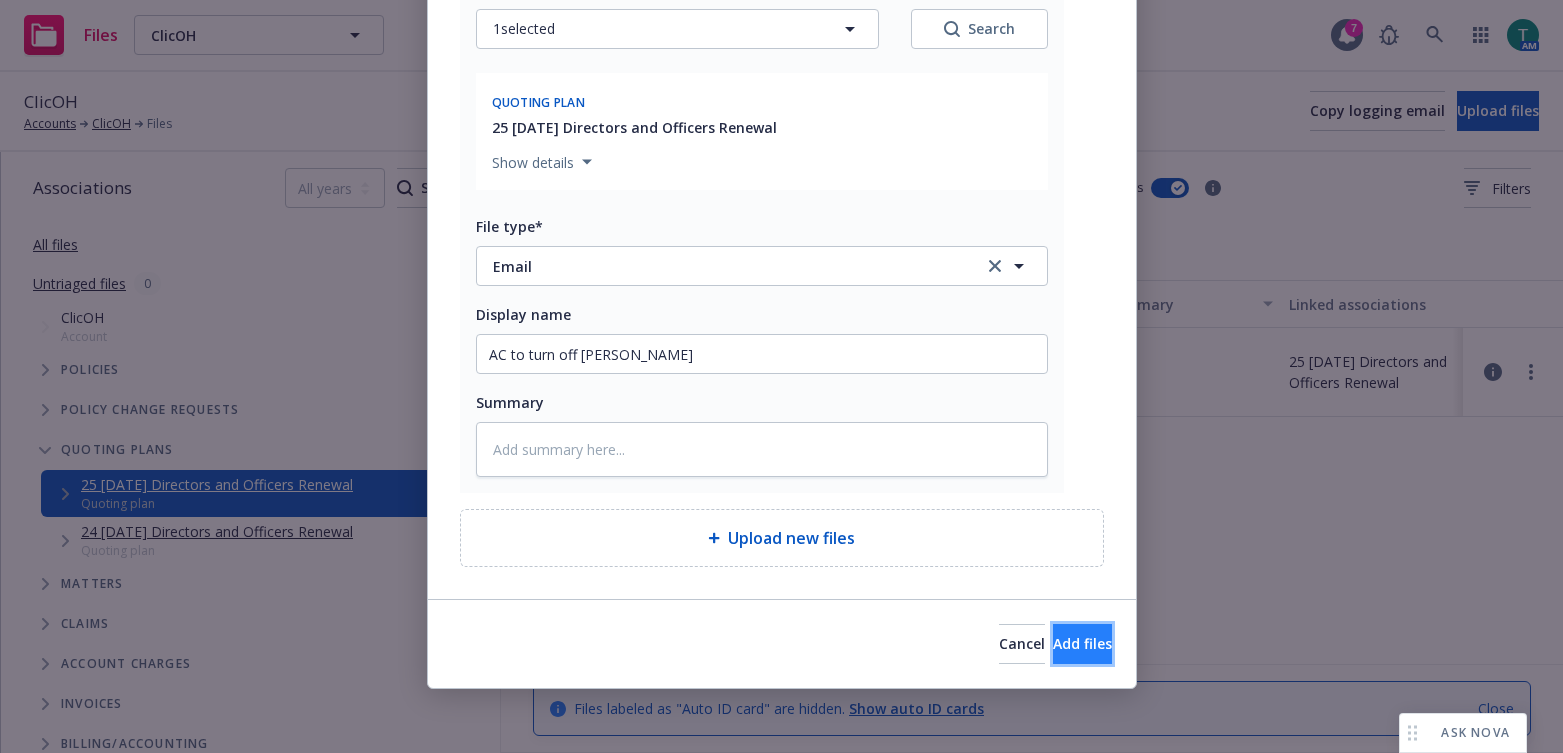 click on "Add files" at bounding box center [1082, 644] 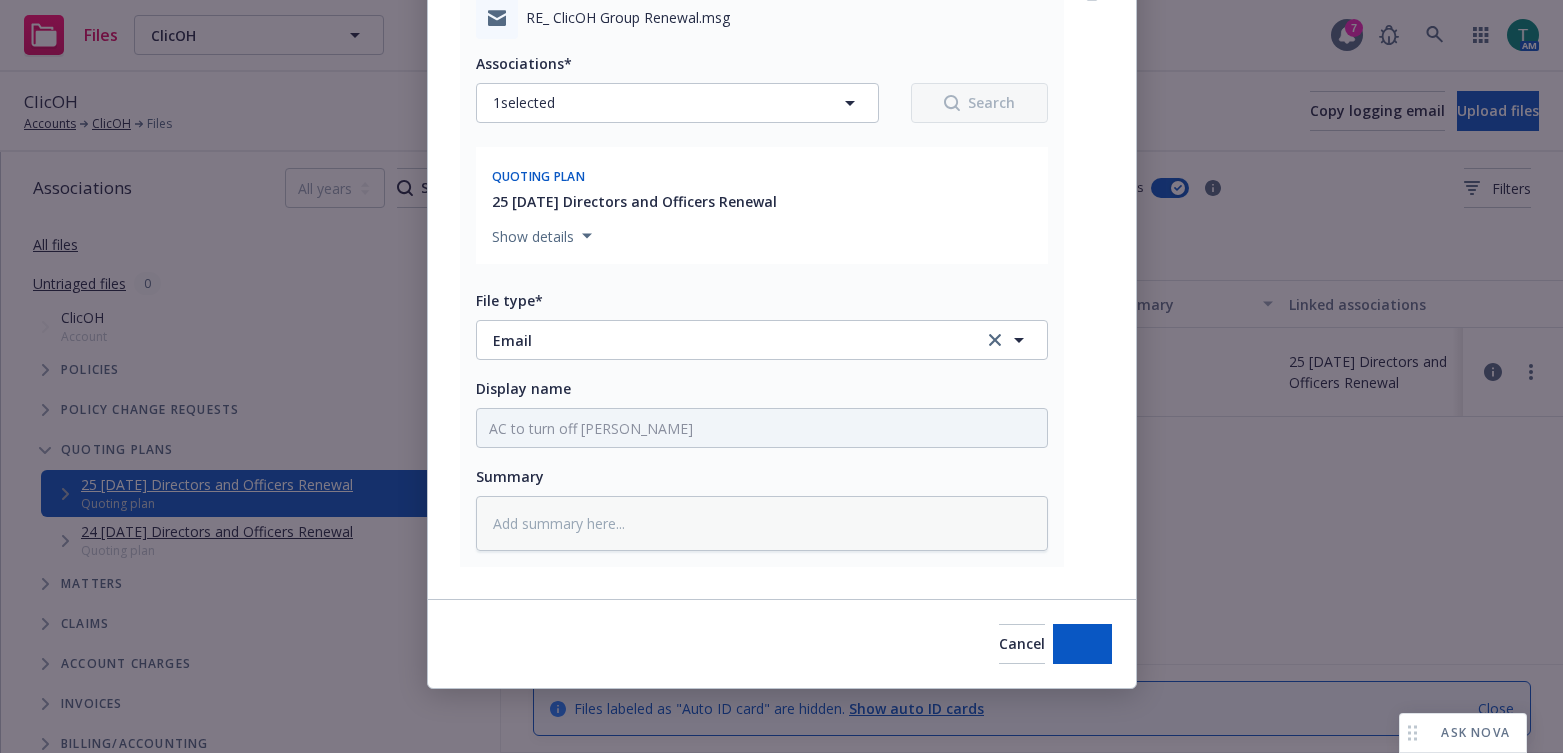 scroll, scrollTop: 253, scrollLeft: 0, axis: vertical 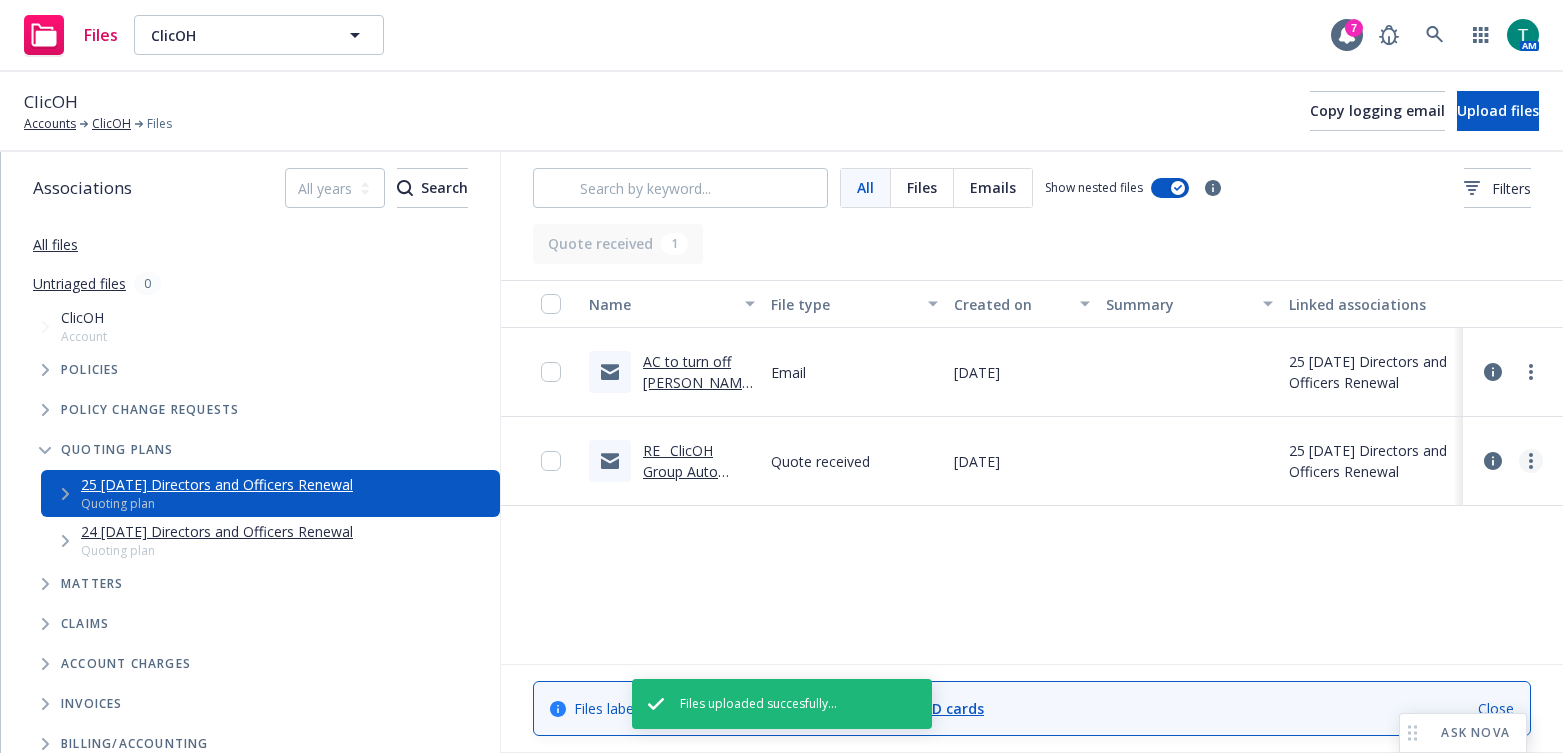 click at bounding box center [1531, 461] 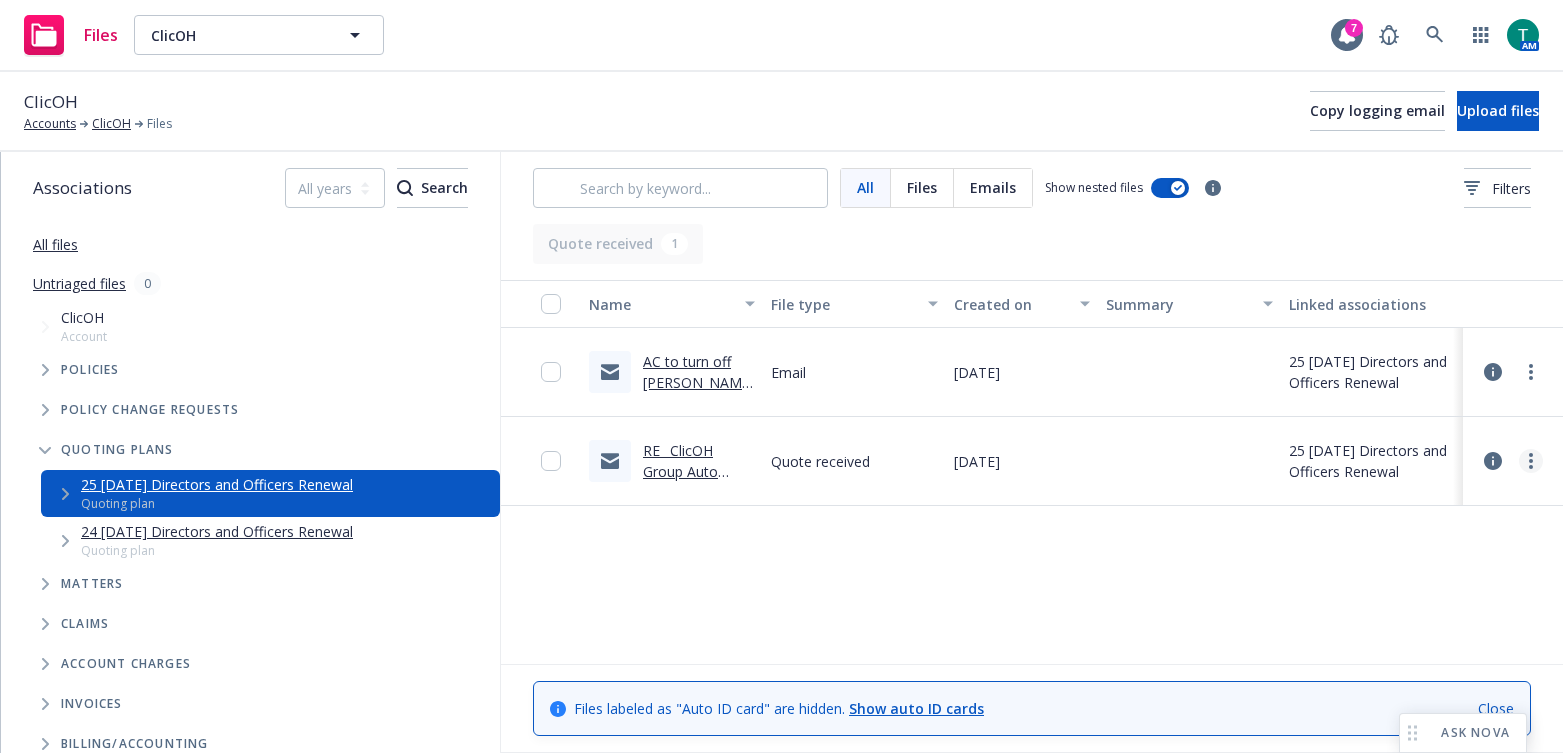 click 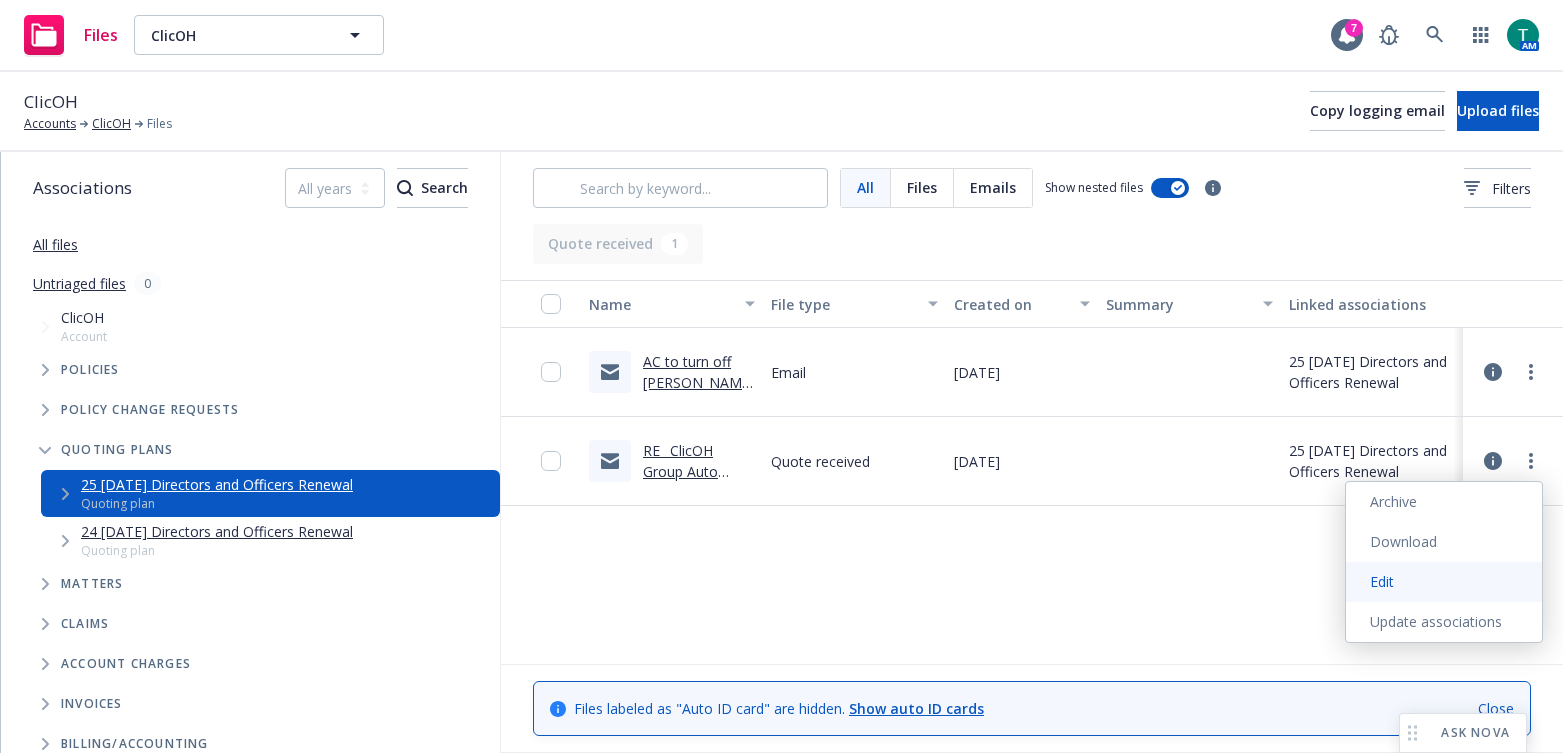 click on "Edit" at bounding box center (1444, 582) 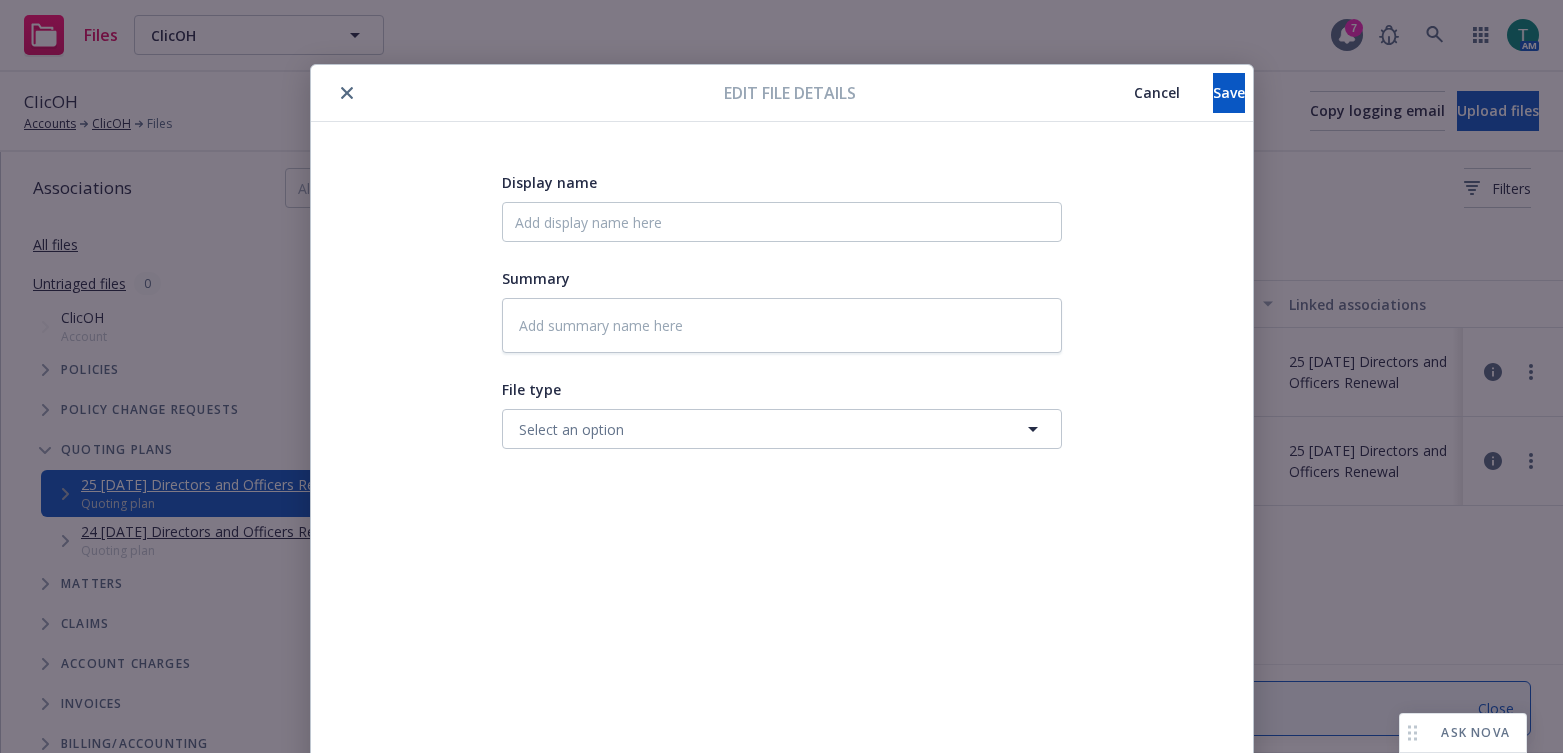 type on "x" 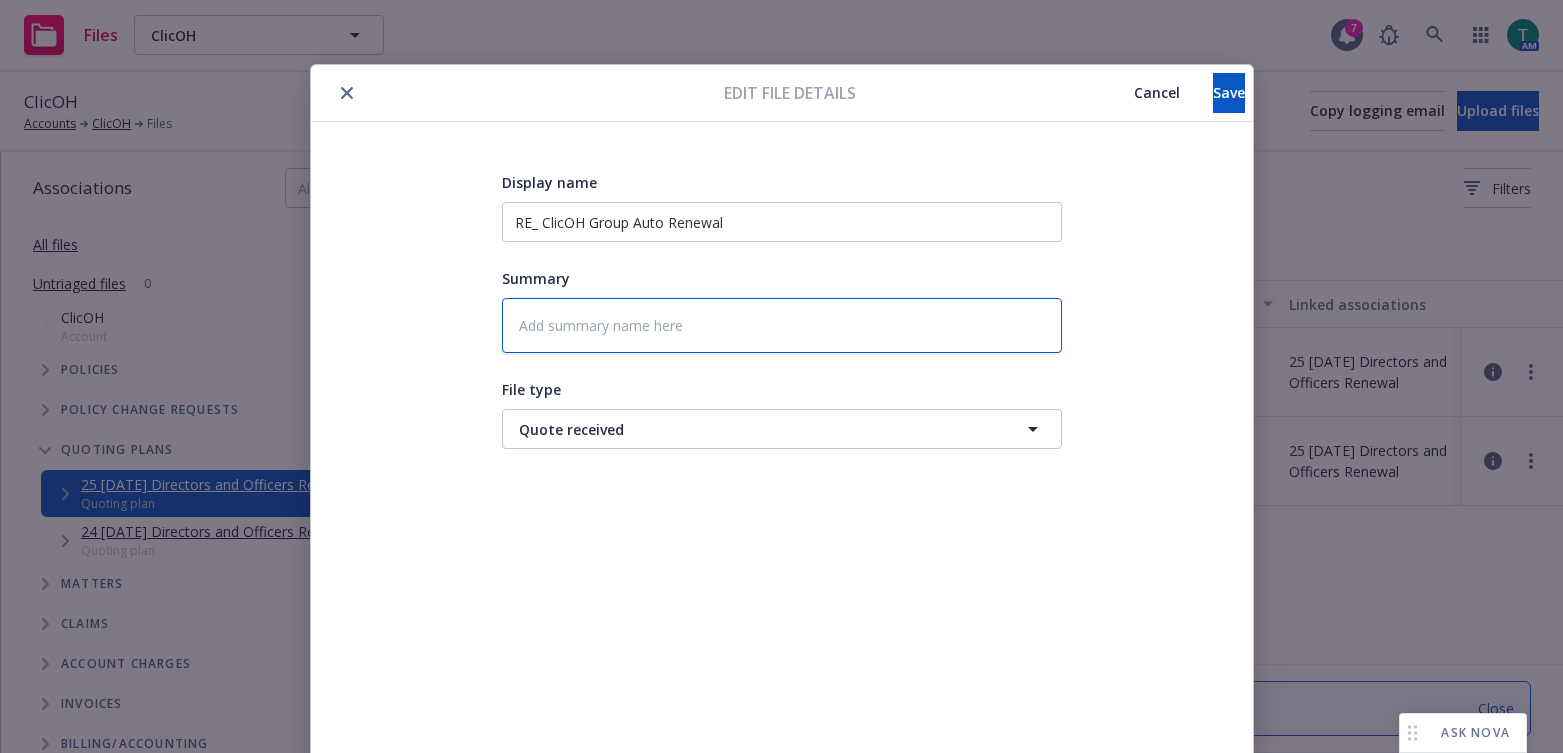 click at bounding box center [782, 325] 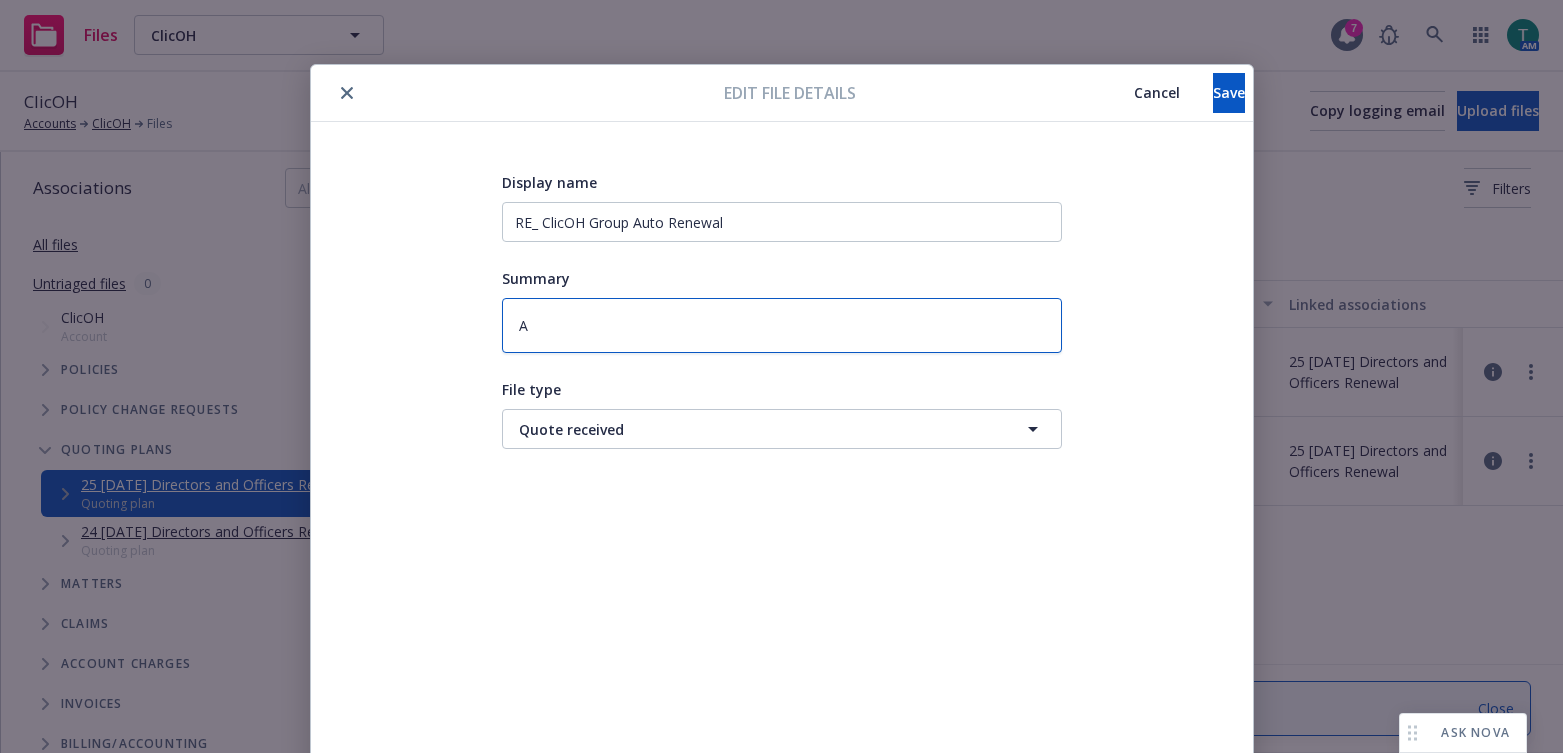 type on "x" 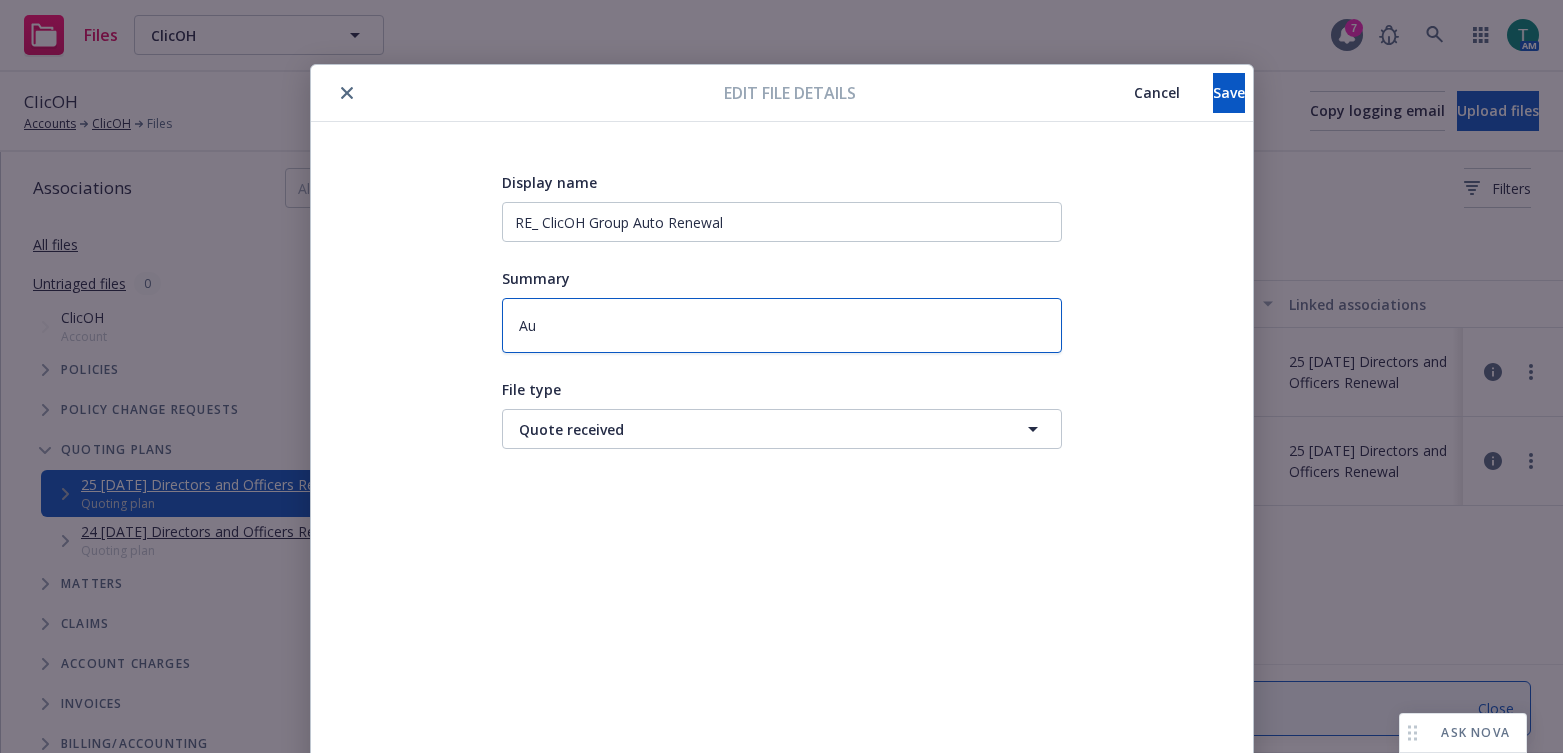 type on "x" 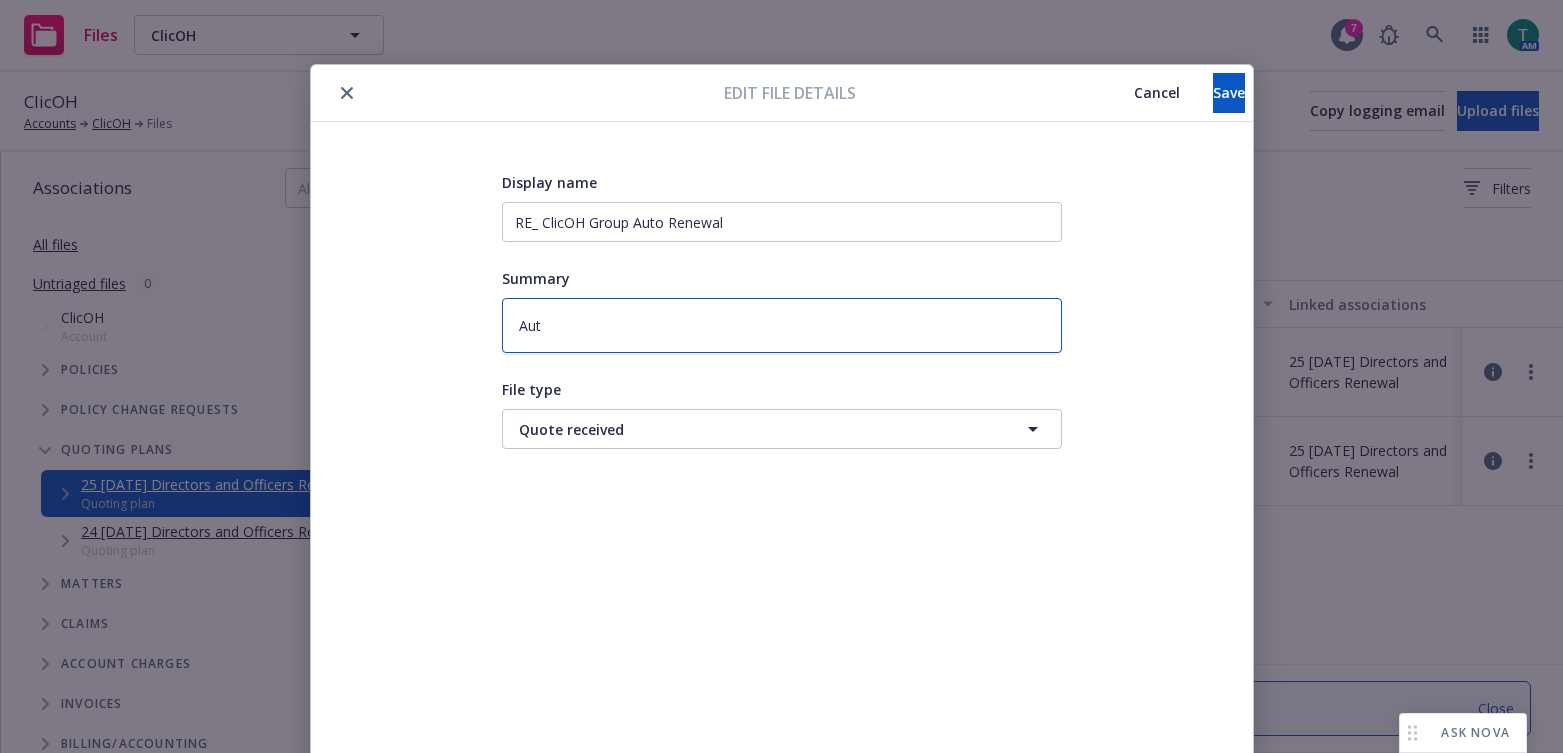 type on "x" 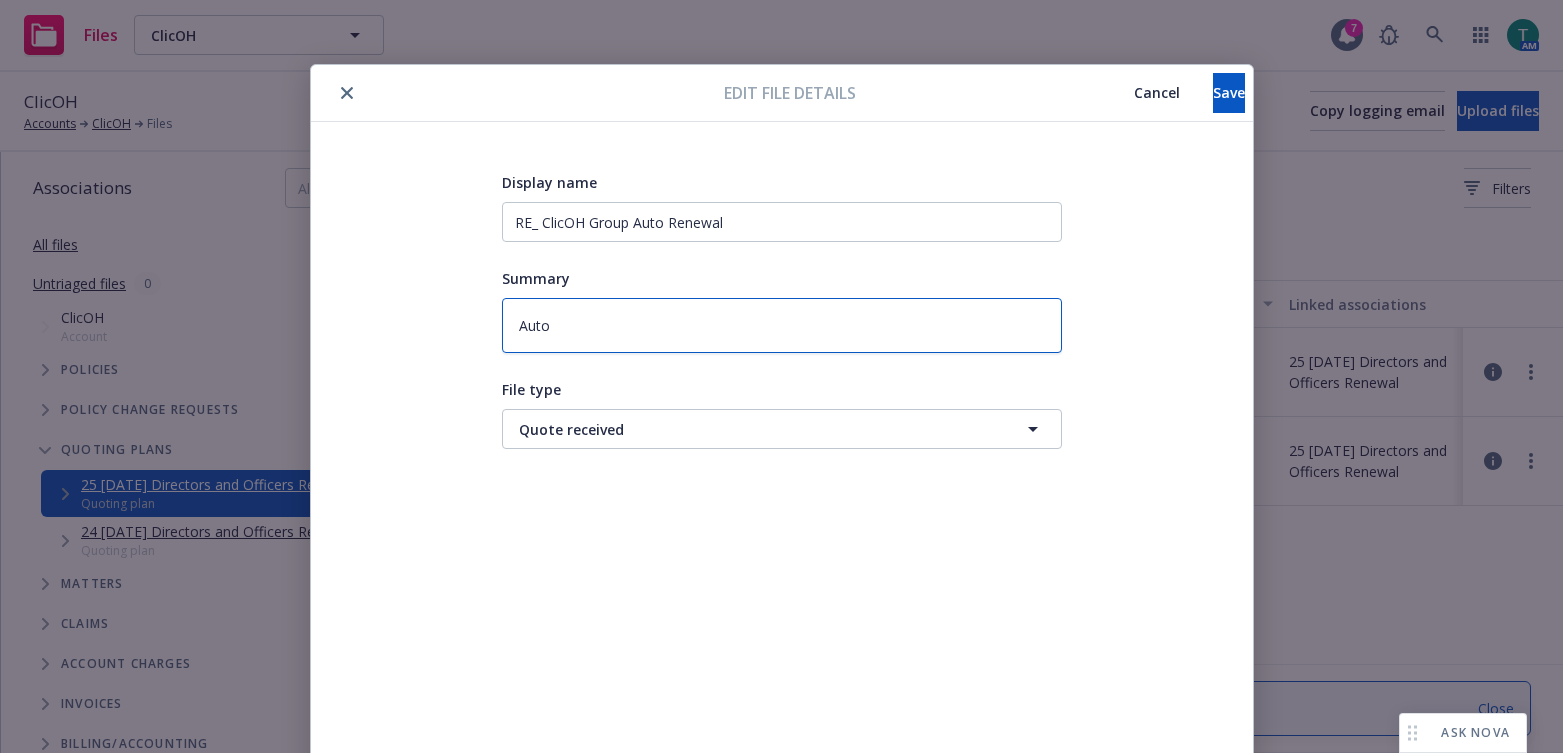 type on "x" 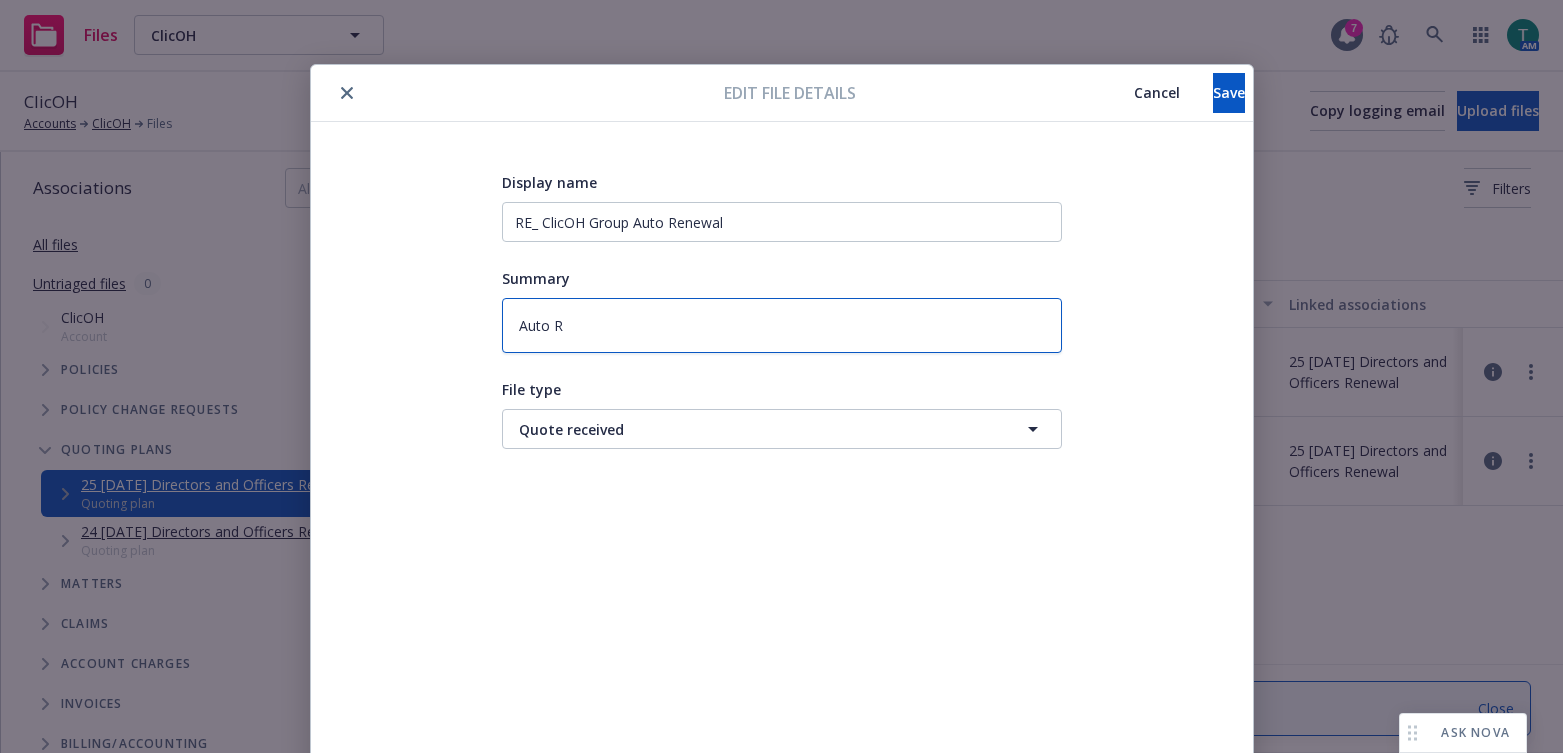 type on "x" 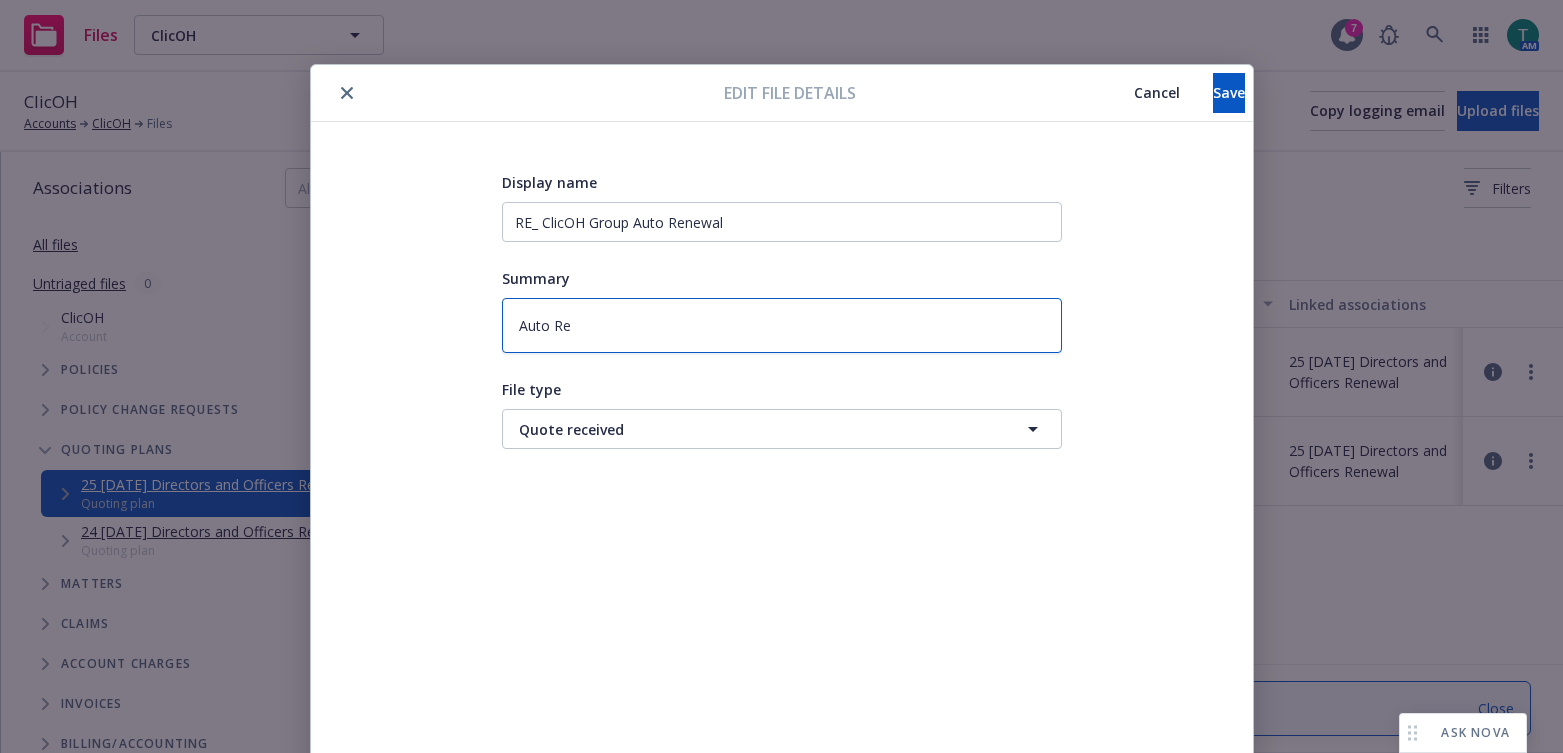 type on "x" 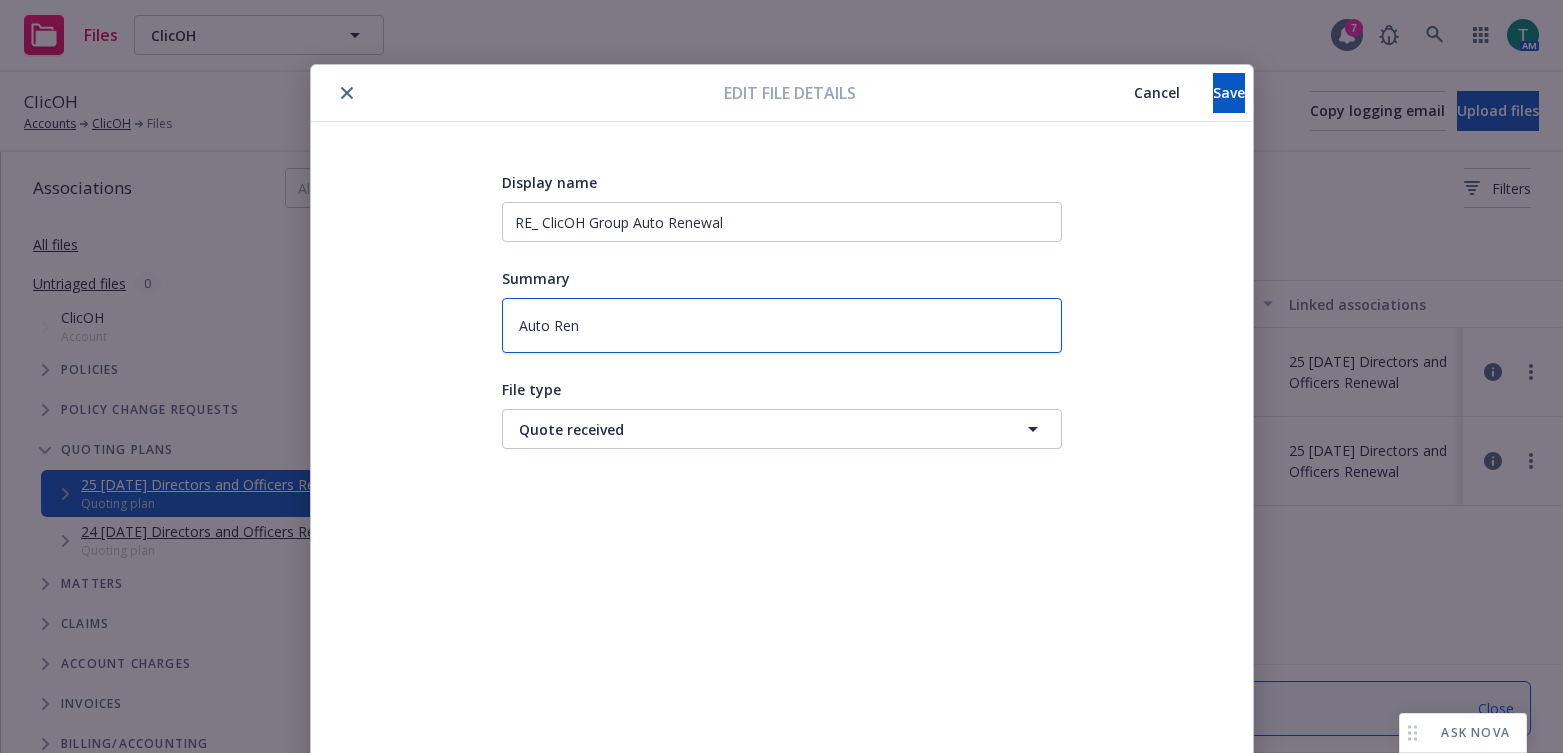 type on "x" 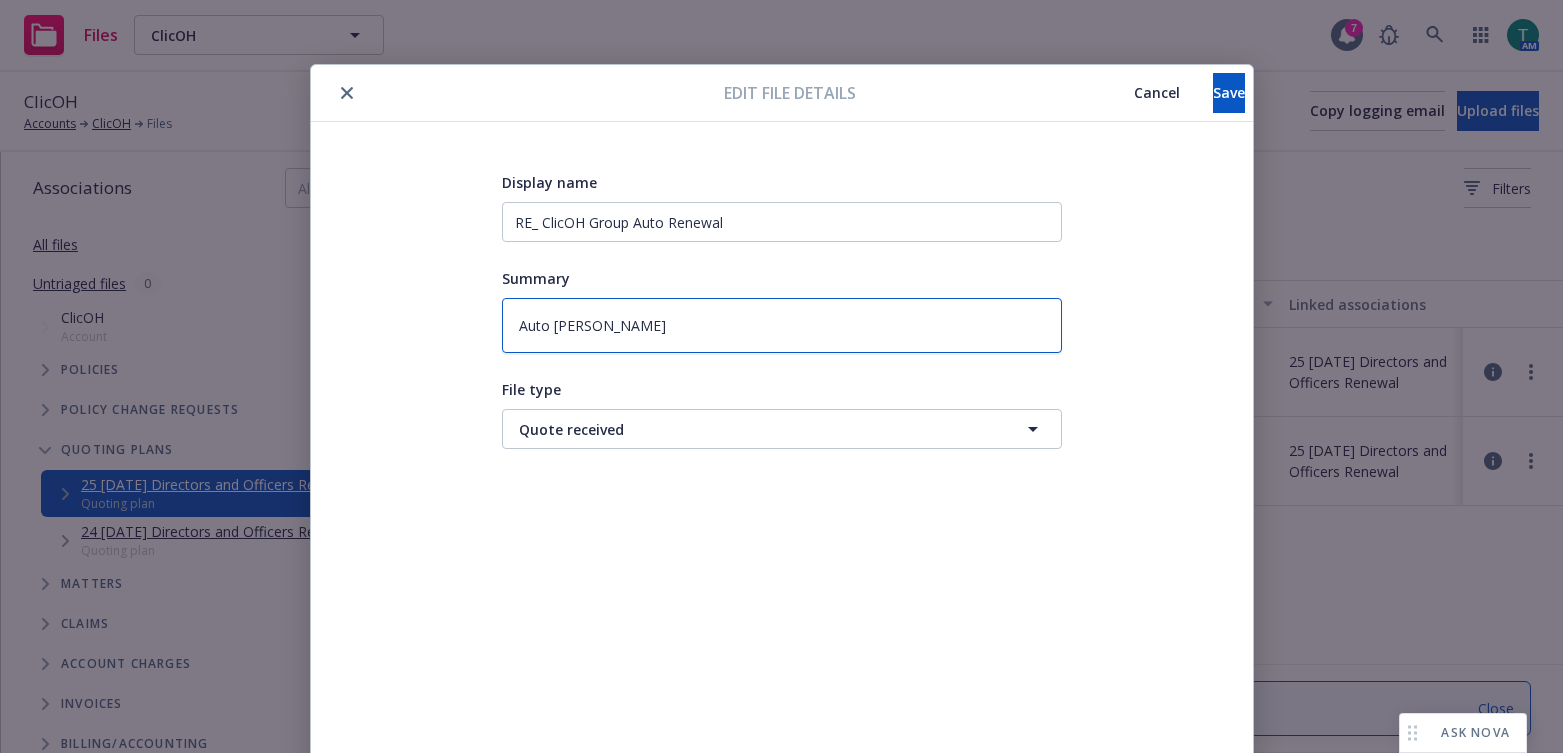 type on "x" 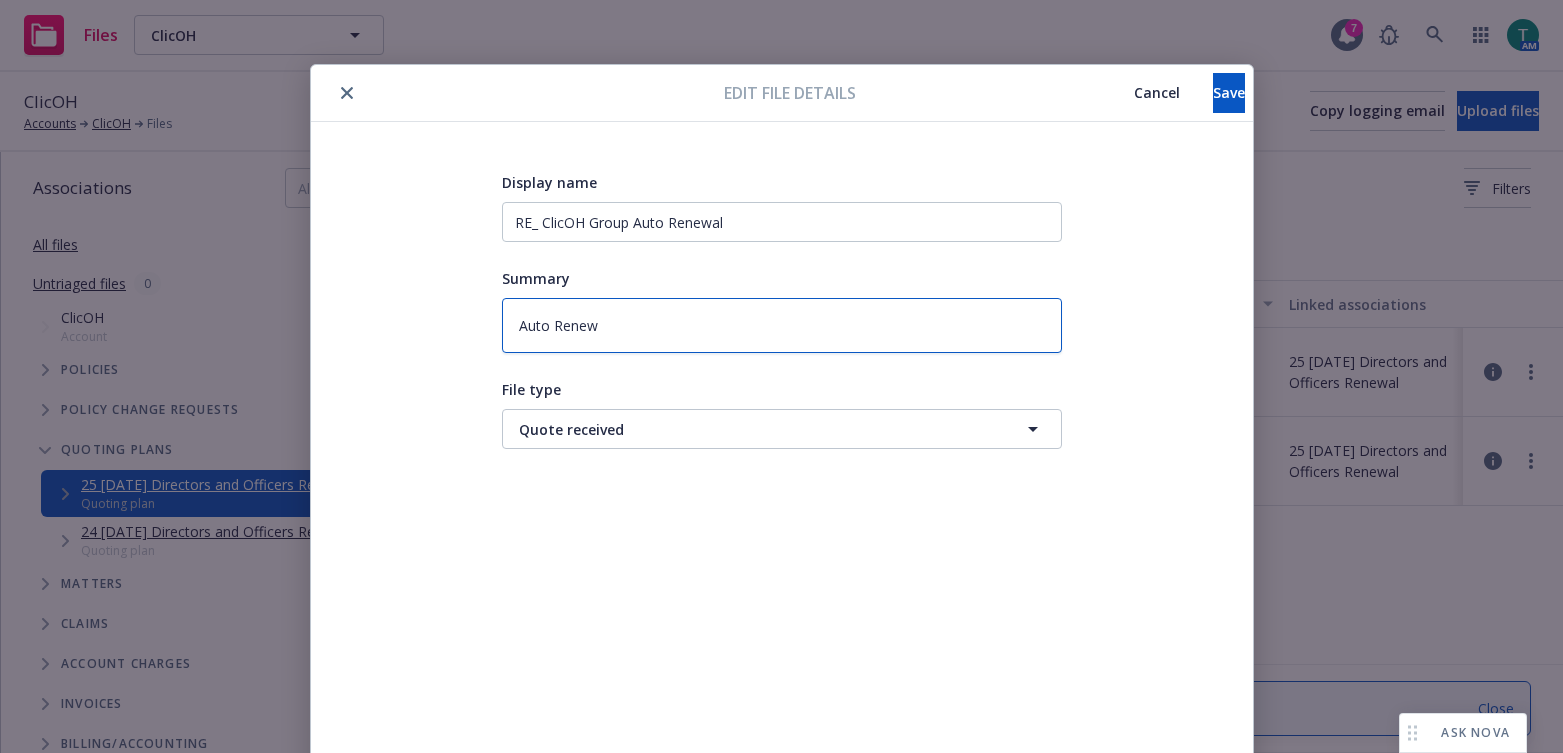 type on "x" 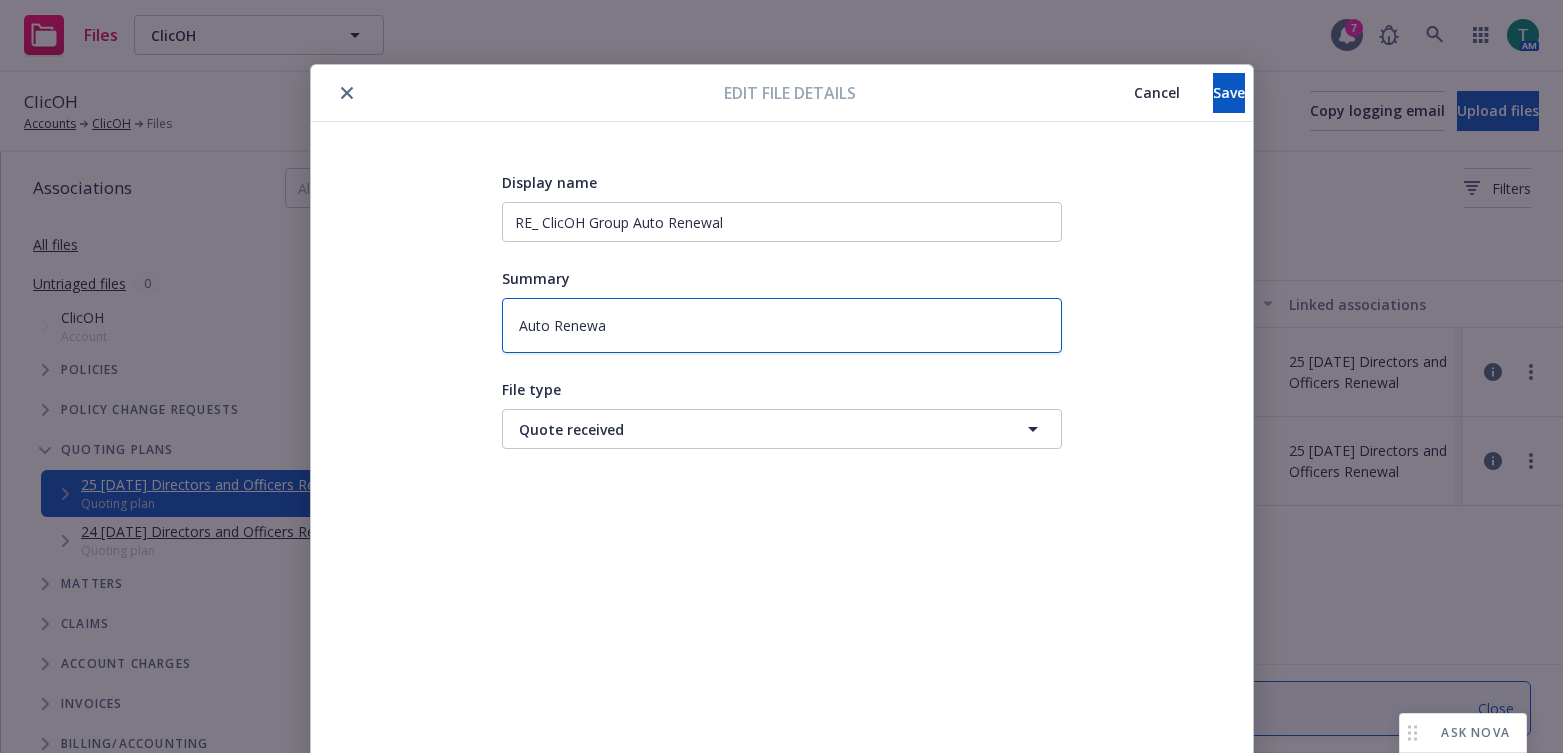 type on "Auto Renewal" 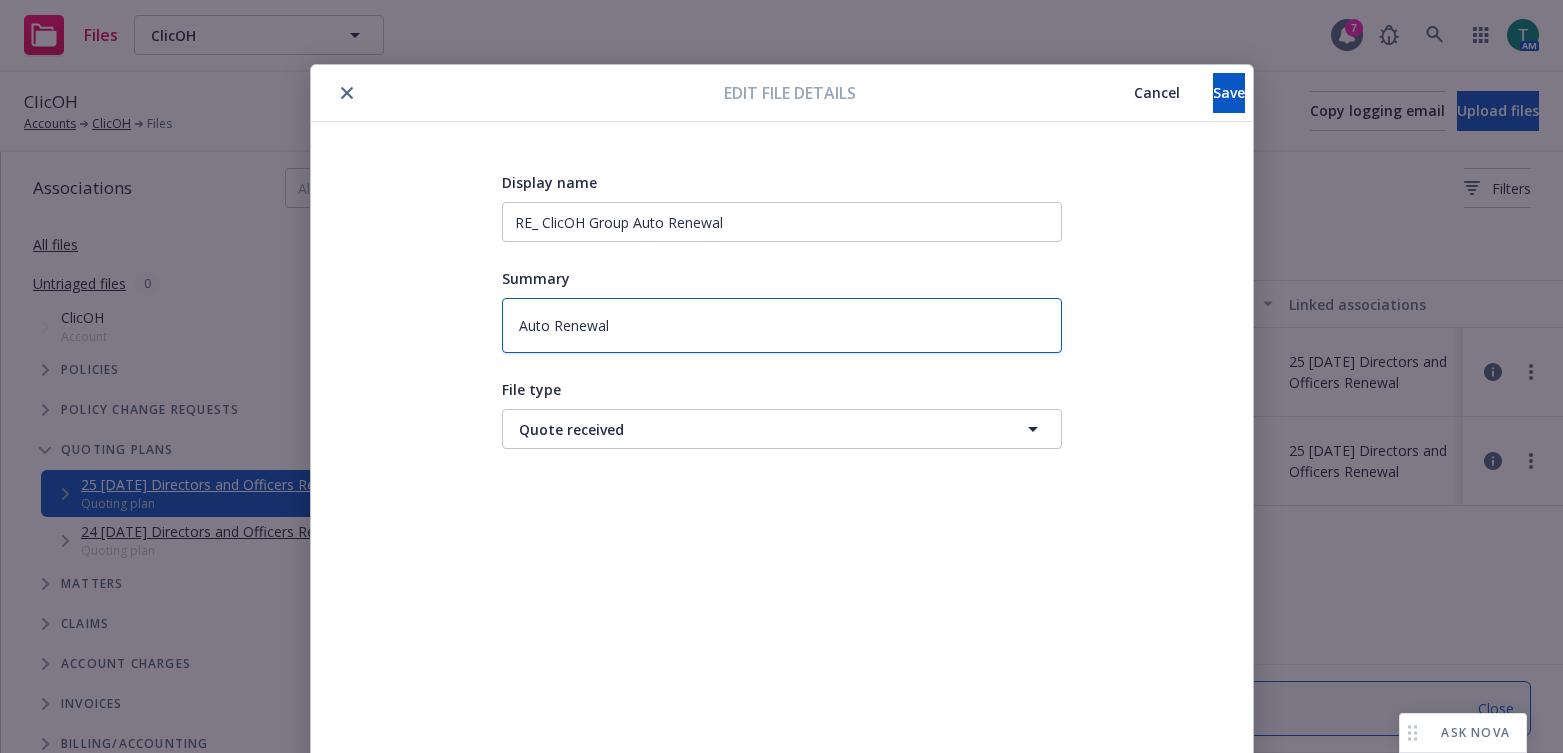 type on "x" 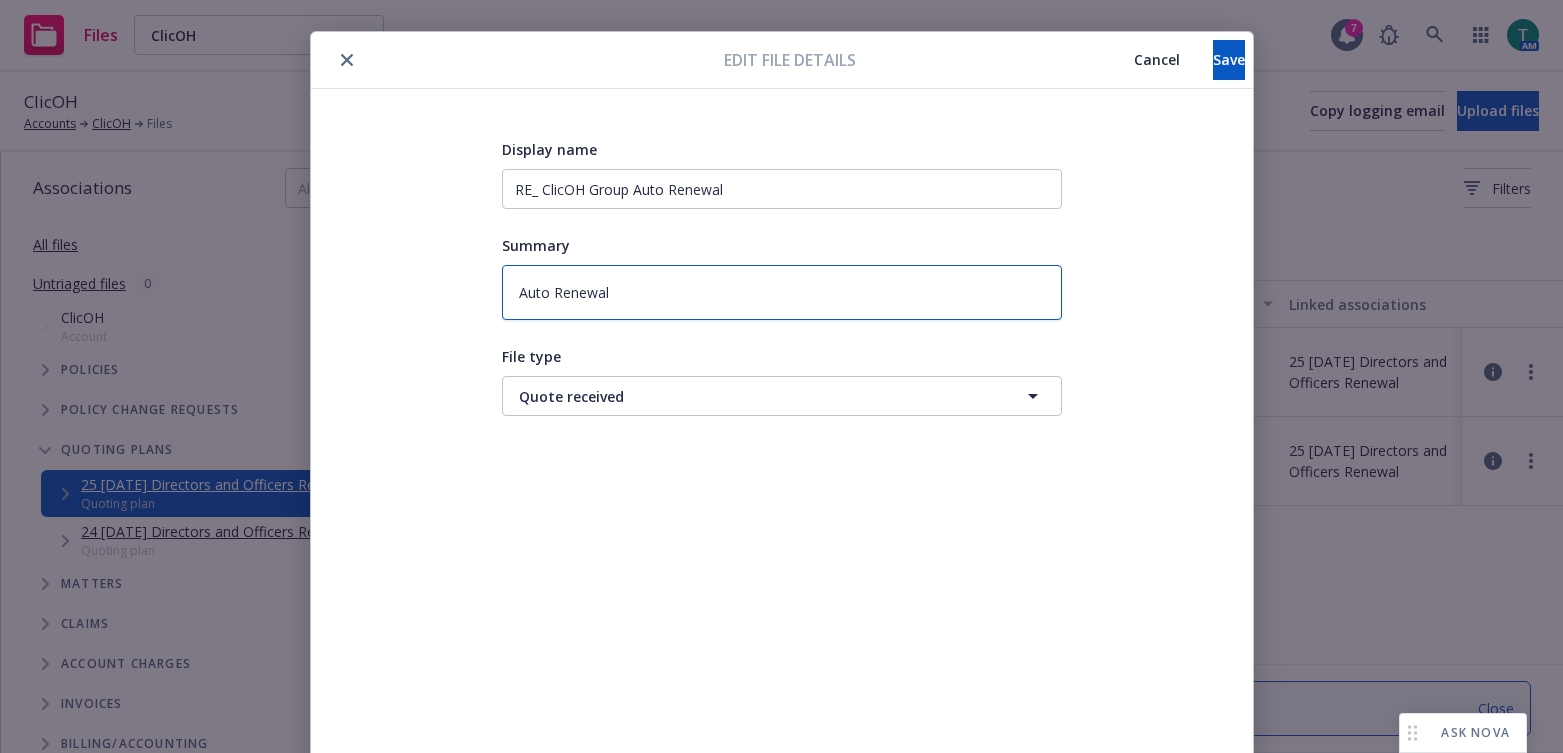 scroll, scrollTop: 66, scrollLeft: 0, axis: vertical 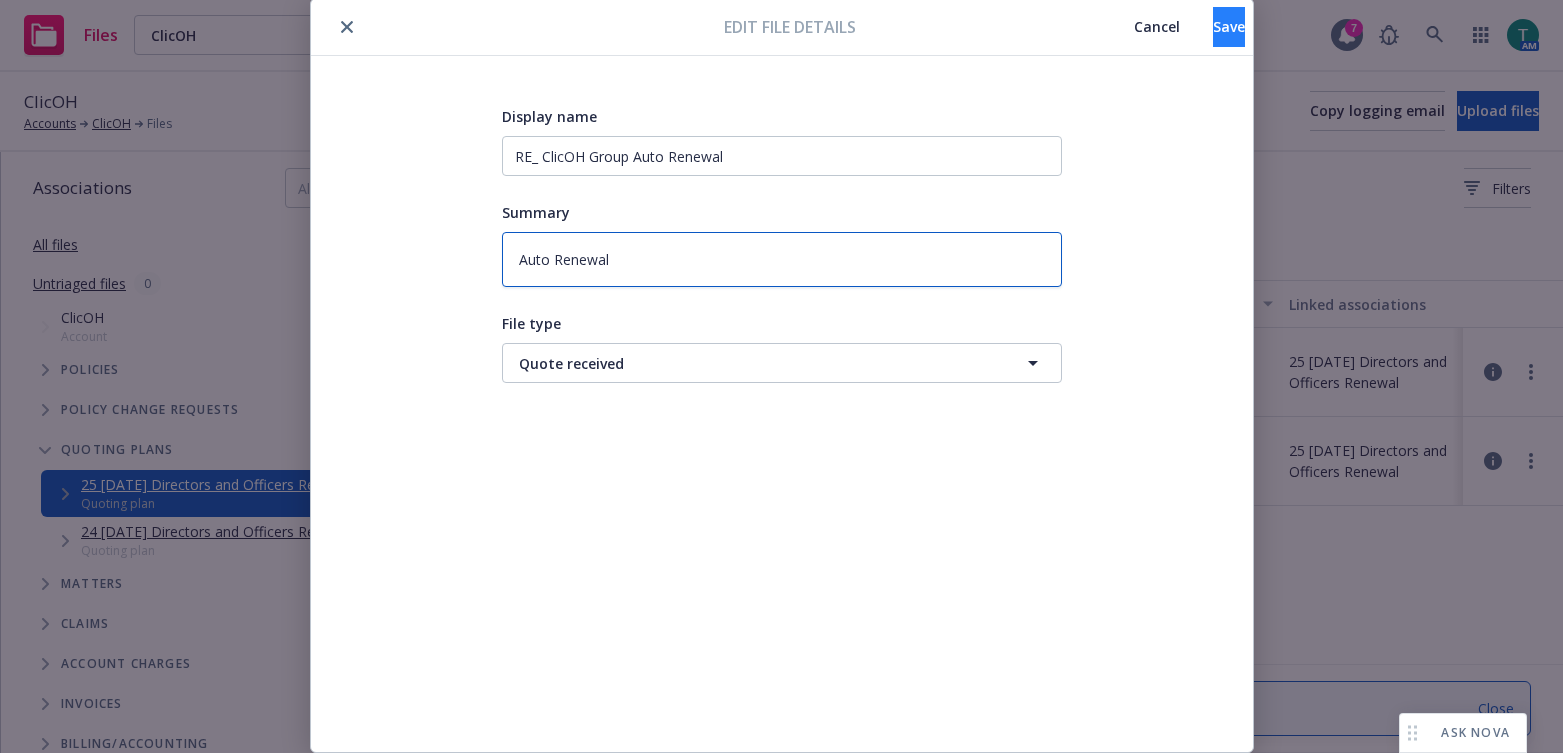 type on "Auto Renewal" 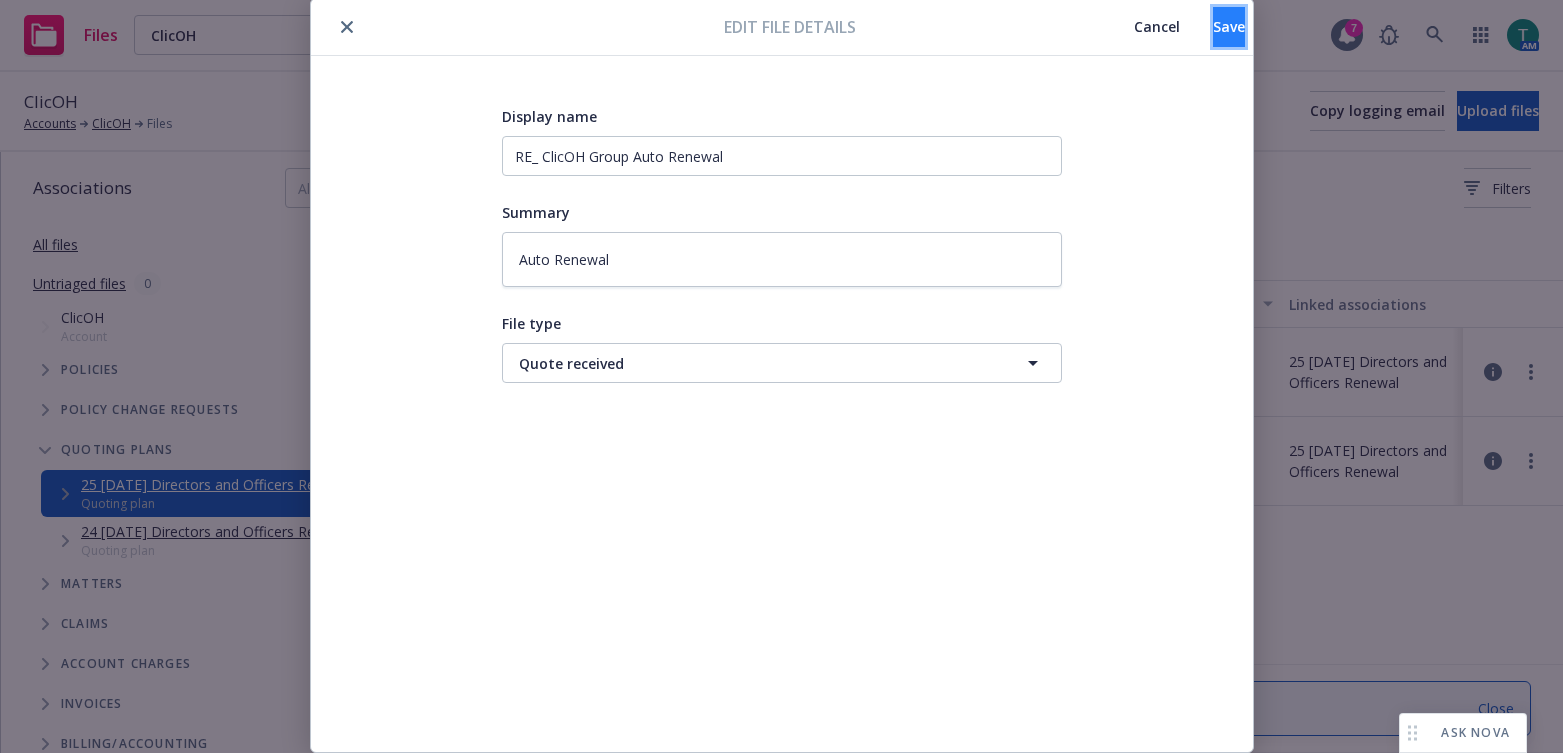 click on "Save" at bounding box center [1229, 27] 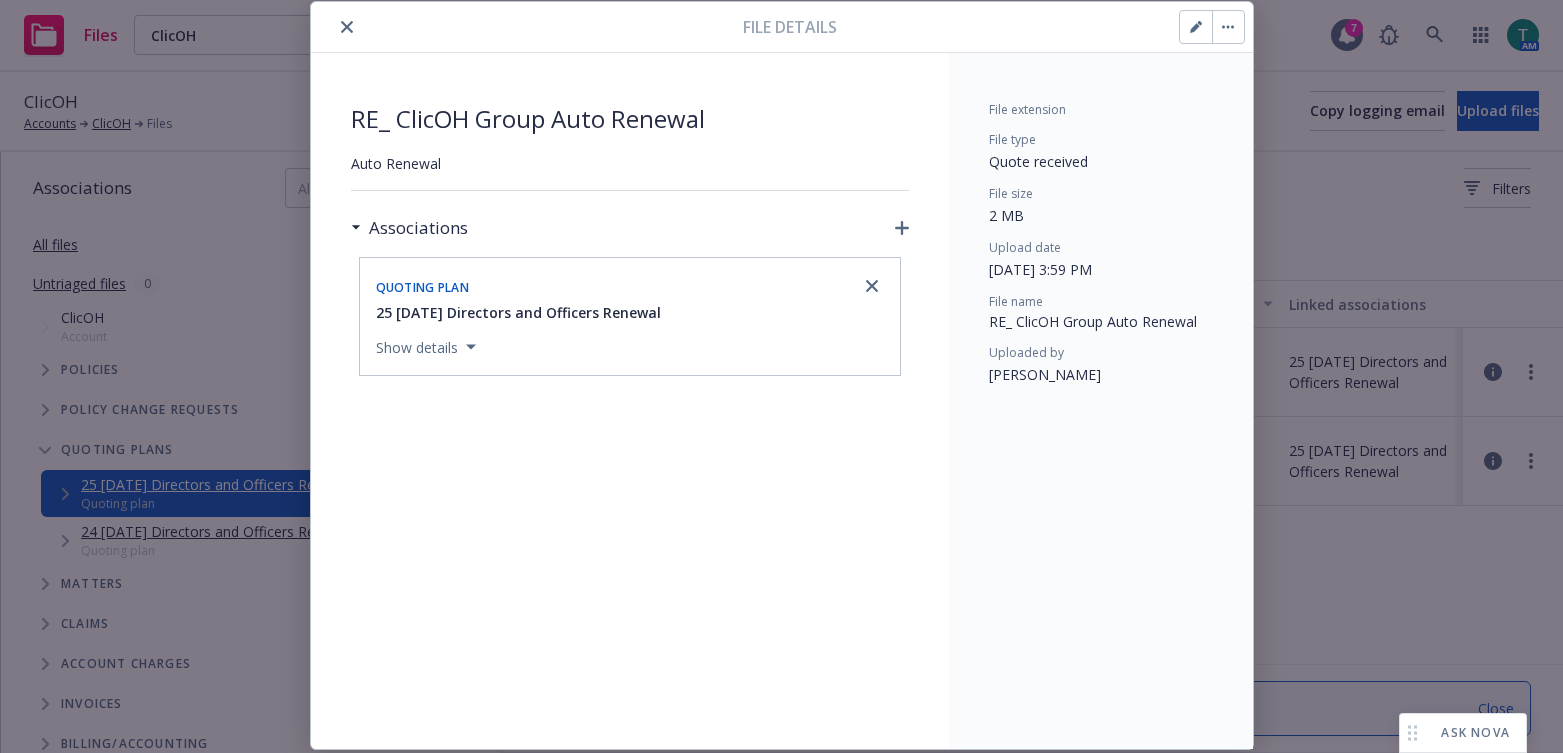 scroll, scrollTop: 64, scrollLeft: 0, axis: vertical 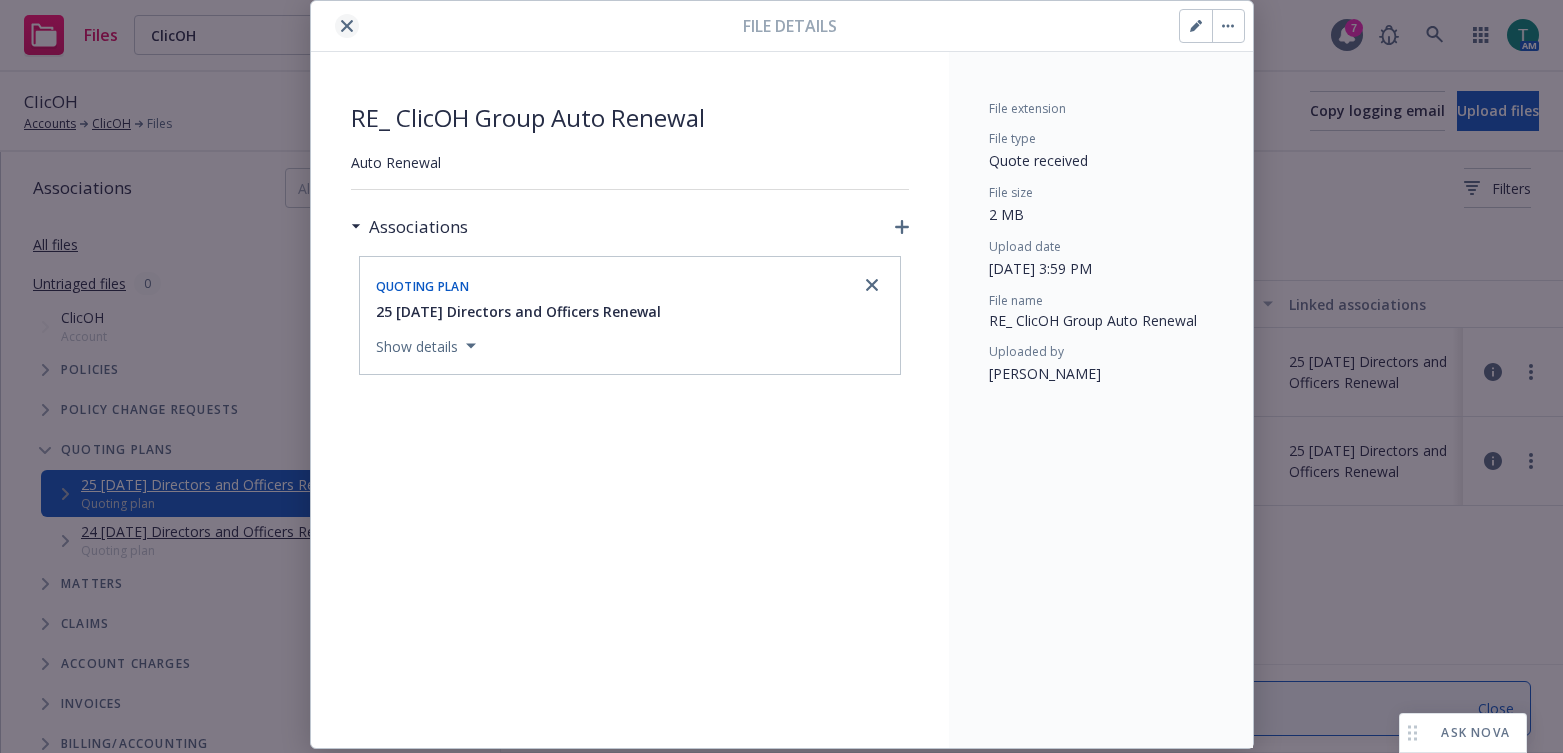 click at bounding box center (347, 26) 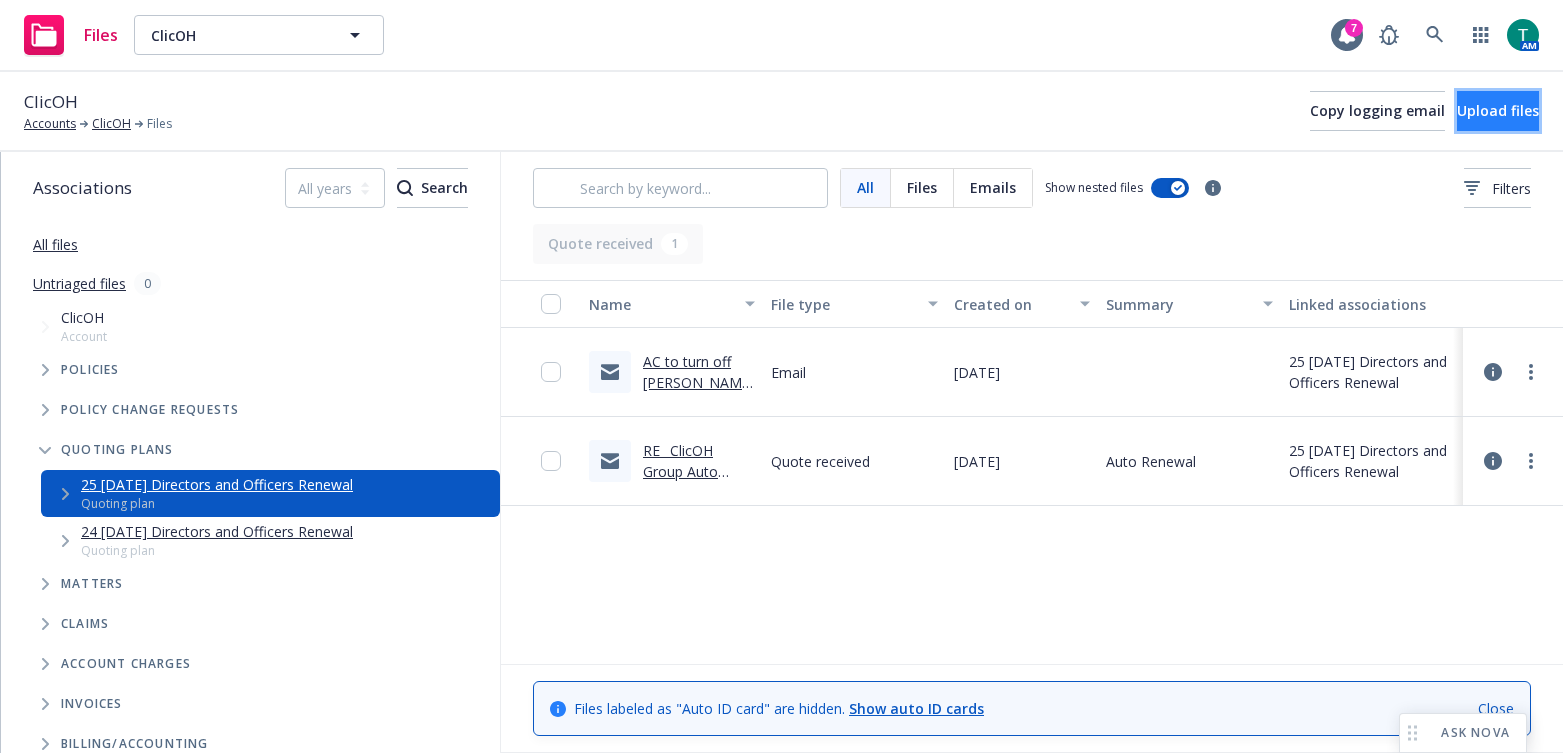 click on "Upload files" at bounding box center [1498, 110] 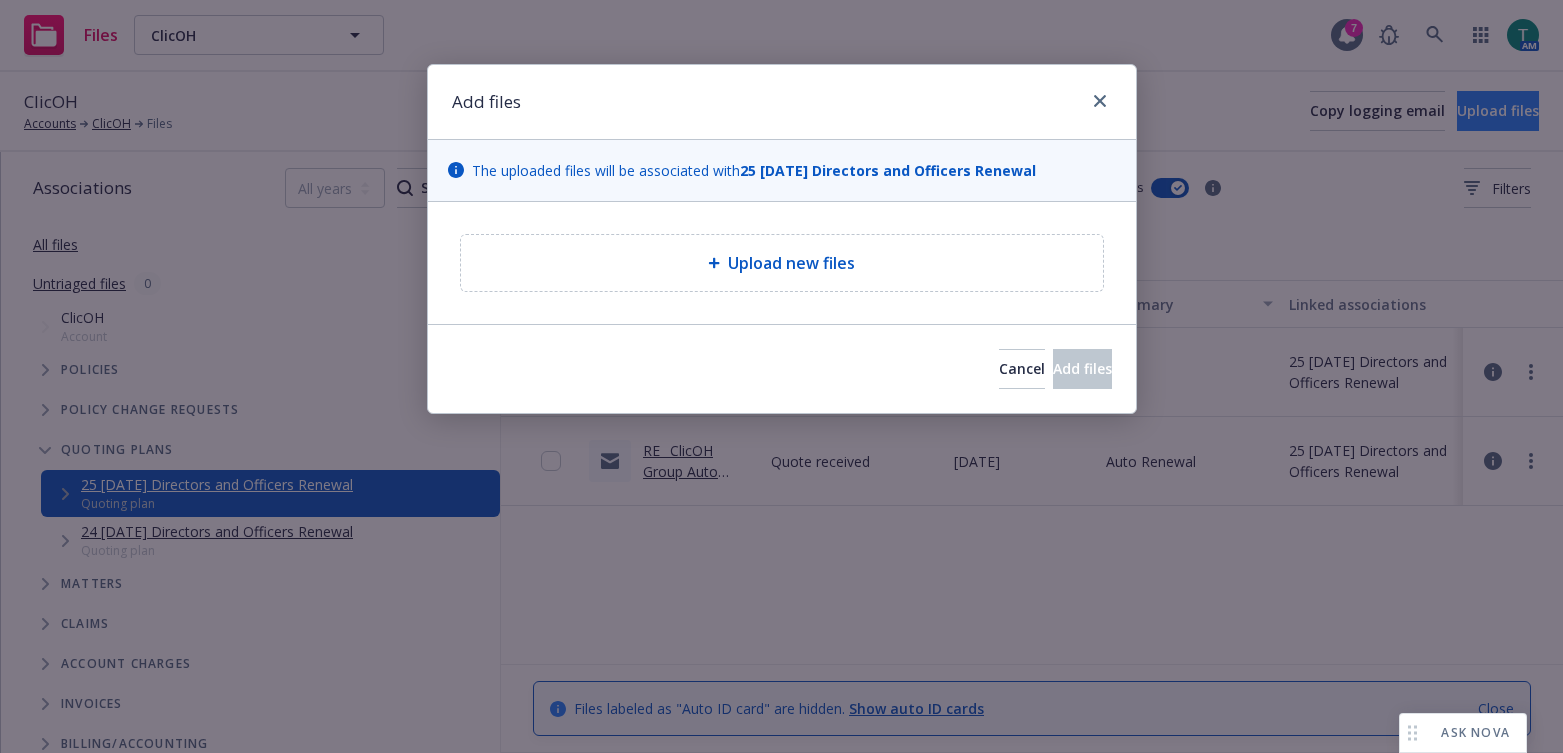 type on "x" 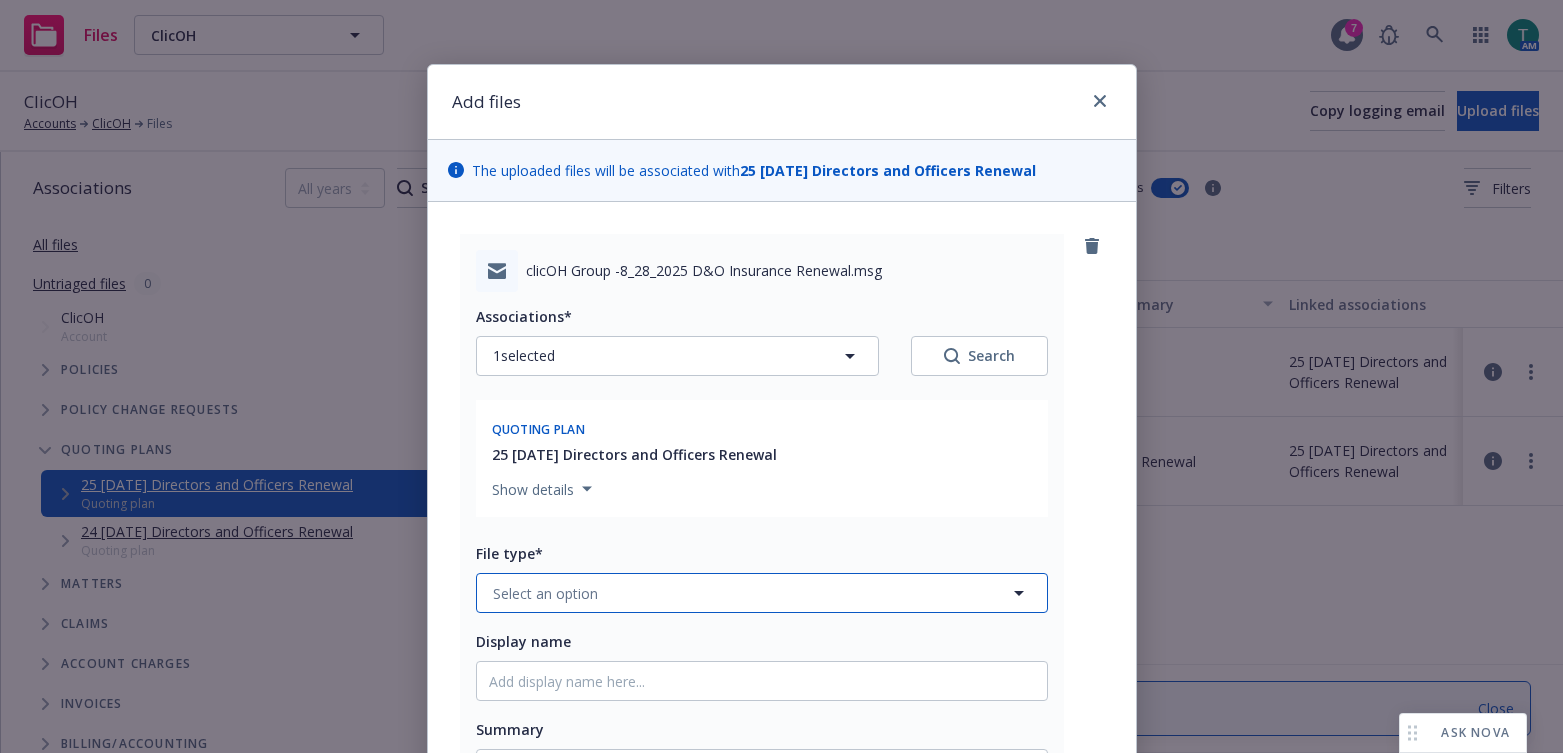 click on "Select an option" at bounding box center (545, 593) 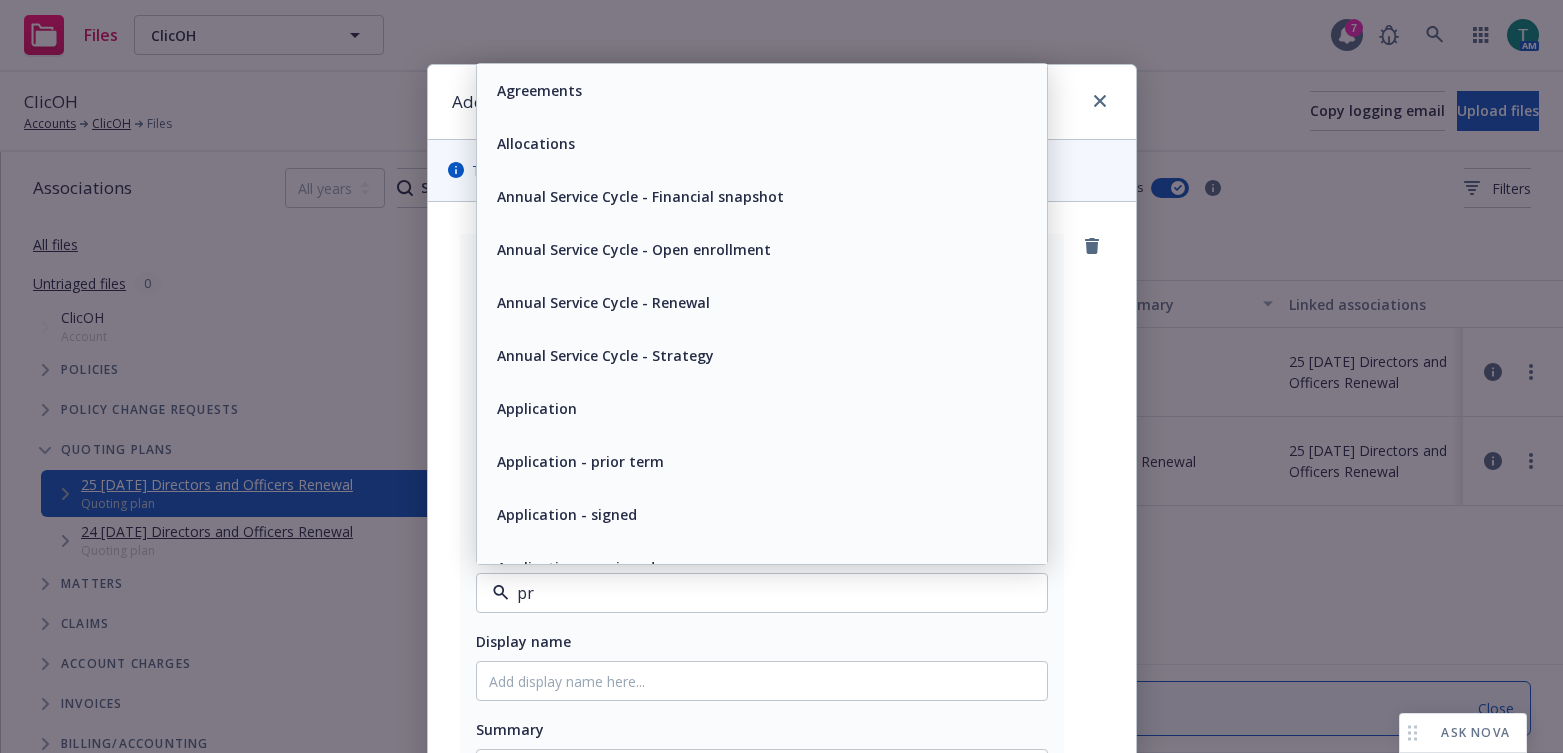 type on "pro" 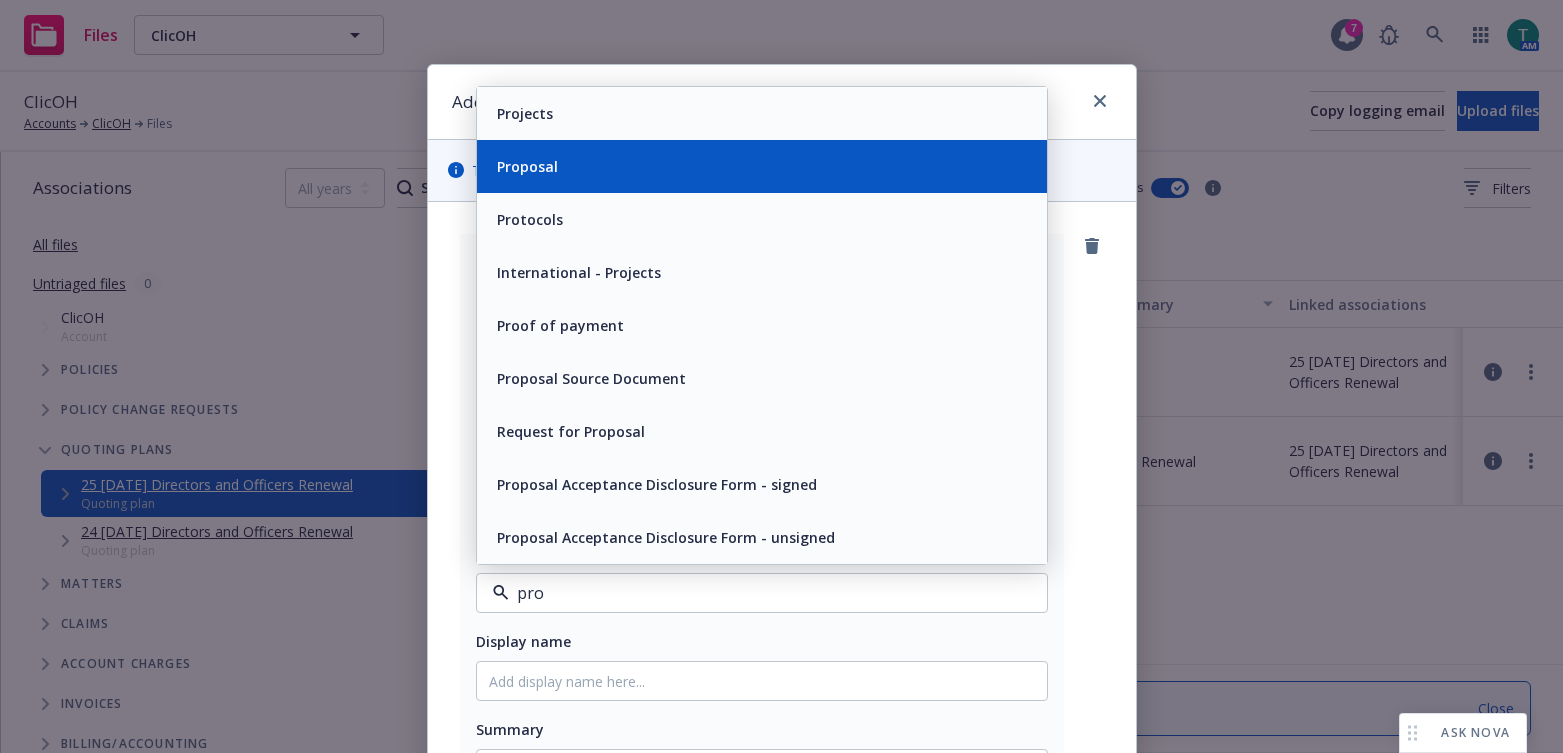 click on "Proposal" at bounding box center [762, 166] 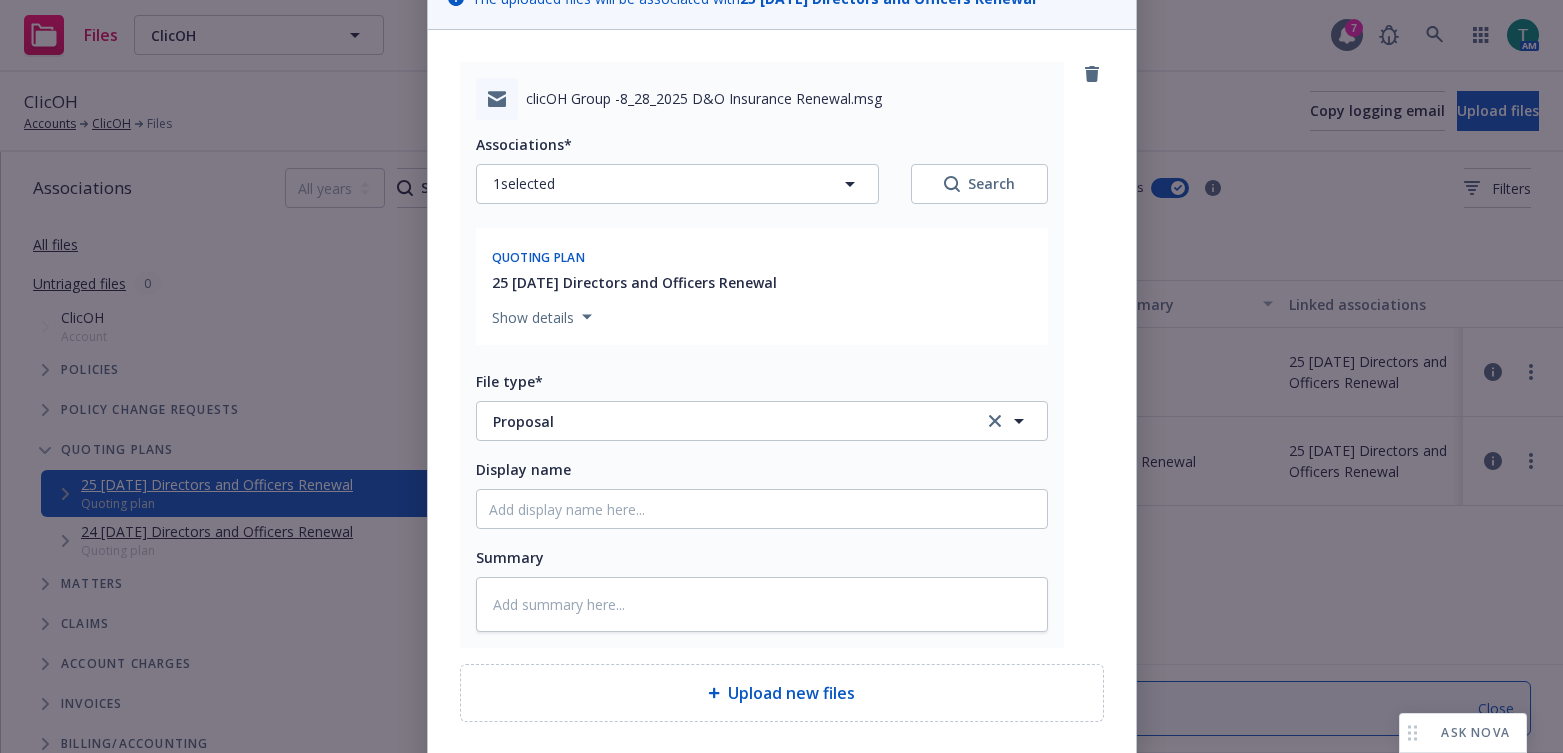 scroll, scrollTop: 327, scrollLeft: 0, axis: vertical 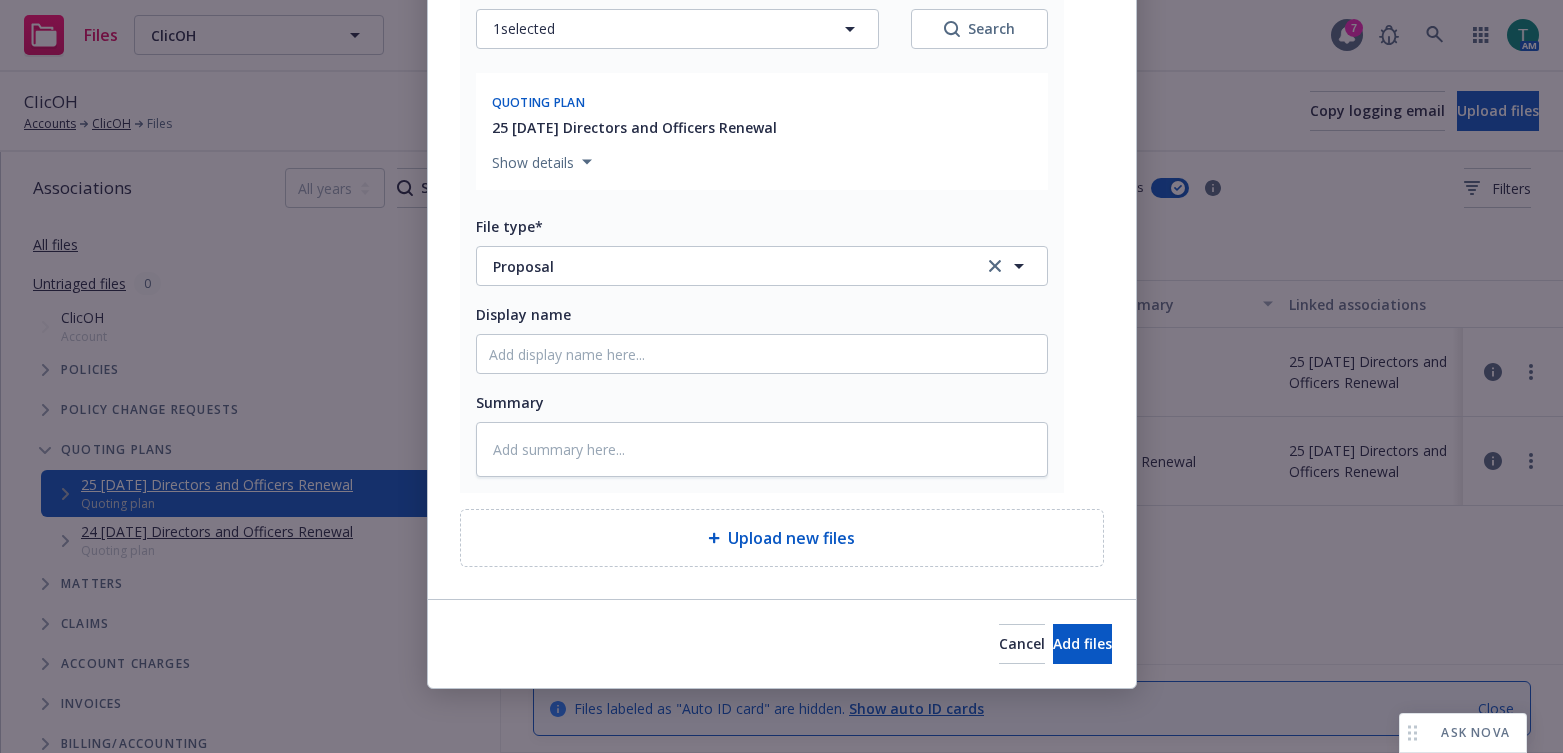 click at bounding box center [762, 354] 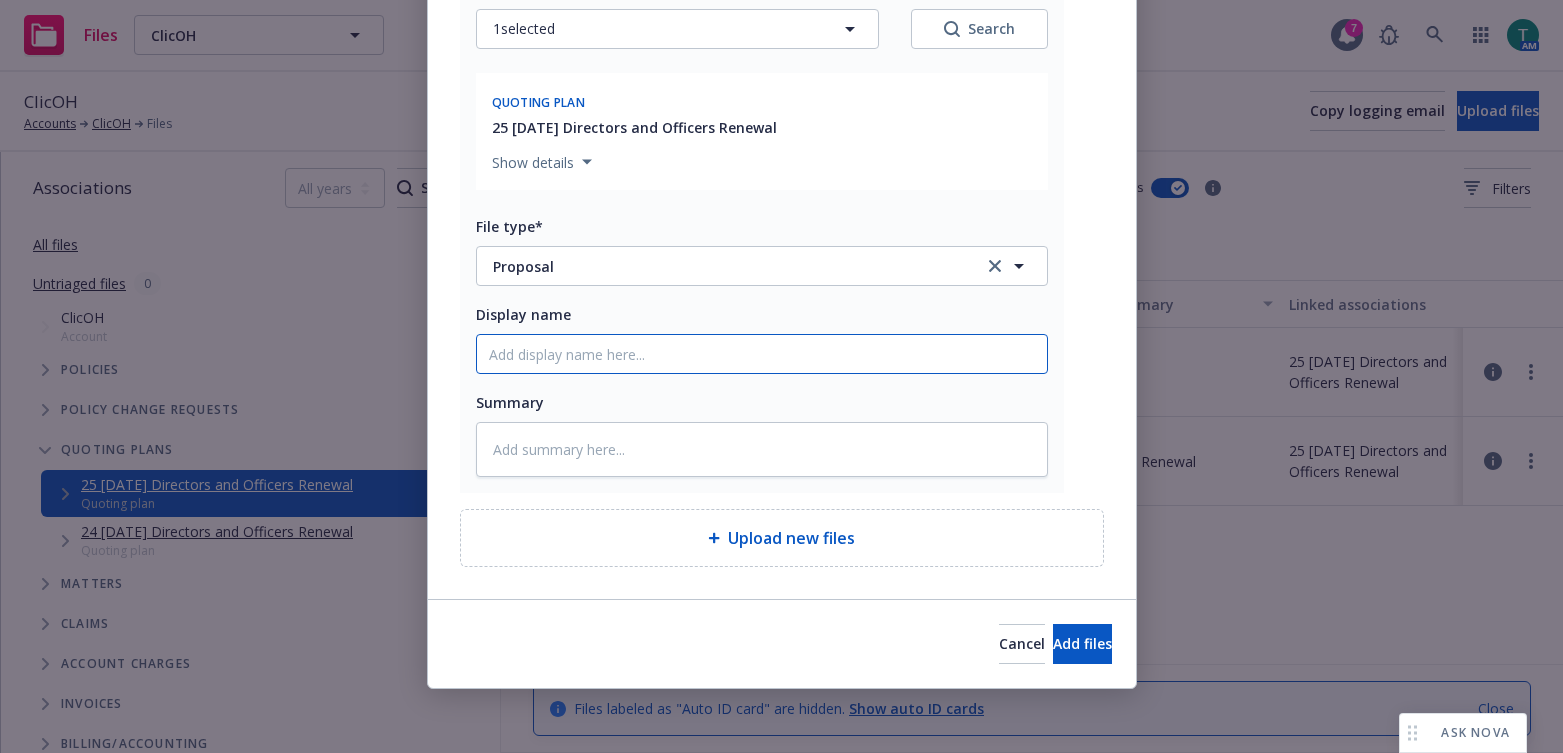 click on "Display name" at bounding box center (762, 354) 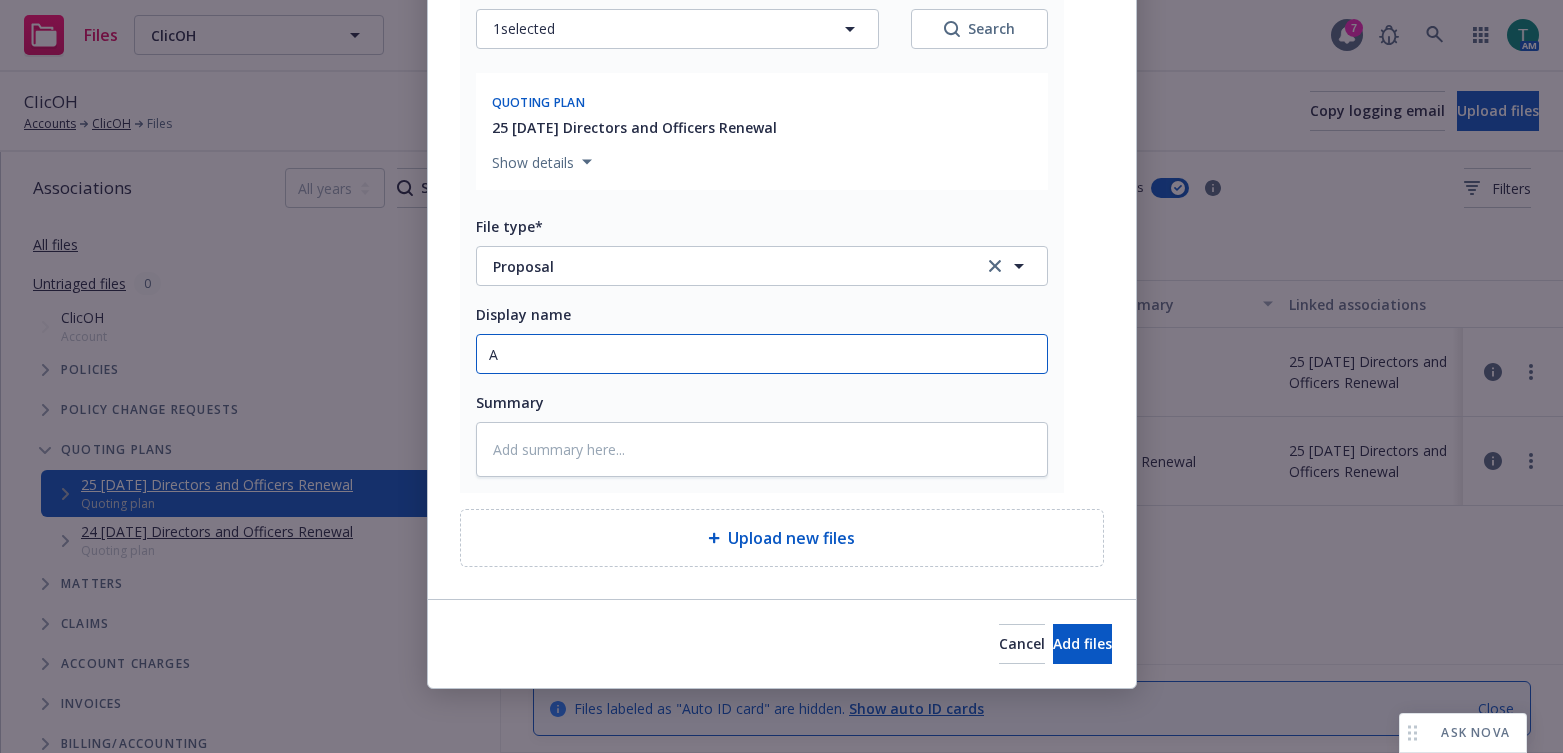 type on "Au" 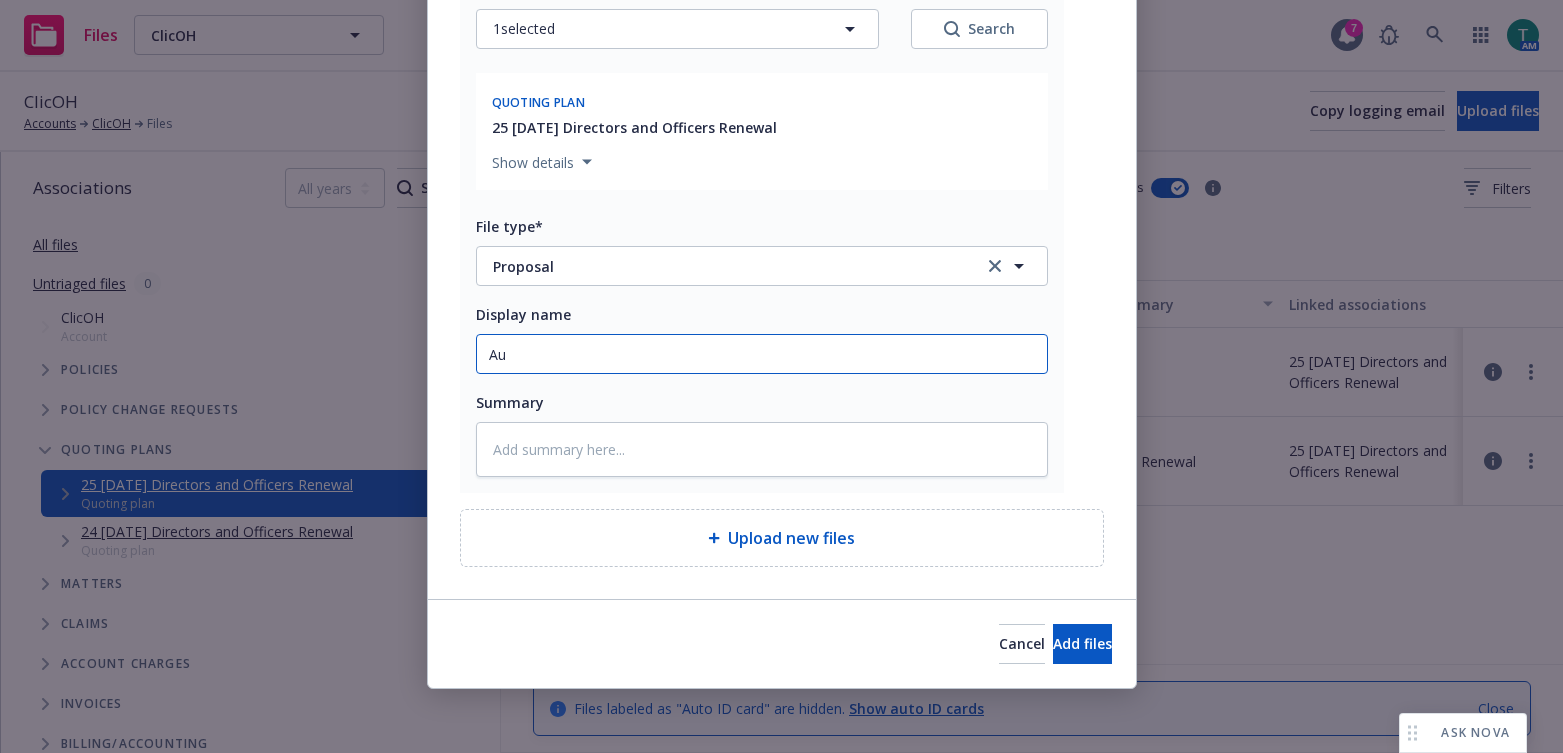 type on "x" 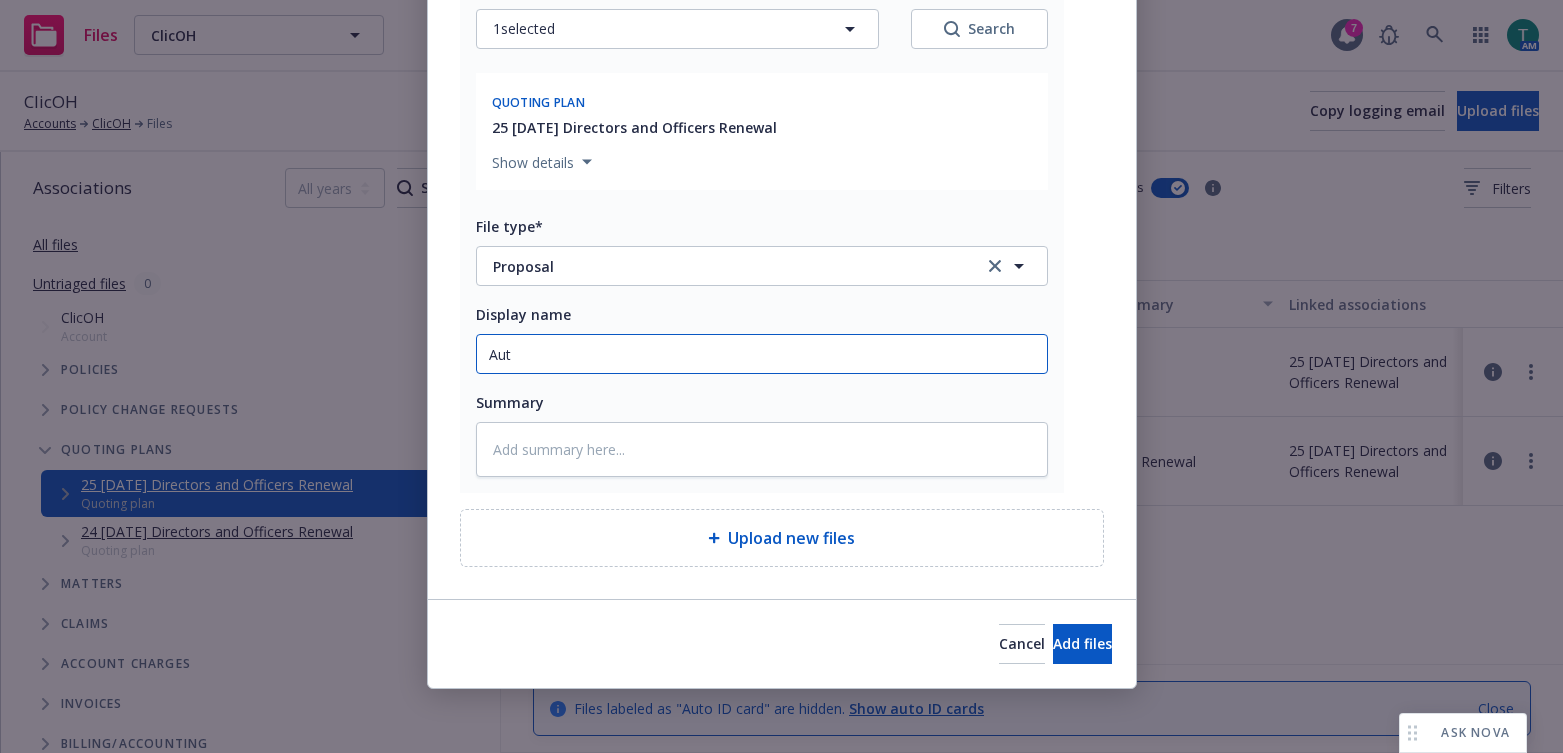 type on "x" 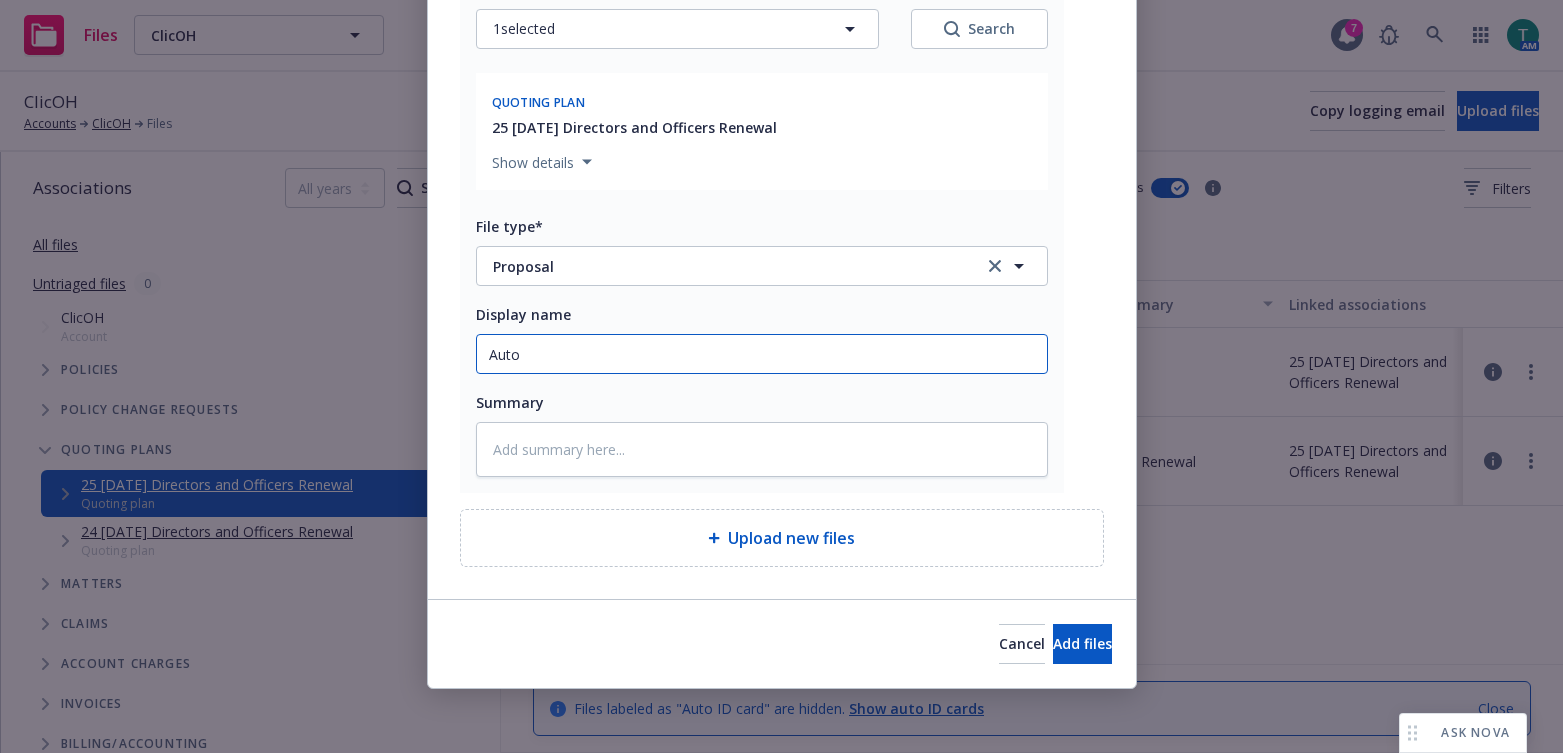 type on "x" 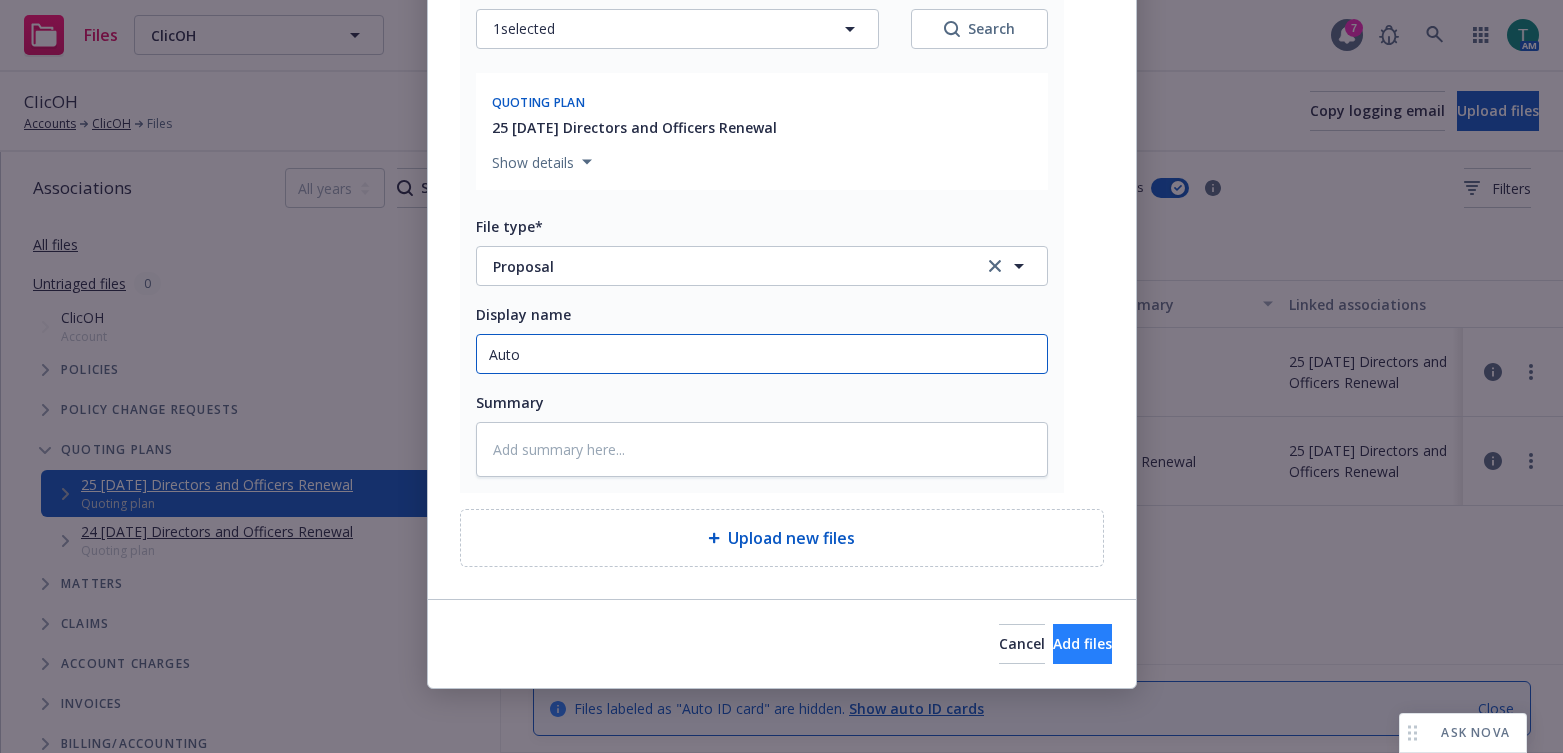 type on "Auto" 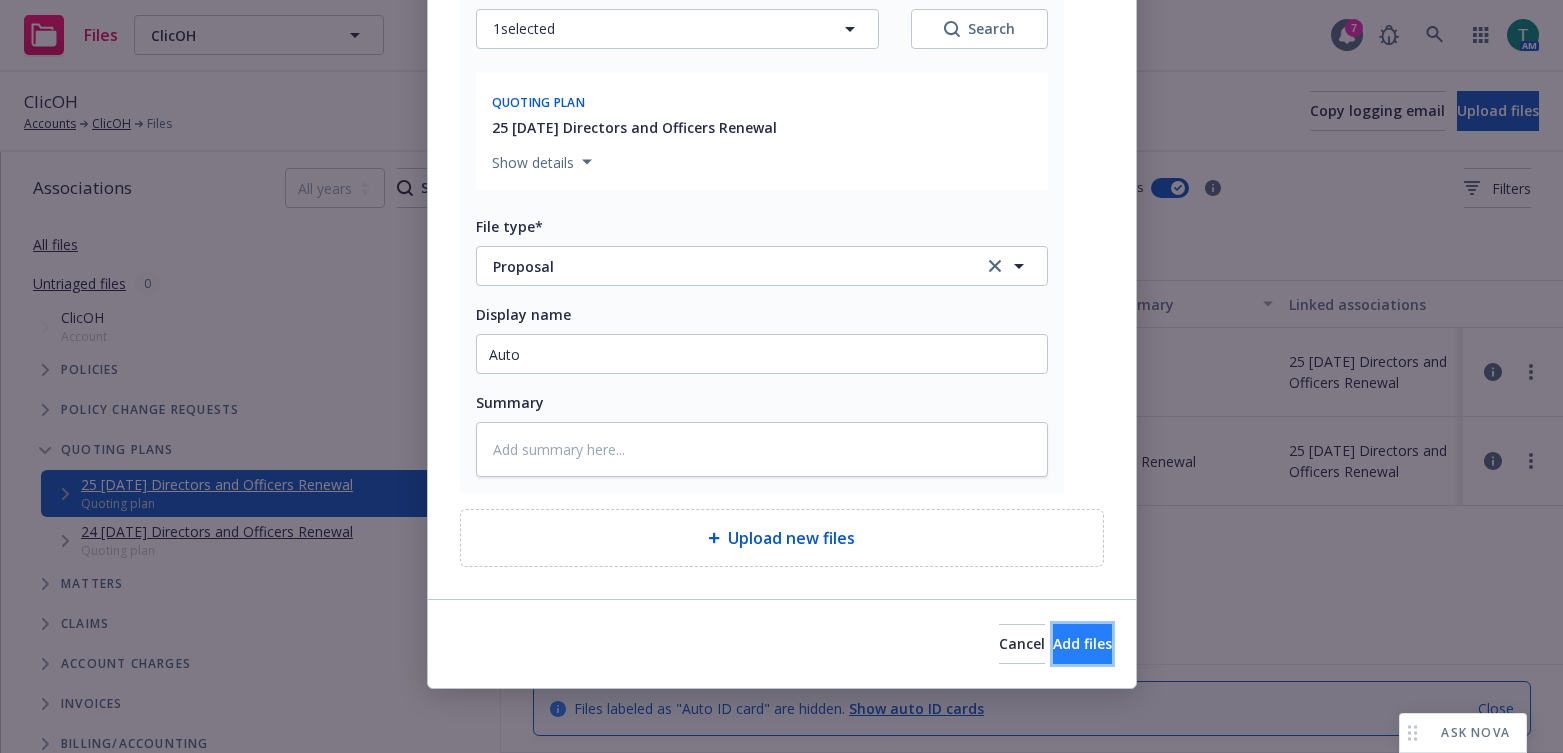 click on "Add files" at bounding box center [1082, 643] 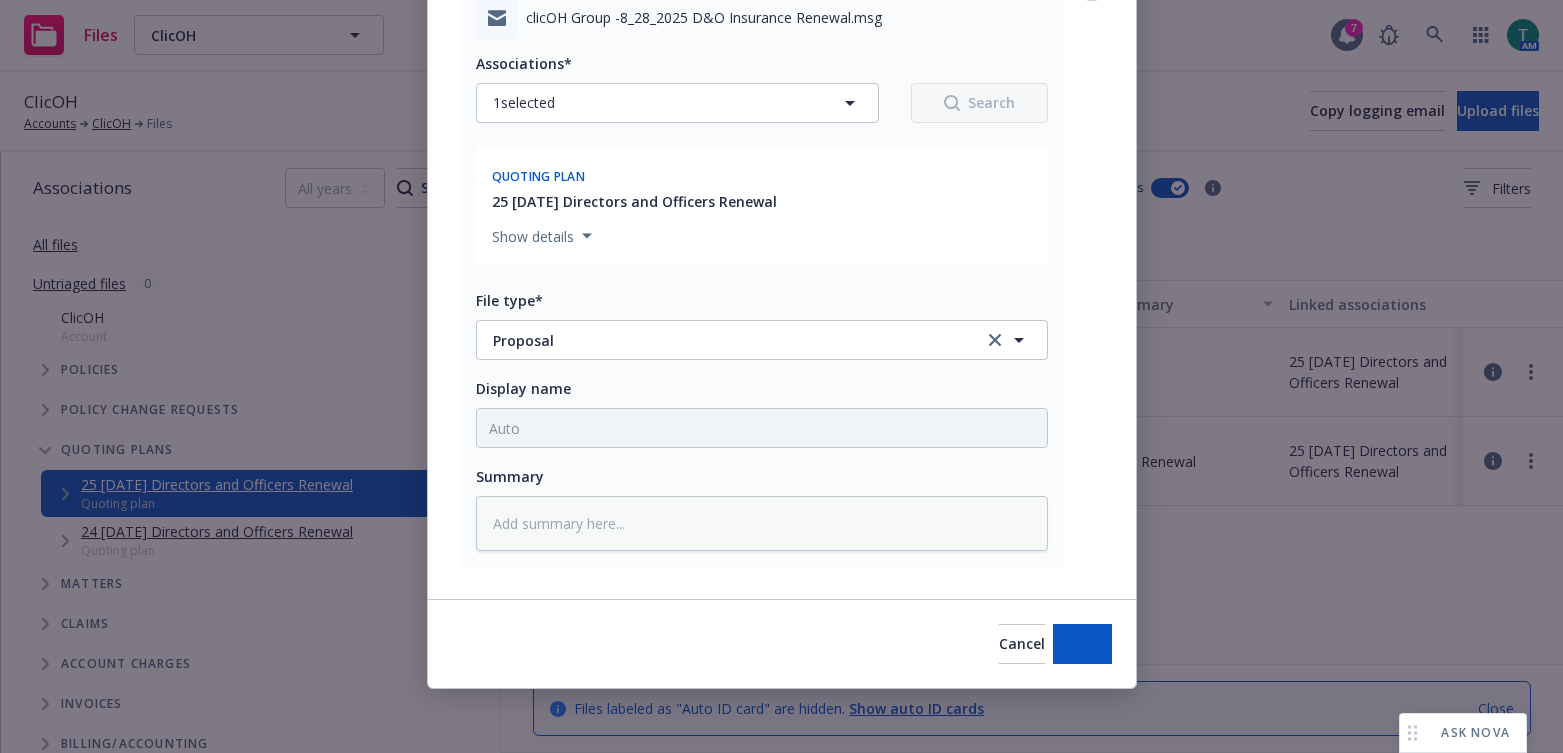 scroll, scrollTop: 253, scrollLeft: 0, axis: vertical 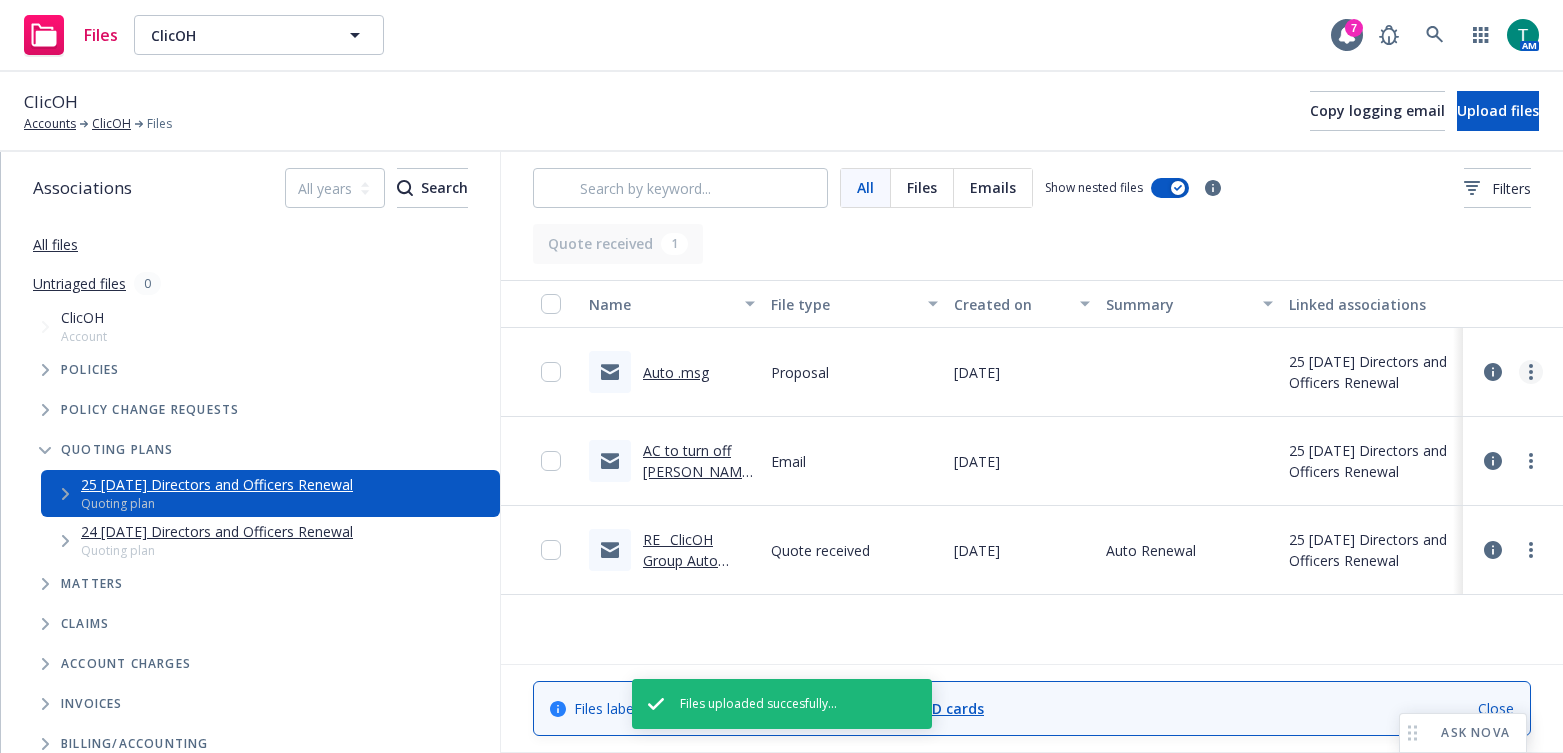 click at bounding box center (1531, 372) 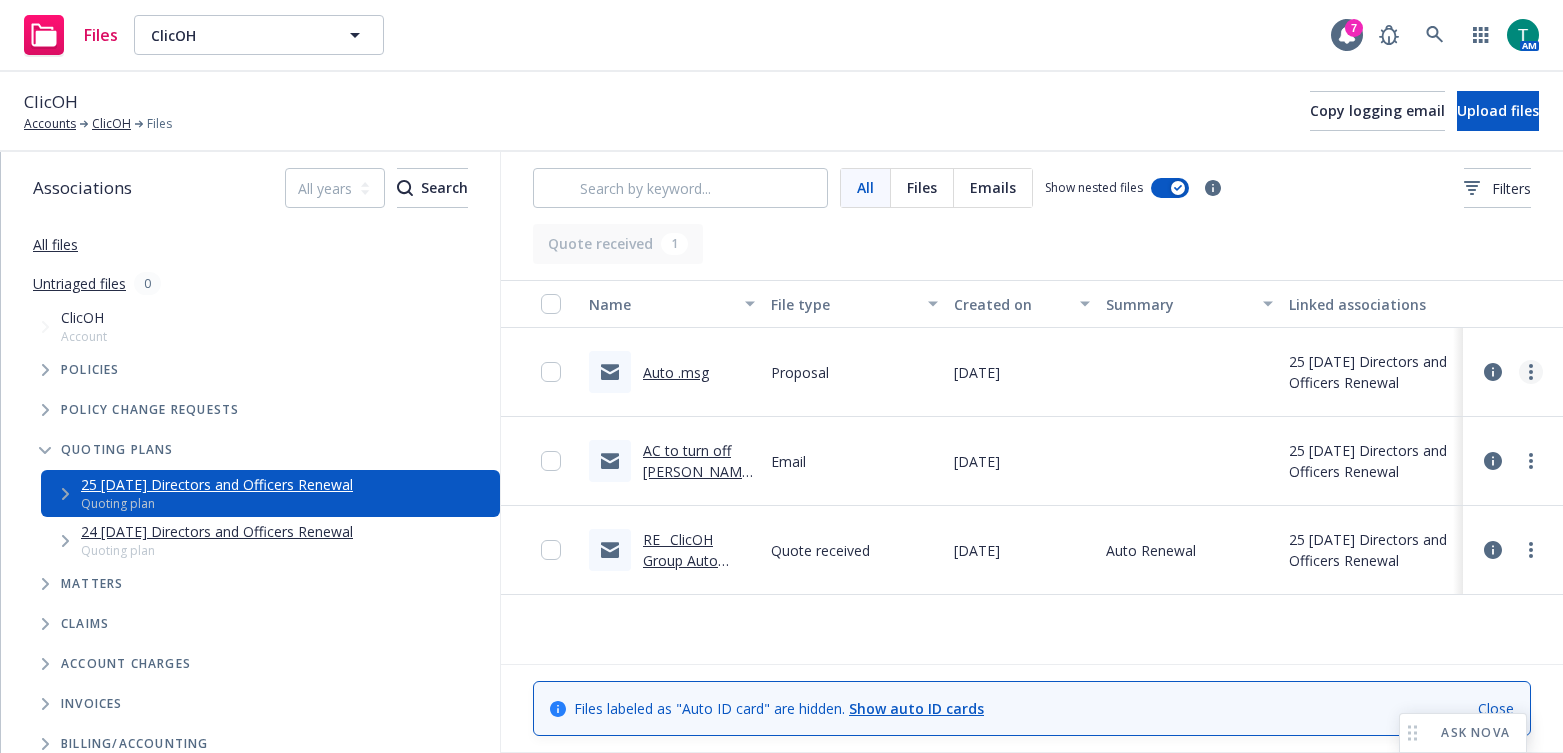 click at bounding box center (1531, 372) 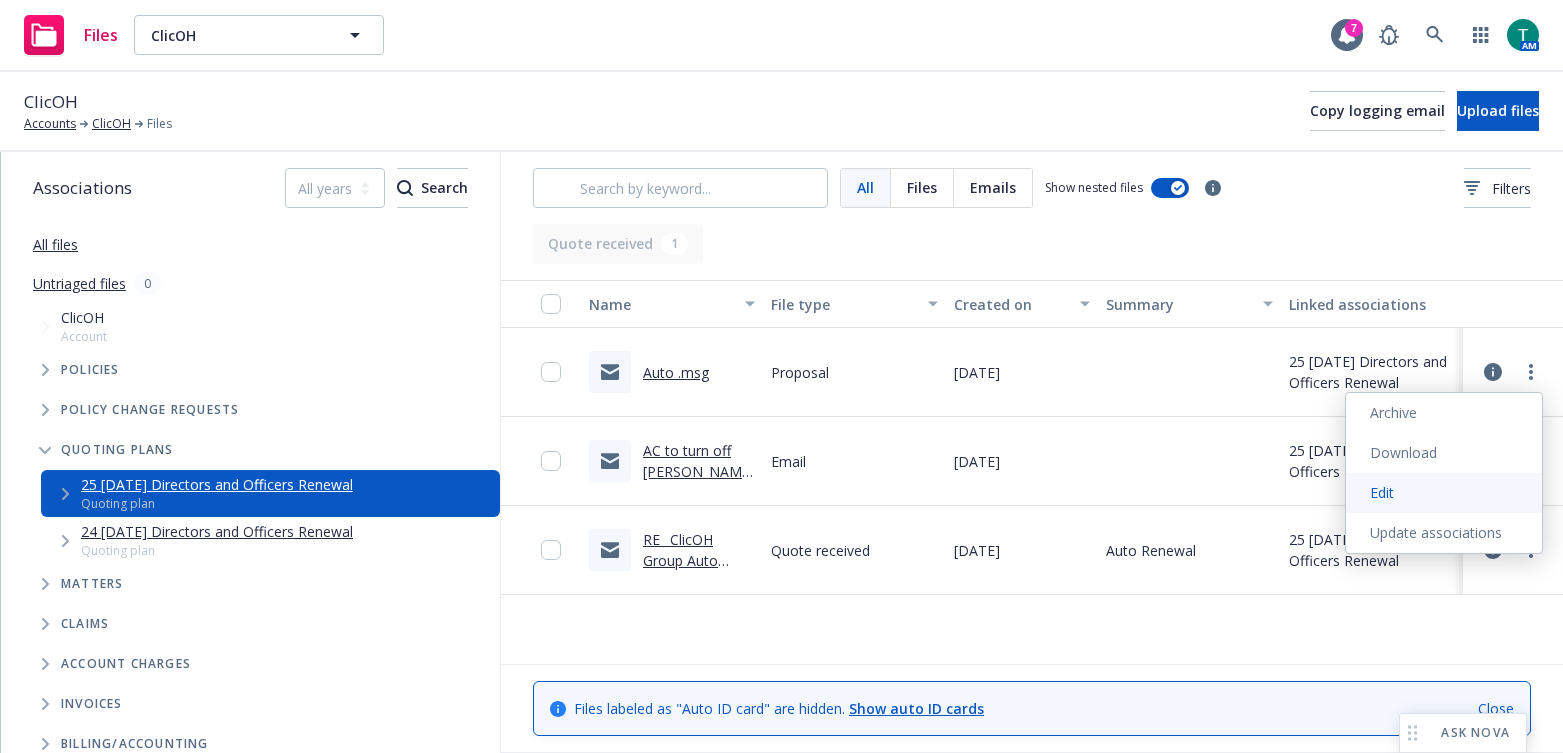 click on "Edit" at bounding box center [1444, 493] 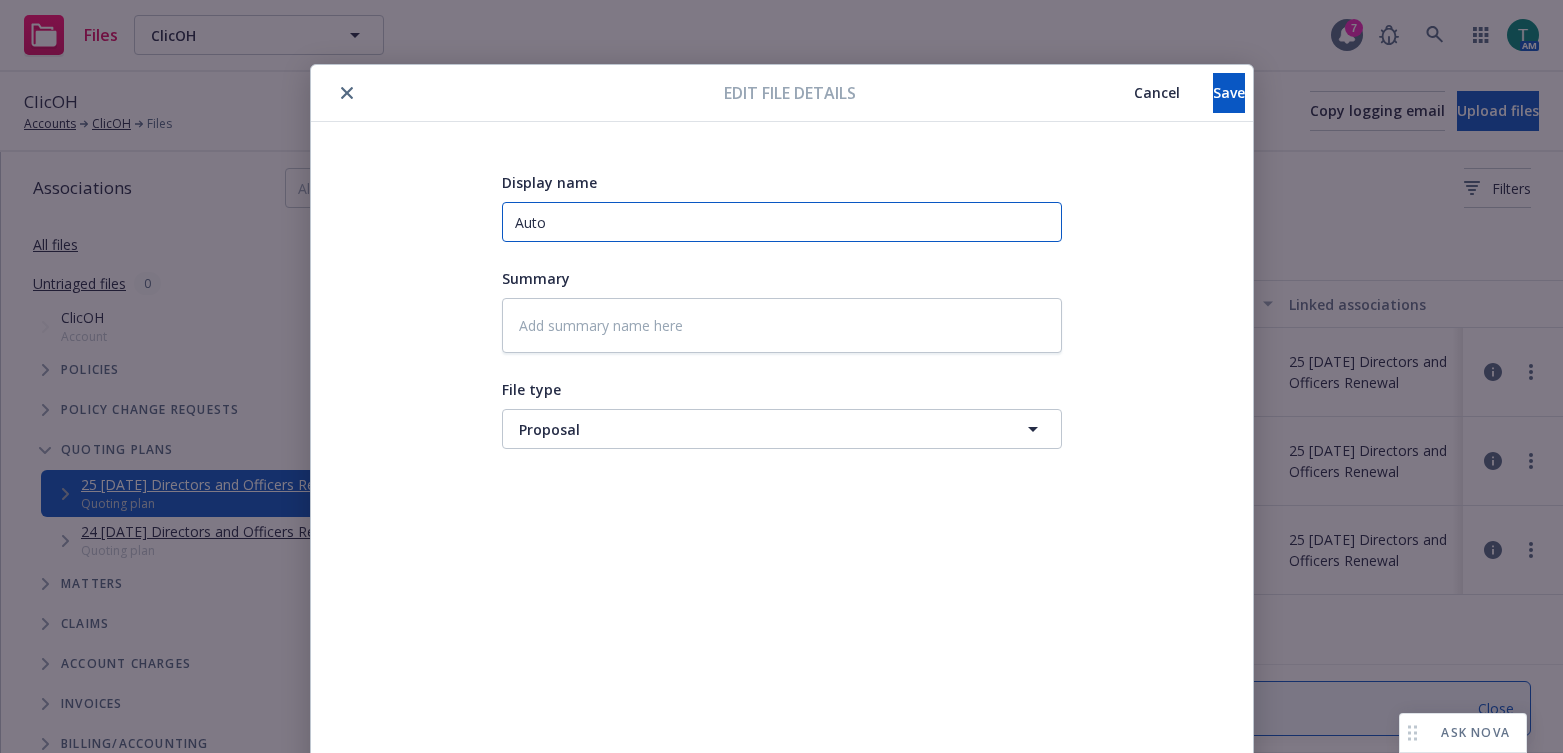 click on "Auto" at bounding box center (782, 222) 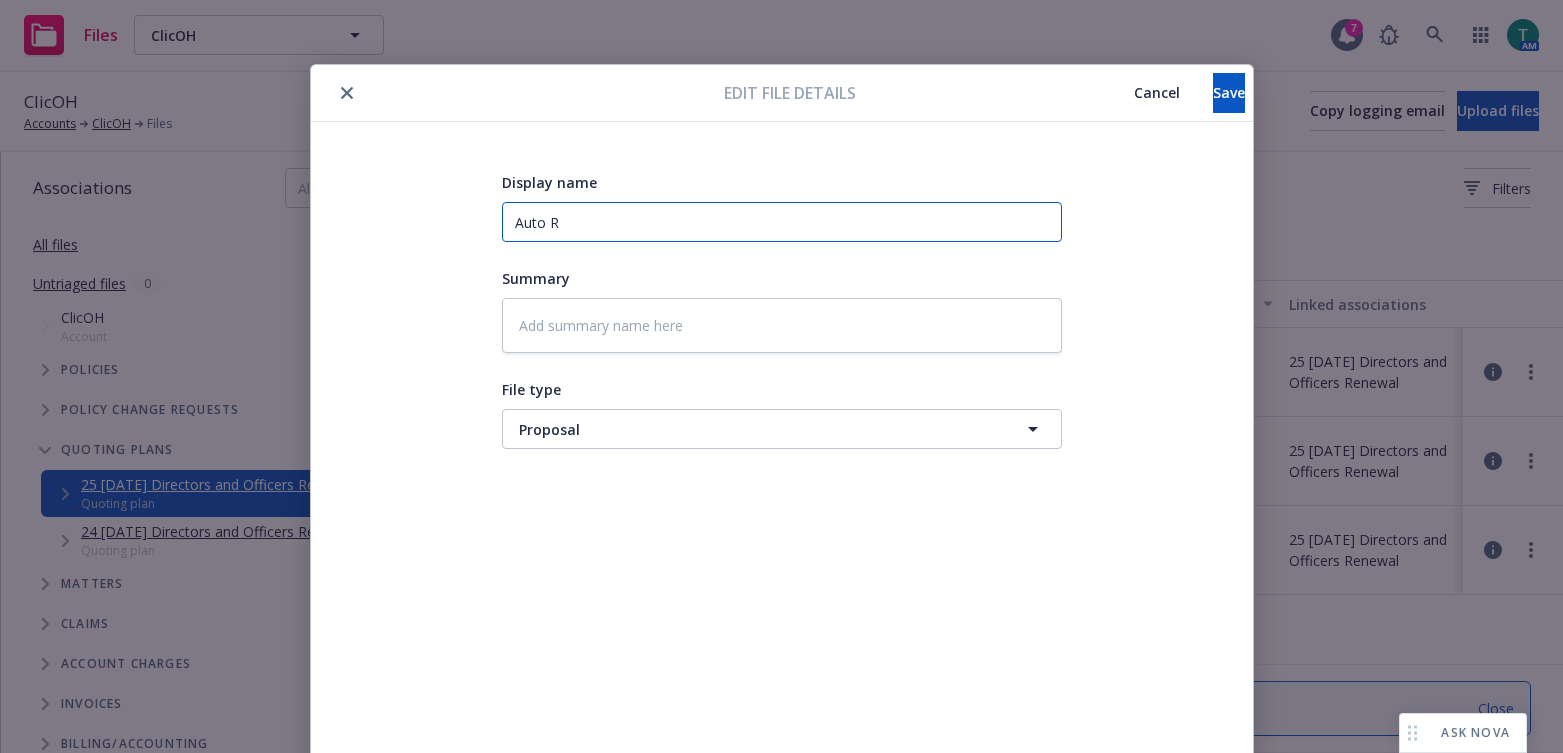 type on "x" 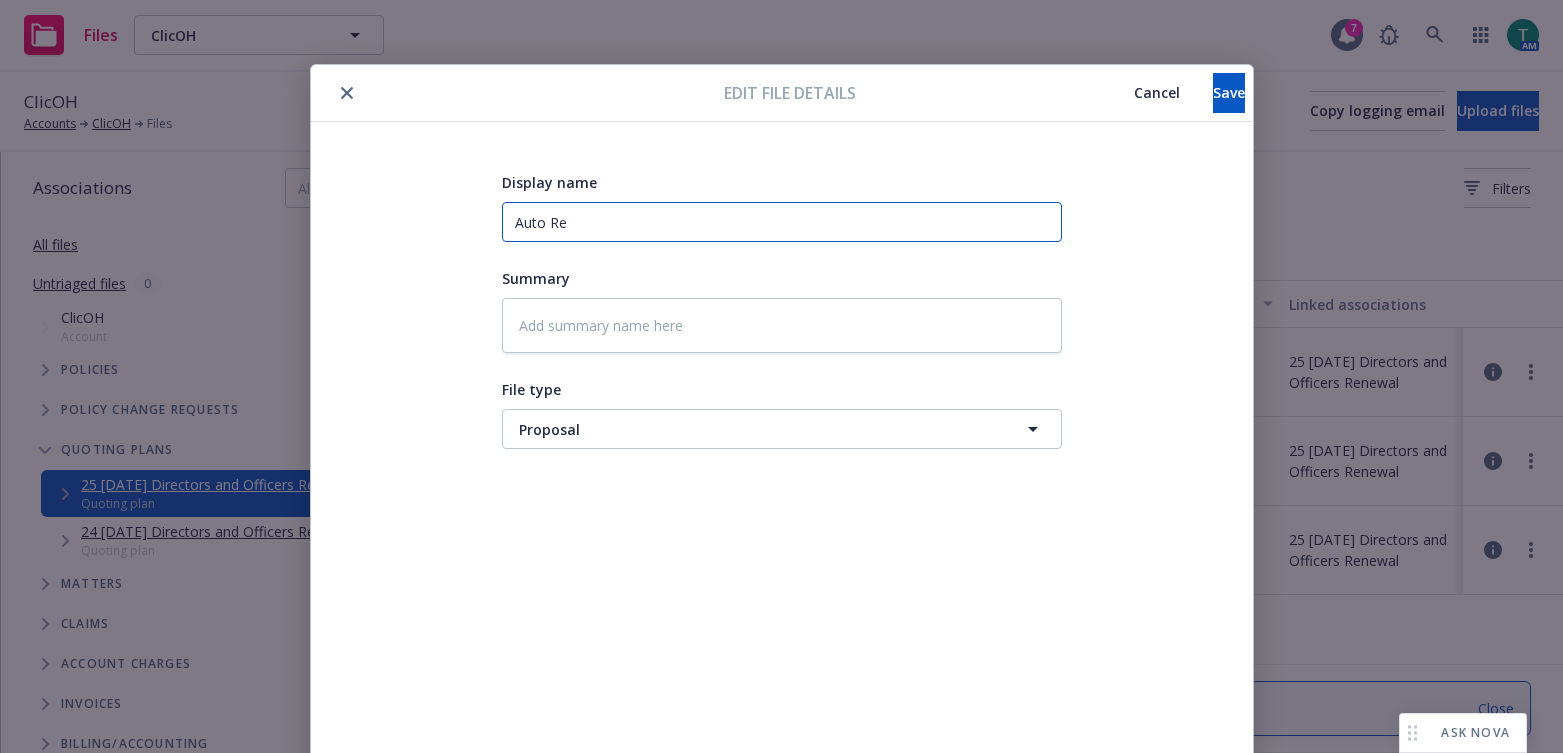 type on "Auto Ren" 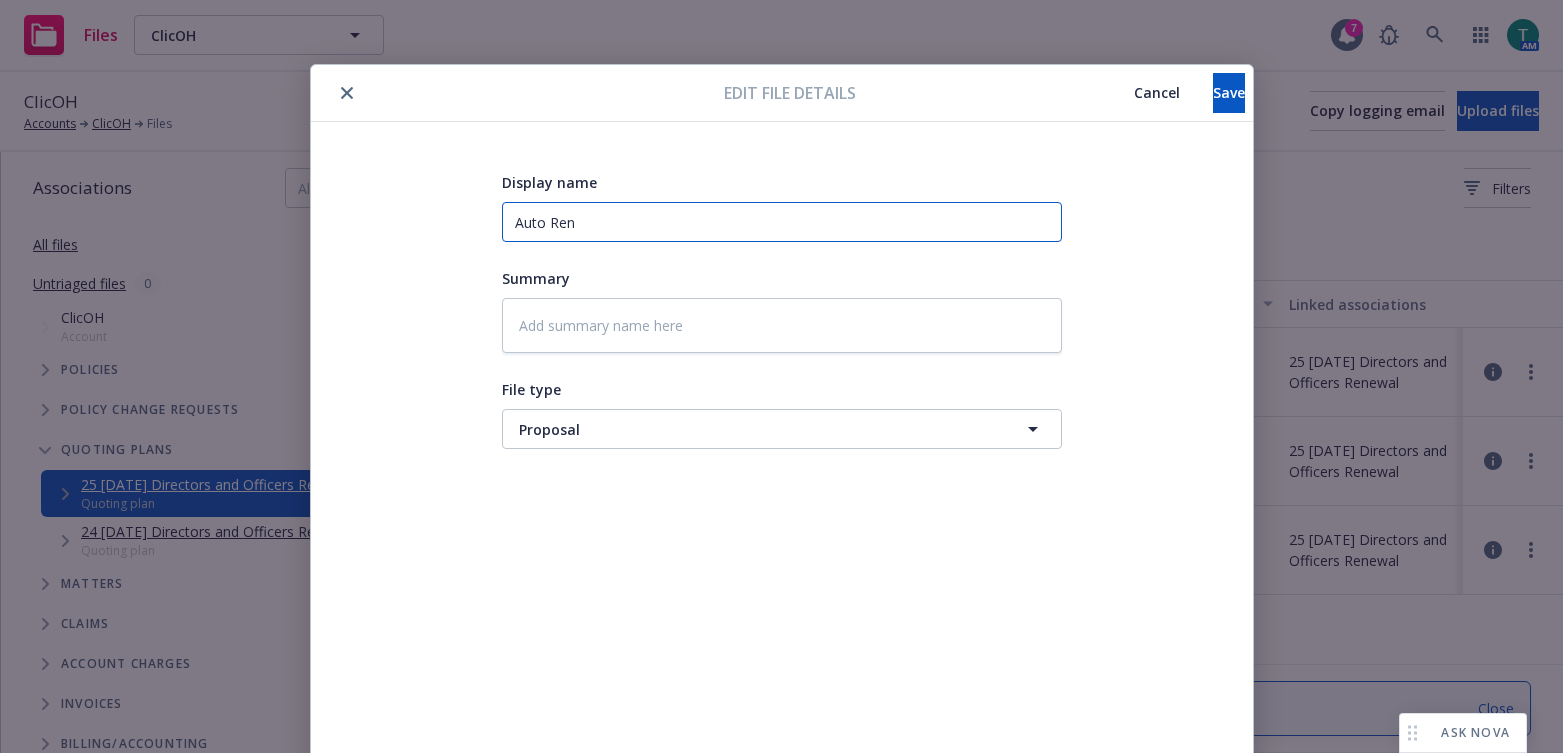 type on "x" 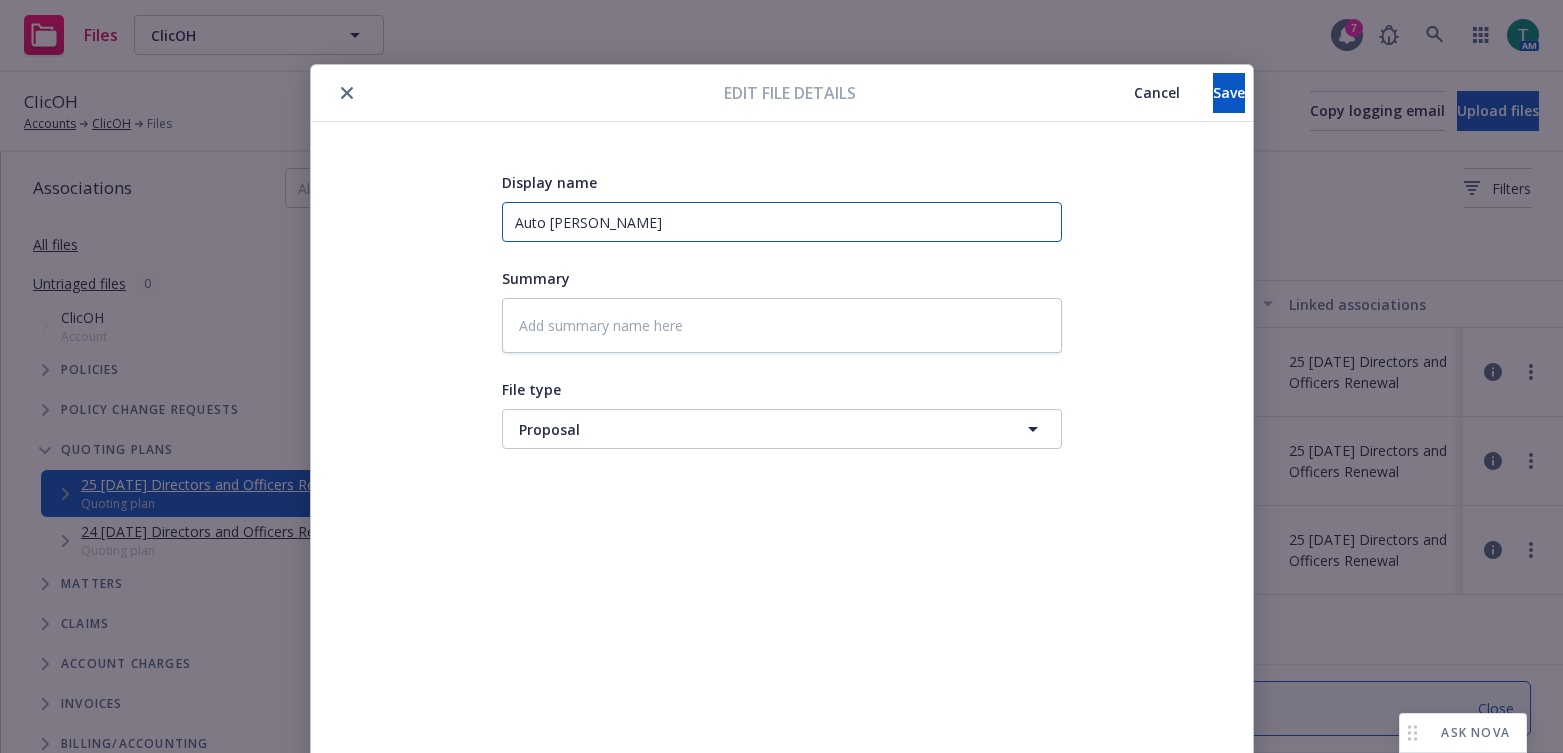 type on "Auto Renew" 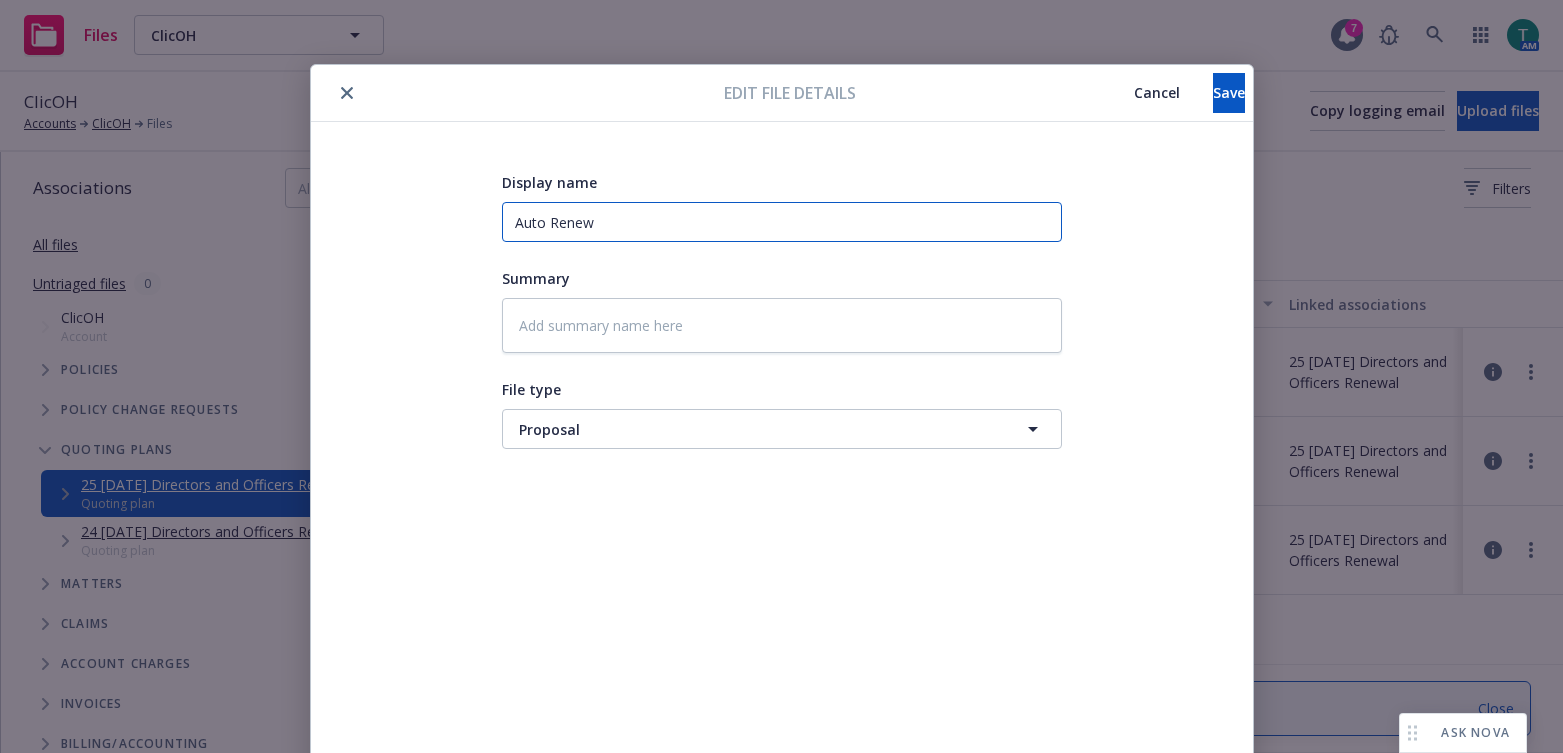 type on "x" 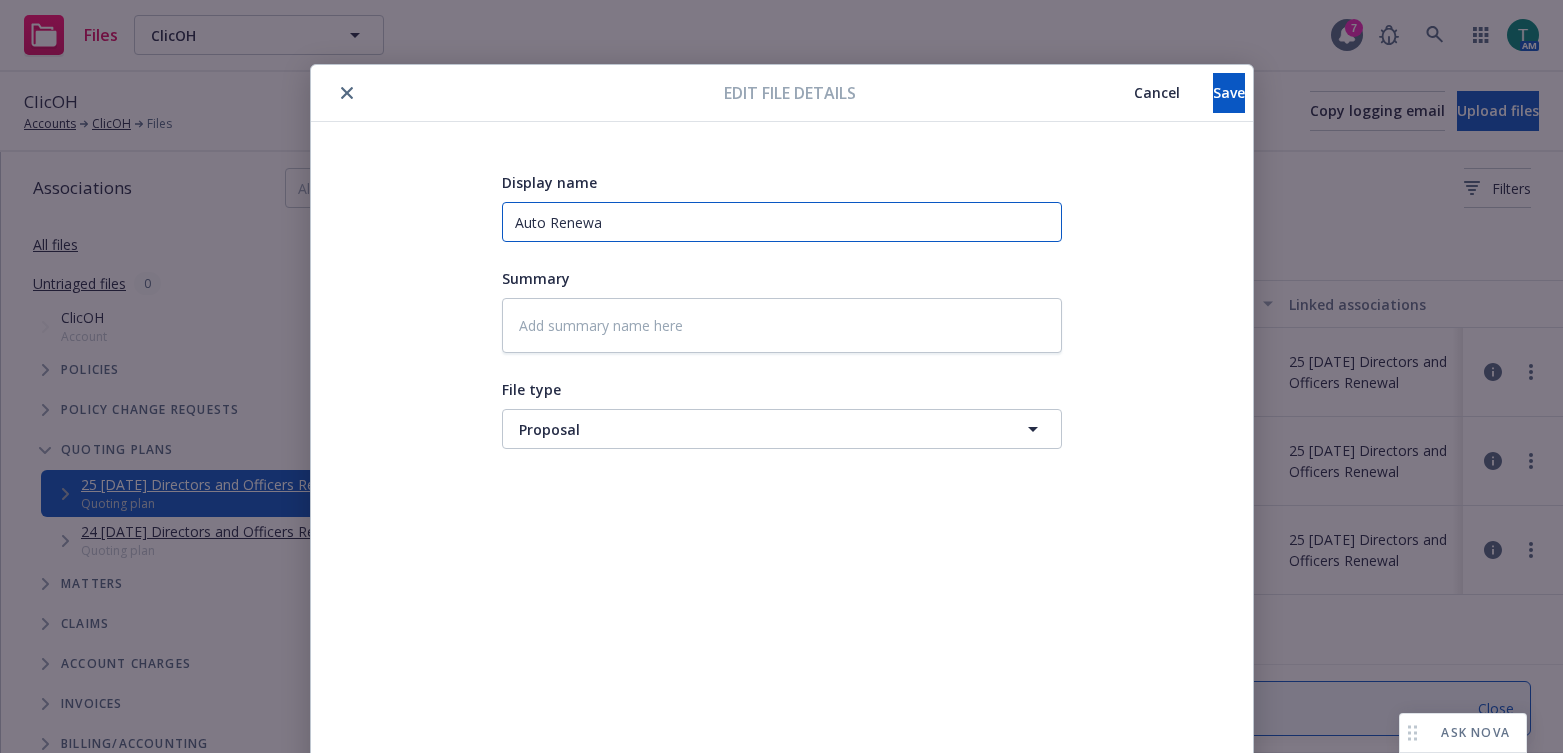 type on "Auto Renewal" 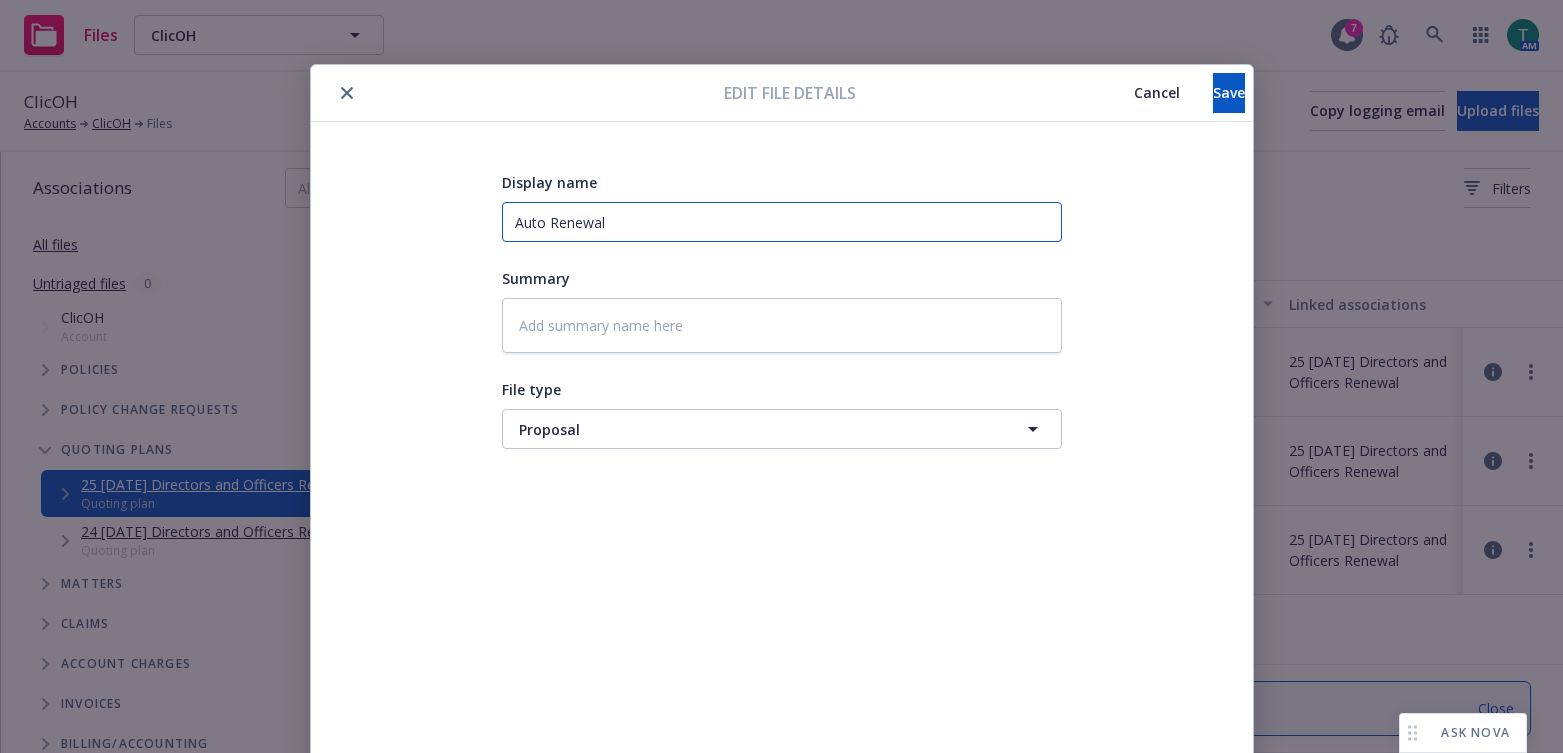 type on "x" 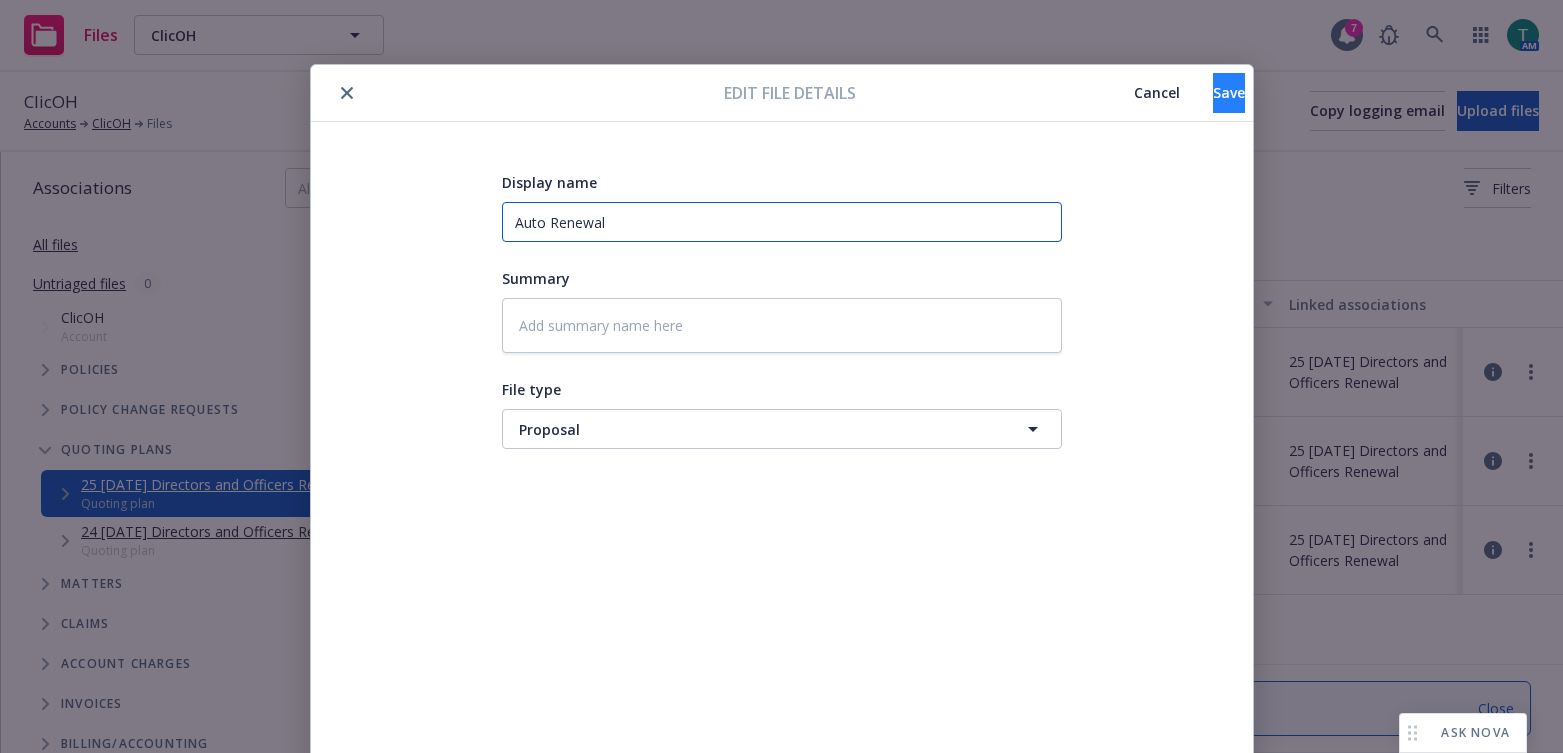 type on "Auto Renewal" 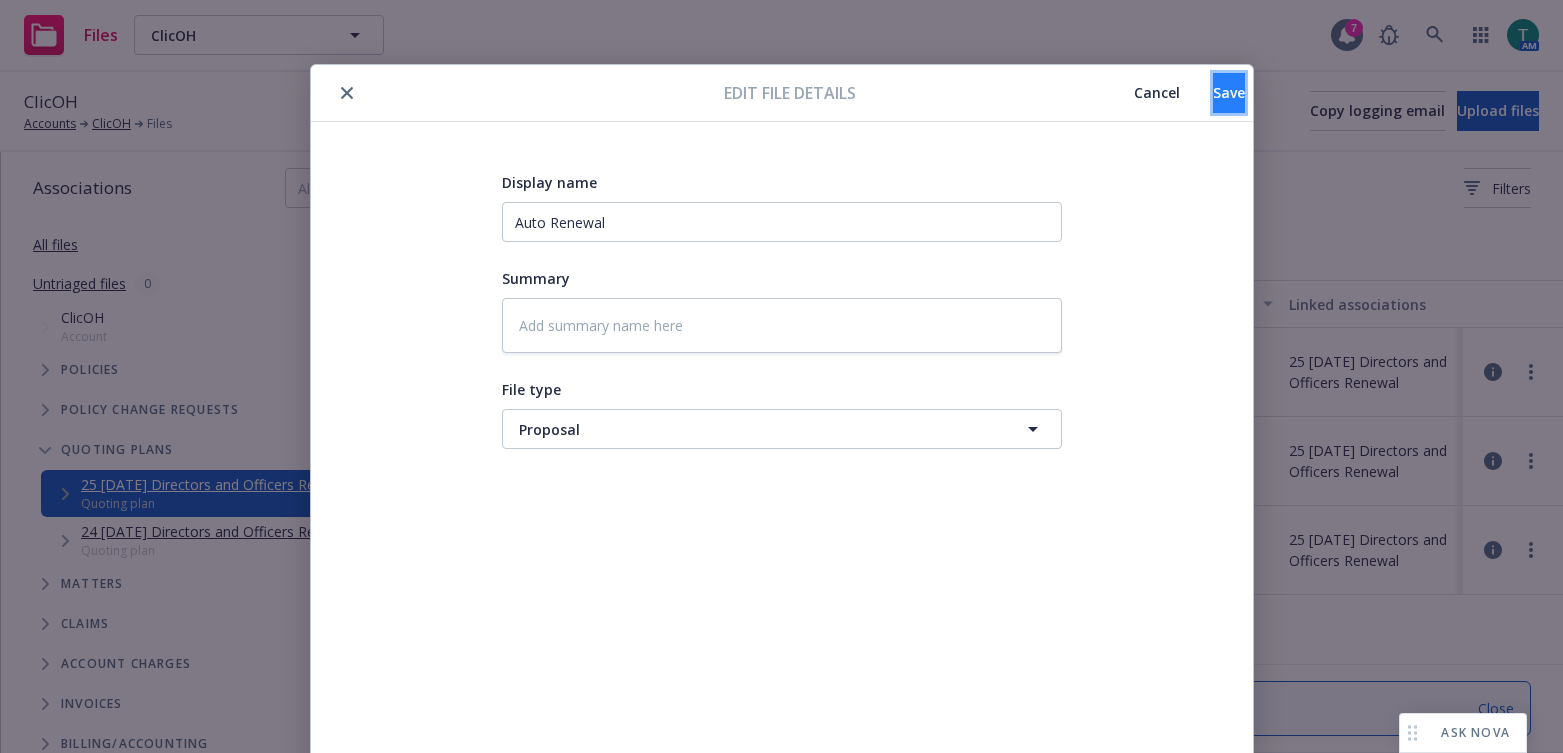 click on "Save" at bounding box center [1229, 93] 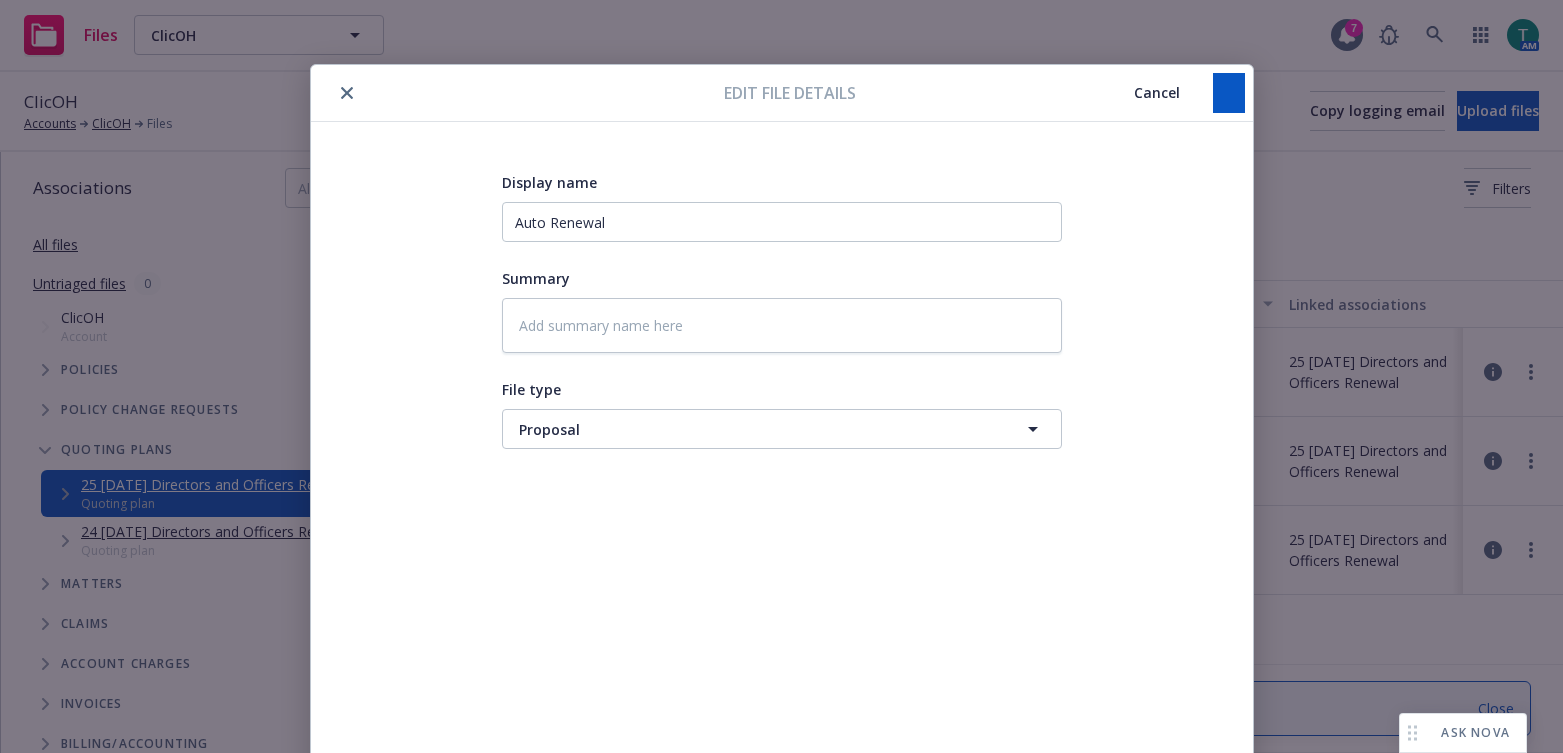 type on "x" 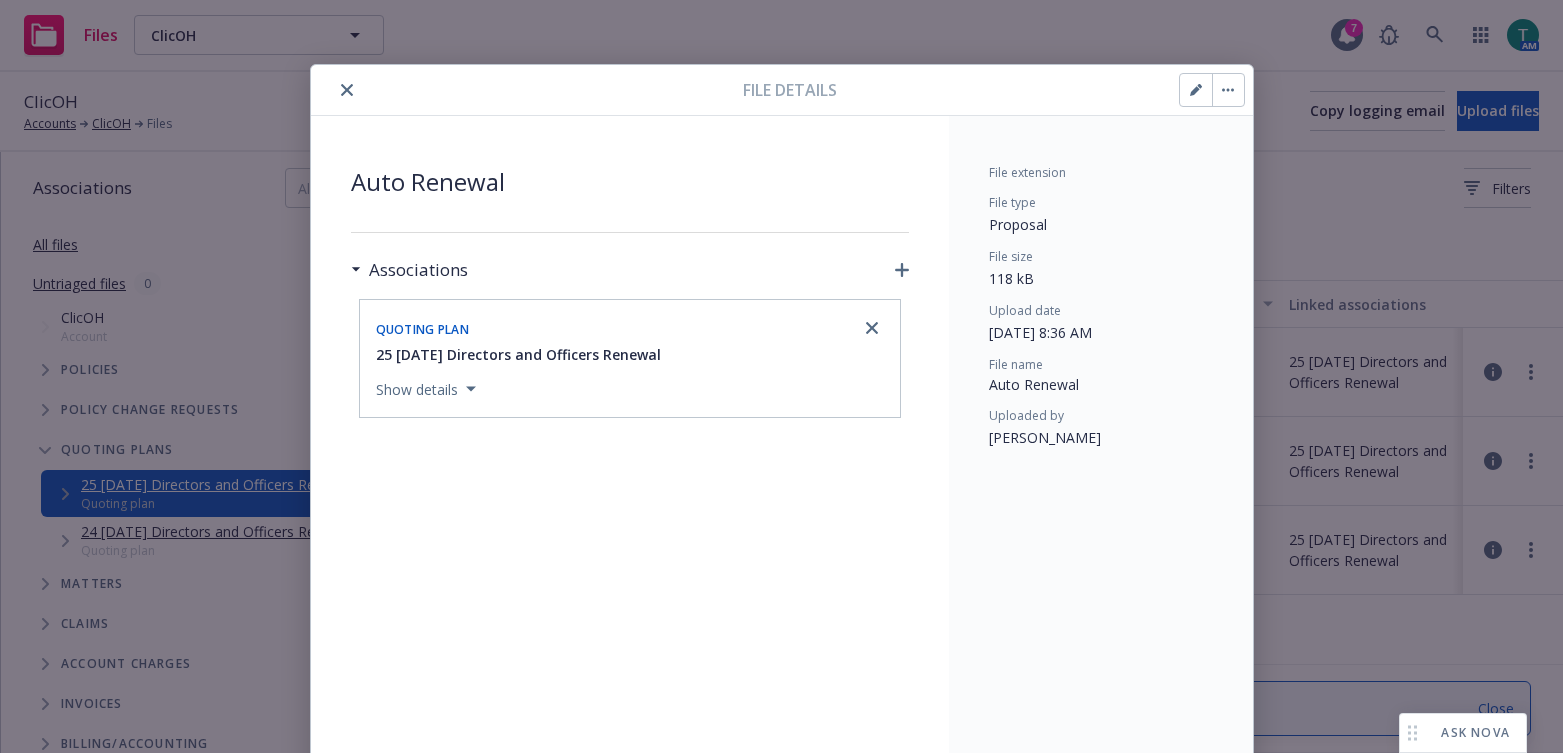 scroll, scrollTop: 64, scrollLeft: 0, axis: vertical 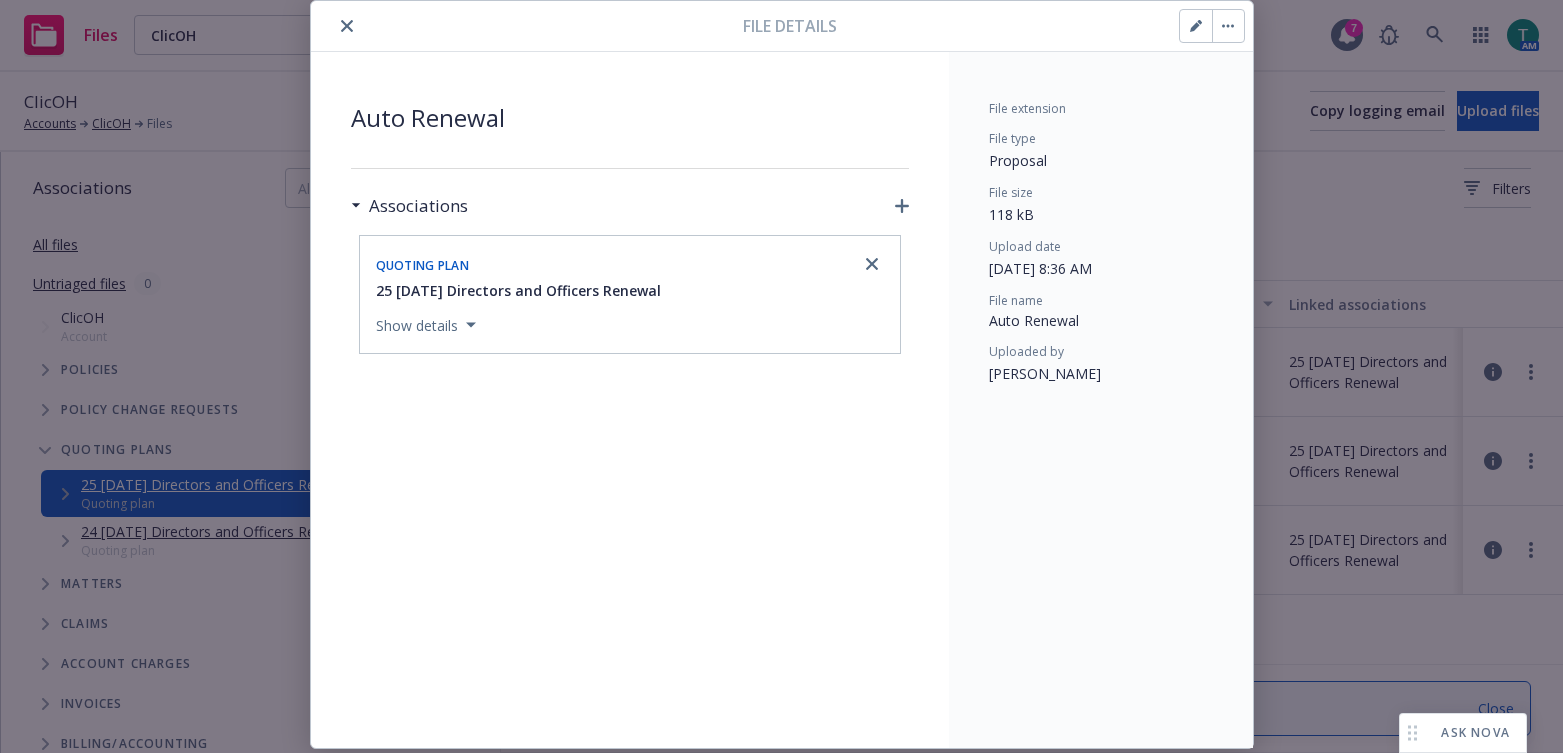 click on "File details" at bounding box center [782, 26] 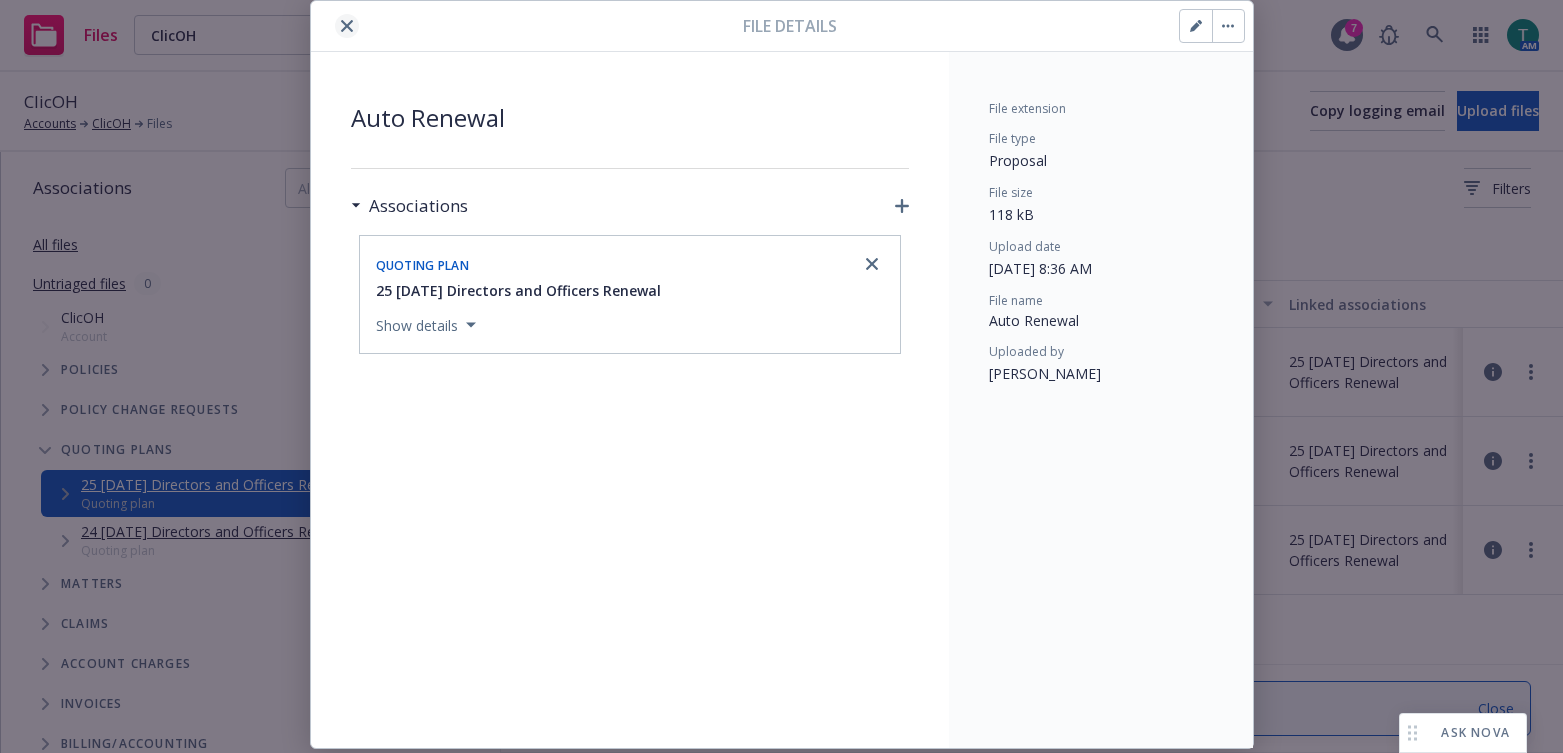 click 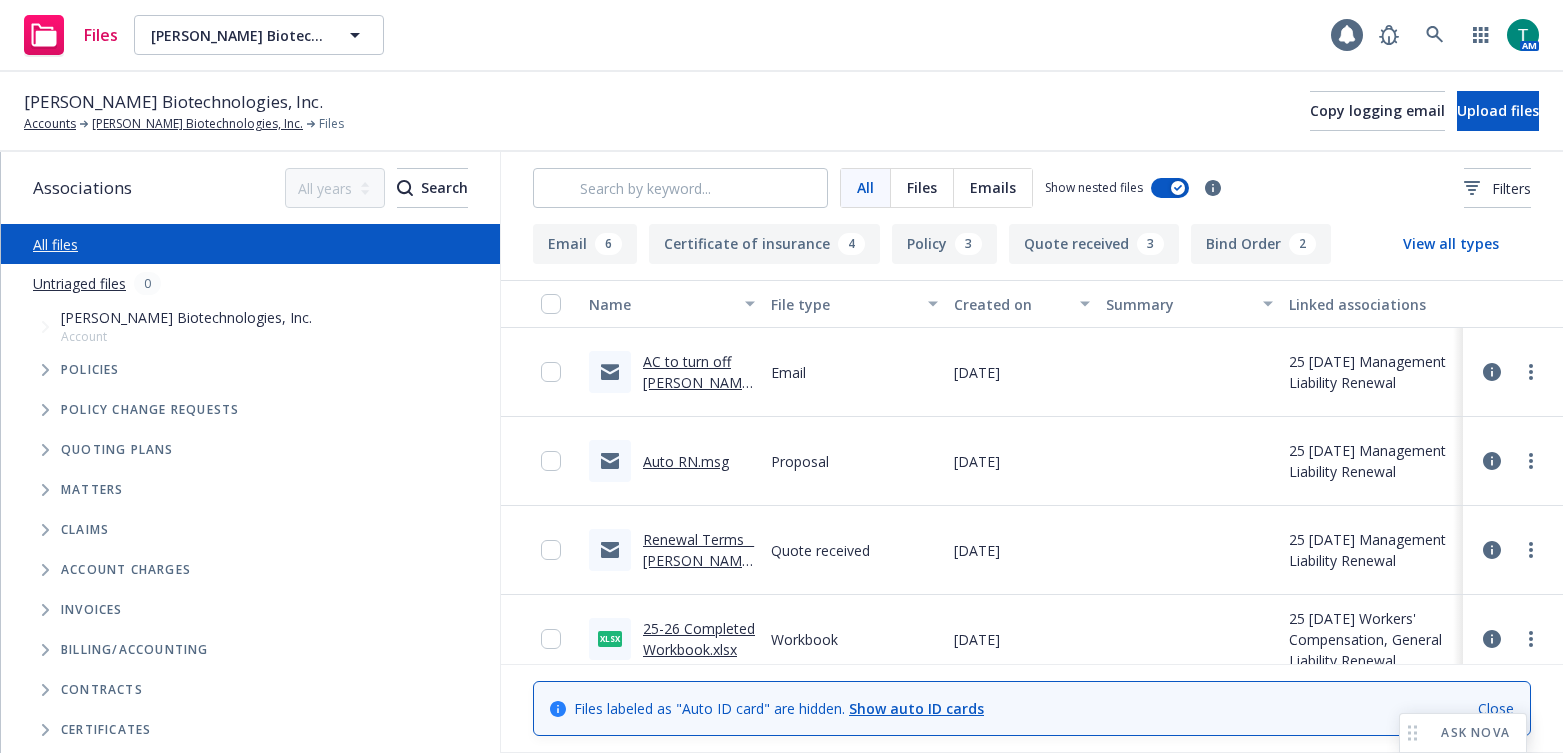 scroll, scrollTop: 0, scrollLeft: 0, axis: both 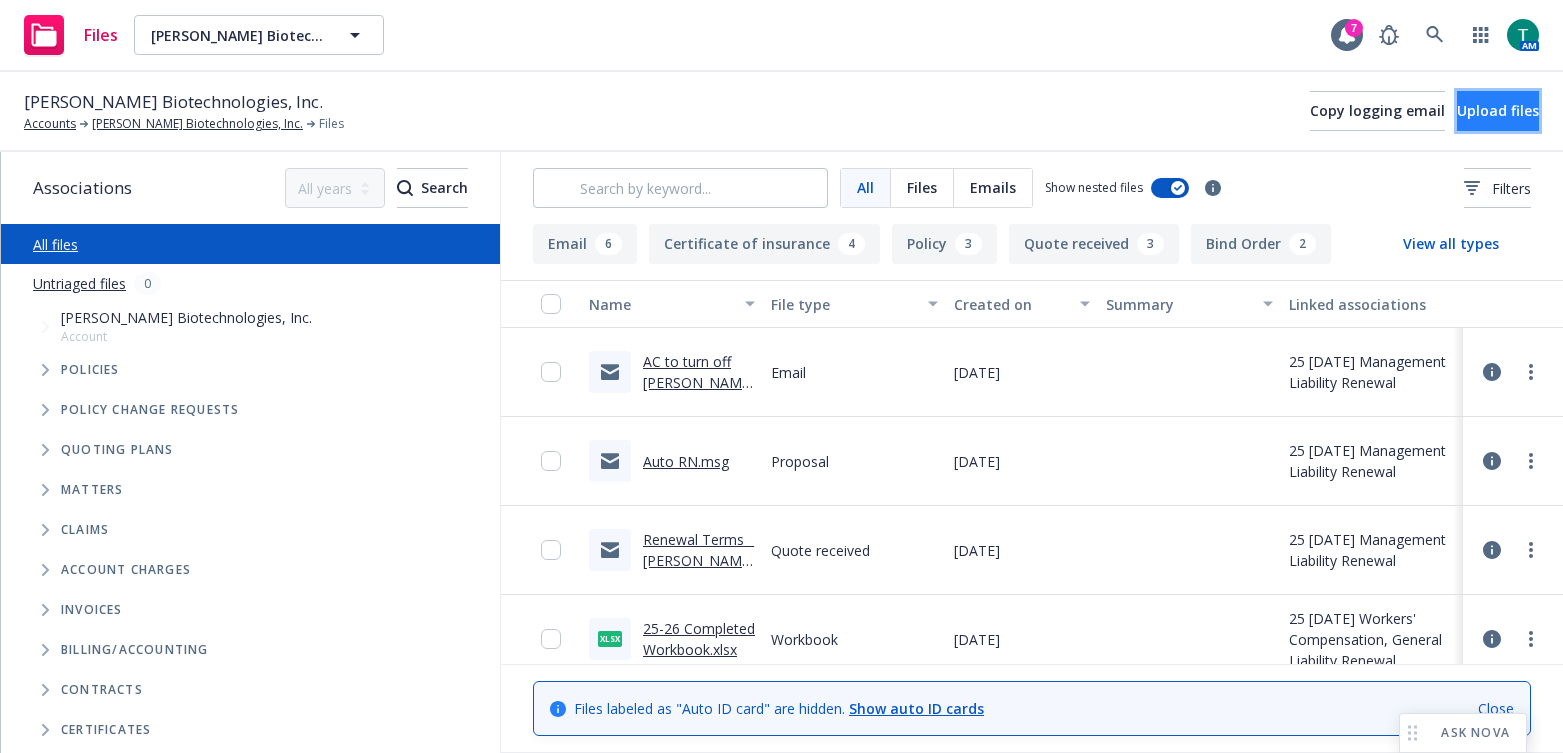 click on "Upload files" at bounding box center (1498, 110) 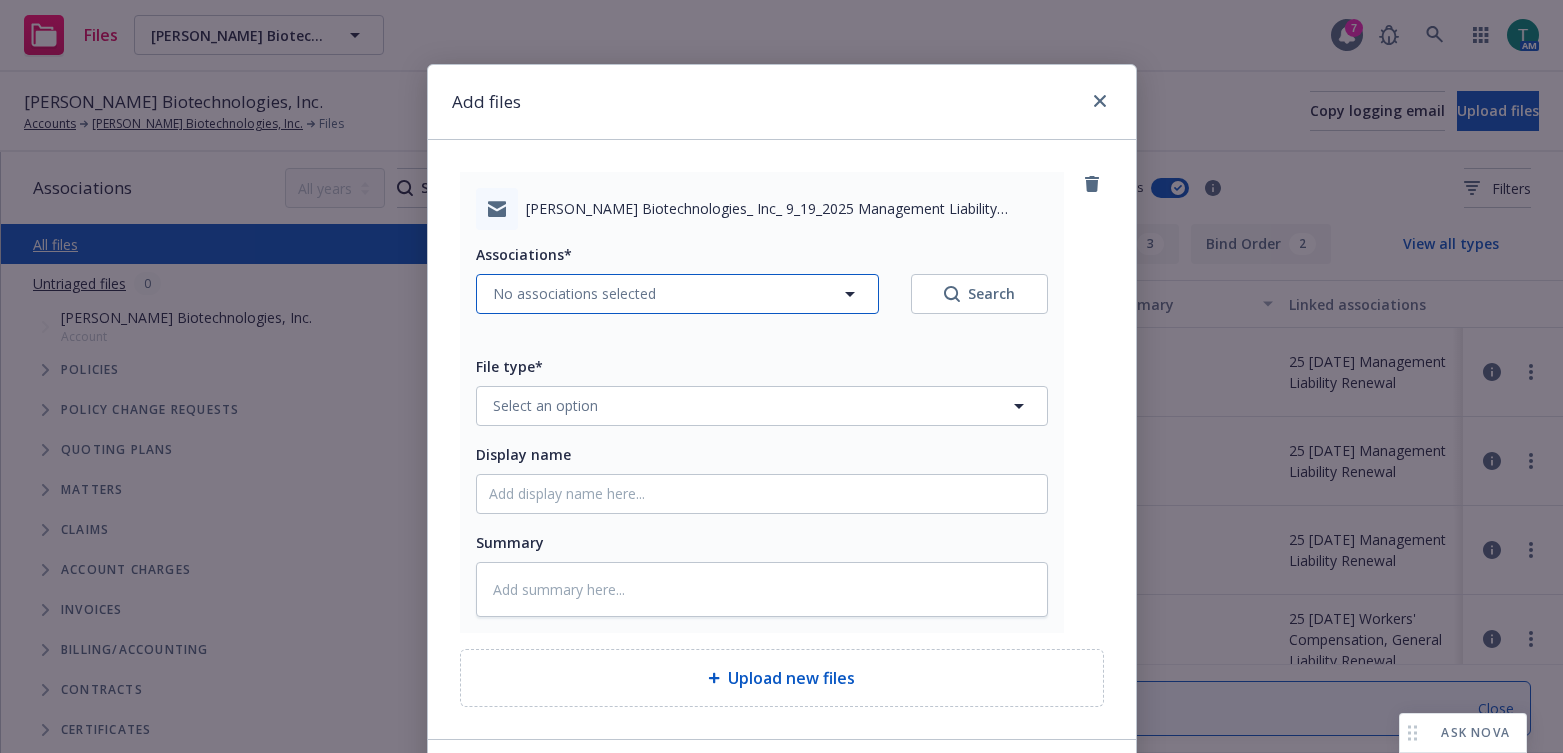 click on "No associations selected" at bounding box center [574, 293] 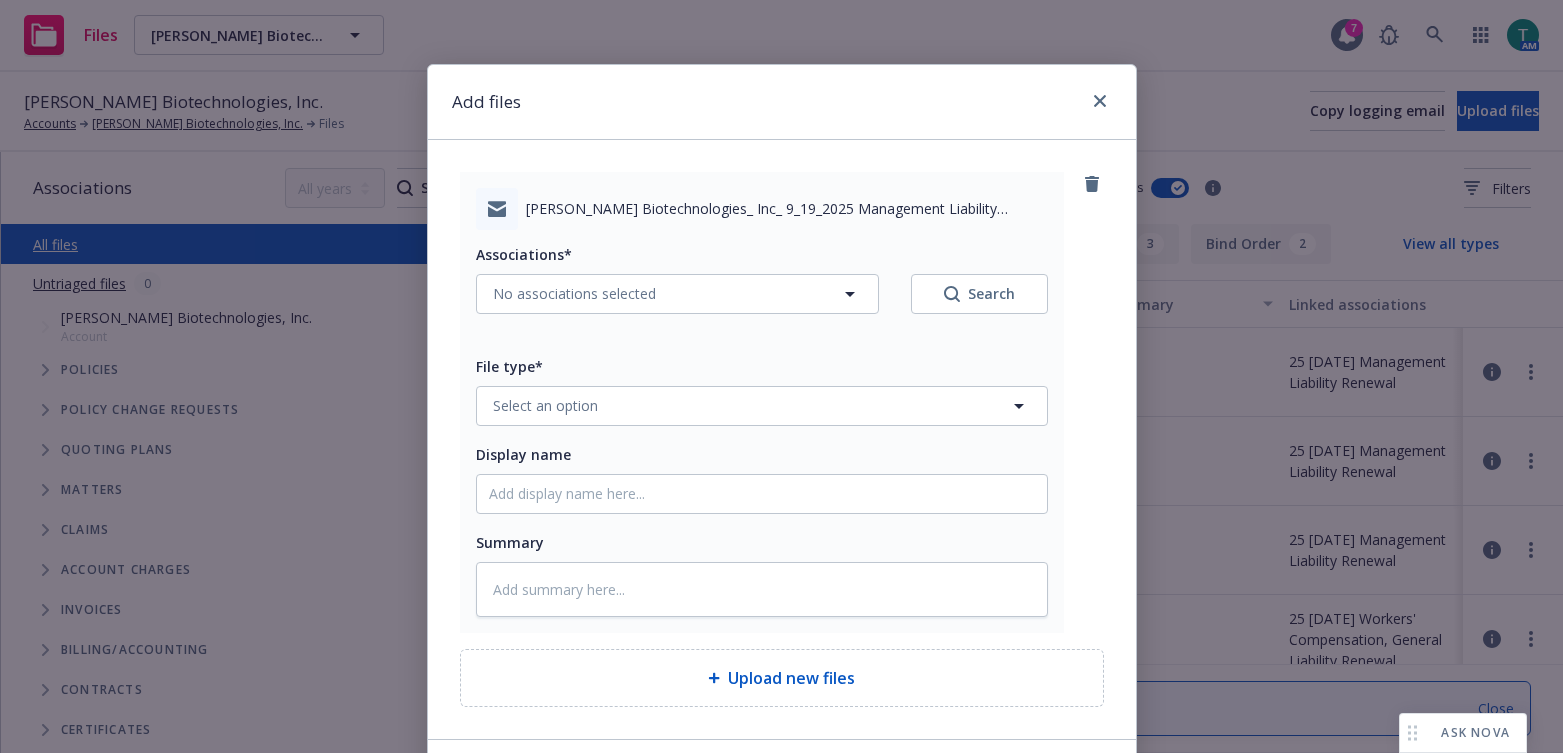 type on "x" 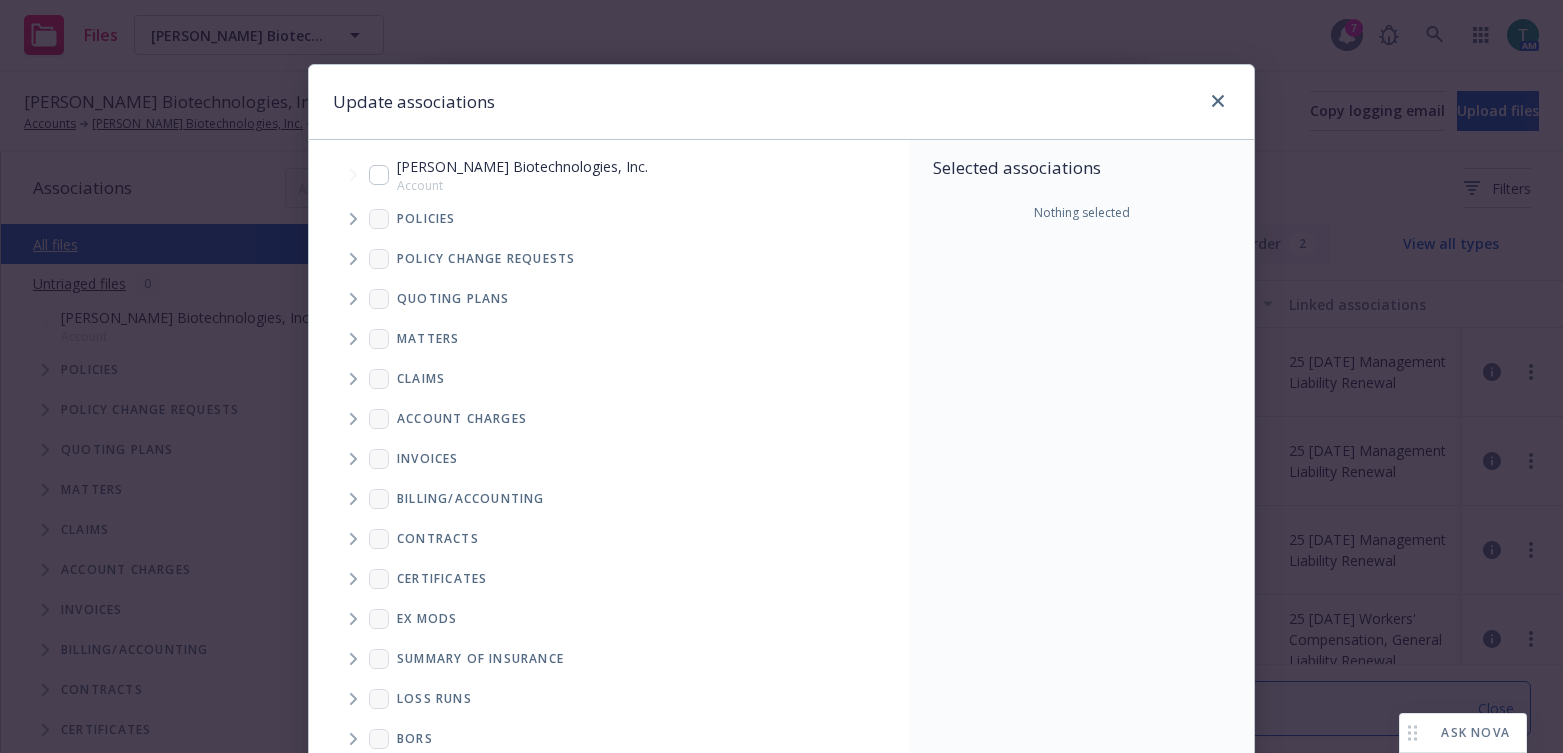 click 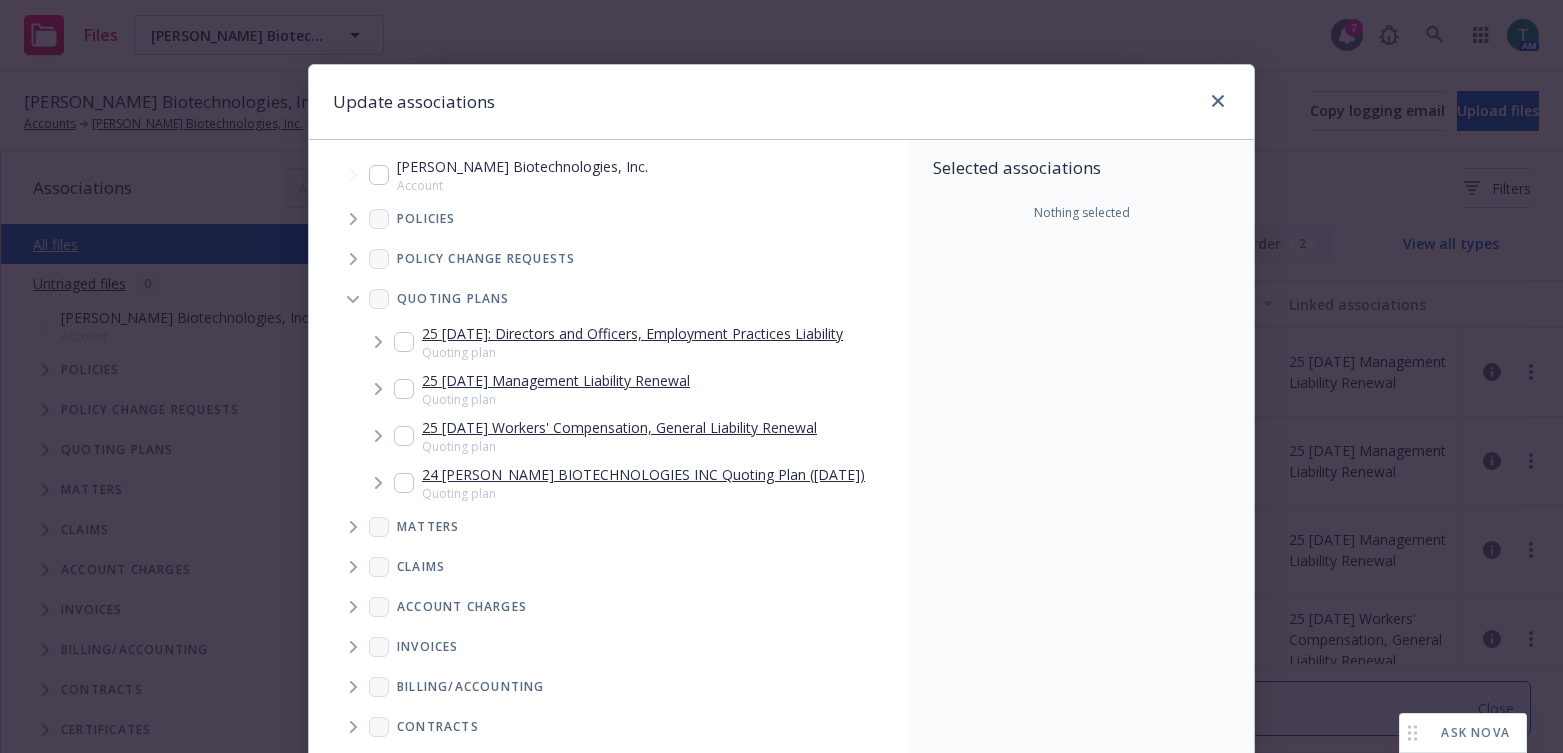 click at bounding box center [404, 389] 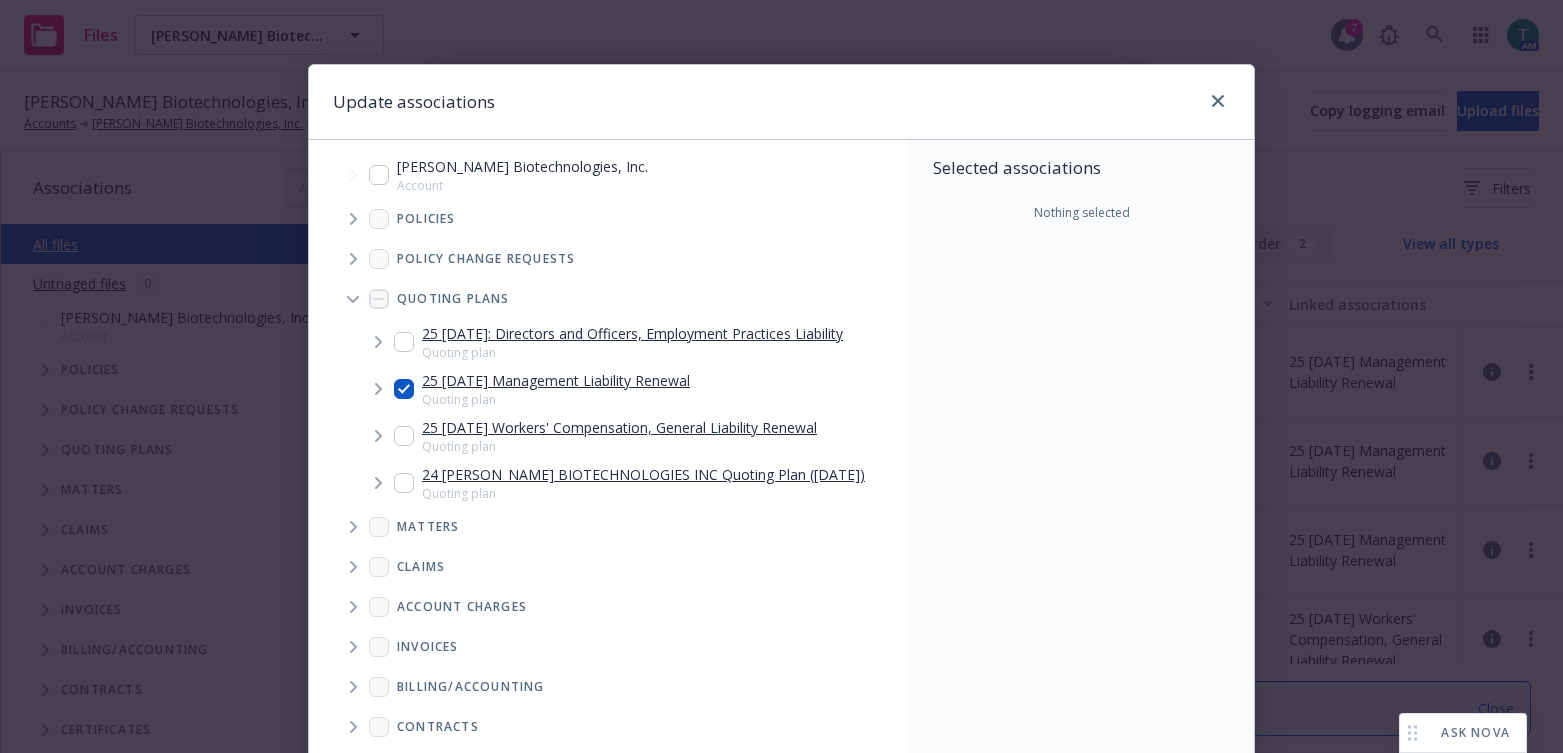 checkbox on "true" 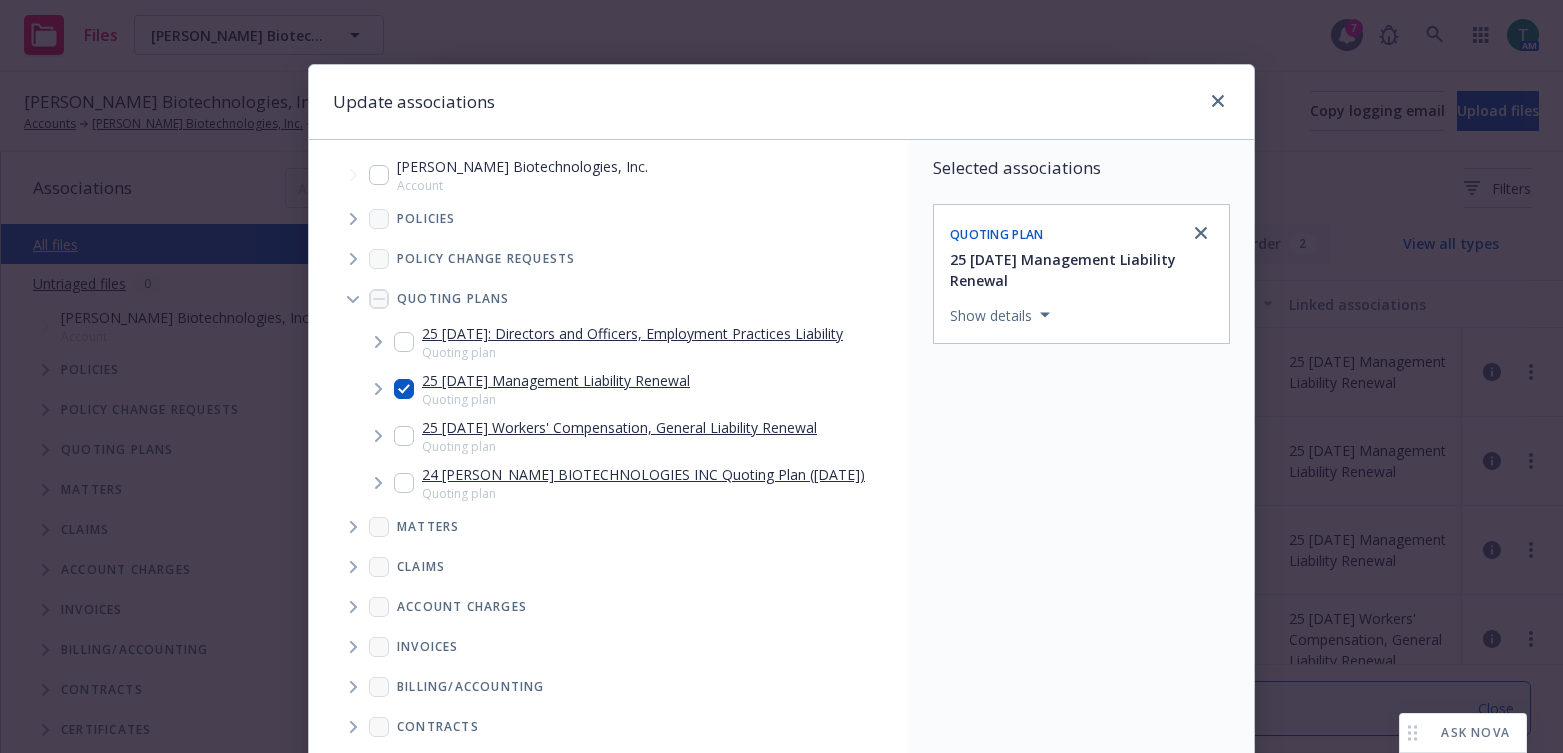 scroll, scrollTop: 119, scrollLeft: 0, axis: vertical 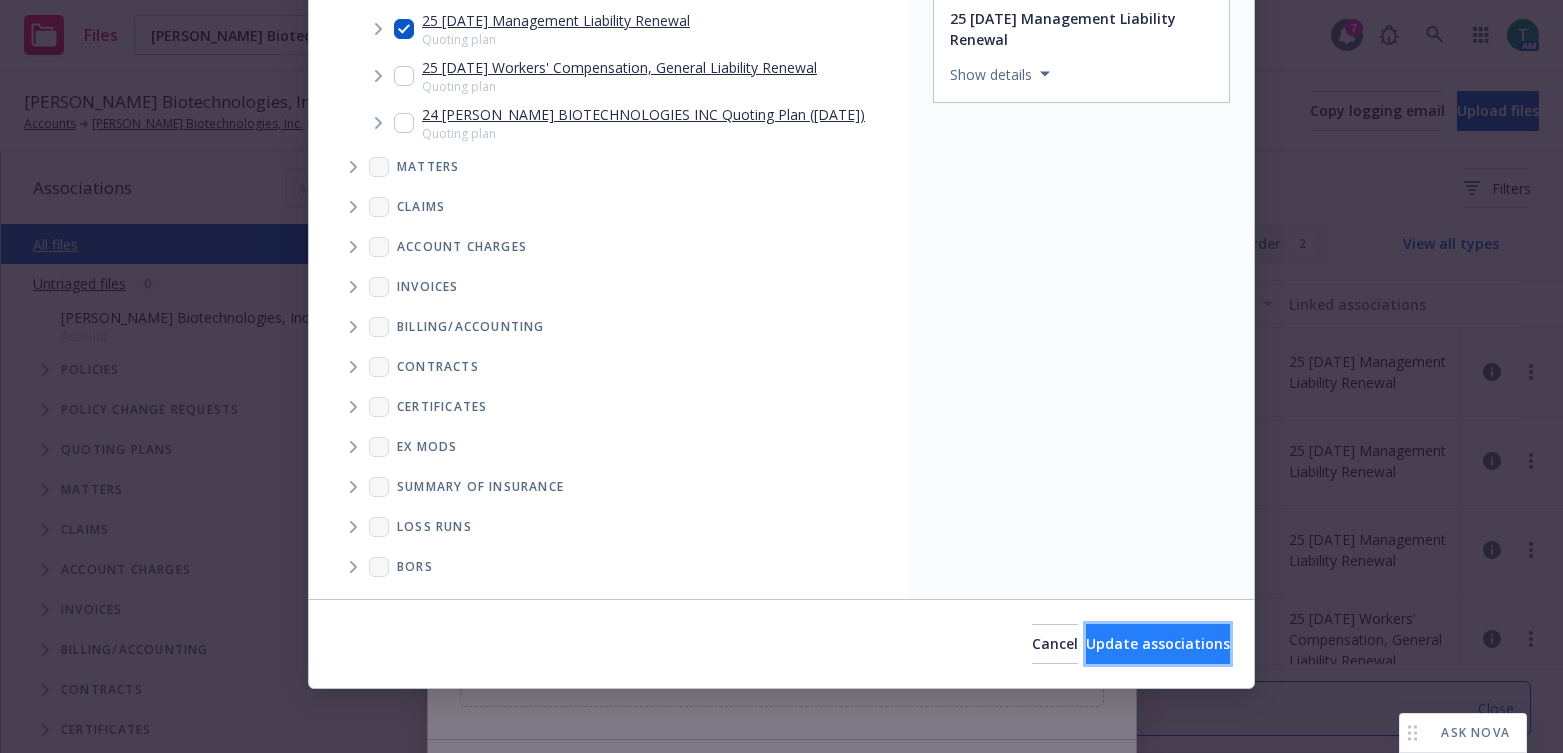 click on "Update associations" at bounding box center (1158, 643) 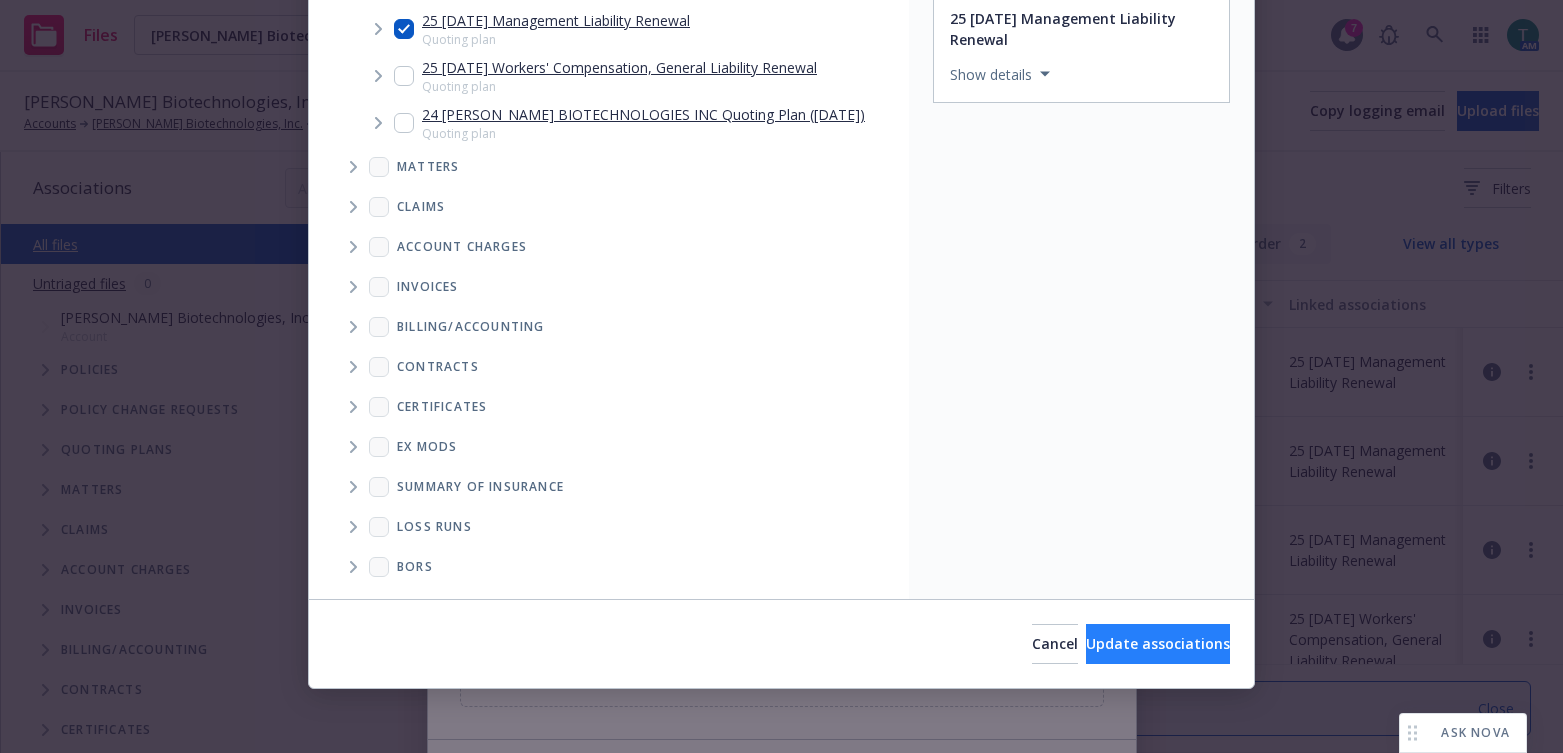 type on "x" 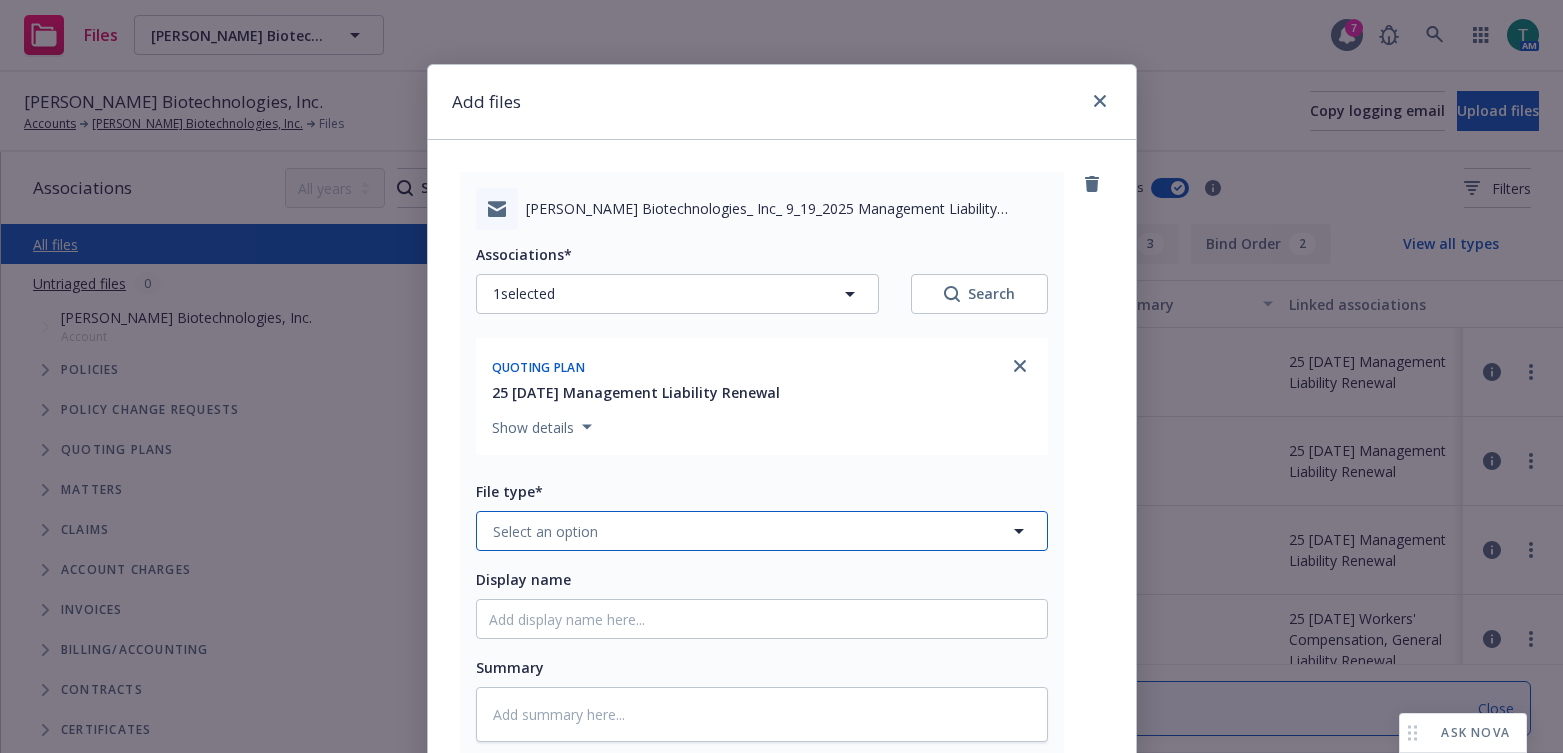 click on "Select an option" at bounding box center (762, 531) 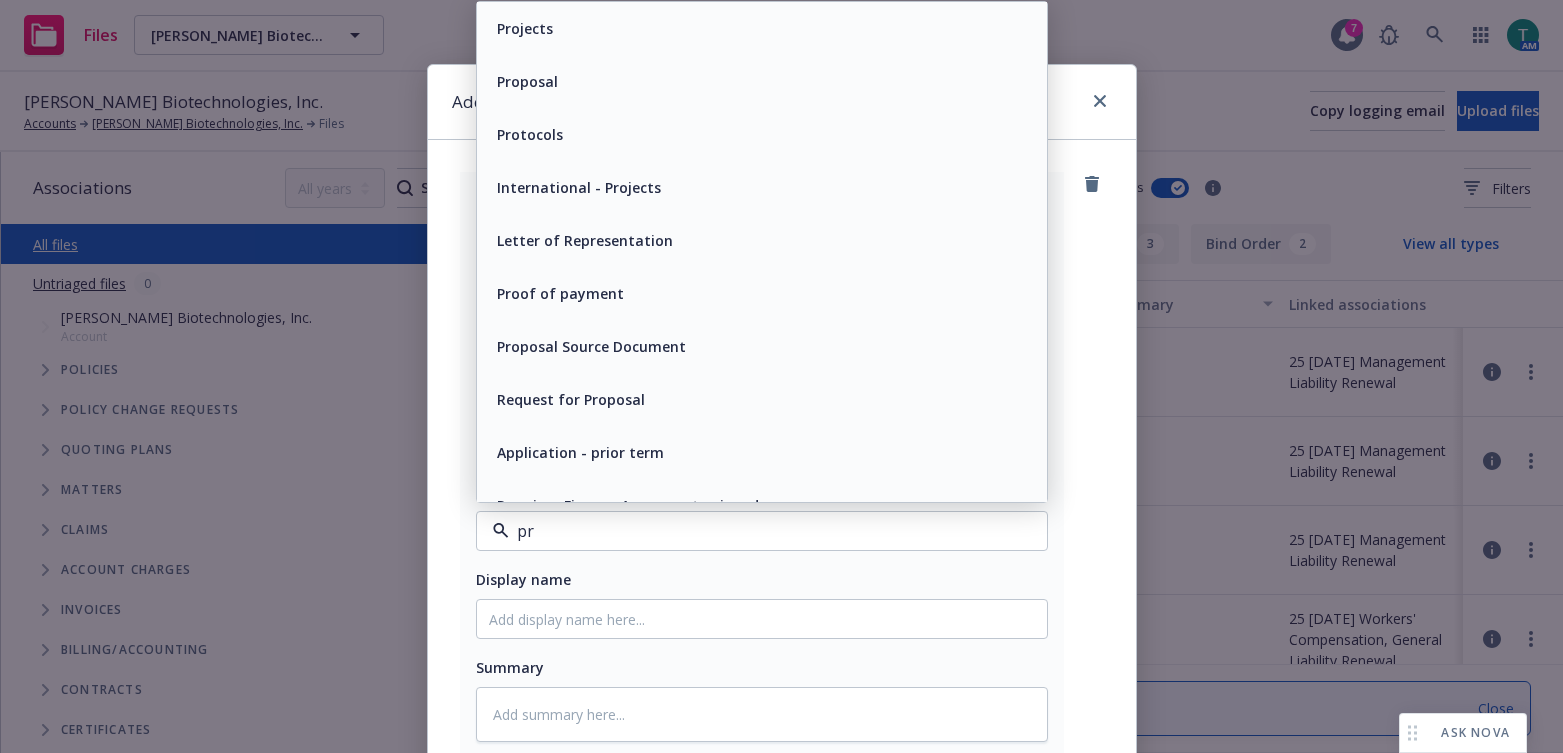 type on "pro" 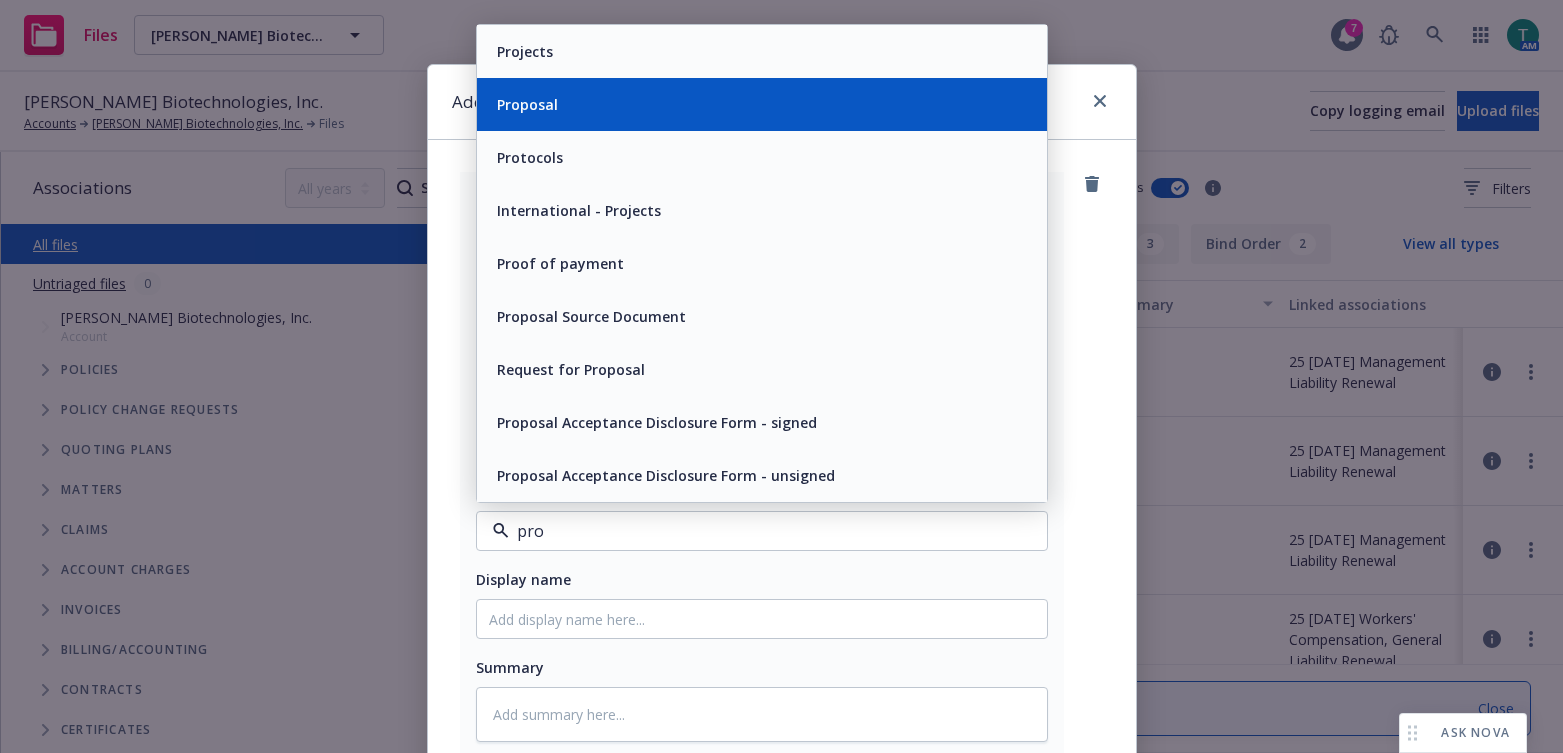 click on "Proposal" at bounding box center (525, 104) 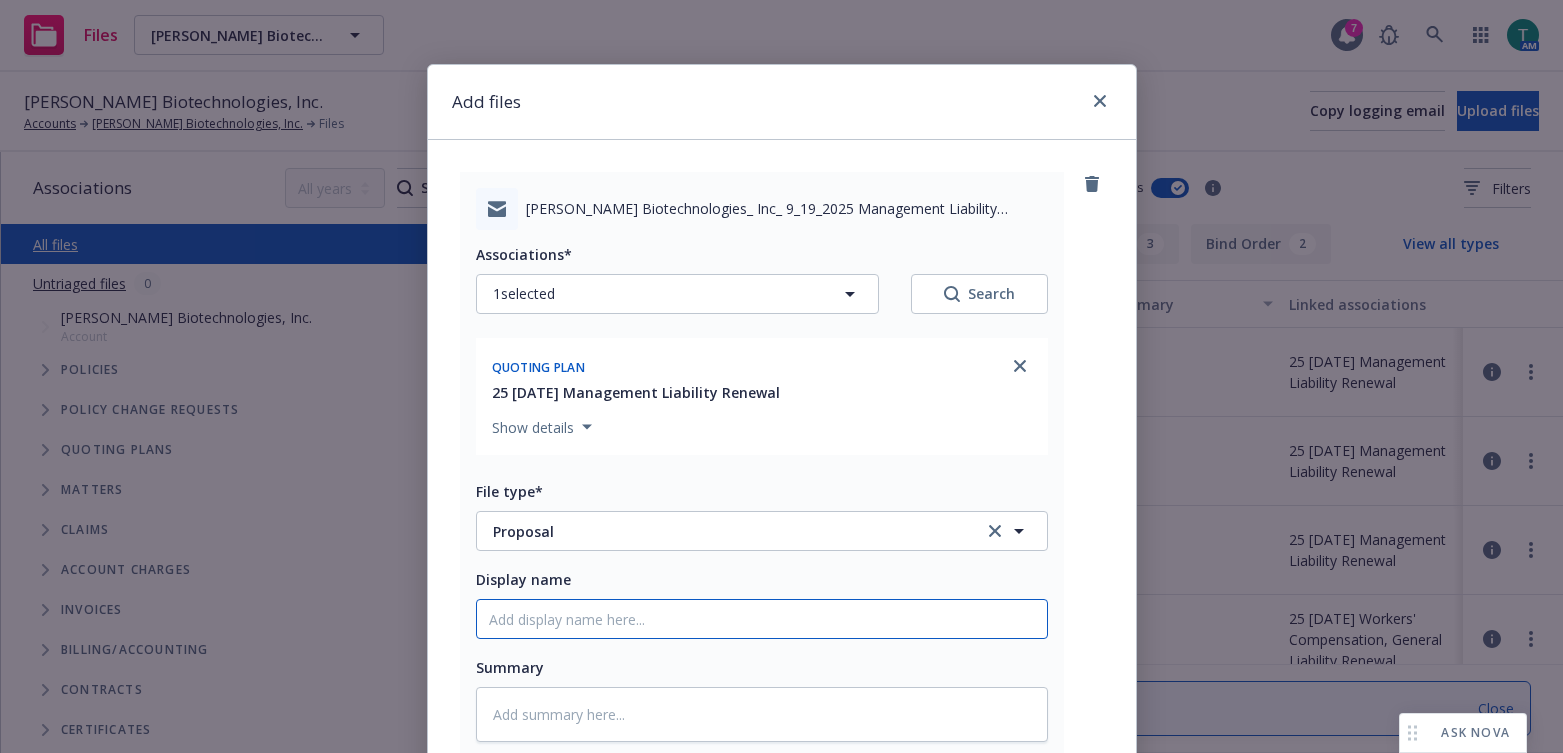 drag, startPoint x: 493, startPoint y: 630, endPoint x: 491, endPoint y: 614, distance: 16.124516 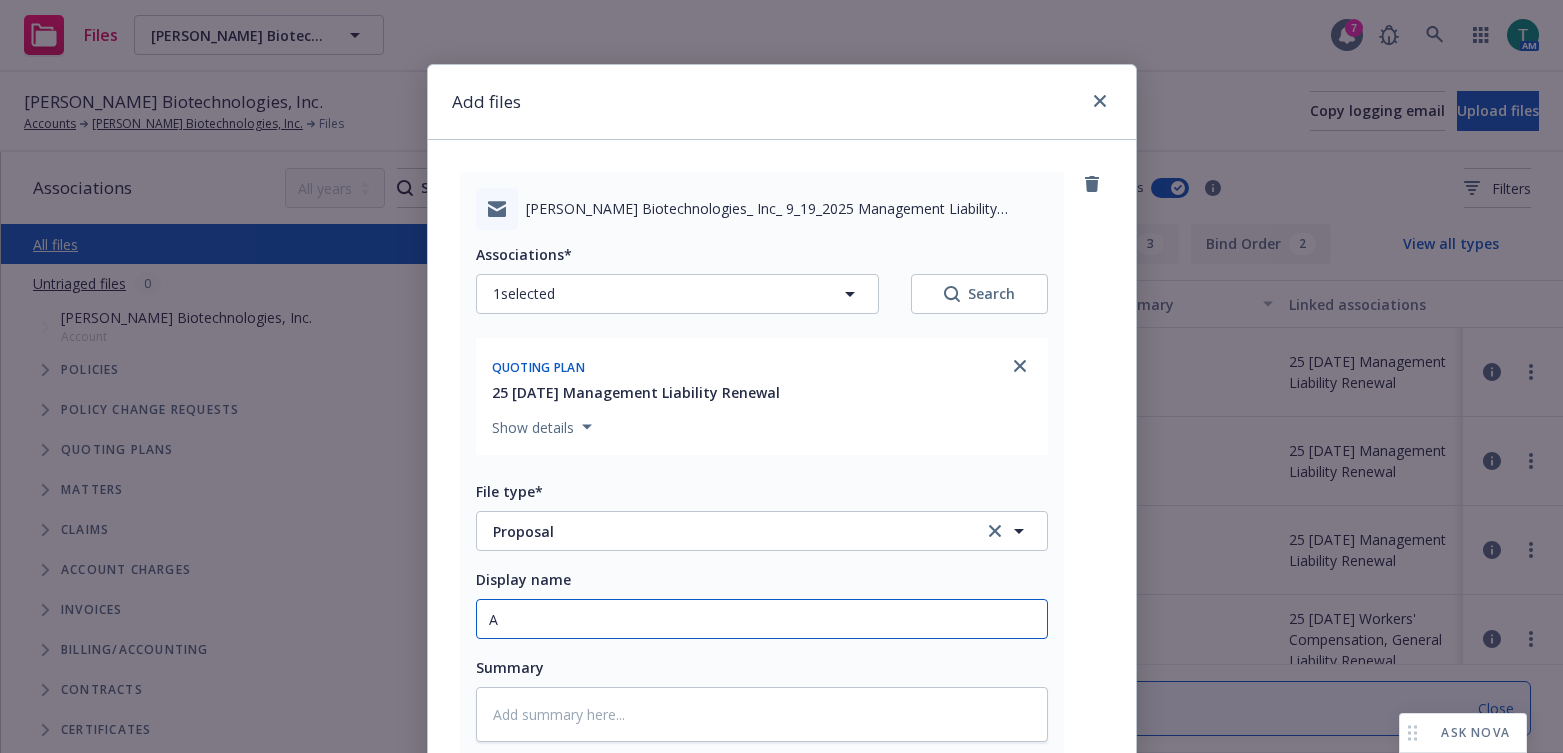 type on "x" 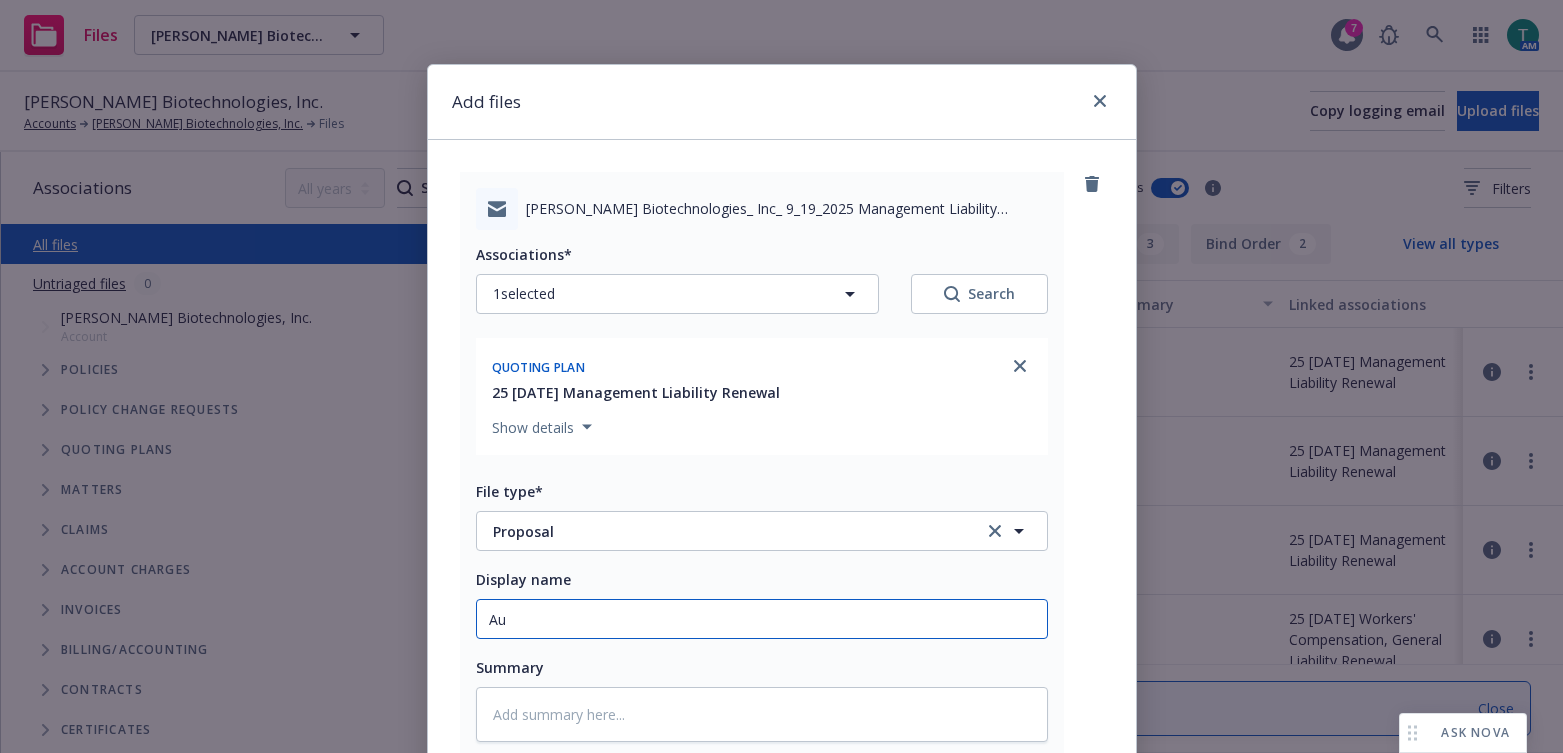 type on "x" 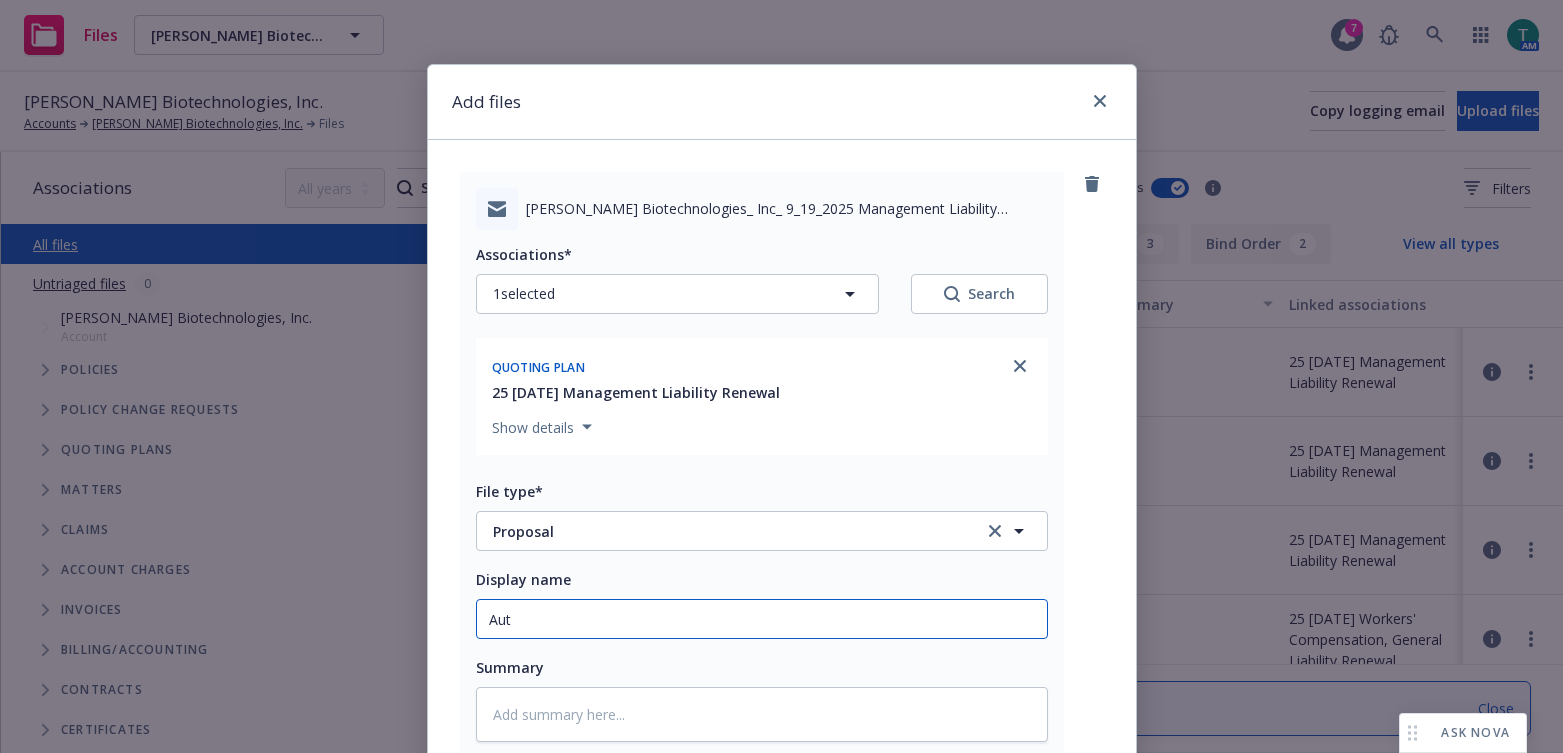 type on "x" 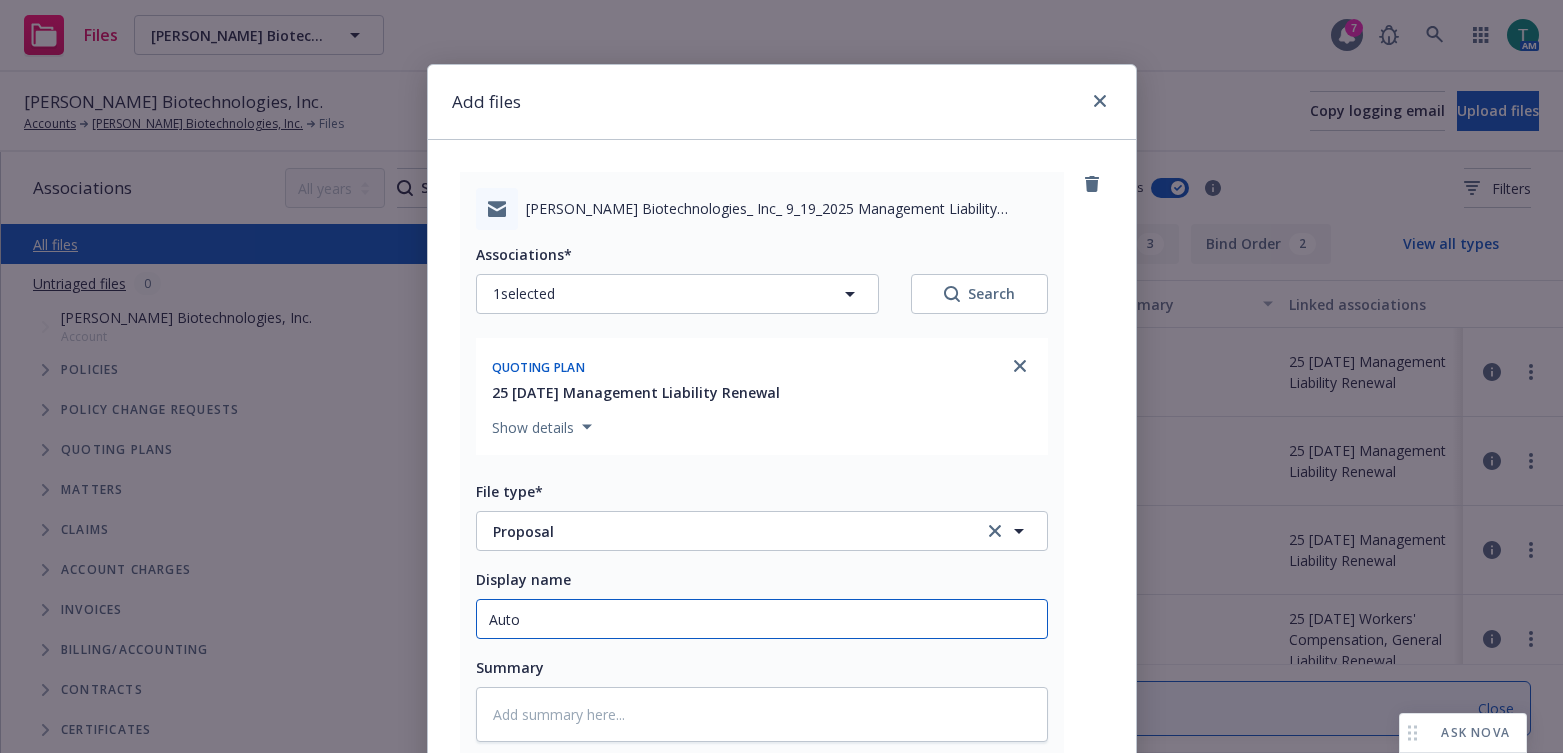 type on "Auto RN" 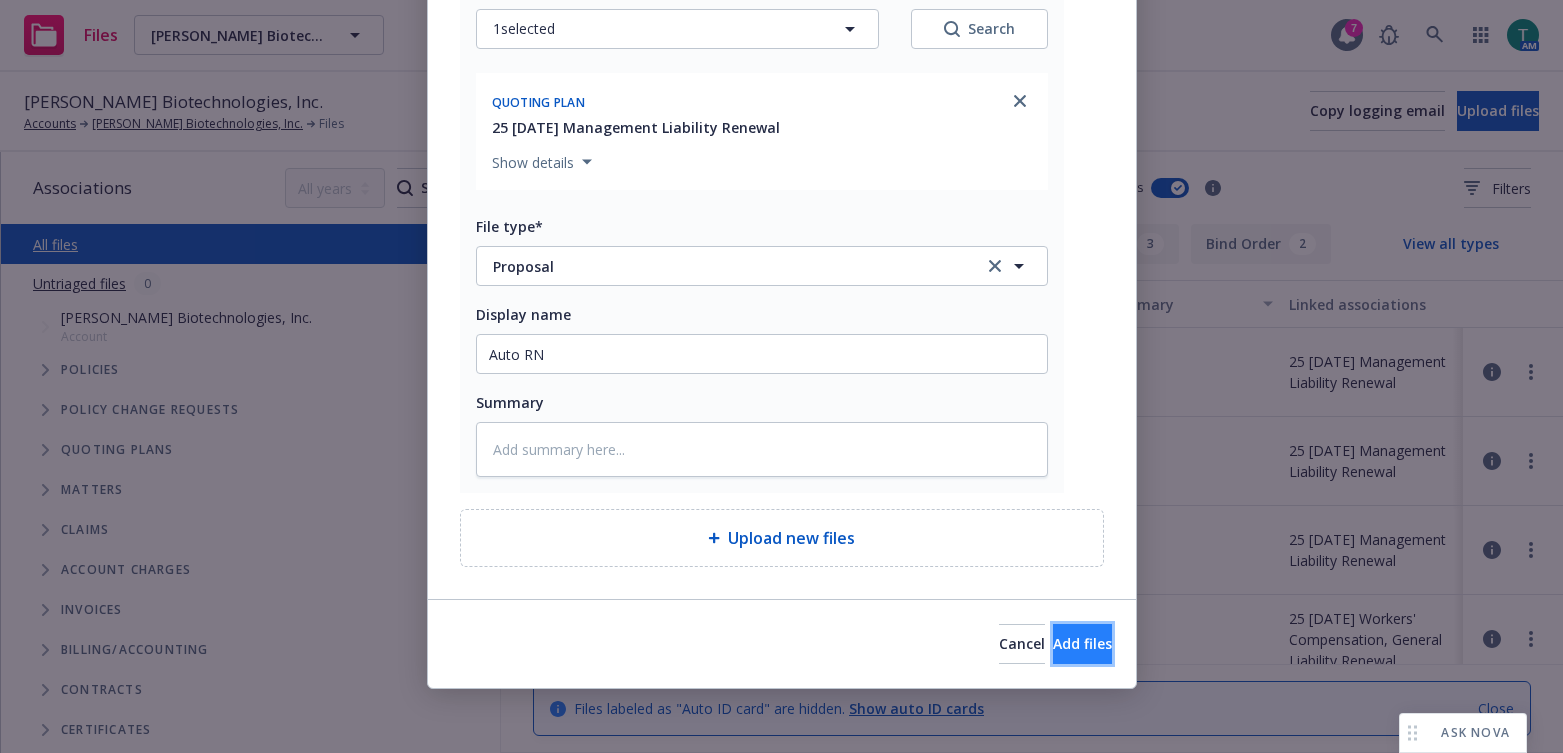 click on "Add files" at bounding box center (1082, 644) 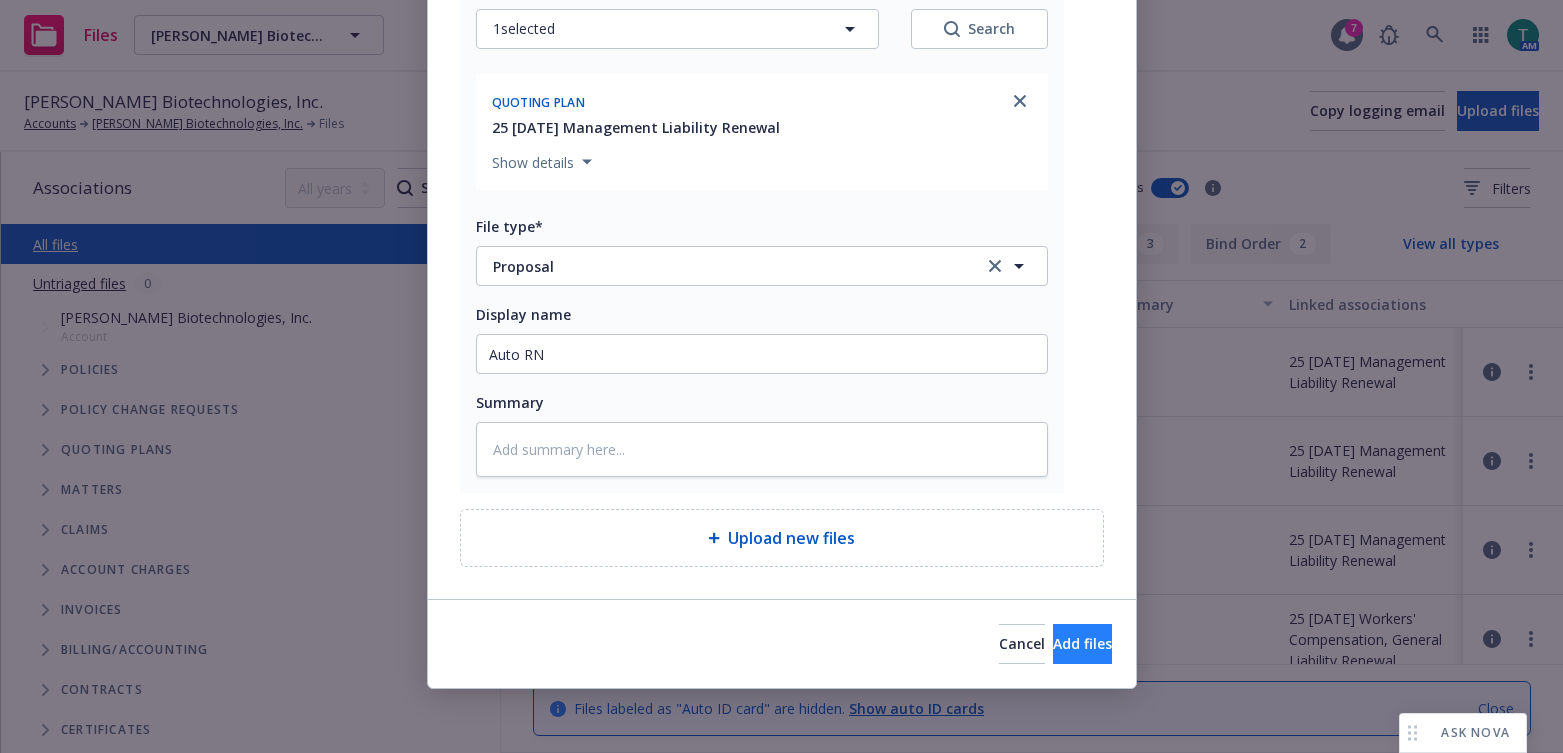 scroll, scrollTop: 191, scrollLeft: 0, axis: vertical 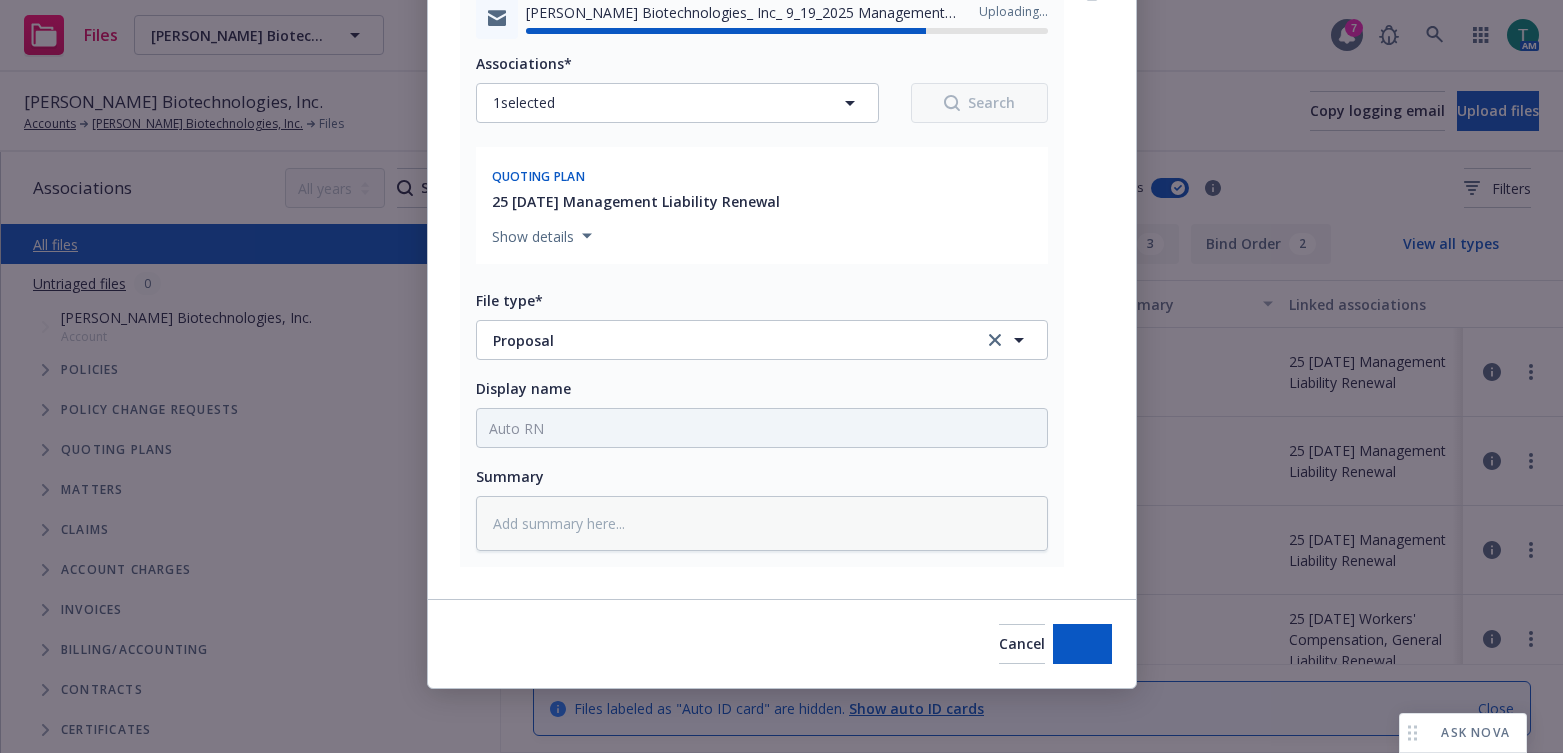 type on "x" 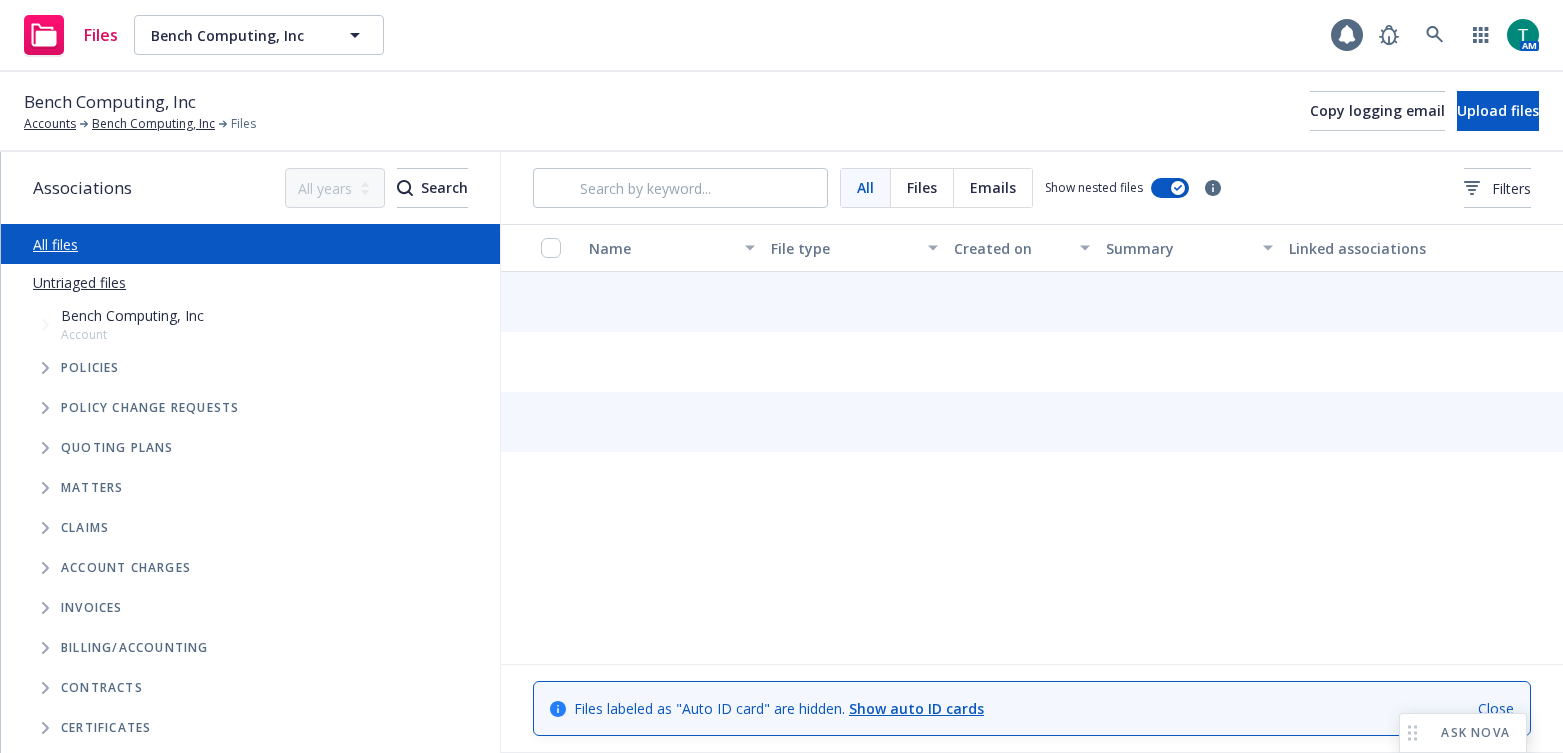 scroll, scrollTop: 0, scrollLeft: 0, axis: both 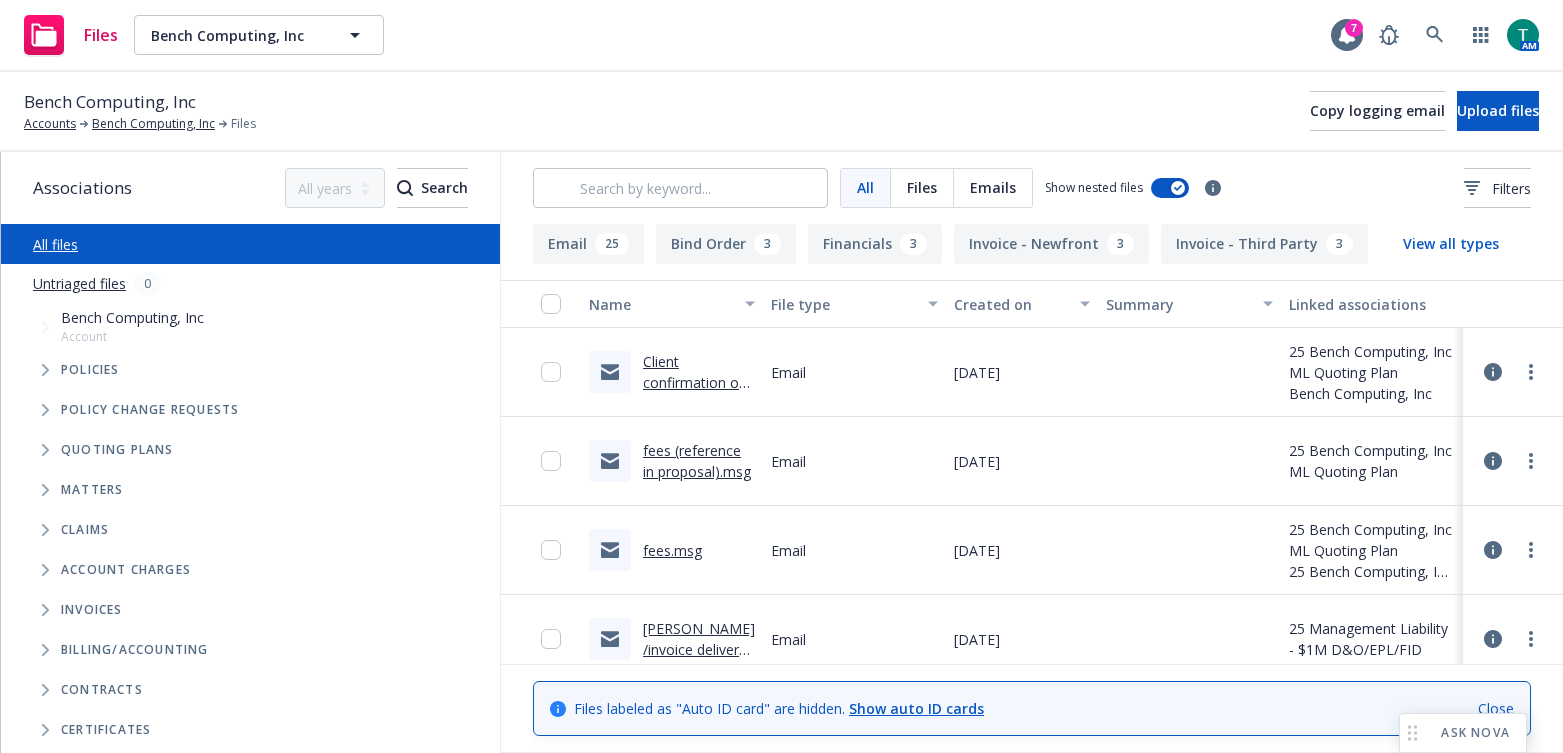 click on "Client confirmation on fees.msg" at bounding box center [695, 382] 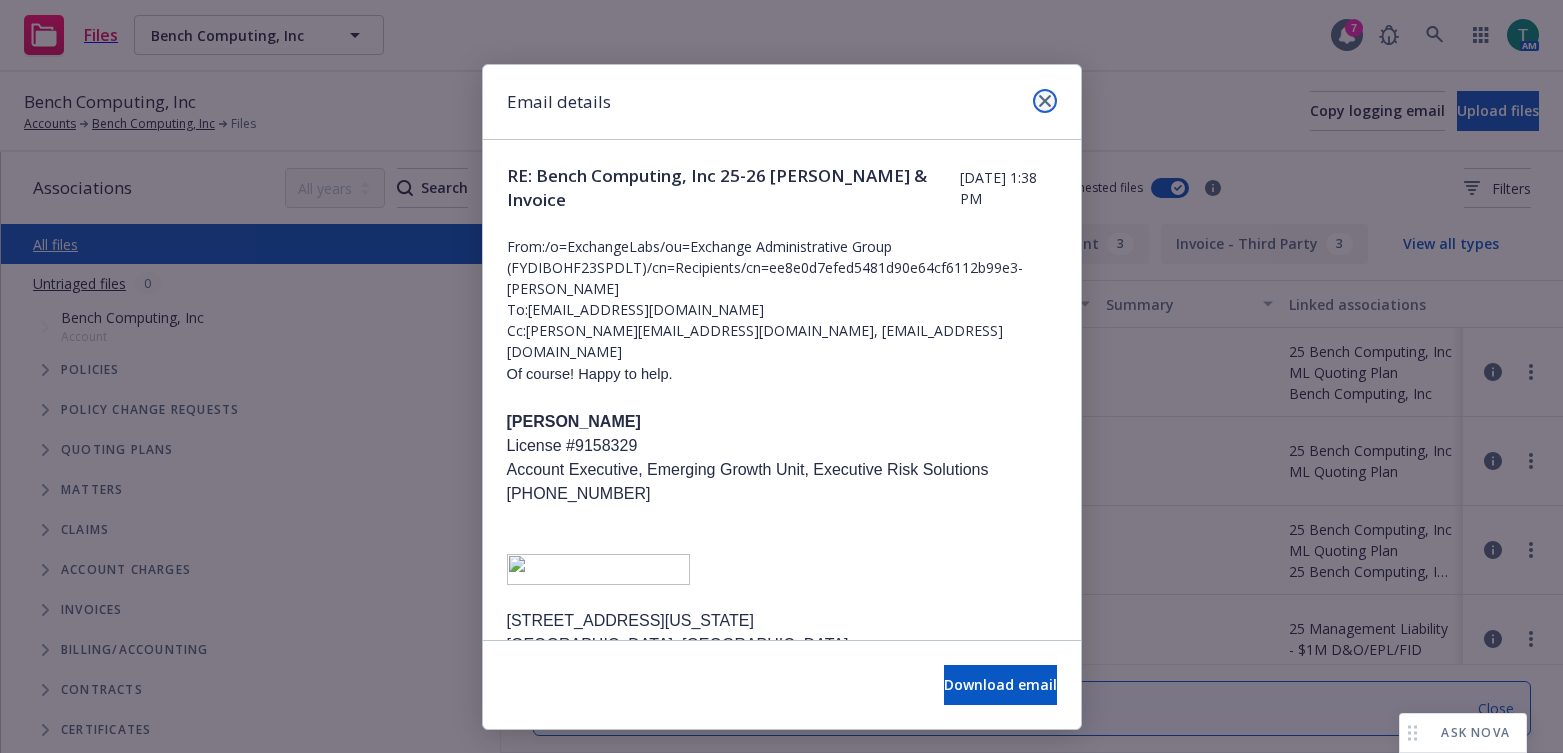 click 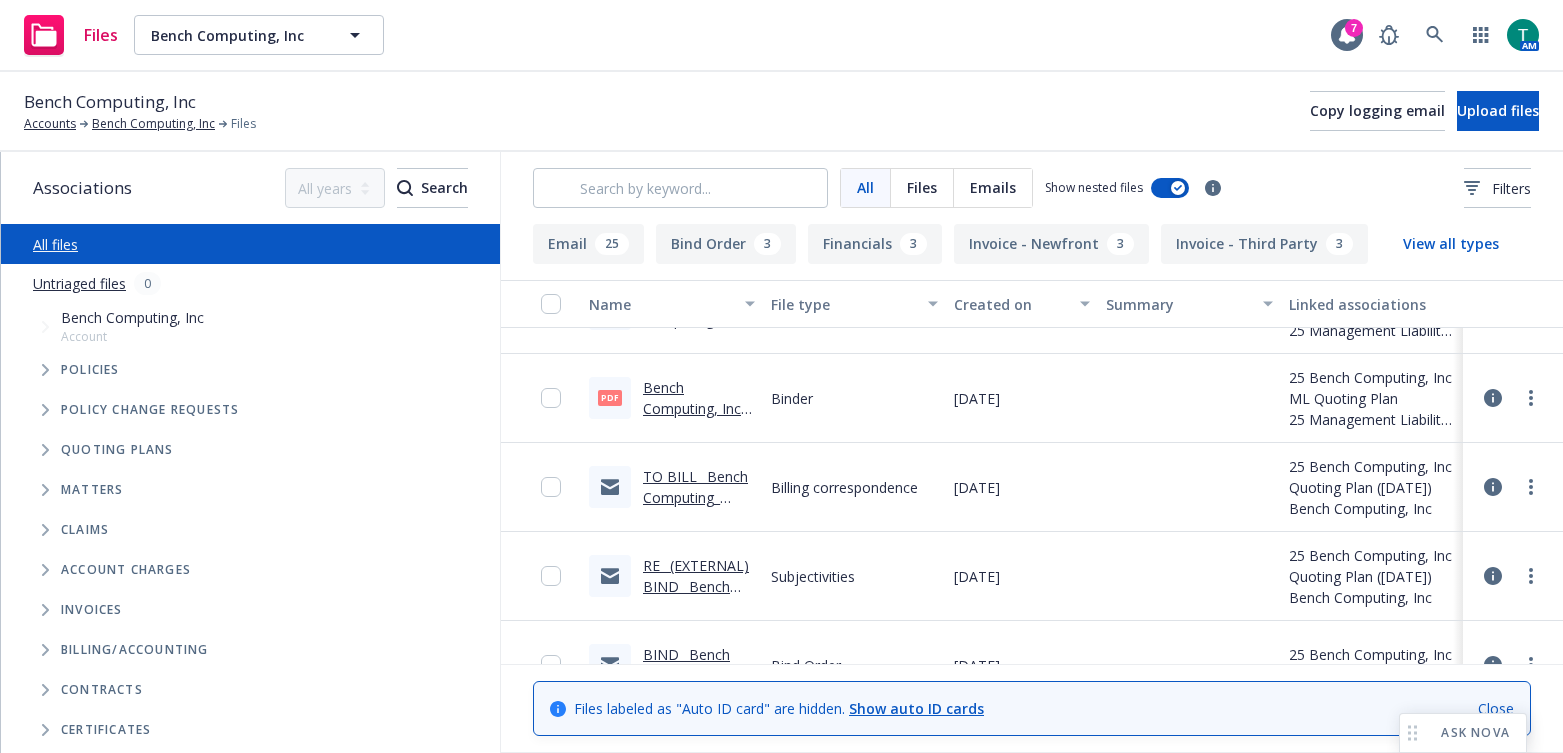 scroll, scrollTop: 600, scrollLeft: 0, axis: vertical 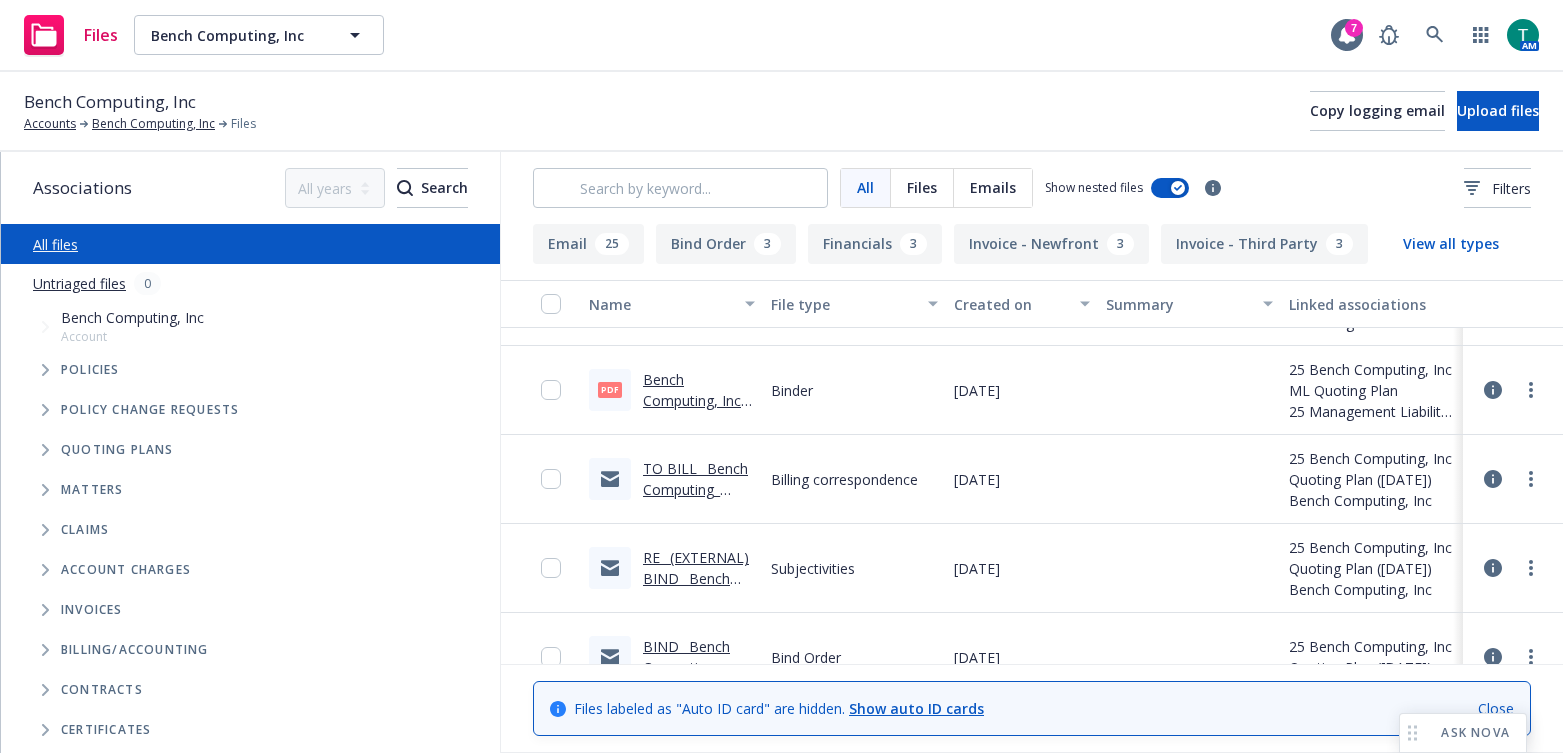 click on "RE_ (EXTERNAL) BIND_  Bench Computing_ Inc.msg" at bounding box center [696, 589] 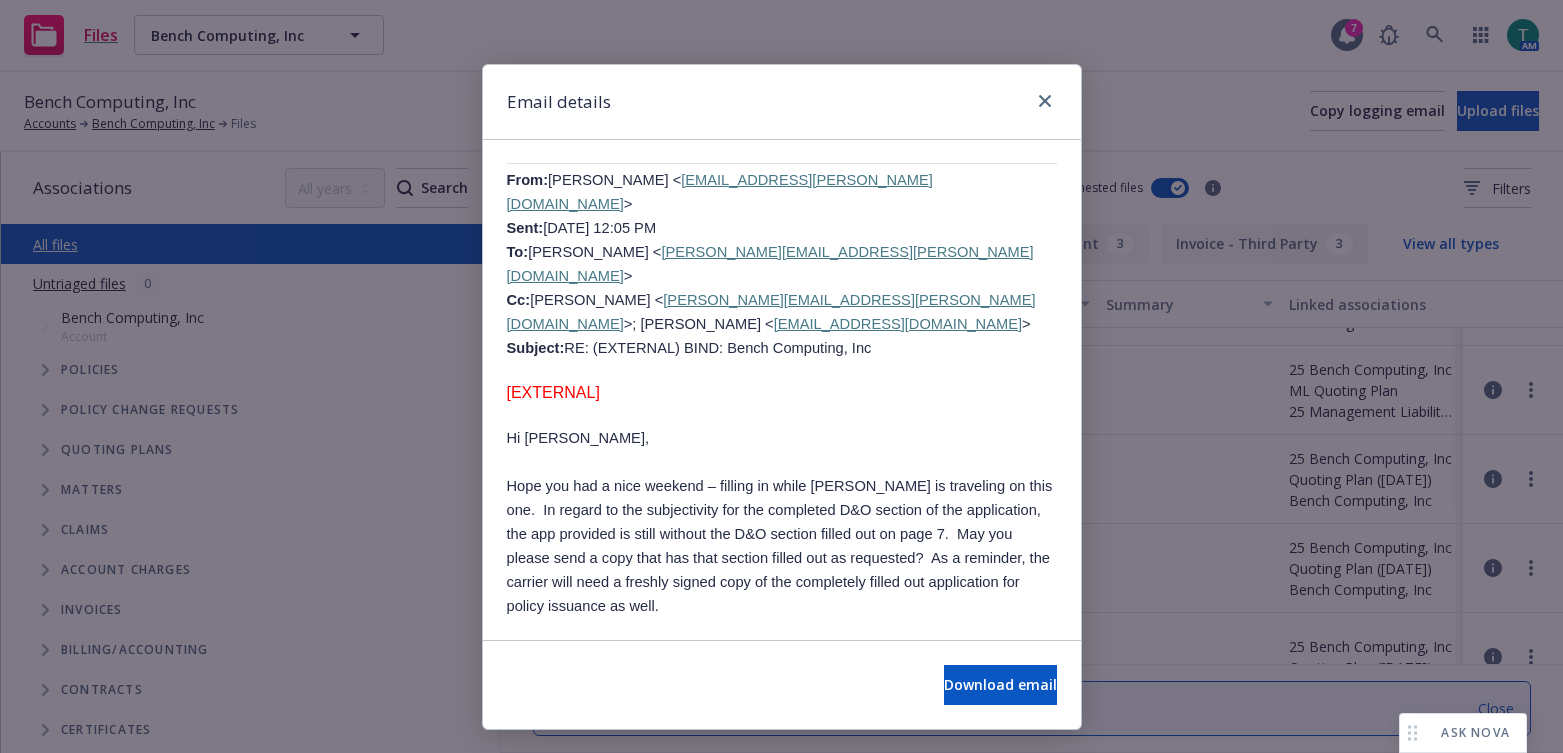scroll, scrollTop: 1900, scrollLeft: 0, axis: vertical 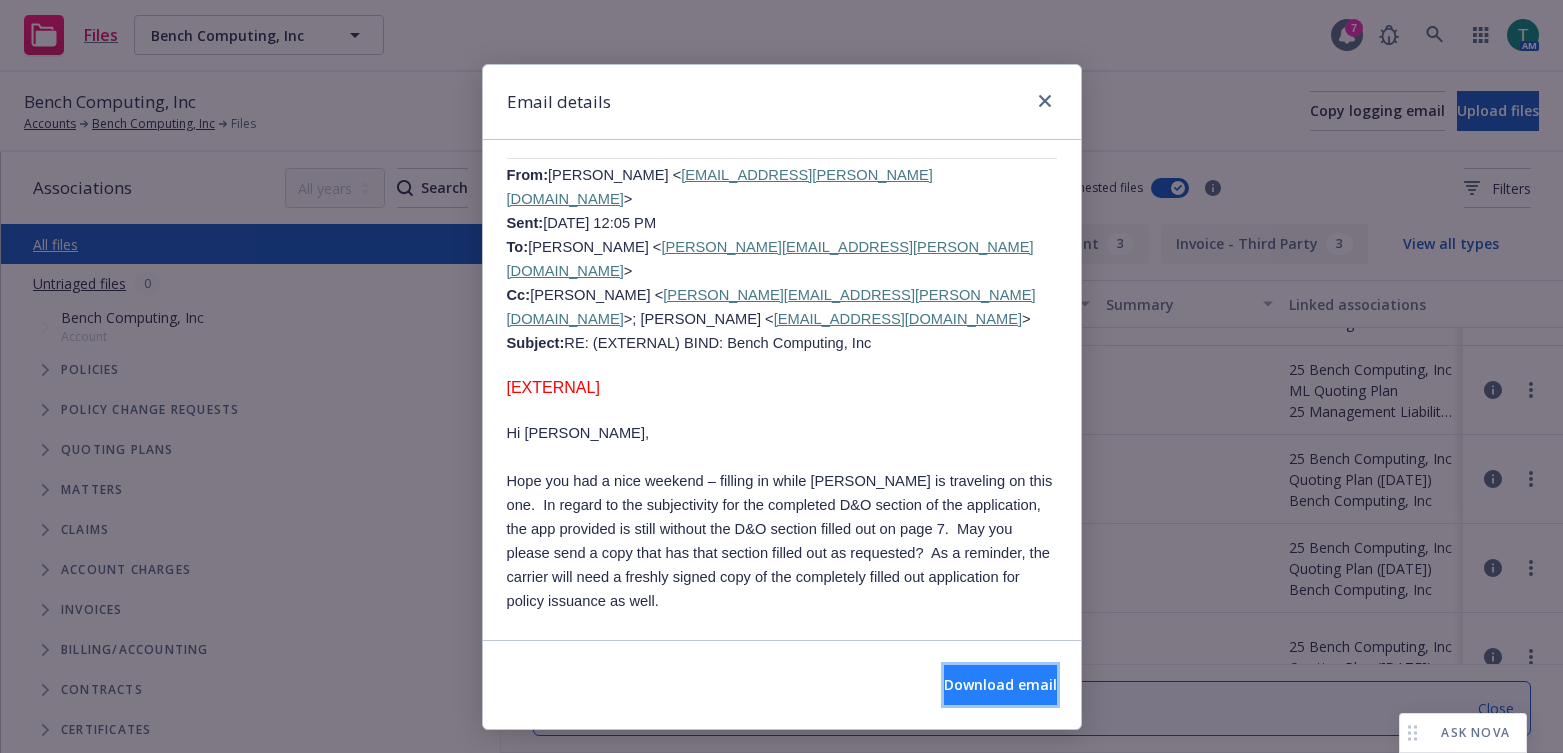 click on "Download email" at bounding box center (1000, 684) 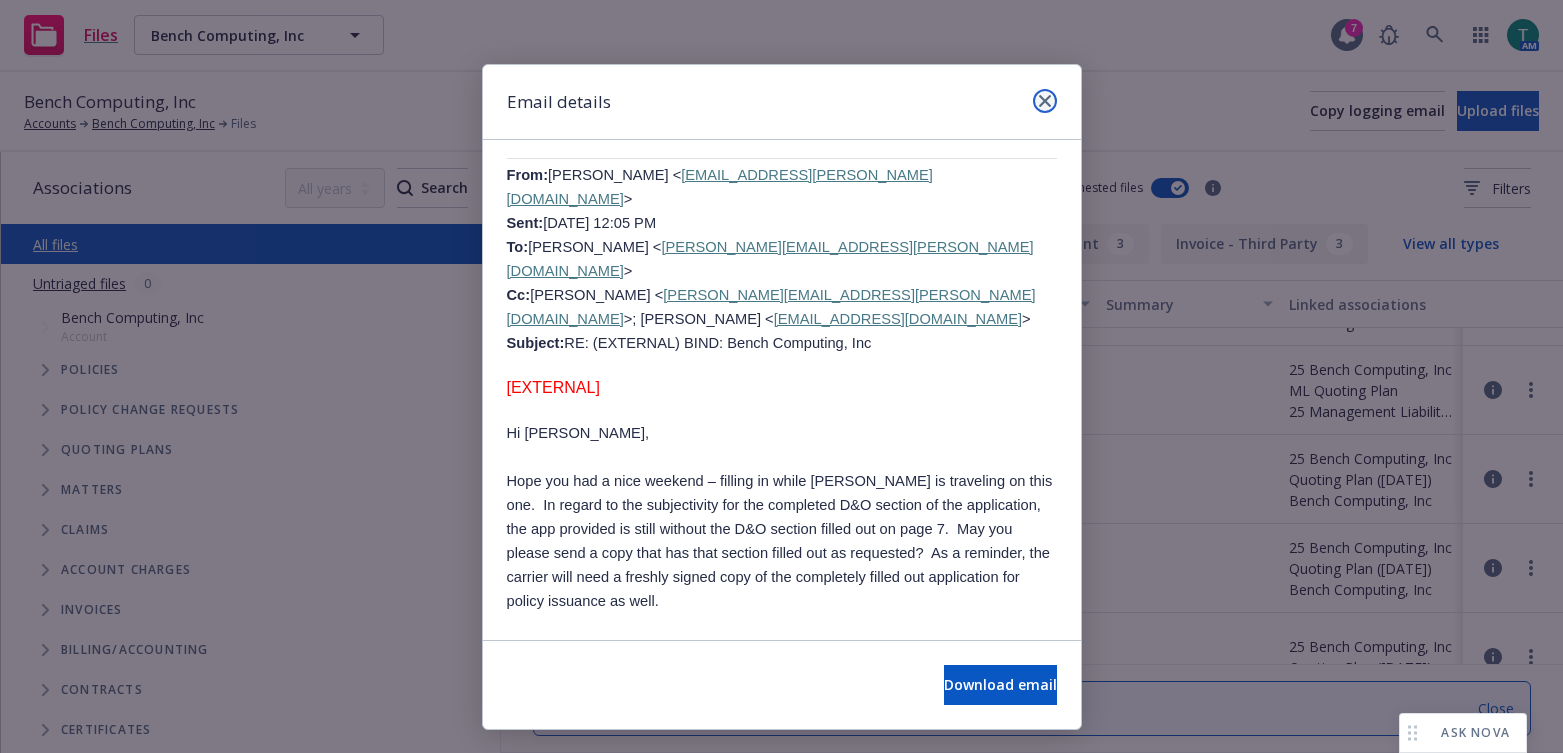 click 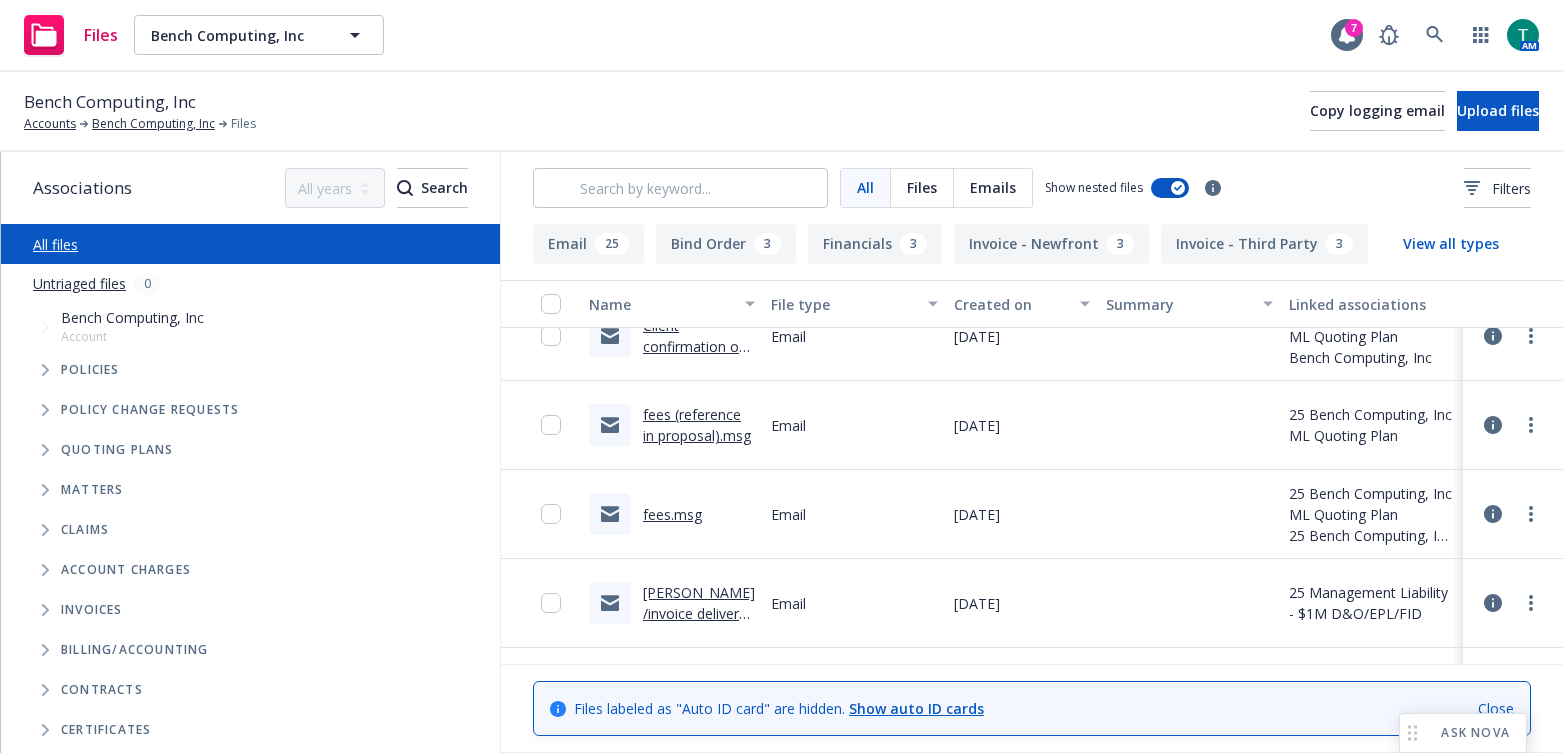 scroll, scrollTop: 0, scrollLeft: 0, axis: both 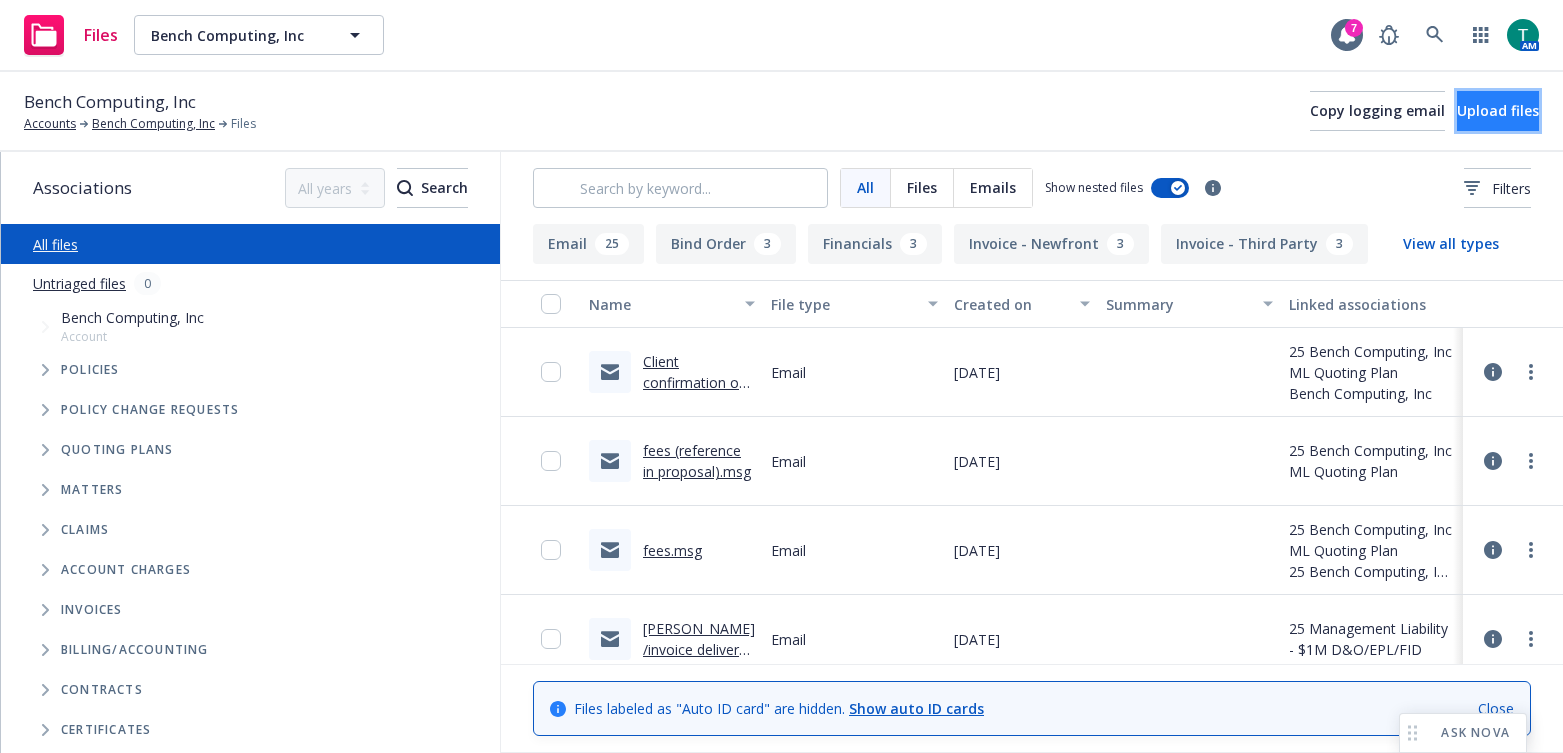 click on "Upload files" at bounding box center [1498, 111] 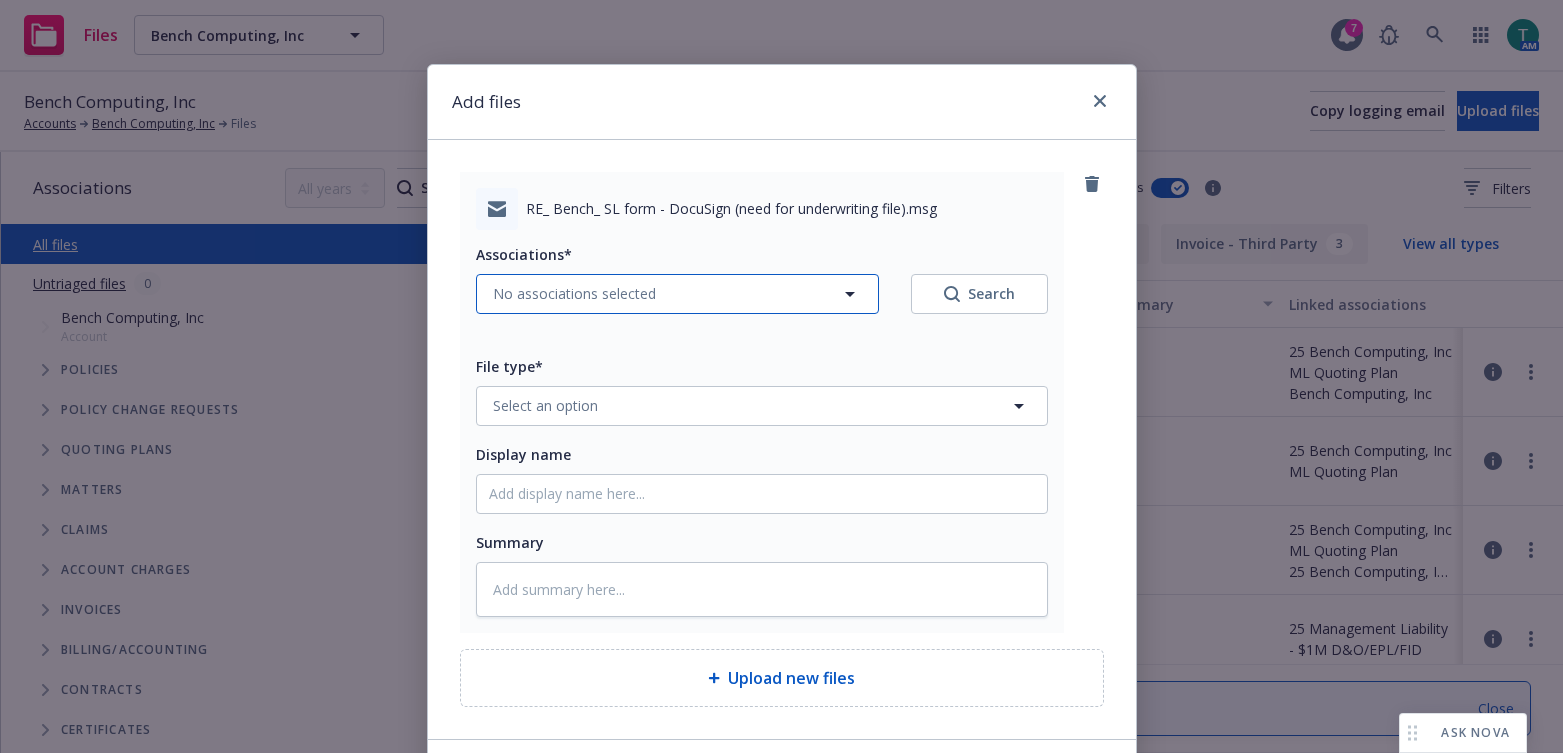 click on "No associations selected" at bounding box center (574, 293) 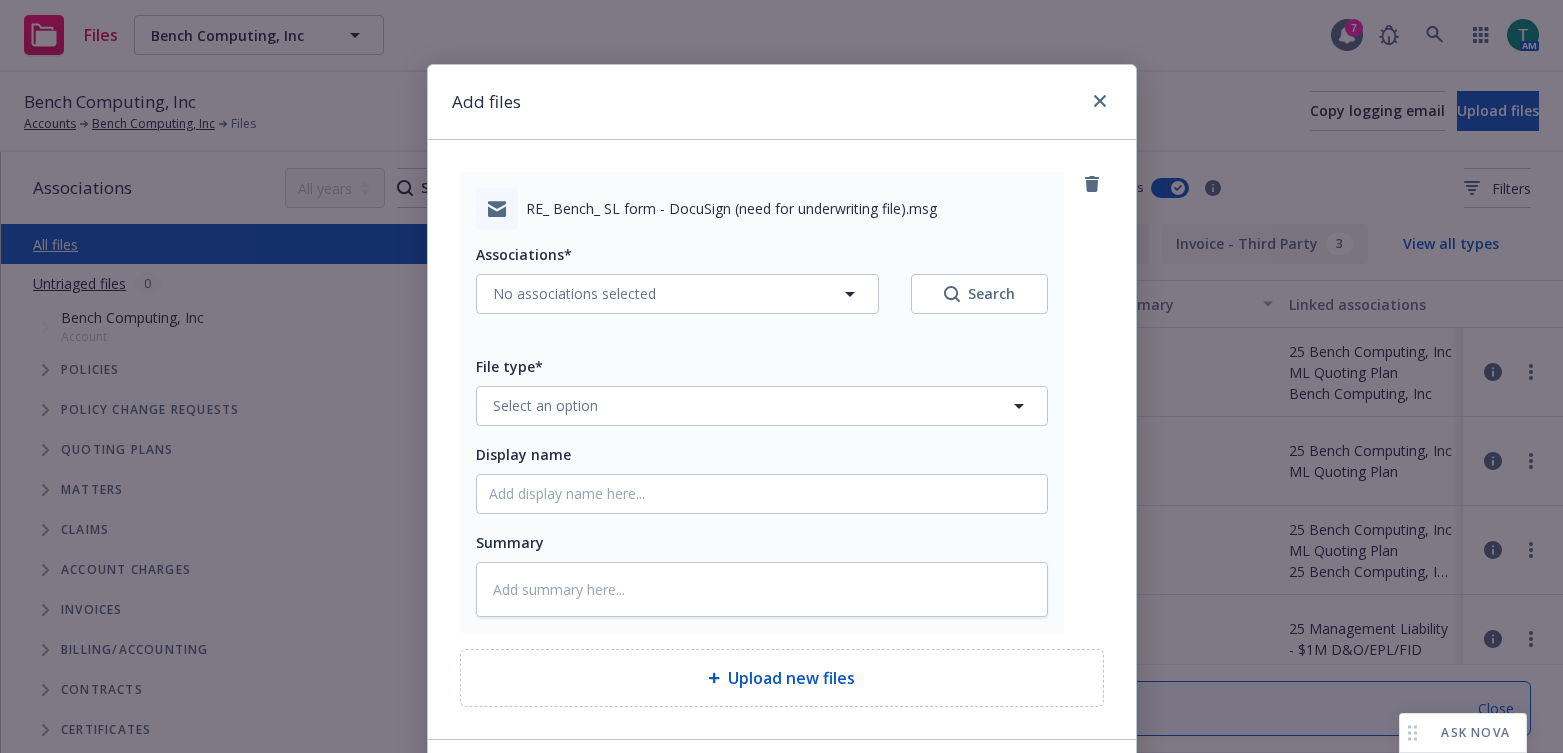 type on "x" 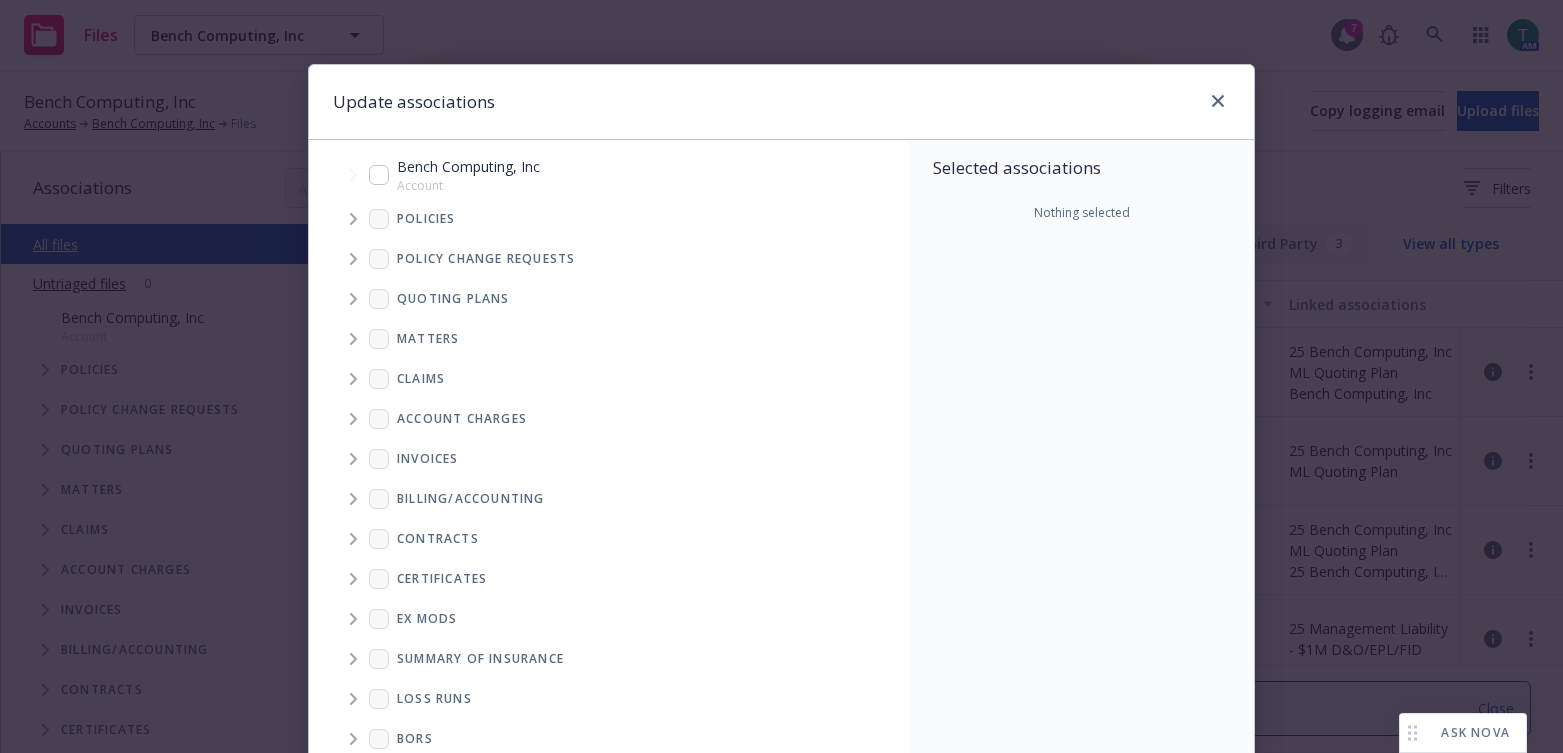 click at bounding box center [379, 175] 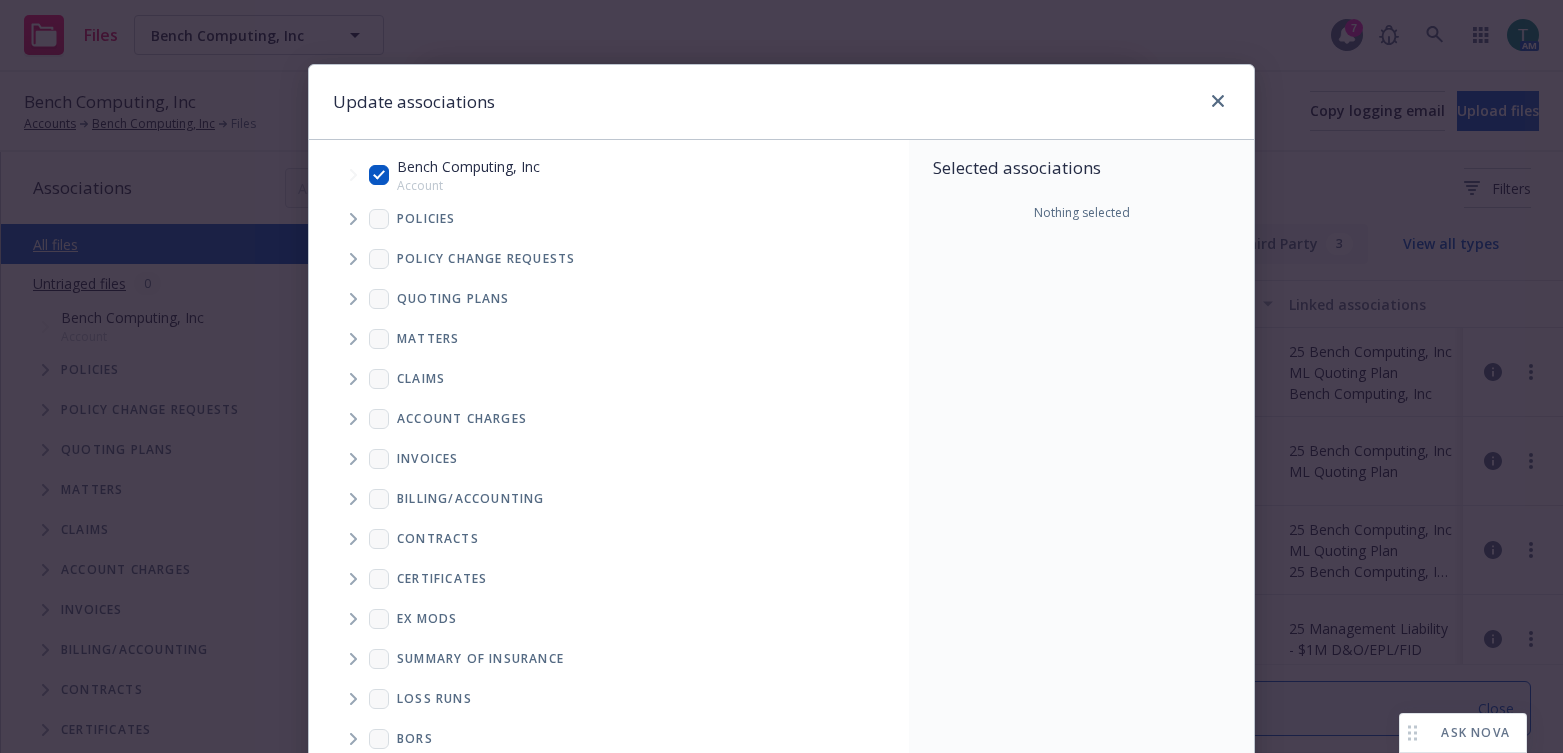 checkbox on "true" 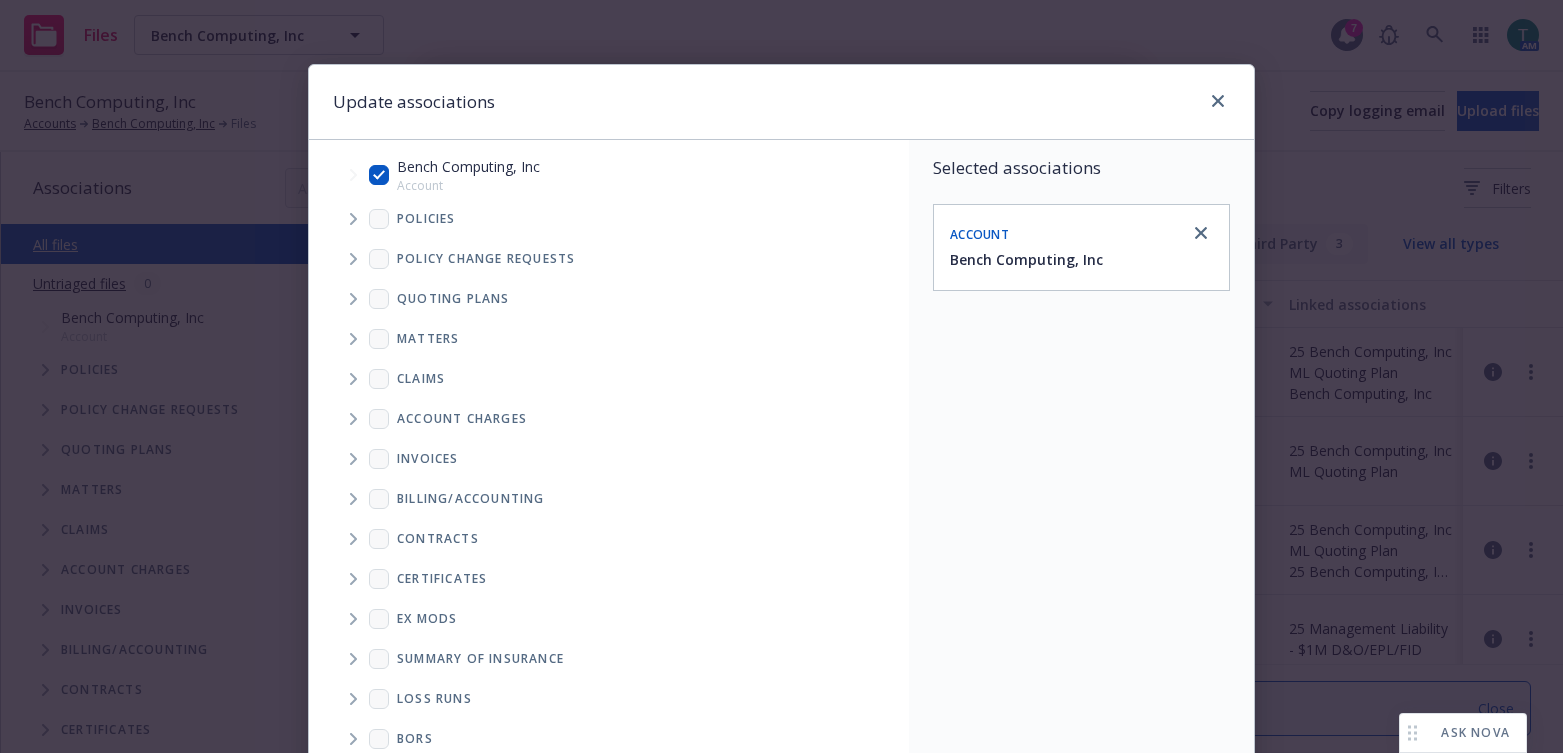 click 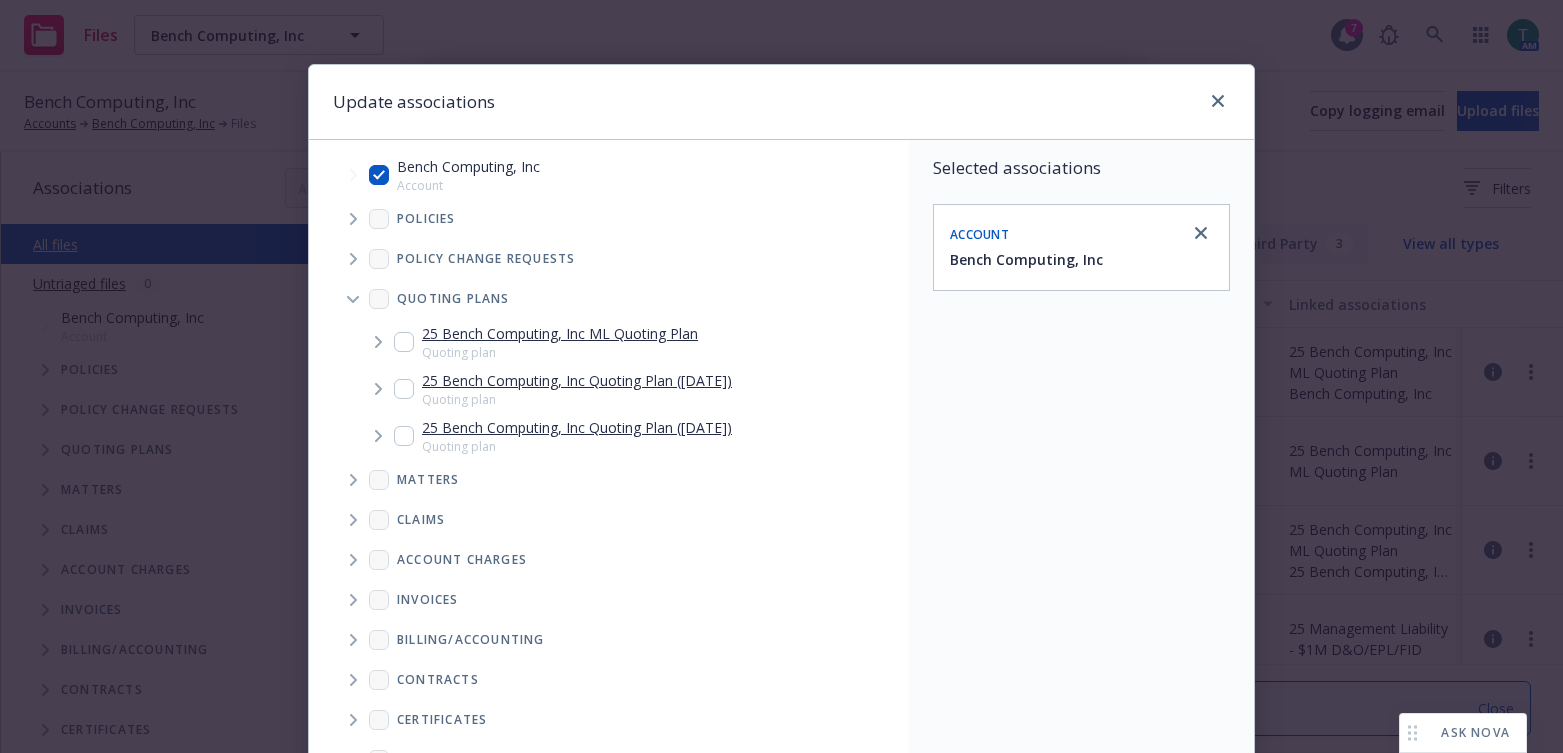 click at bounding box center (404, 342) 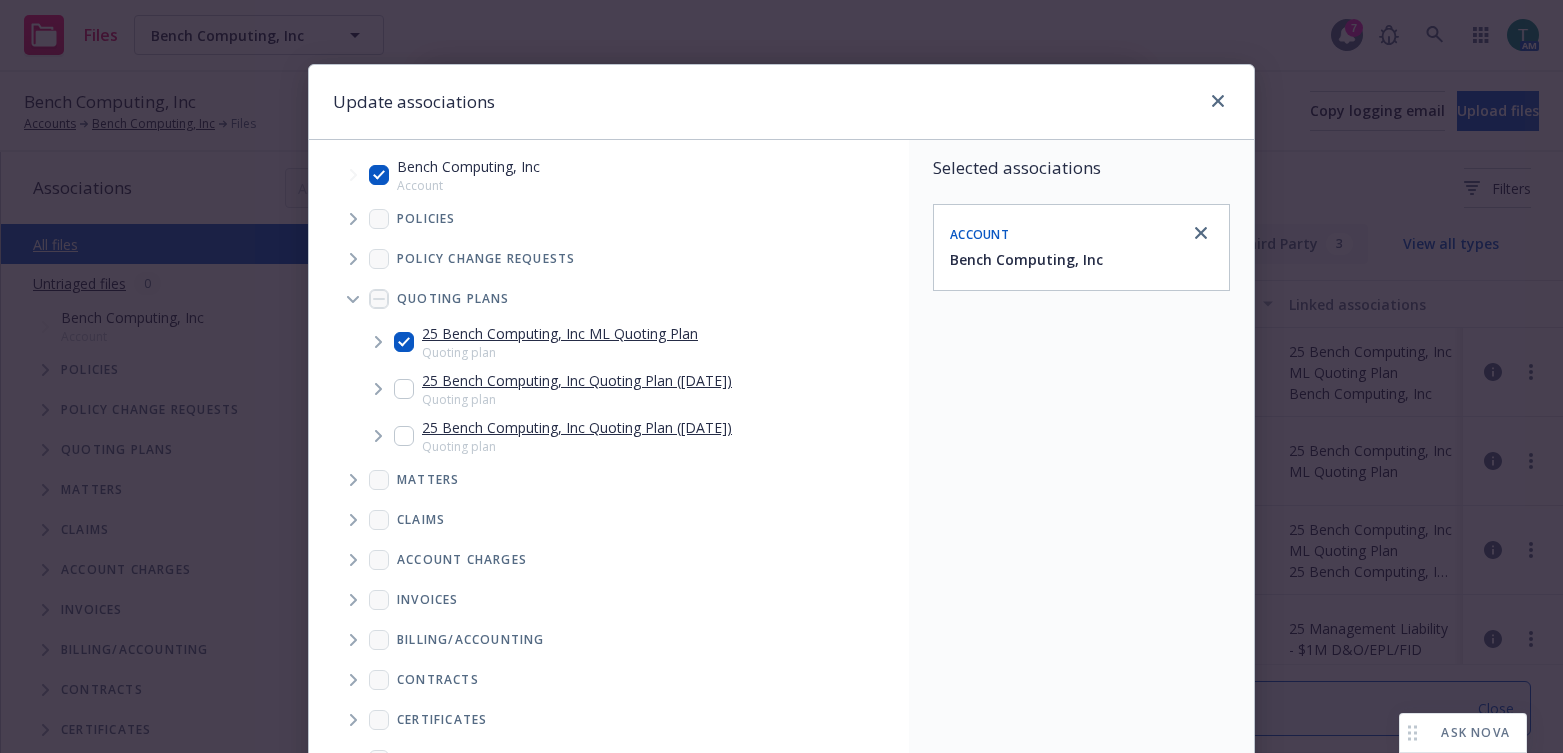 checkbox on "true" 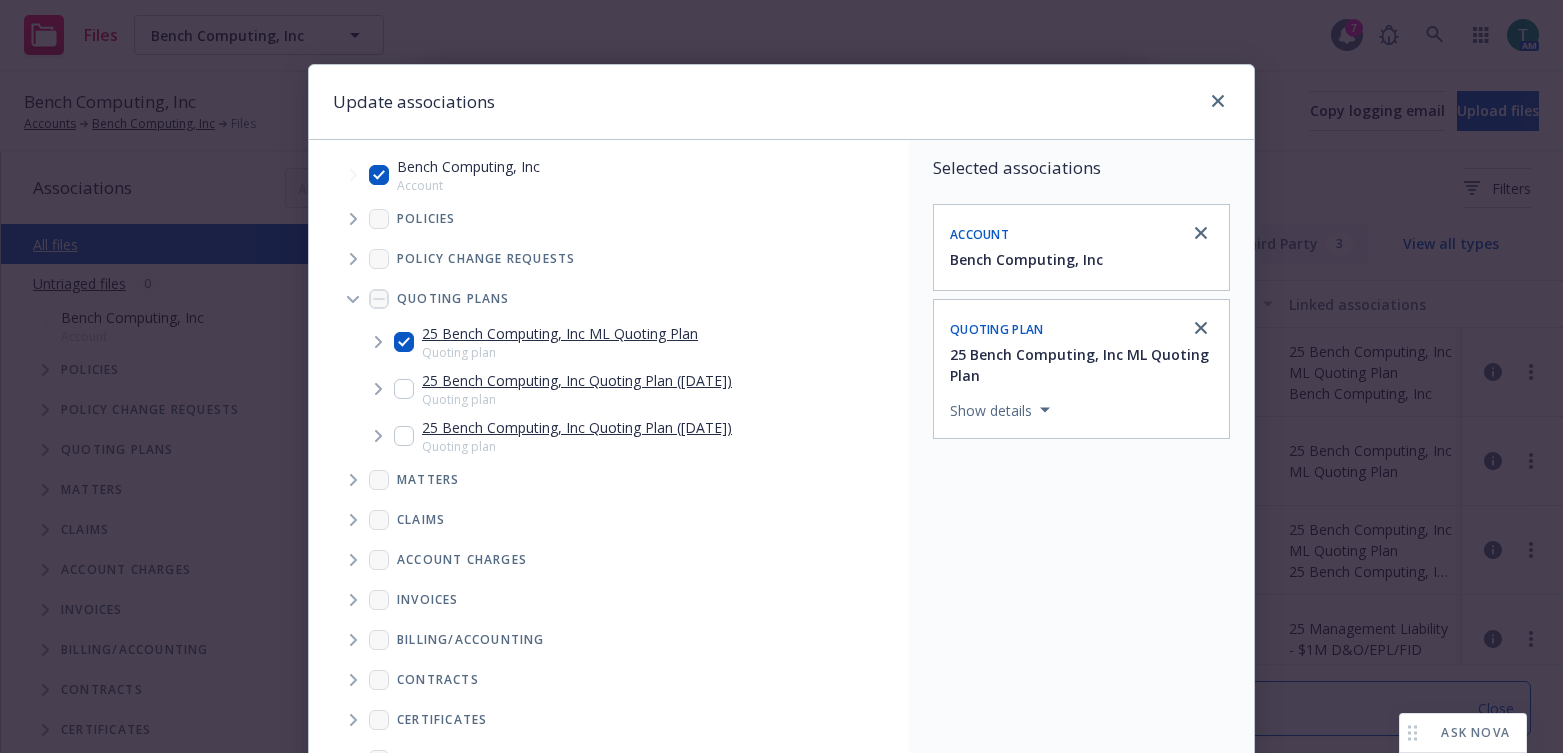 scroll, scrollTop: 72, scrollLeft: 0, axis: vertical 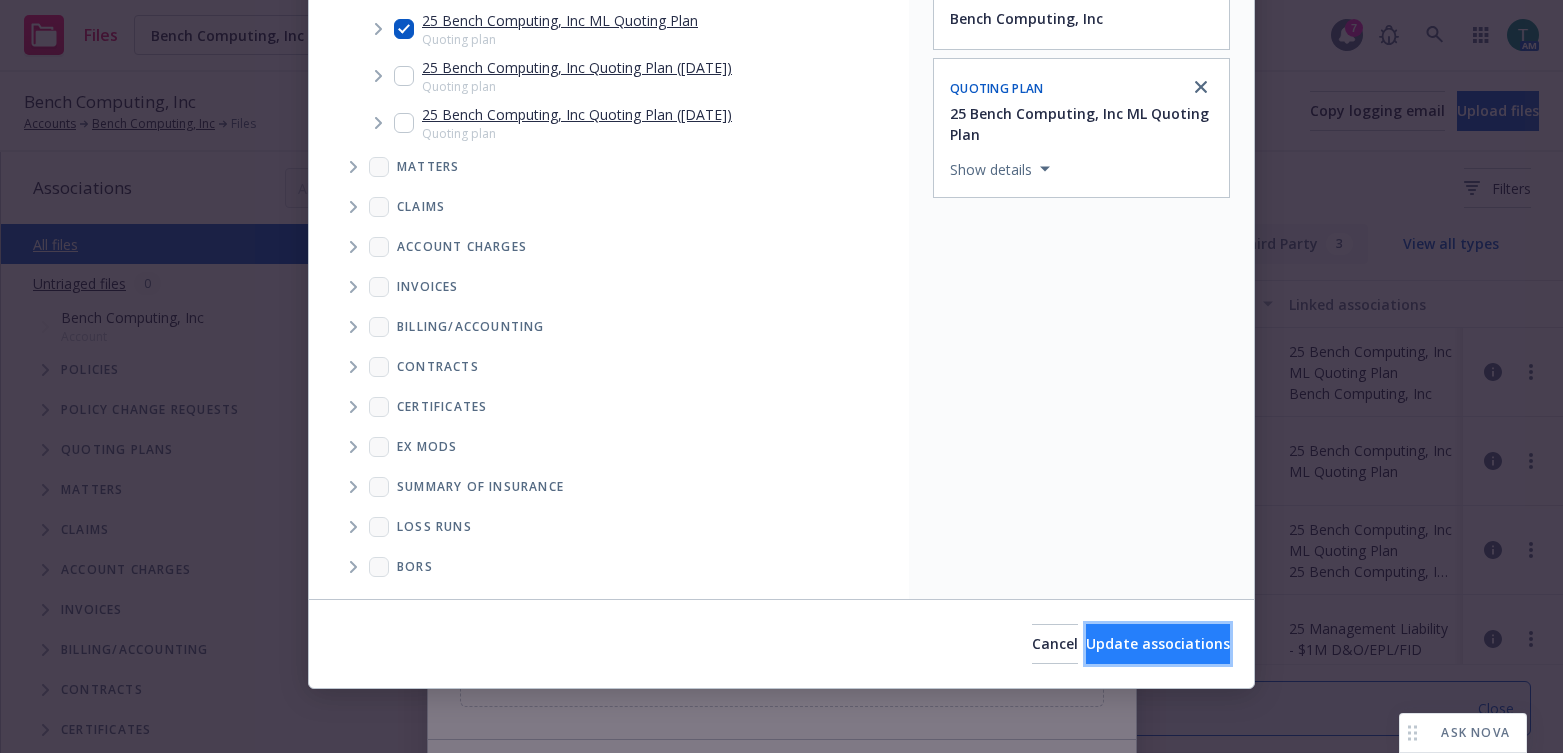 click on "Update associations" at bounding box center (1158, 644) 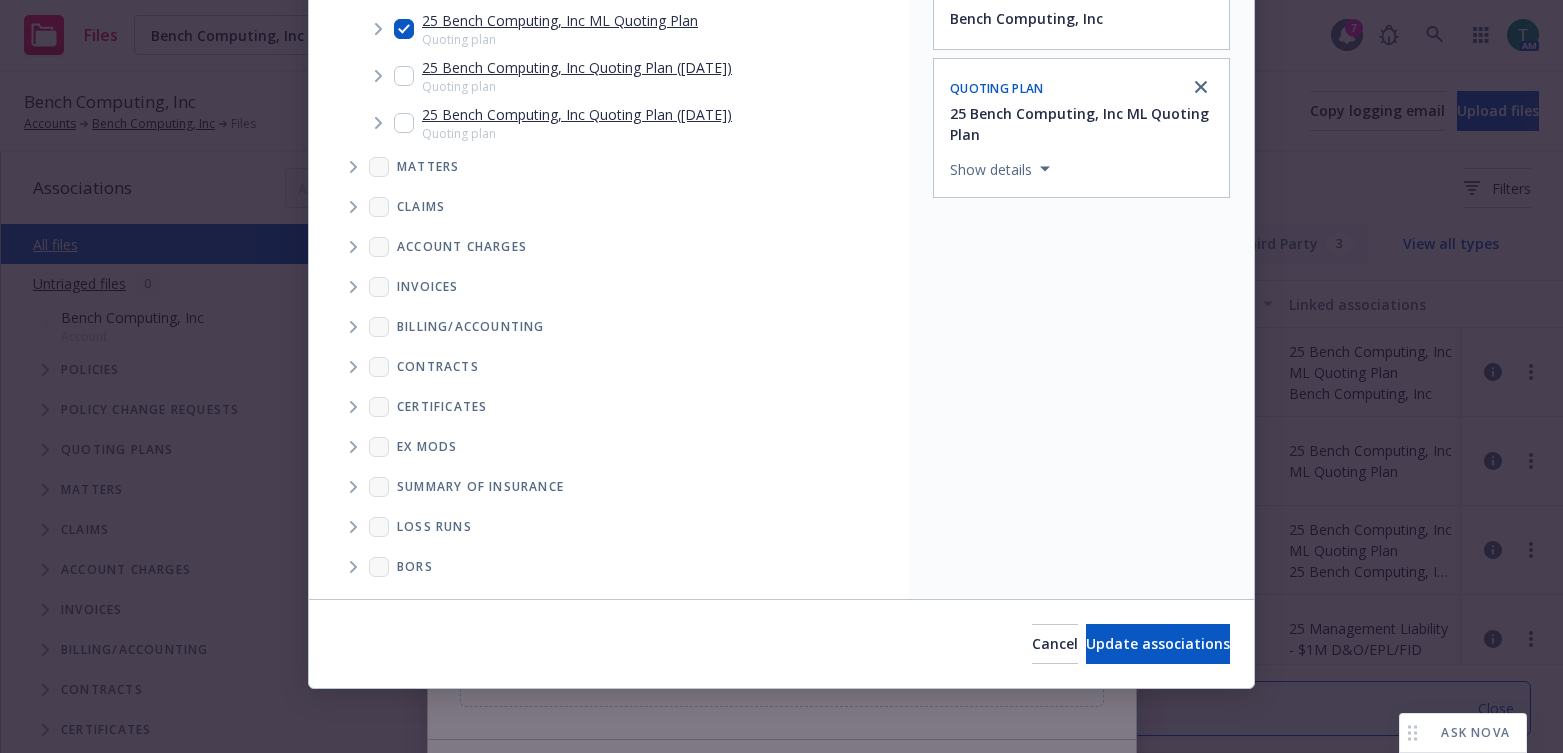 type on "x" 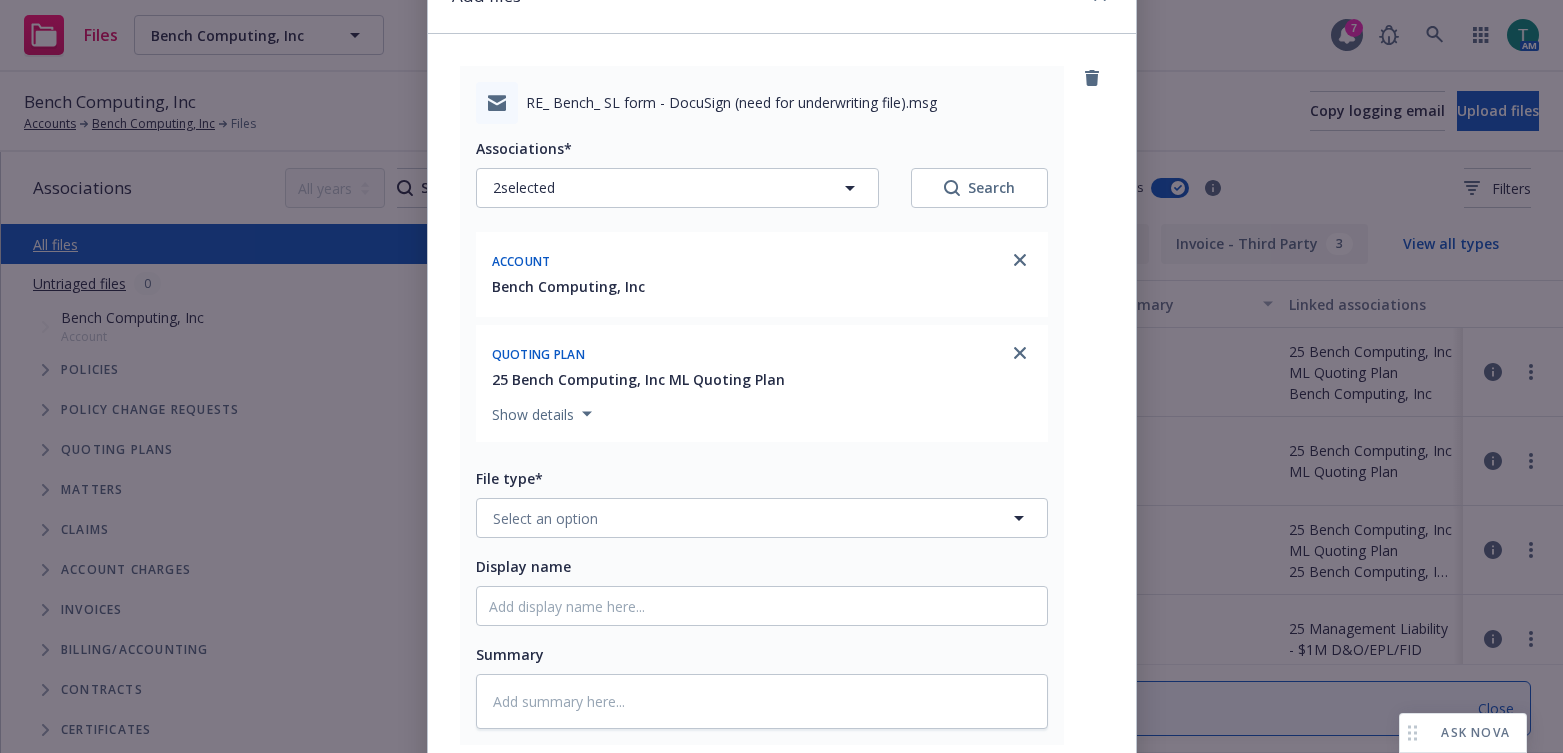 scroll, scrollTop: 300, scrollLeft: 0, axis: vertical 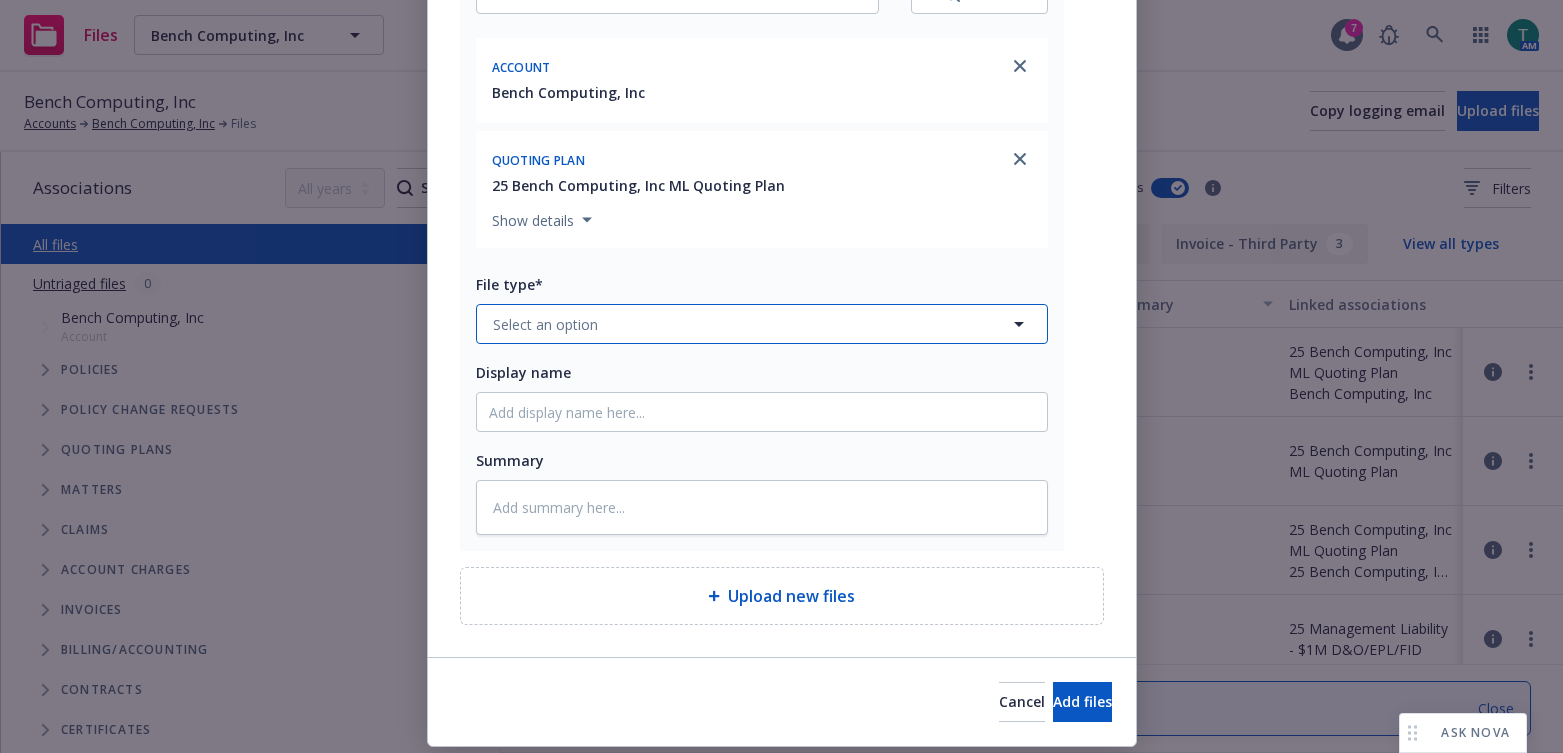 click on "Select an option" at bounding box center [545, 324] 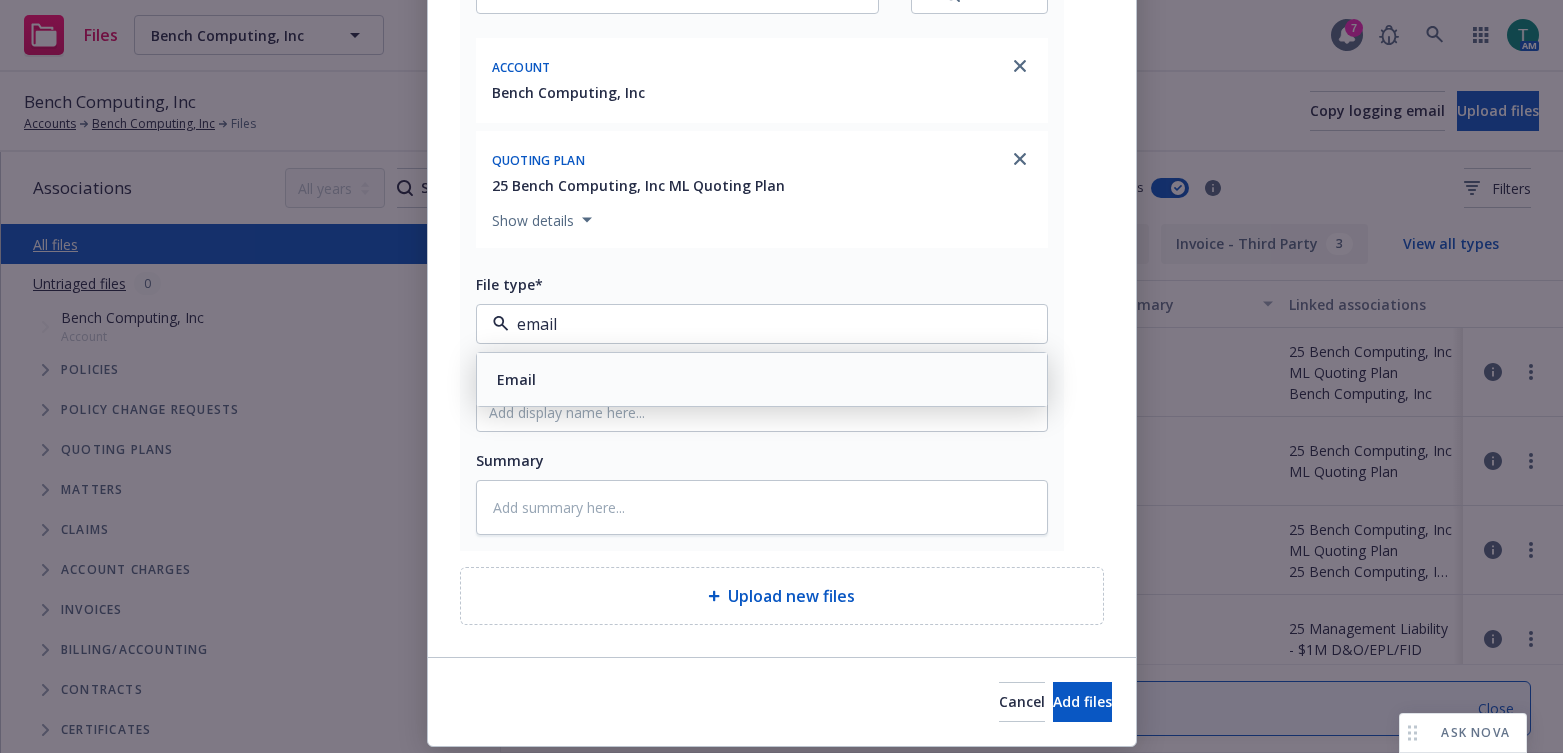 drag, startPoint x: 545, startPoint y: 329, endPoint x: 248, endPoint y: 341, distance: 297.24234 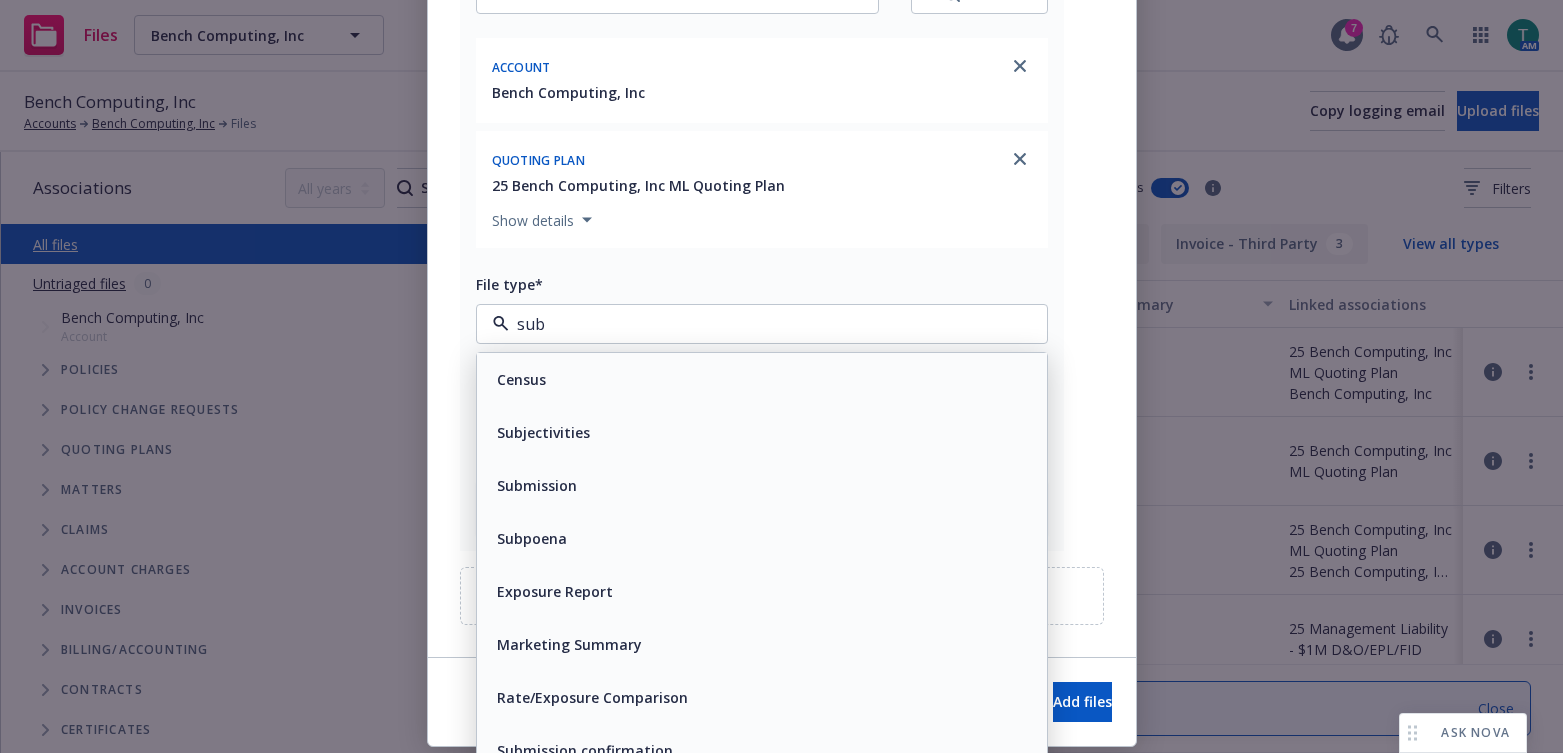 type on "subm" 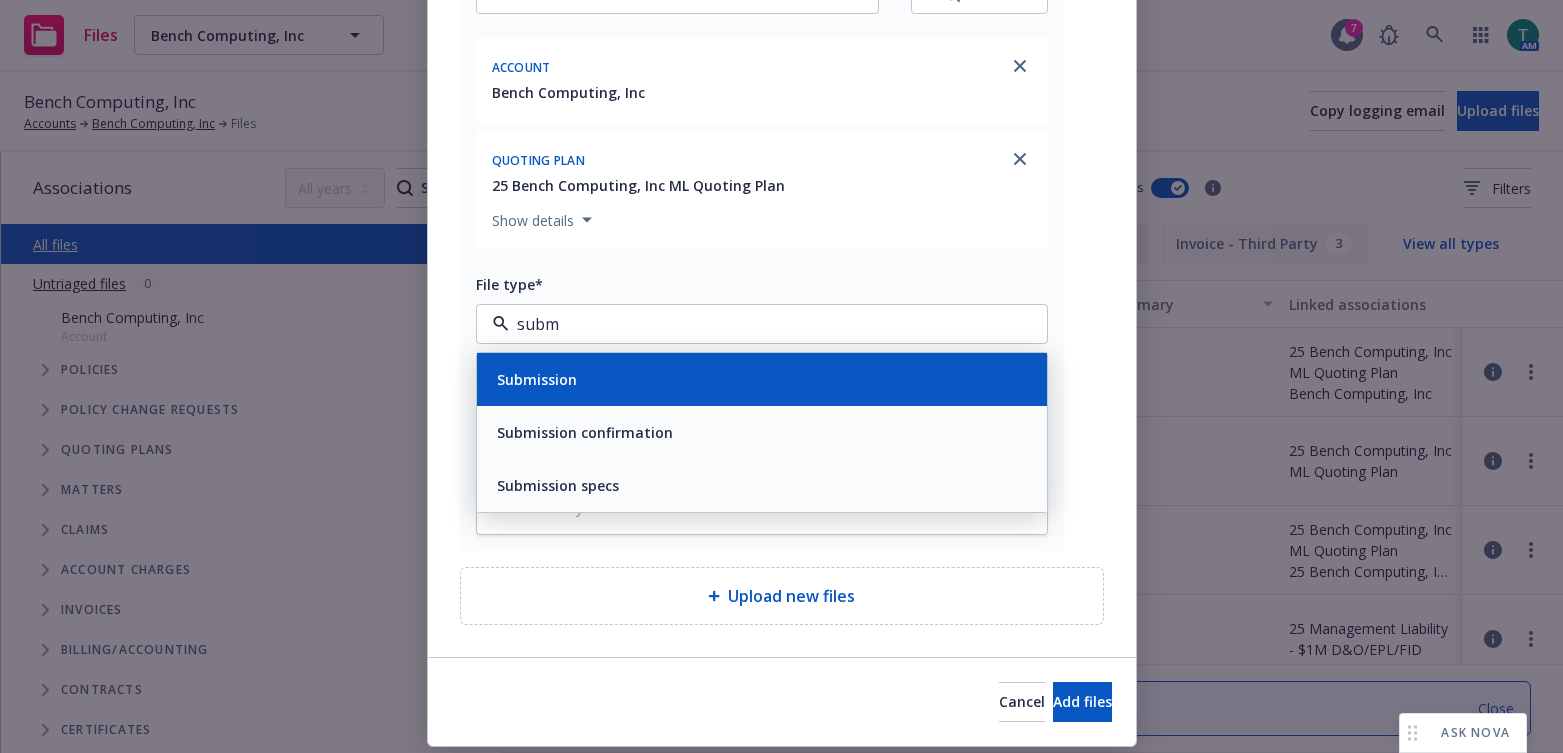 click on "Submission" at bounding box center (537, 379) 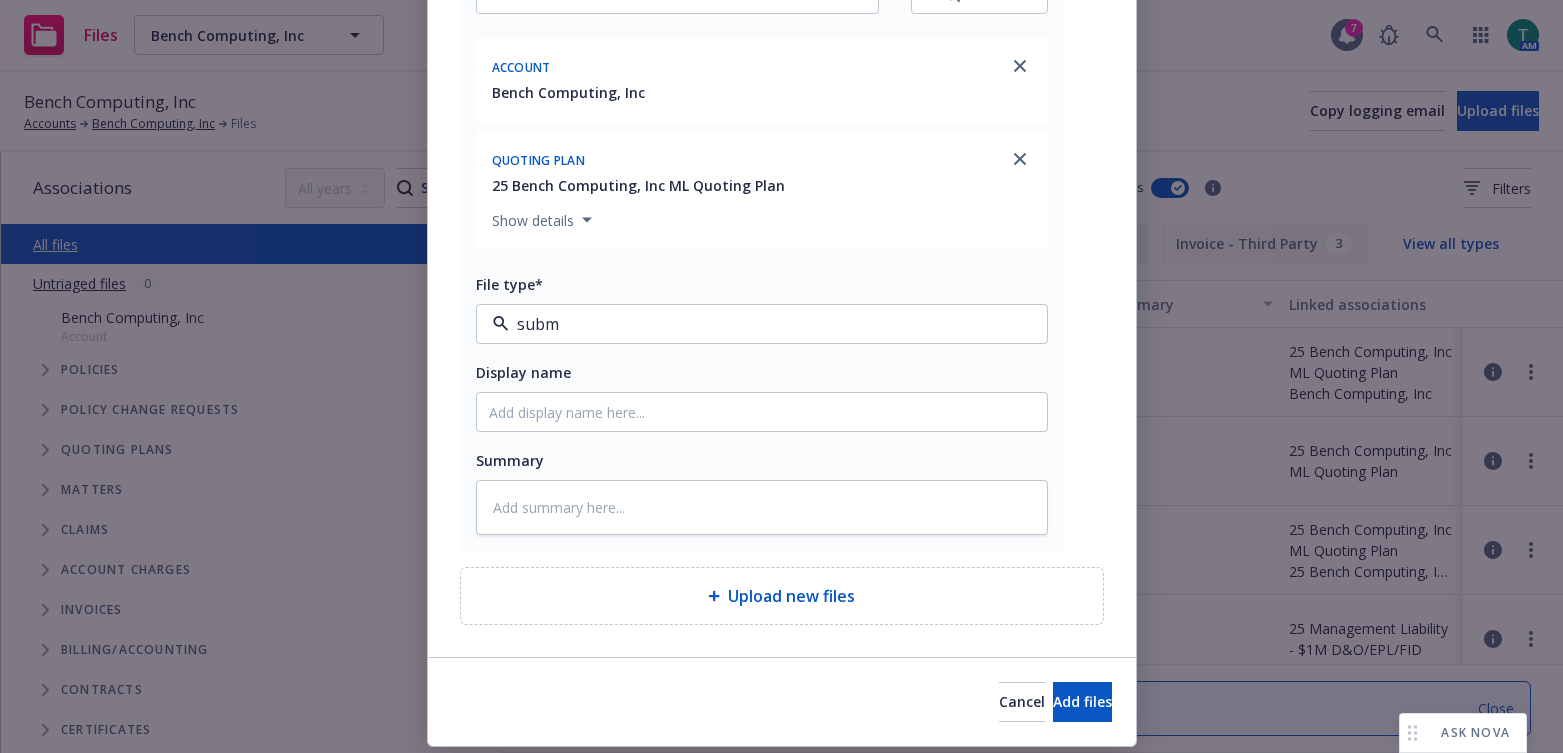 type on "x" 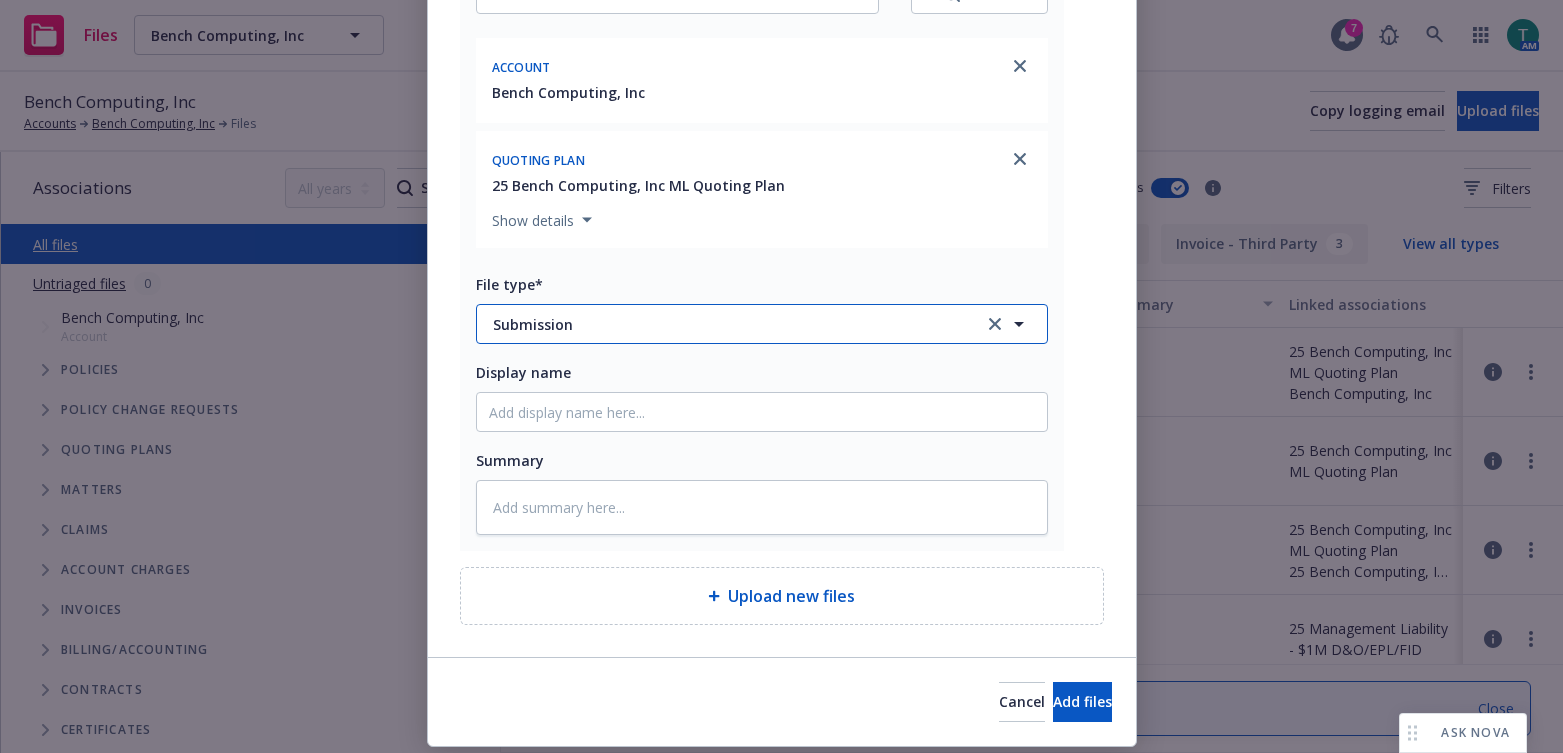 drag, startPoint x: 296, startPoint y: 329, endPoint x: -61, endPoint y: 308, distance: 357.61713 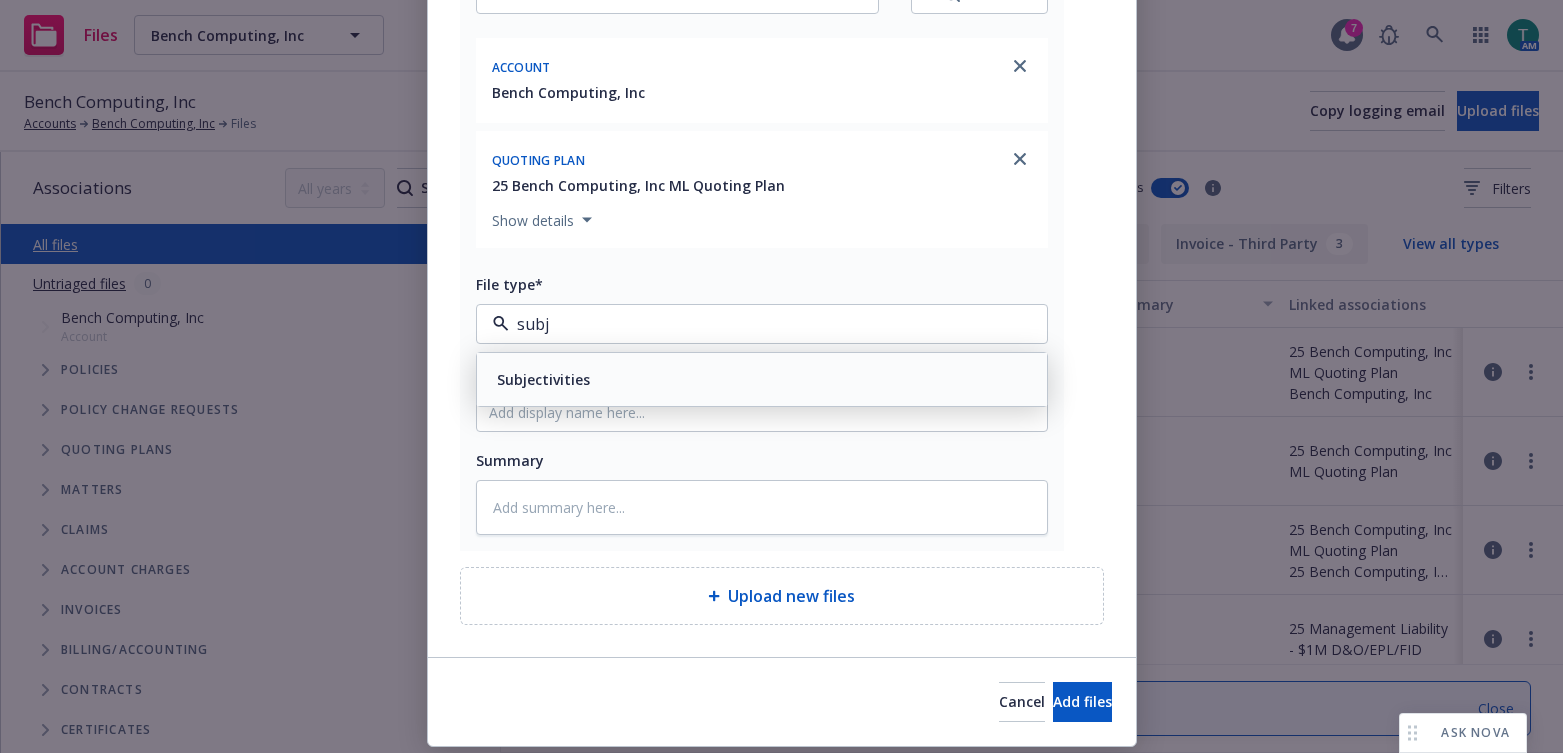 type on "subje" 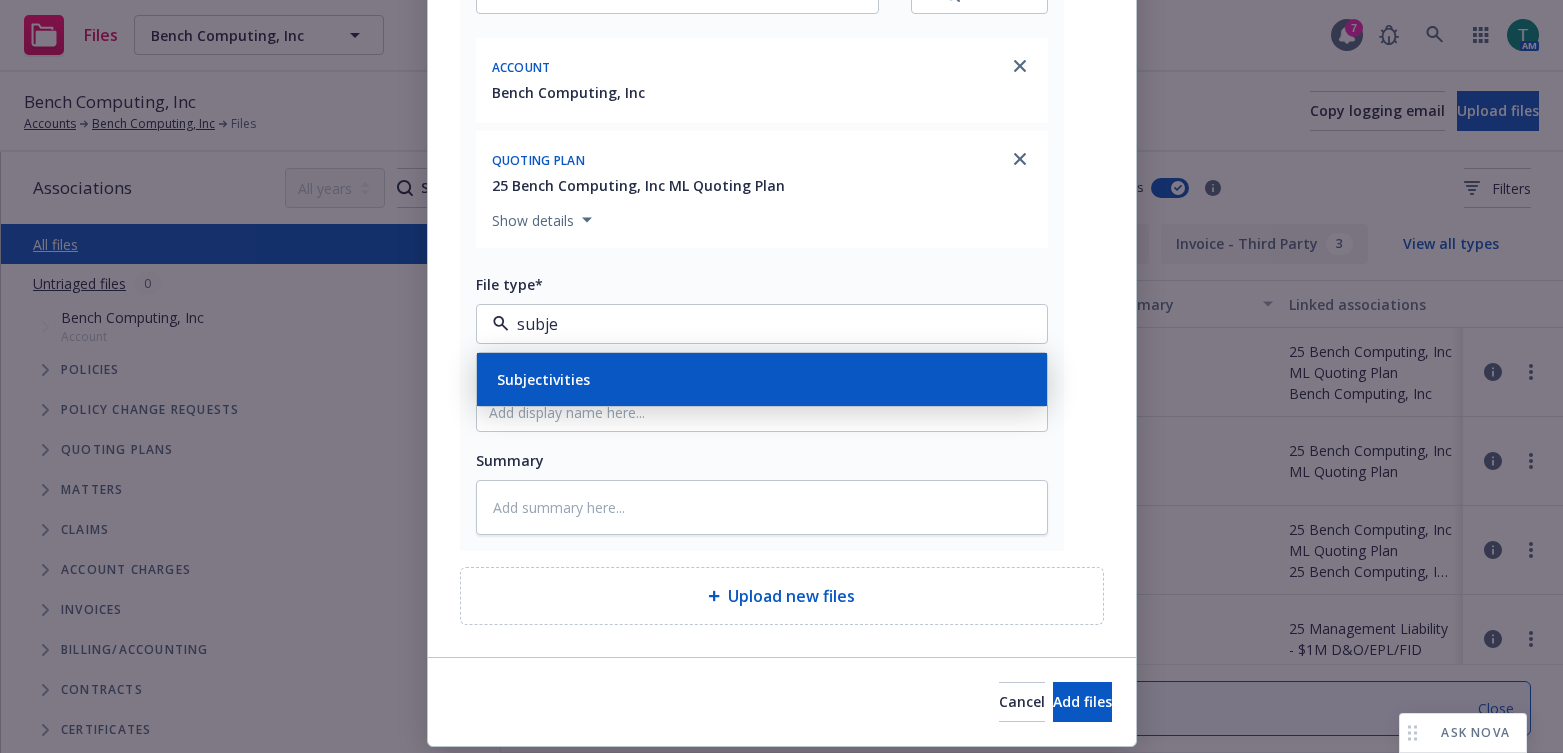 click on "Subjectivities" at bounding box center [543, 379] 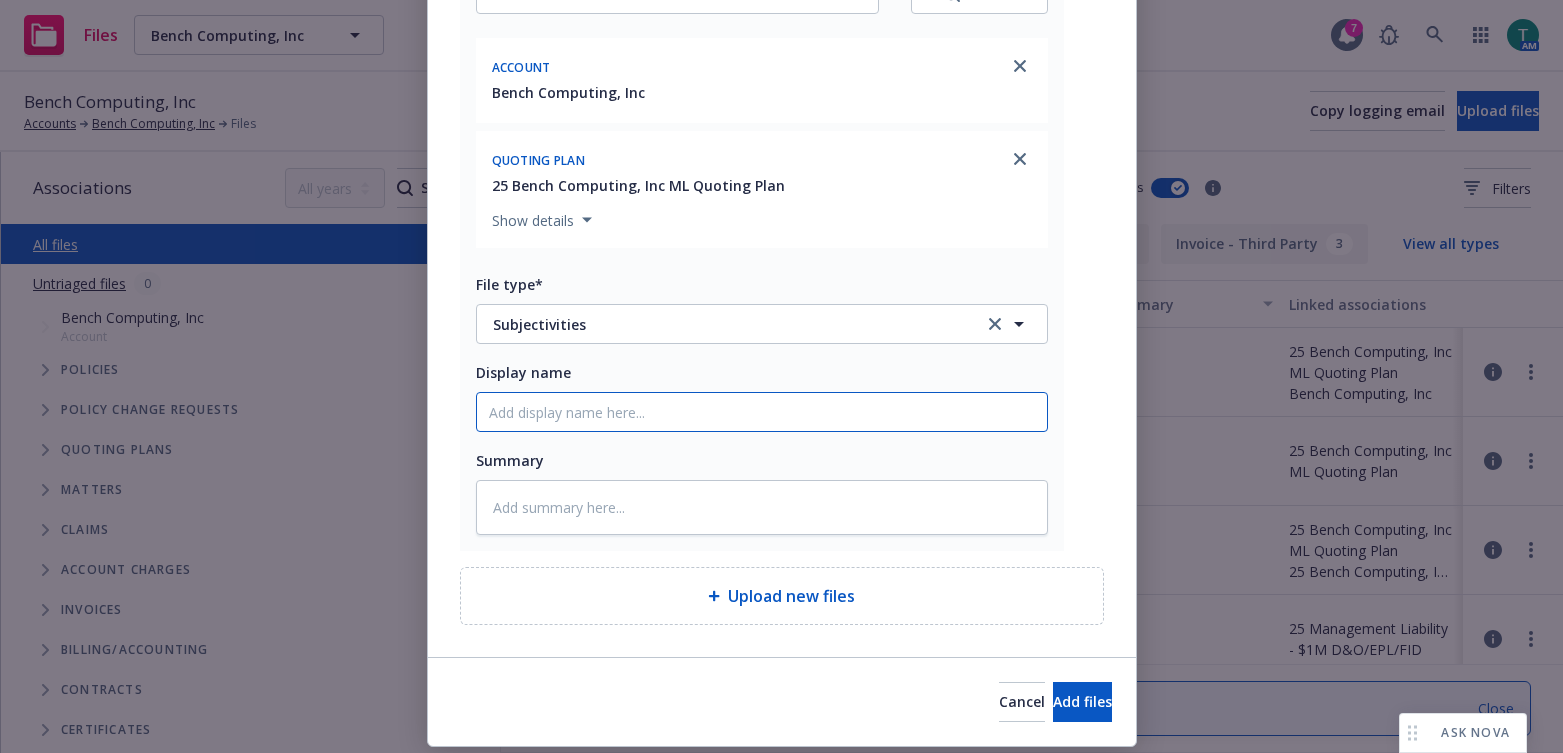 click on "Display name" at bounding box center (762, 412) 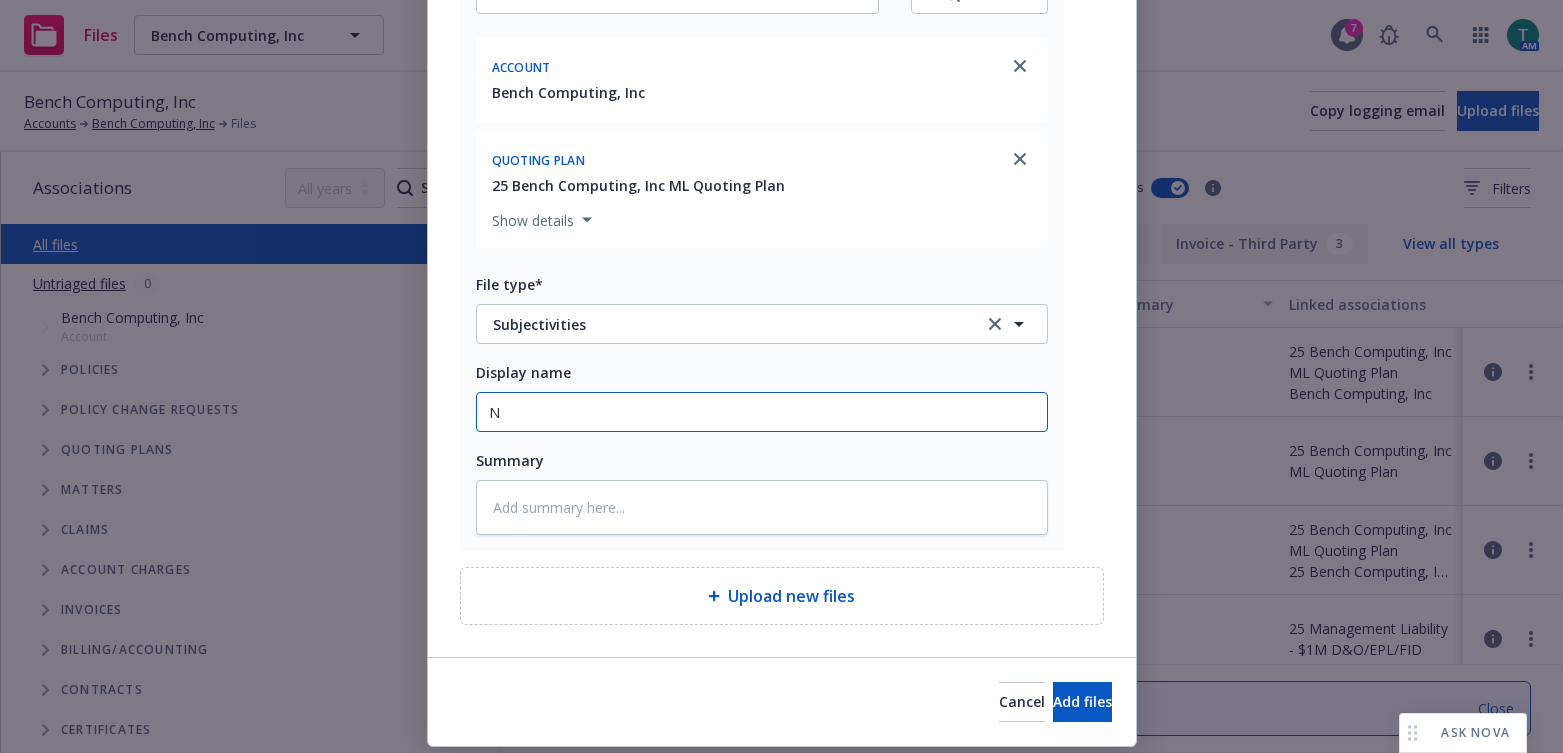 type on "x" 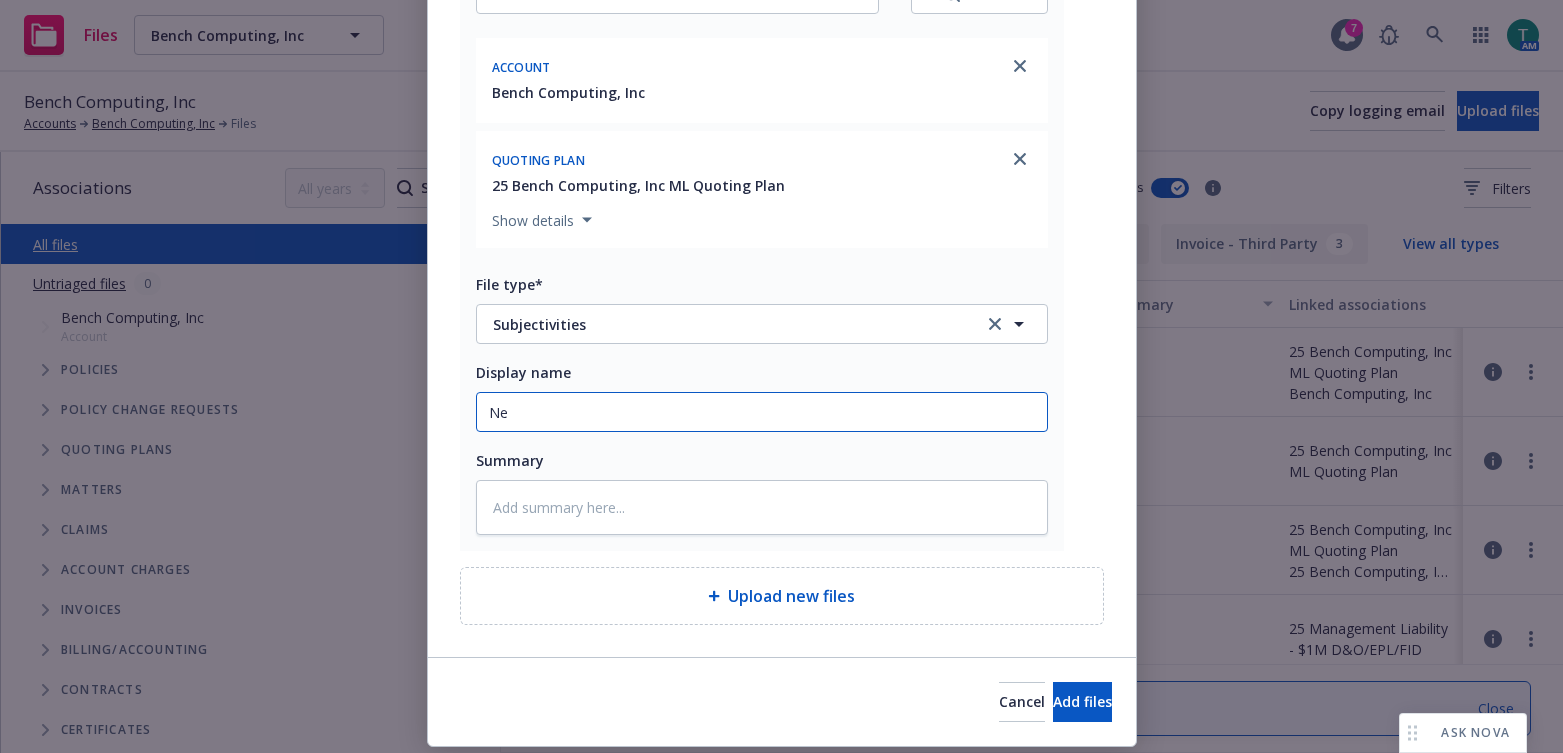 type on "x" 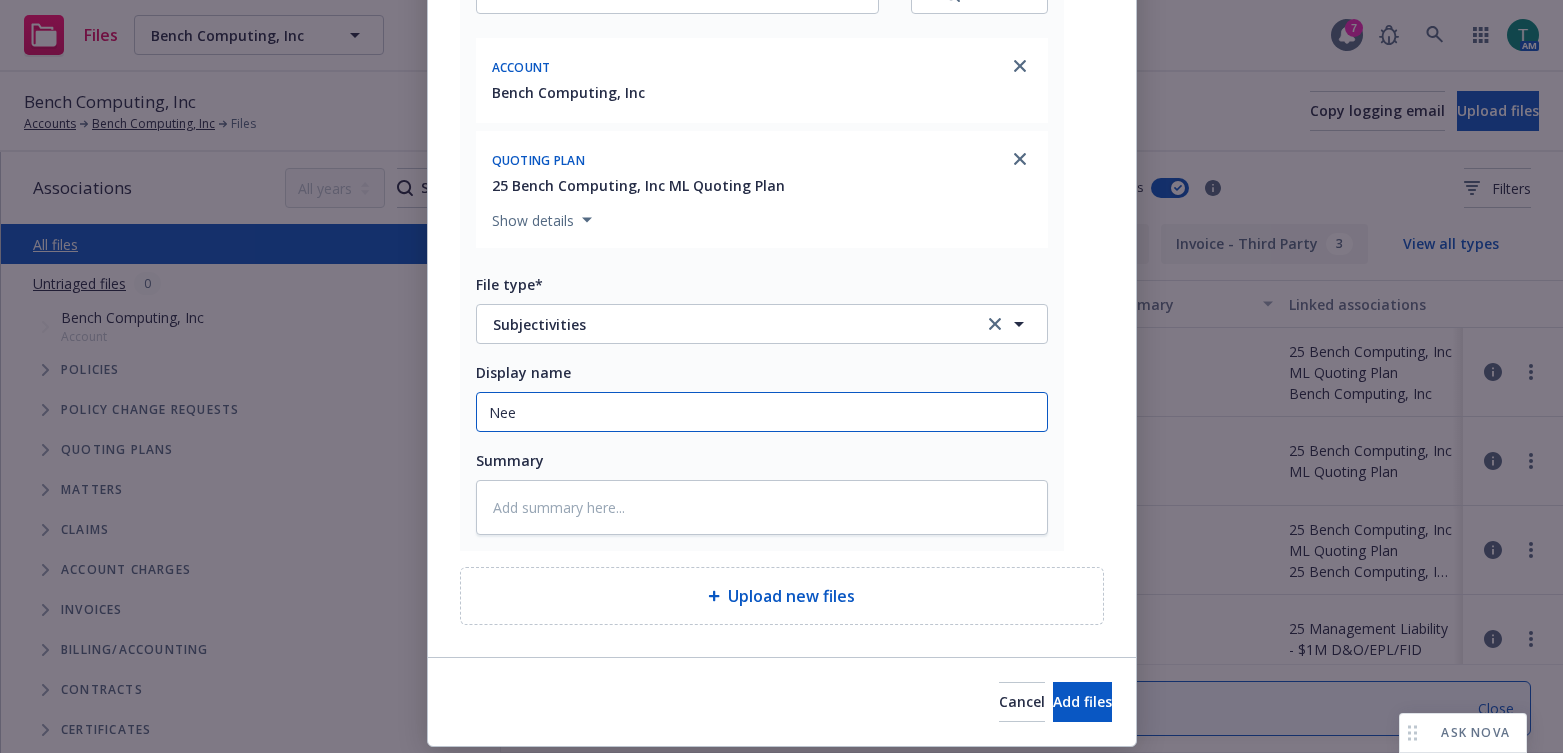 type on "x" 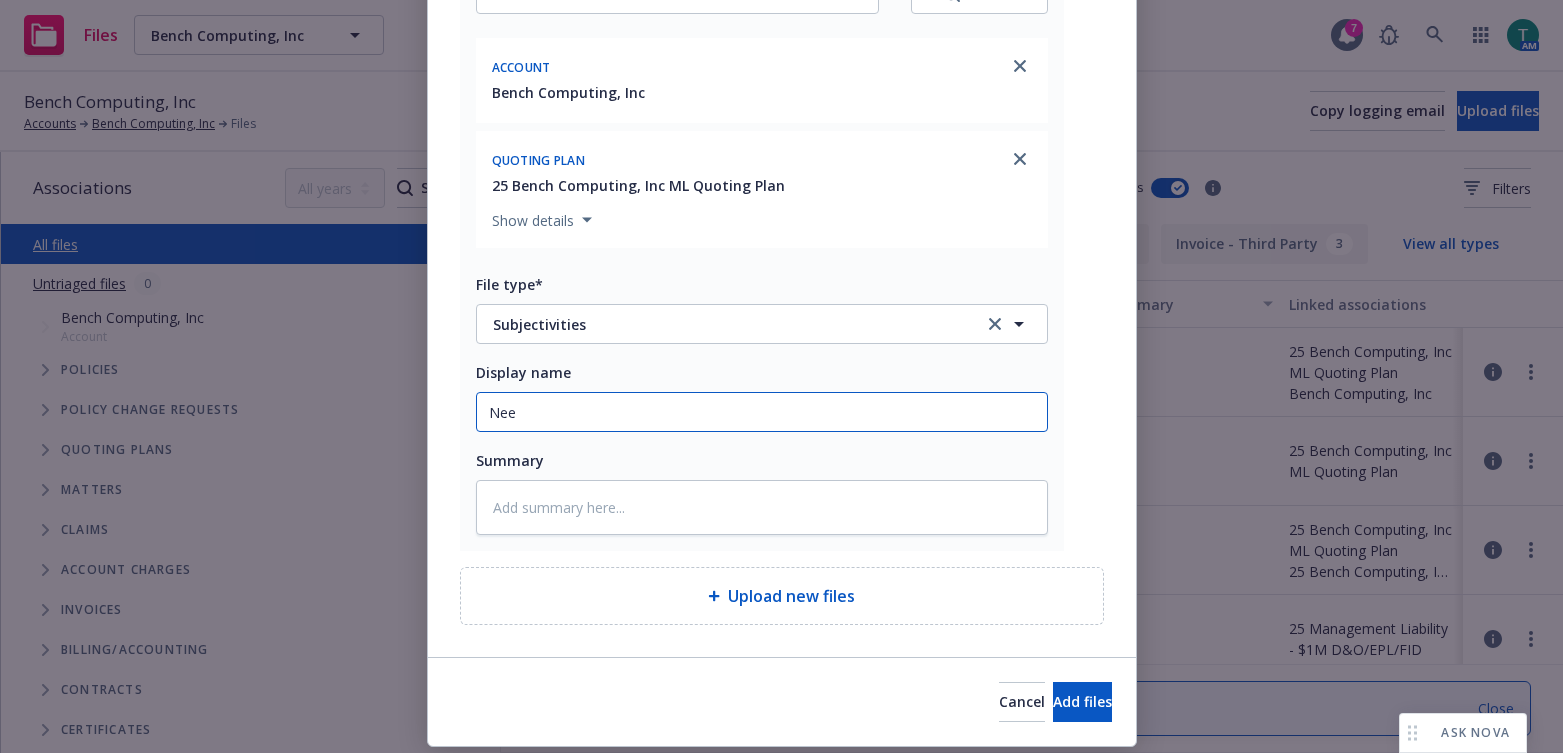 type on "Need" 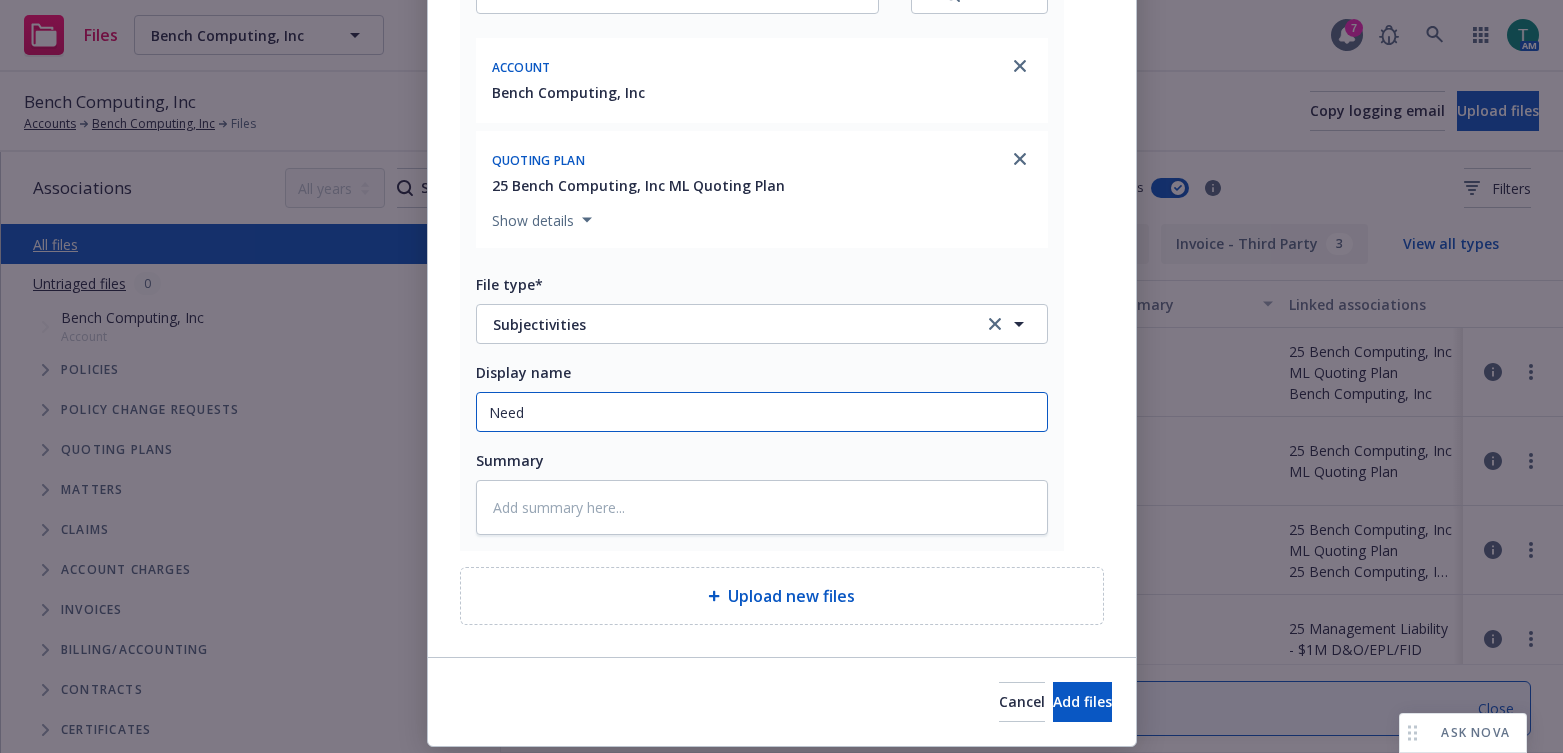 type on "x" 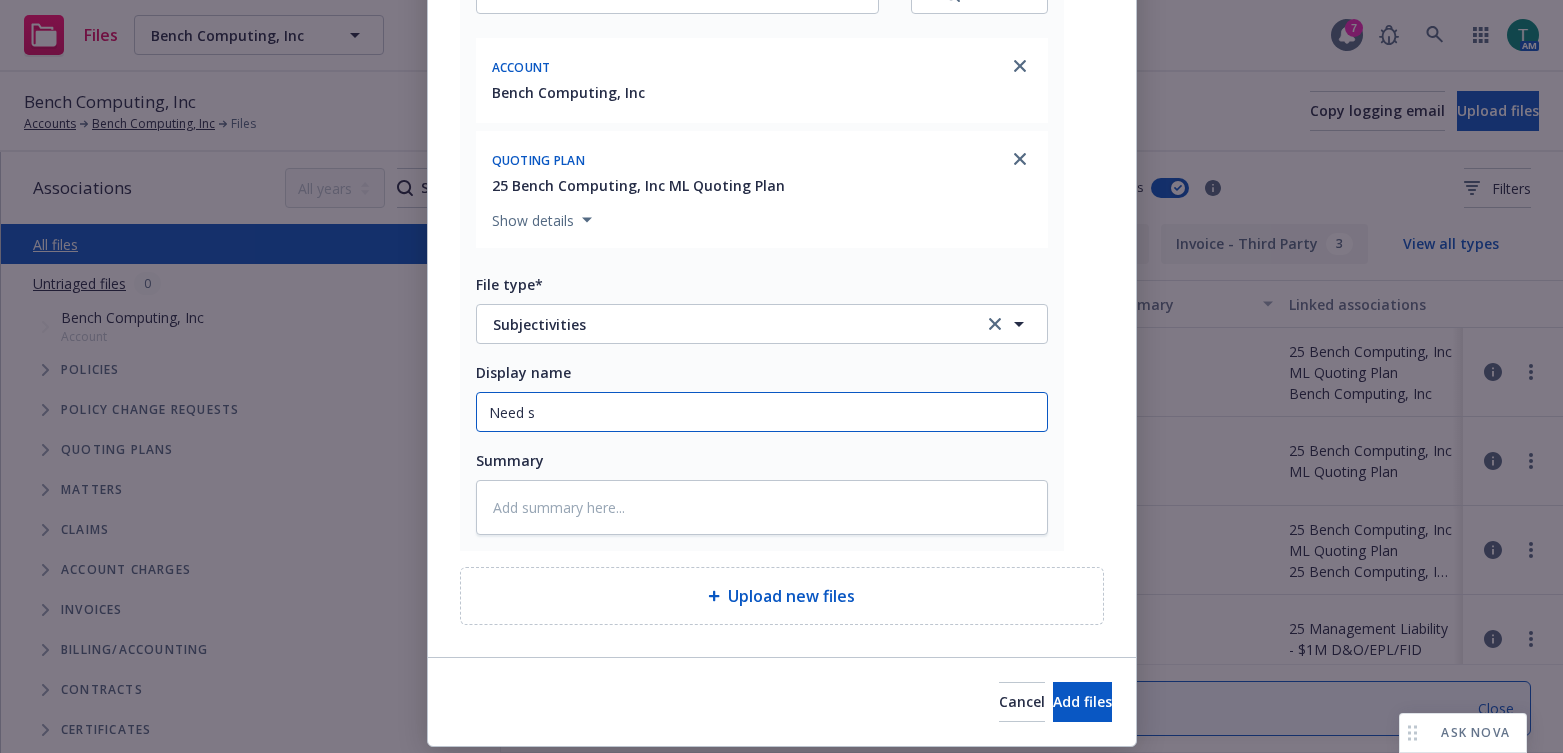 type on "Need su" 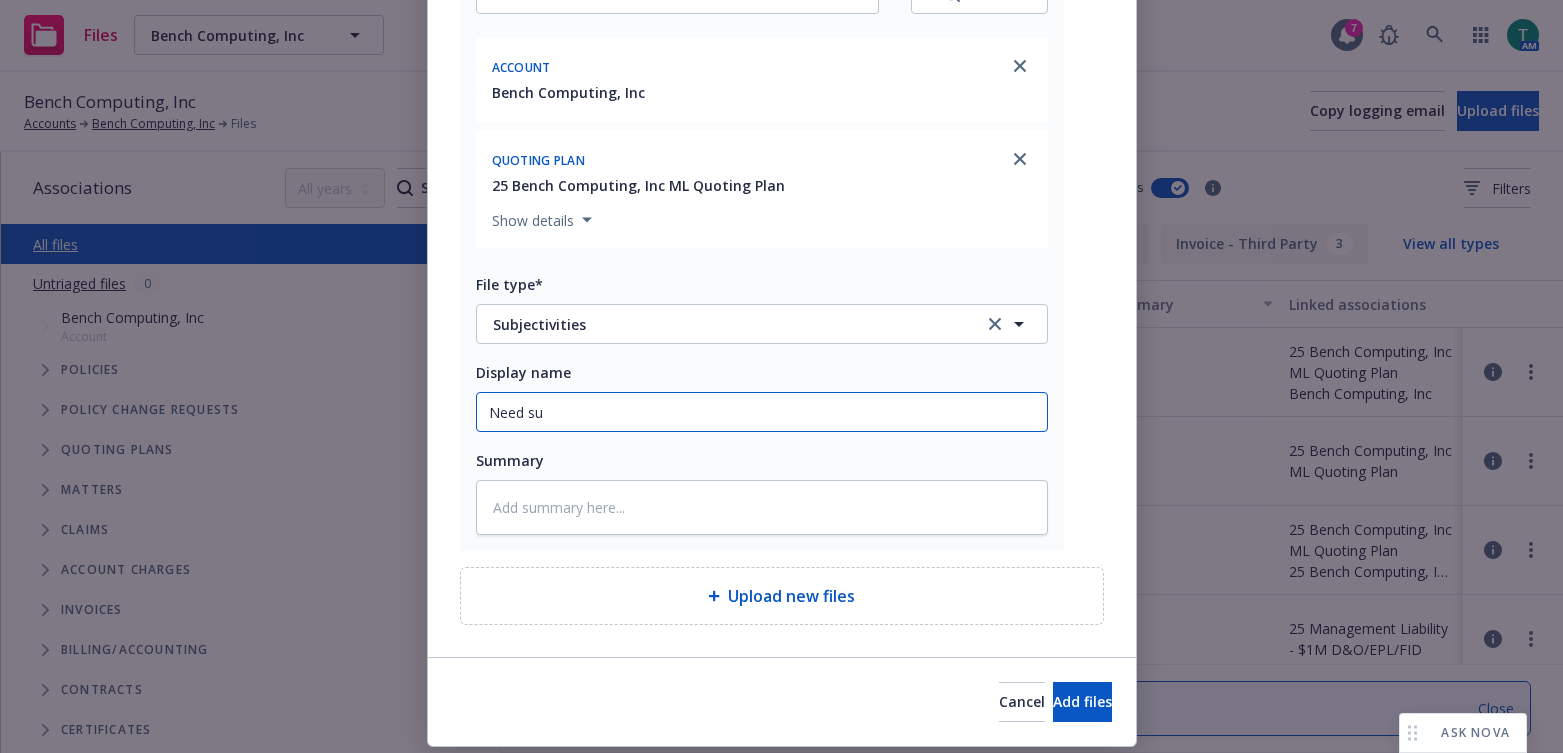 type on "x" 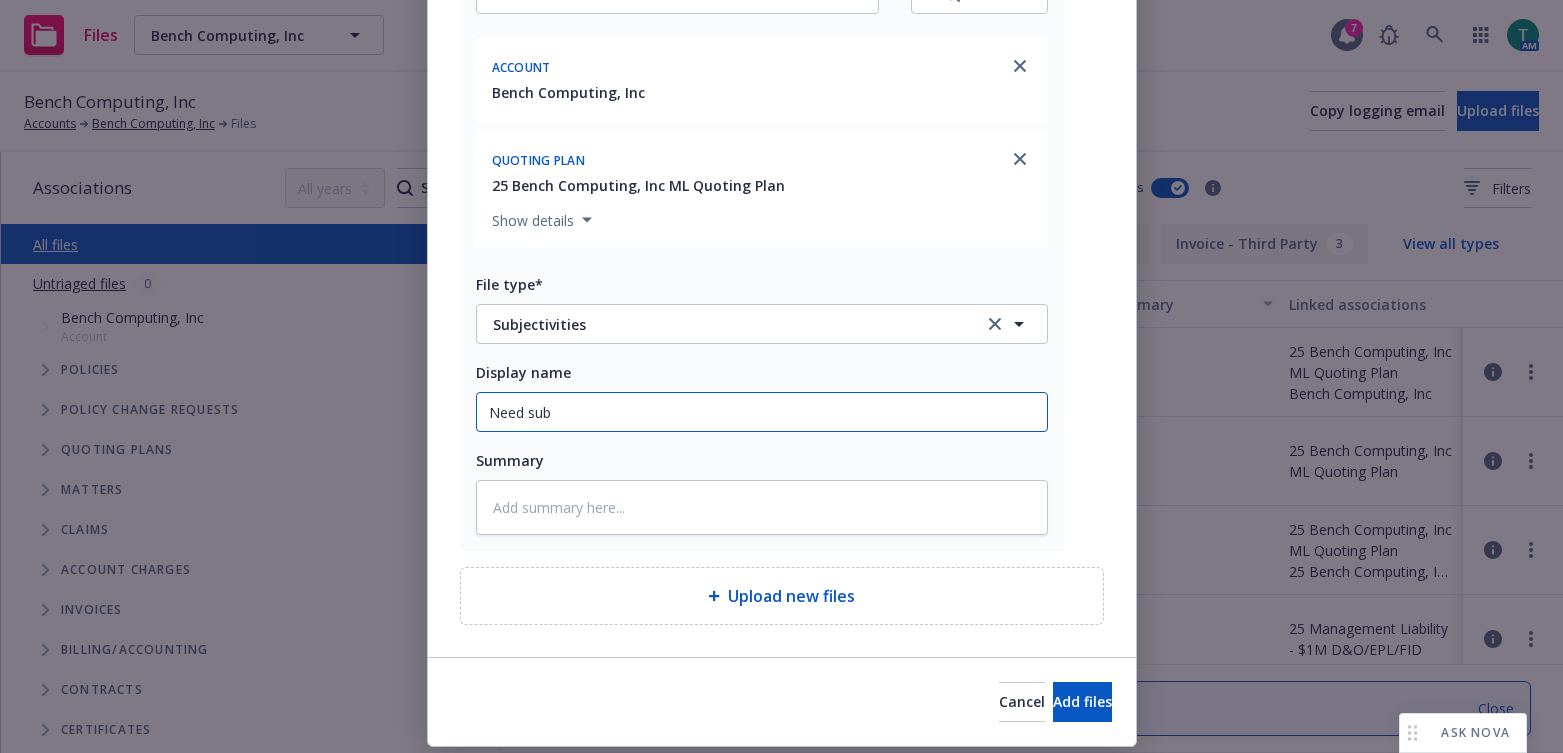 type on "Need subs" 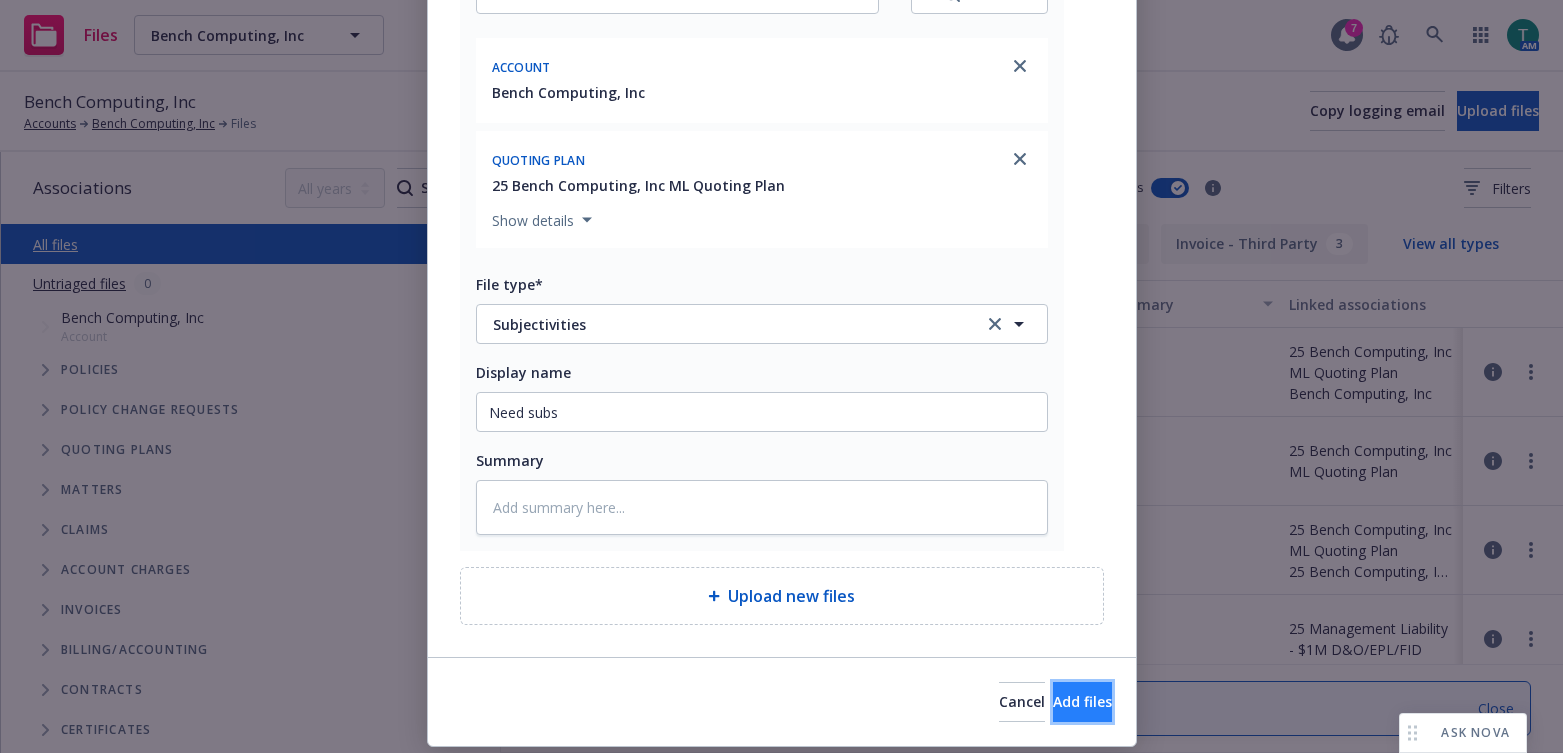 click on "Add files" at bounding box center [1082, 701] 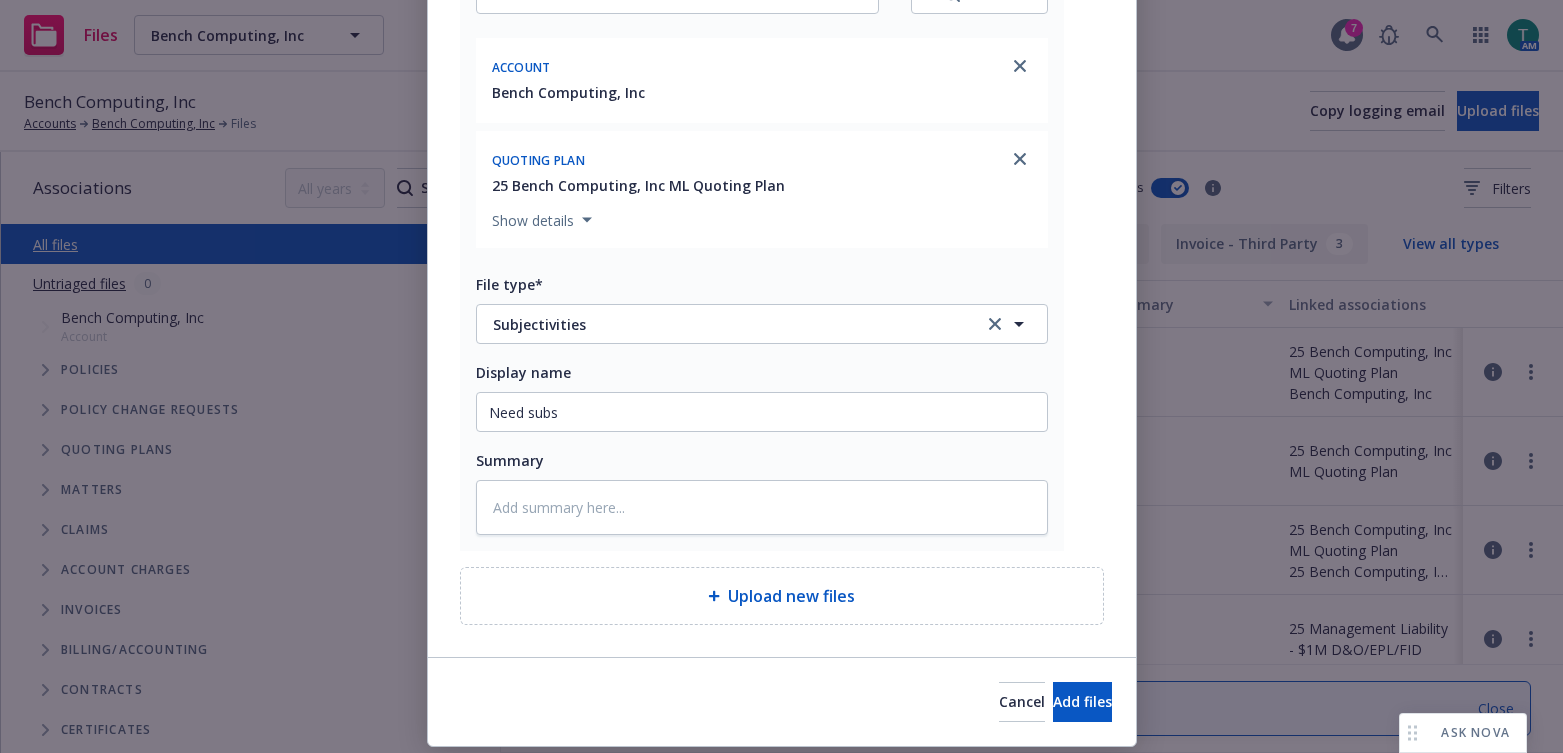 scroll, scrollTop: 284, scrollLeft: 0, axis: vertical 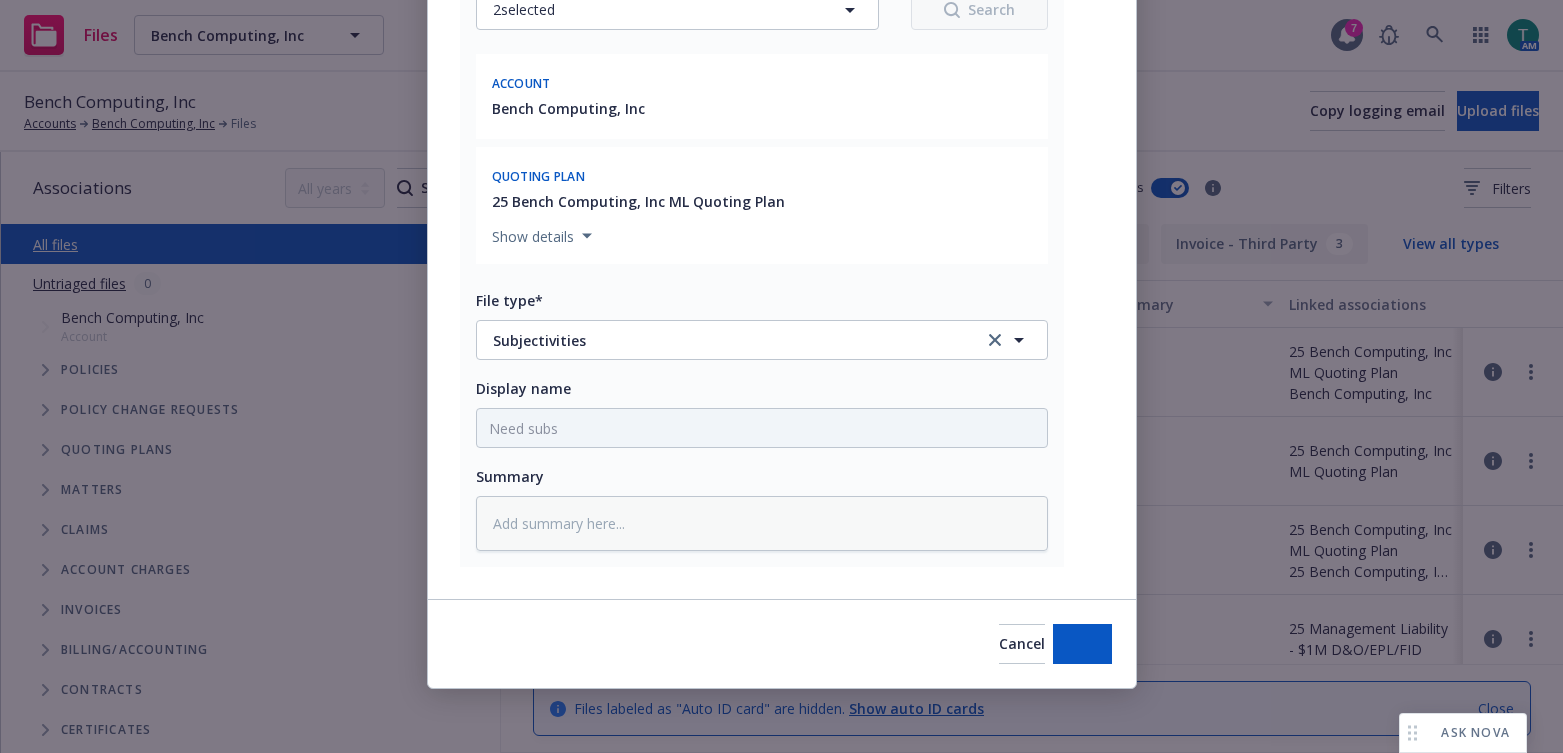 type on "x" 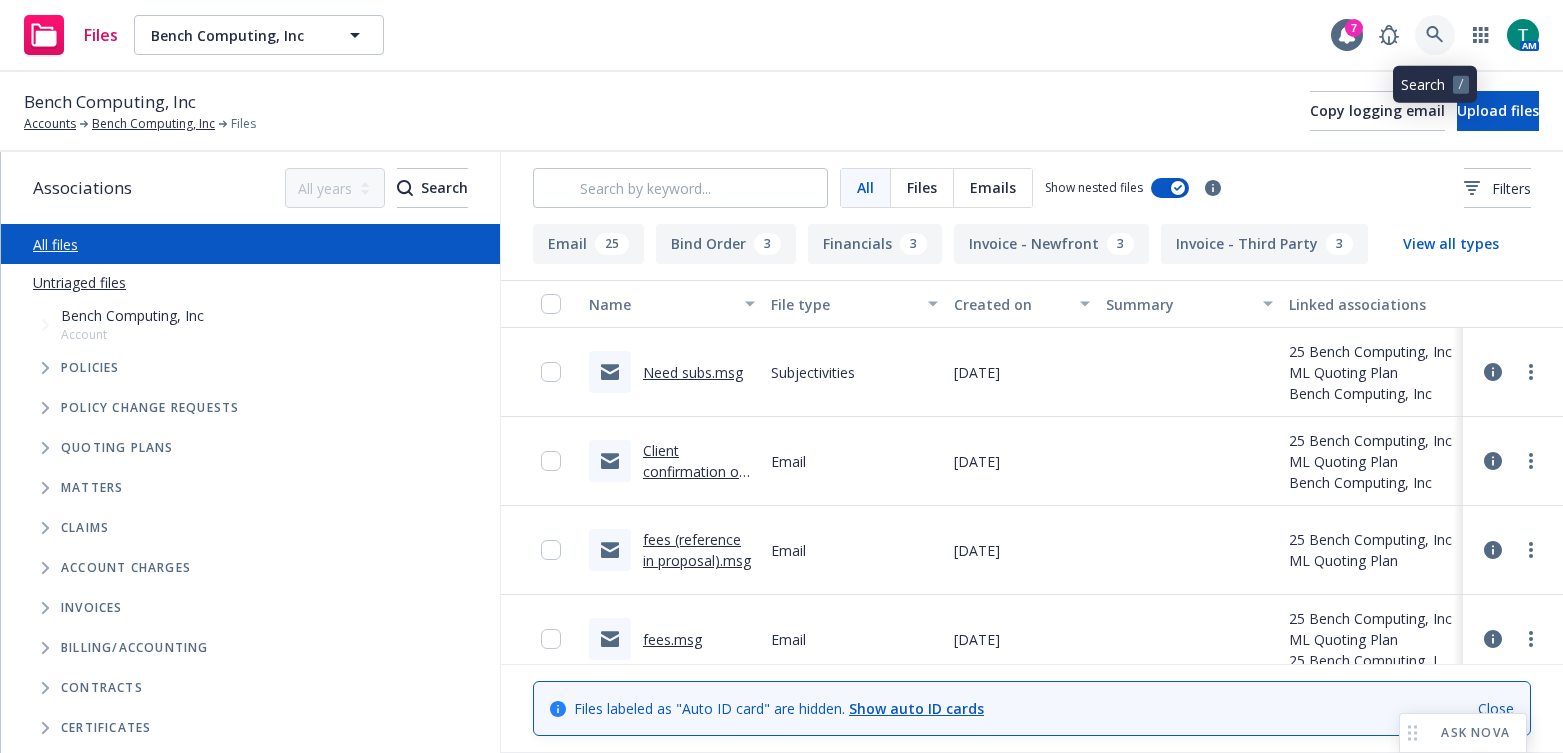 click at bounding box center (1435, 35) 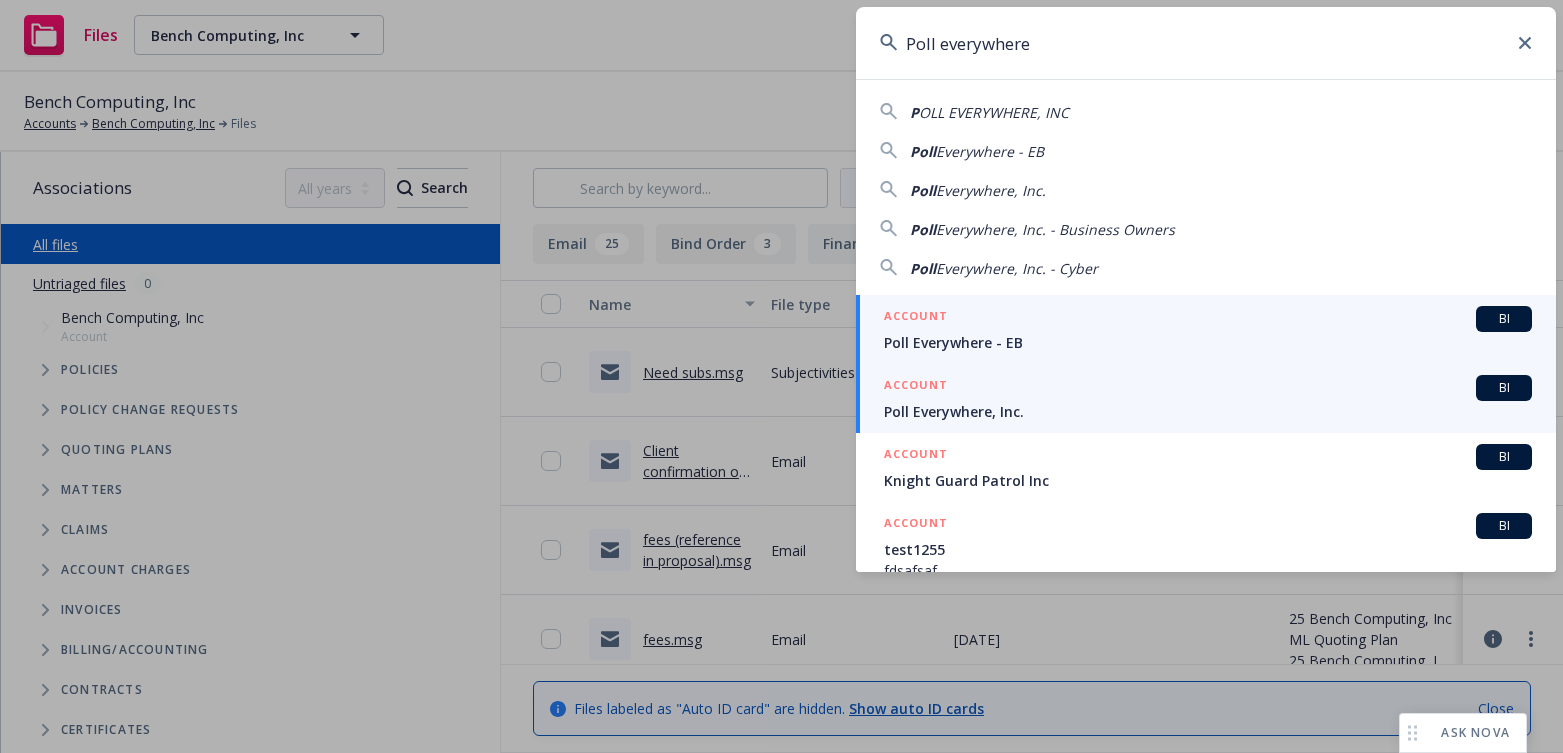 type on "Poll everywhere" 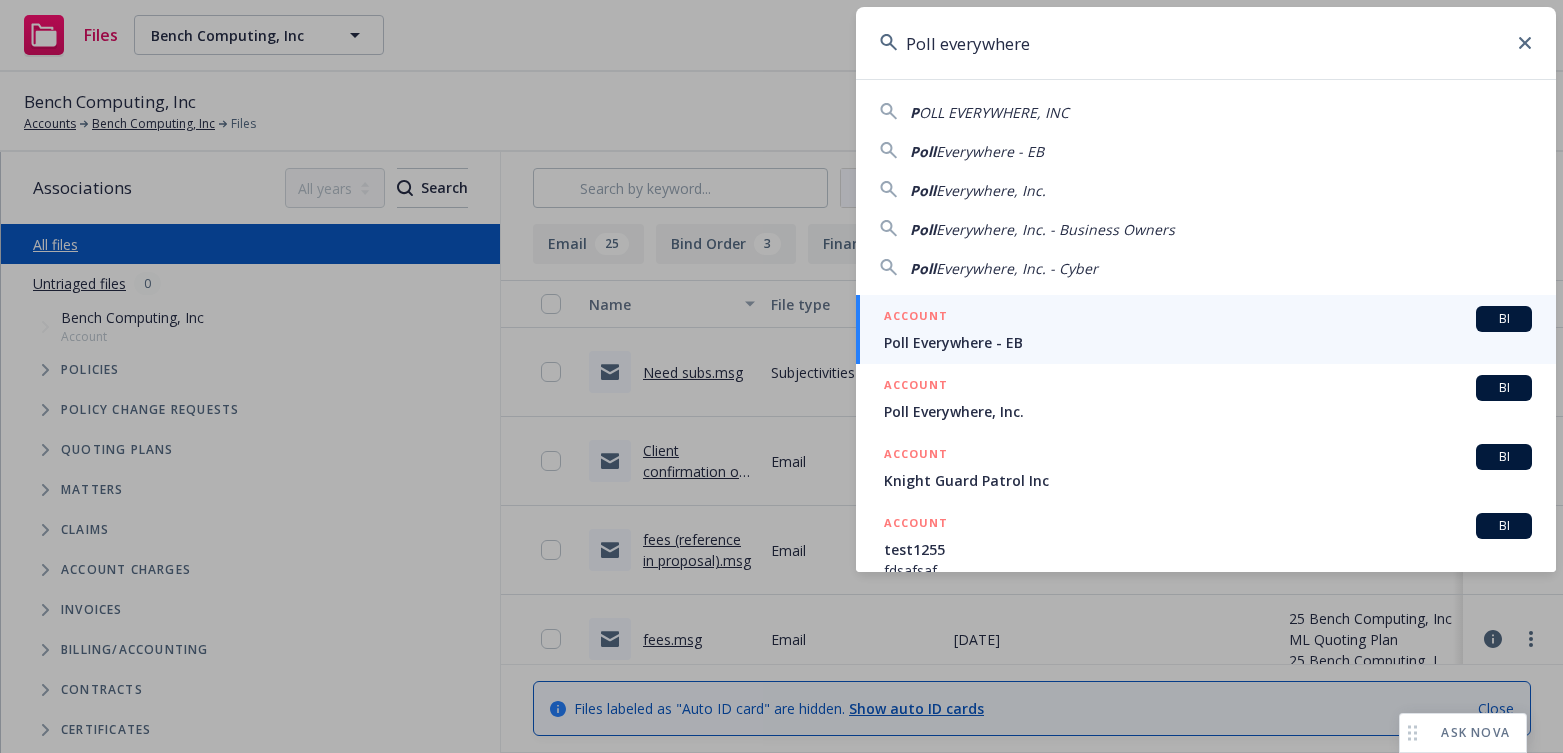 drag, startPoint x: 1516, startPoint y: 392, endPoint x: 1554, endPoint y: 342, distance: 62.801273 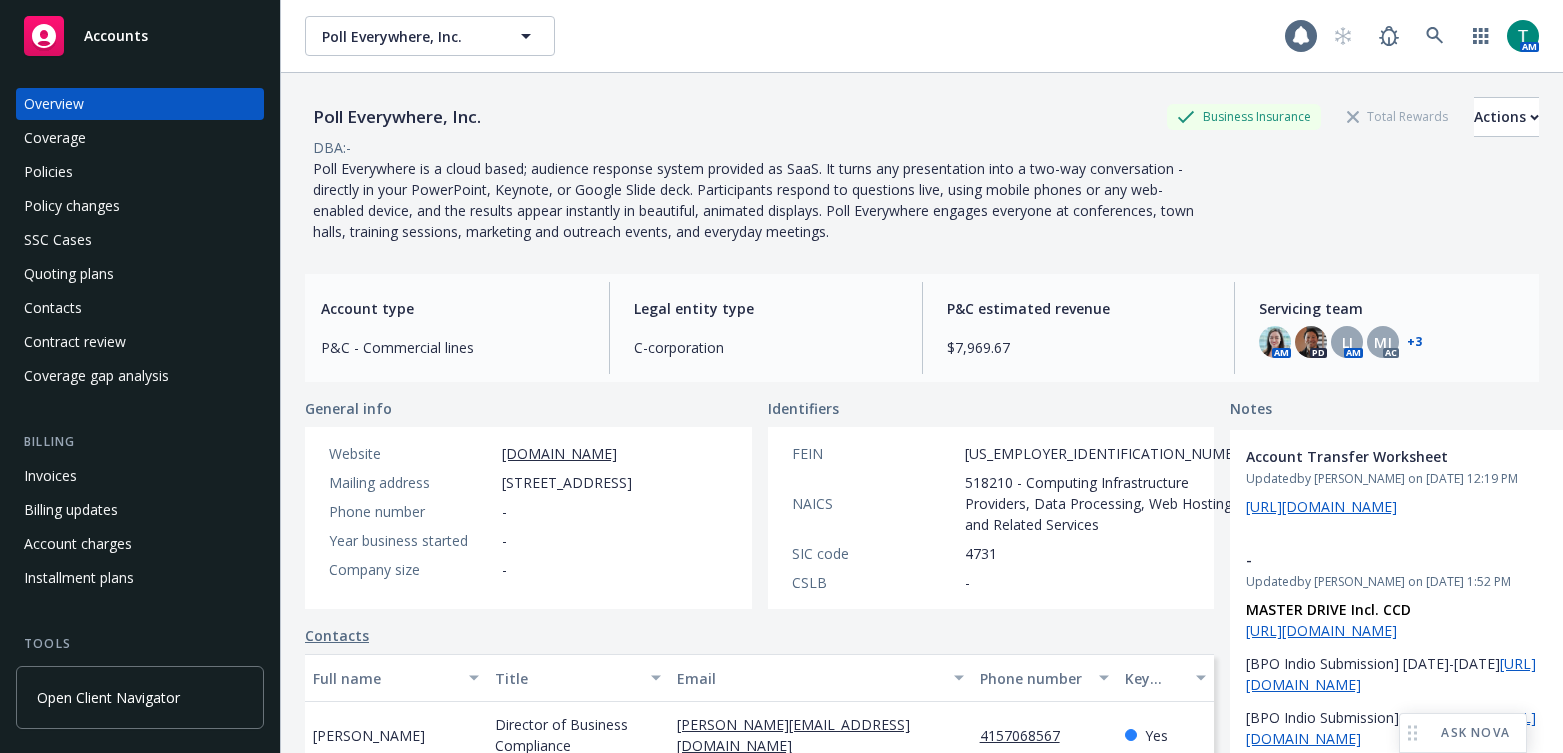 scroll, scrollTop: 0, scrollLeft: 0, axis: both 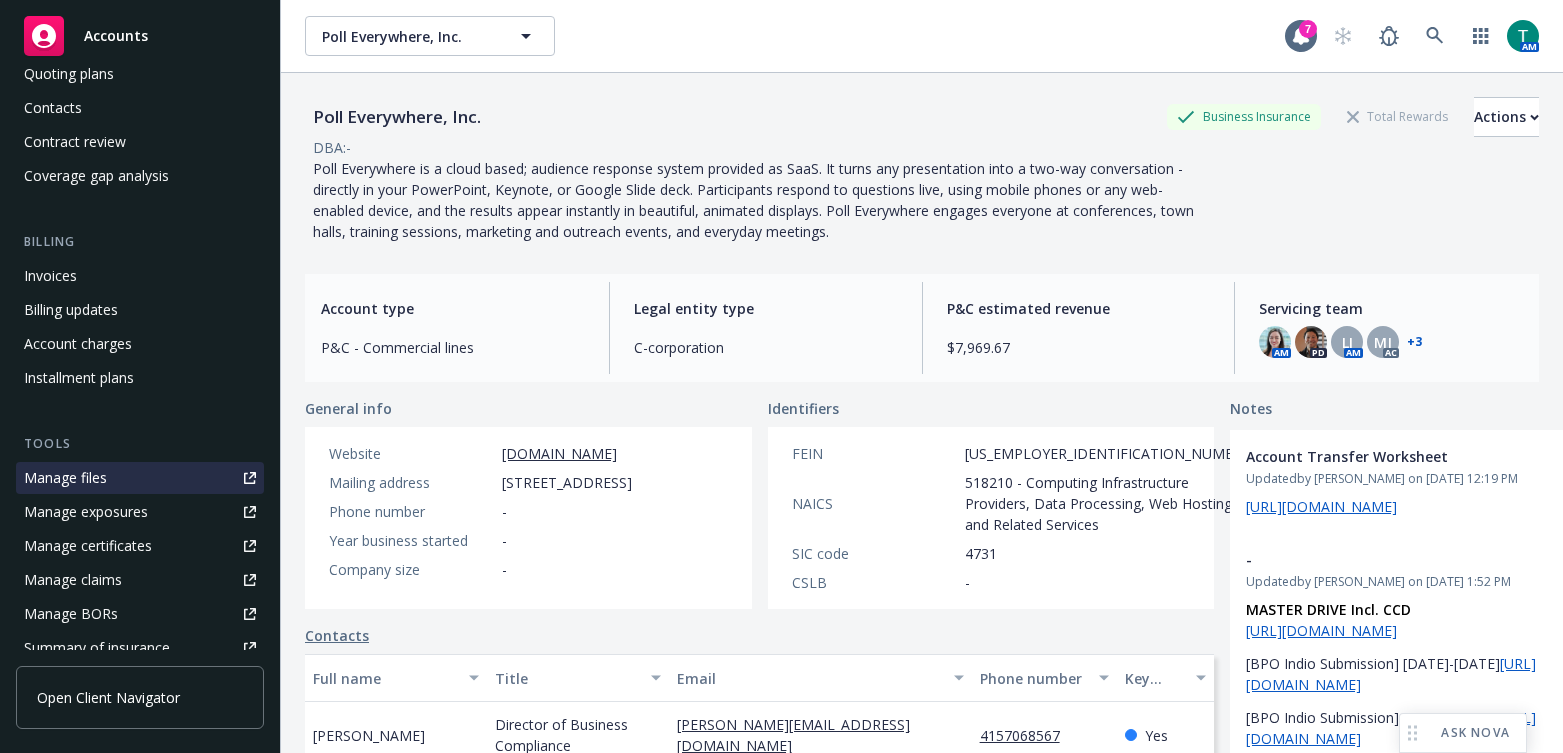 click on "Manage files" at bounding box center (140, 478) 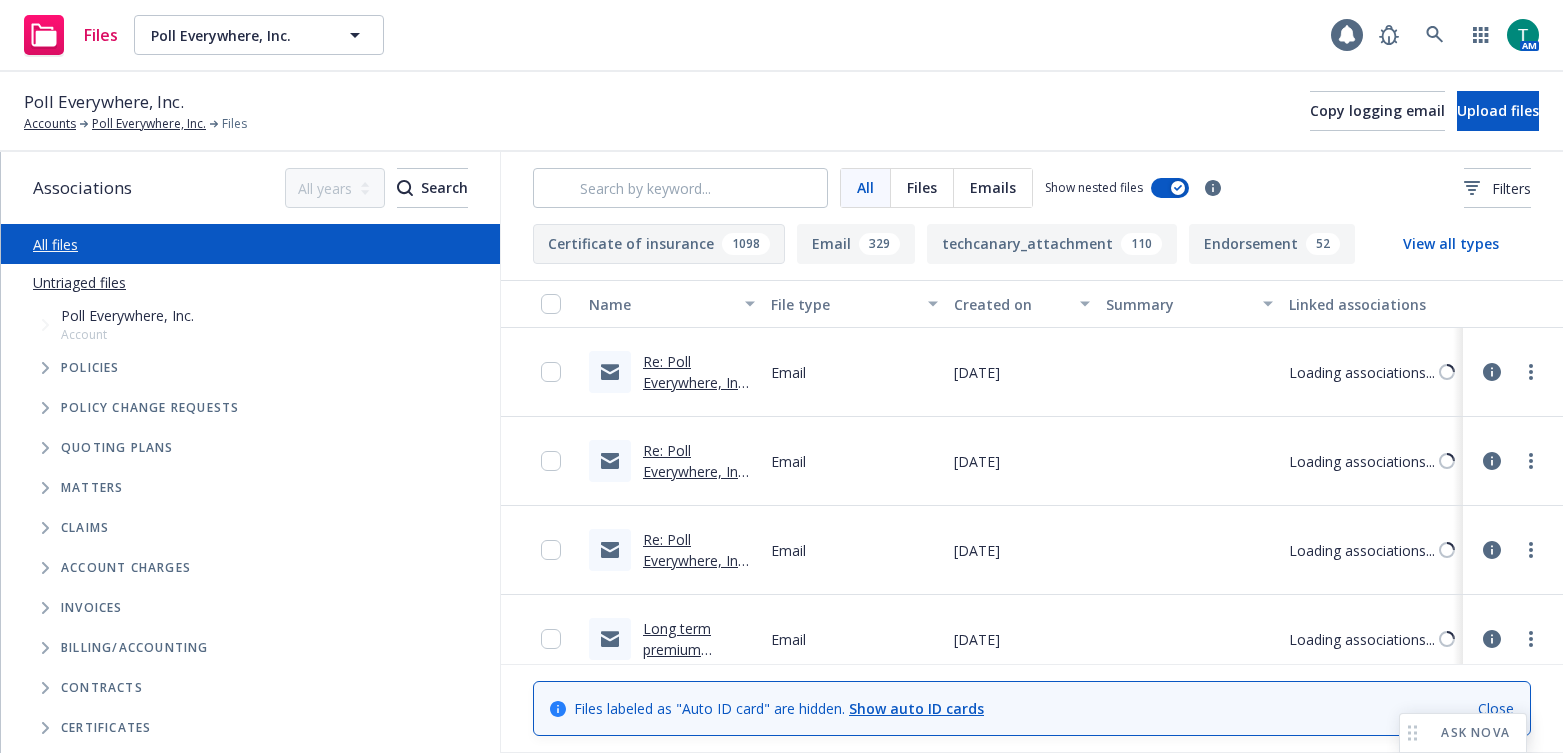 scroll, scrollTop: 0, scrollLeft: 0, axis: both 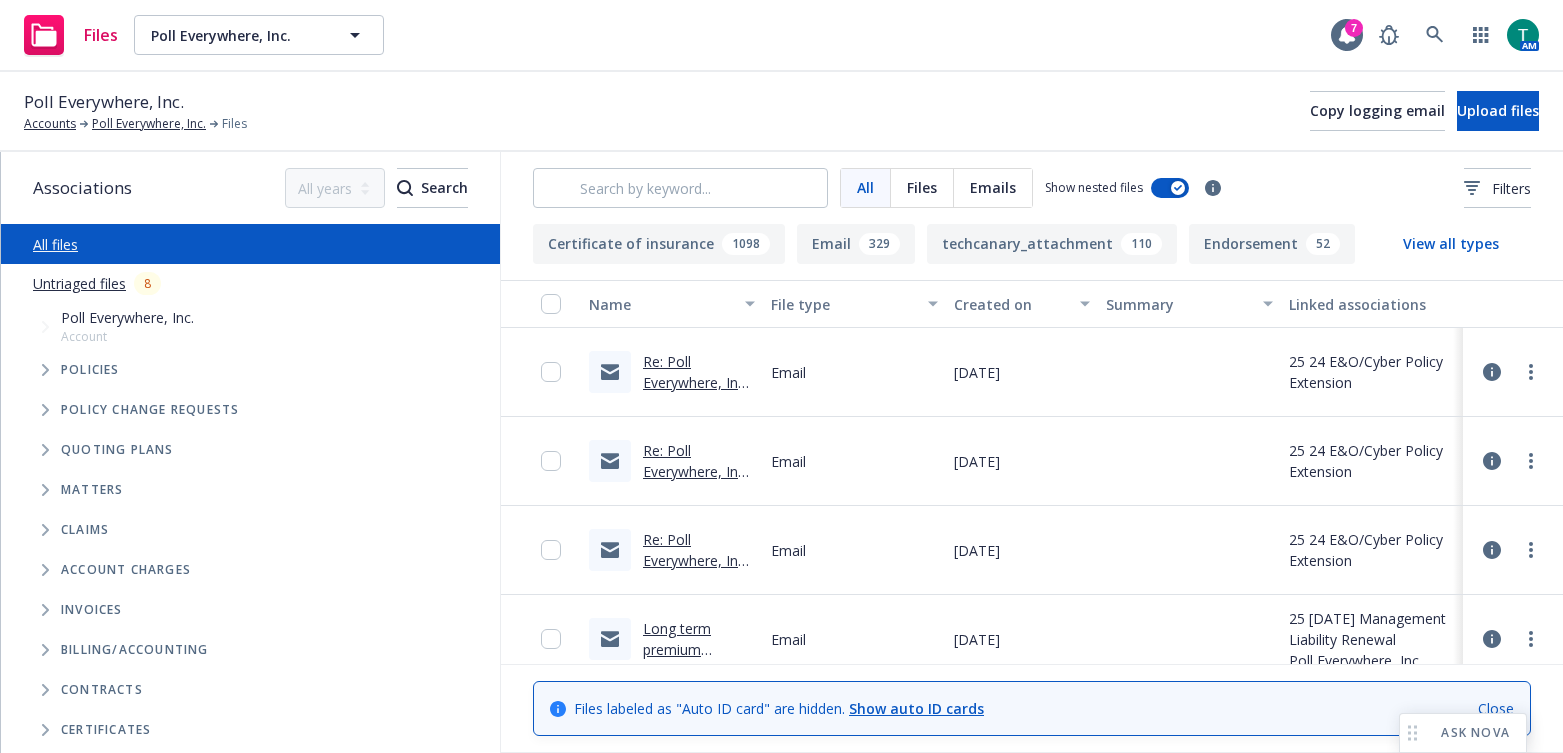 click at bounding box center (45, 450) 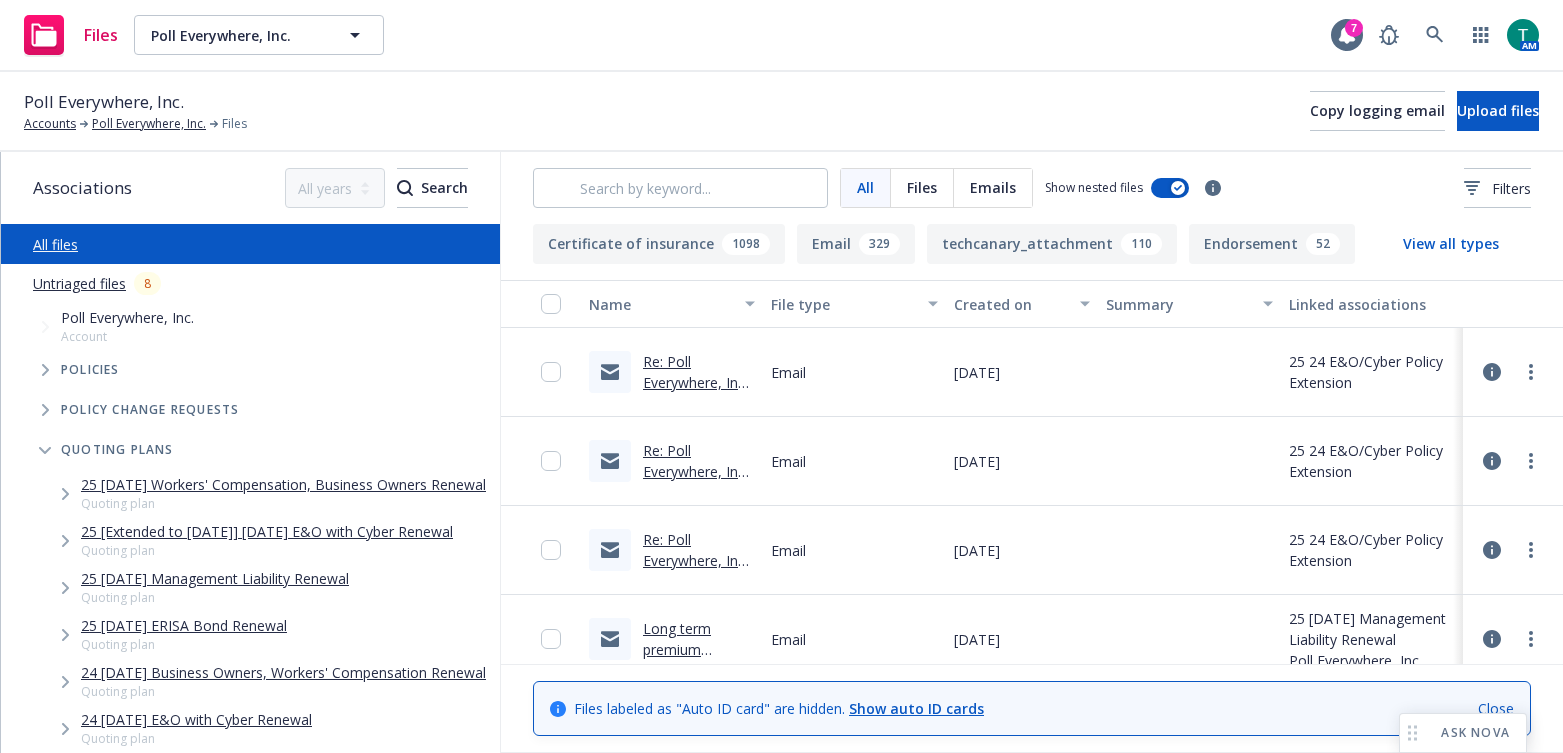 click on "25 [DATE] Management Liability Renewal" at bounding box center [215, 578] 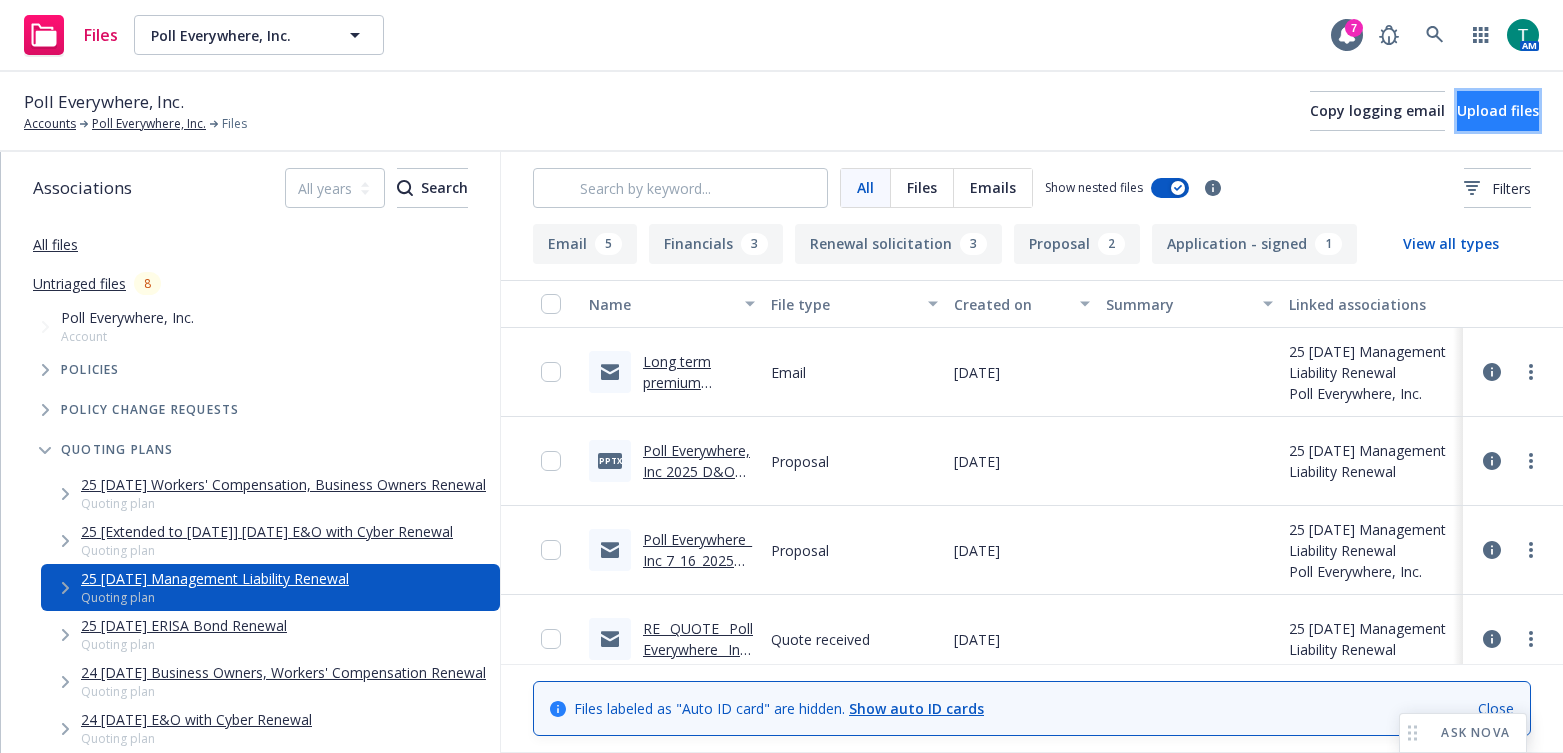 click on "Upload files" at bounding box center [1498, 111] 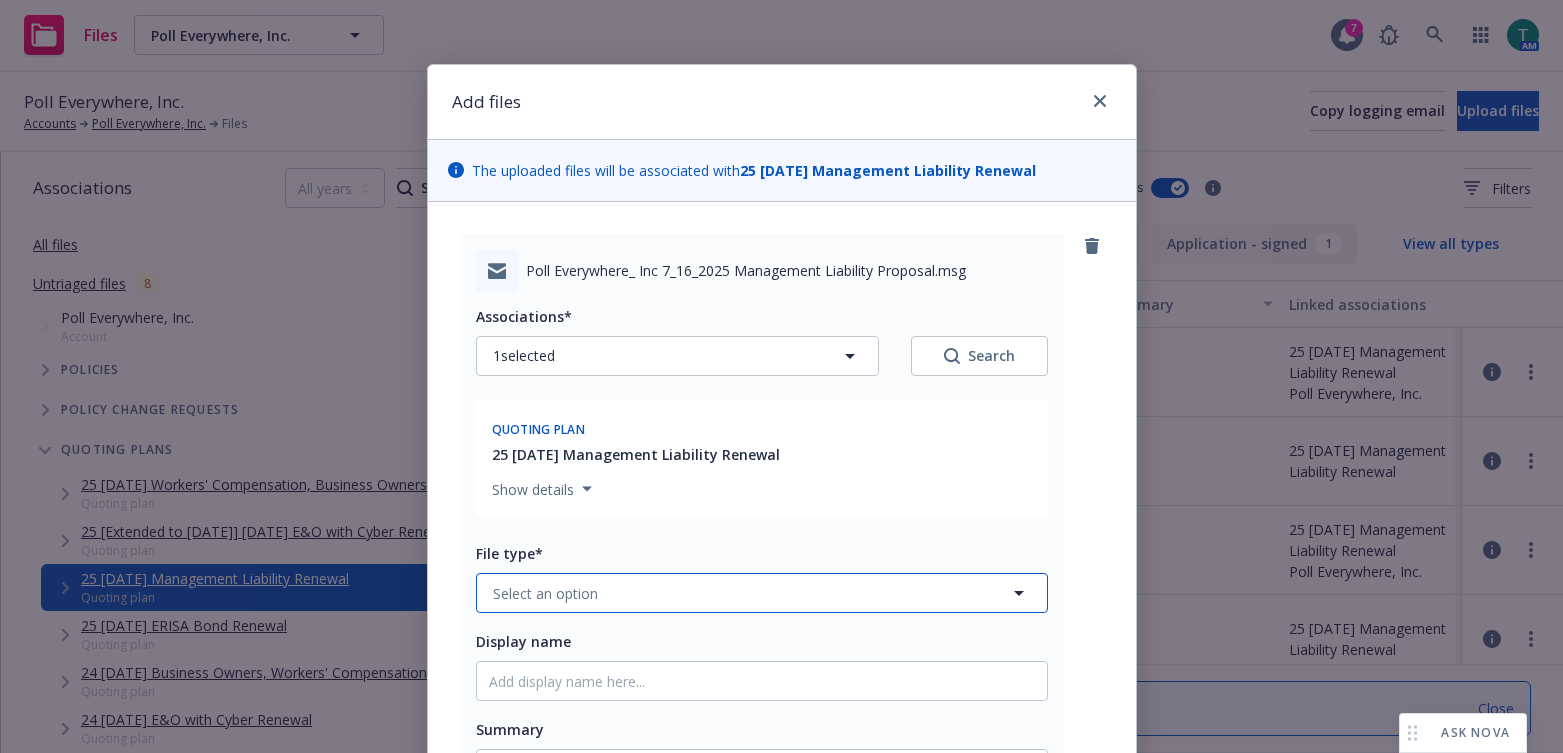 click on "Select an option" at bounding box center (762, 593) 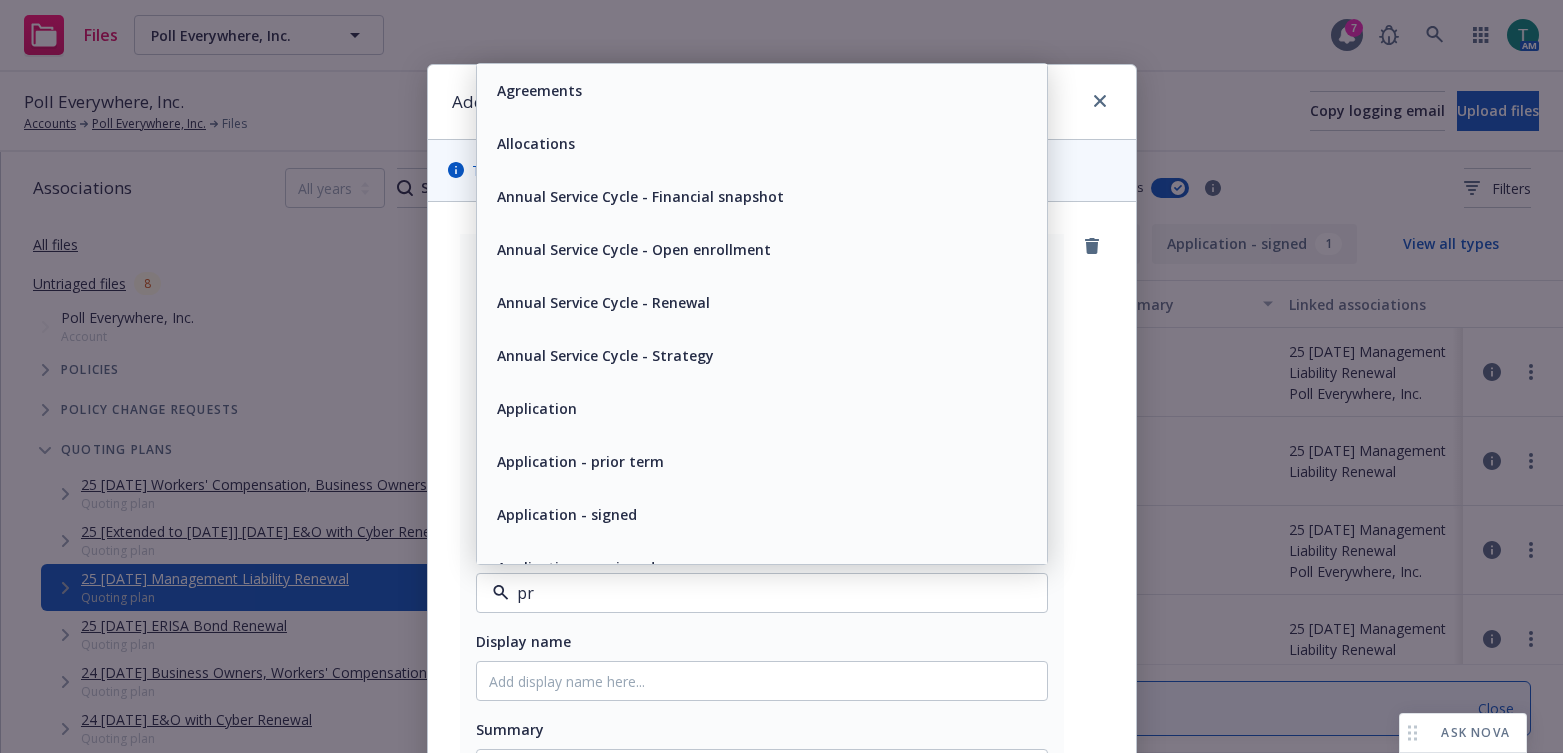 type on "pro" 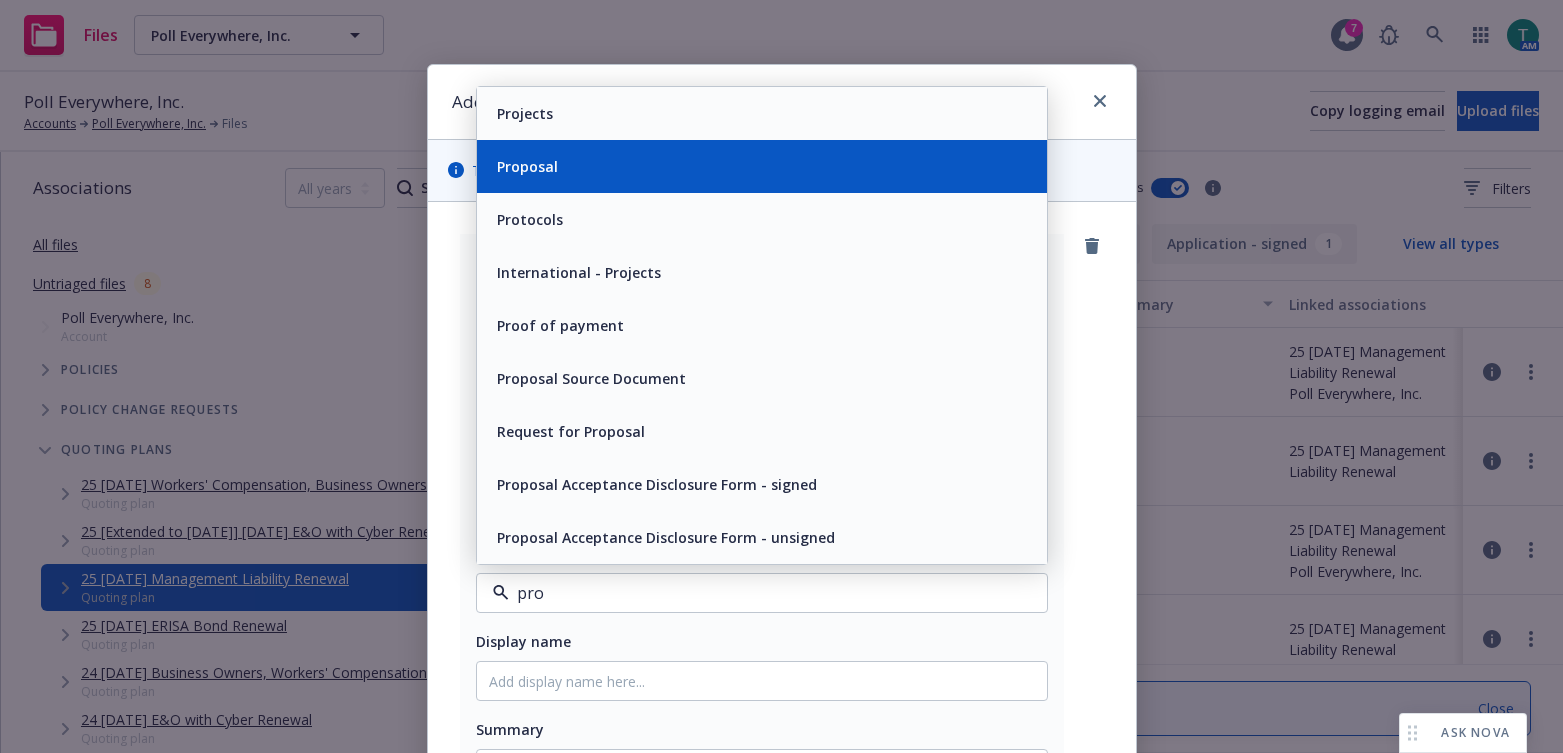click on "Proposal" at bounding box center (762, 166) 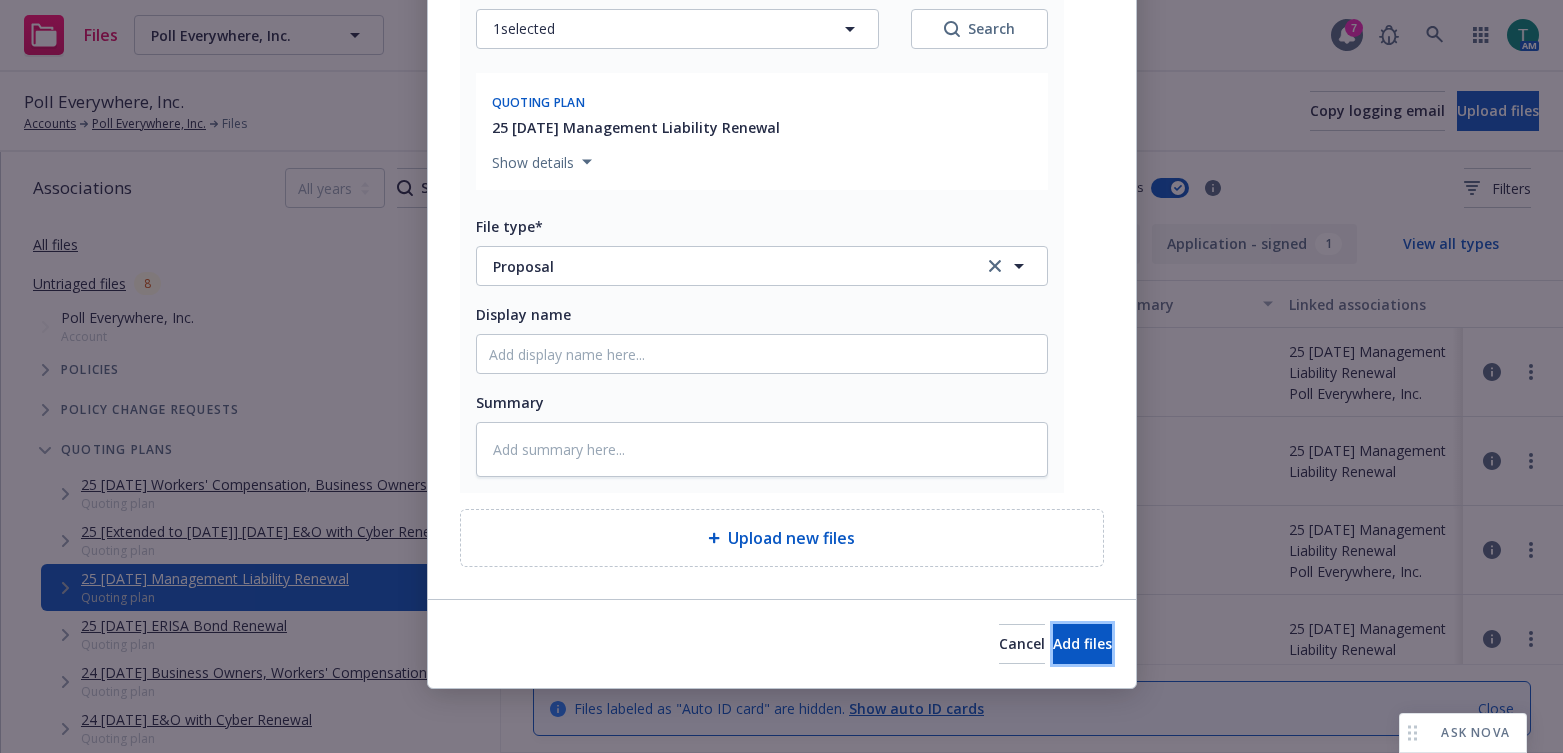 click on "Add files" at bounding box center (1082, 643) 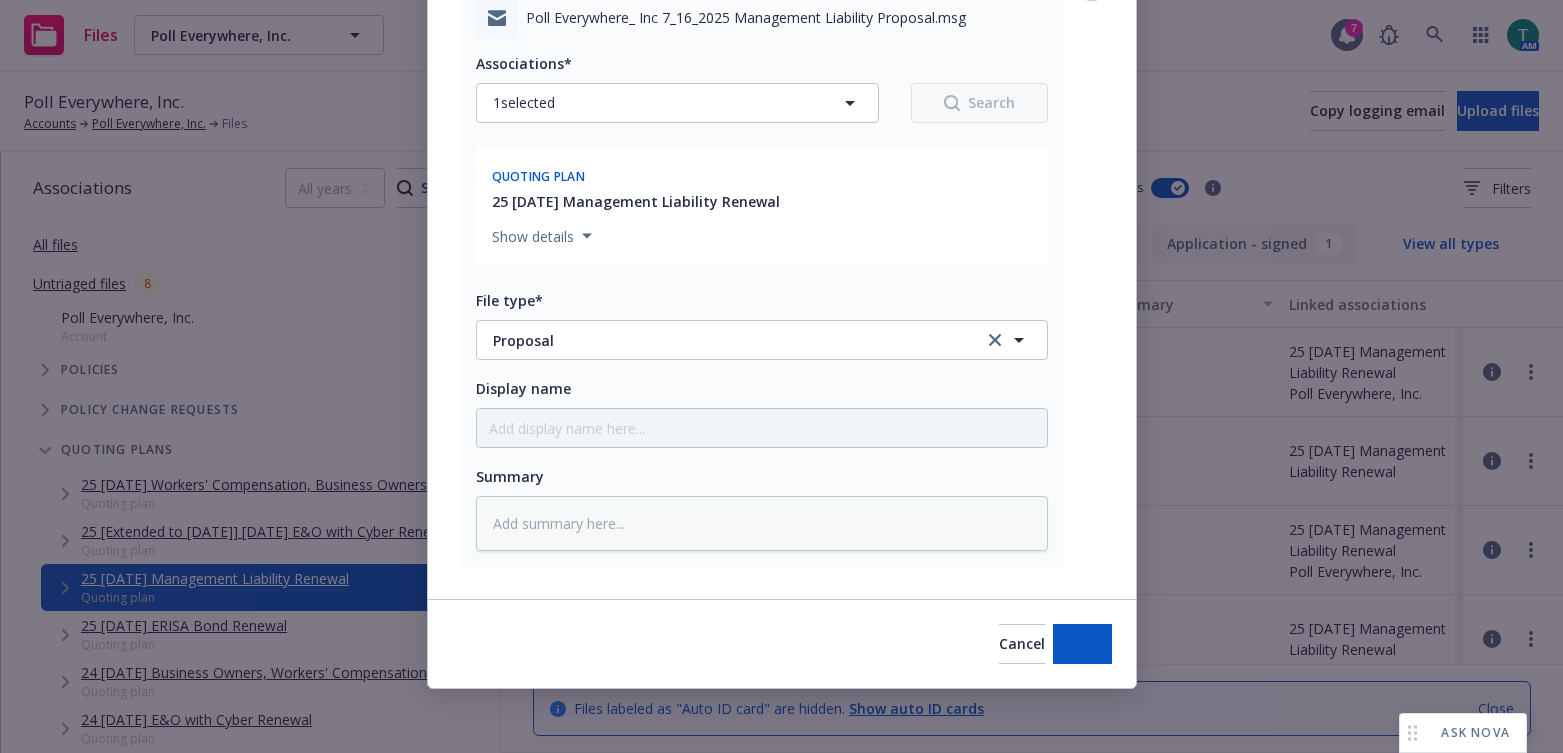 scroll, scrollTop: 253, scrollLeft: 0, axis: vertical 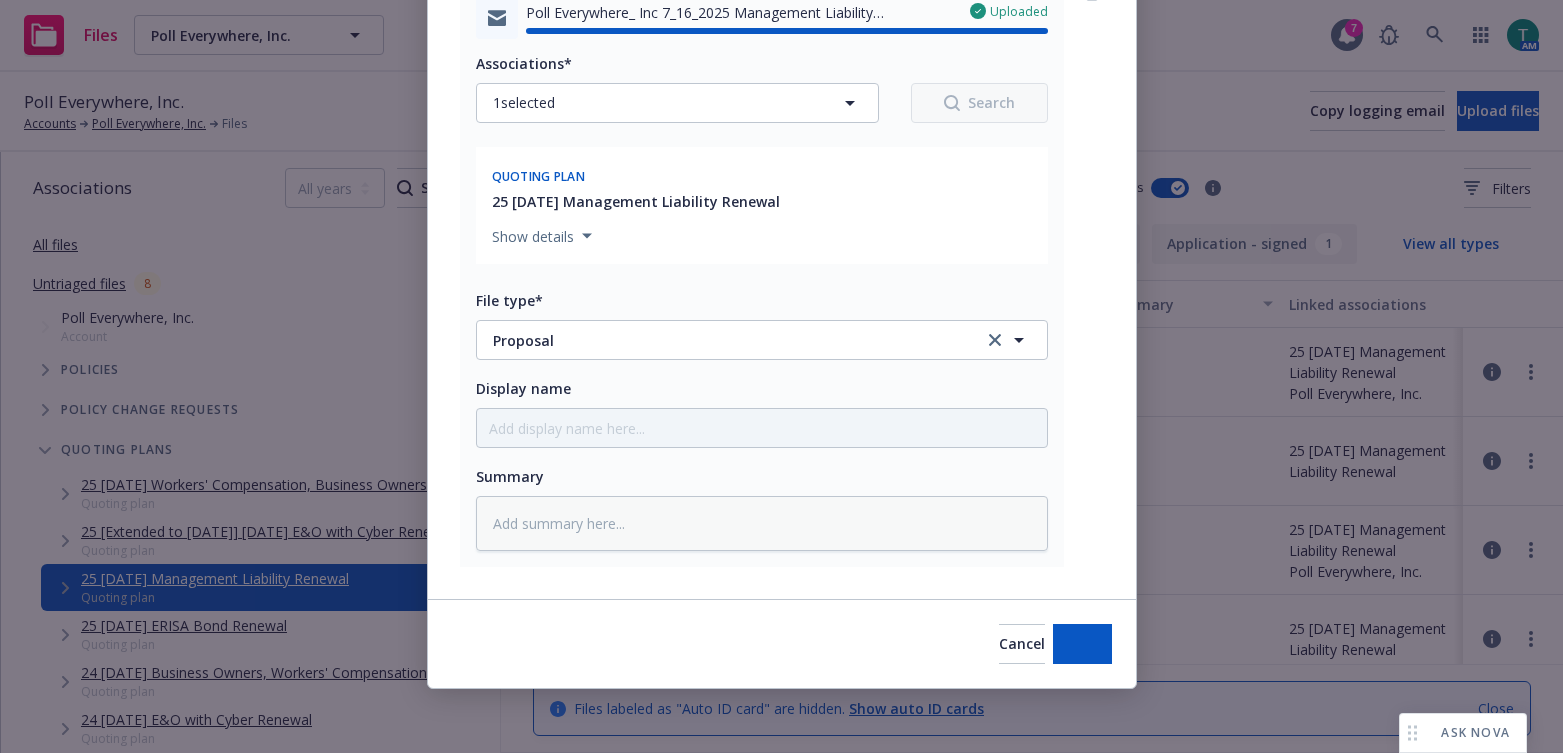 type on "x" 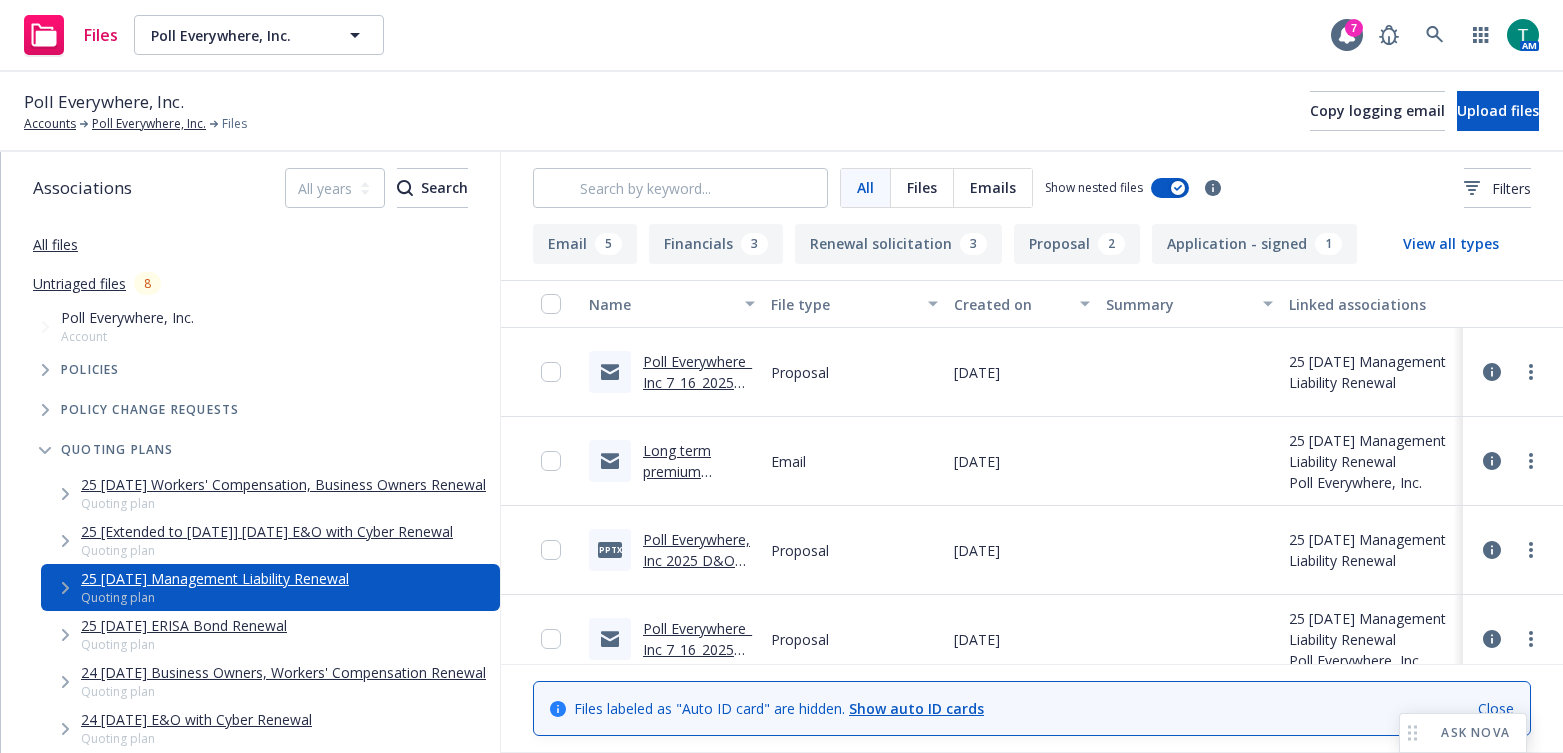 click on "Poll Everywhere_ Inc 7_16_2025 Management Liability Proposal.msg" at bounding box center [697, 403] 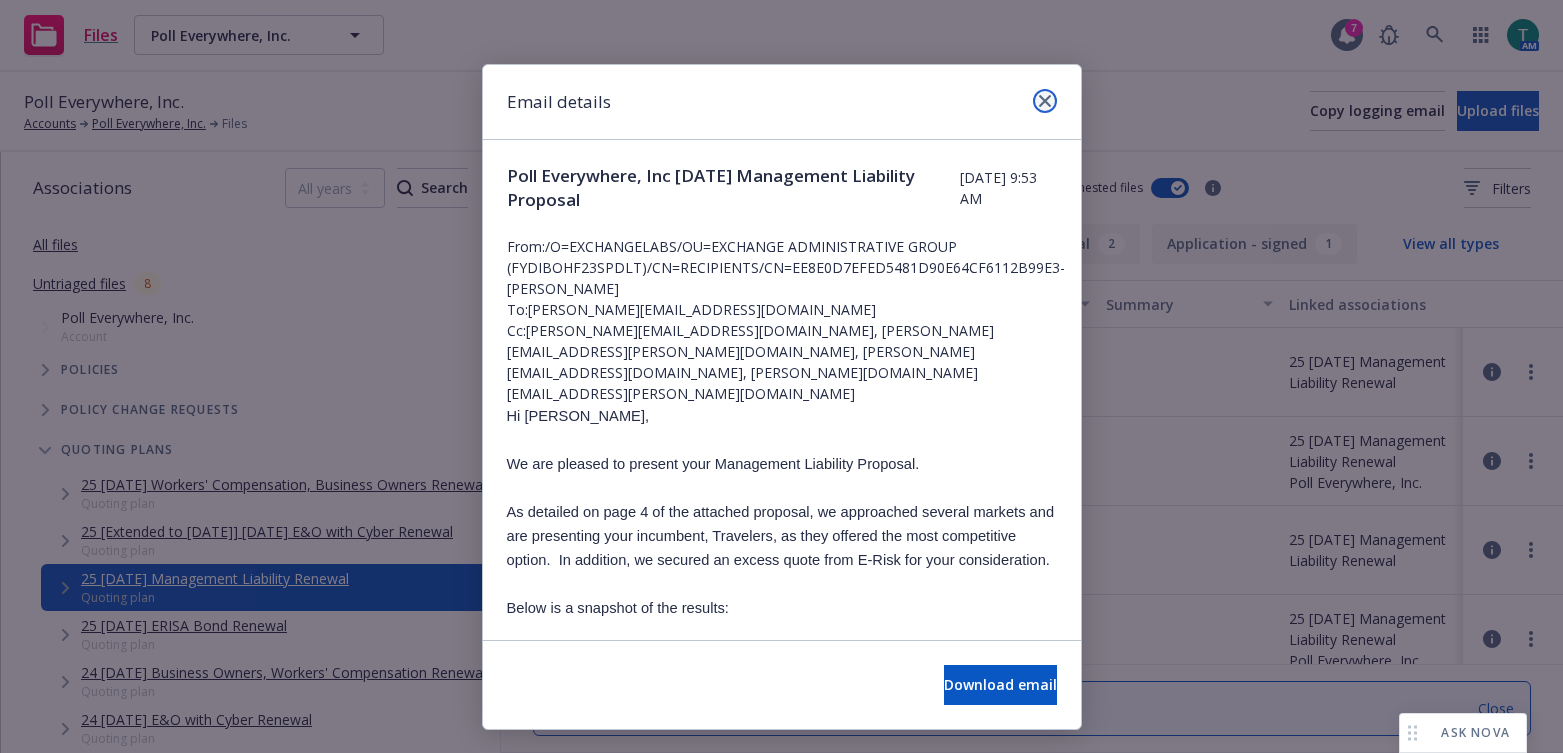 click at bounding box center [1045, 101] 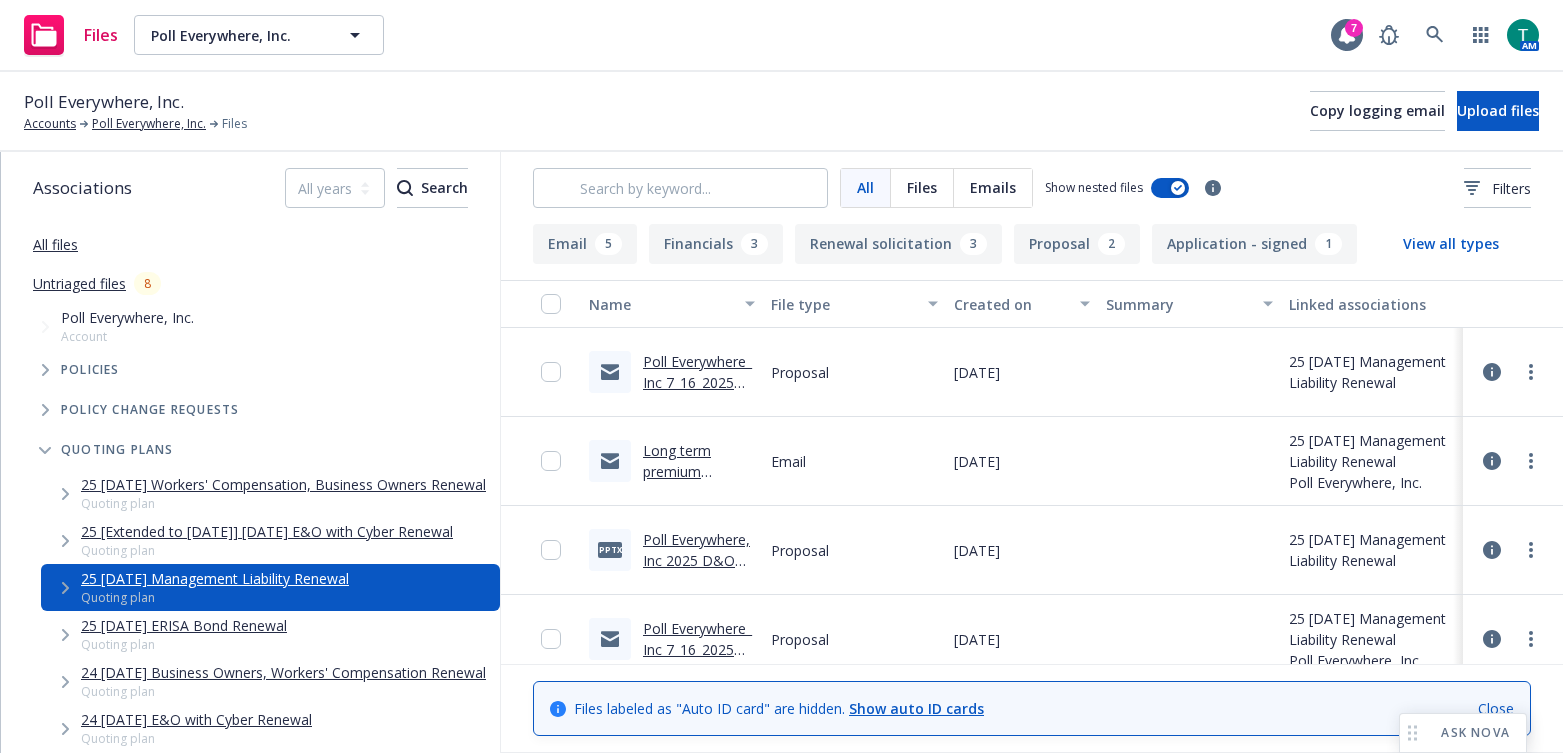 drag, startPoint x: 384, startPoint y: 93, endPoint x: 534, endPoint y: 18, distance: 167.7051 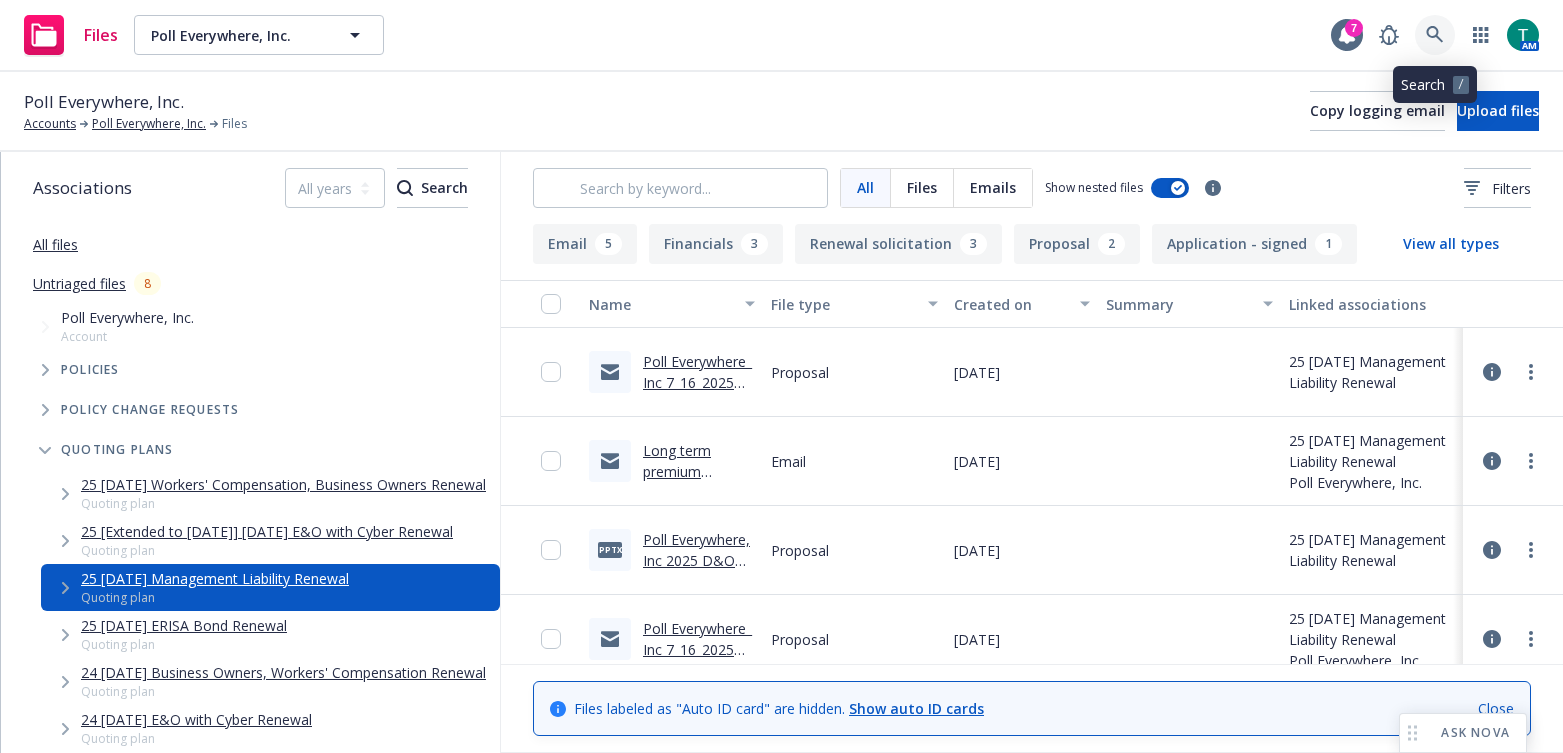 click 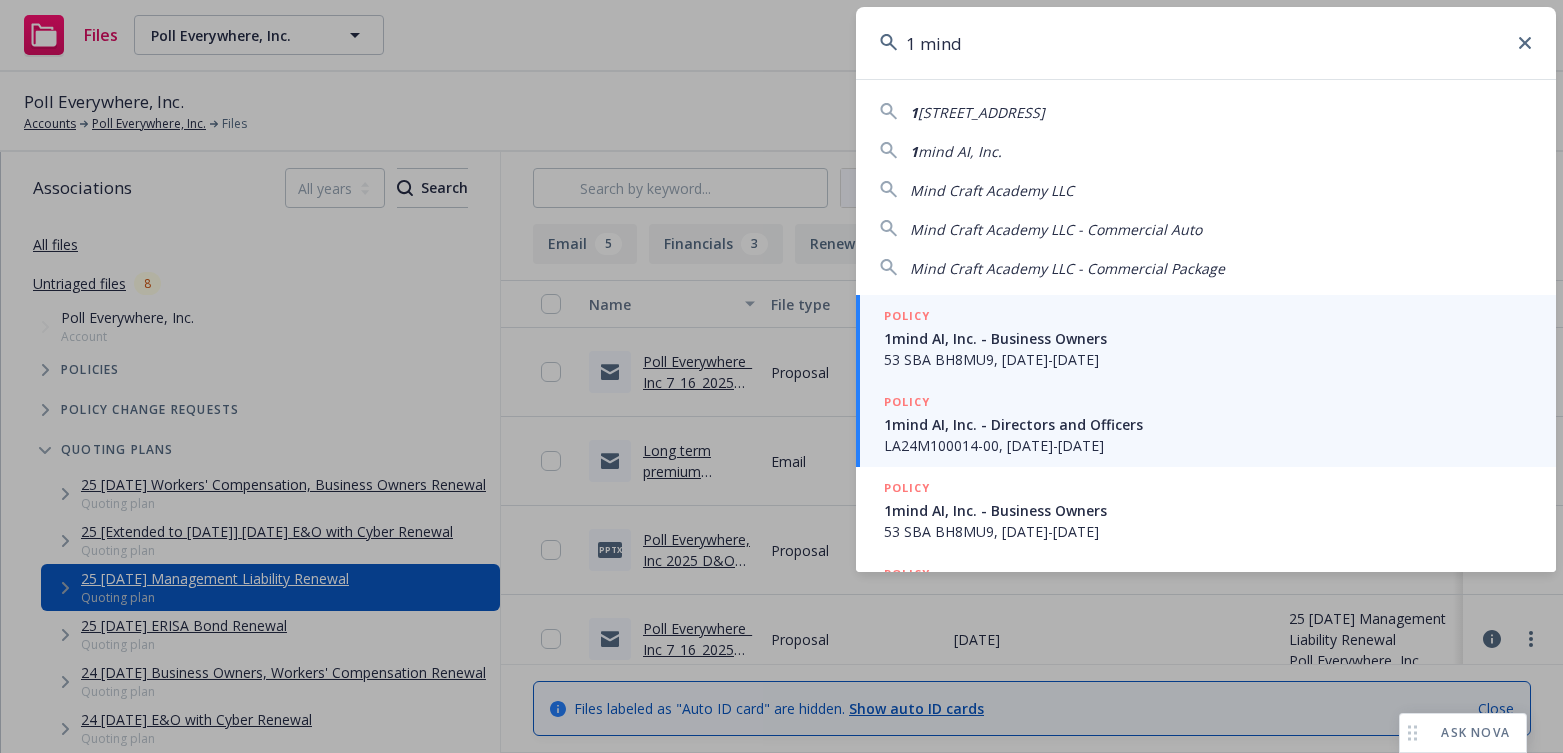 type on "1 mind" 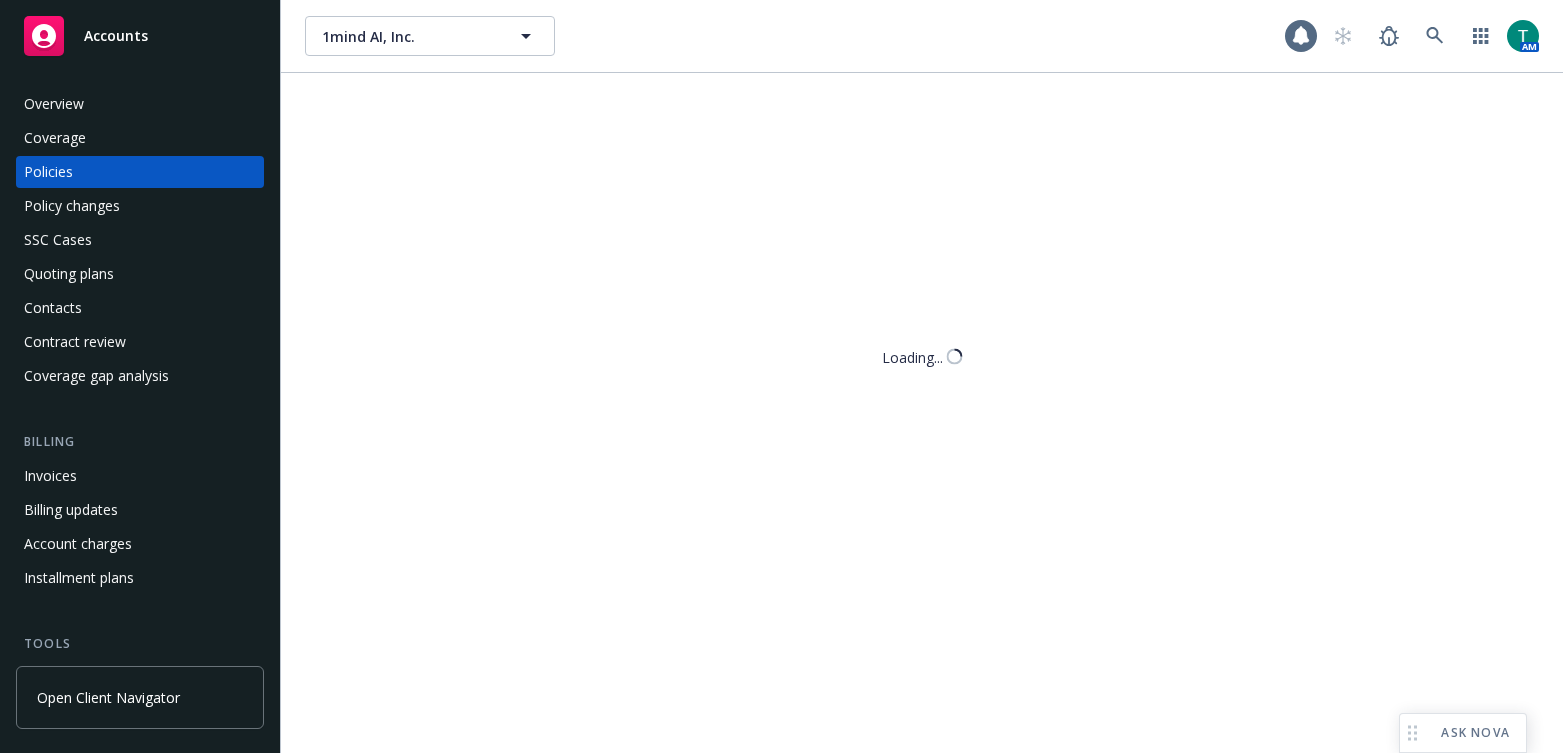 scroll, scrollTop: 0, scrollLeft: 0, axis: both 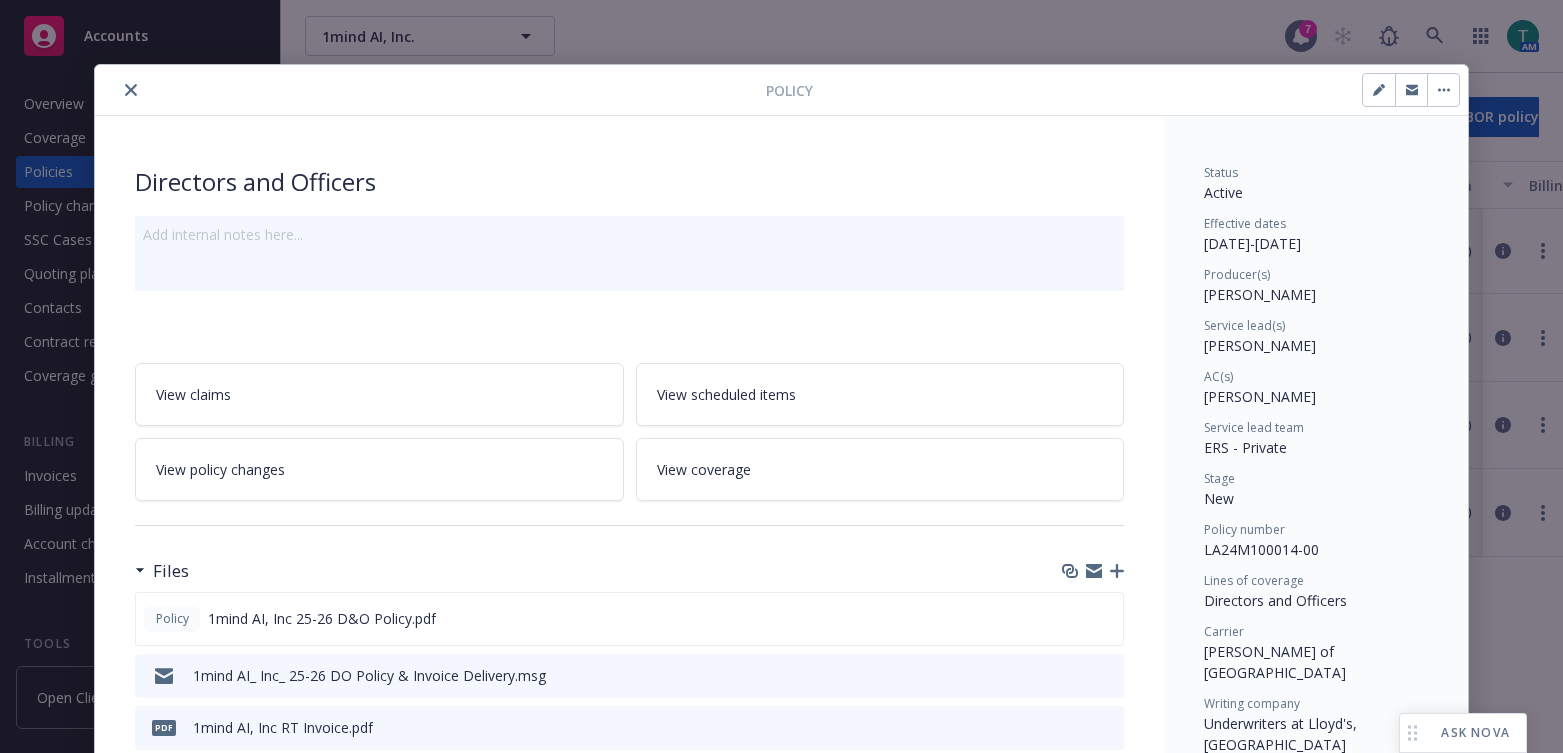 drag, startPoint x: 128, startPoint y: 85, endPoint x: 129, endPoint y: 259, distance: 174.00287 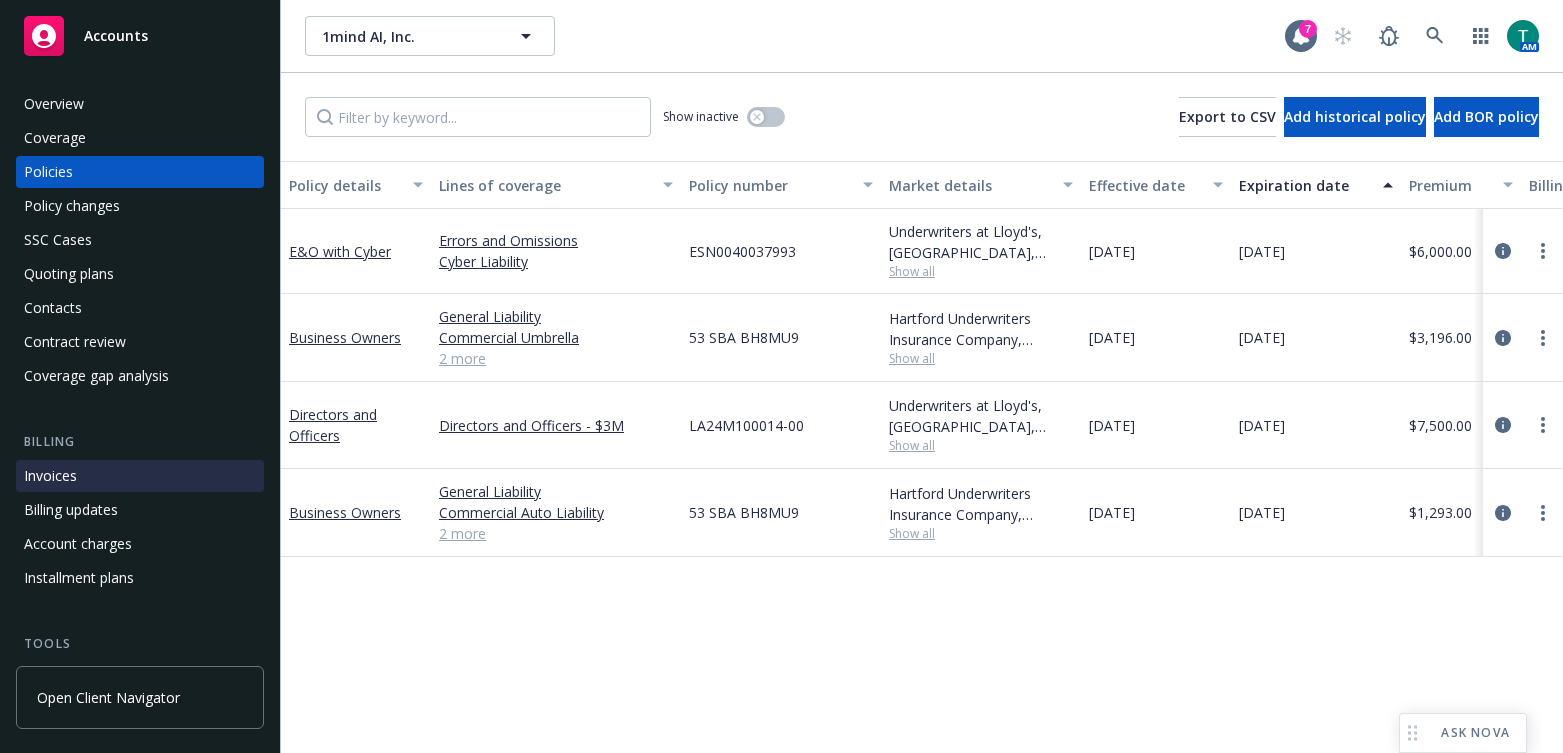 click on "Invoices" at bounding box center (50, 476) 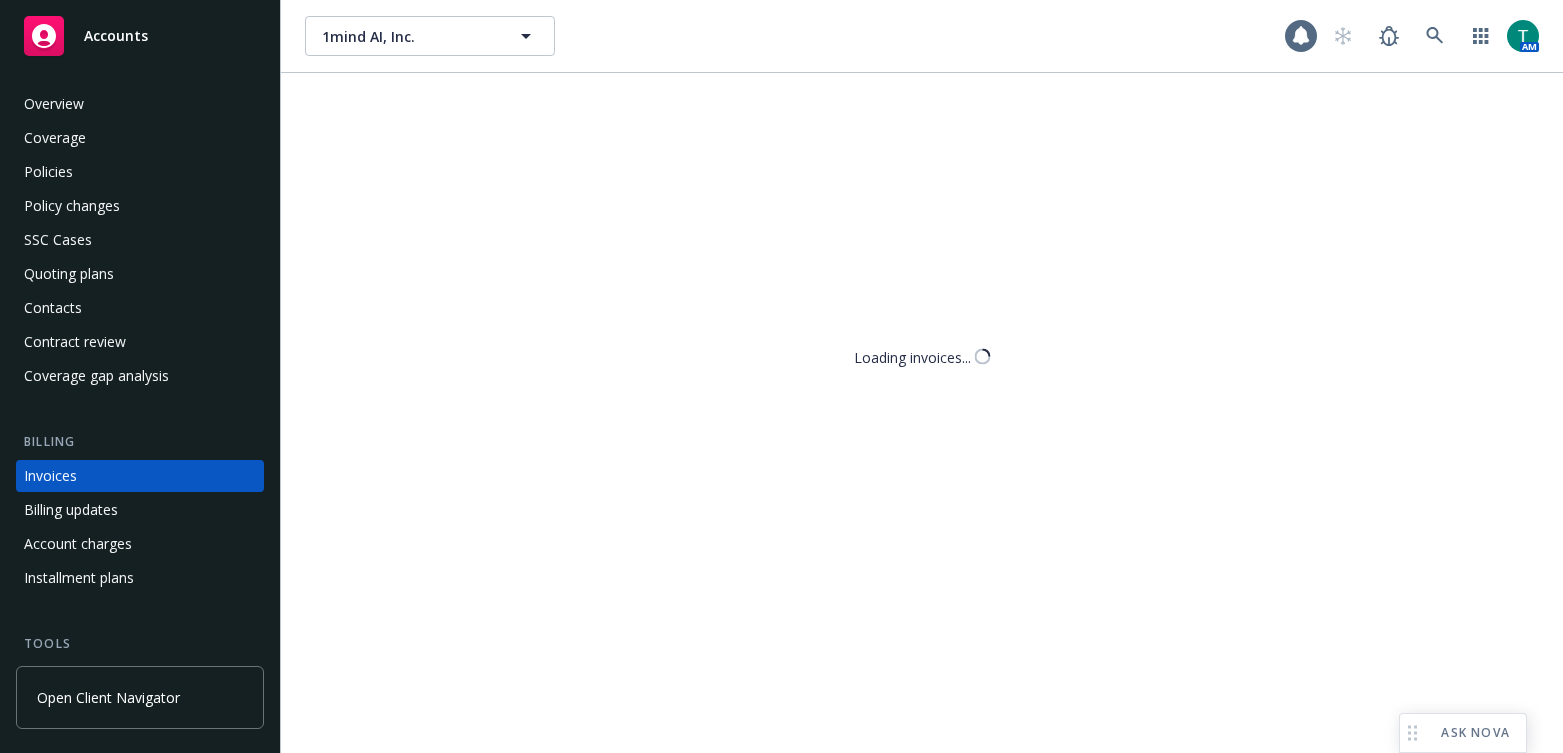 scroll, scrollTop: 68, scrollLeft: 0, axis: vertical 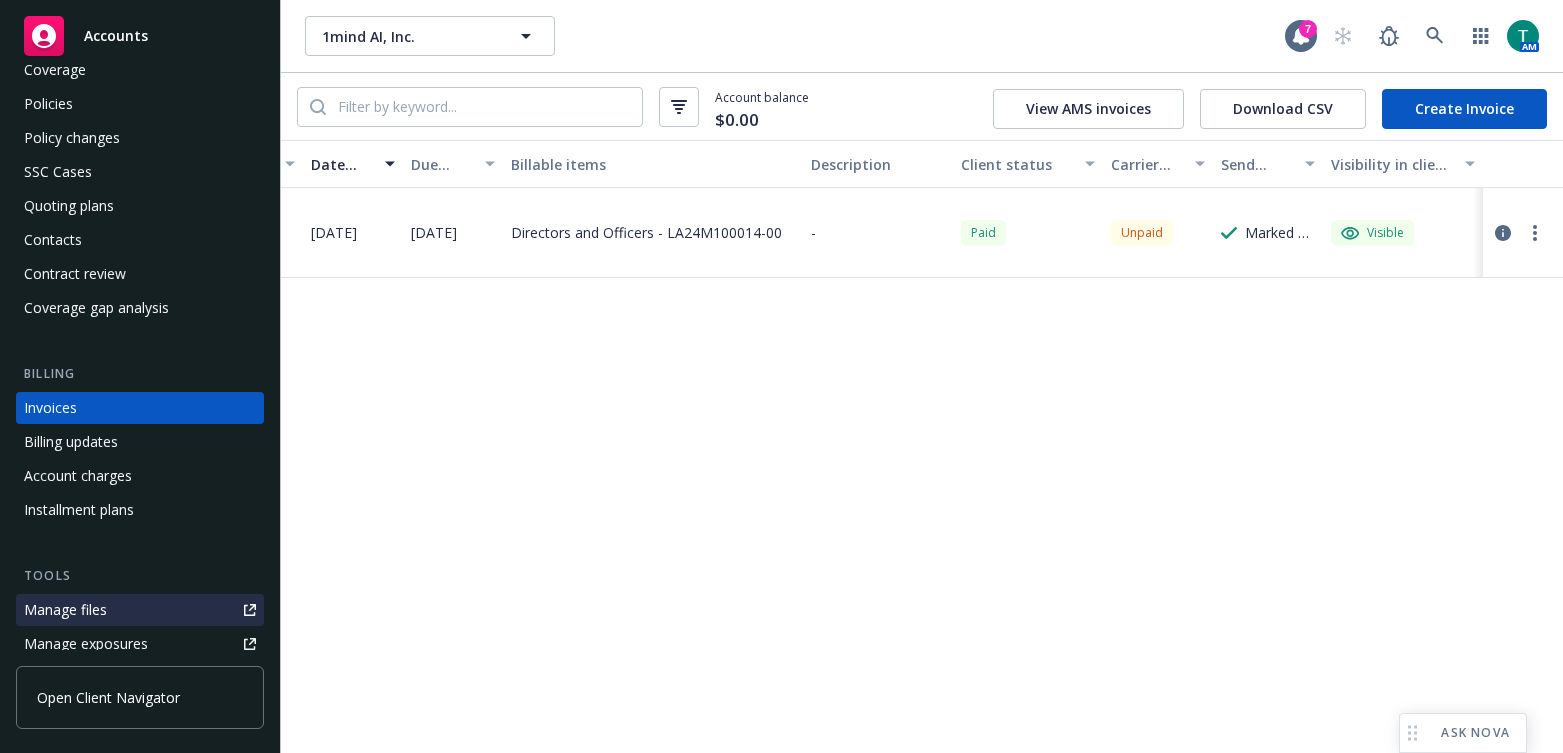 click on "Manage files" at bounding box center [65, 610] 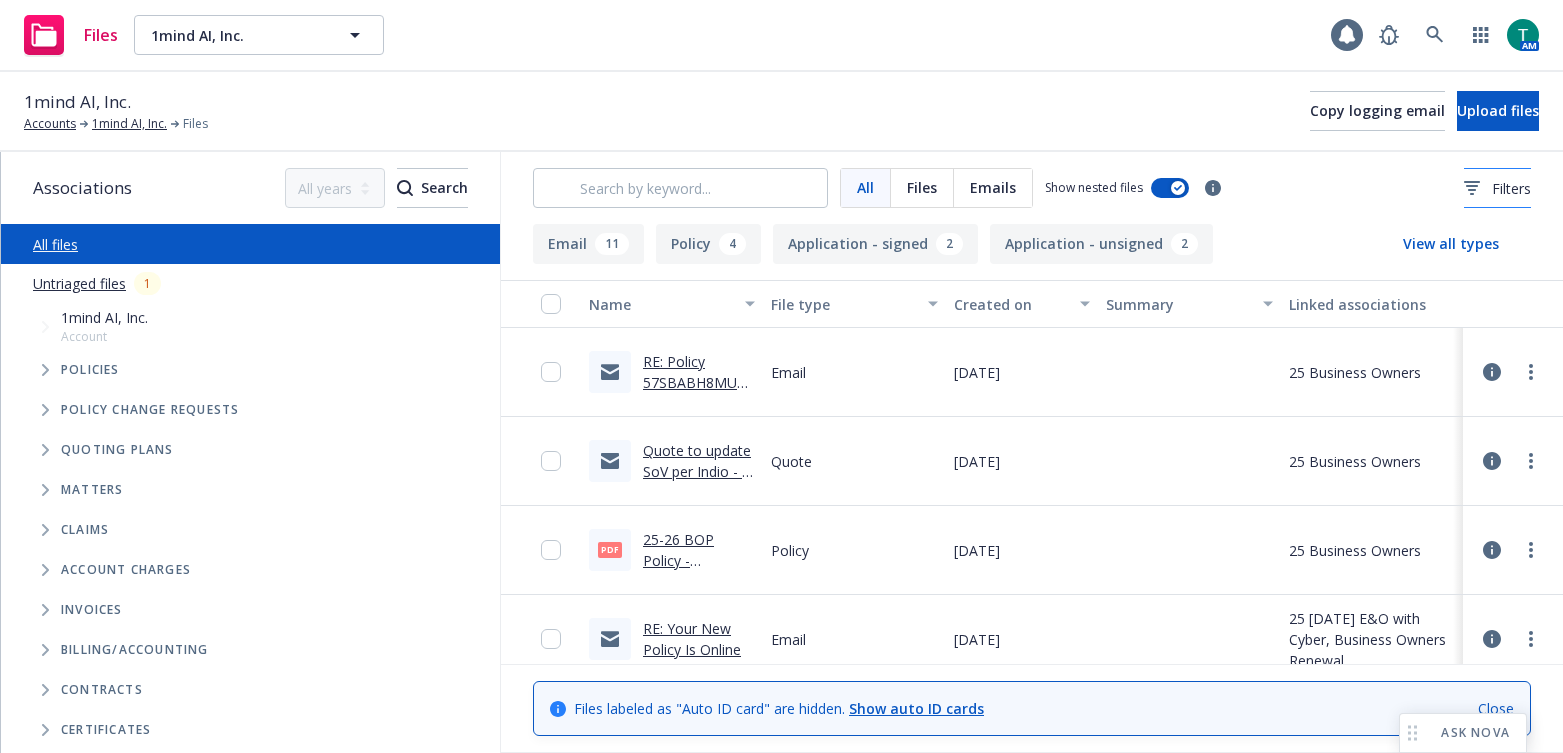 scroll, scrollTop: 0, scrollLeft: 0, axis: both 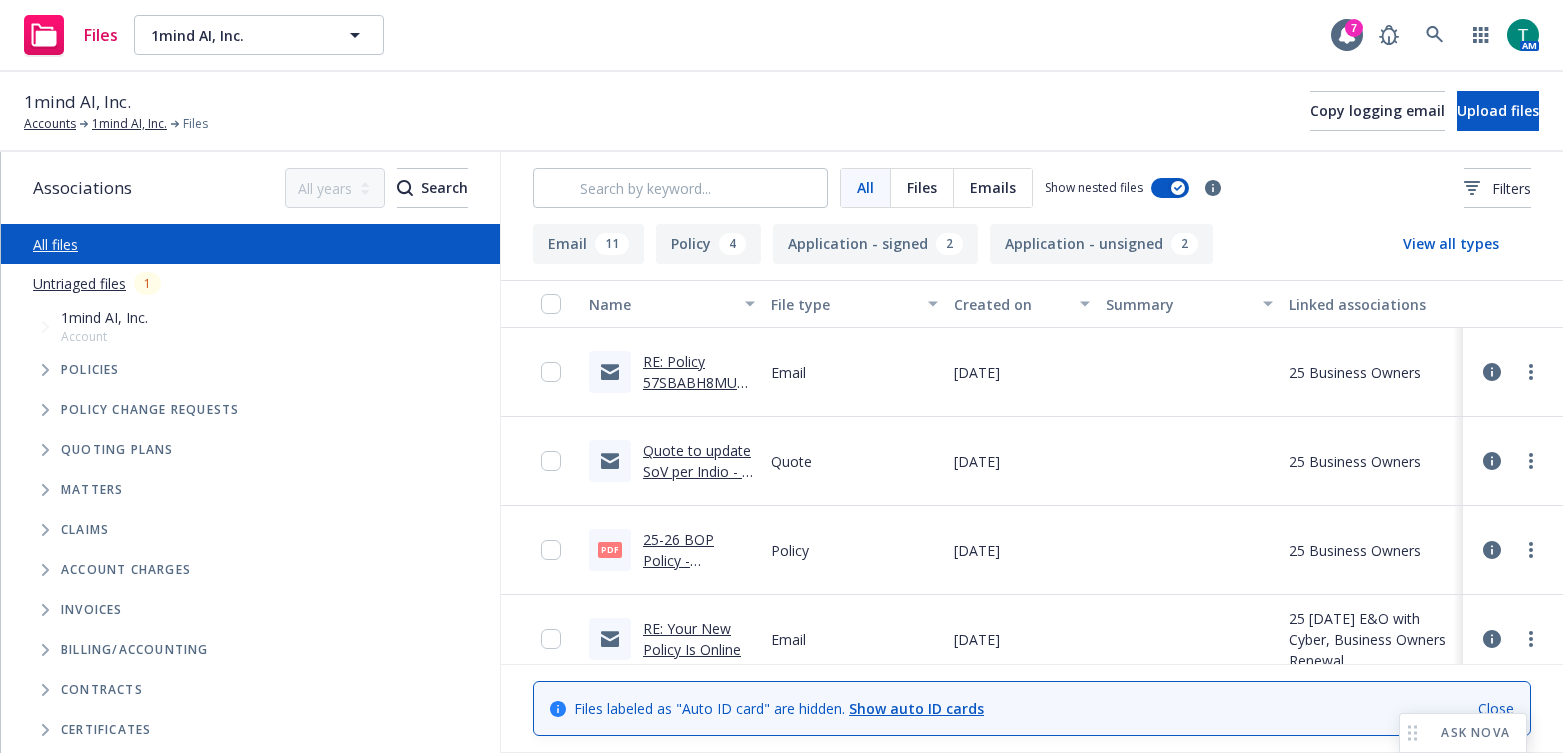 click at bounding box center [45, 450] 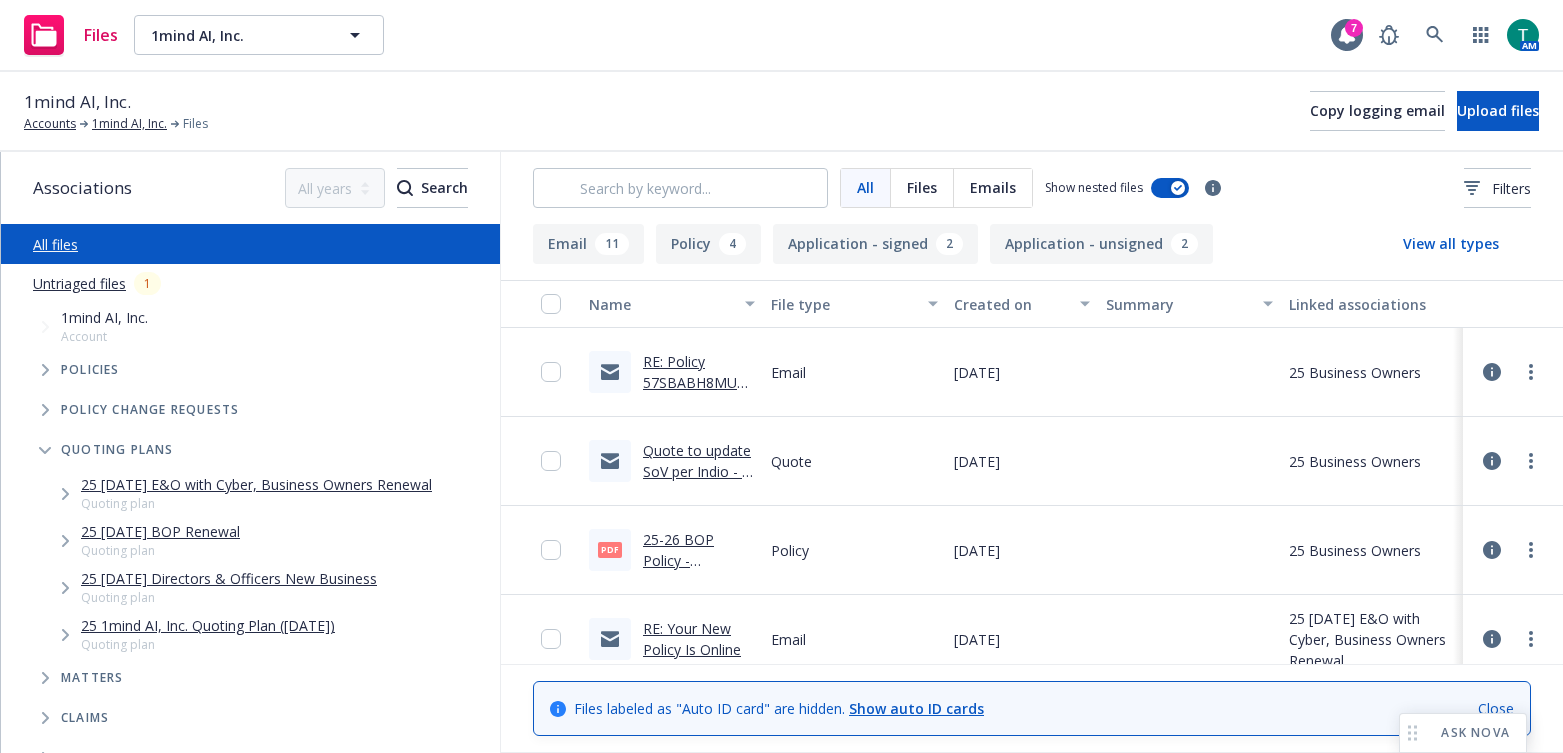 click on "25 5/7/2025 Directors & Officers New Business" at bounding box center (229, 578) 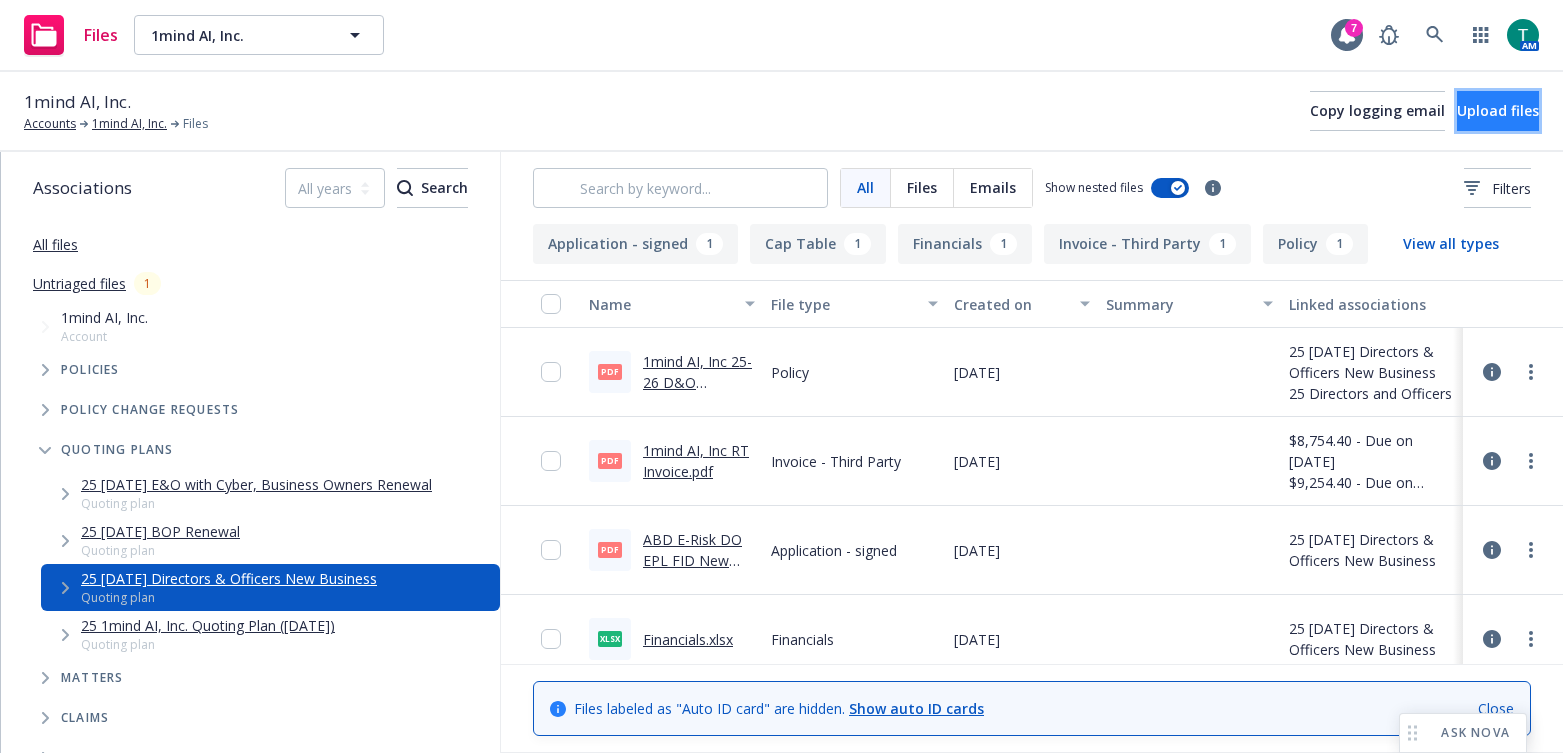 click on "Upload files" at bounding box center [1498, 110] 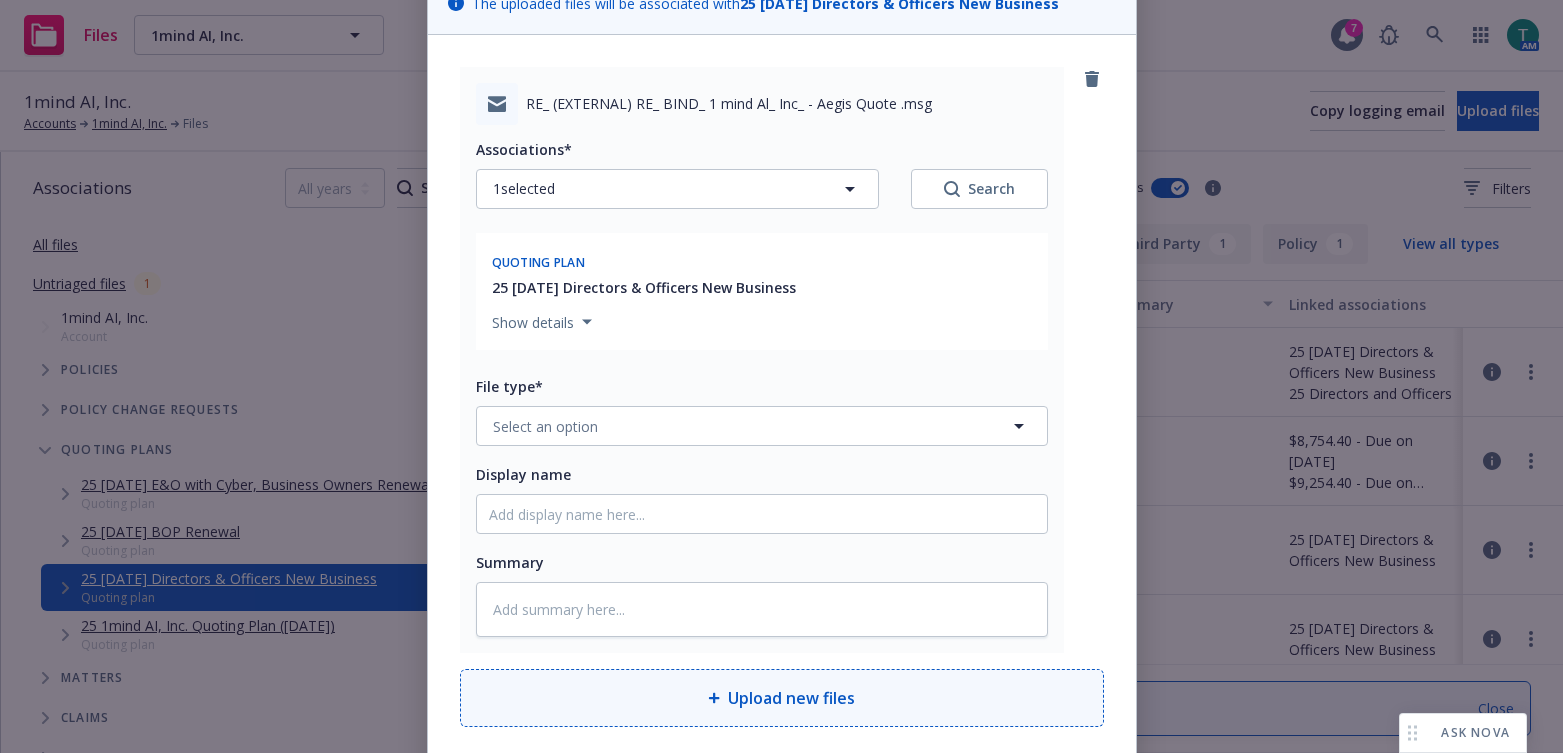 scroll, scrollTop: 327, scrollLeft: 0, axis: vertical 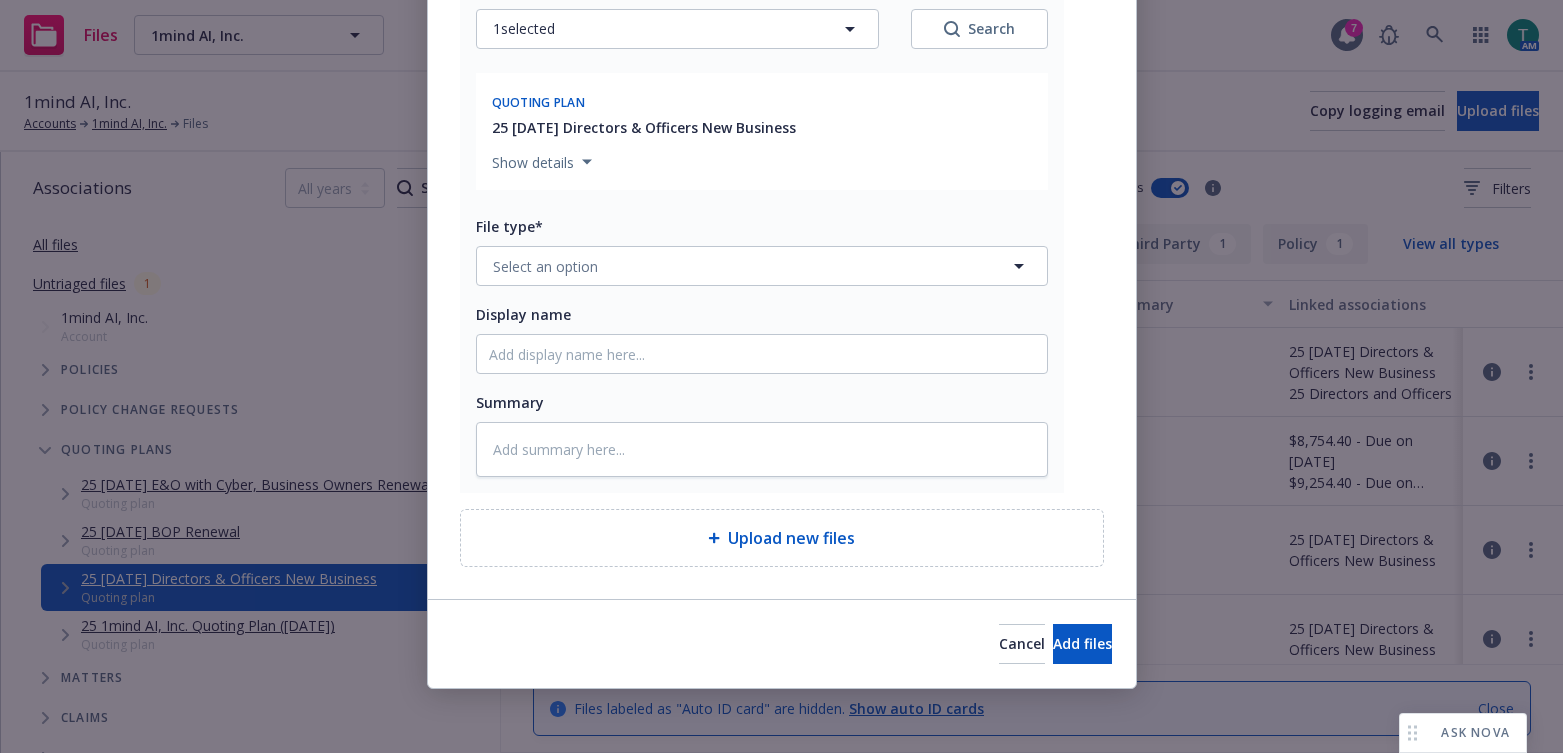 type on "x" 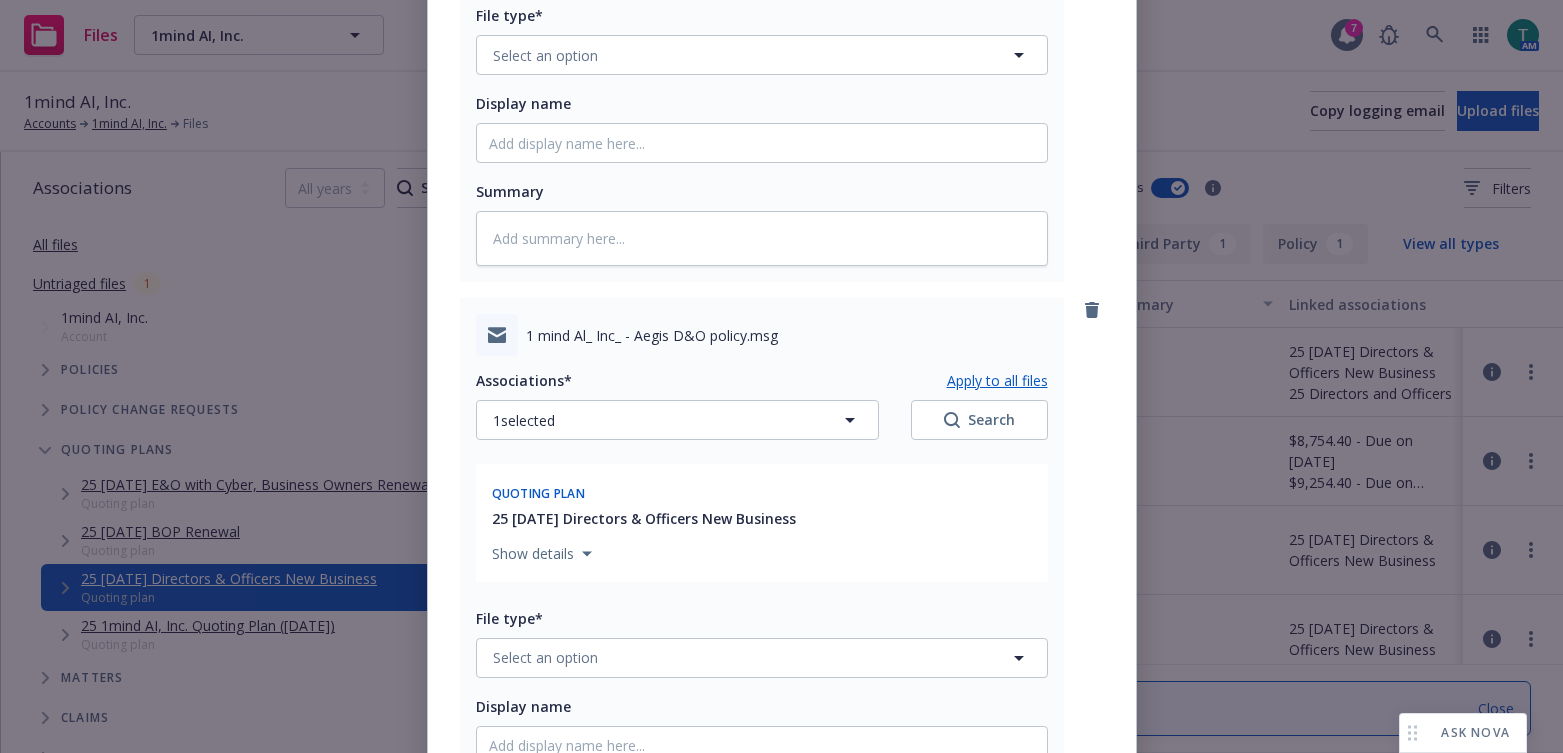 scroll, scrollTop: 330, scrollLeft: 0, axis: vertical 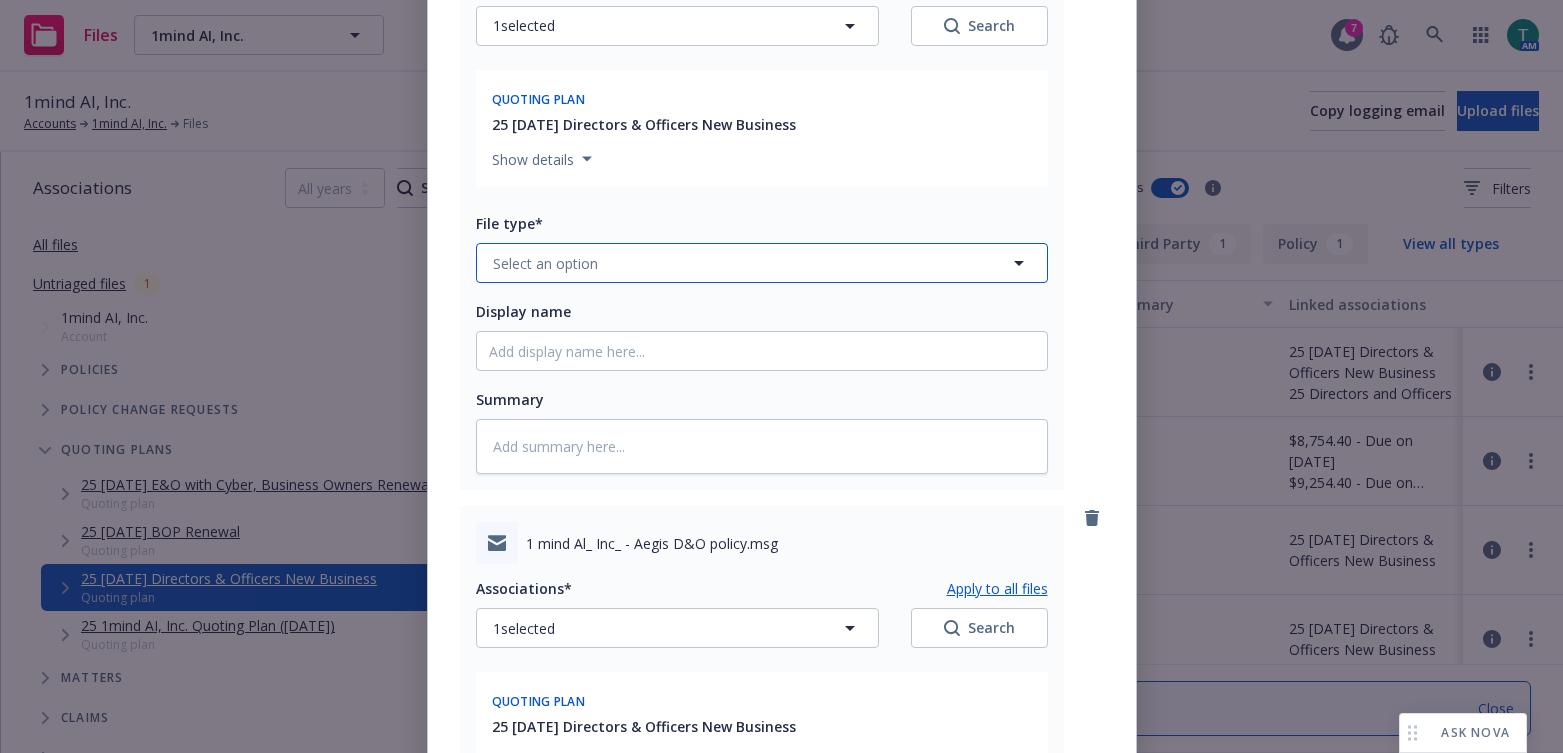click on "Select an option" at bounding box center [545, 263] 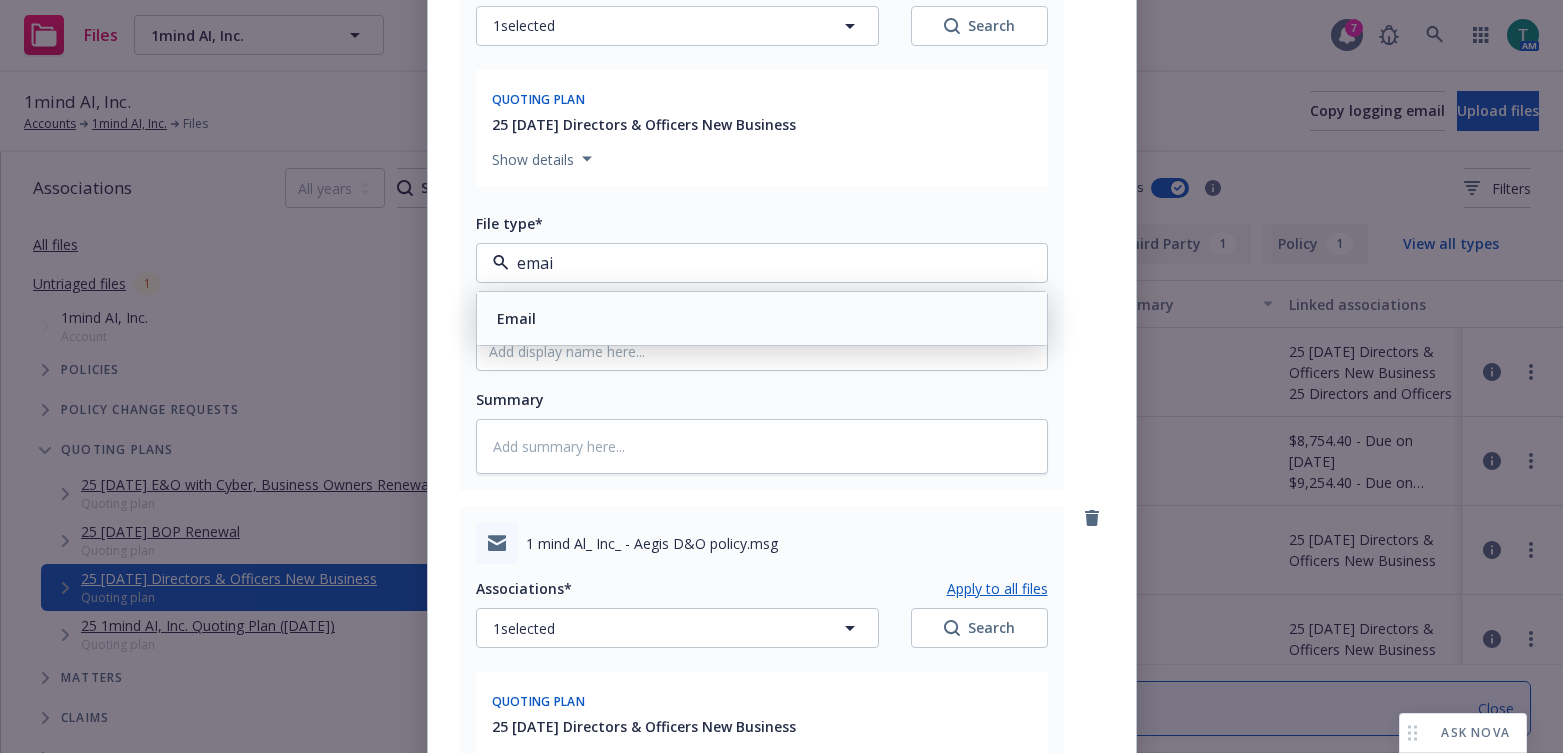 type on "email" 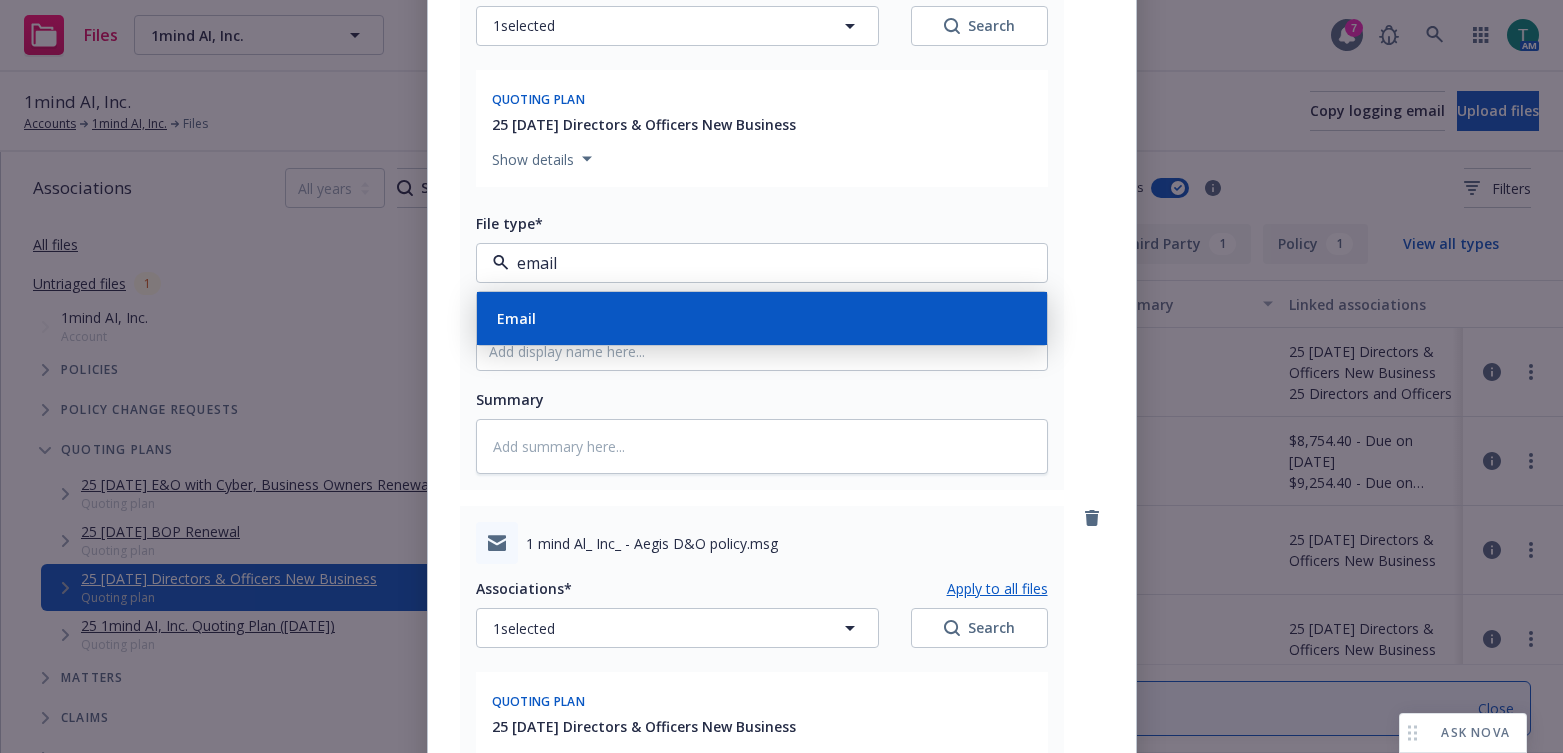 click on "Email" at bounding box center [516, 318] 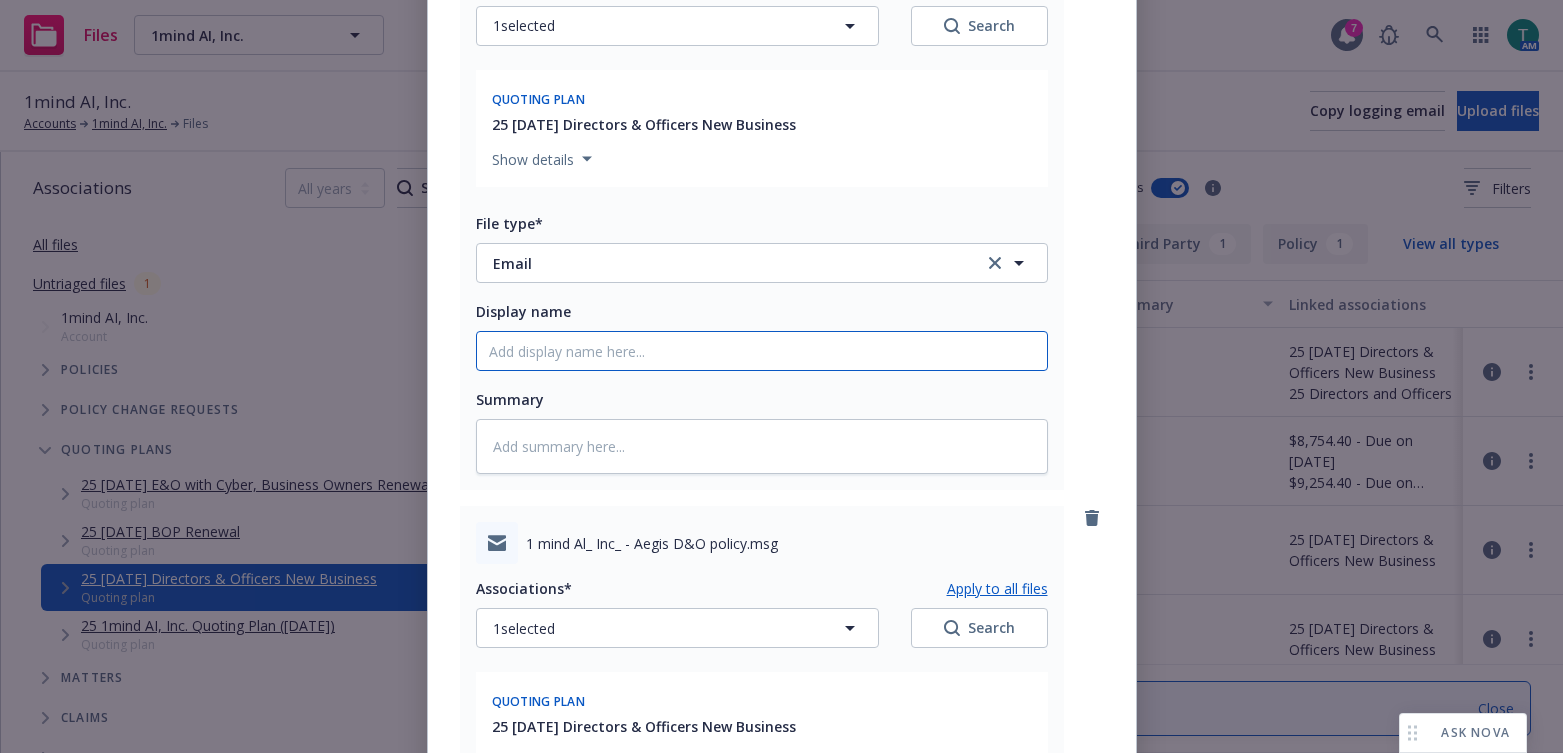 click on "Display name" at bounding box center [762, 351] 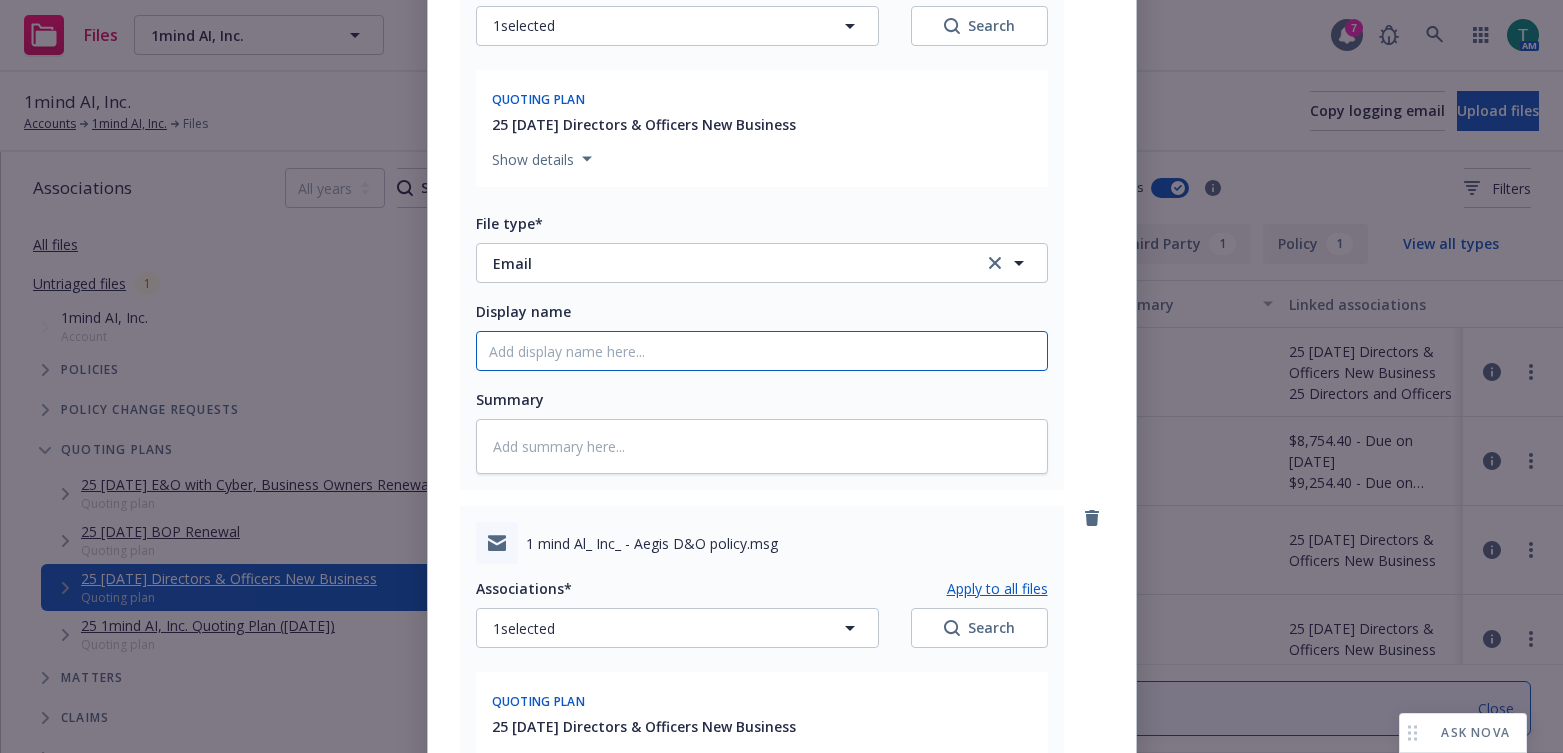 type on "x" 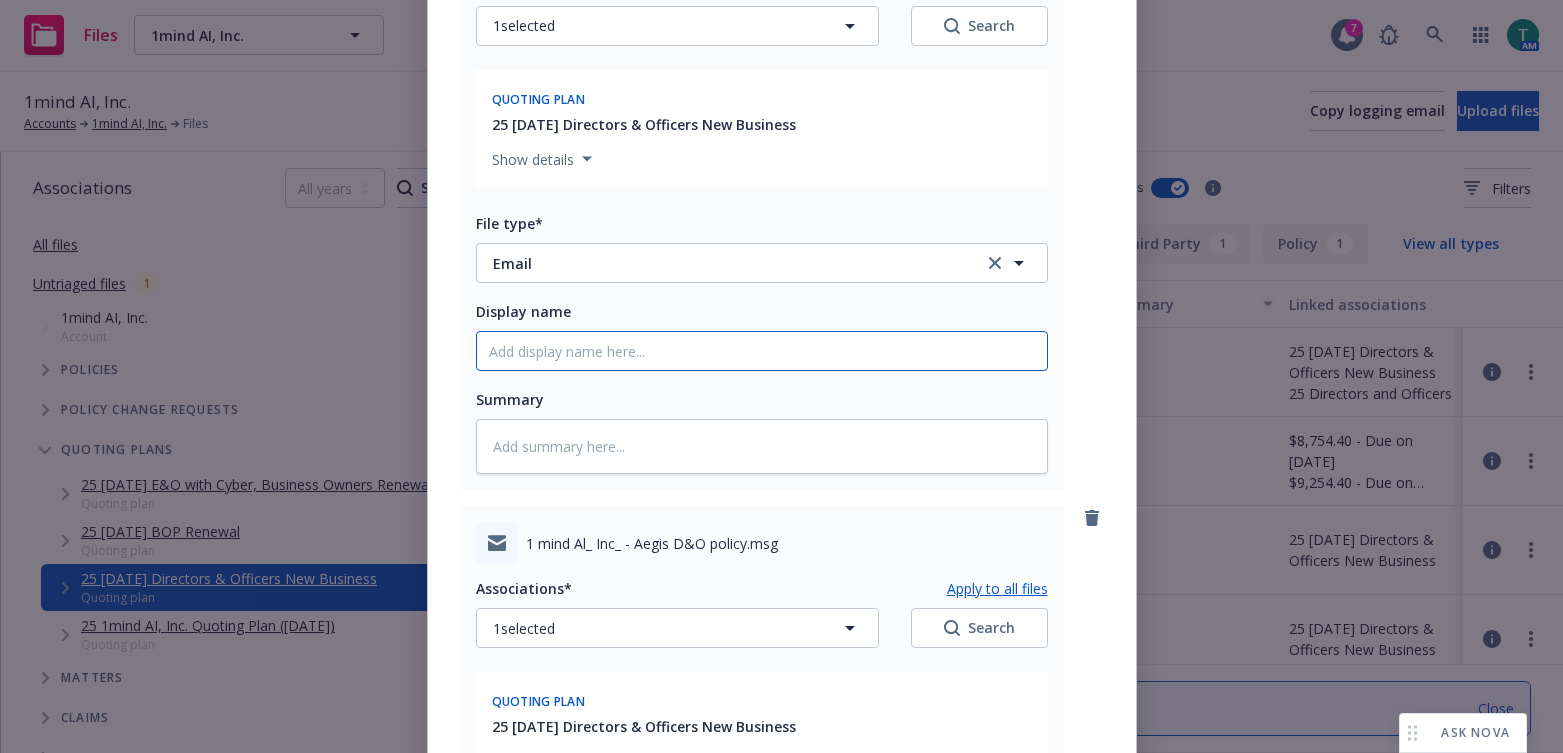 type on "c" 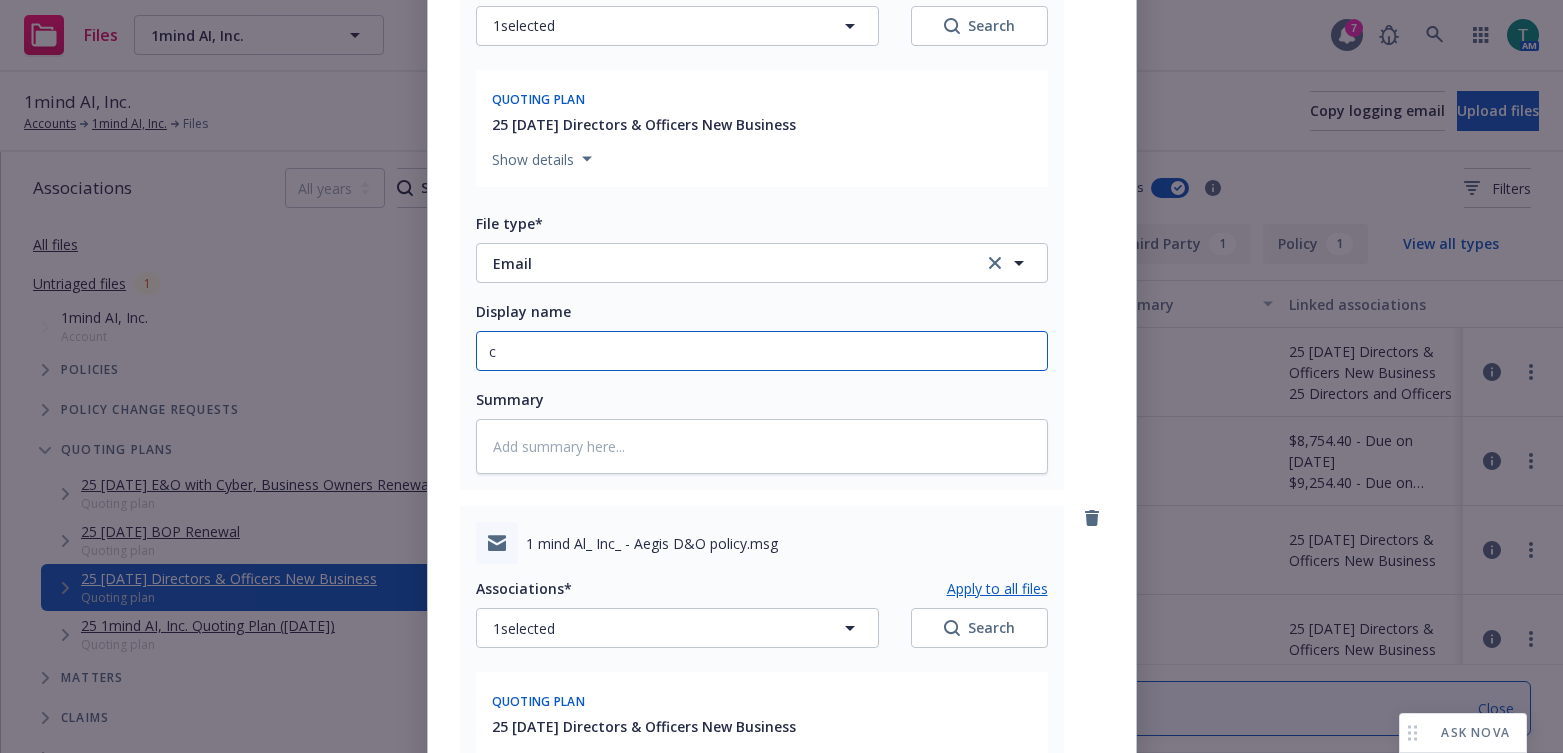 type on "x" 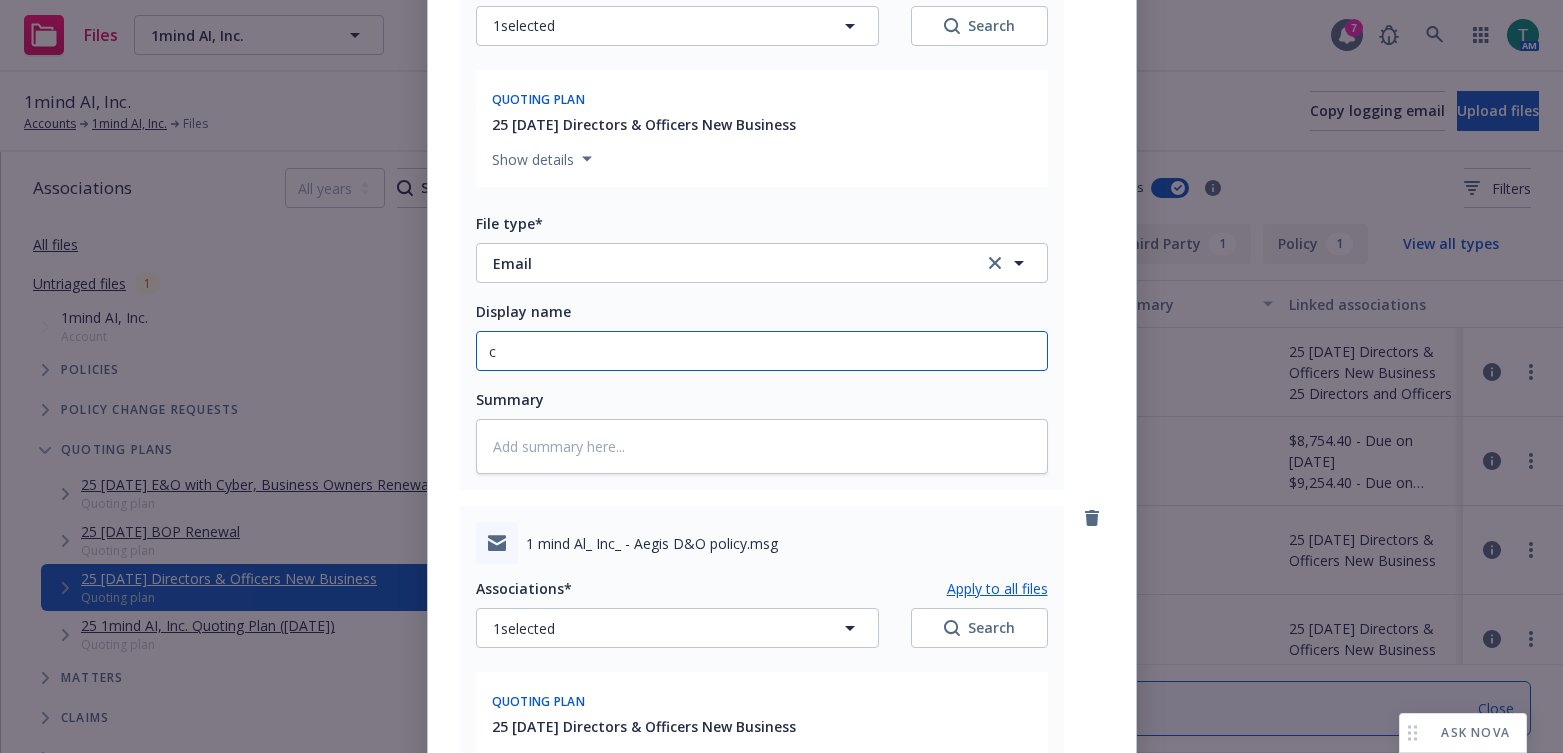 type on "ca" 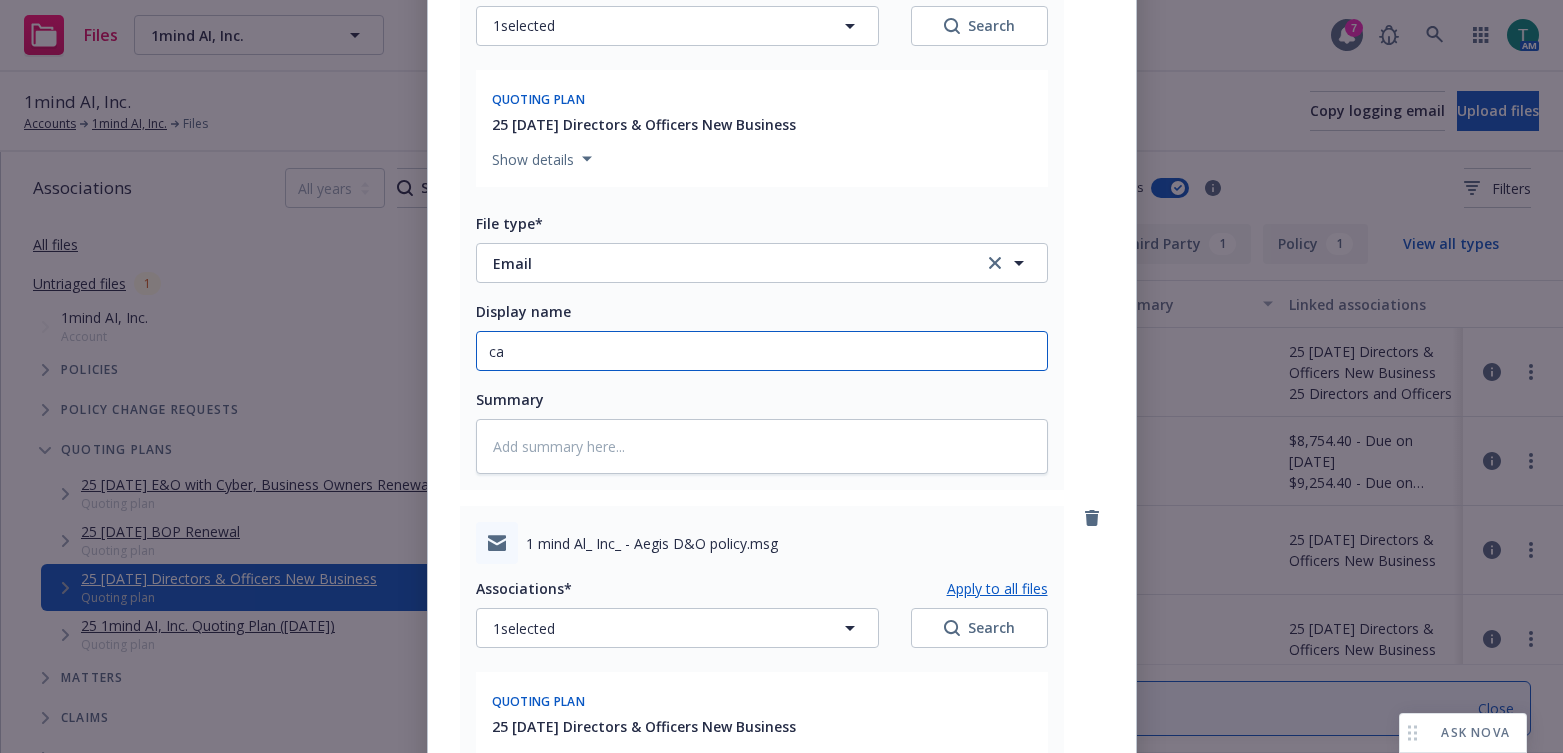 type on "x" 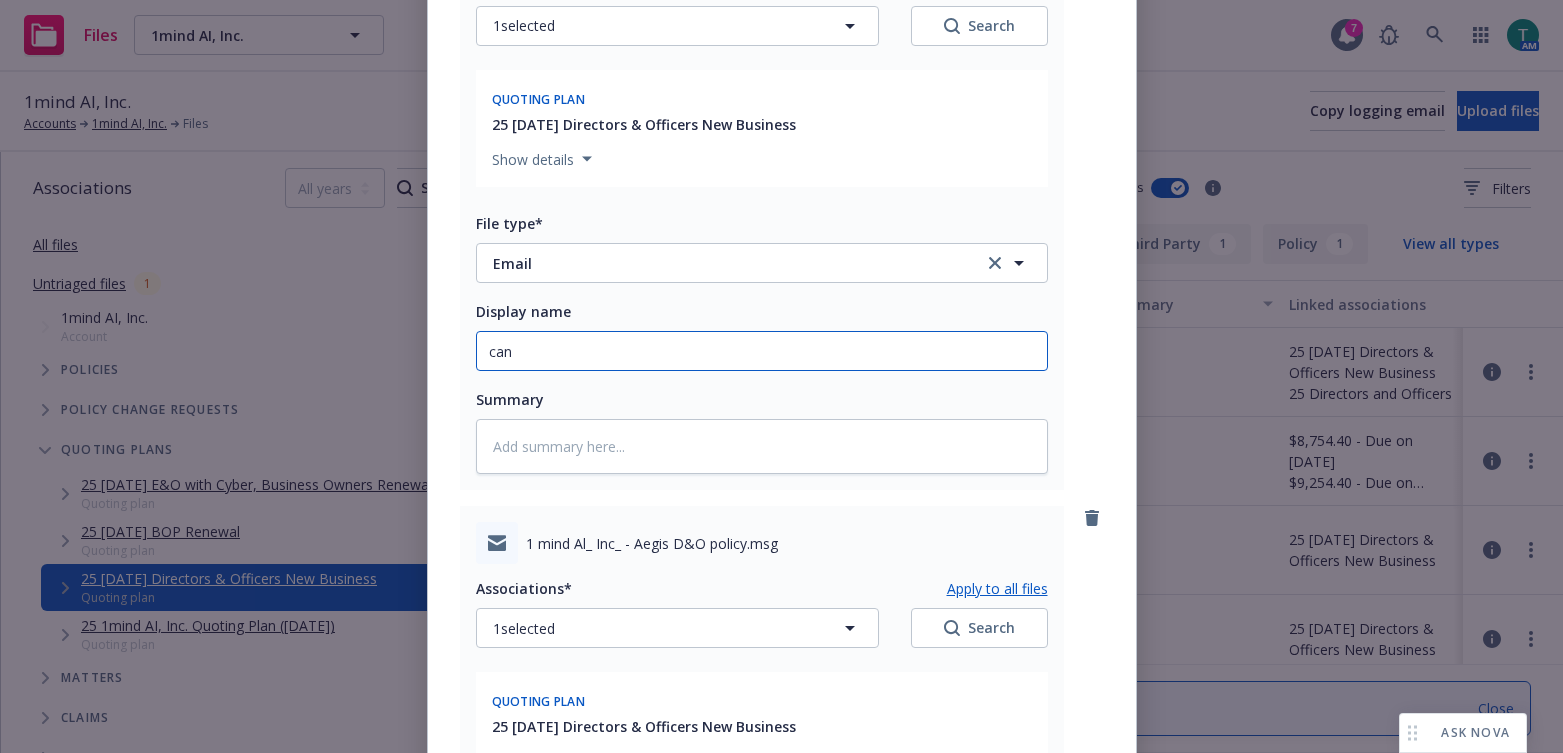 type on "x" 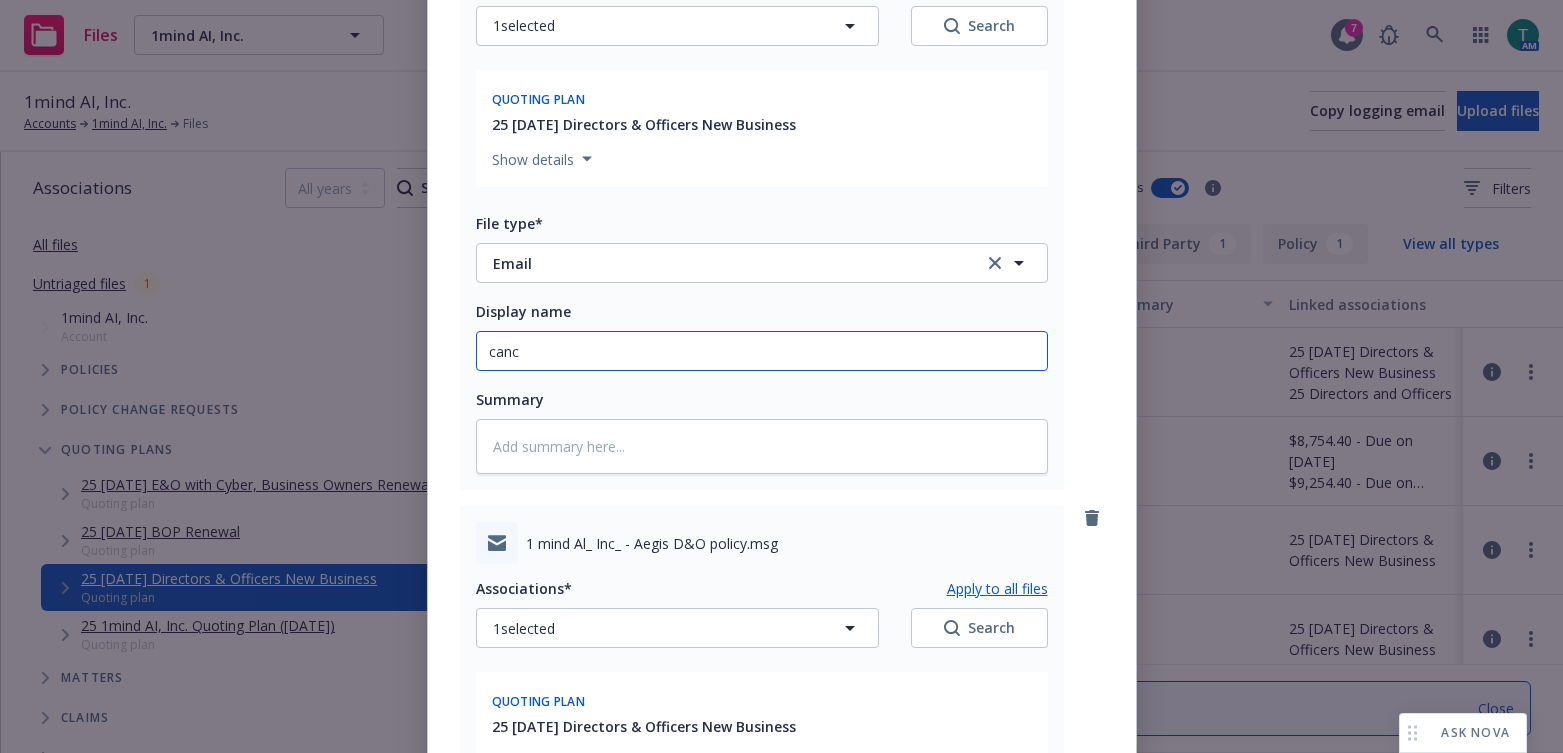 type on "x" 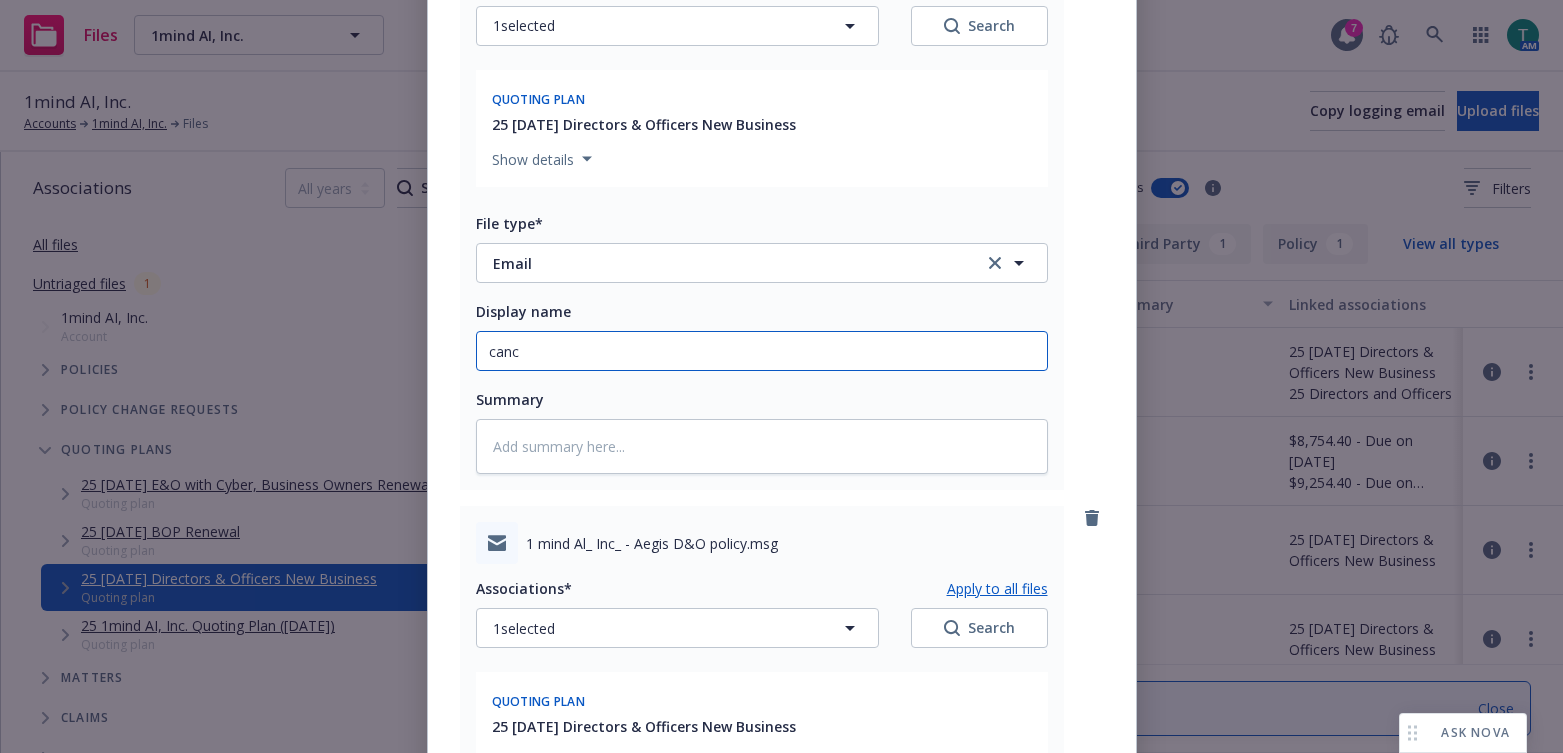 type on "can" 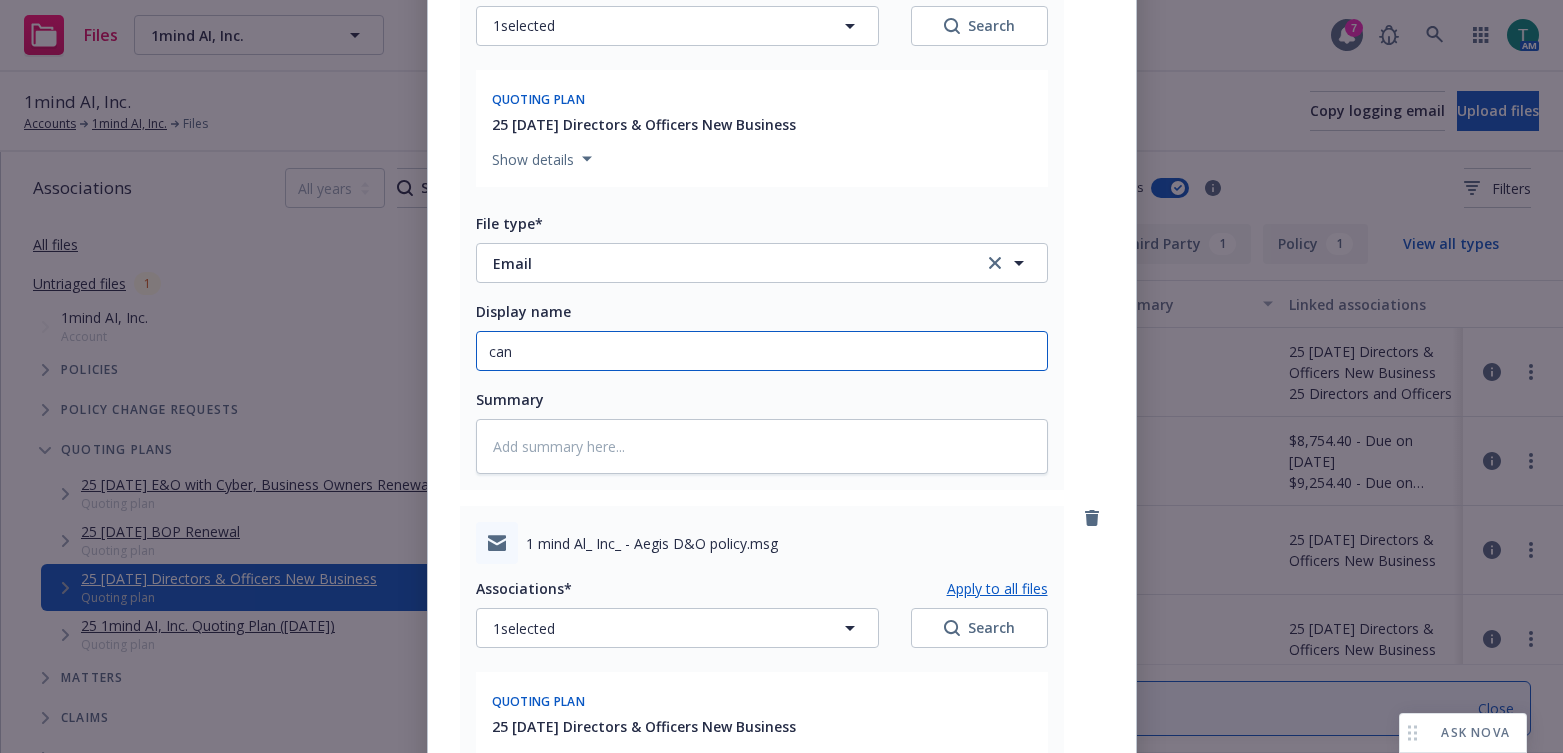 type on "x" 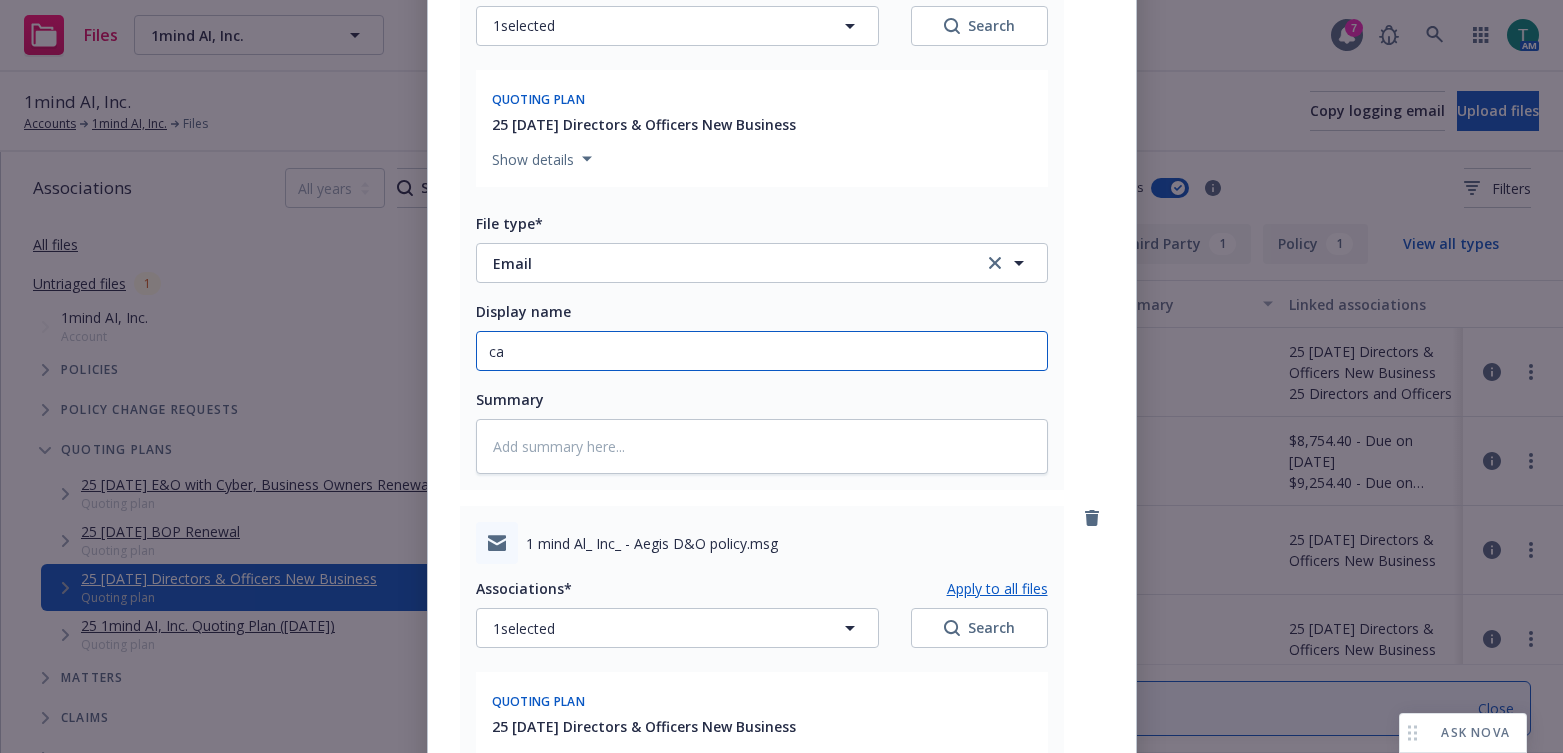 type on "x" 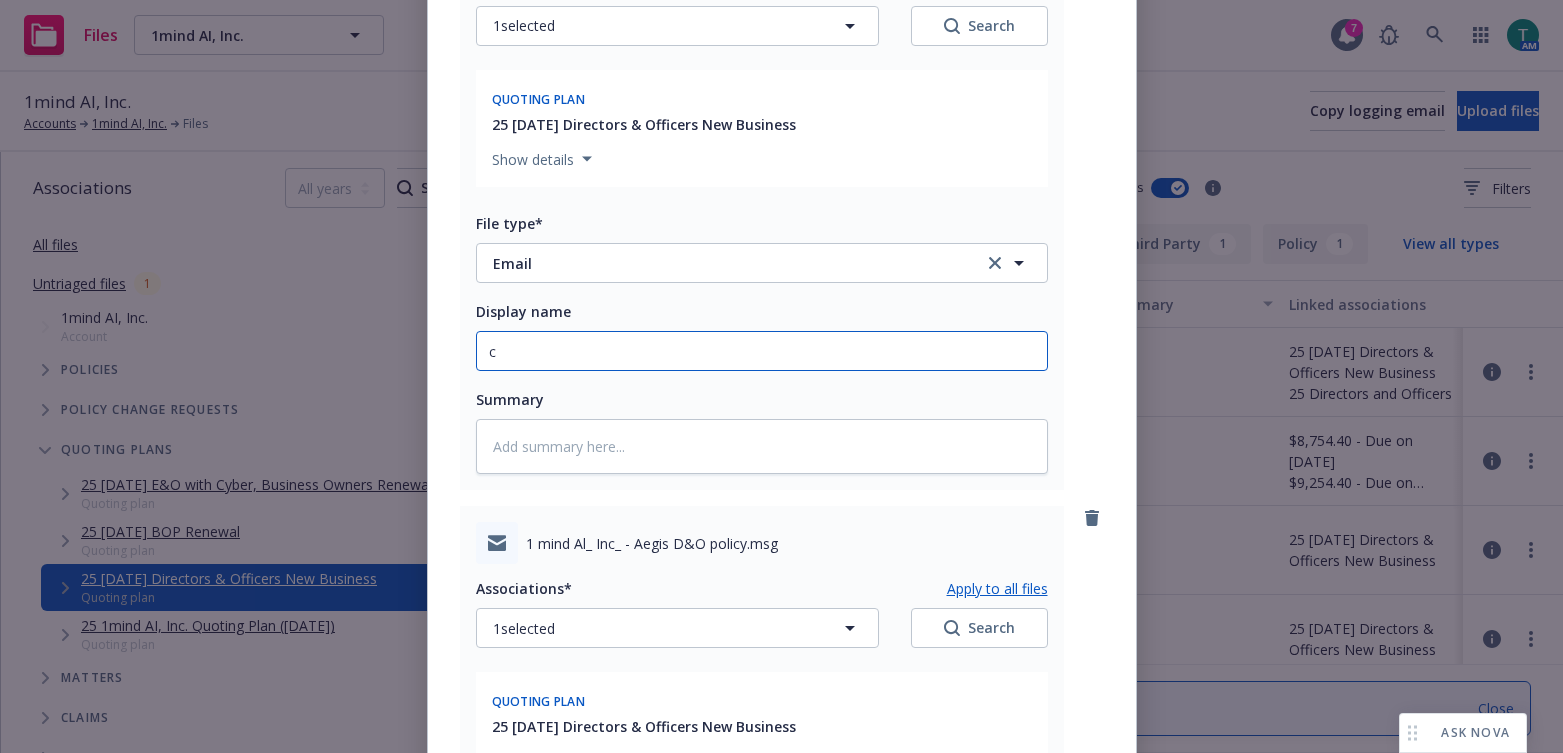 type on "x" 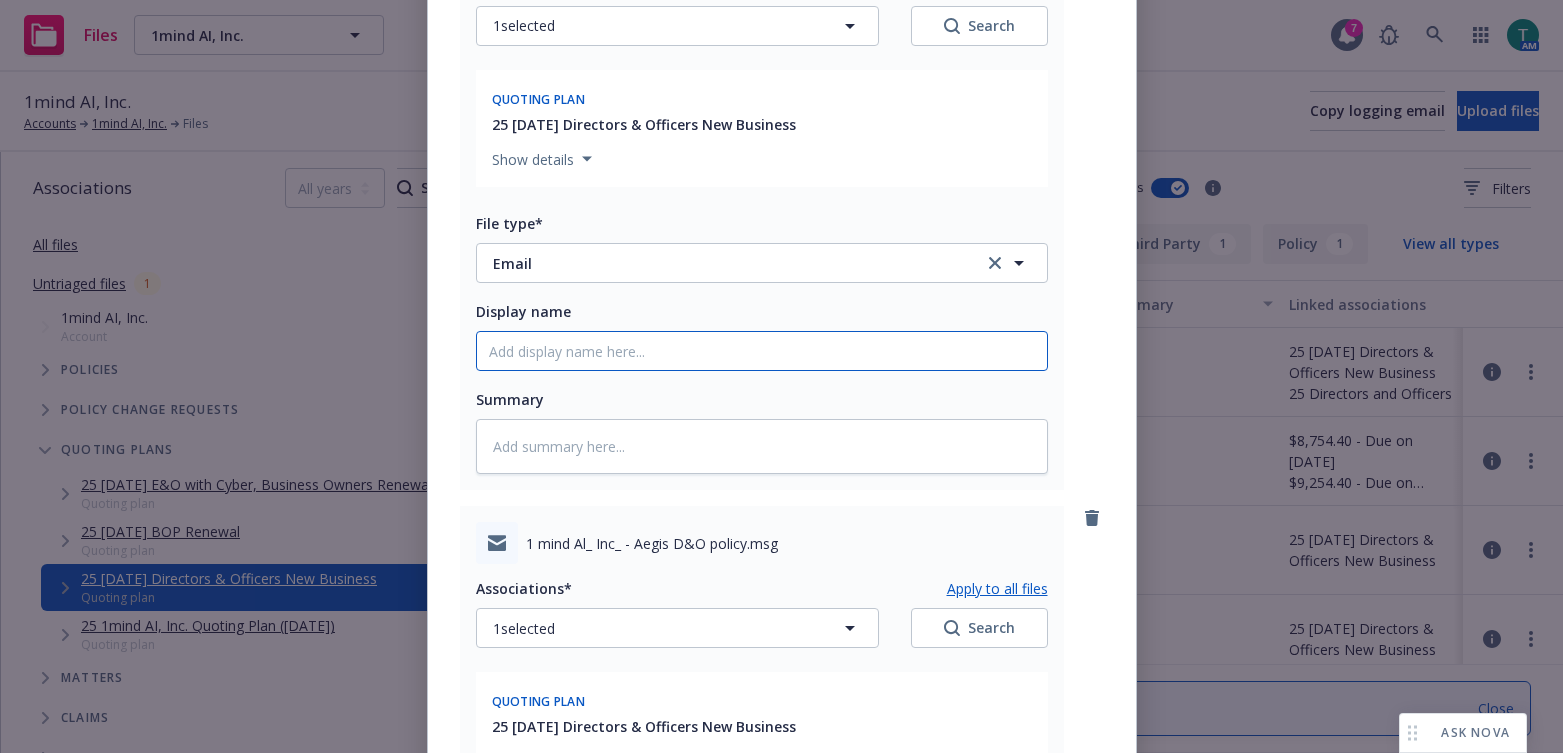 scroll, scrollTop: 930, scrollLeft: 0, axis: vertical 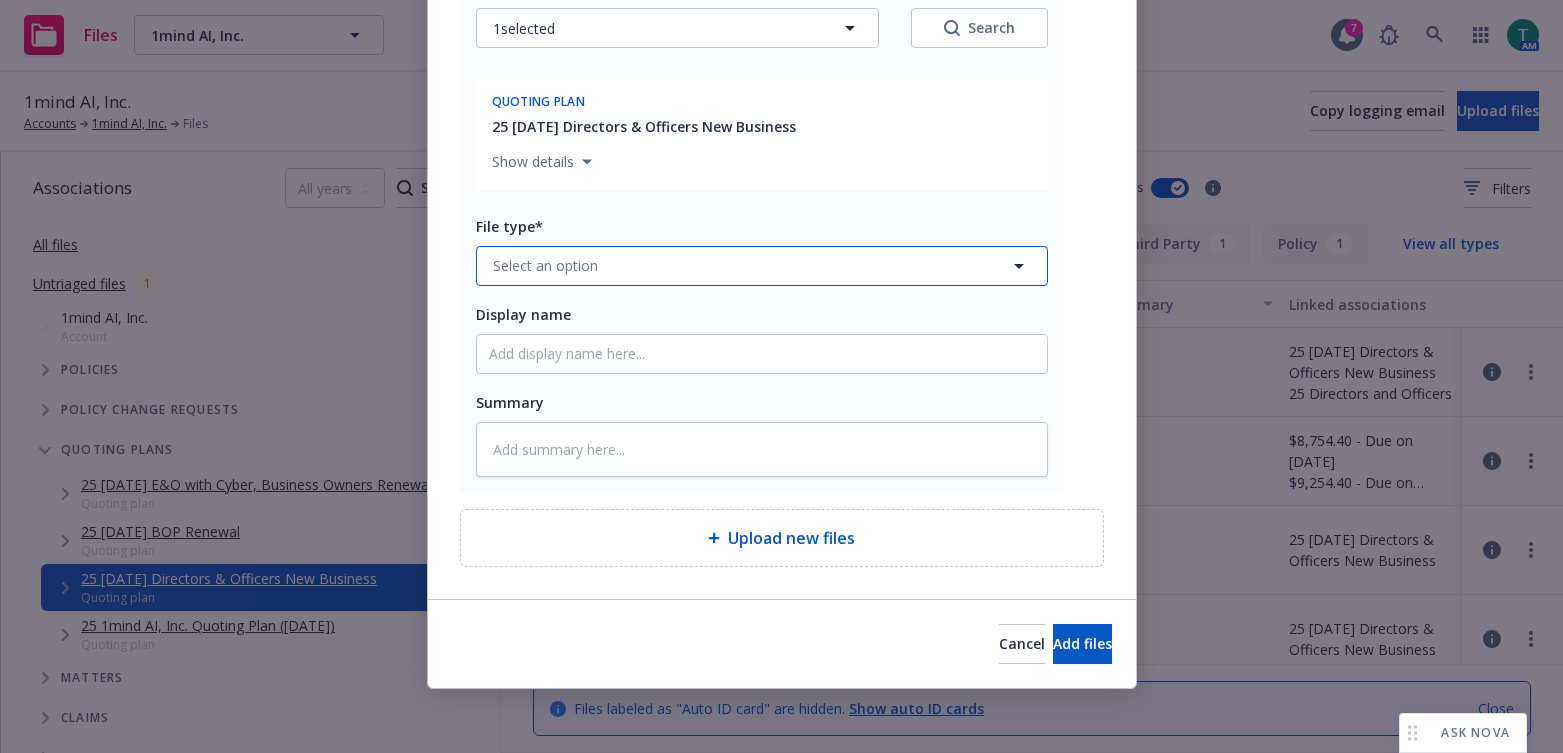 click on "Select an option" at bounding box center [762, 266] 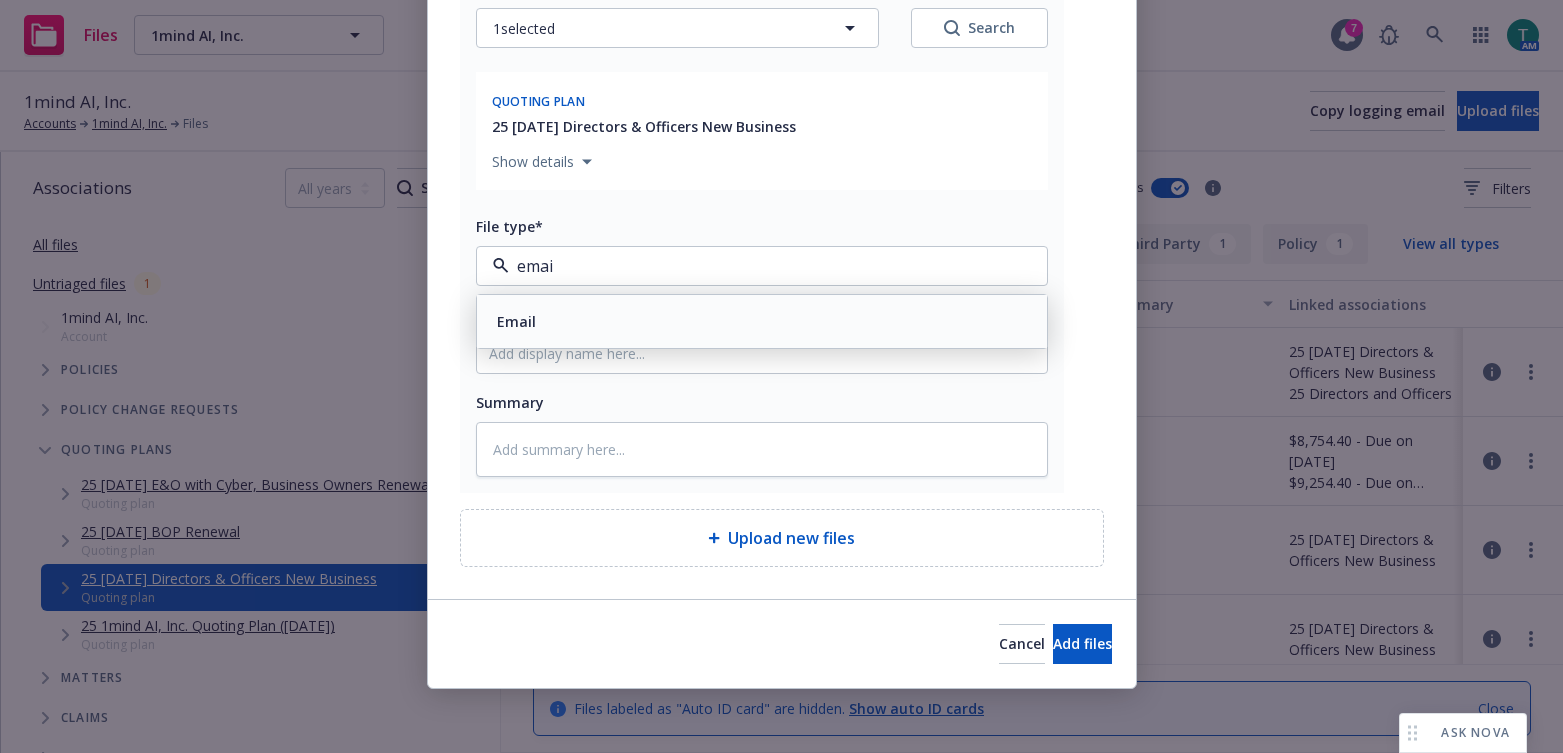type on "email" 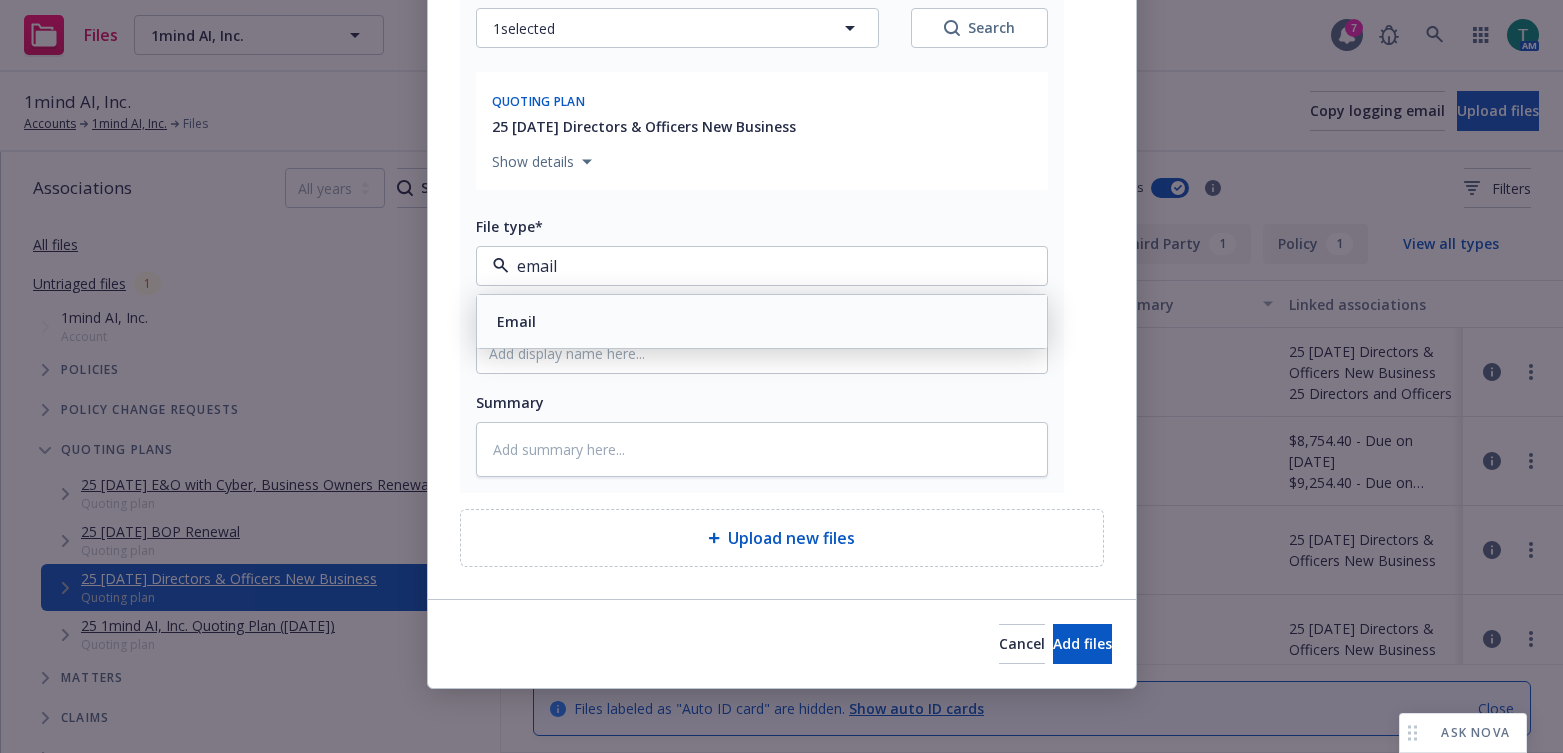 click on "Email" at bounding box center (516, 321) 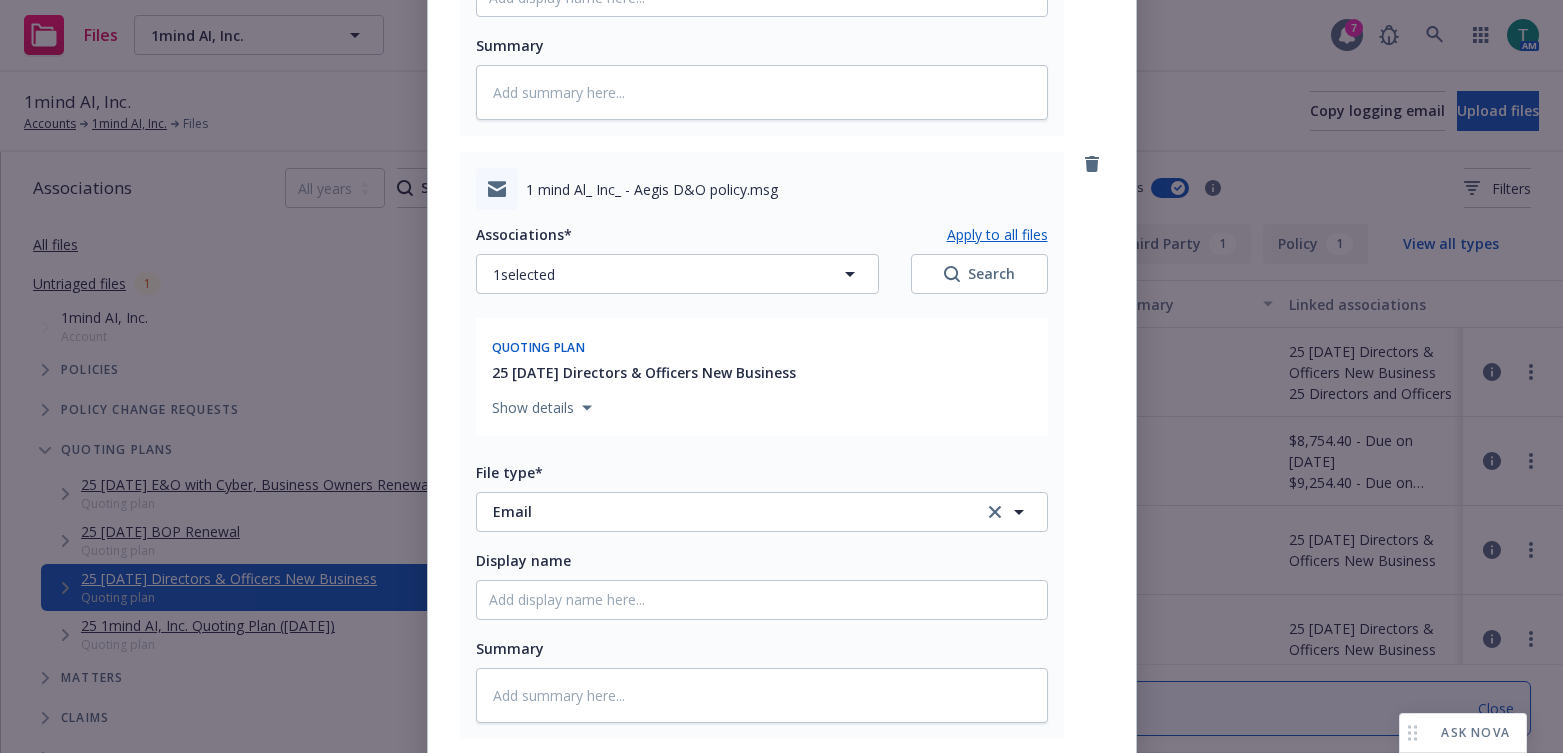 scroll, scrollTop: 430, scrollLeft: 0, axis: vertical 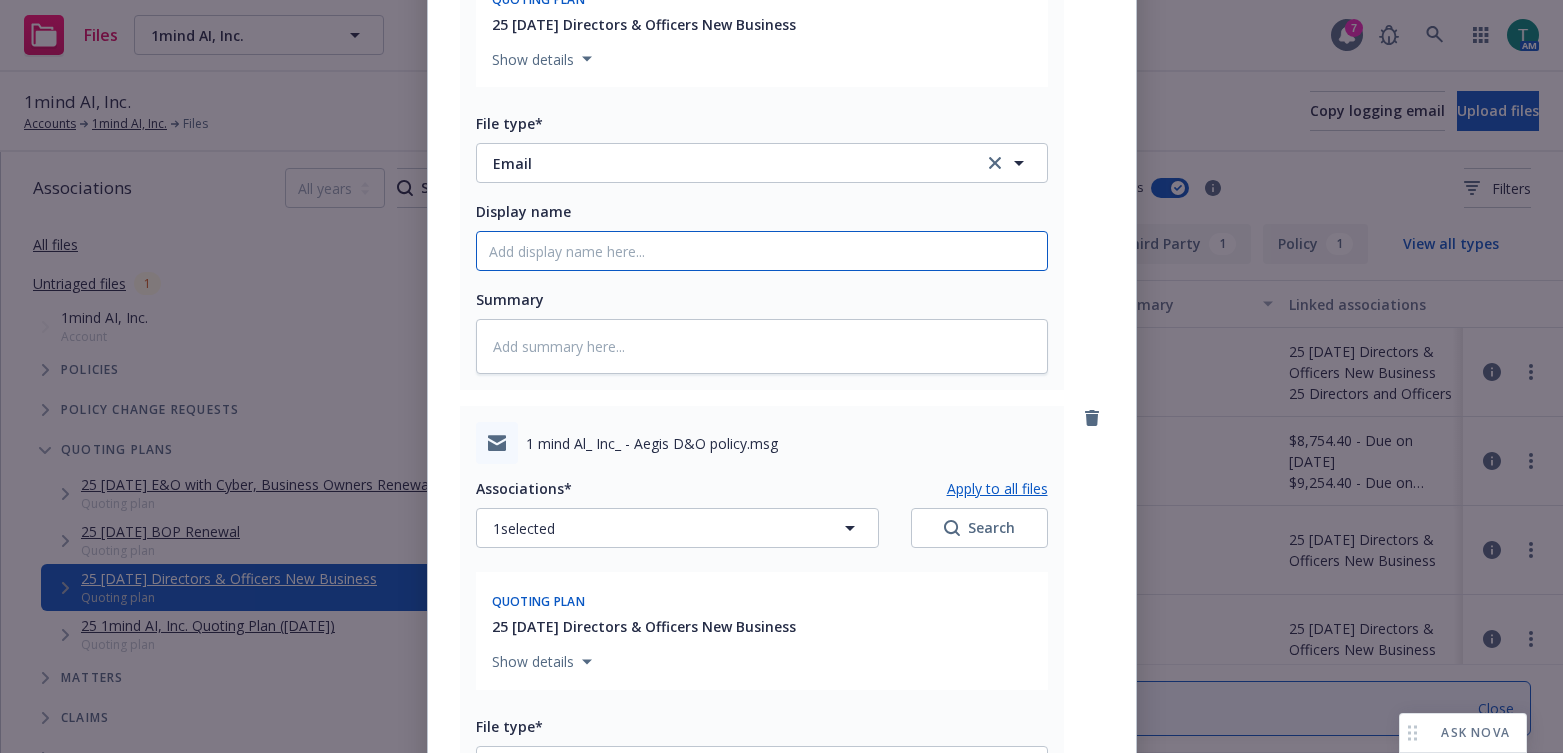 click on "Display name" at bounding box center [762, 251] 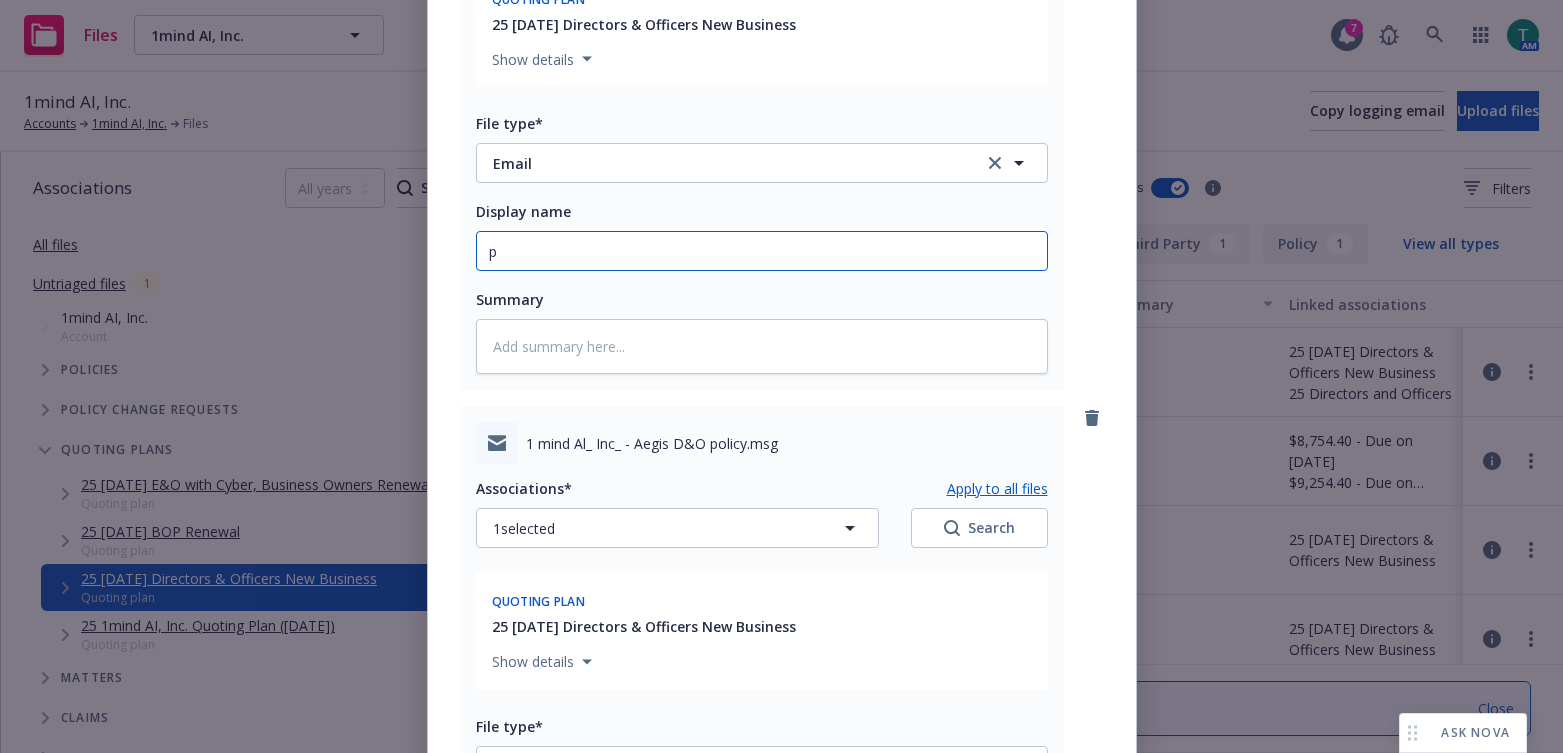 type on "x" 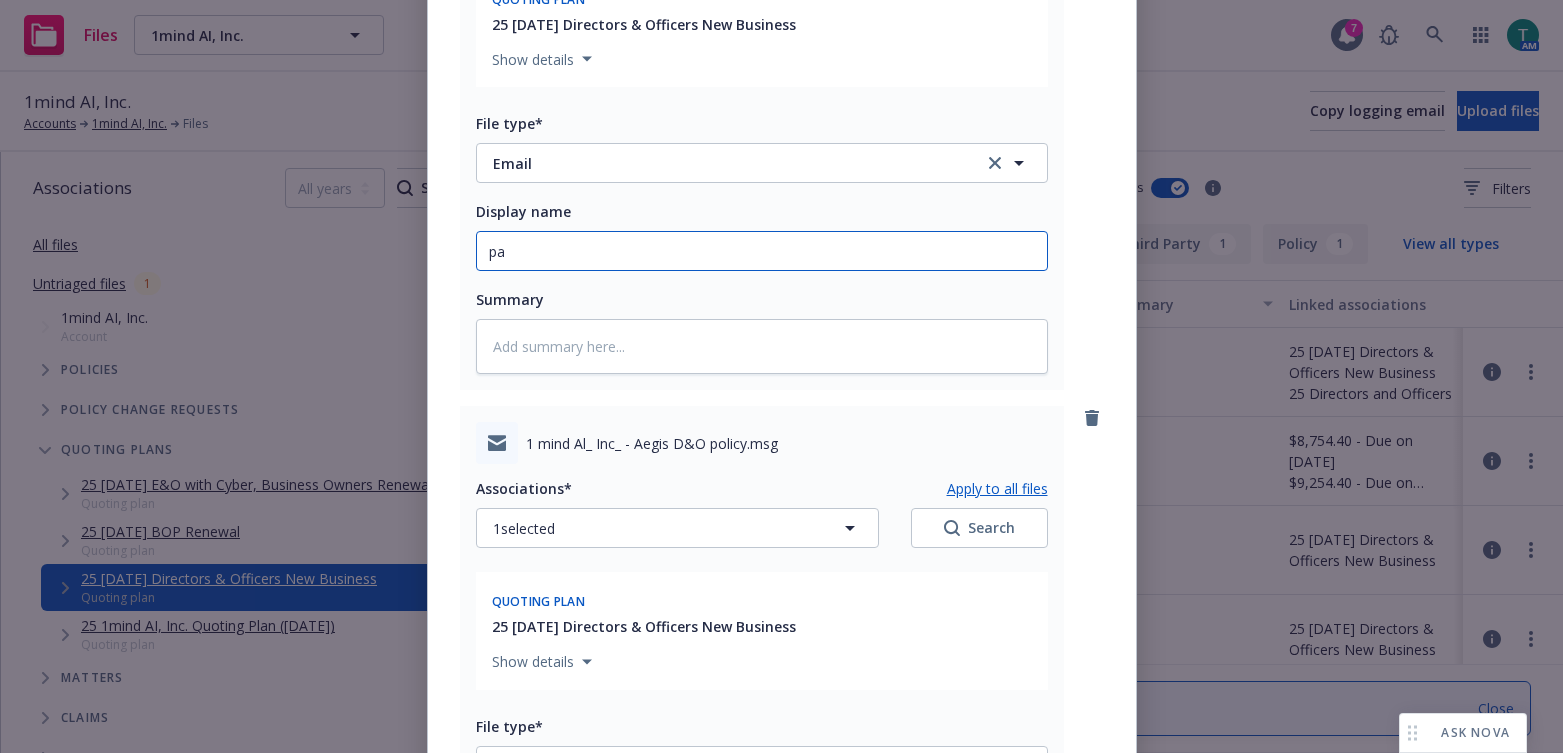 type on "x" 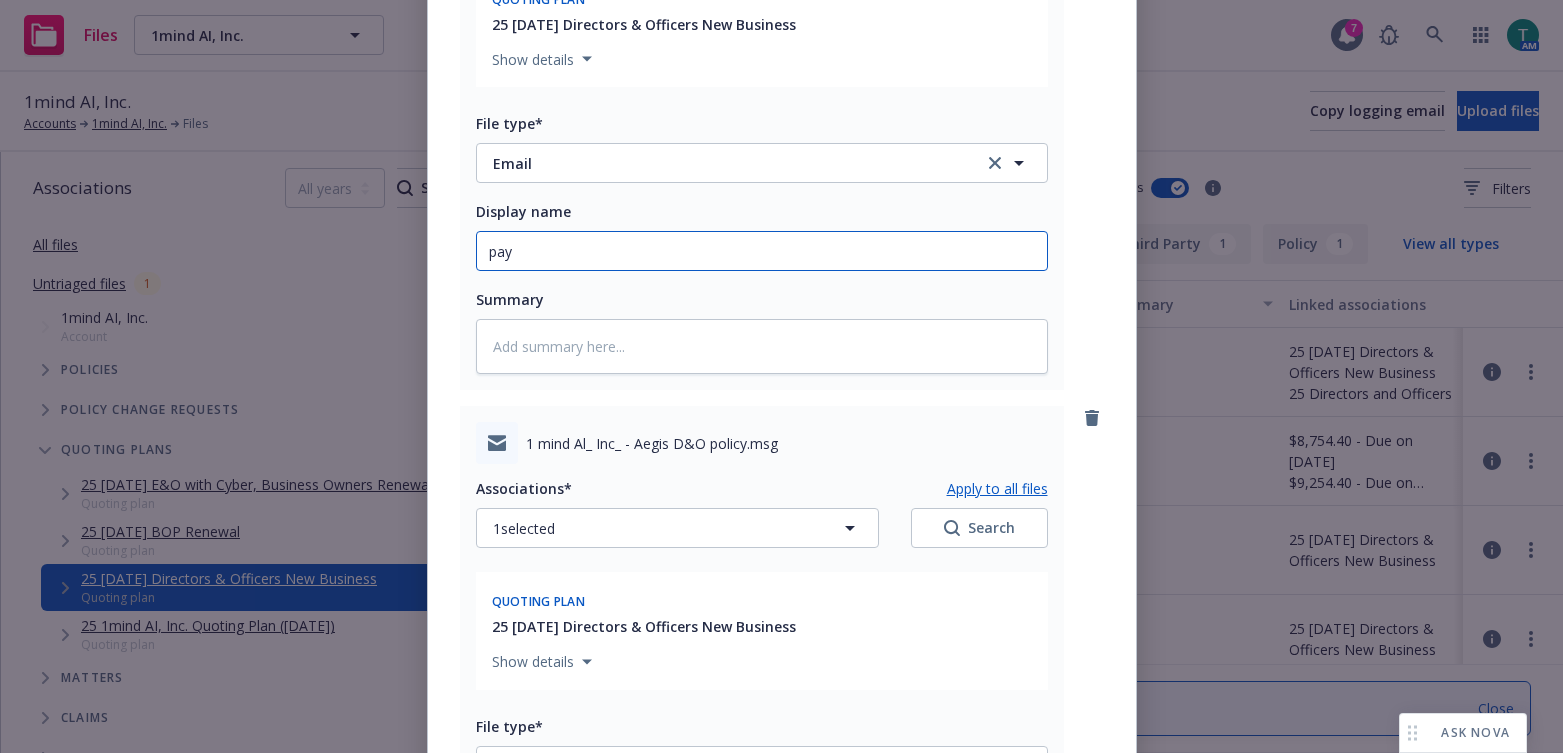 type on "x" 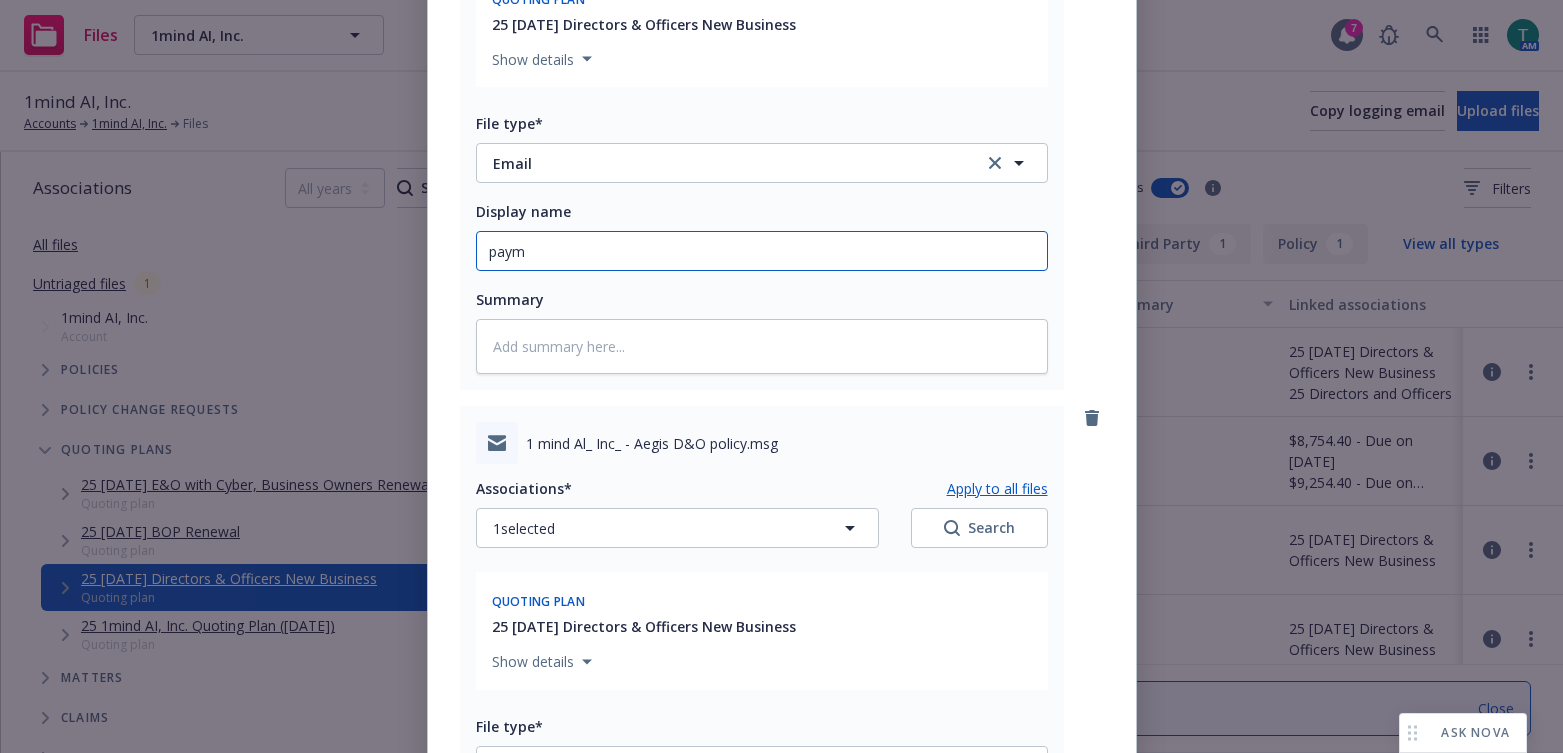type on "x" 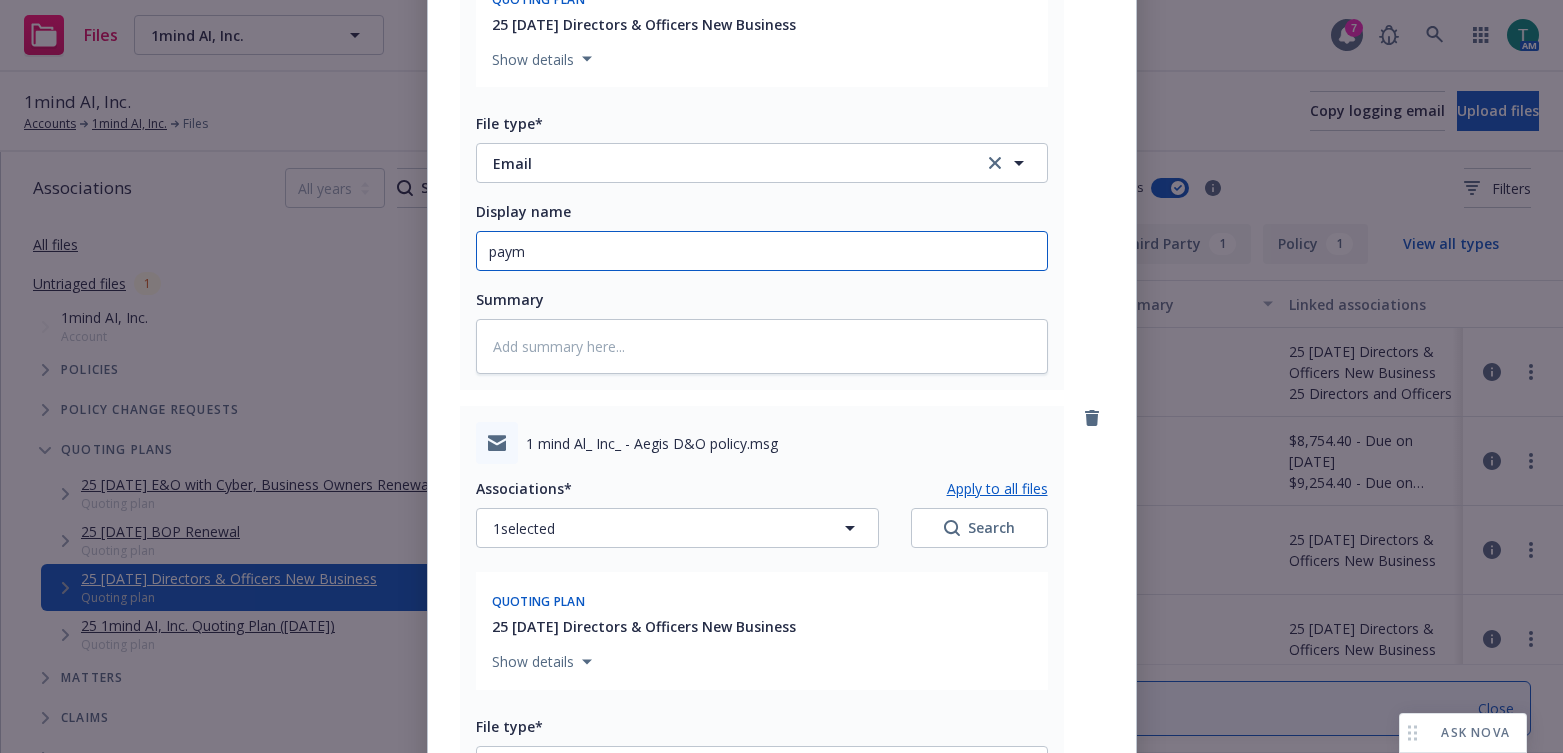 type on "payme" 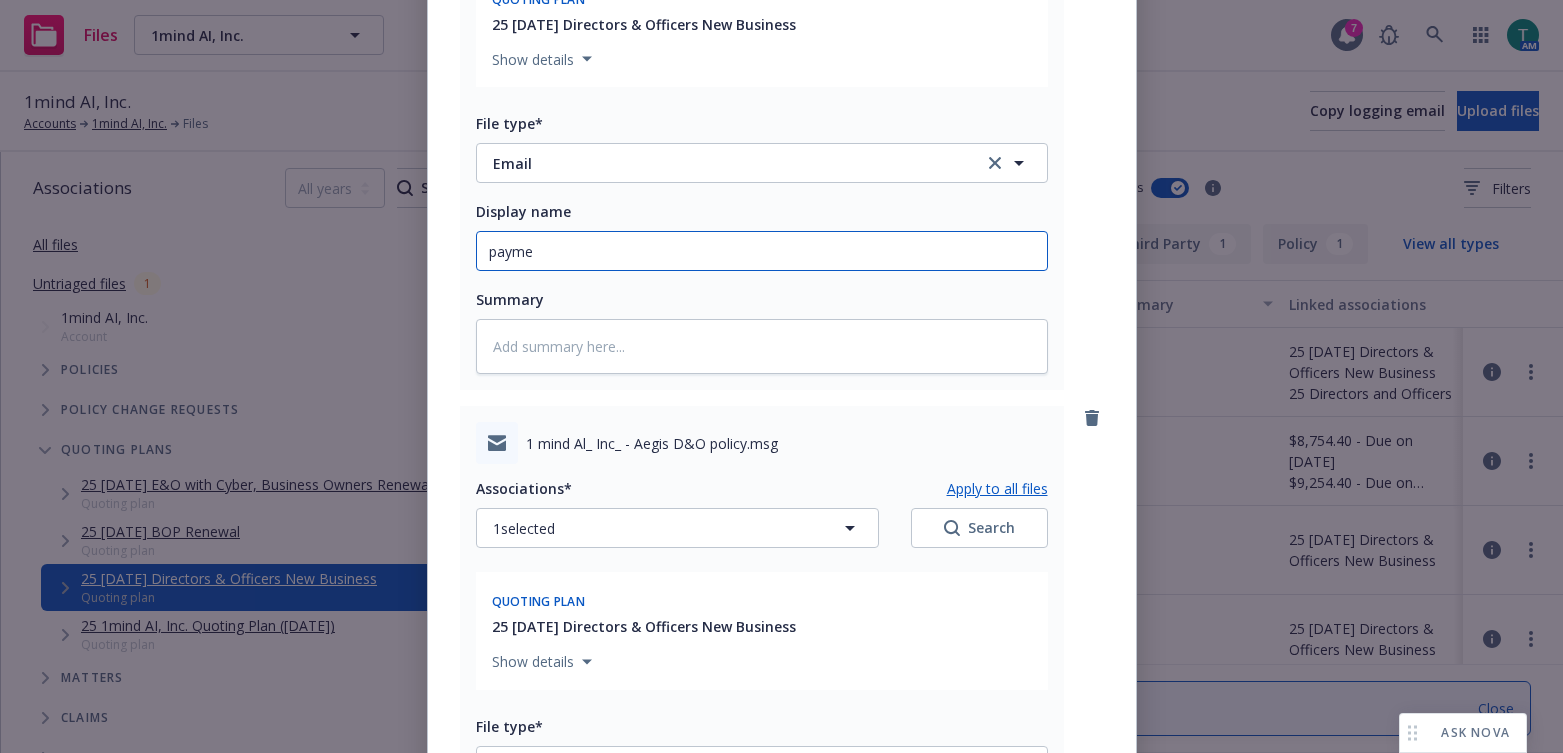 type on "x" 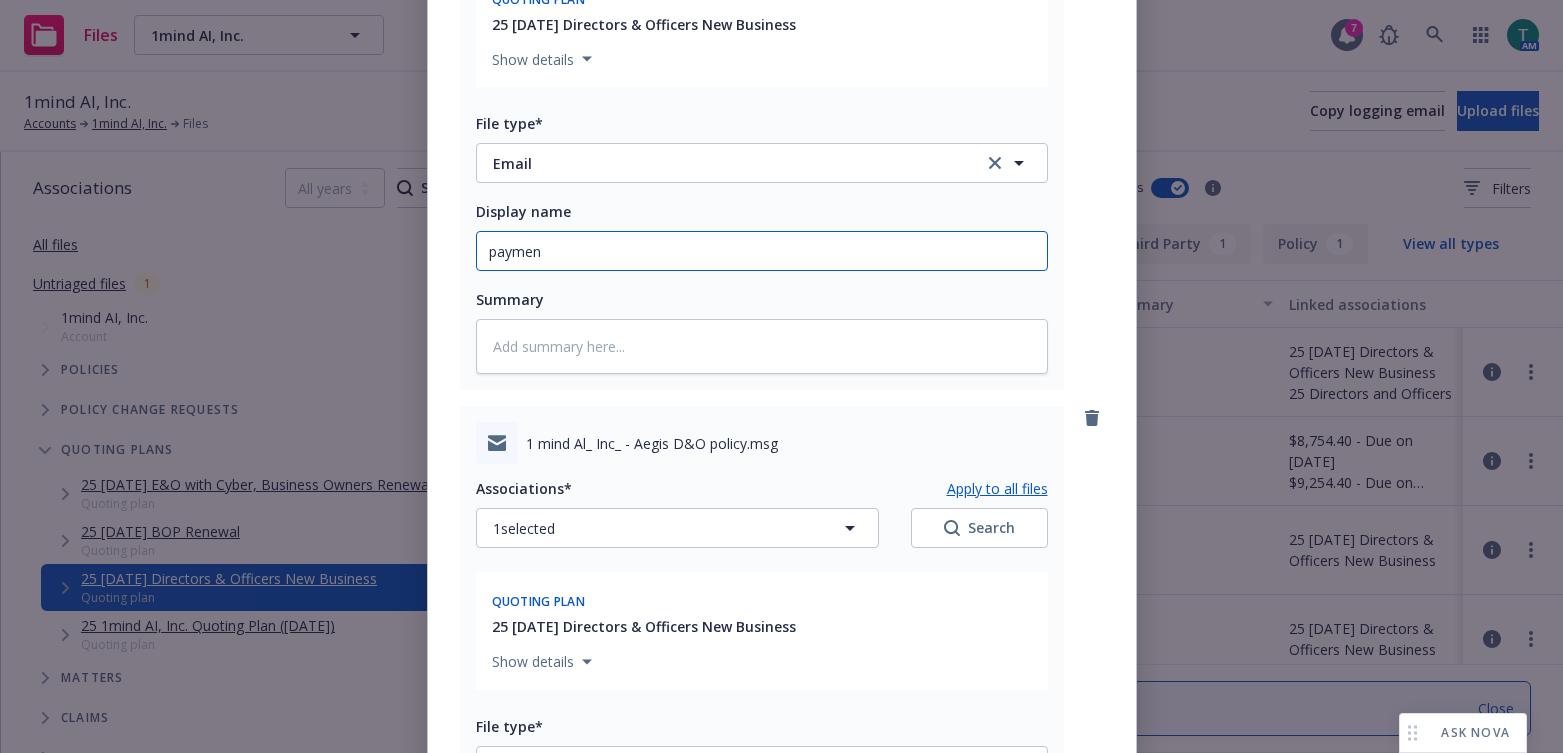 type on "x" 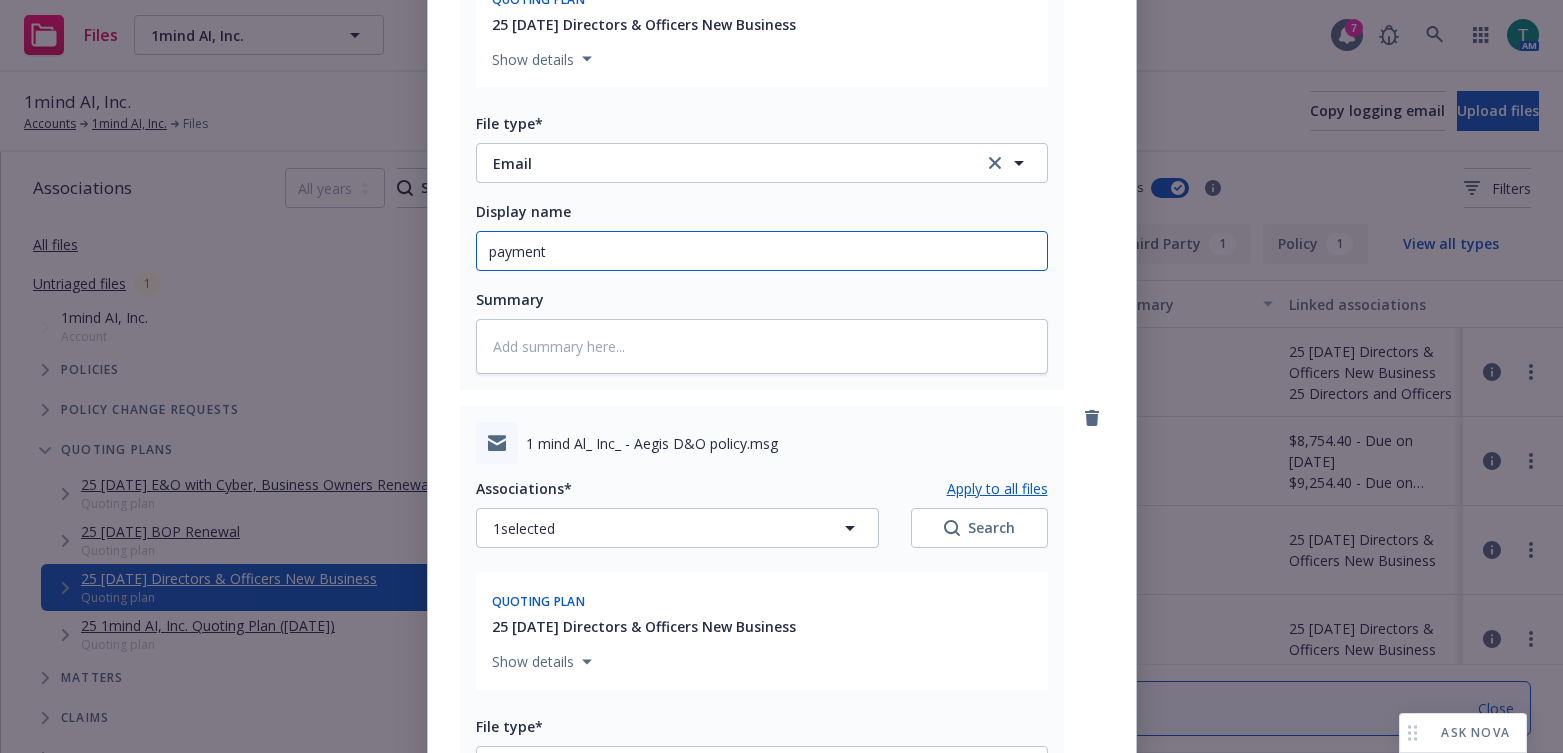 type on "x" 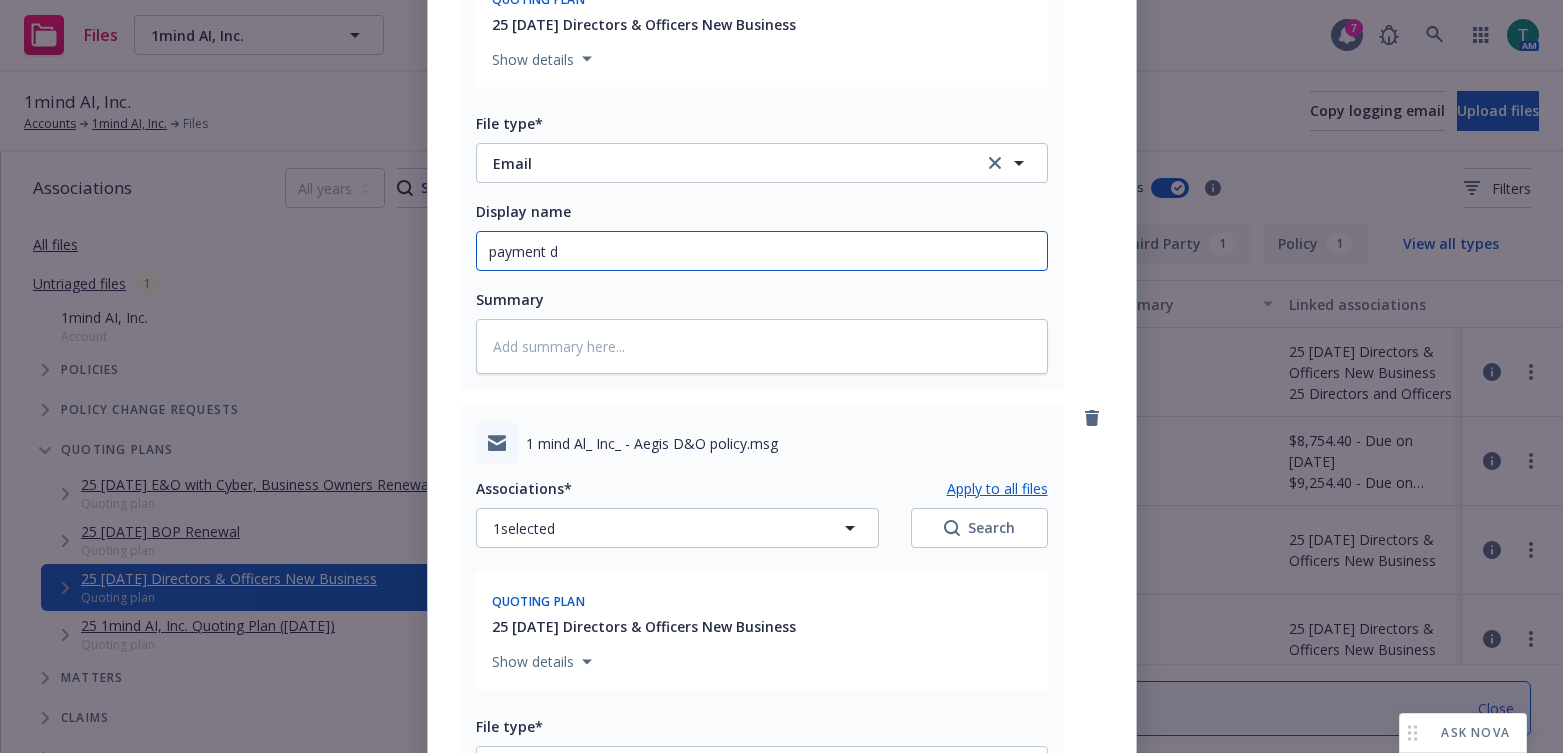 type on "x" 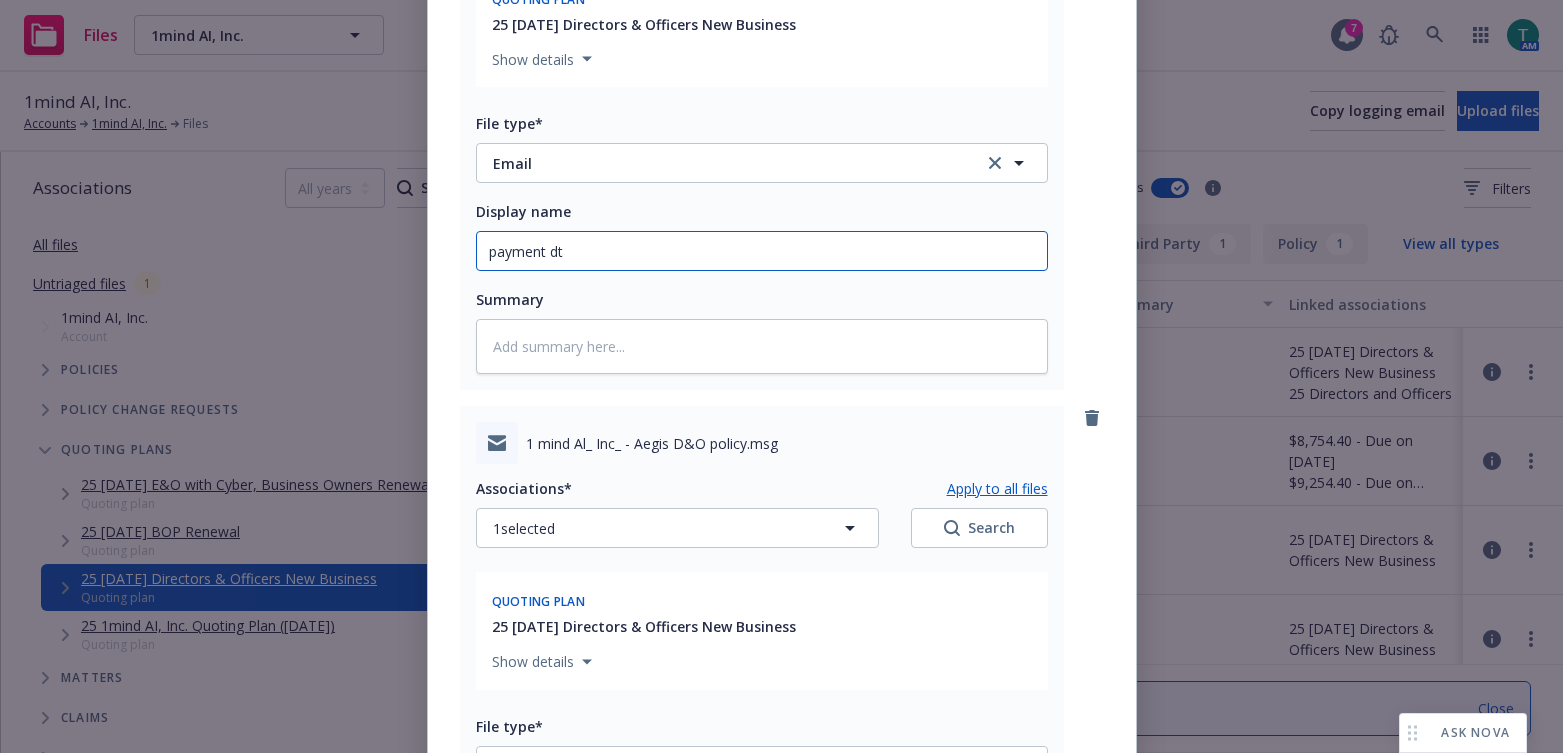 type on "payment dta" 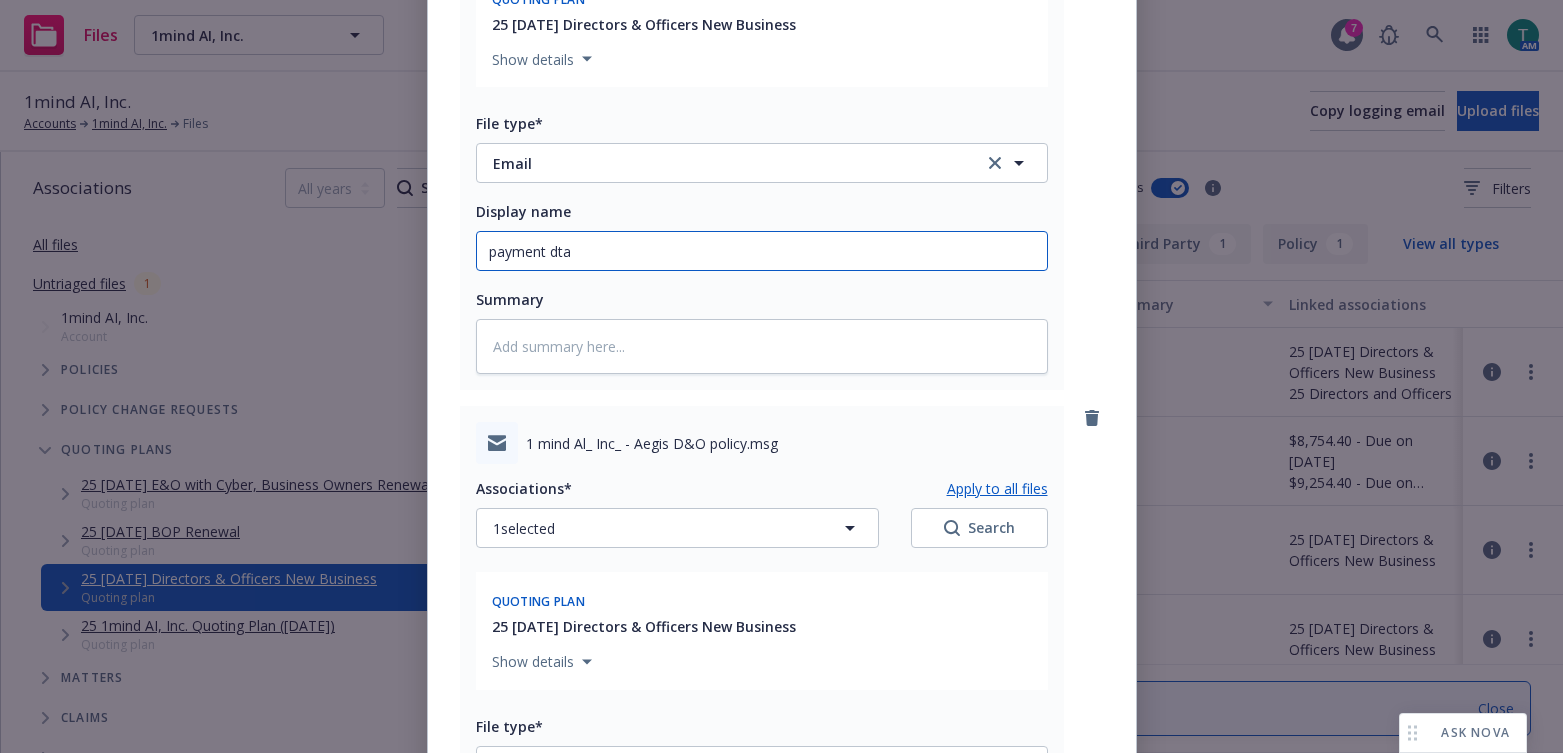 type on "x" 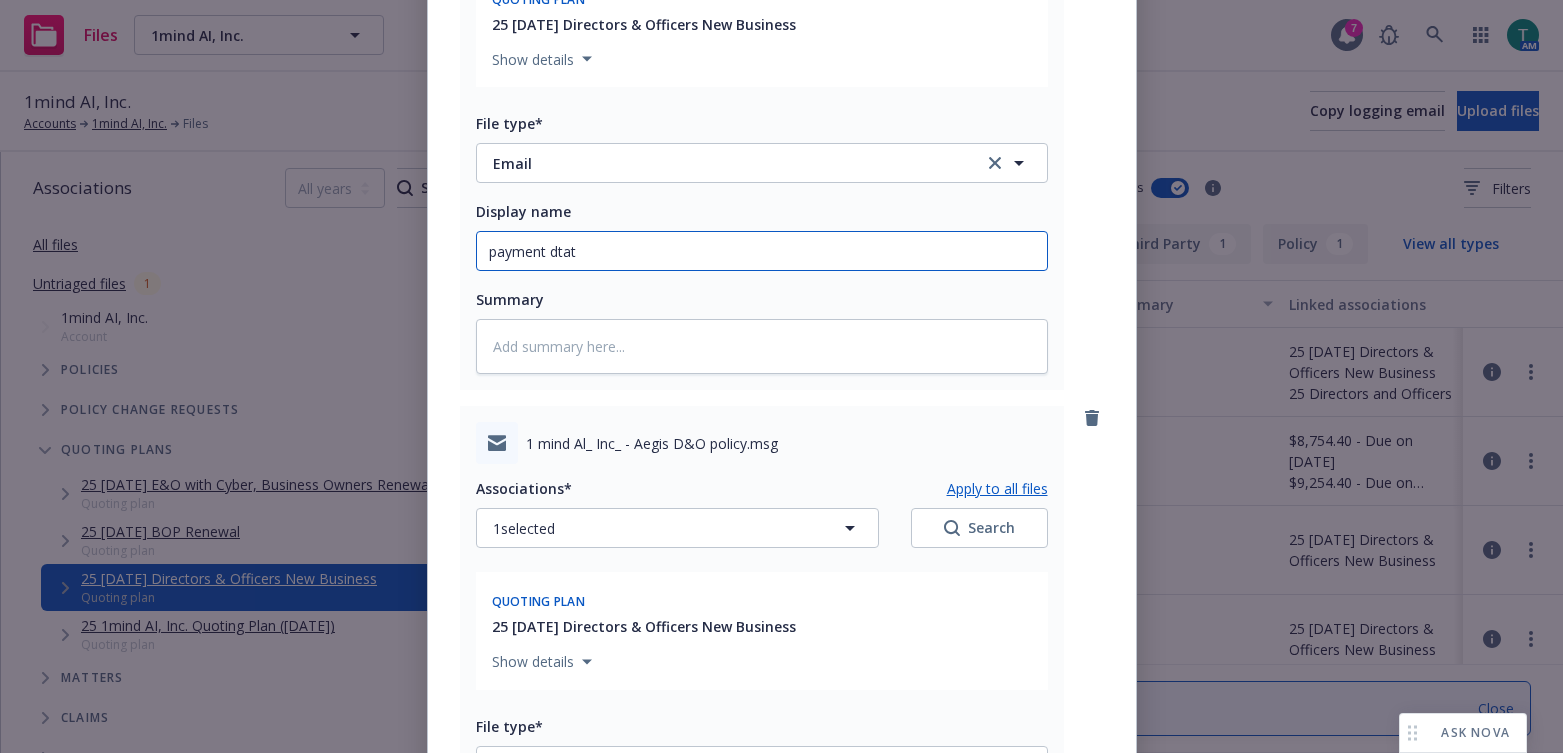 type on "x" 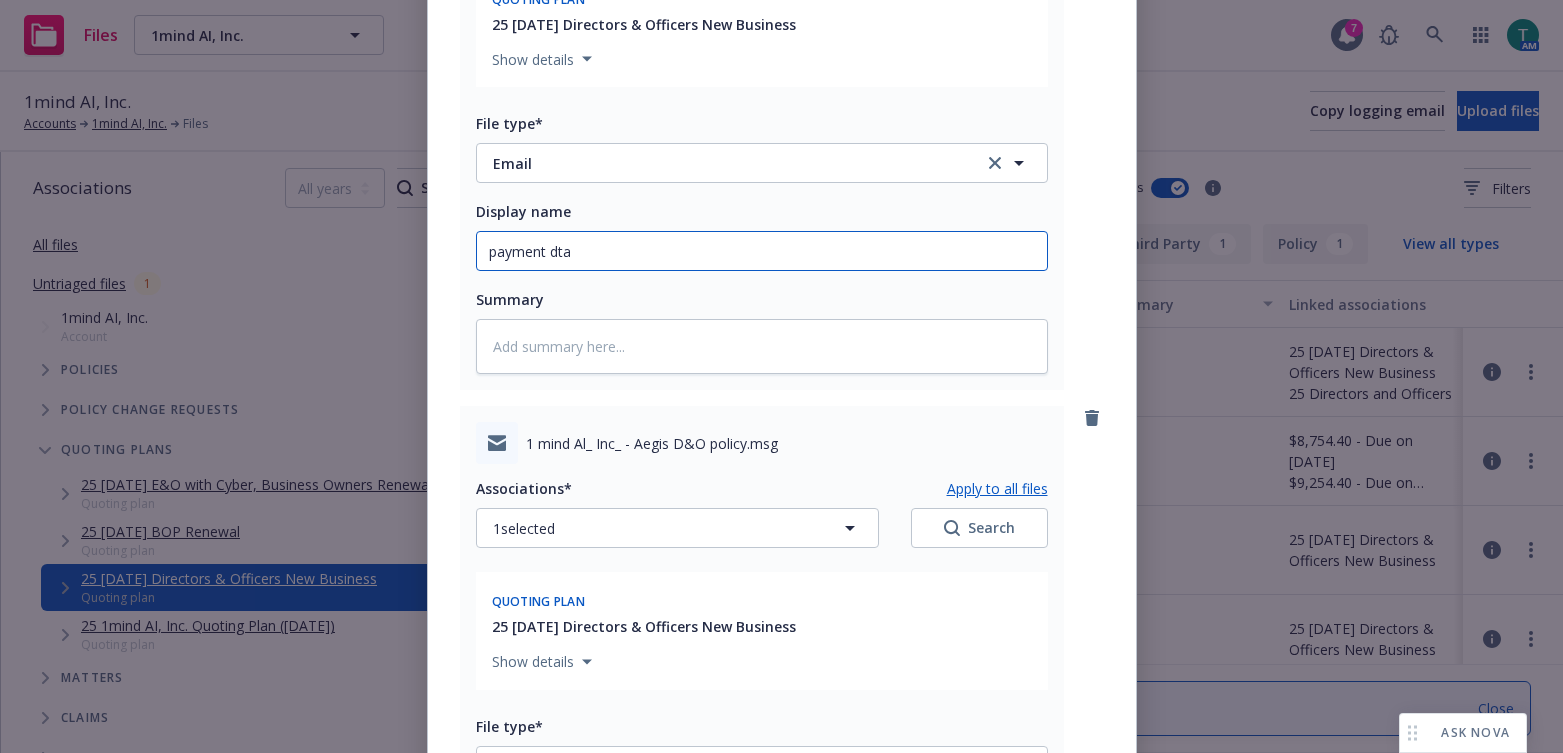 type on "x" 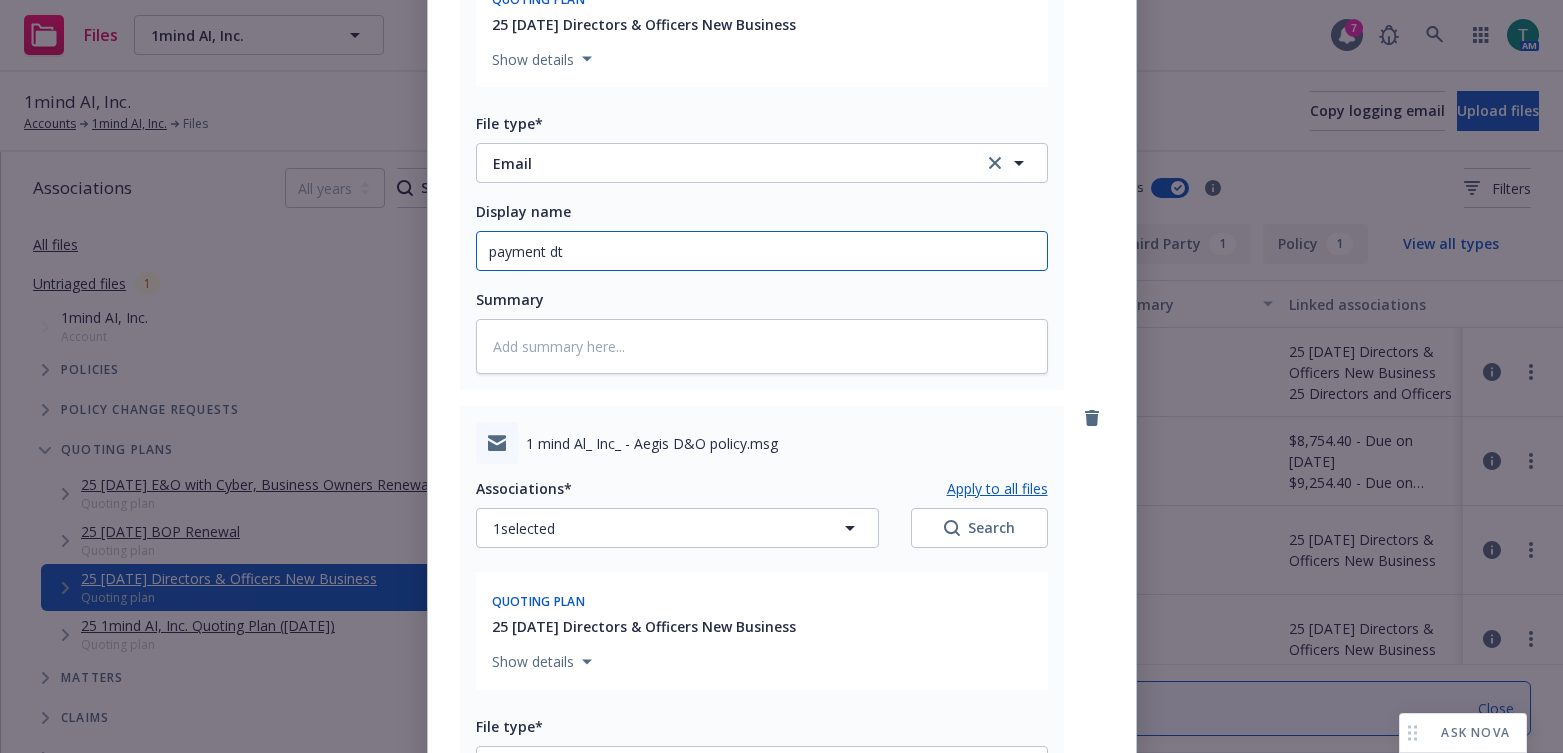 type on "x" 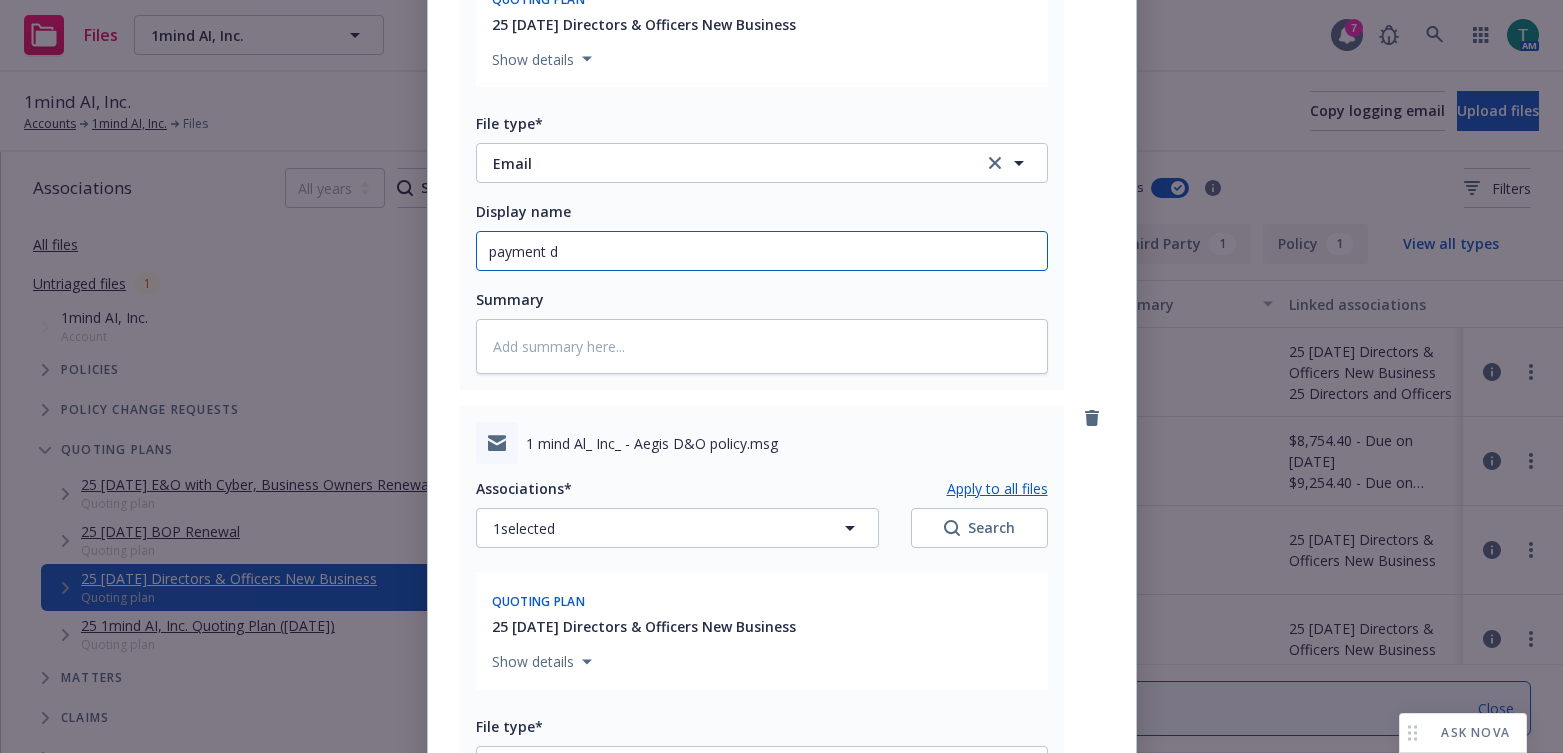 type on "x" 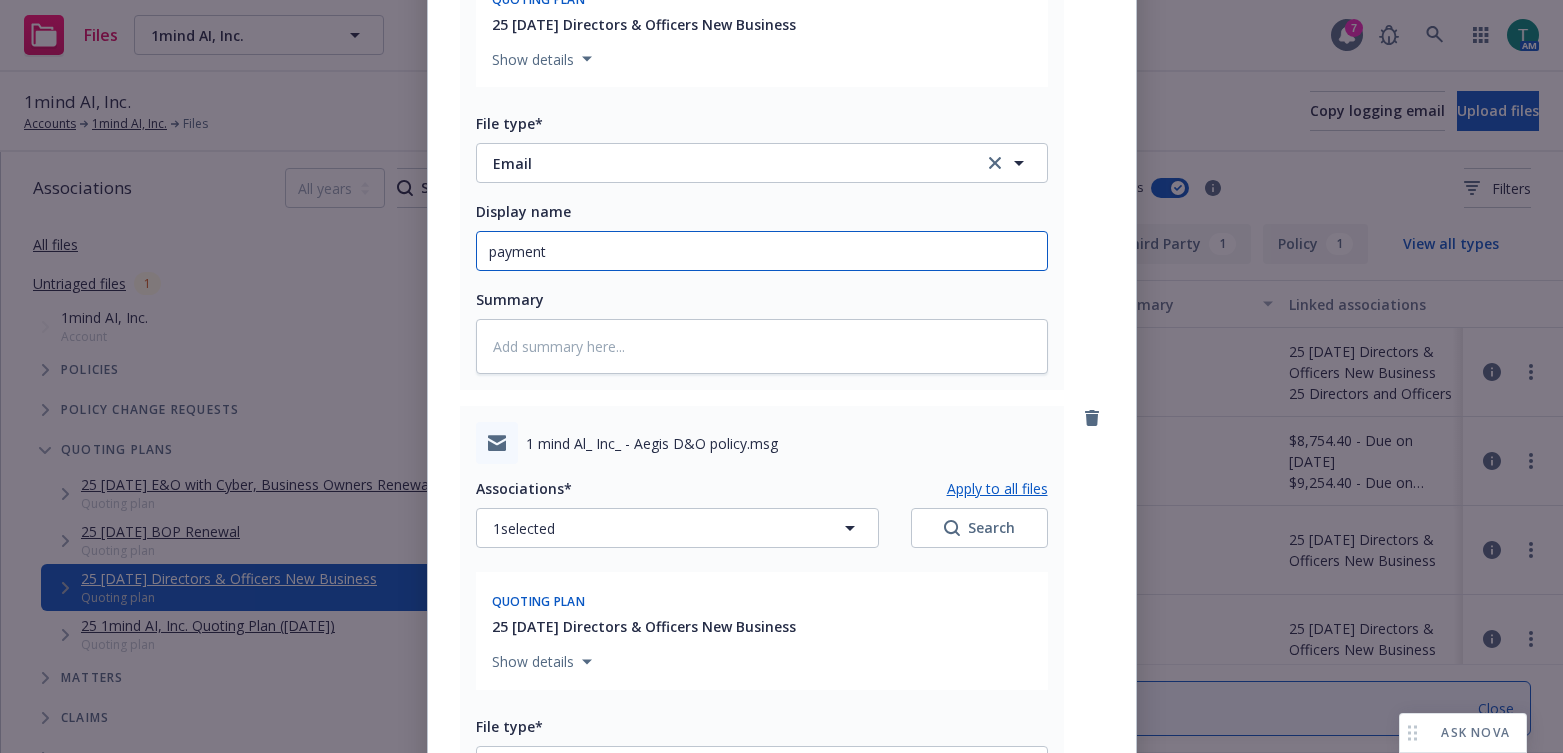 type on "payment s" 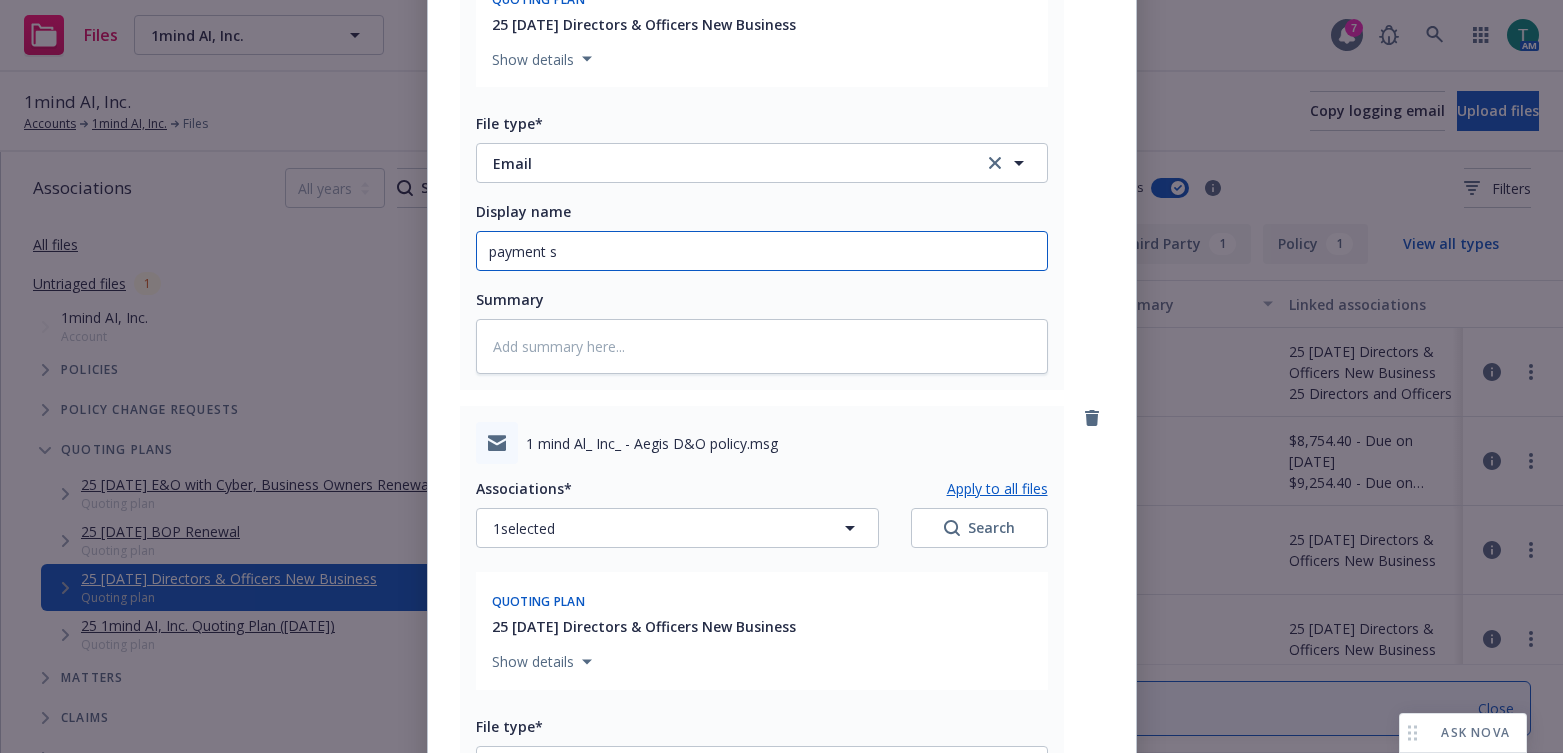 type on "x" 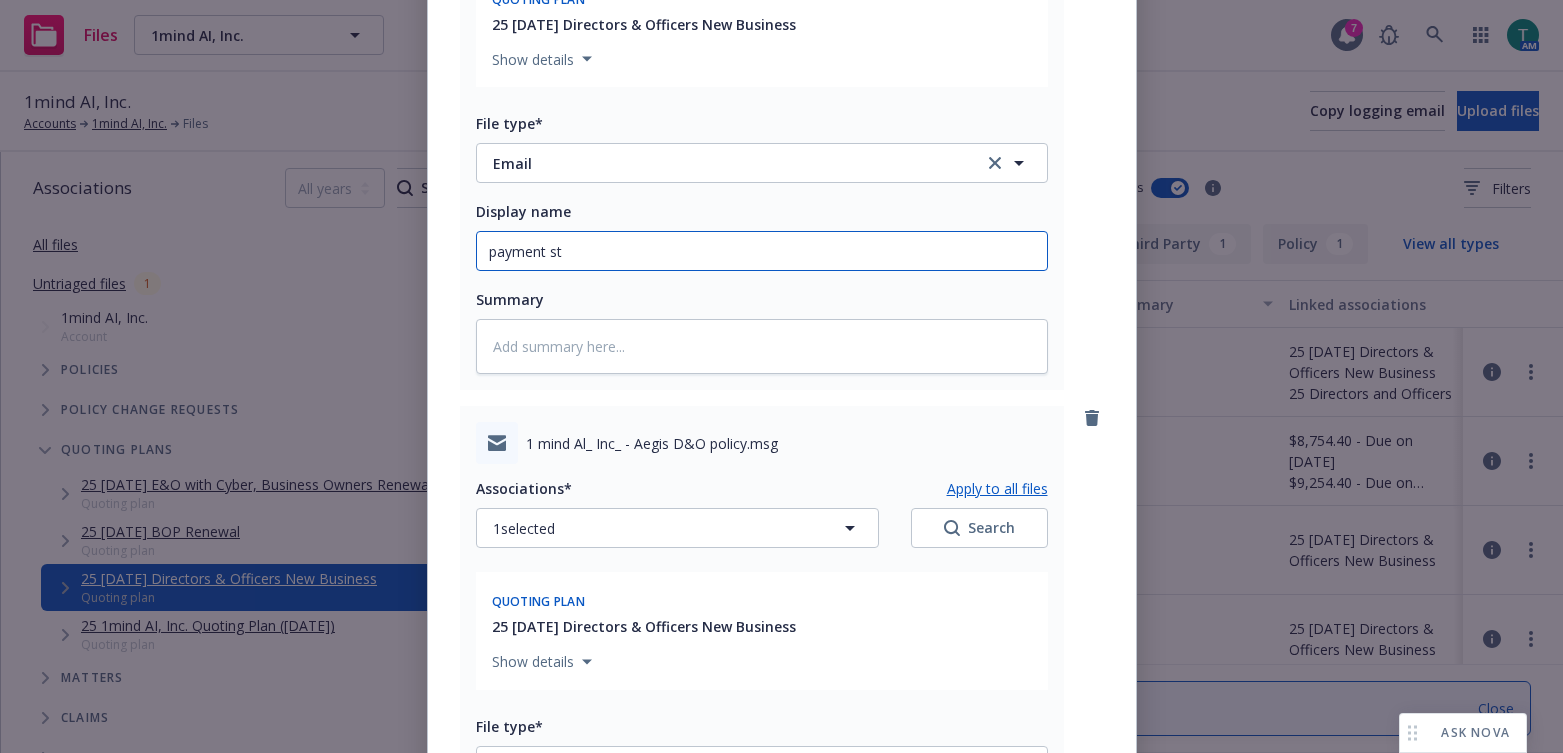type on "x" 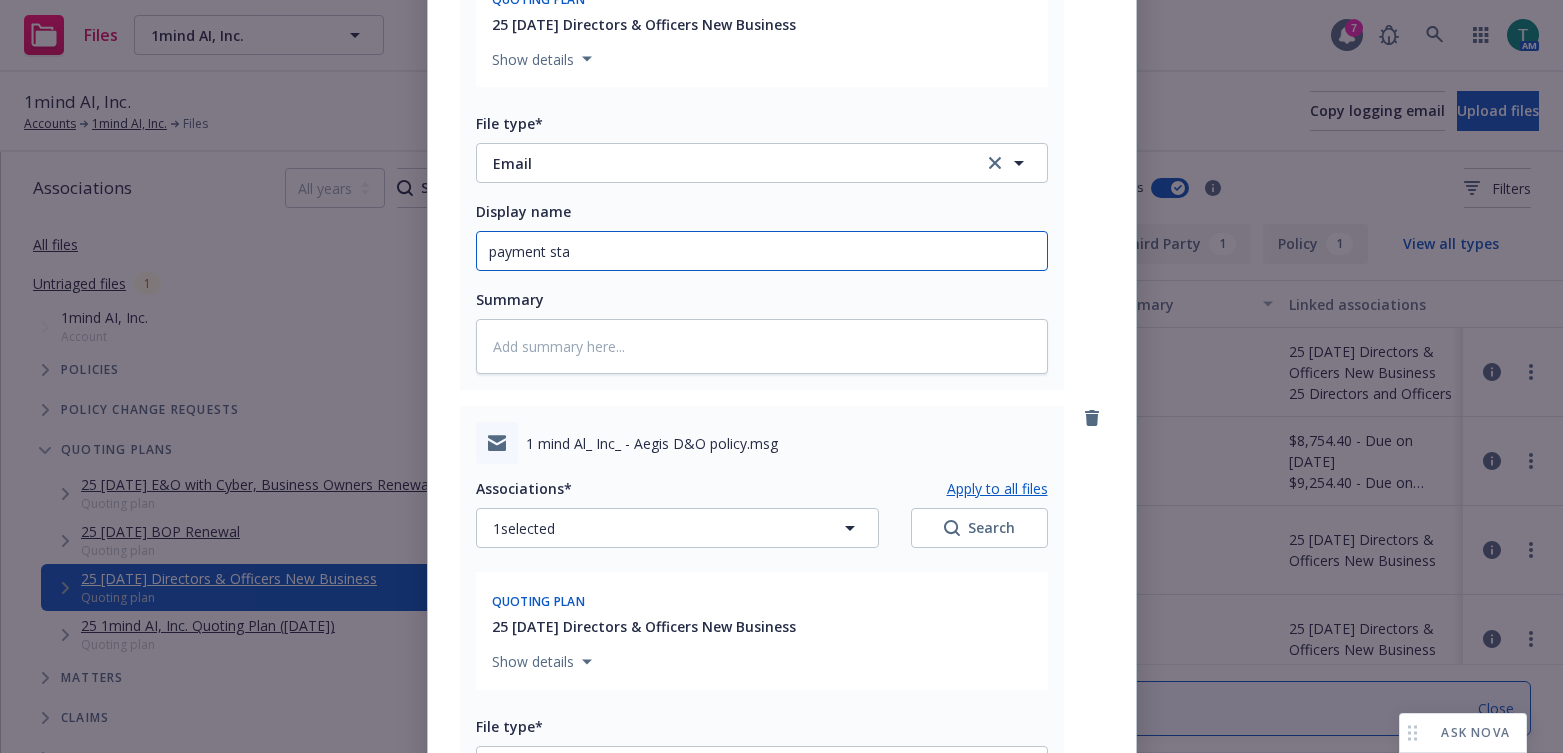 type on "x" 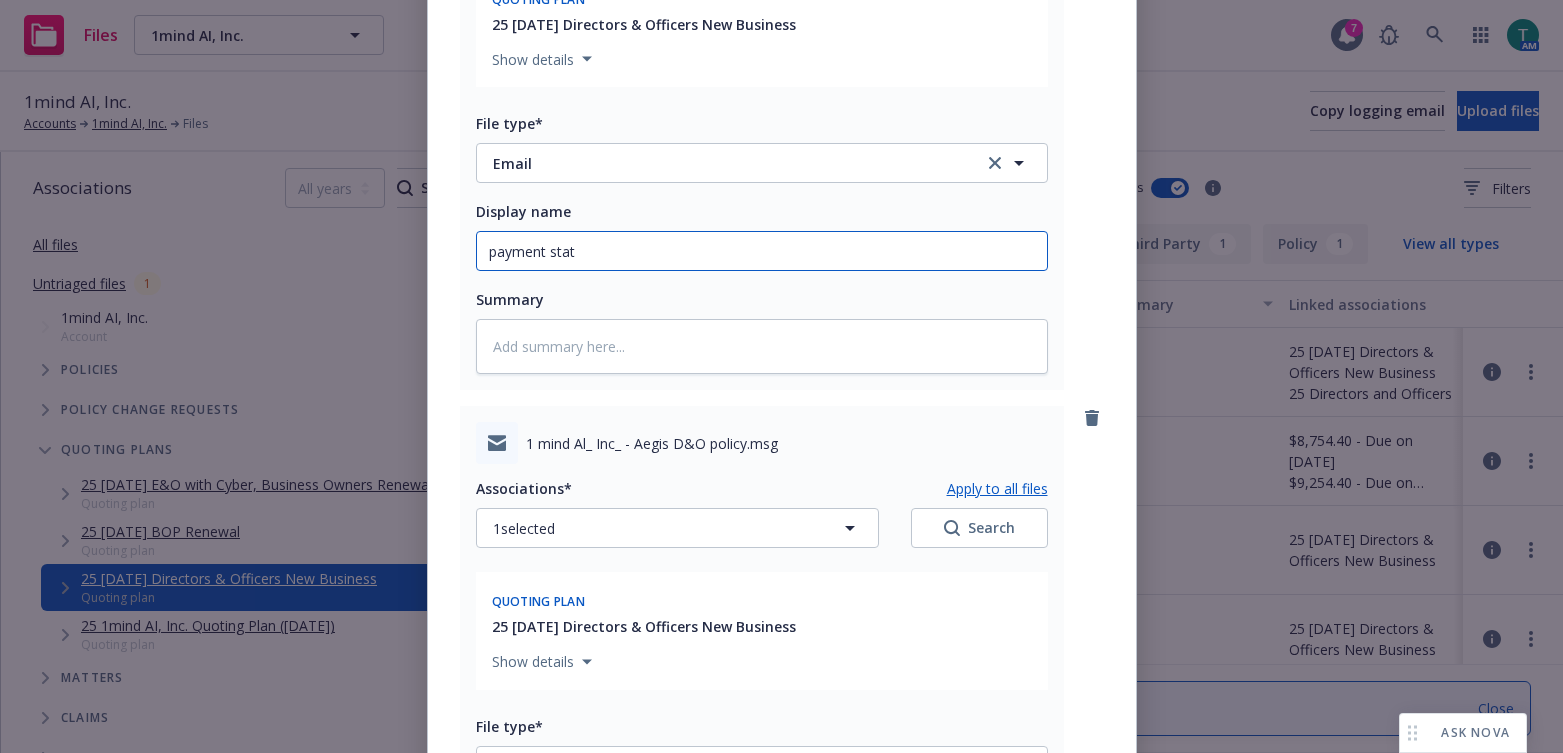 type on "x" 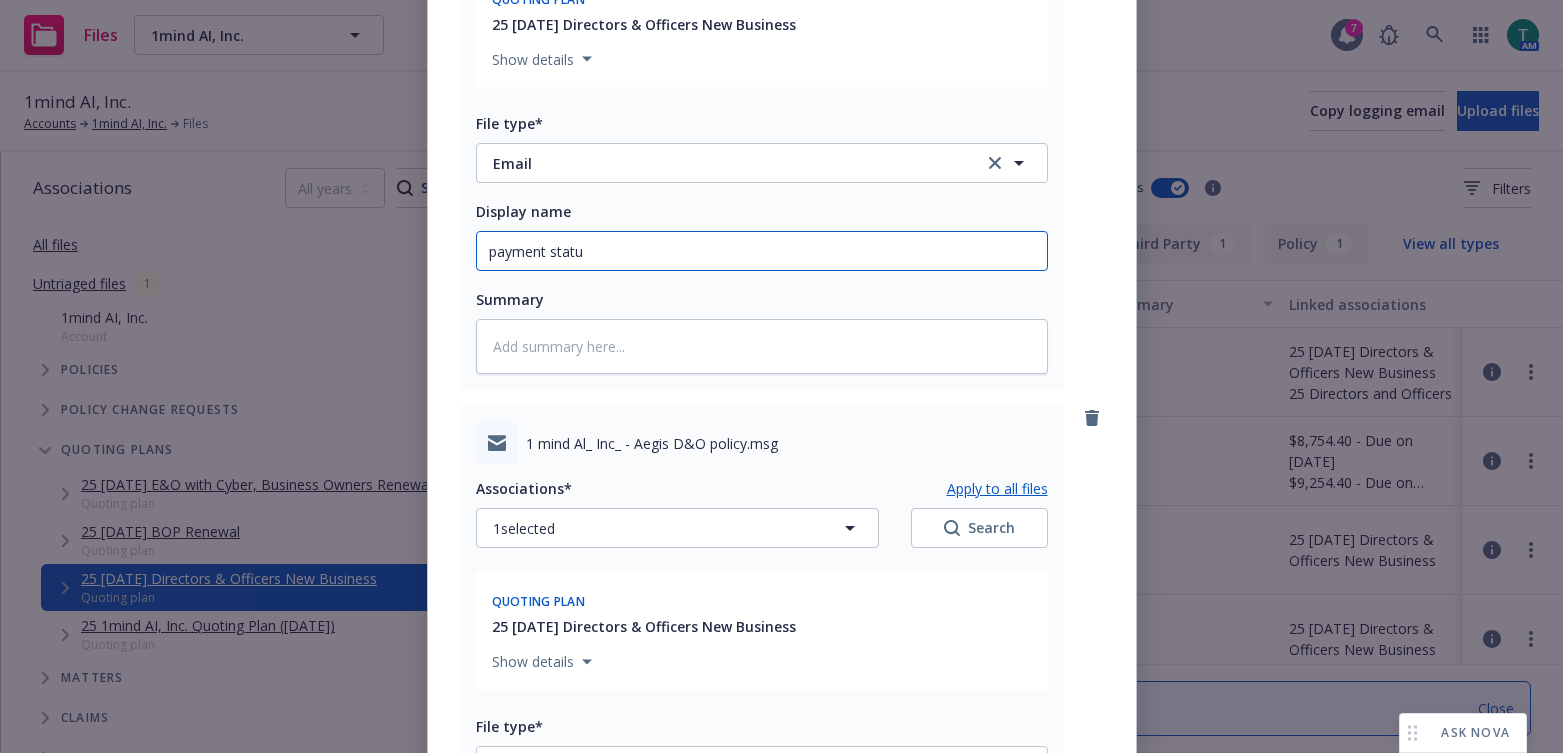 type on "x" 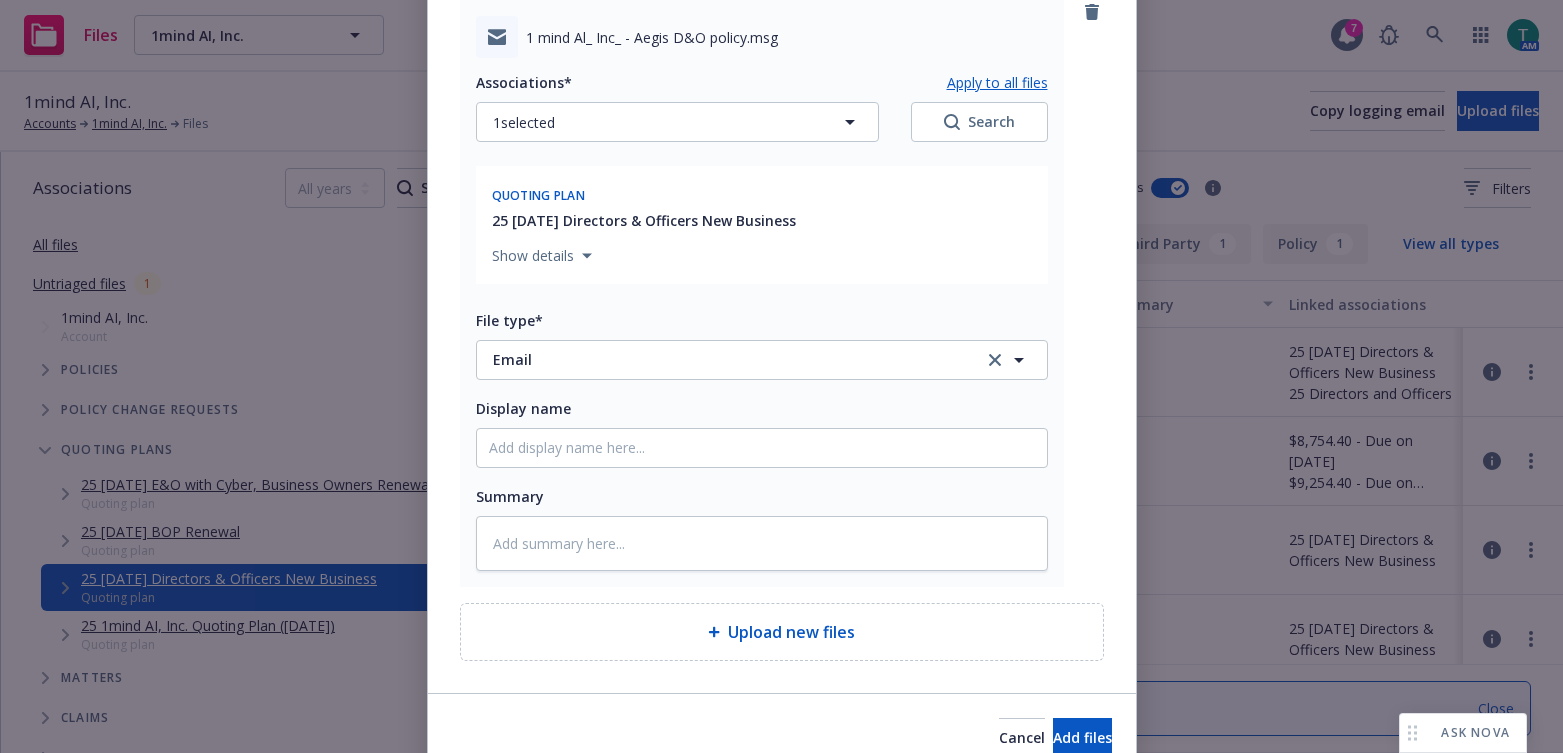 scroll, scrollTop: 930, scrollLeft: 0, axis: vertical 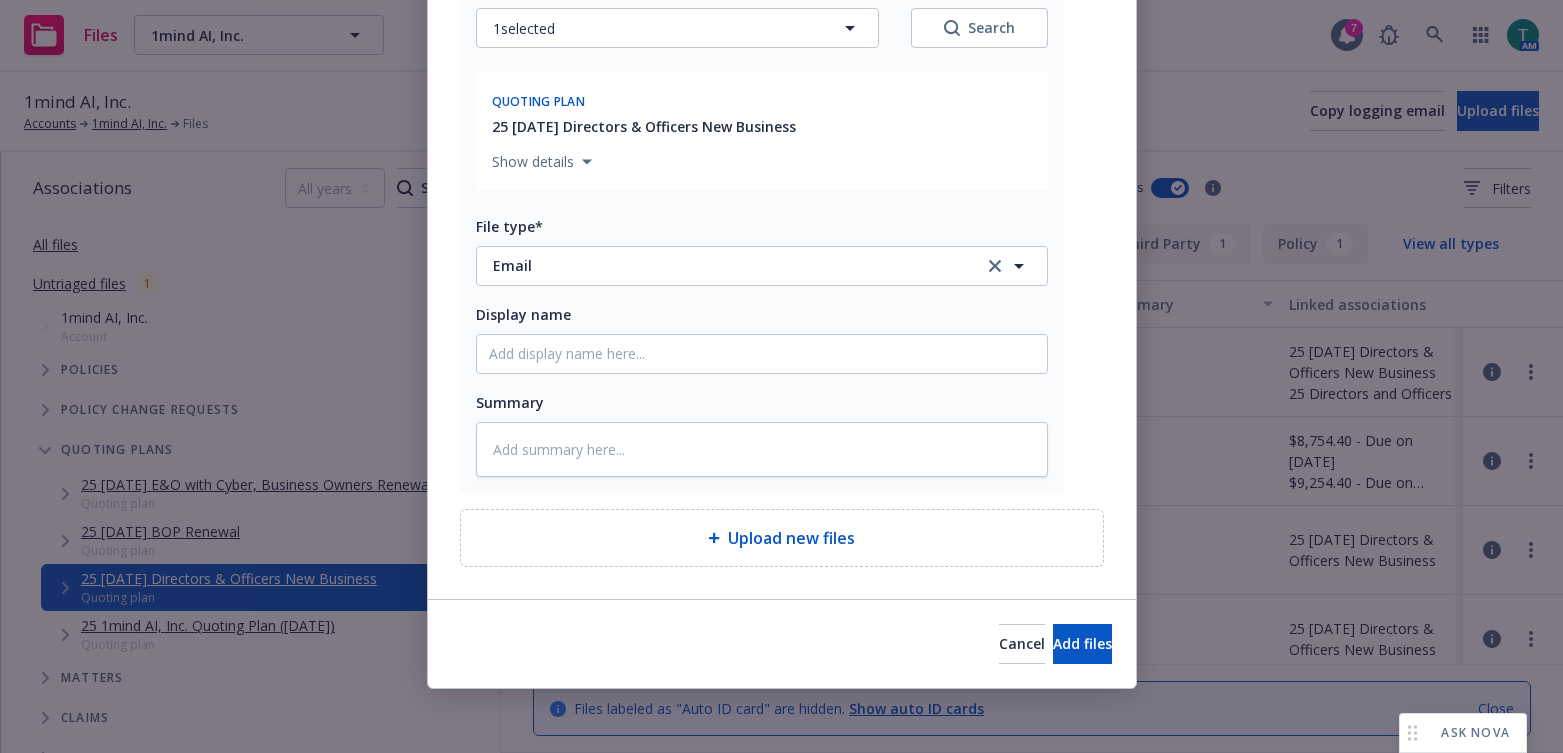 type on "payment status" 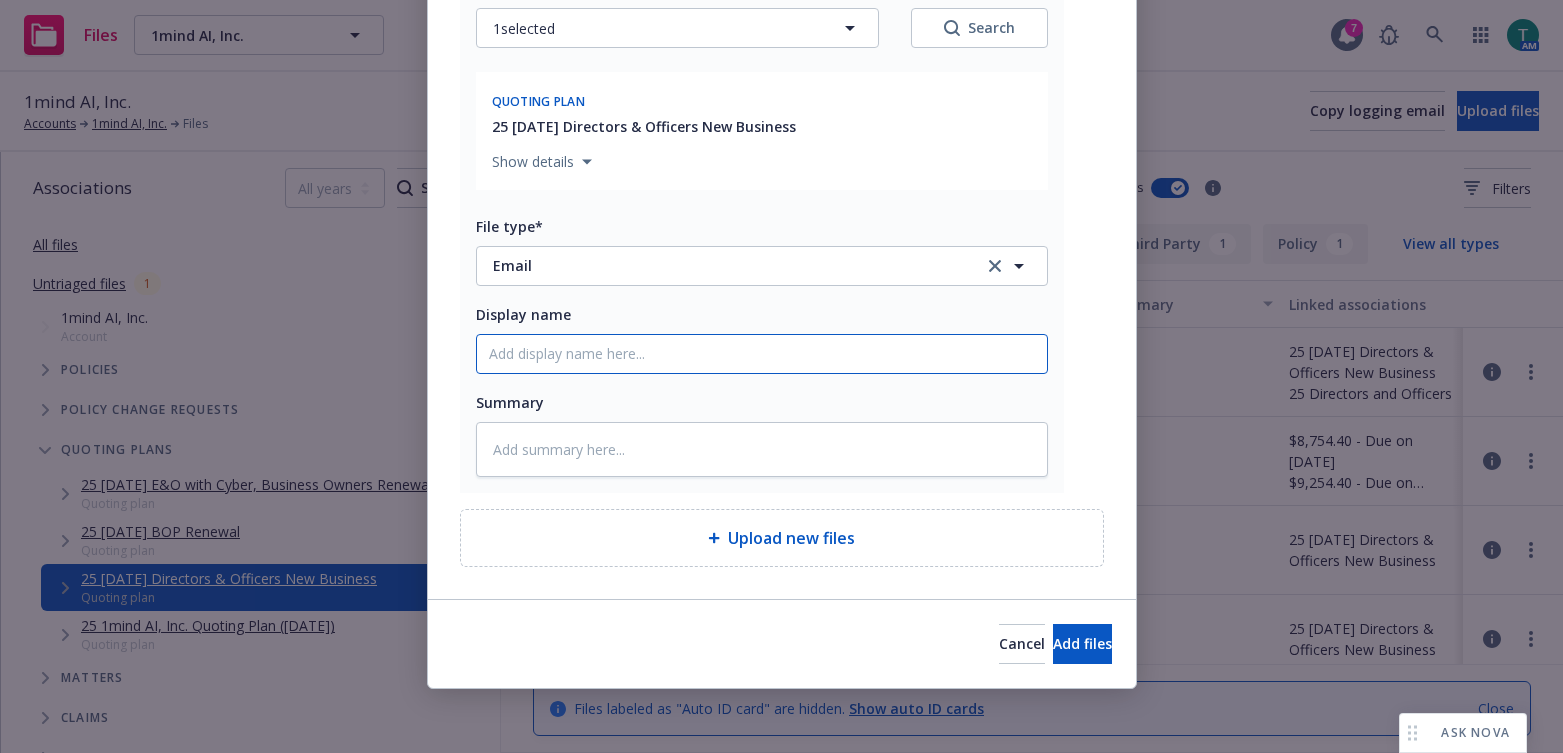 click on "Display name" at bounding box center [762, -249] 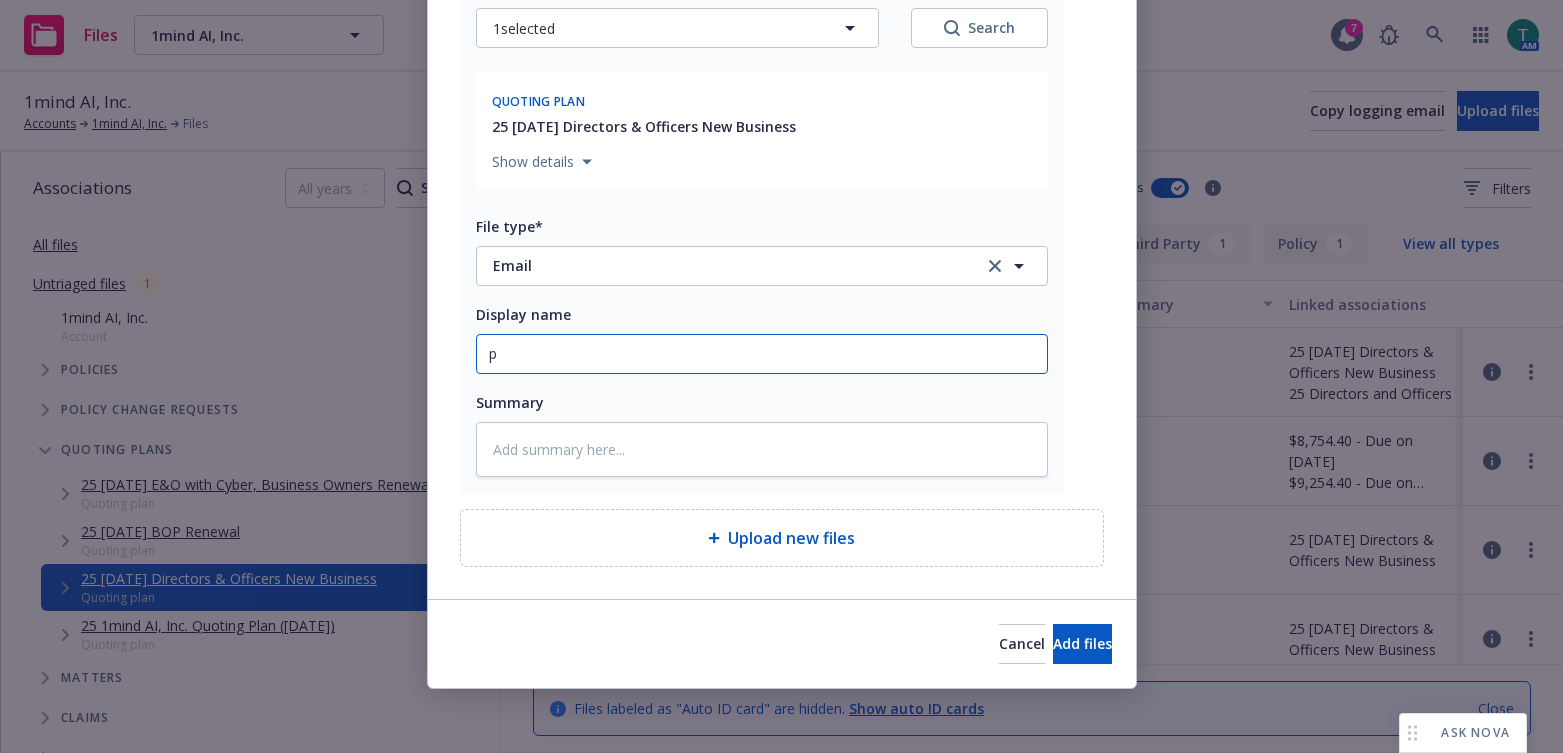 type on "x" 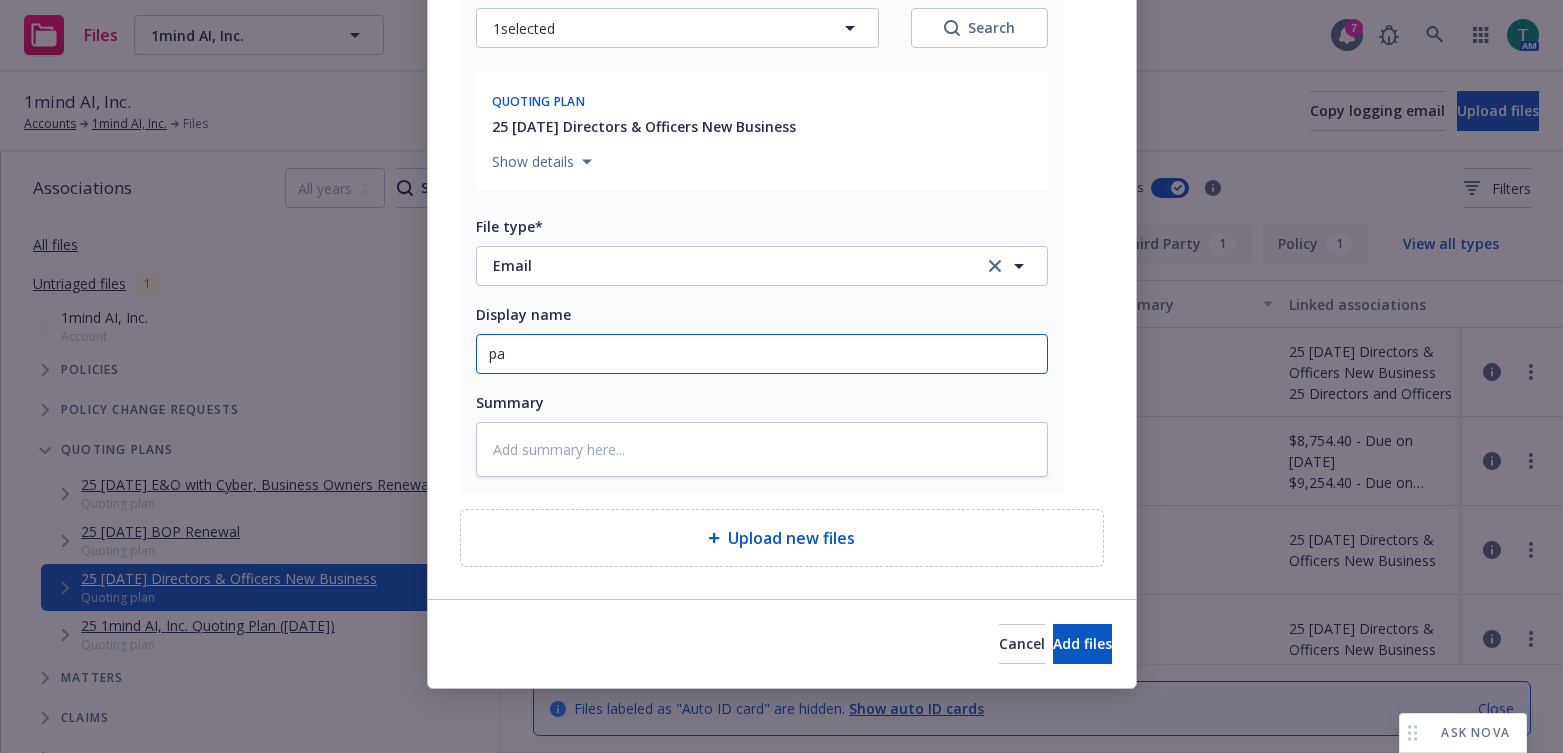 type on "x" 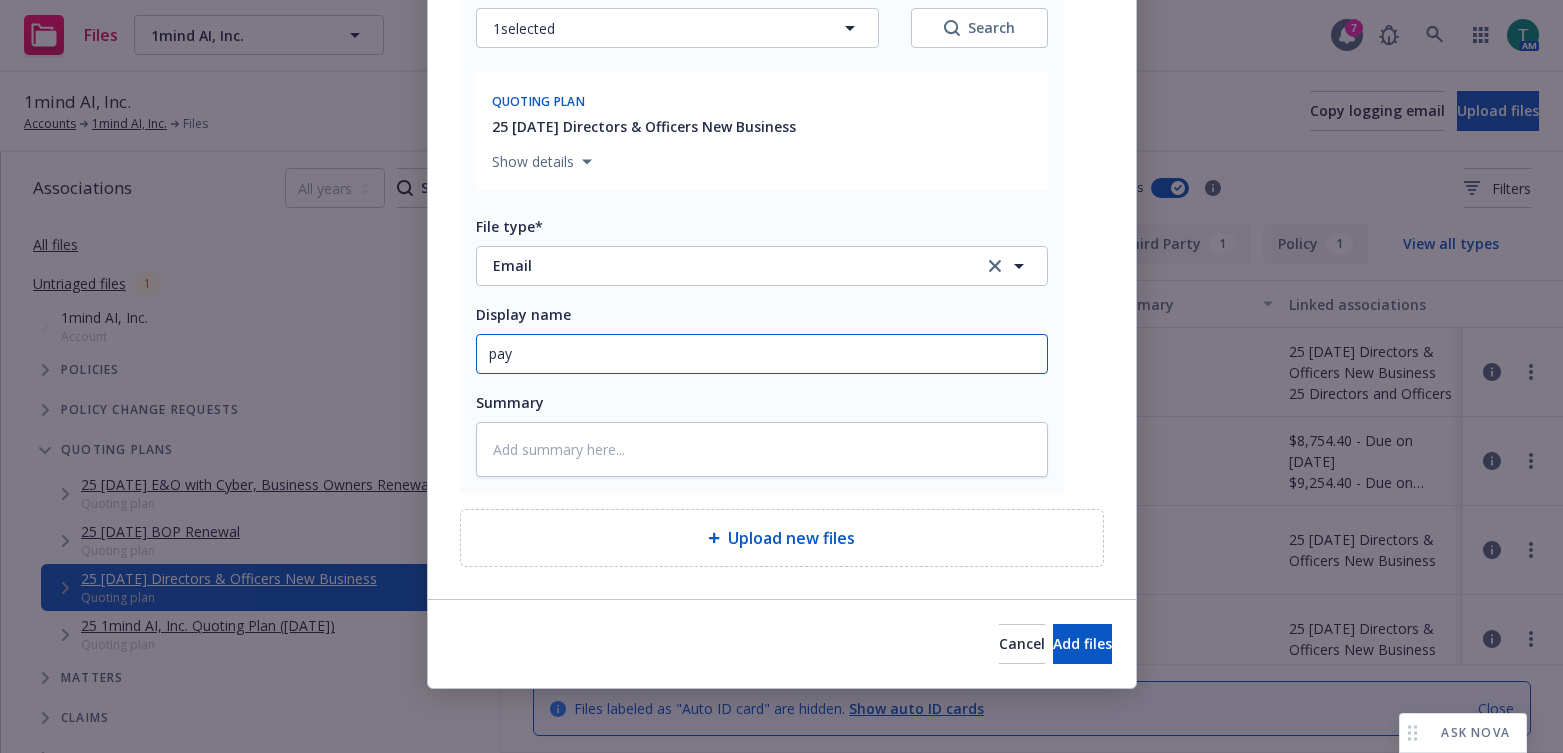 type on "x" 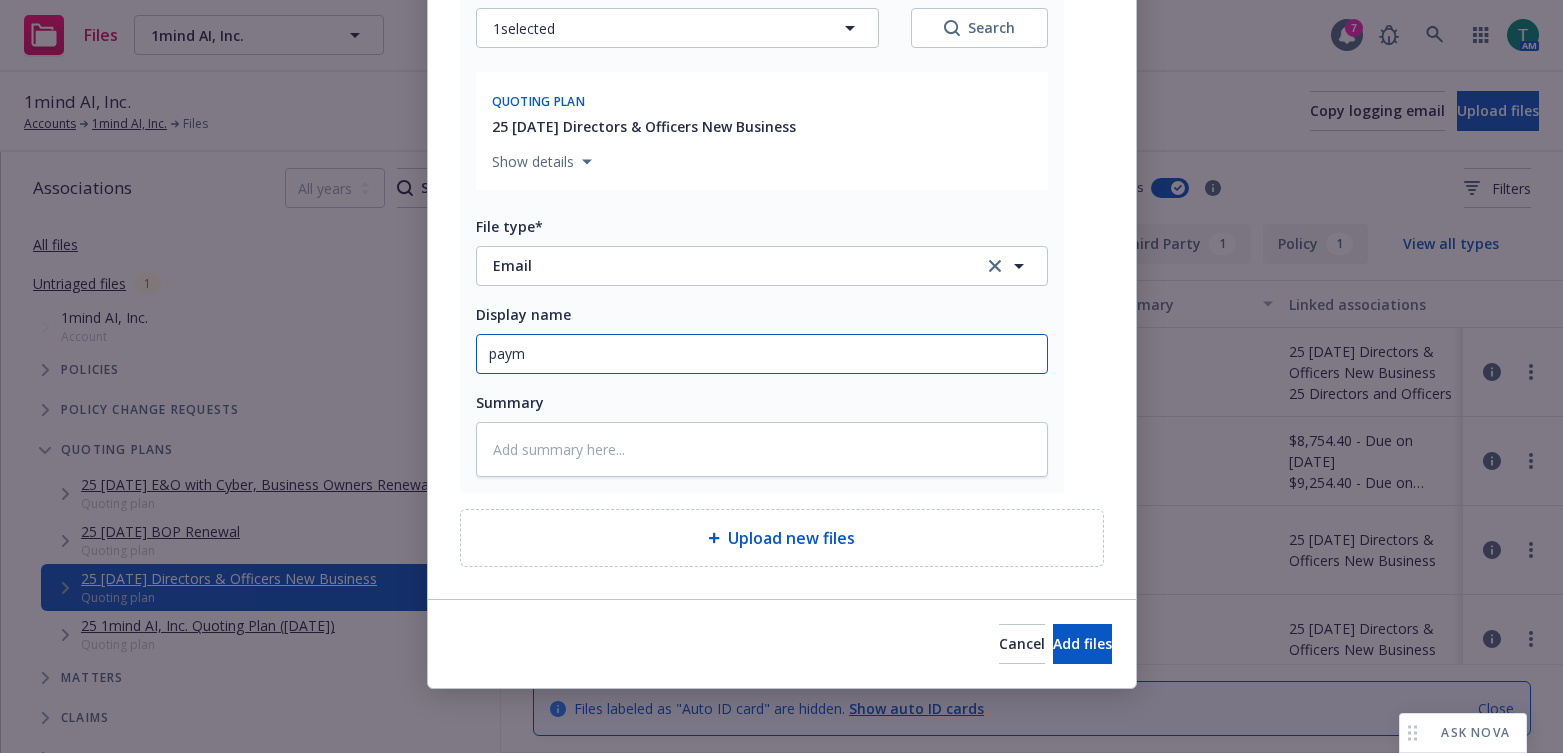 type on "x" 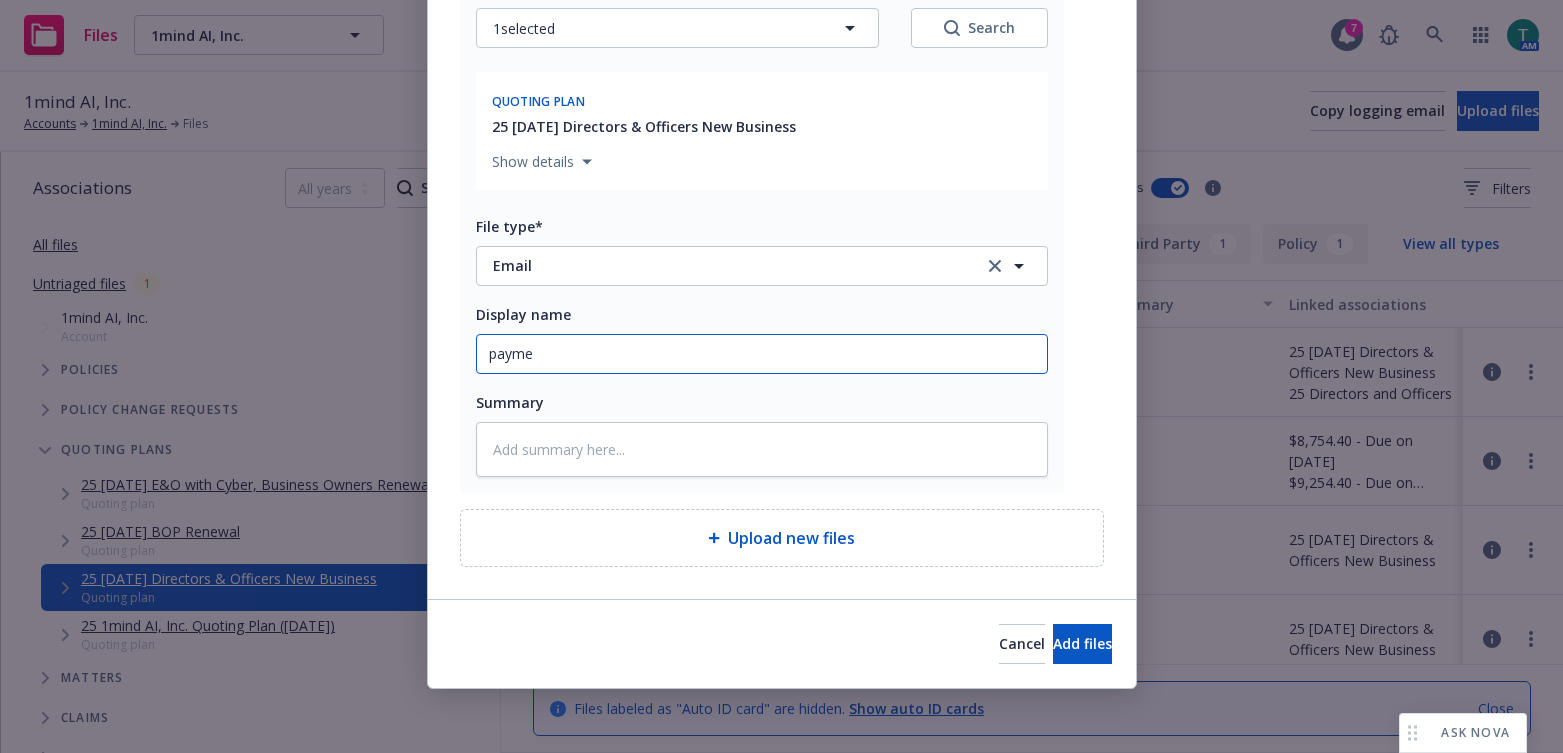 type on "x" 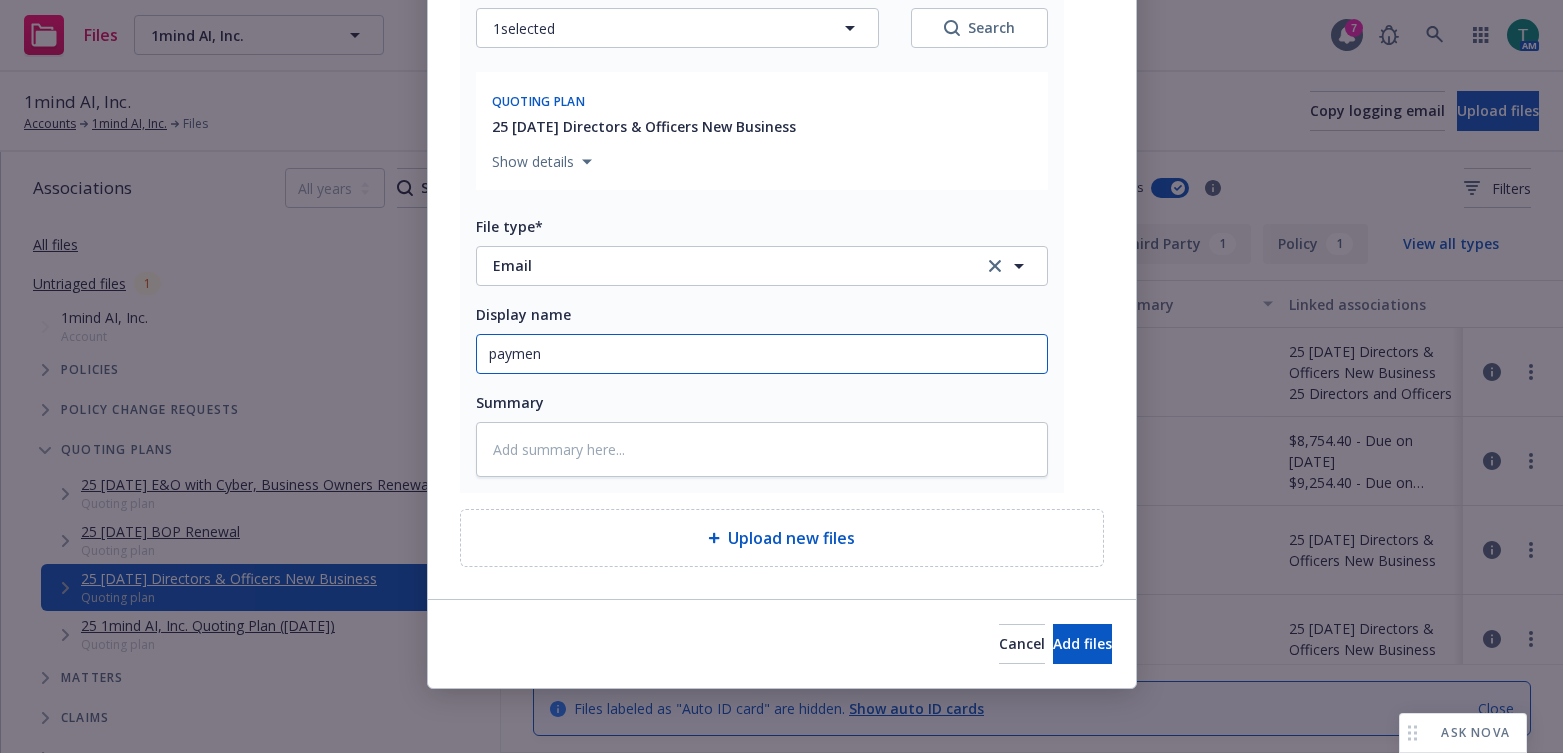 type on "x" 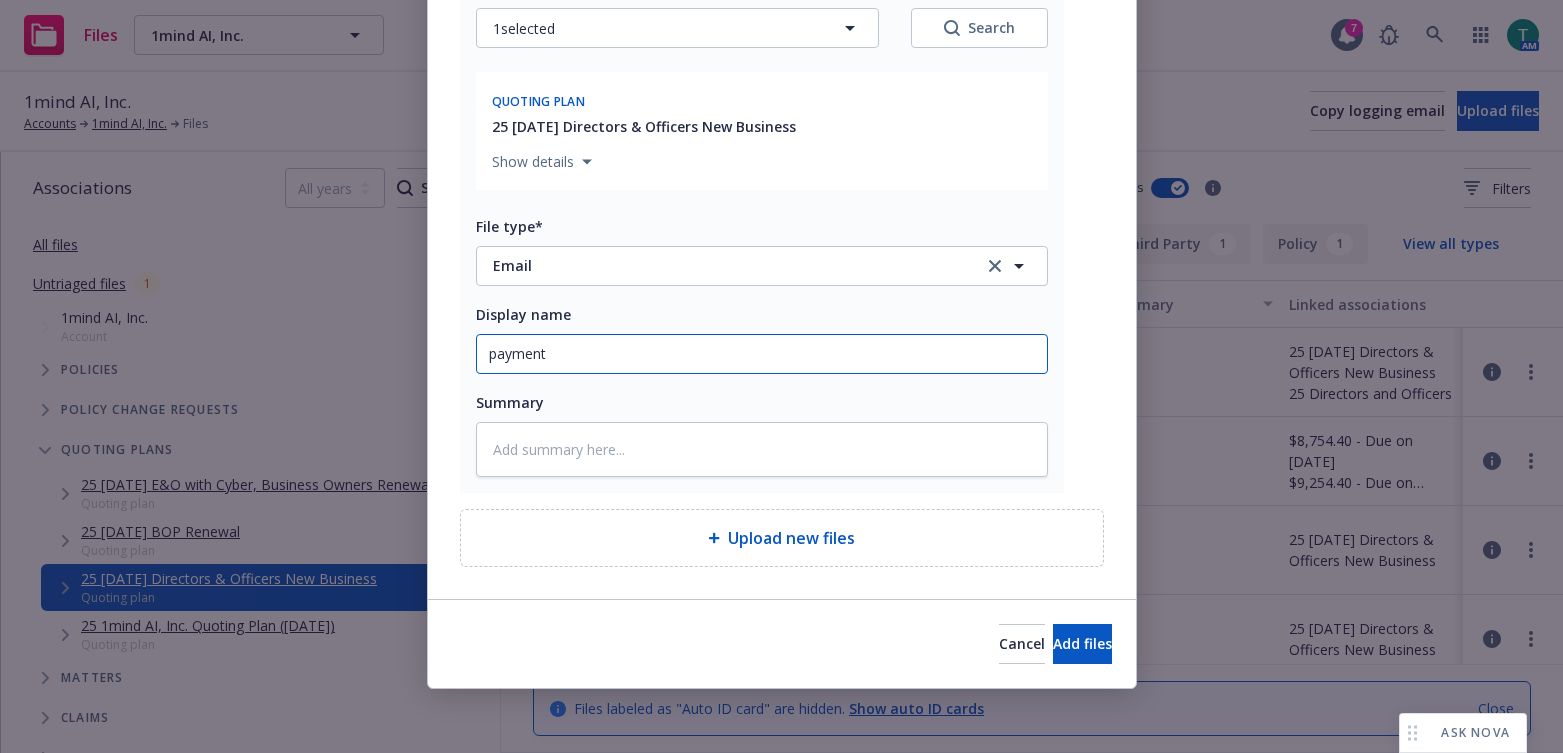 type on "payment" 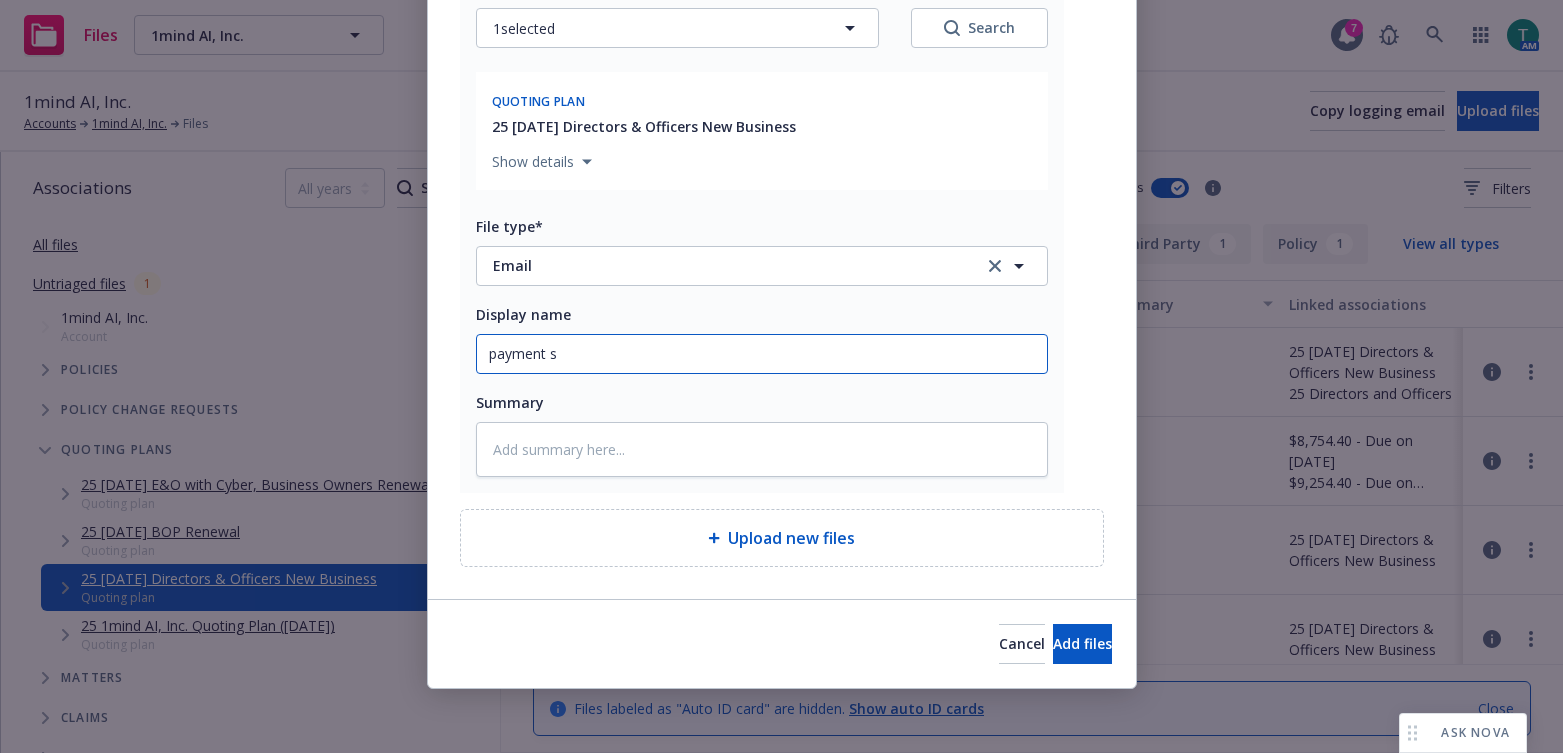 type on "payment st" 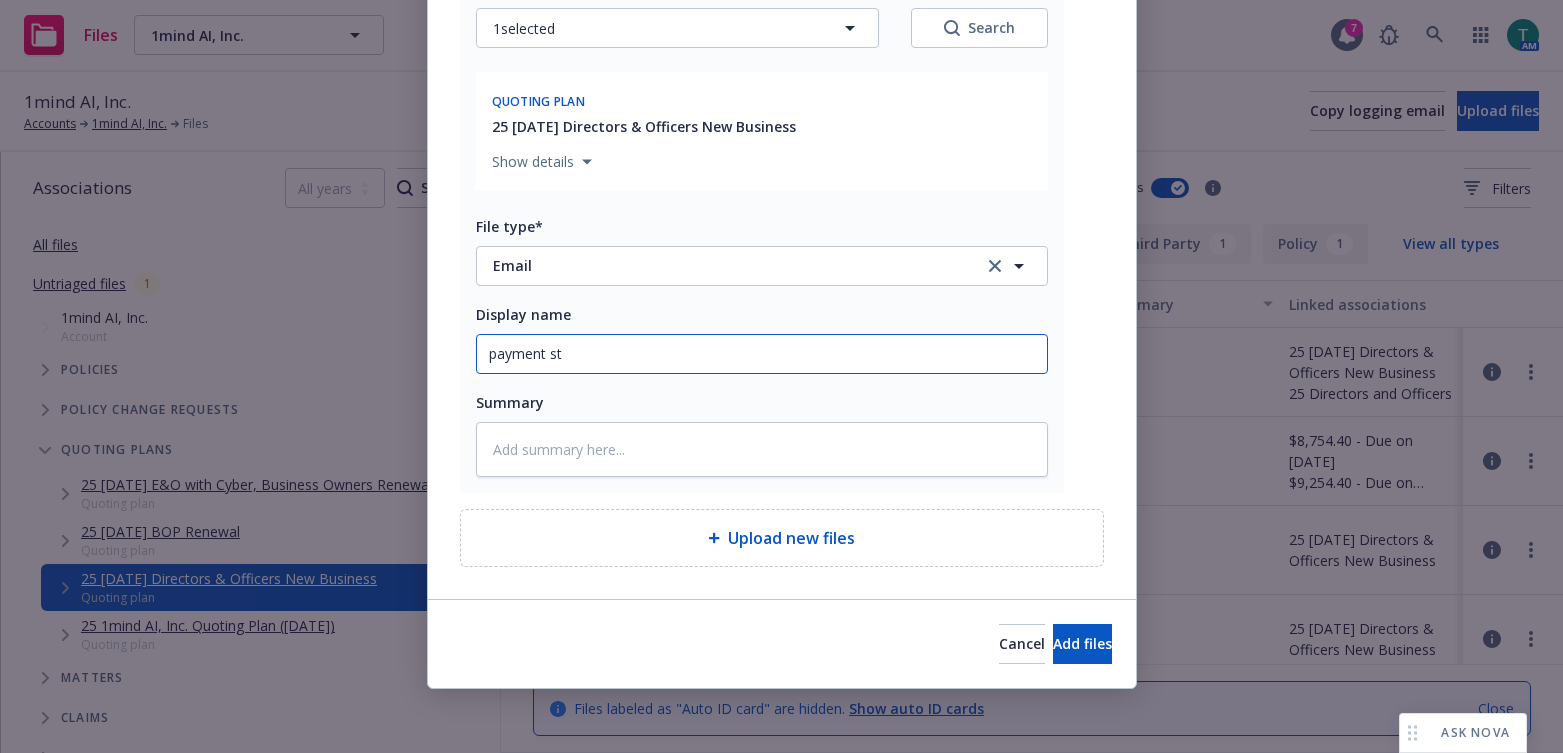 type on "x" 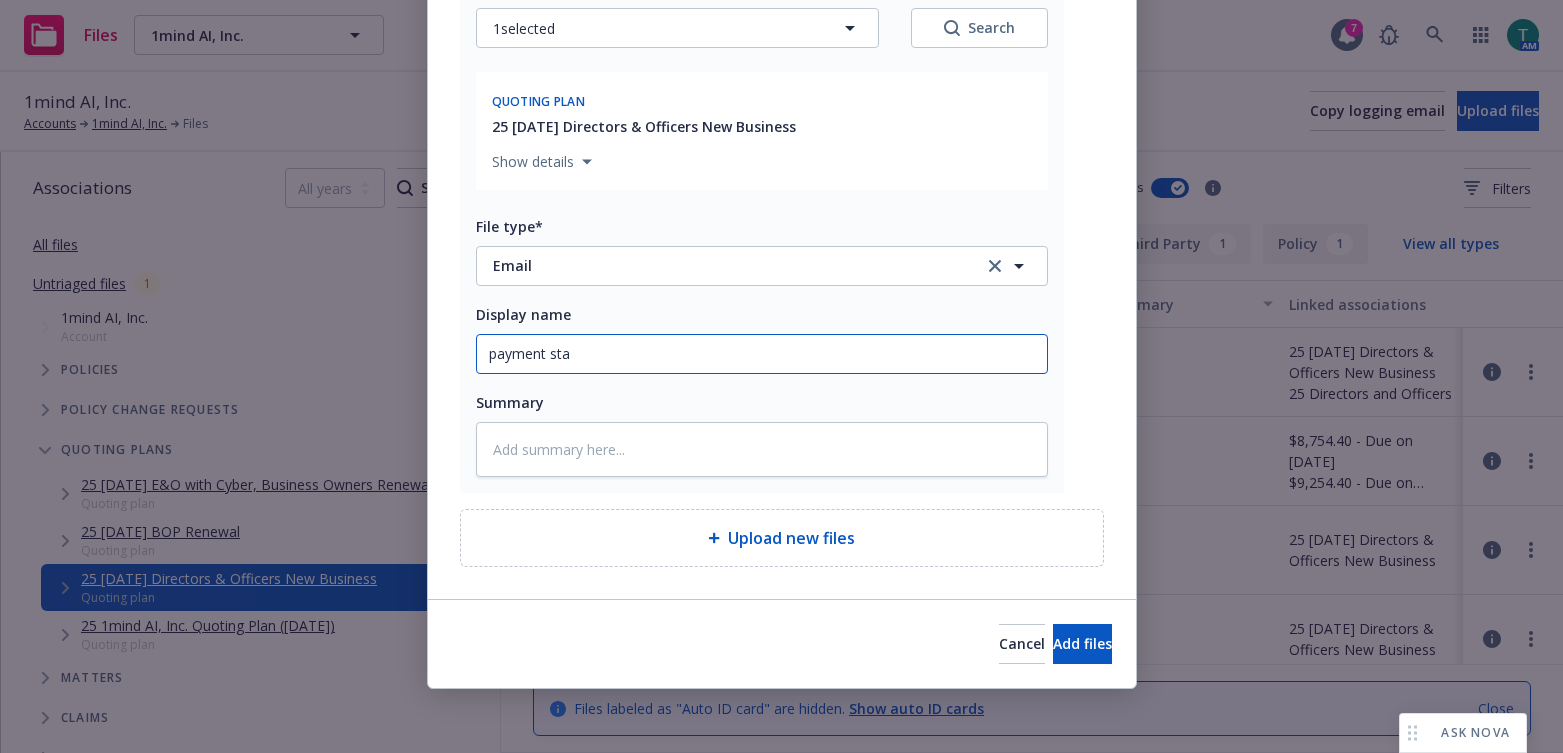 type on "x" 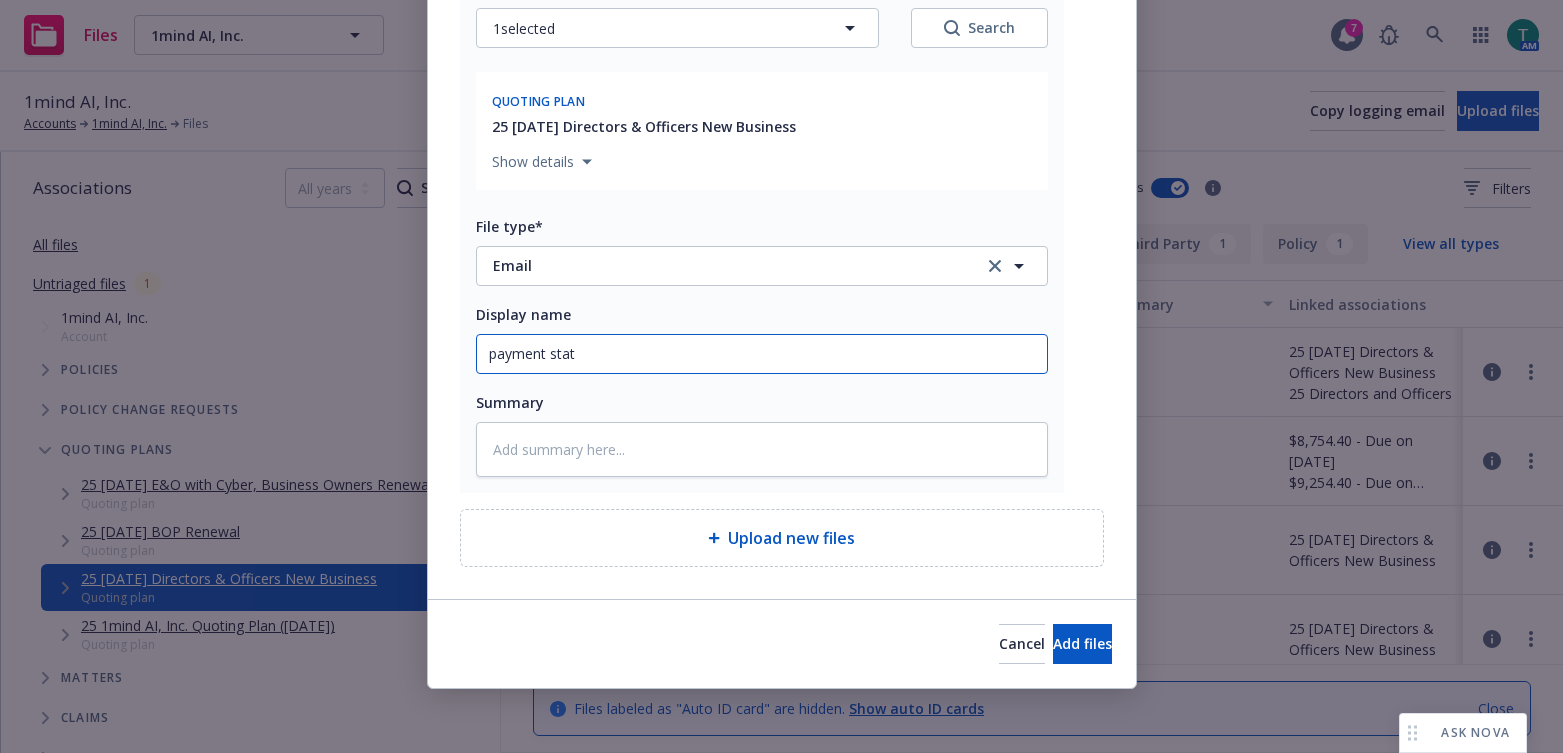 type on "x" 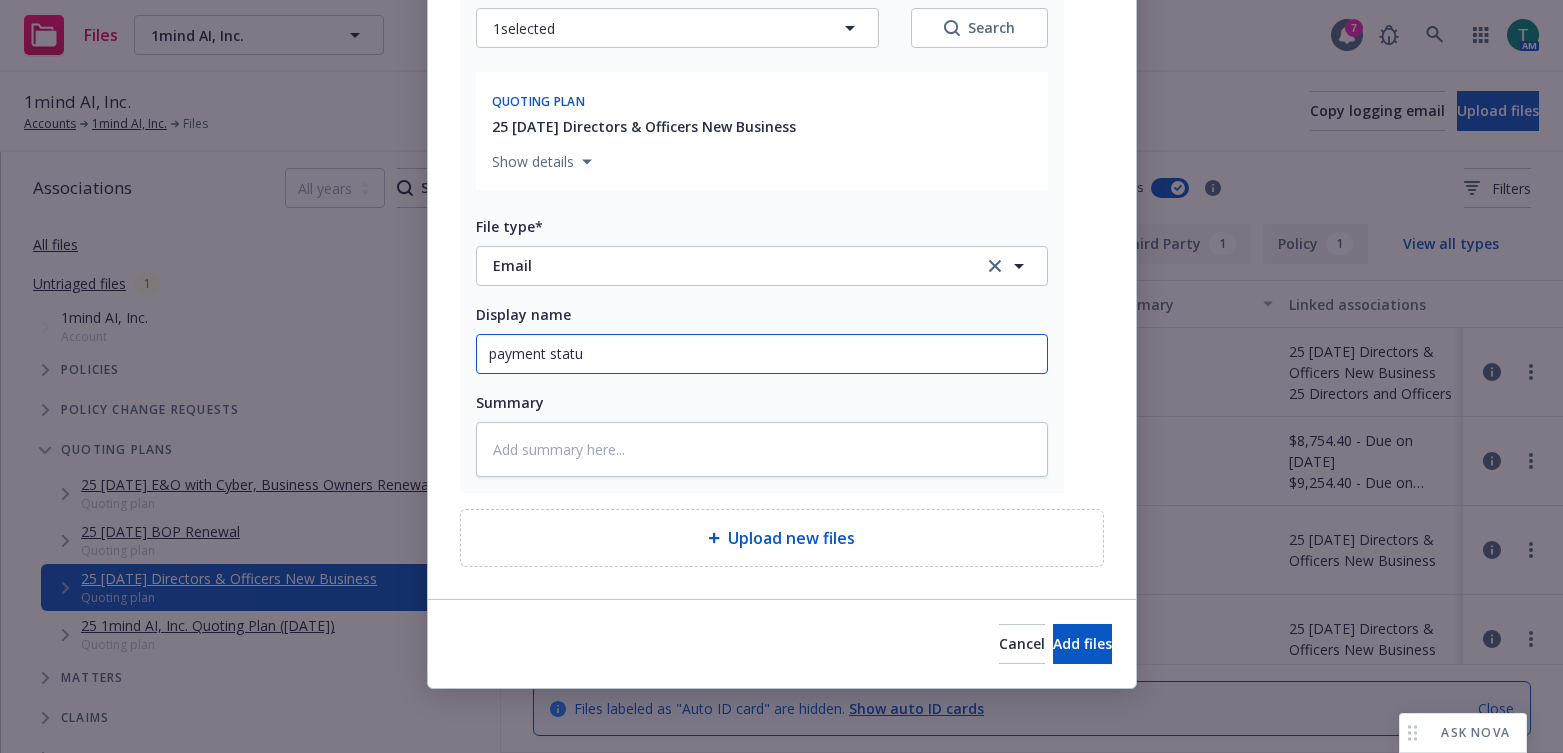 type on "x" 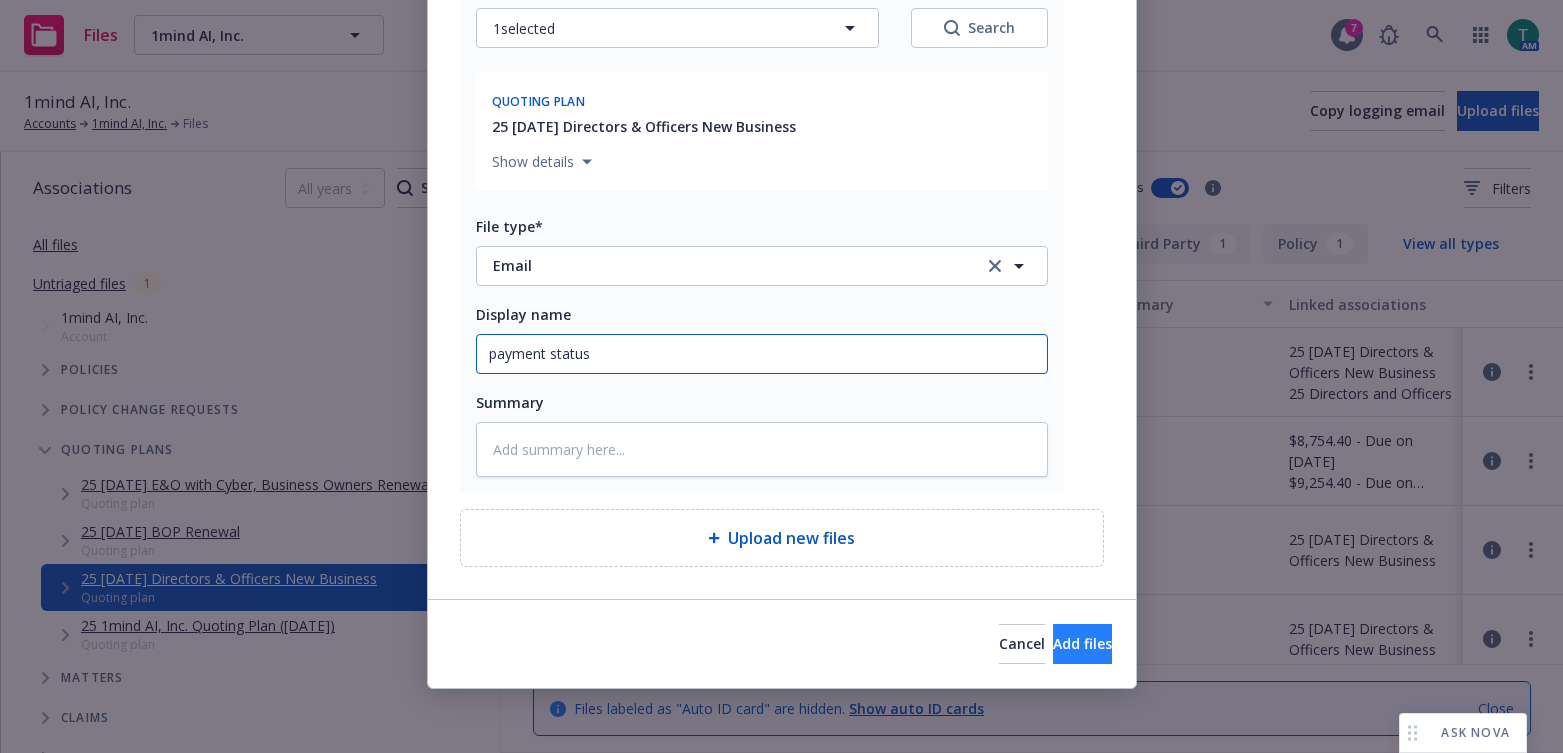 type on "payment status" 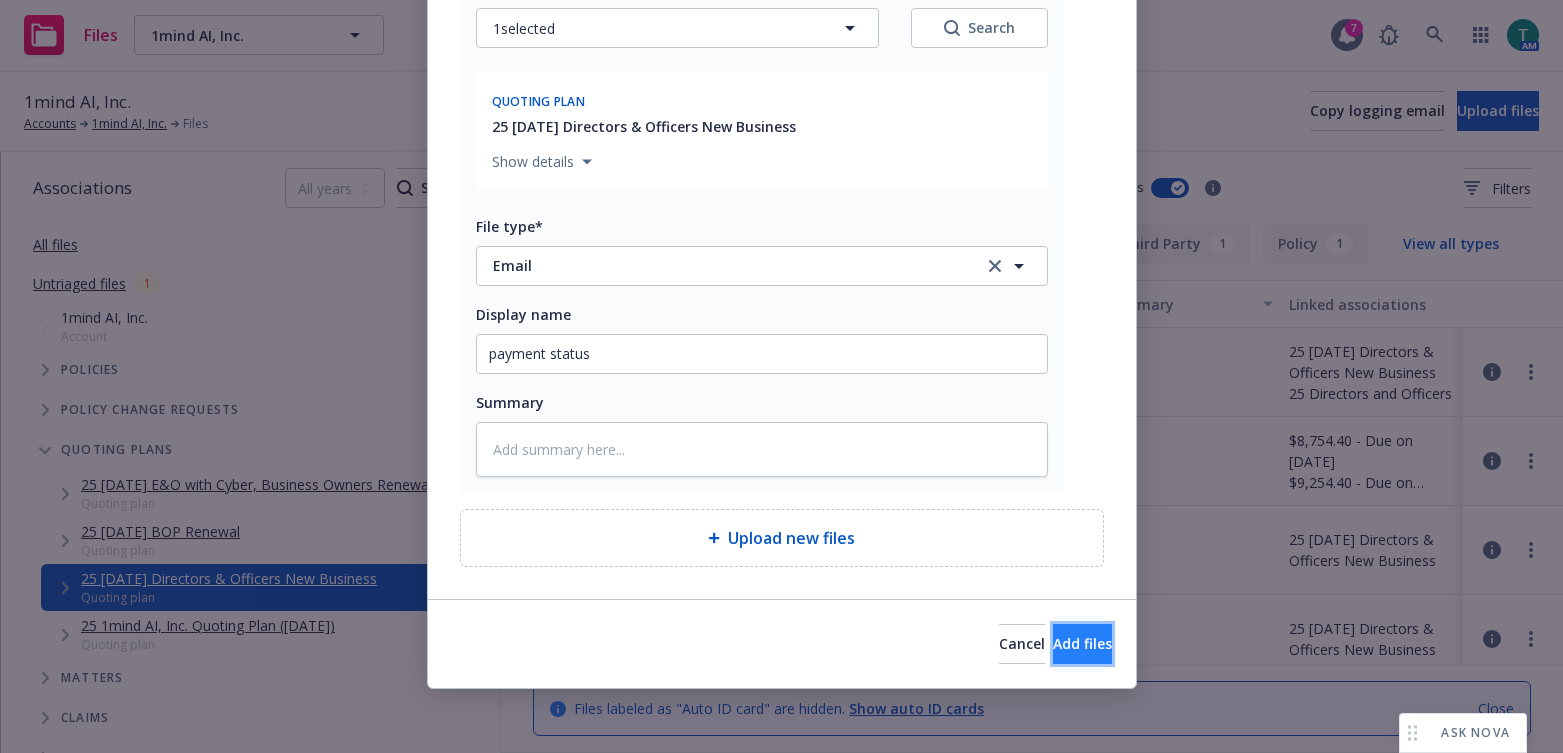 click on "Add files" at bounding box center (1082, 644) 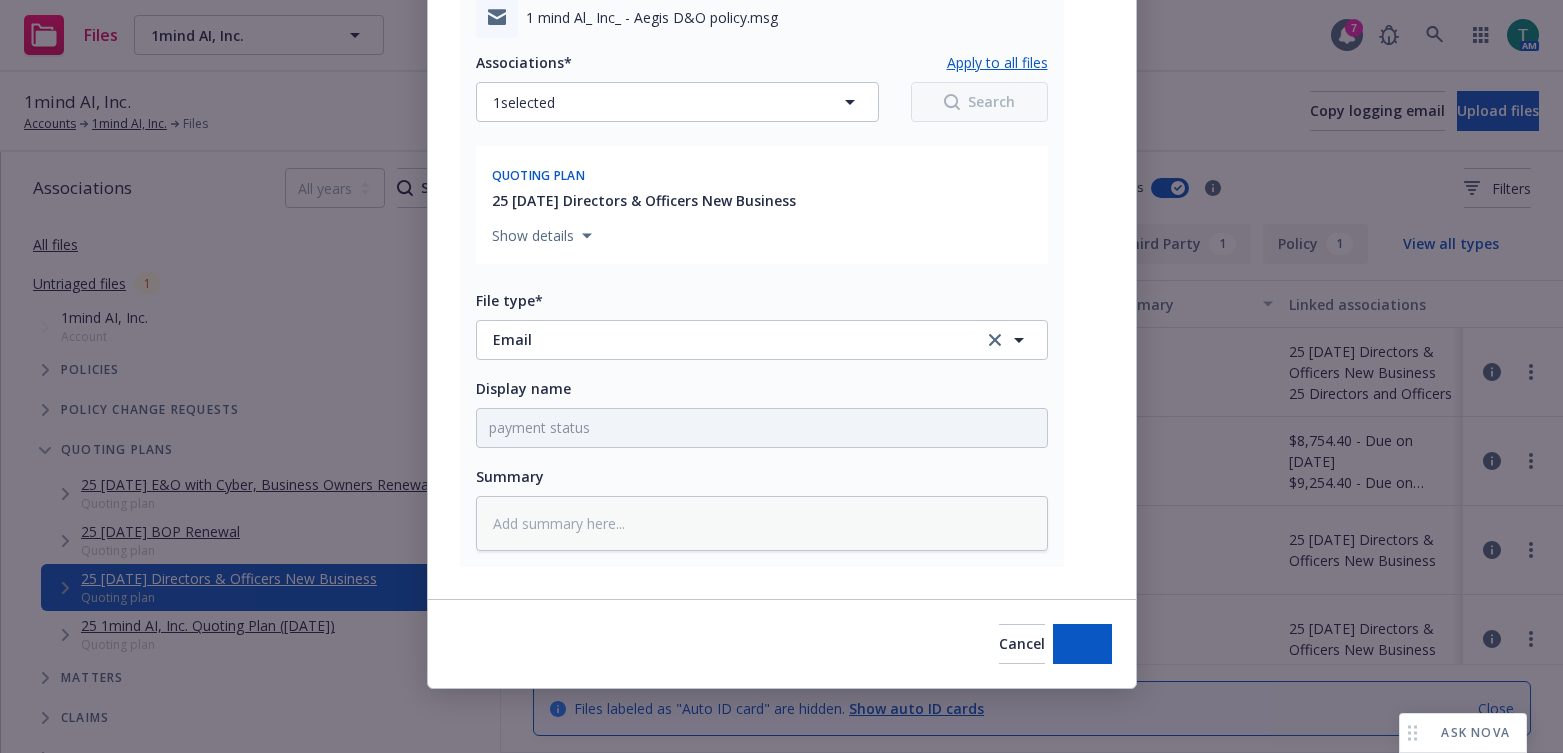 scroll, scrollTop: 856, scrollLeft: 0, axis: vertical 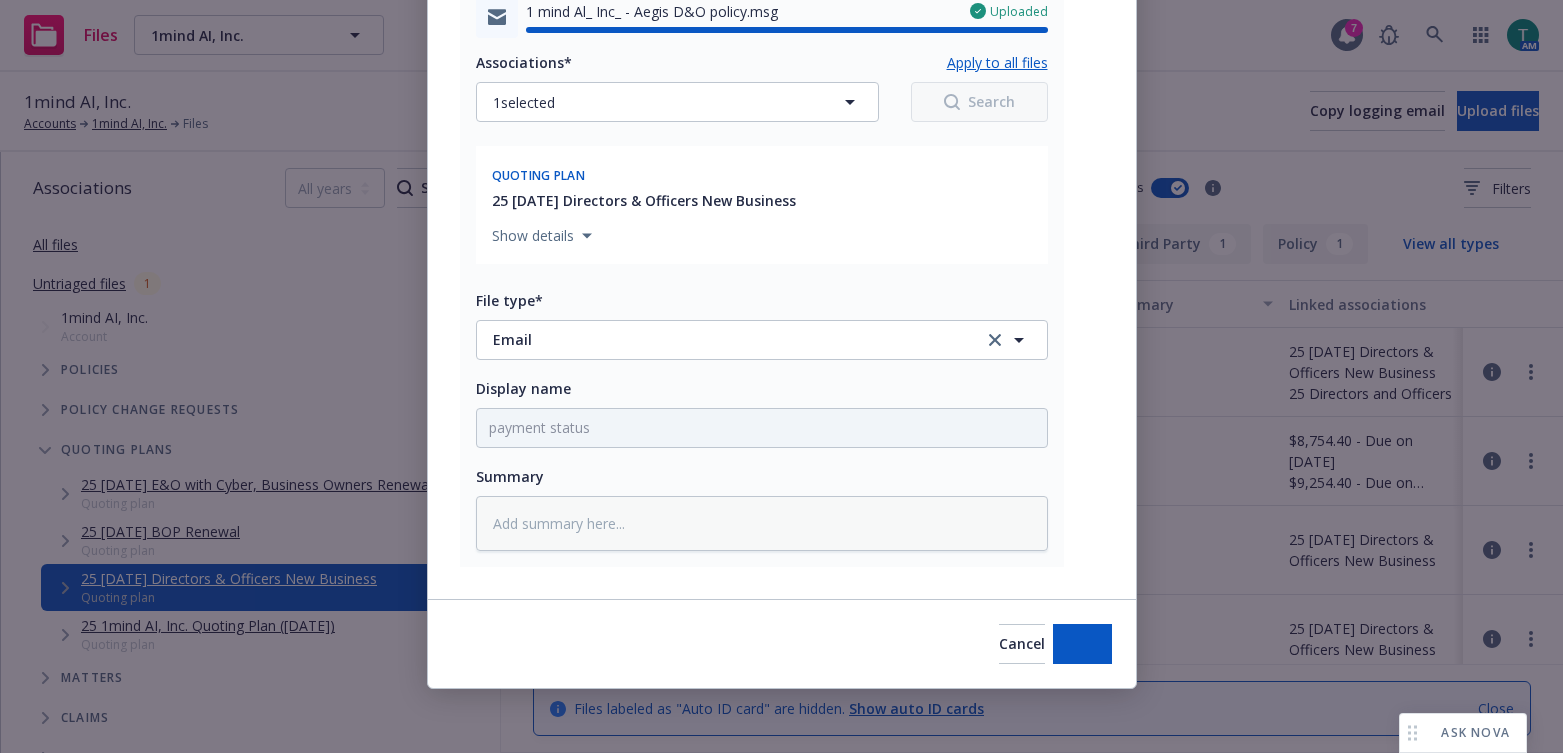 type on "x" 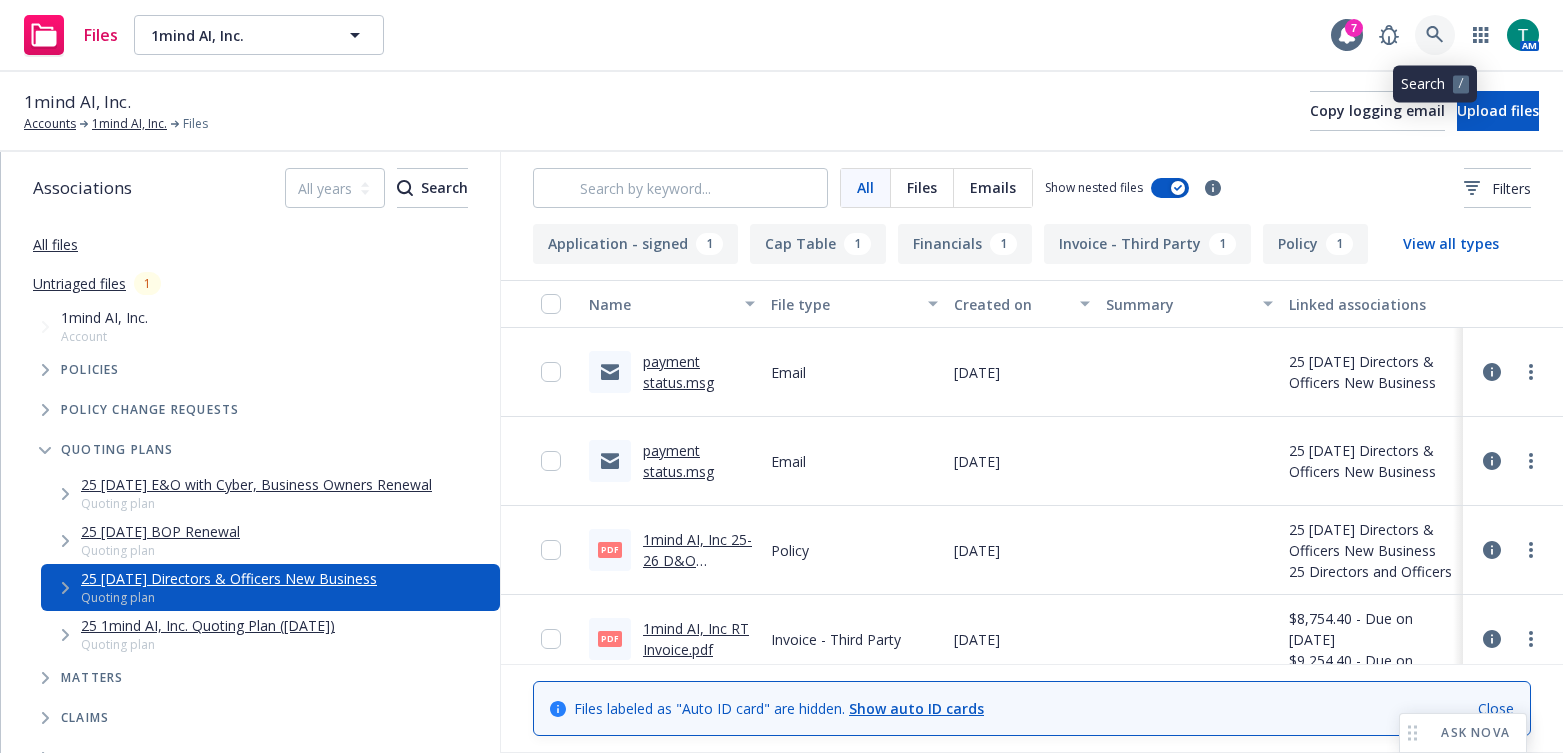 click 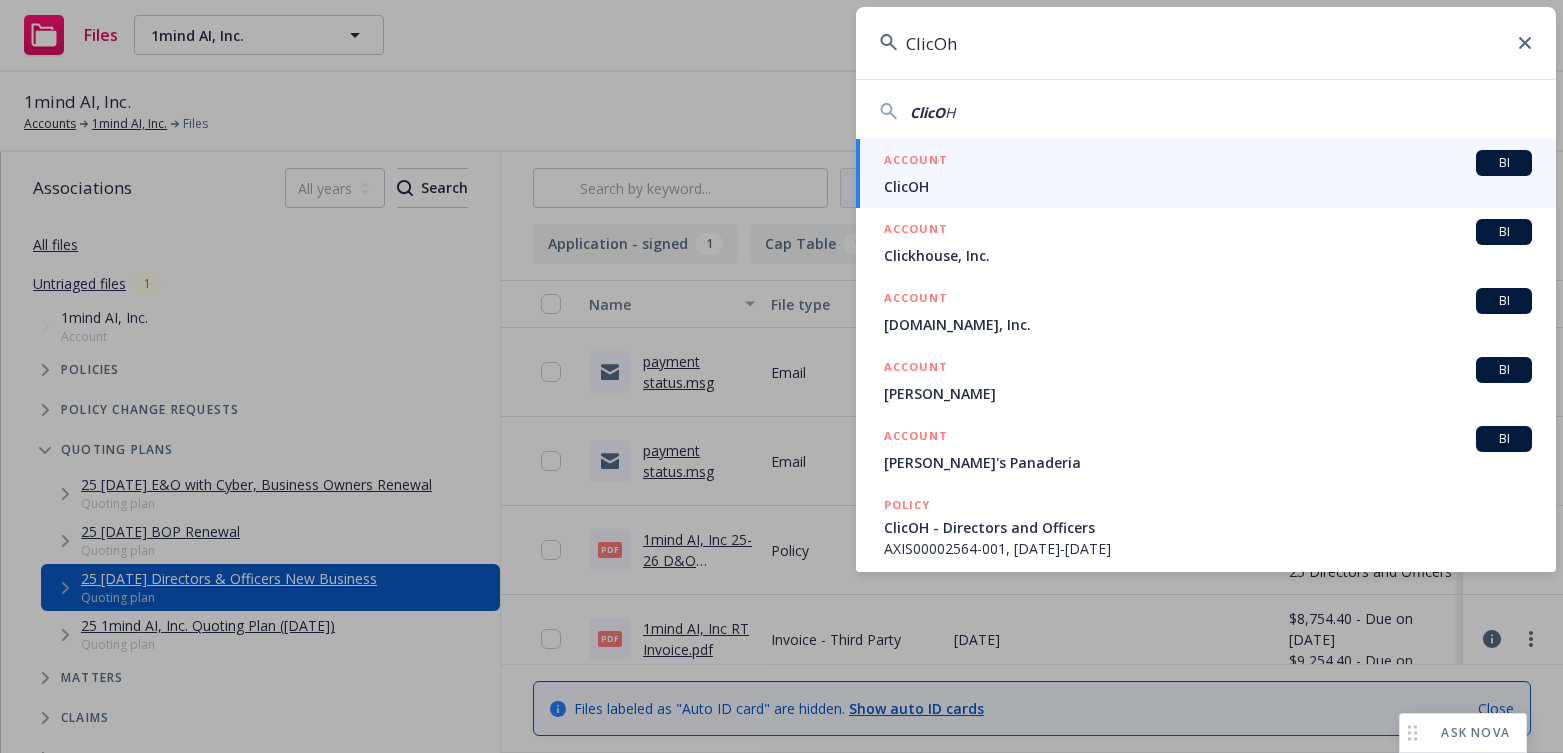 type on "ClicOh" 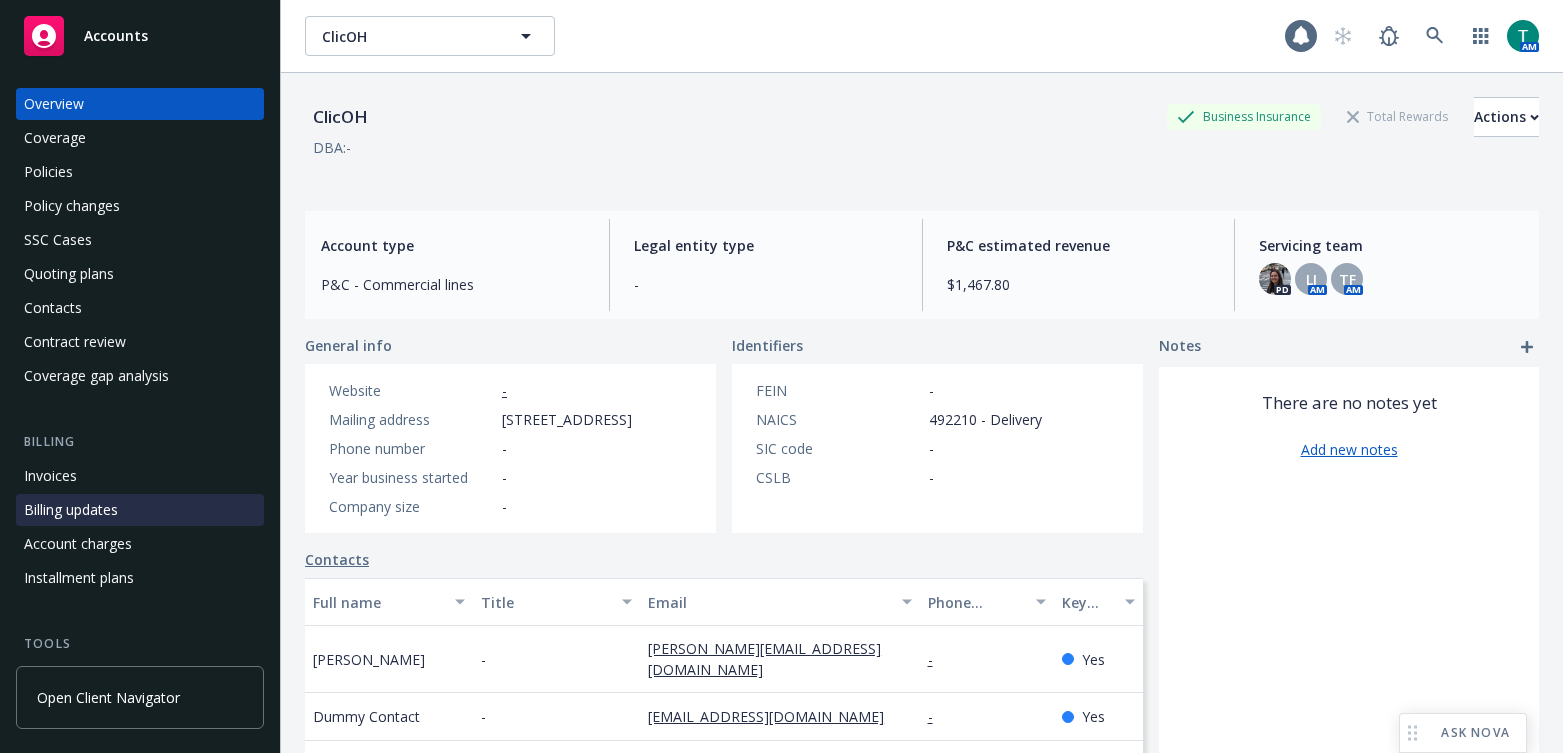 scroll, scrollTop: 0, scrollLeft: 0, axis: both 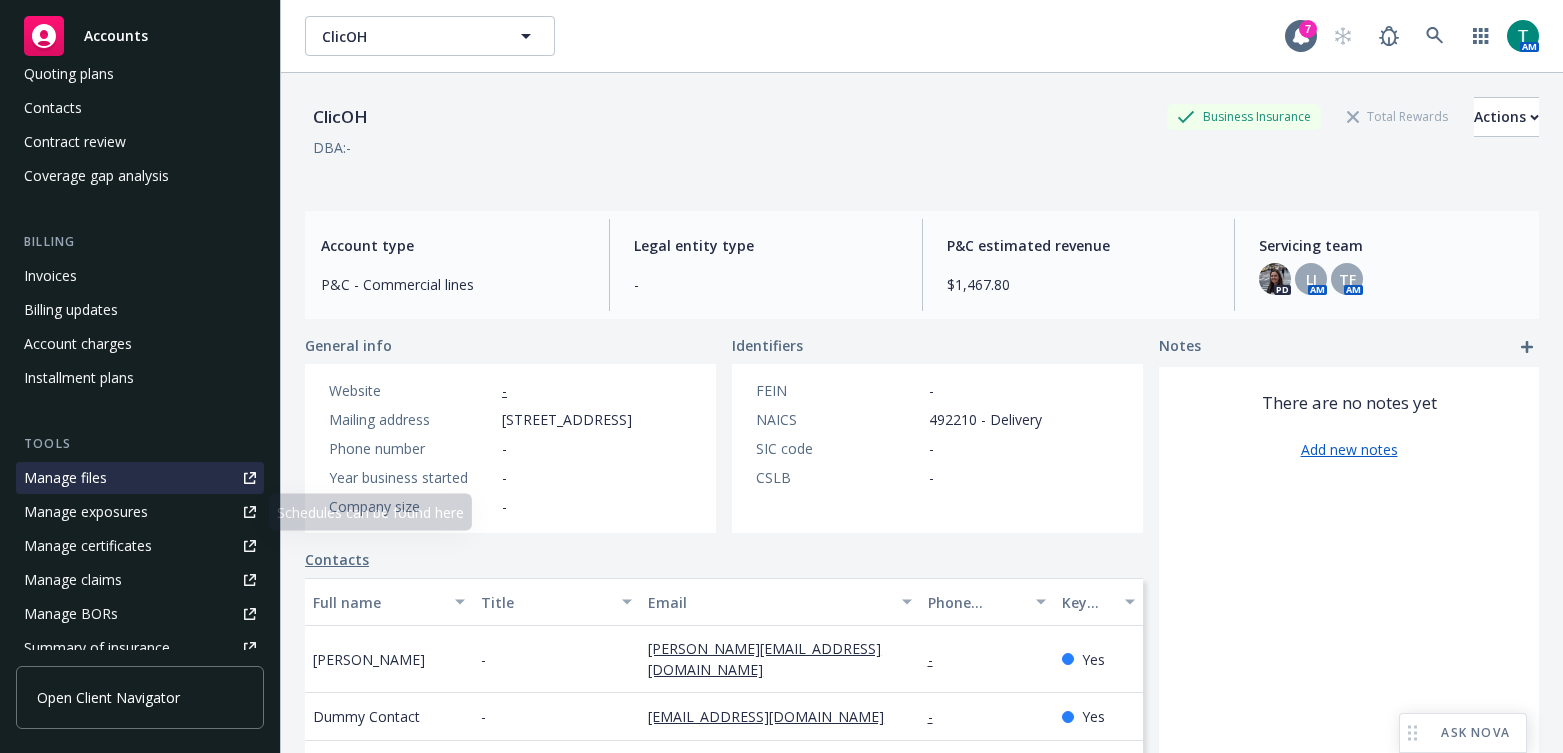 click on "Manage files" at bounding box center (65, 478) 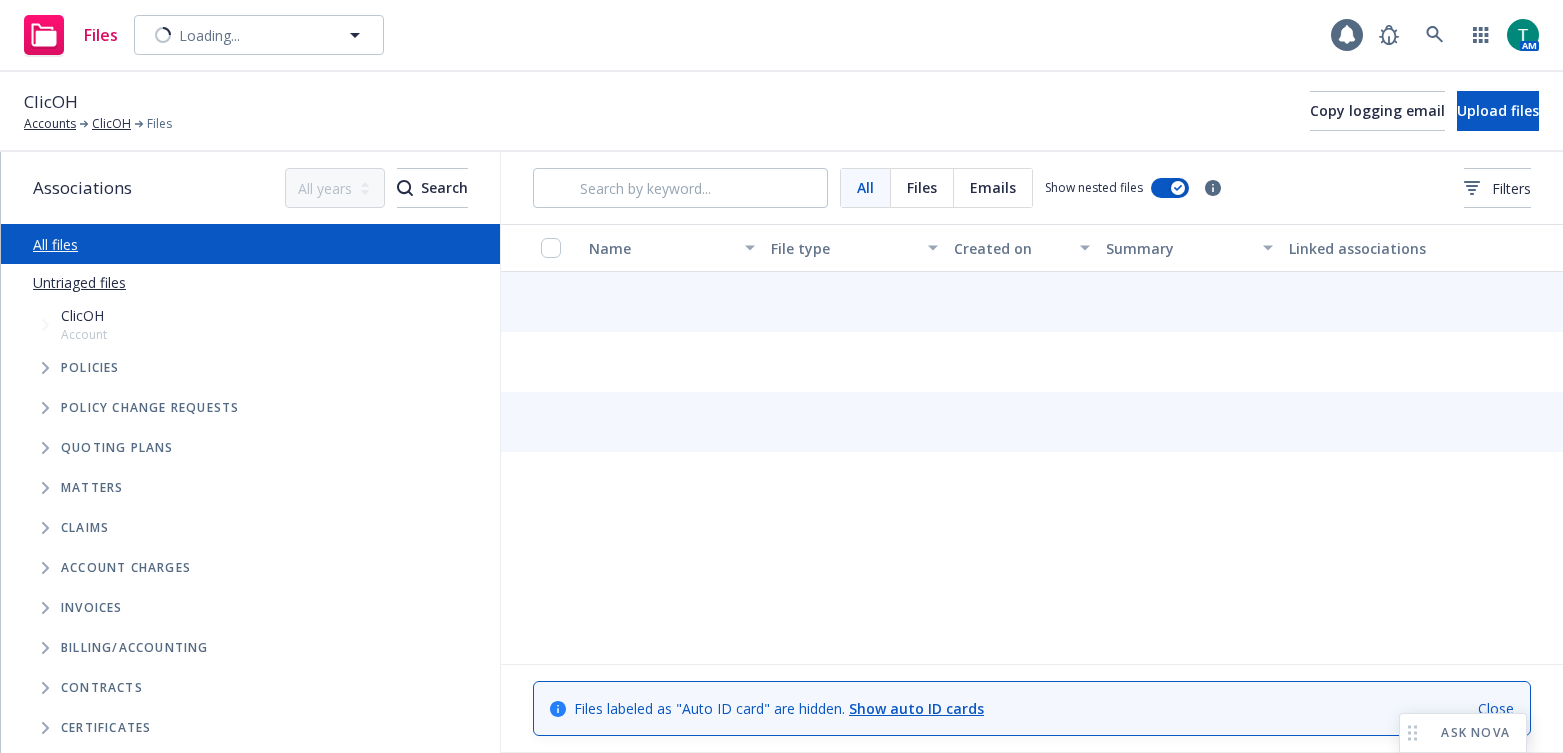 scroll, scrollTop: 0, scrollLeft: 0, axis: both 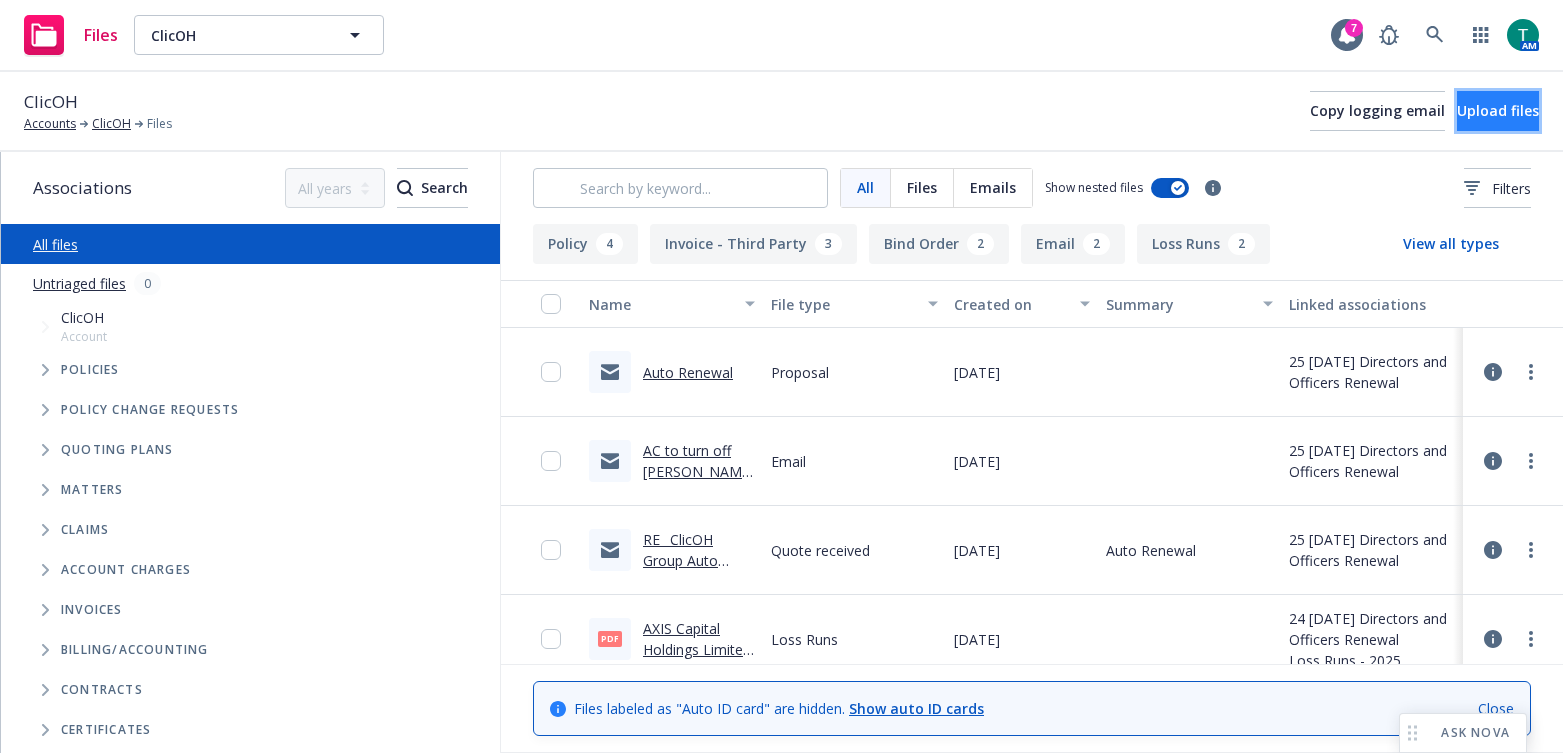 click on "Upload files" at bounding box center (1498, 111) 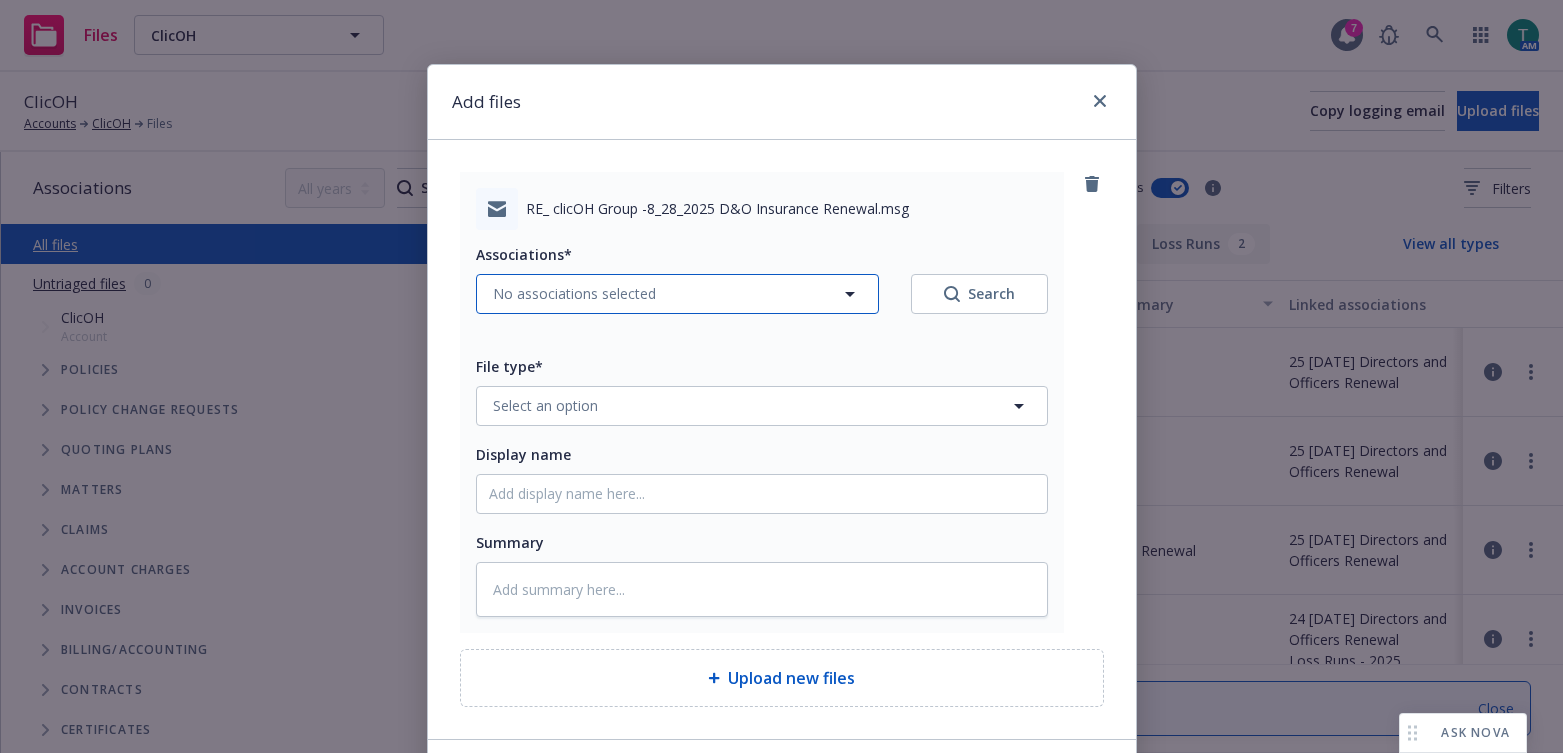 click on "No associations selected" at bounding box center (574, 293) 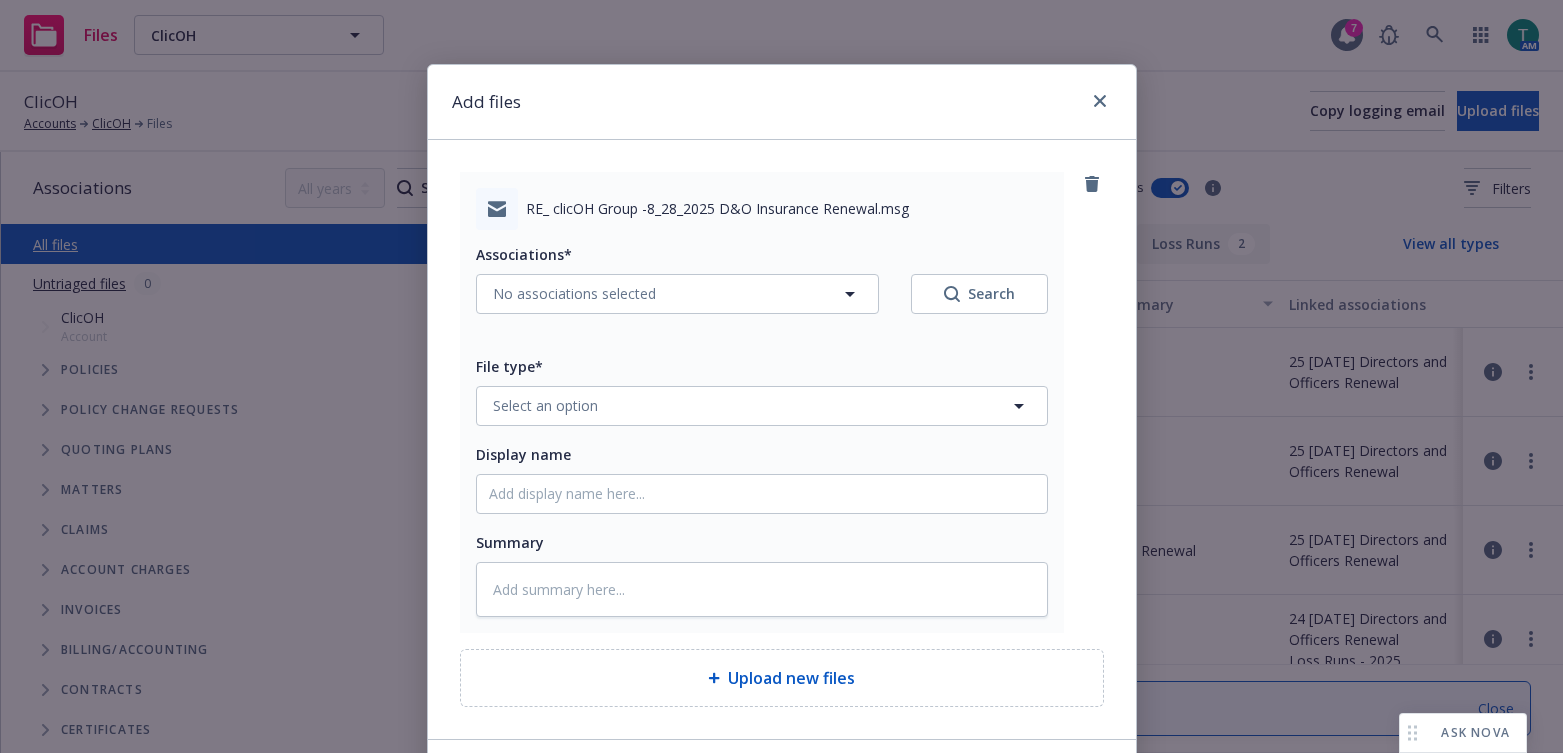 type on "x" 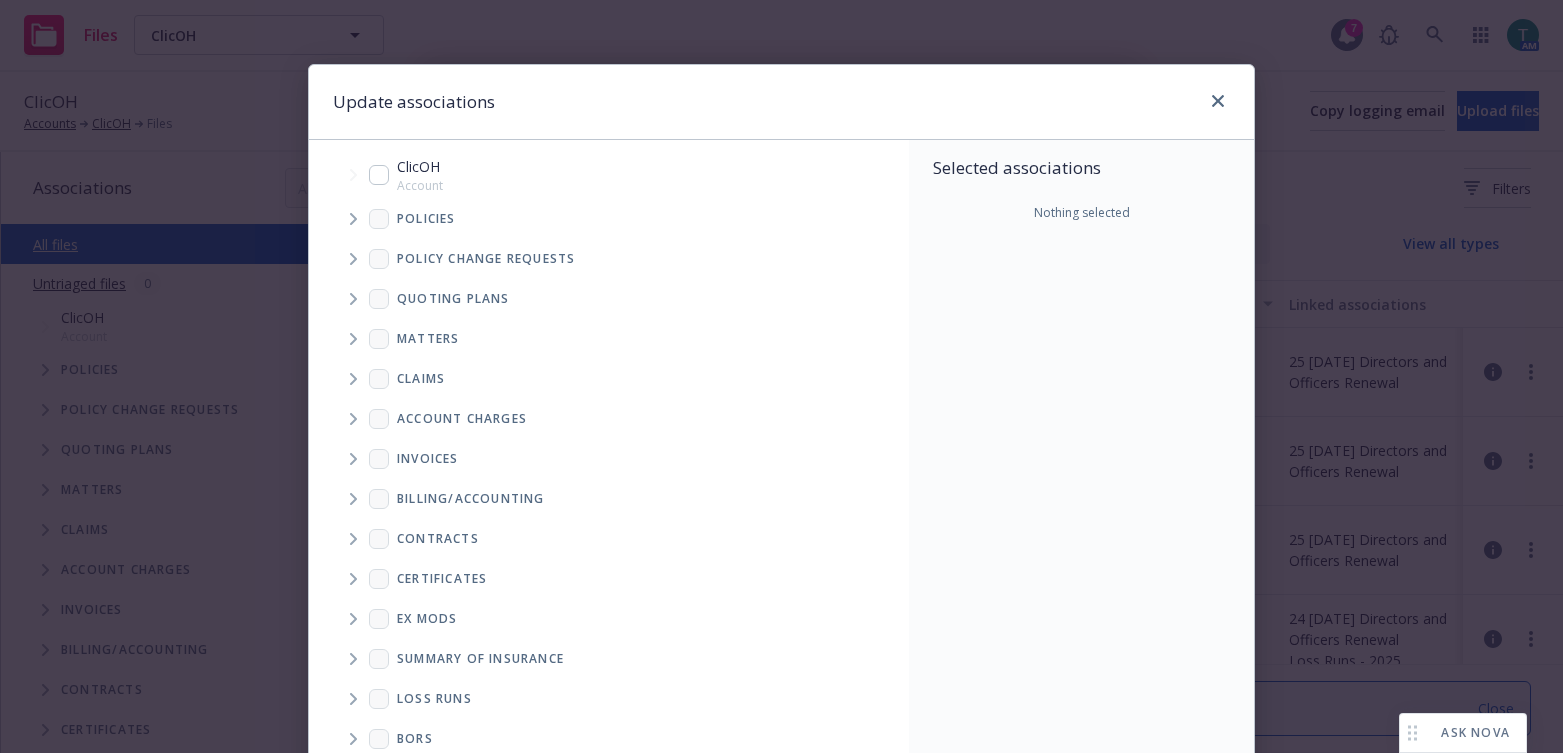 click at bounding box center (379, 175) 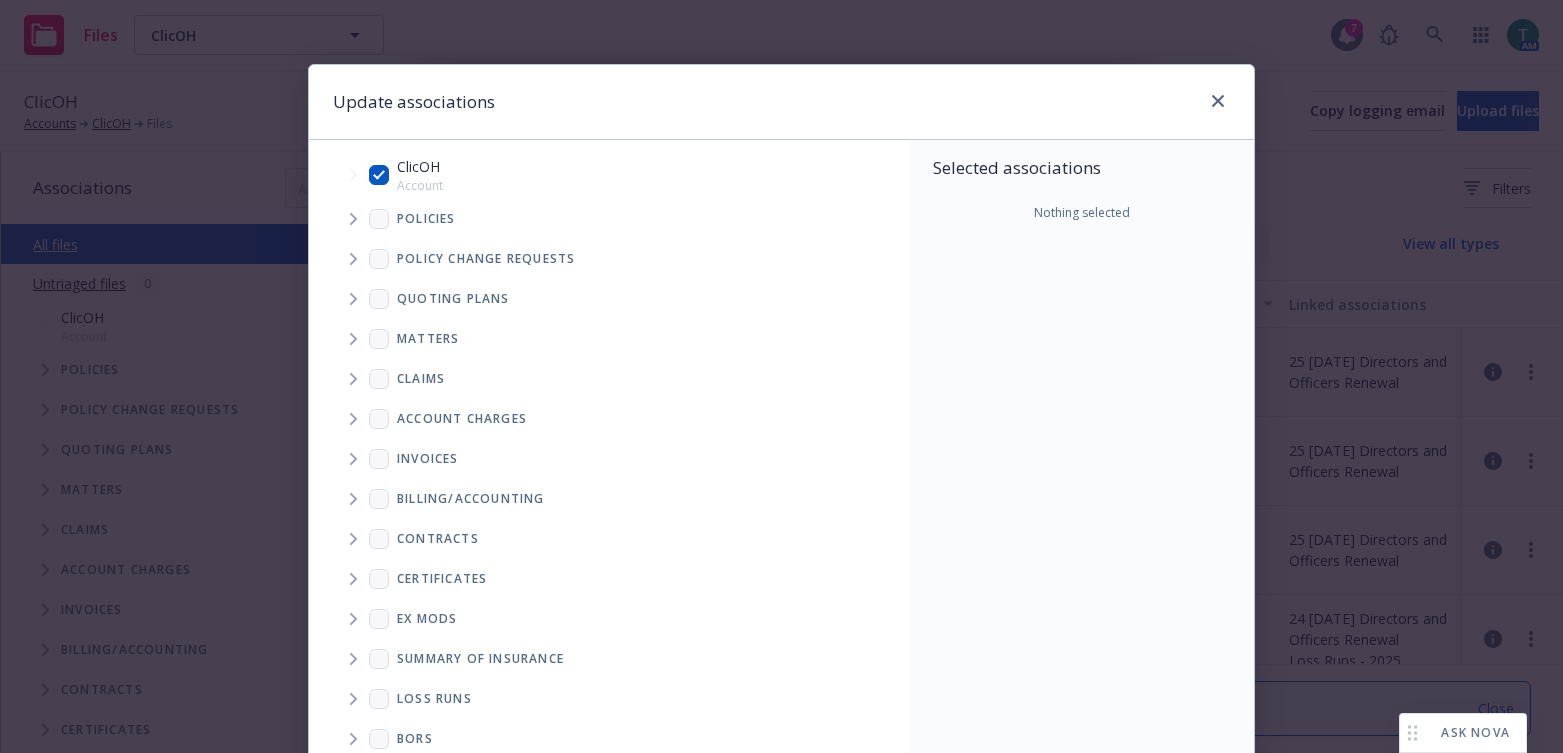 checkbox on "true" 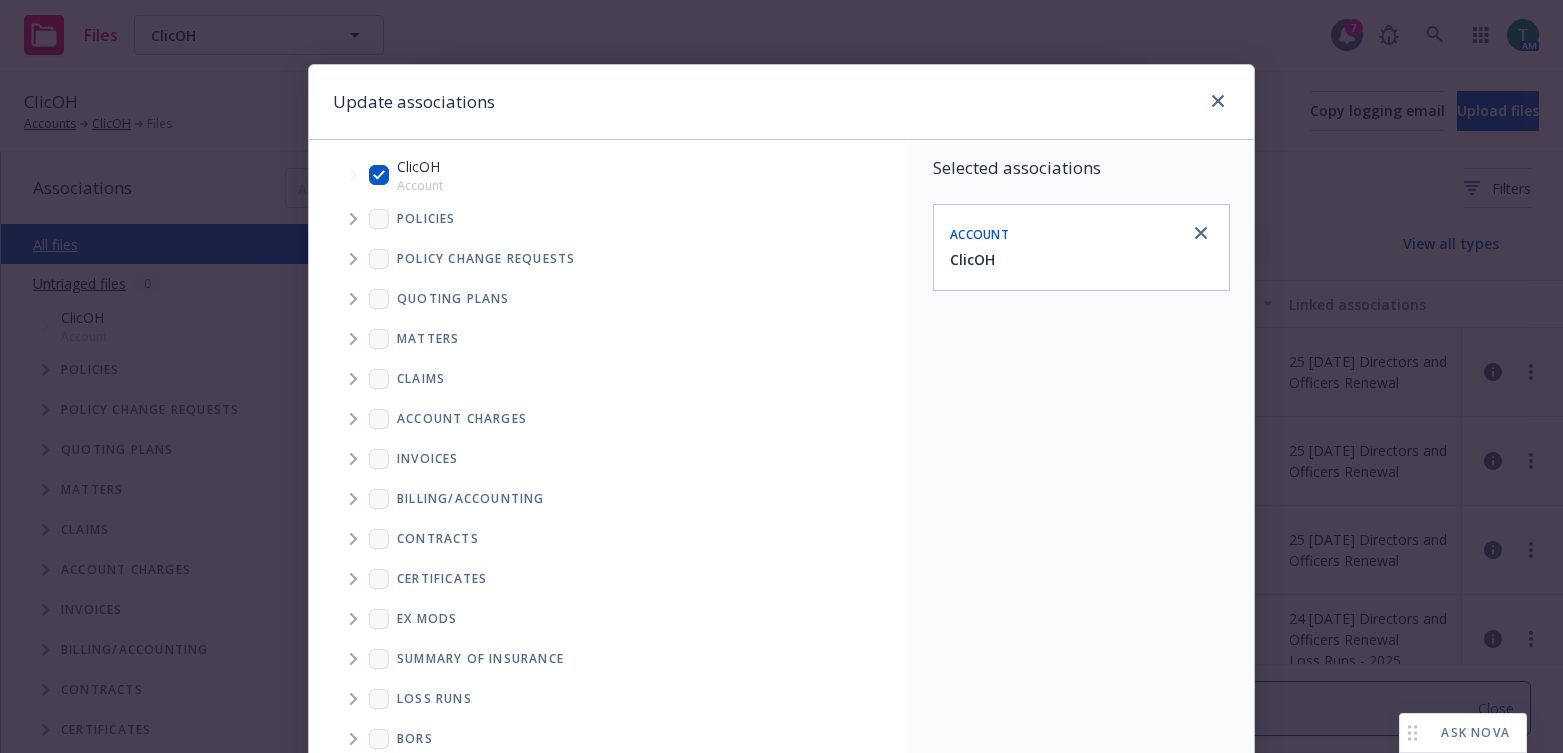 drag, startPoint x: 336, startPoint y: 311, endPoint x: 345, endPoint y: 305, distance: 10.816654 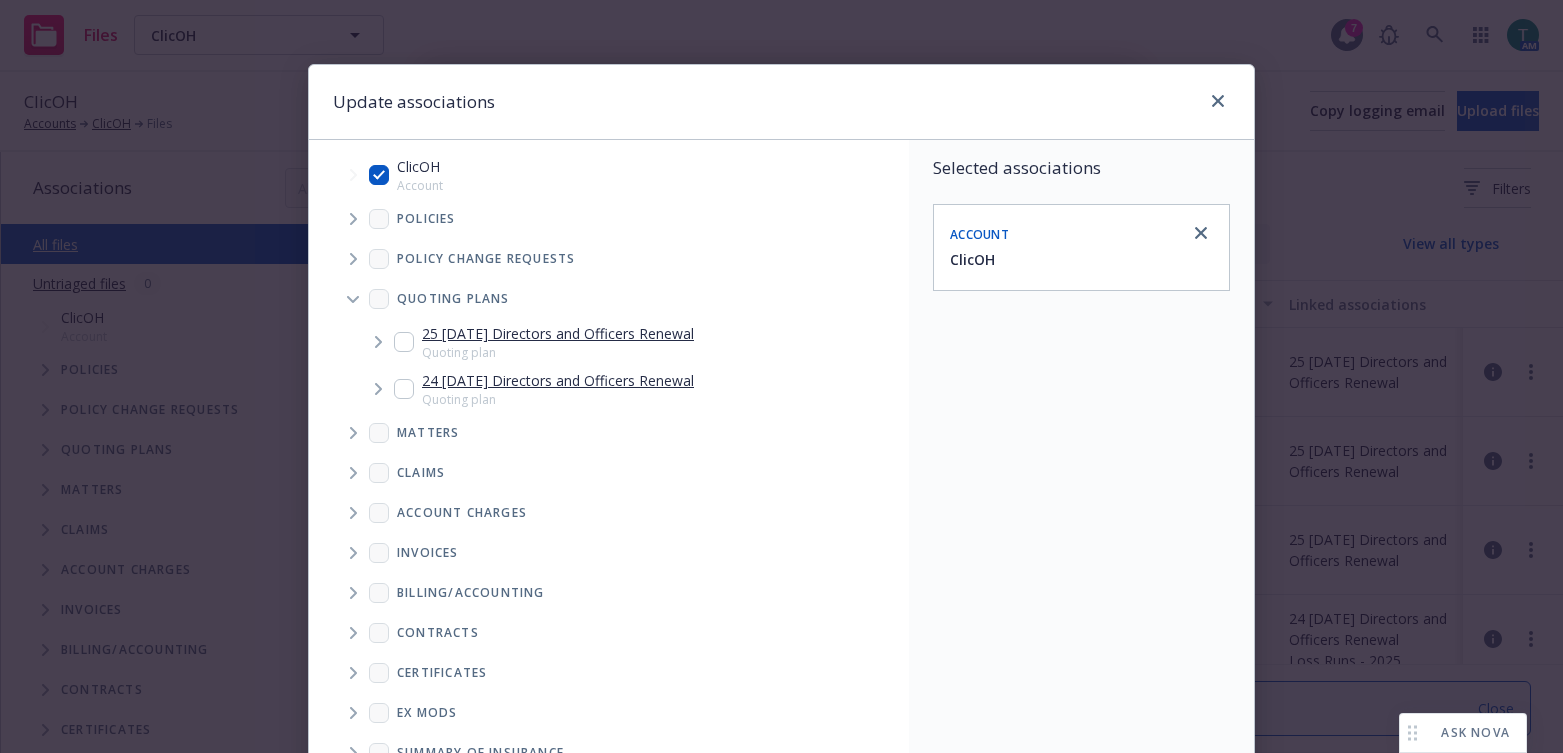 click at bounding box center [404, 342] 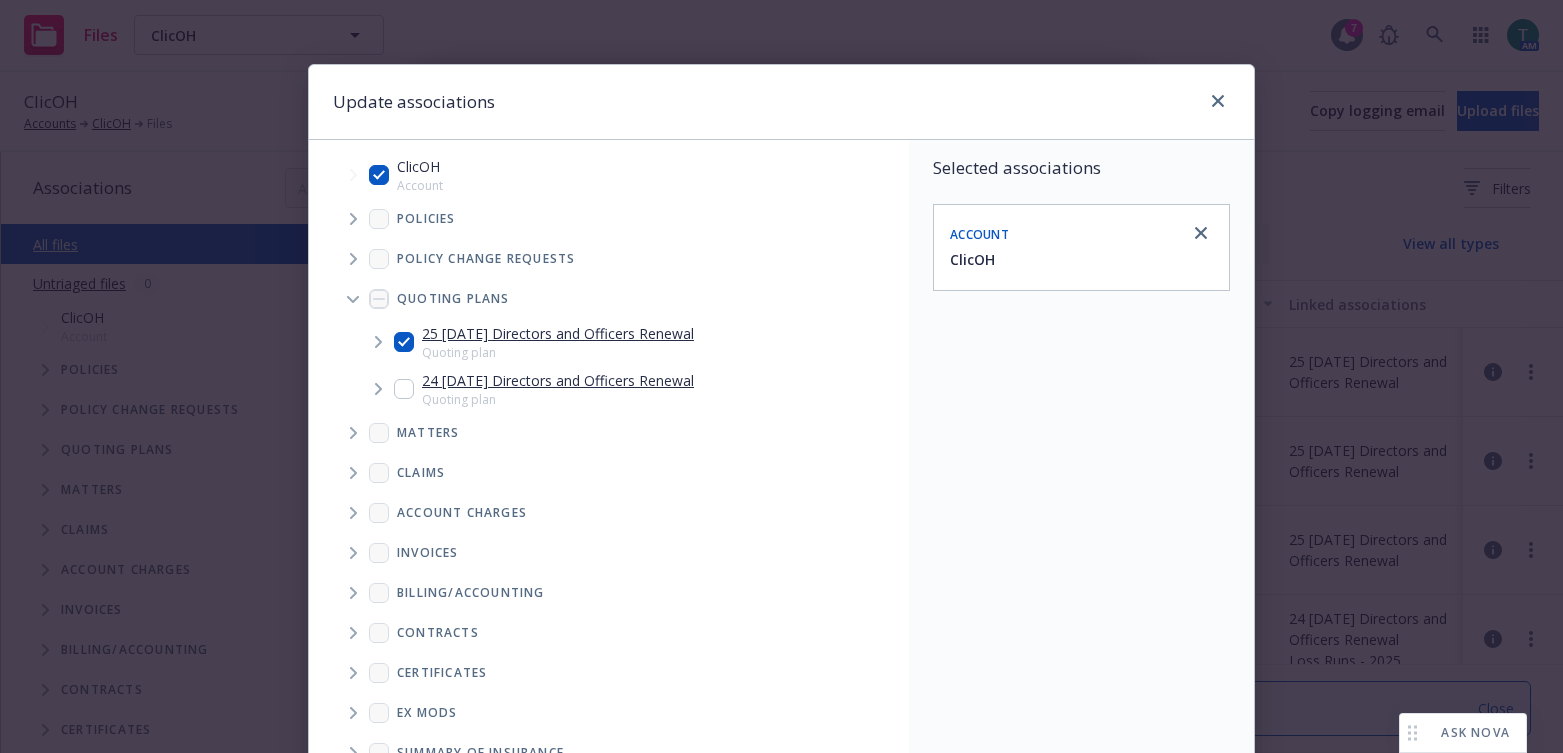 checkbox on "true" 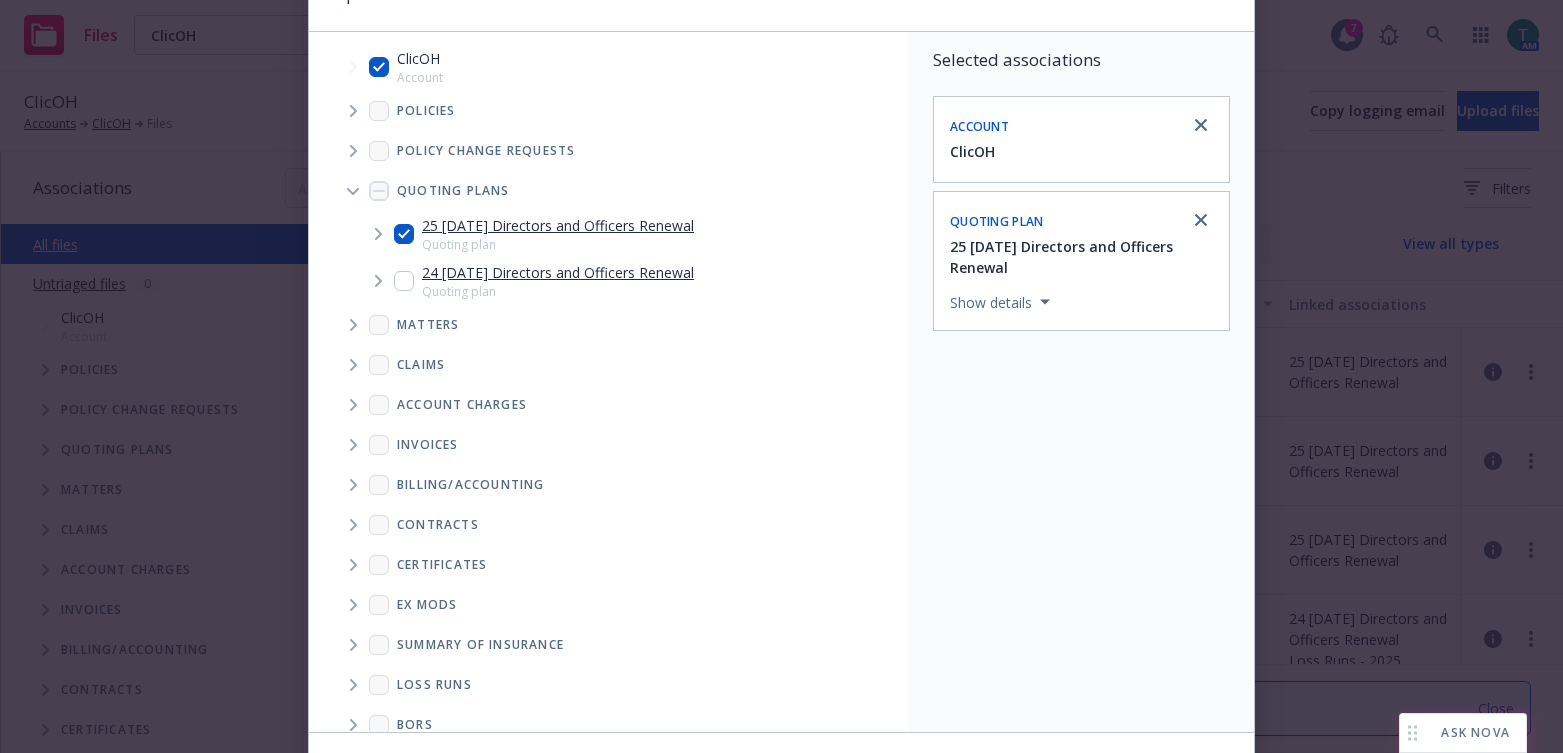 scroll, scrollTop: 241, scrollLeft: 0, axis: vertical 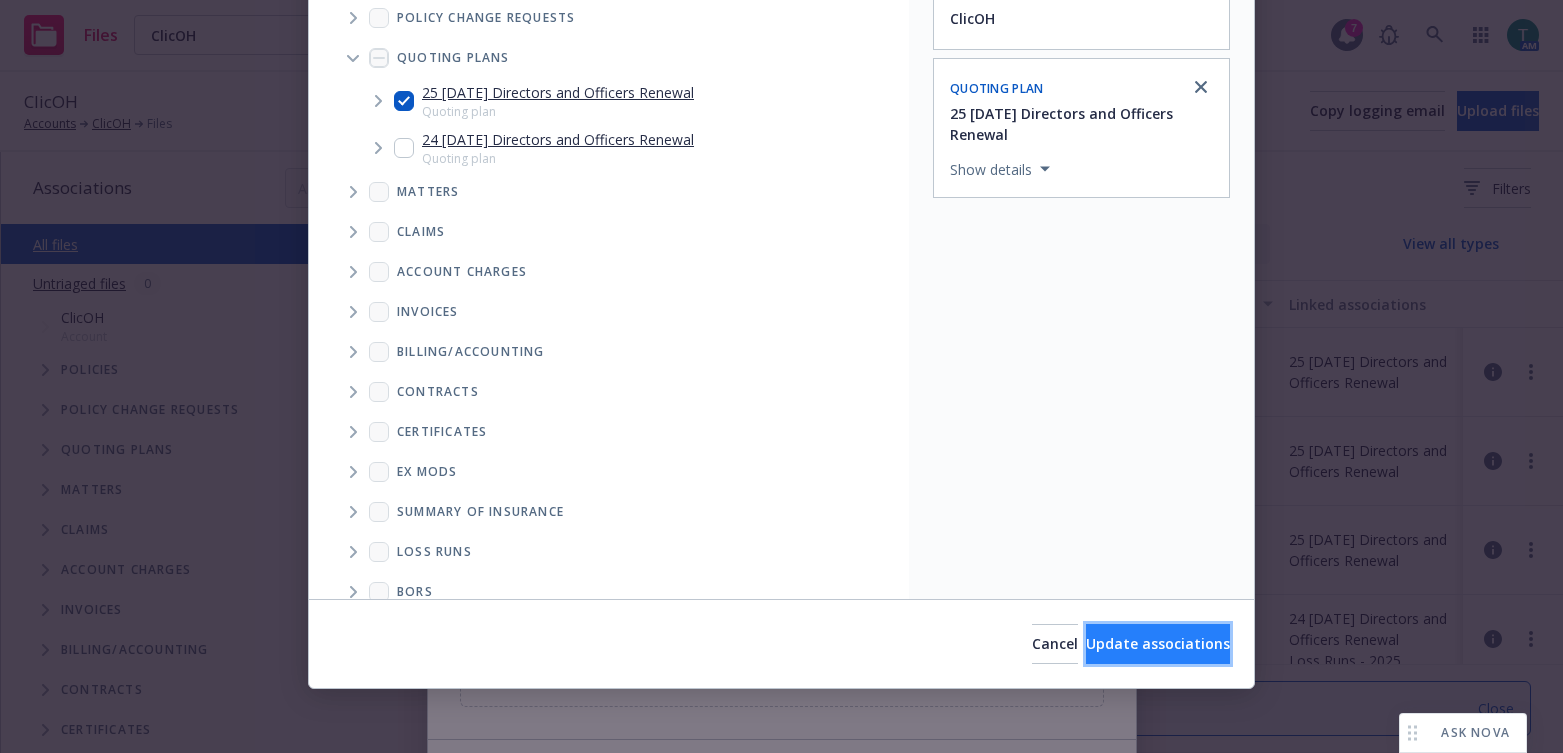 click on "Update associations" at bounding box center (1158, 643) 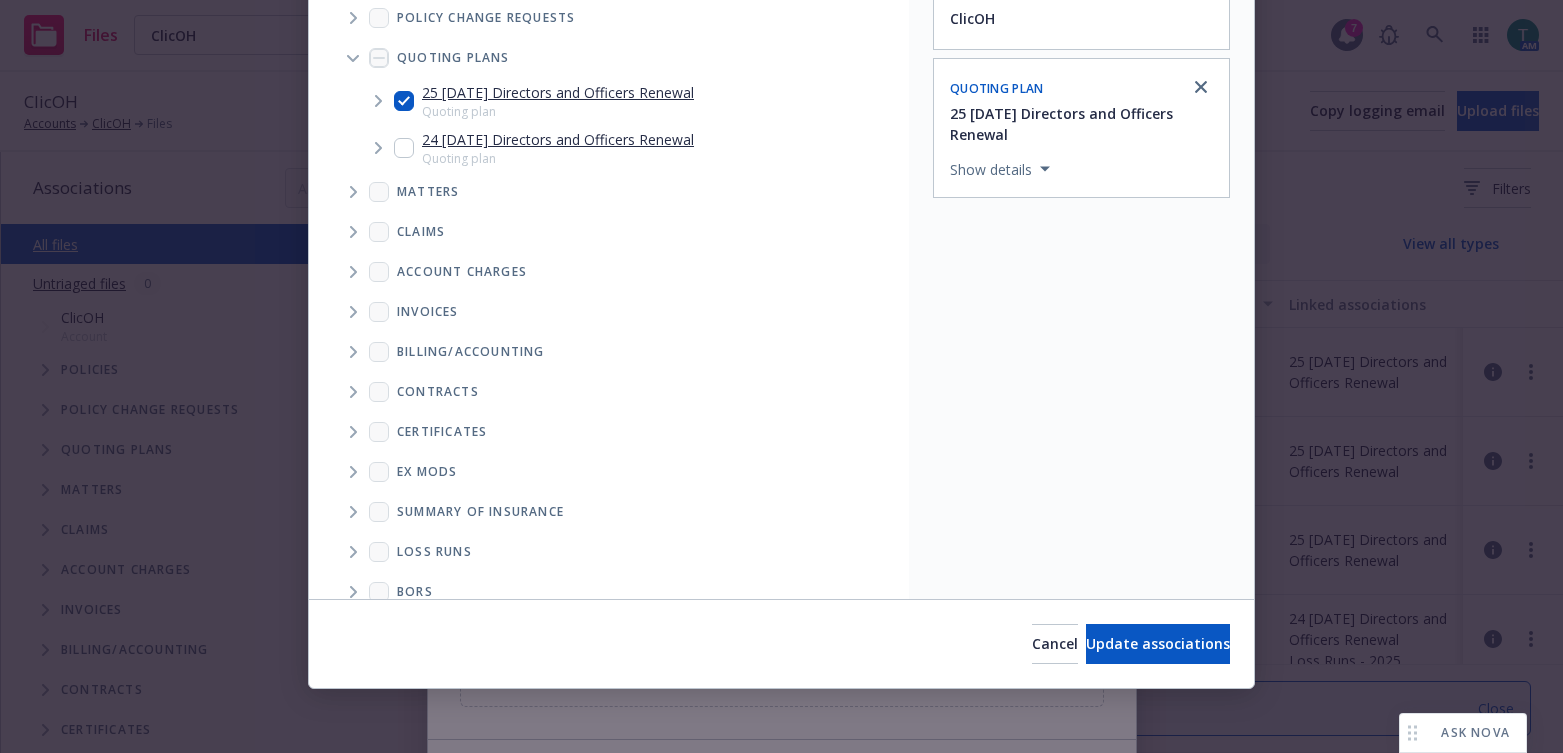 type on "x" 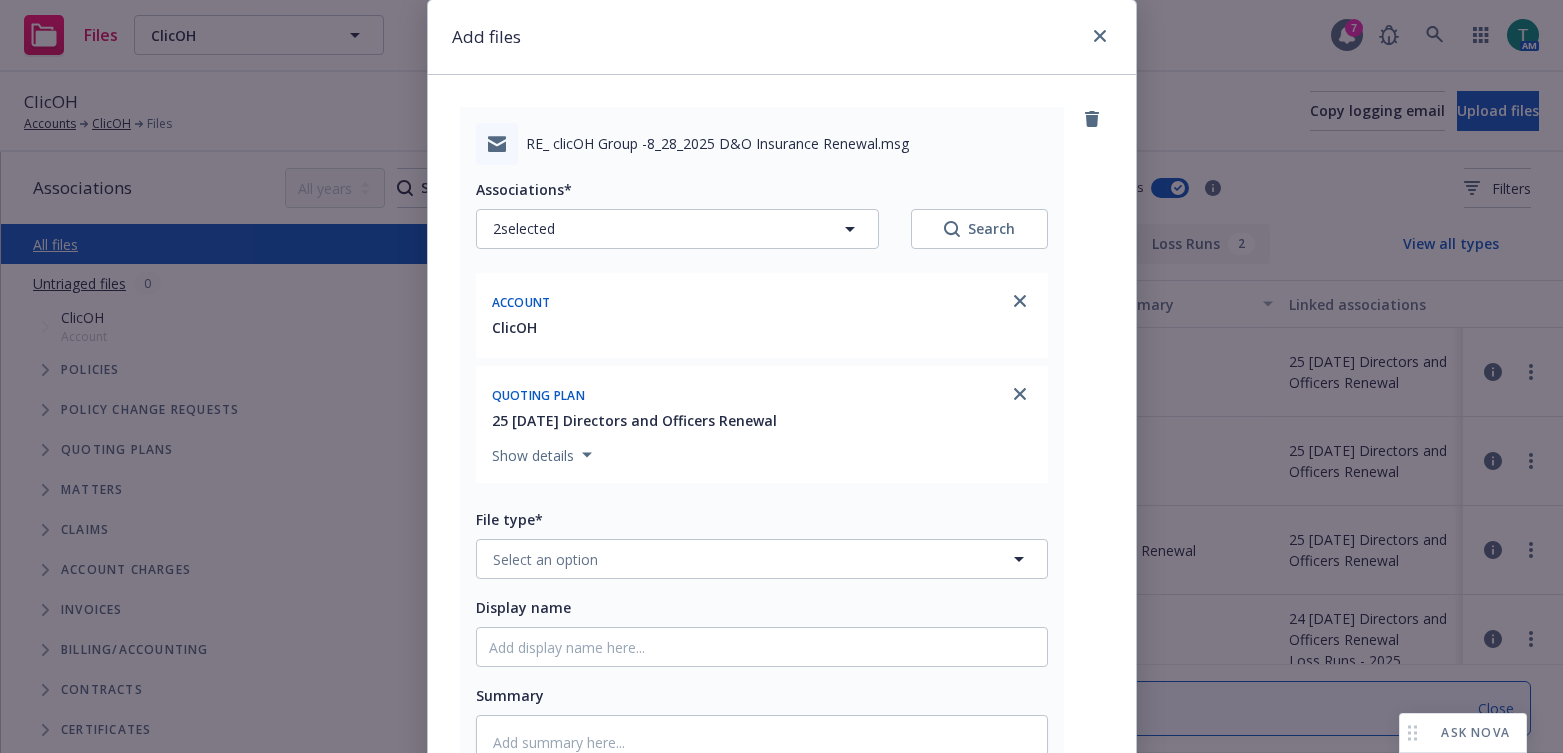 scroll, scrollTop: 100, scrollLeft: 0, axis: vertical 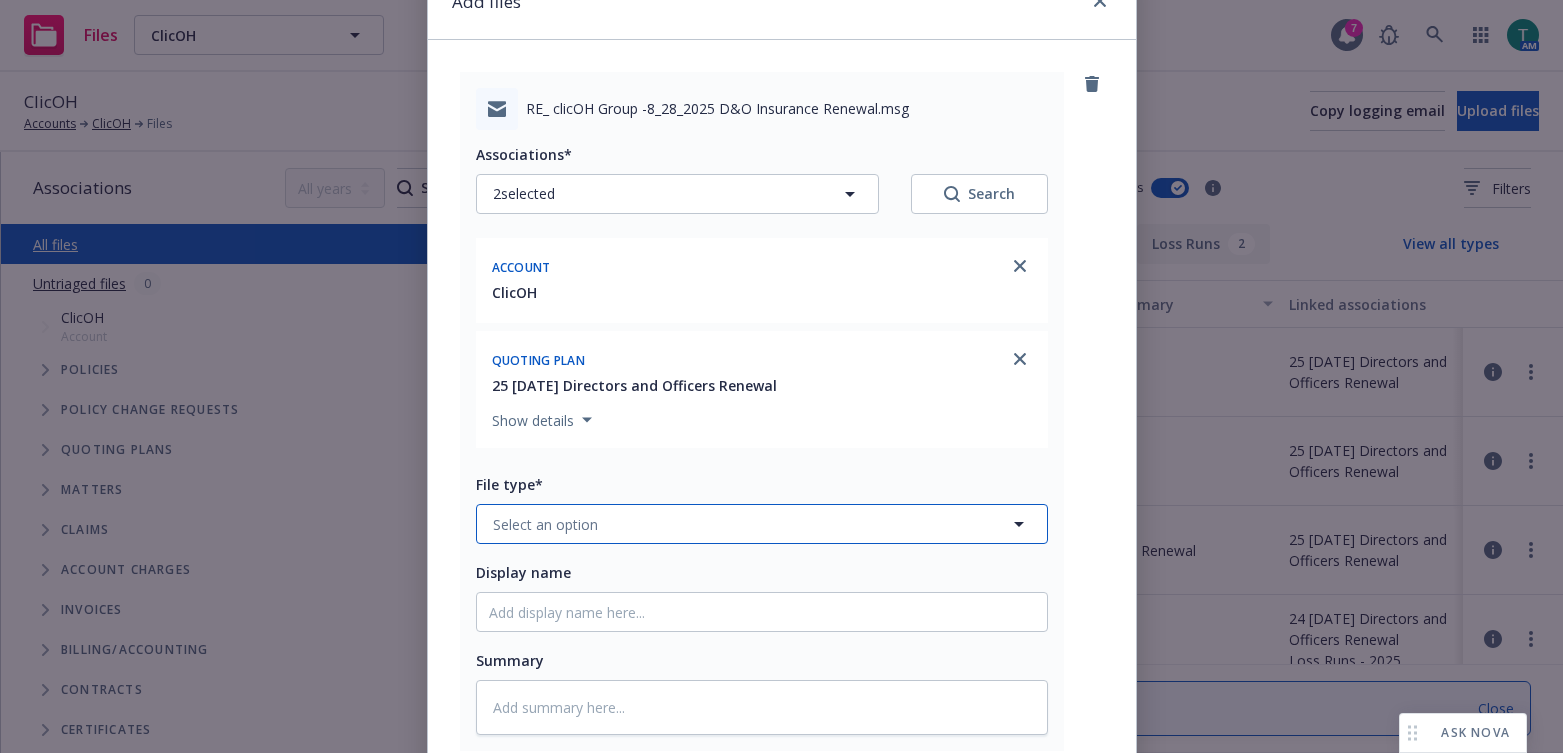 click on "Select an option" at bounding box center (545, 524) 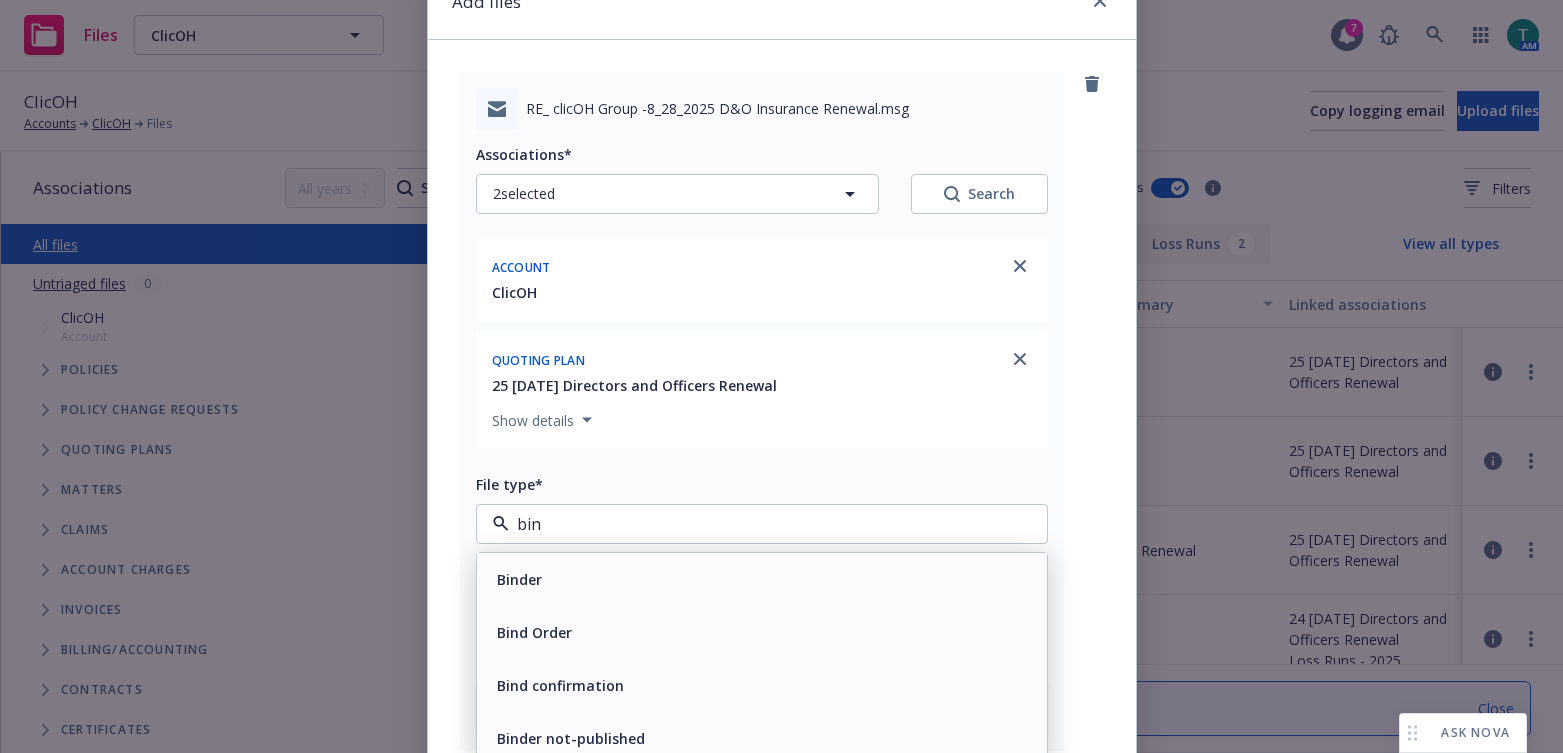 type on "bind" 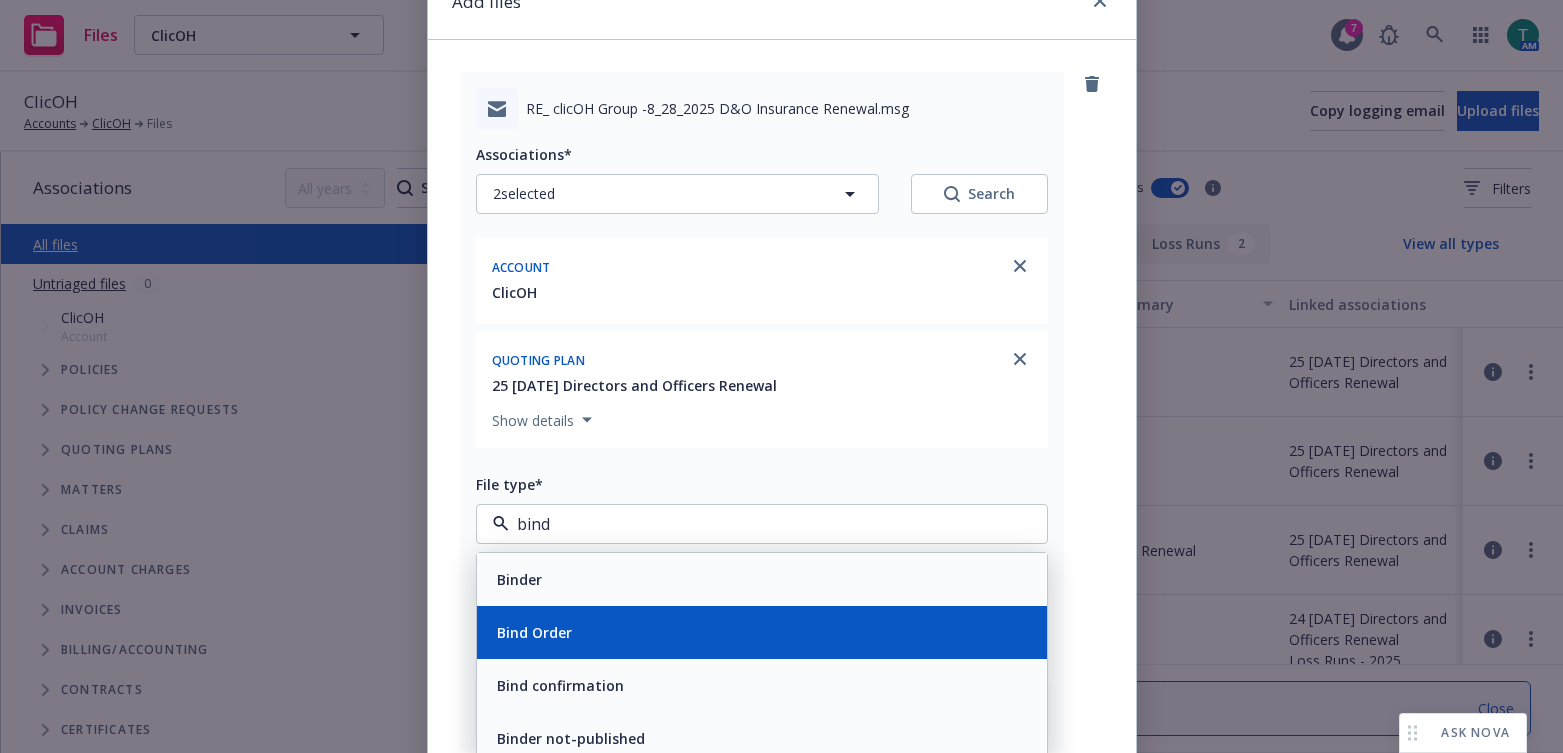 click on "Bind Order" at bounding box center [534, 632] 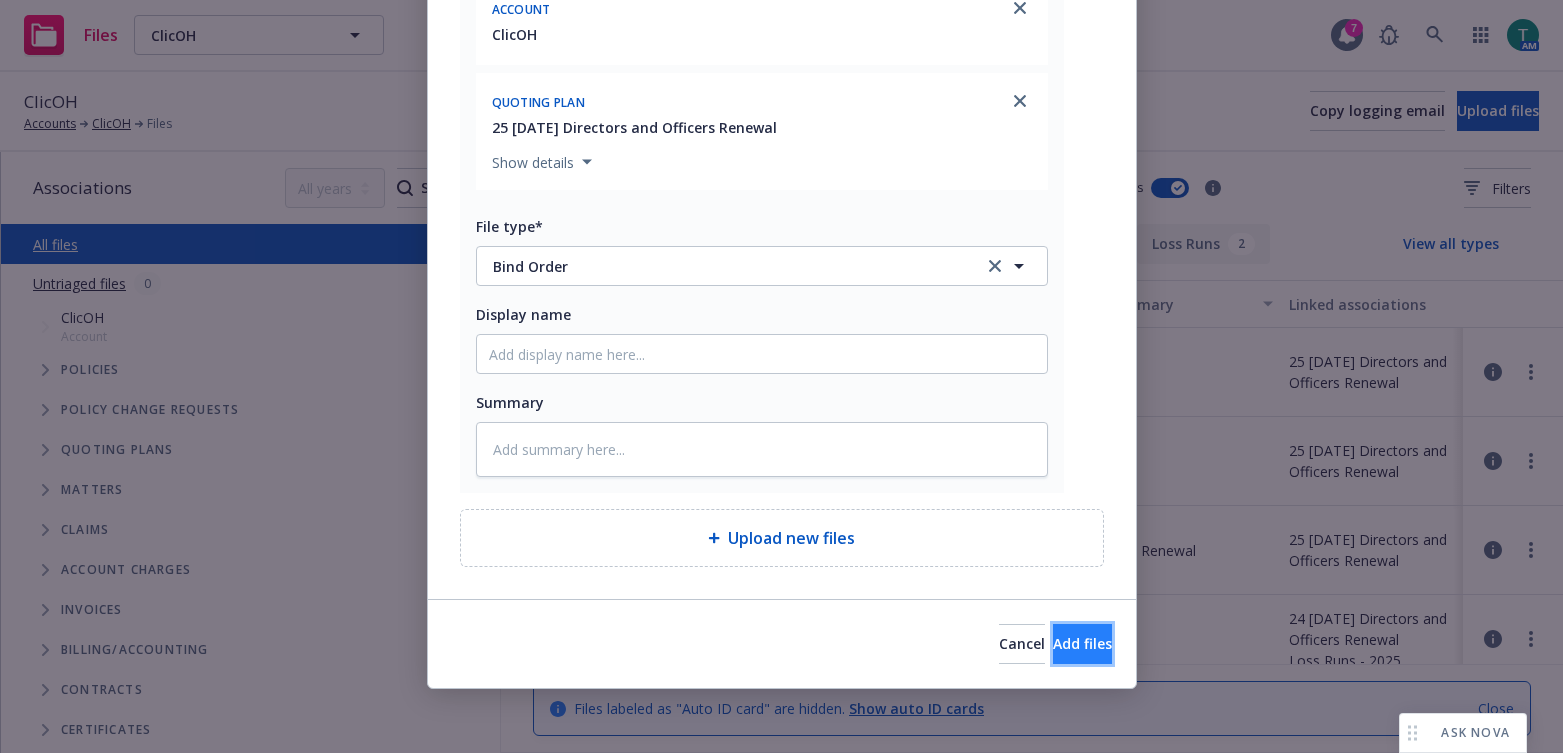 click on "Add files" at bounding box center [1082, 644] 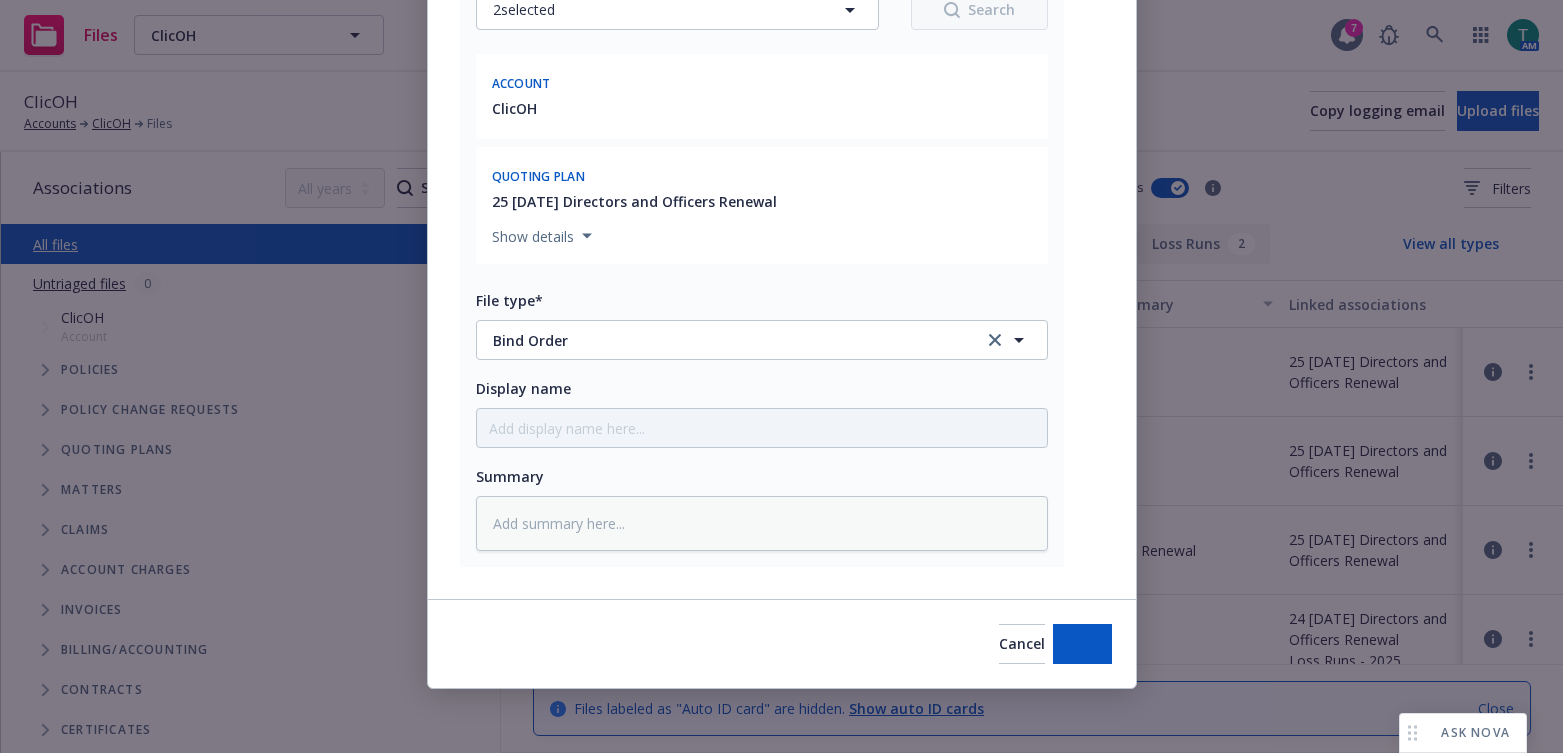 scroll, scrollTop: 284, scrollLeft: 0, axis: vertical 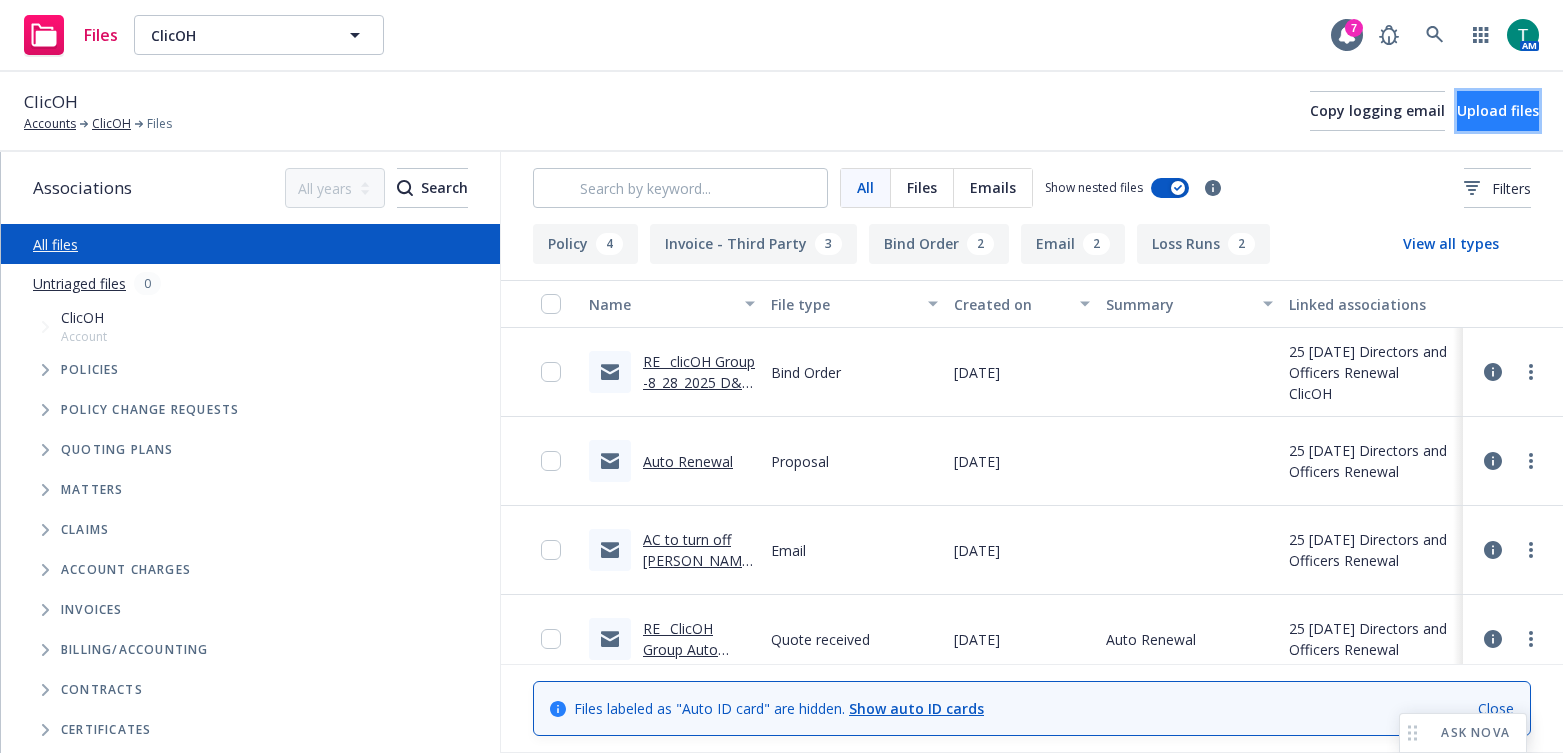 click on "Upload files" at bounding box center [1498, 110] 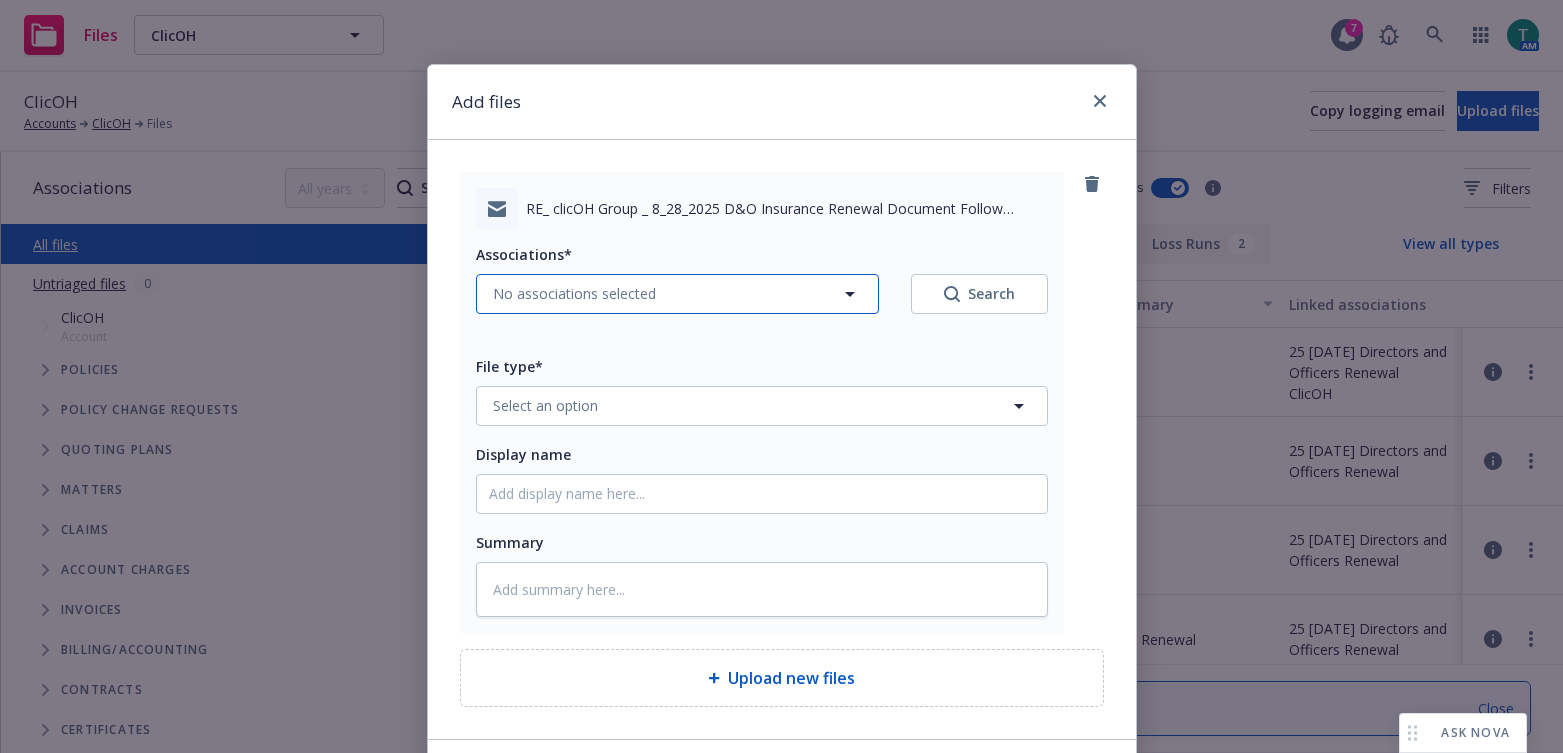 click on "No associations selected" at bounding box center (574, 293) 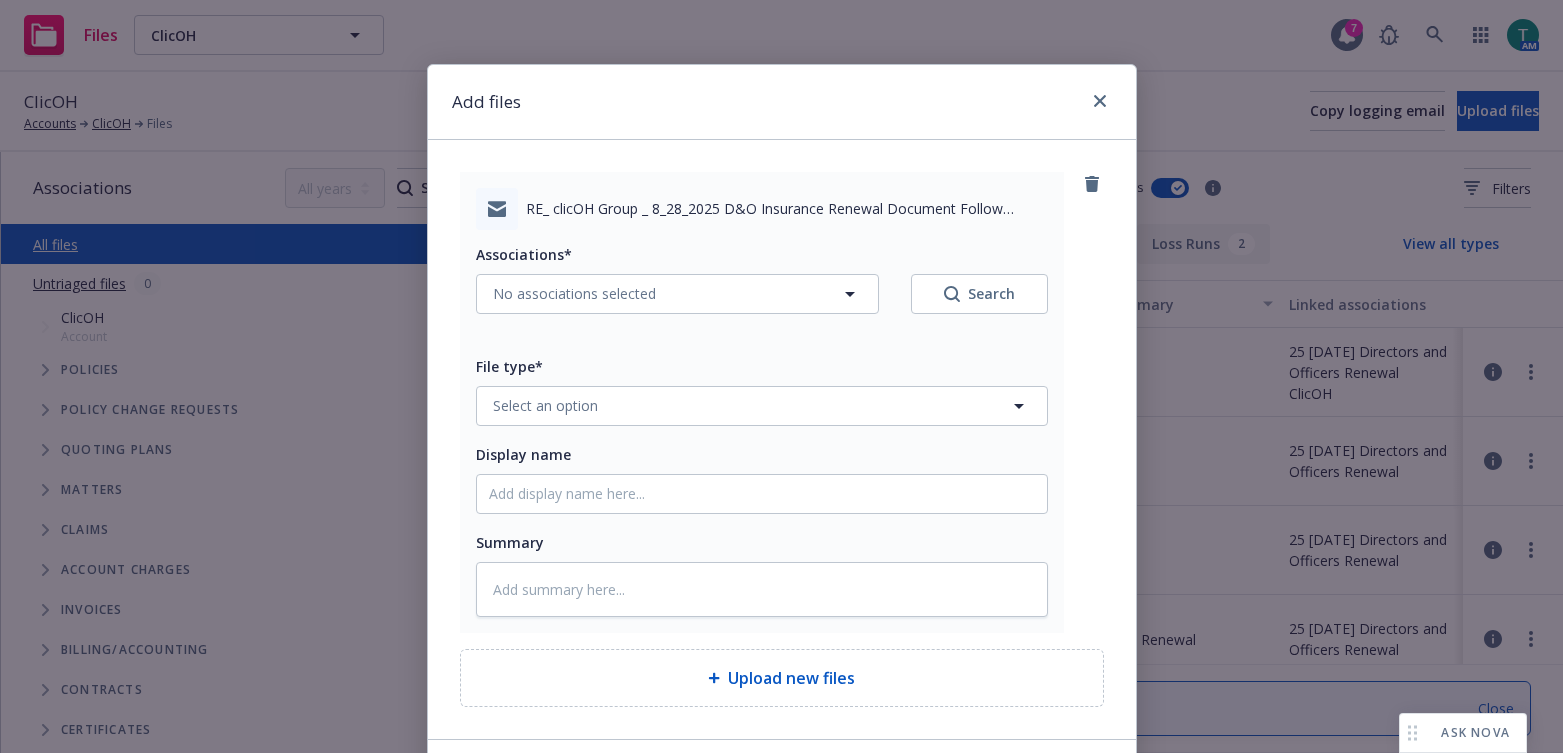 type on "x" 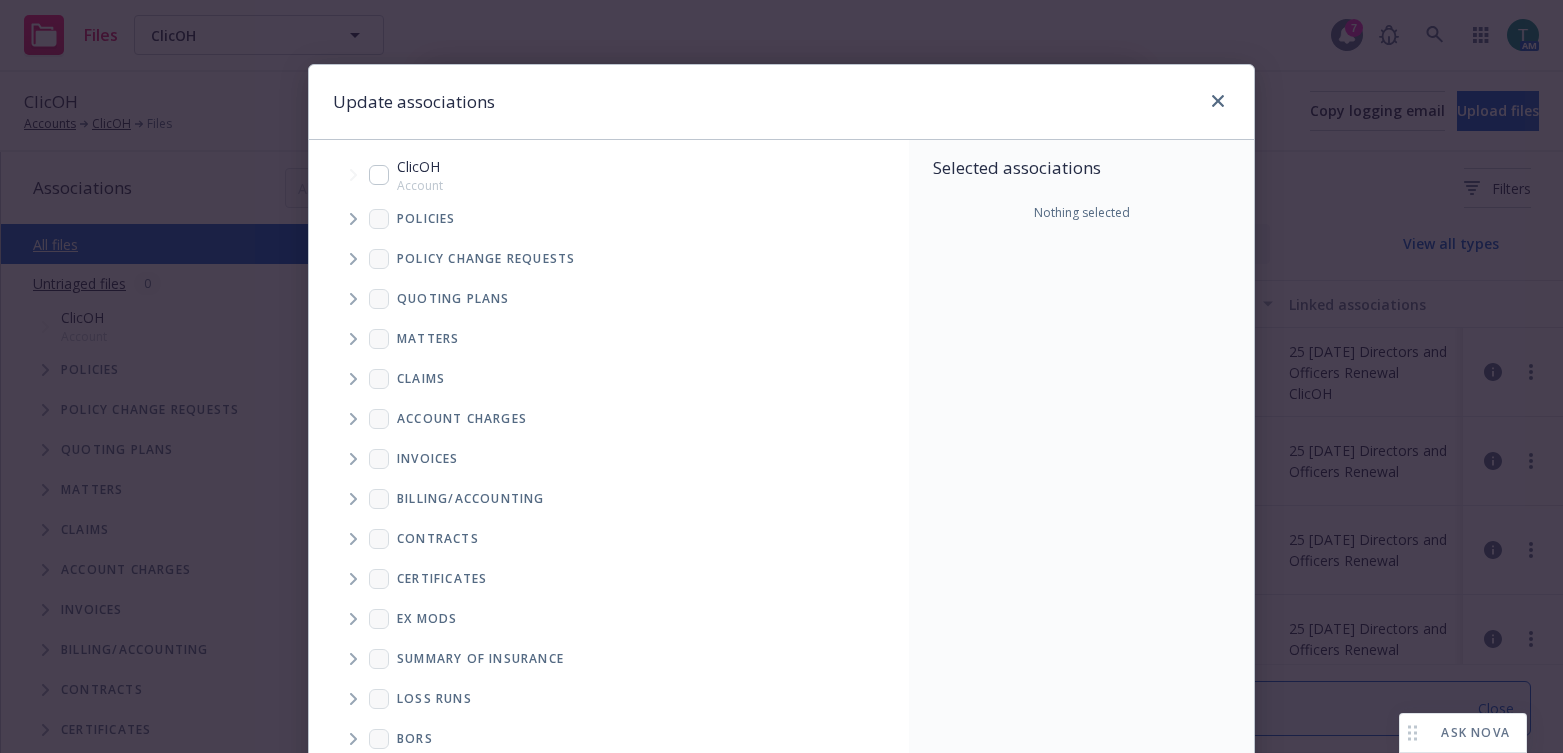 click at bounding box center (379, 175) 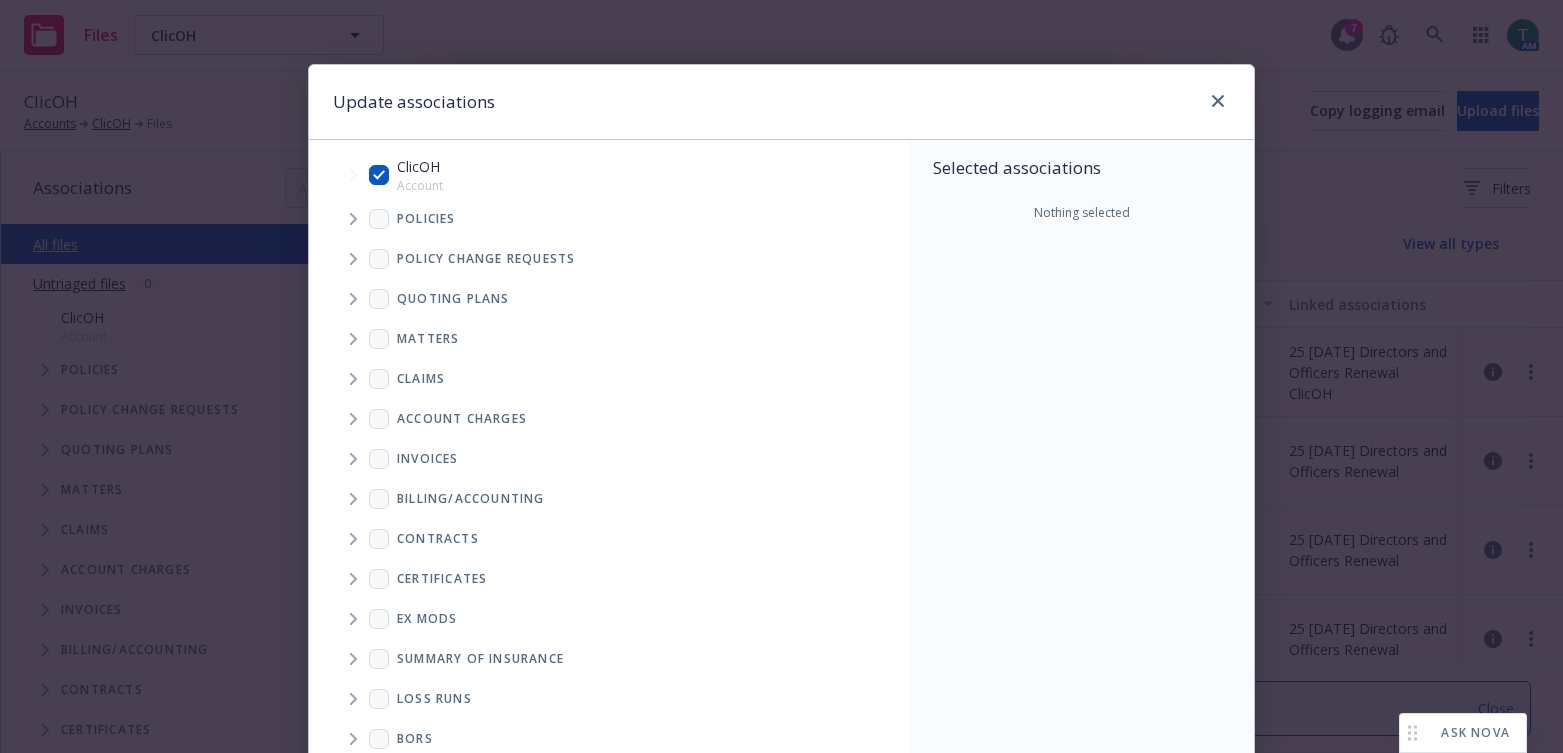 checkbox on "true" 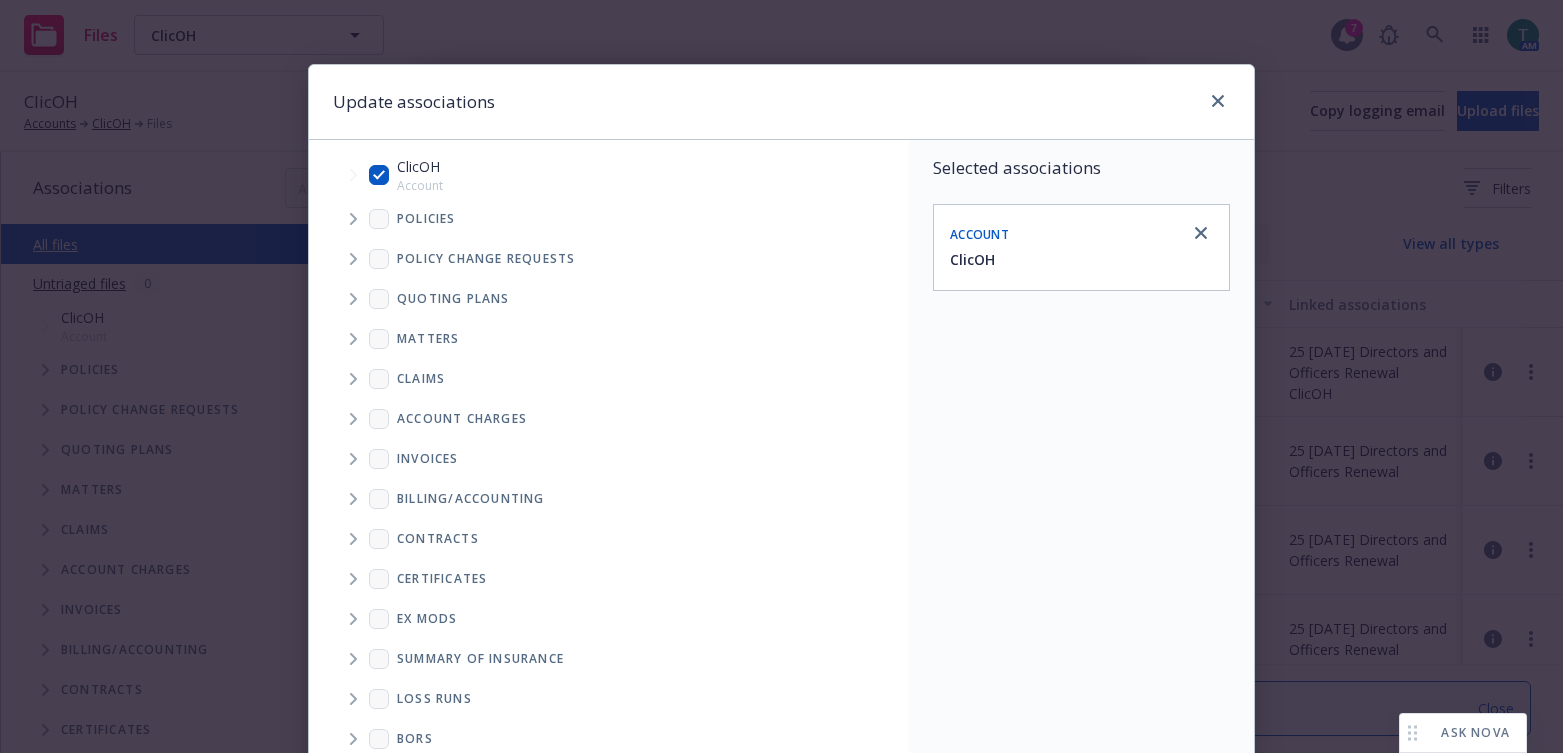 click at bounding box center [353, 299] 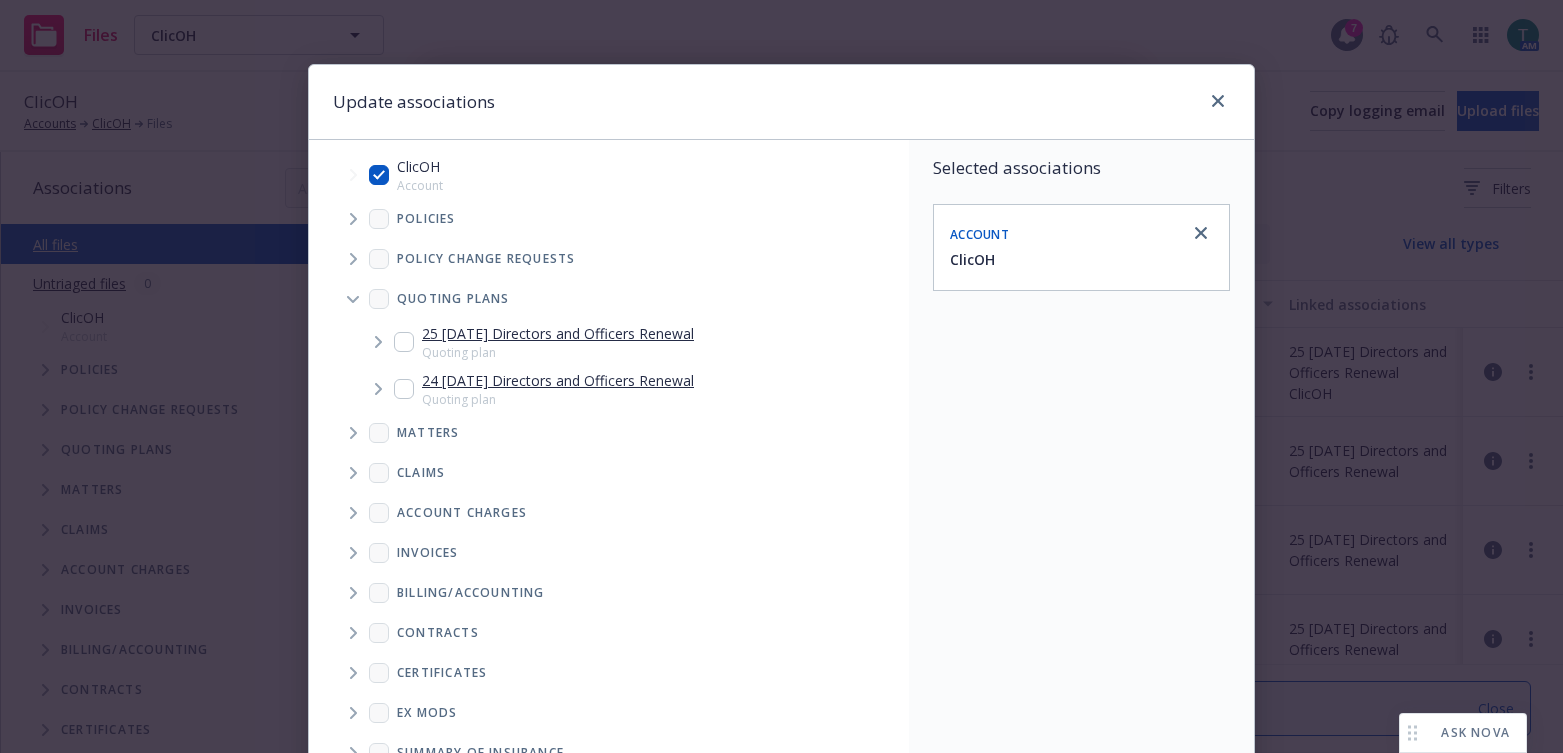 click at bounding box center [404, 342] 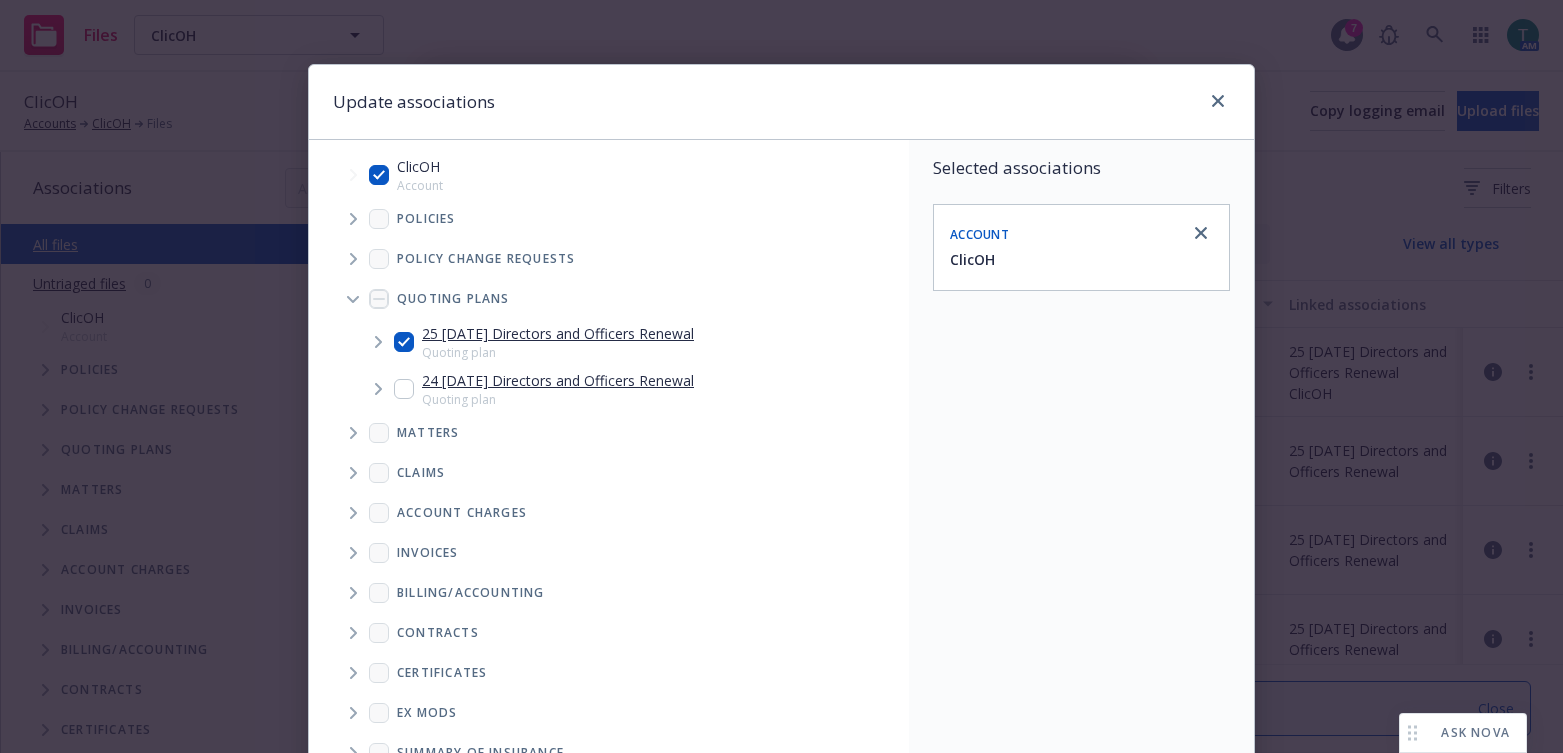checkbox on "true" 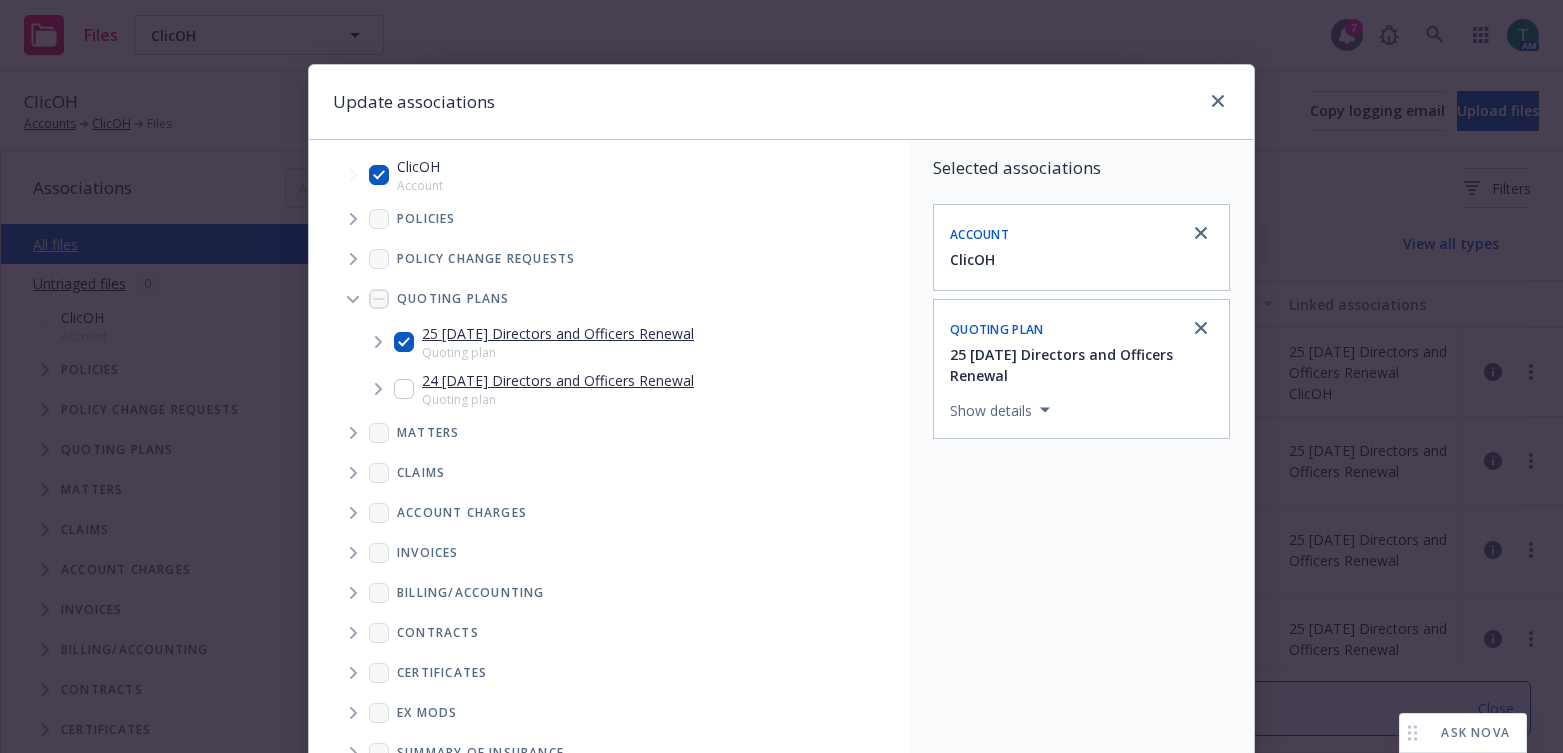 scroll, scrollTop: 25, scrollLeft: 0, axis: vertical 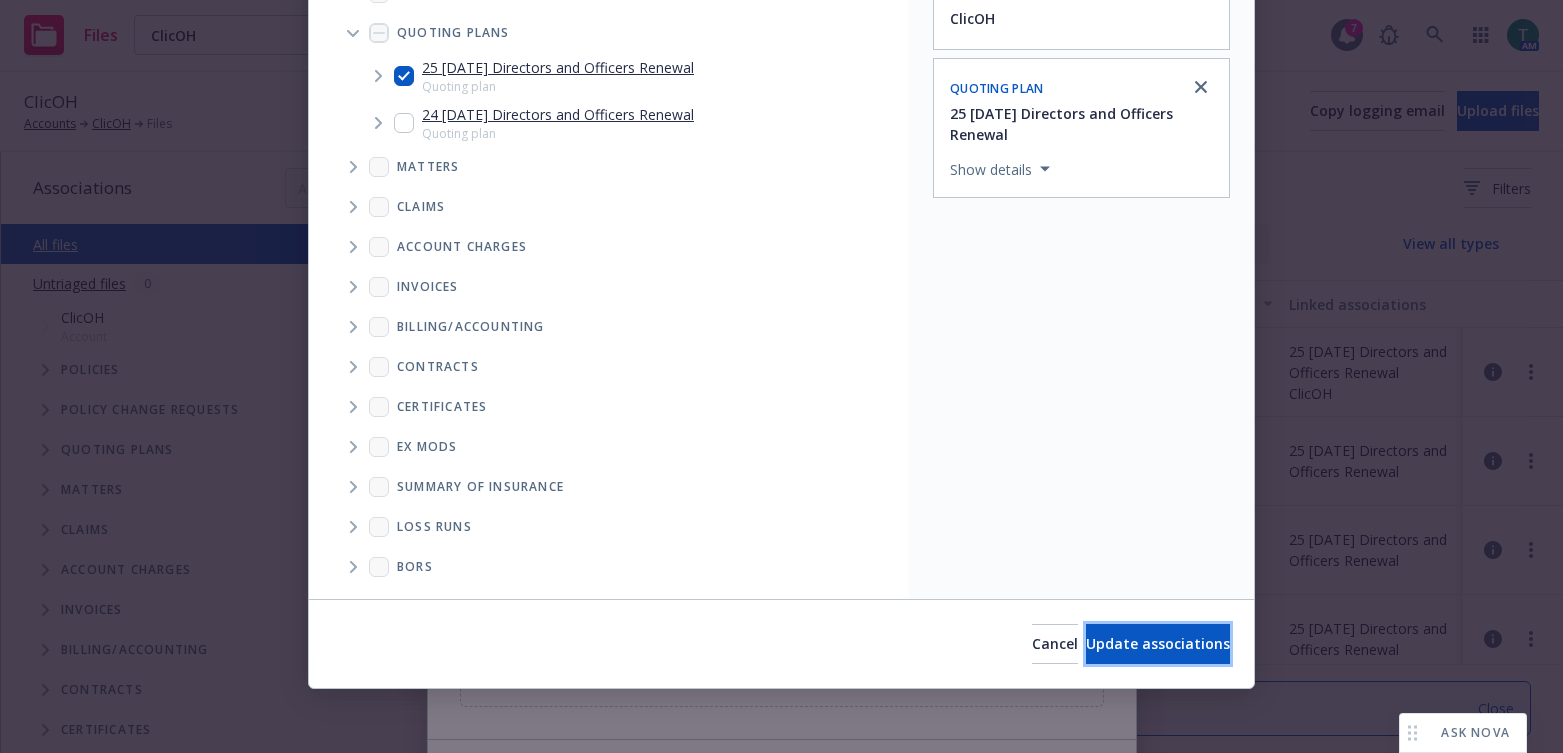 click on "Update associations" at bounding box center (1158, 644) 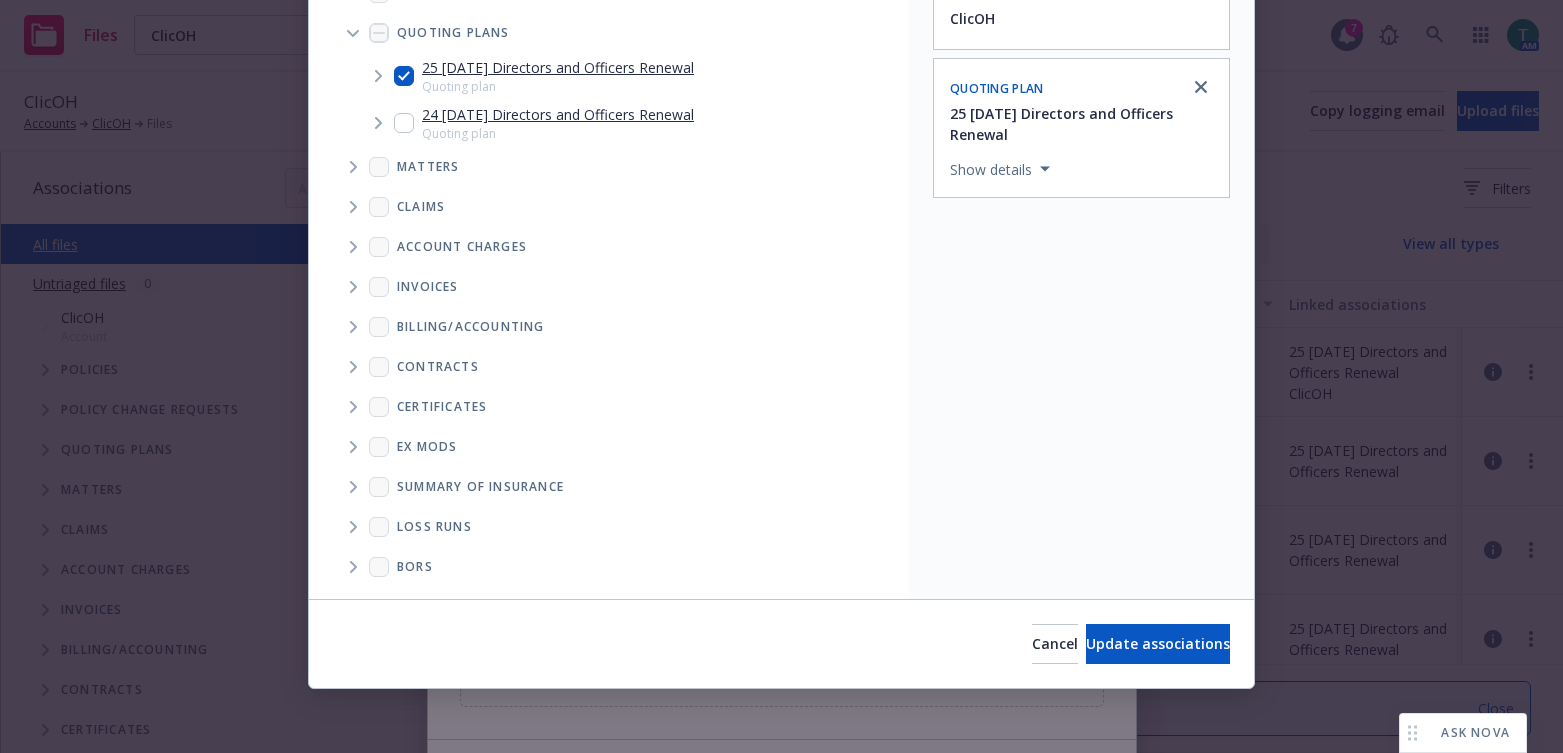 type on "x" 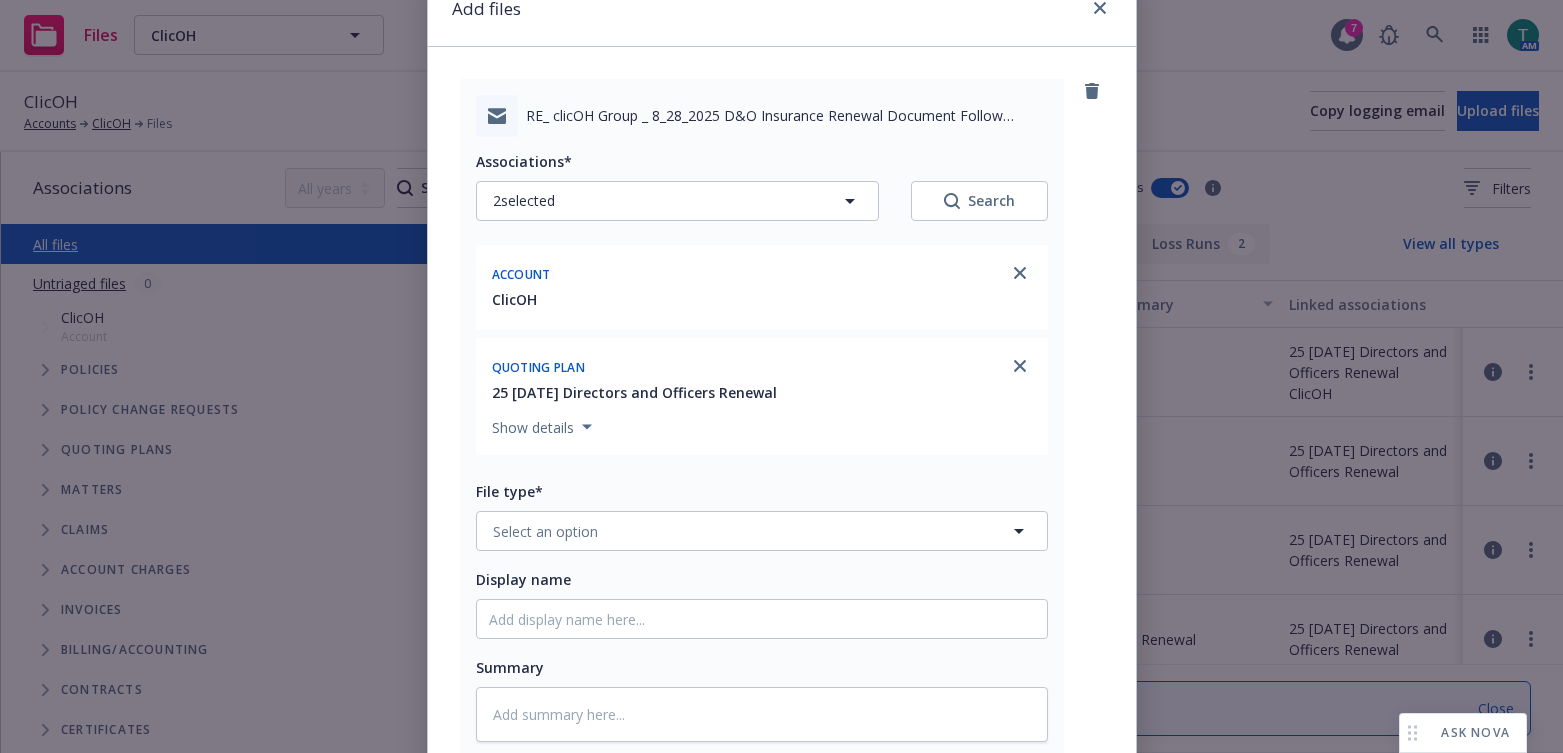 scroll, scrollTop: 358, scrollLeft: 0, axis: vertical 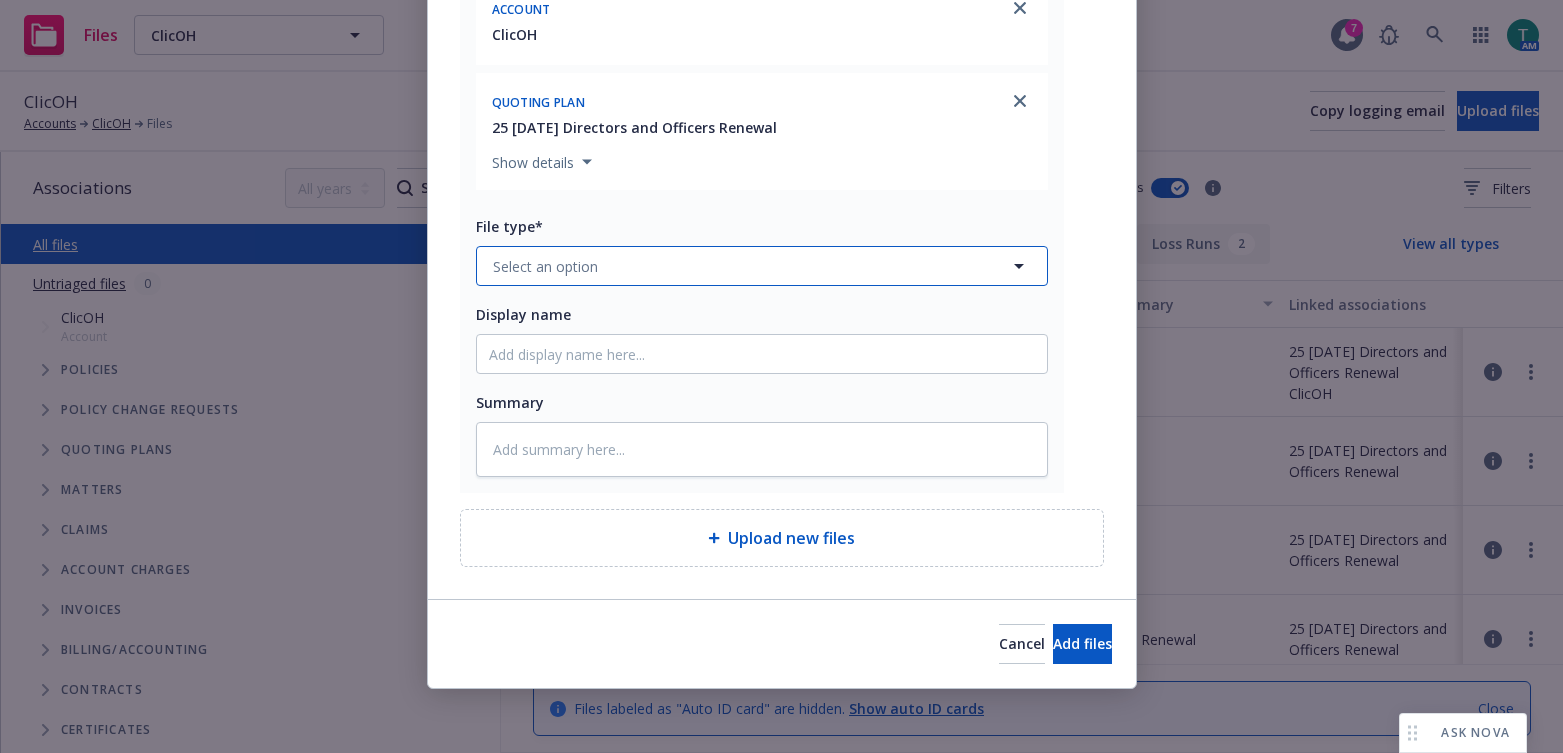 click on "Select an option" at bounding box center [545, 266] 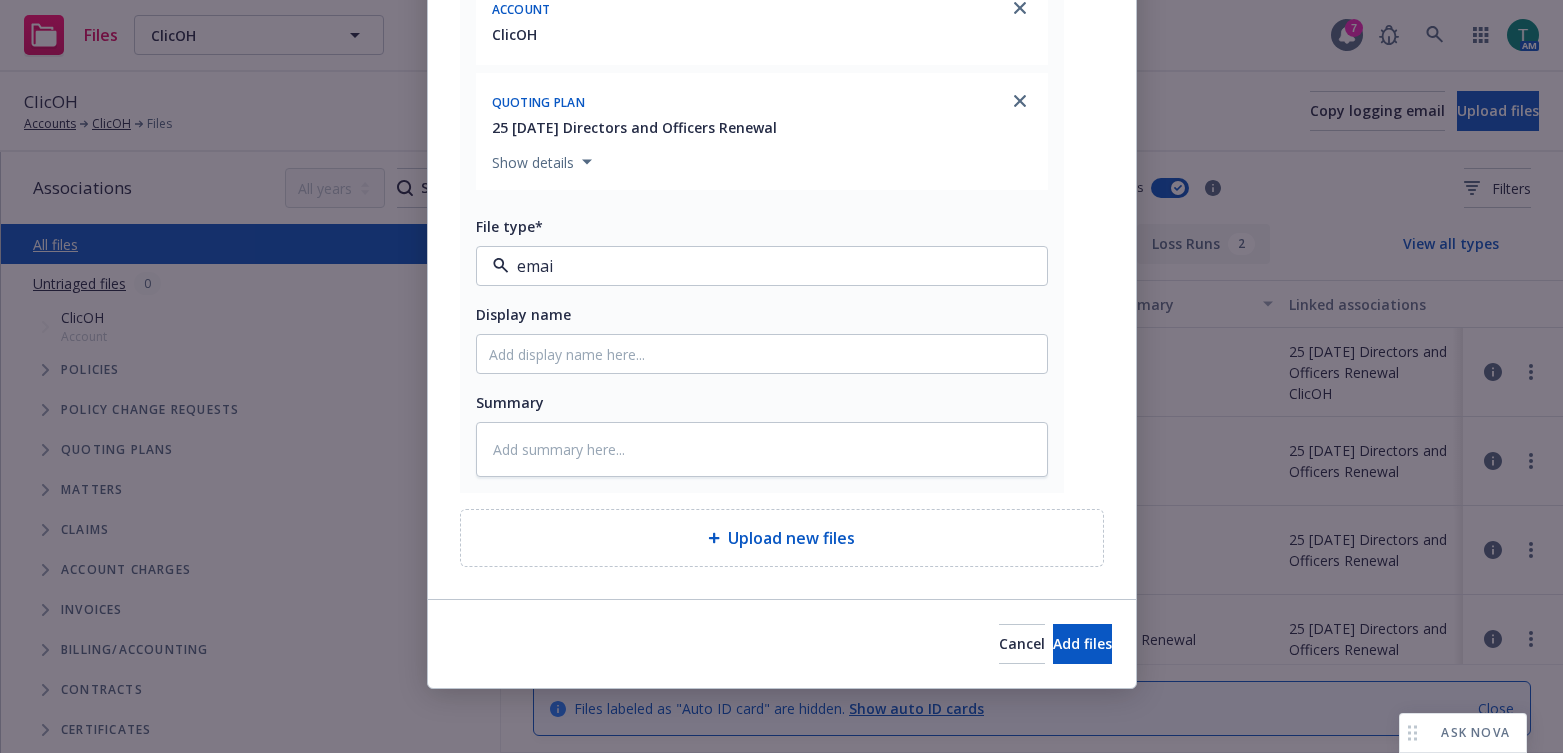 type on "email" 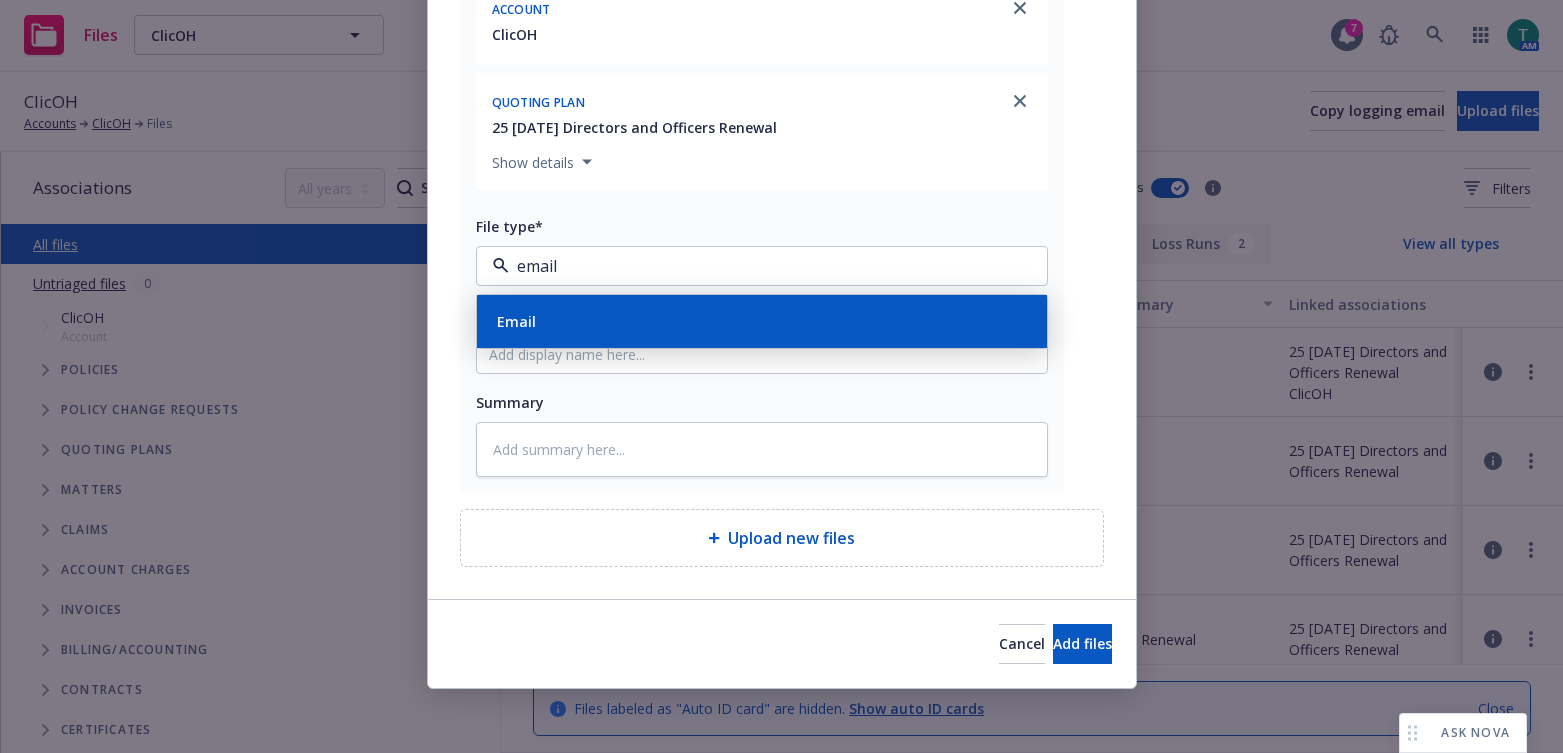 click on "Email" at bounding box center (762, 321) 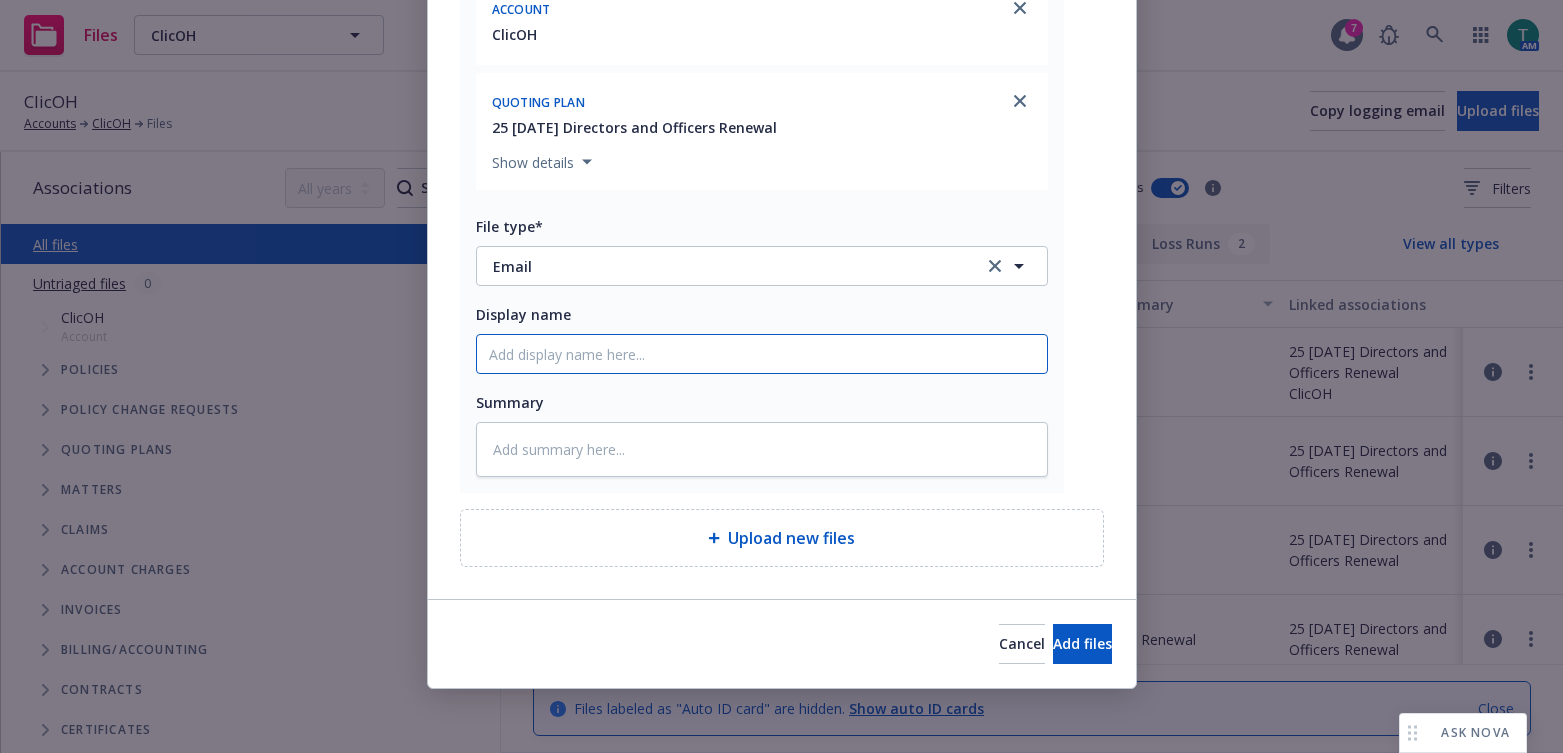 drag, startPoint x: 521, startPoint y: 351, endPoint x: 530, endPoint y: 321, distance: 31.320919 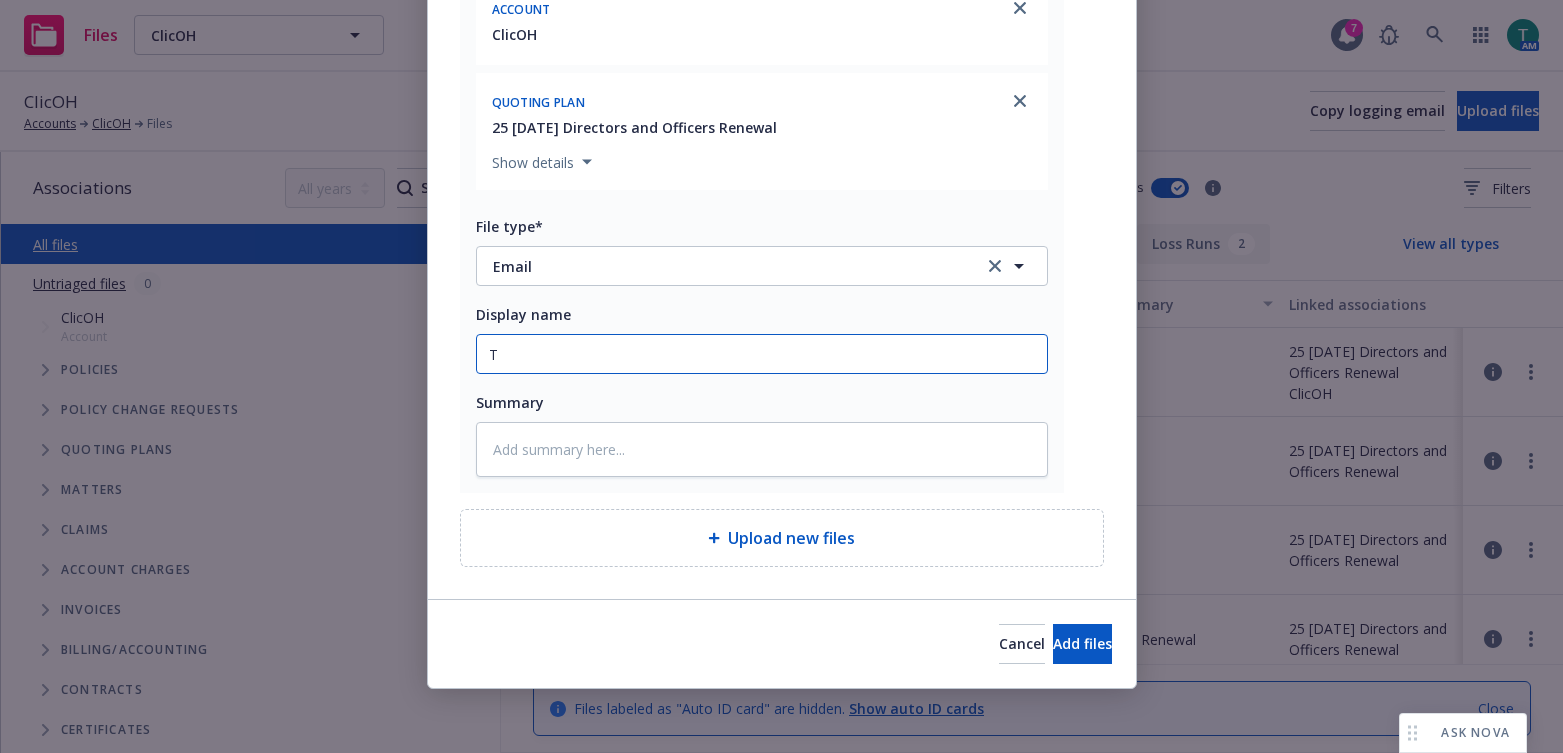 type on "Tu" 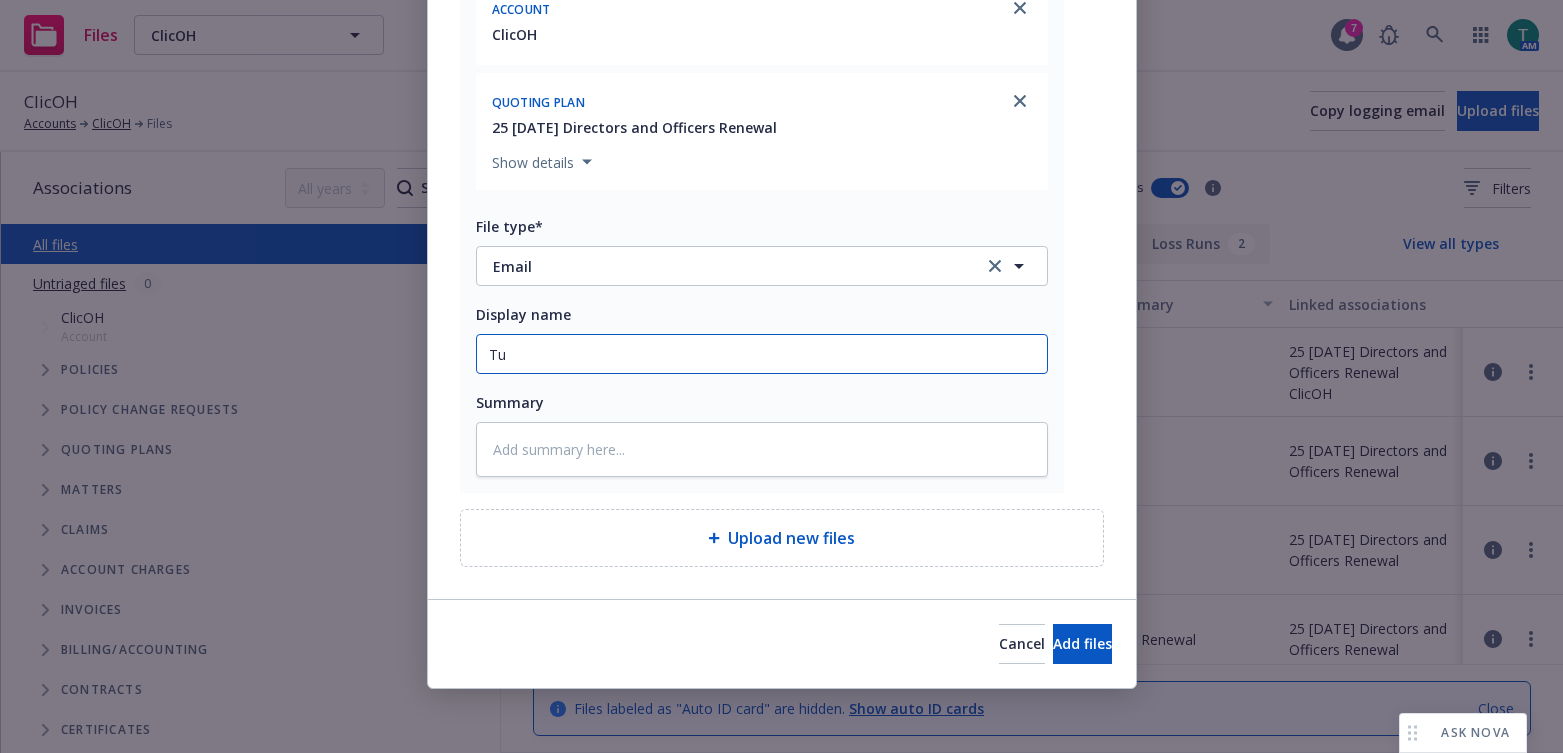 type on "x" 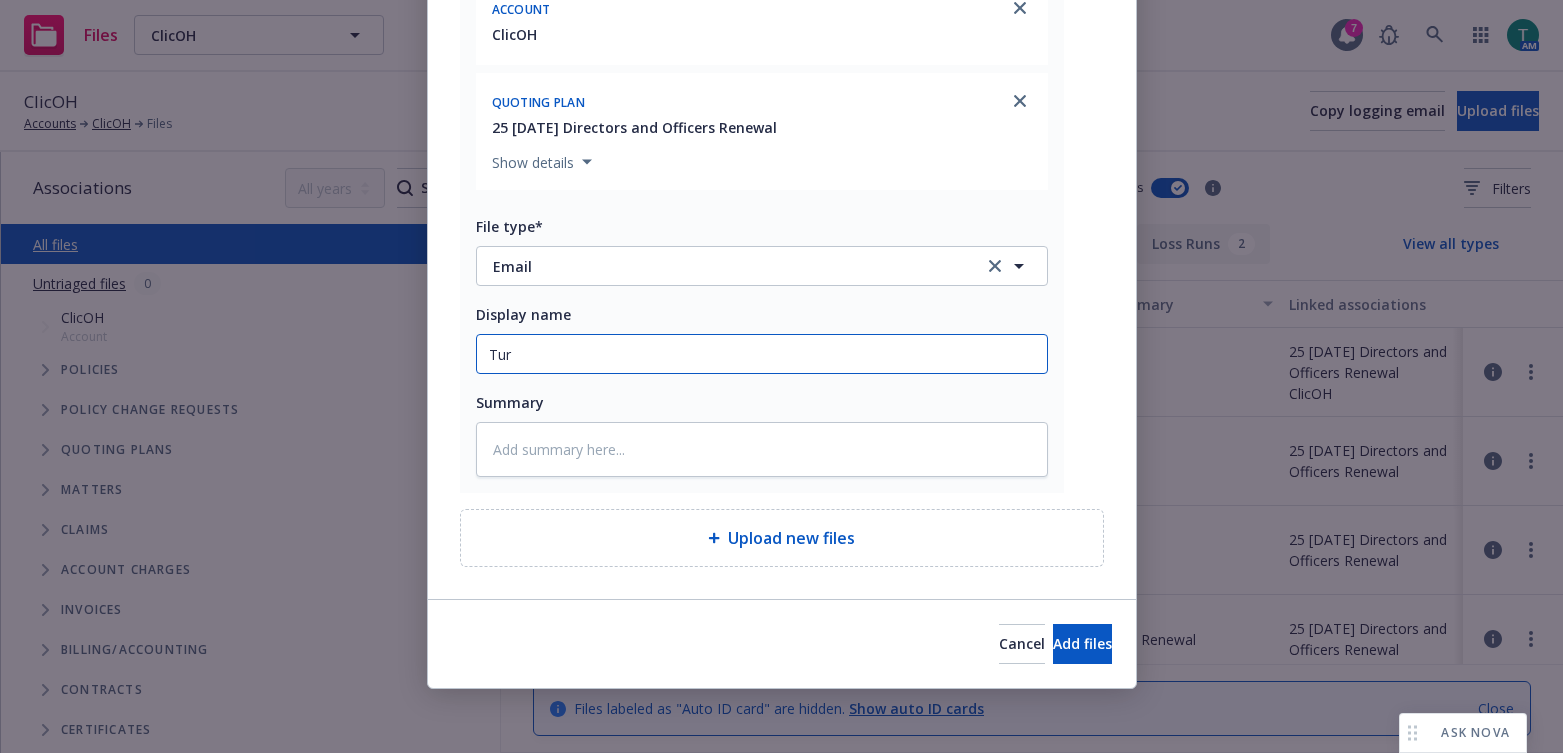 type on "x" 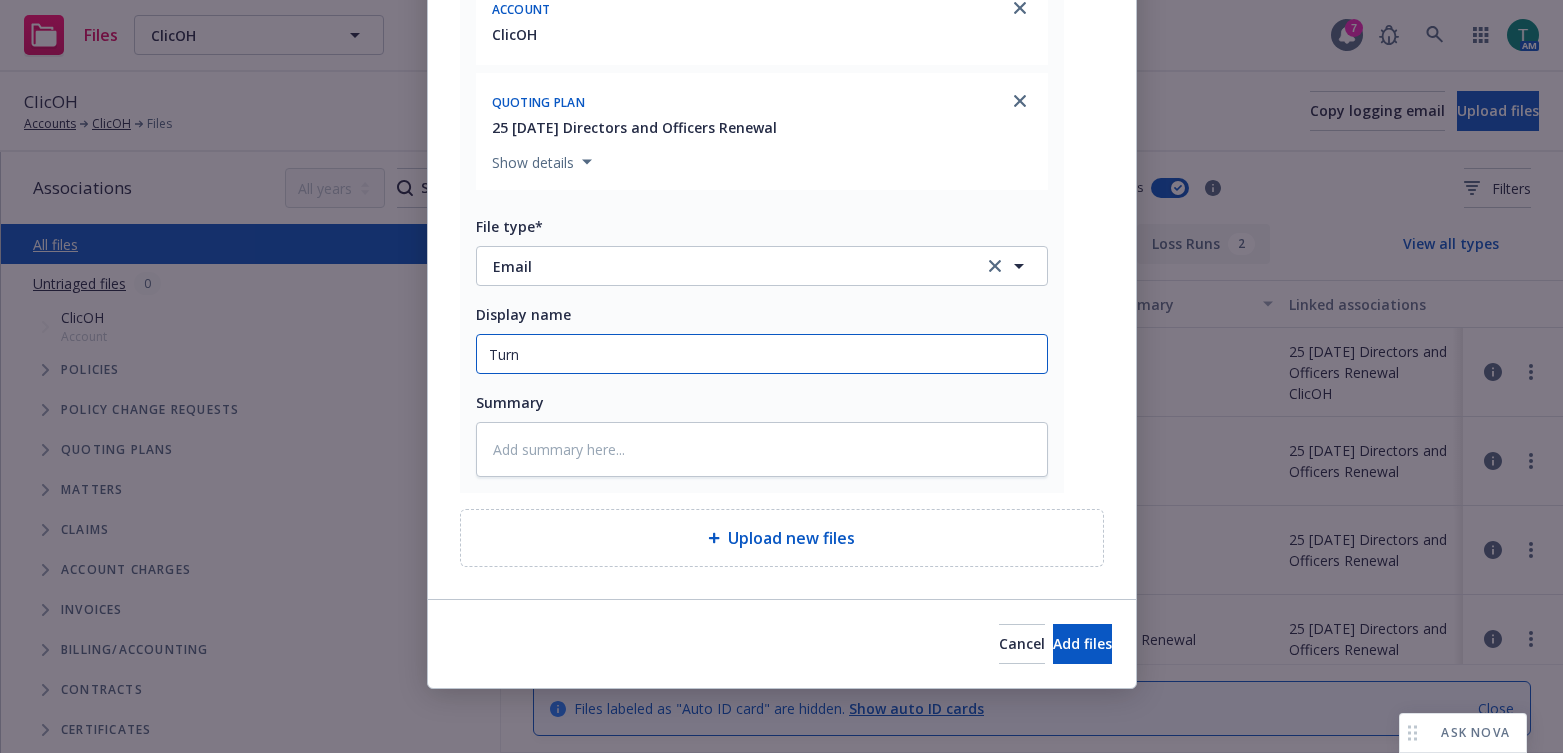 type on "x" 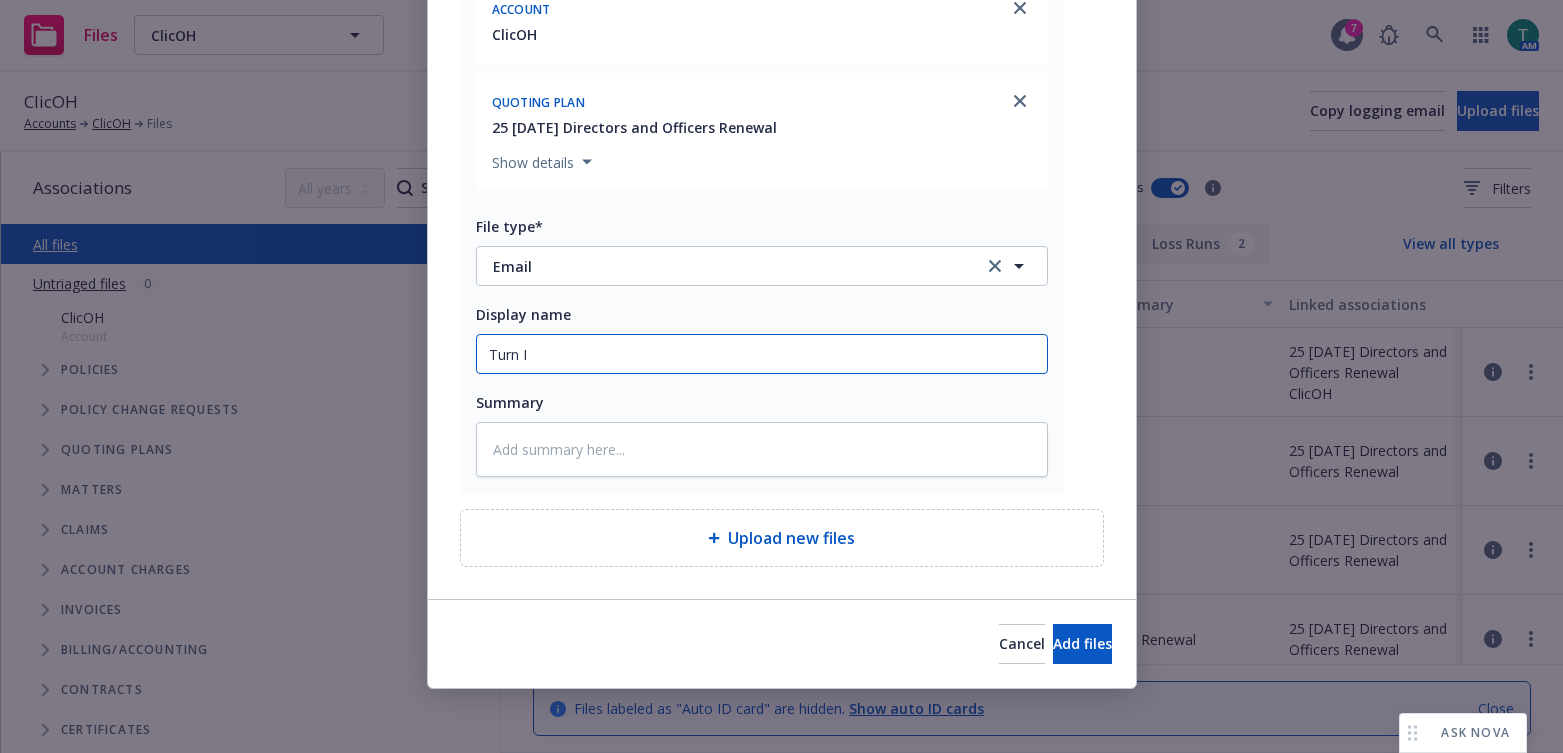 type on "x" 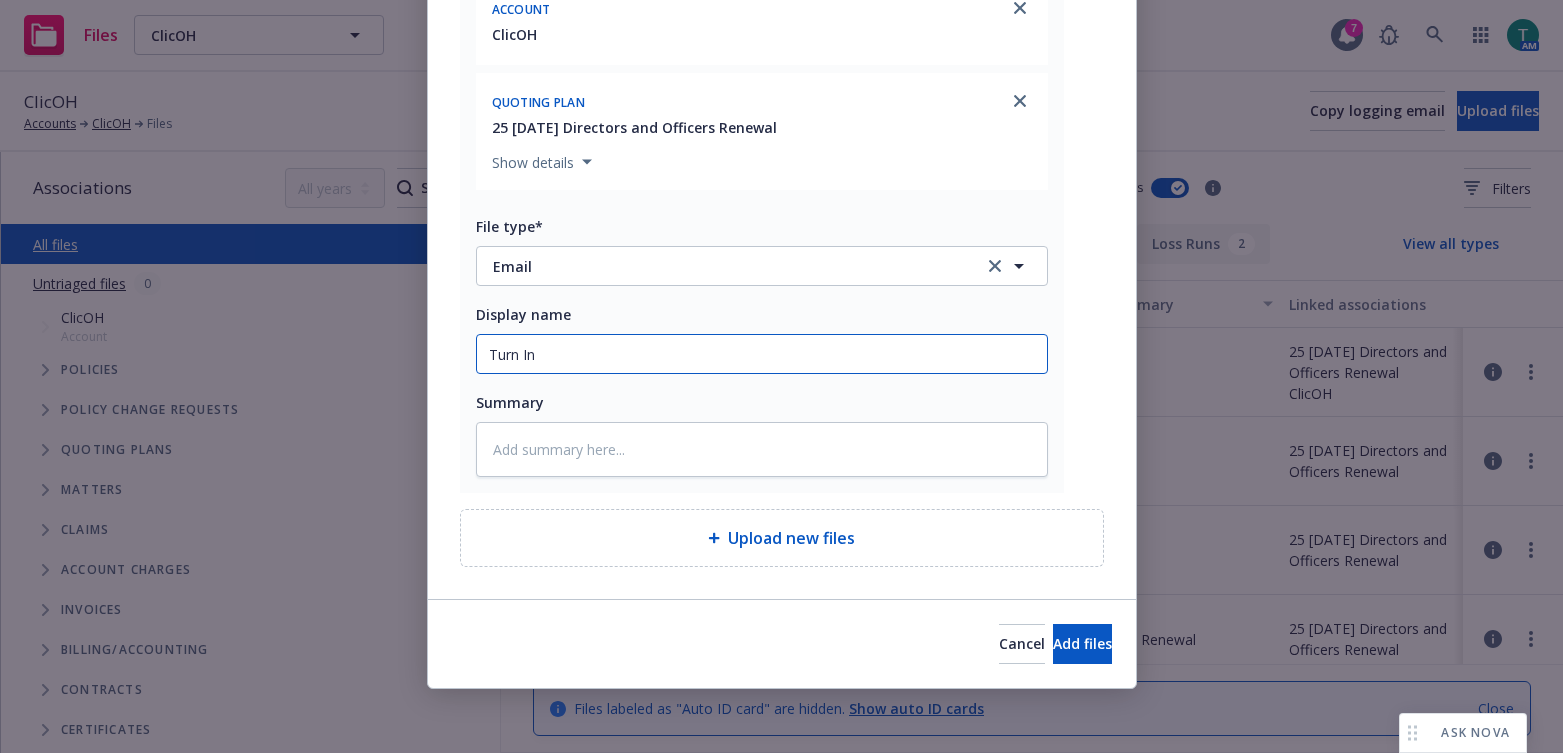 type on "x" 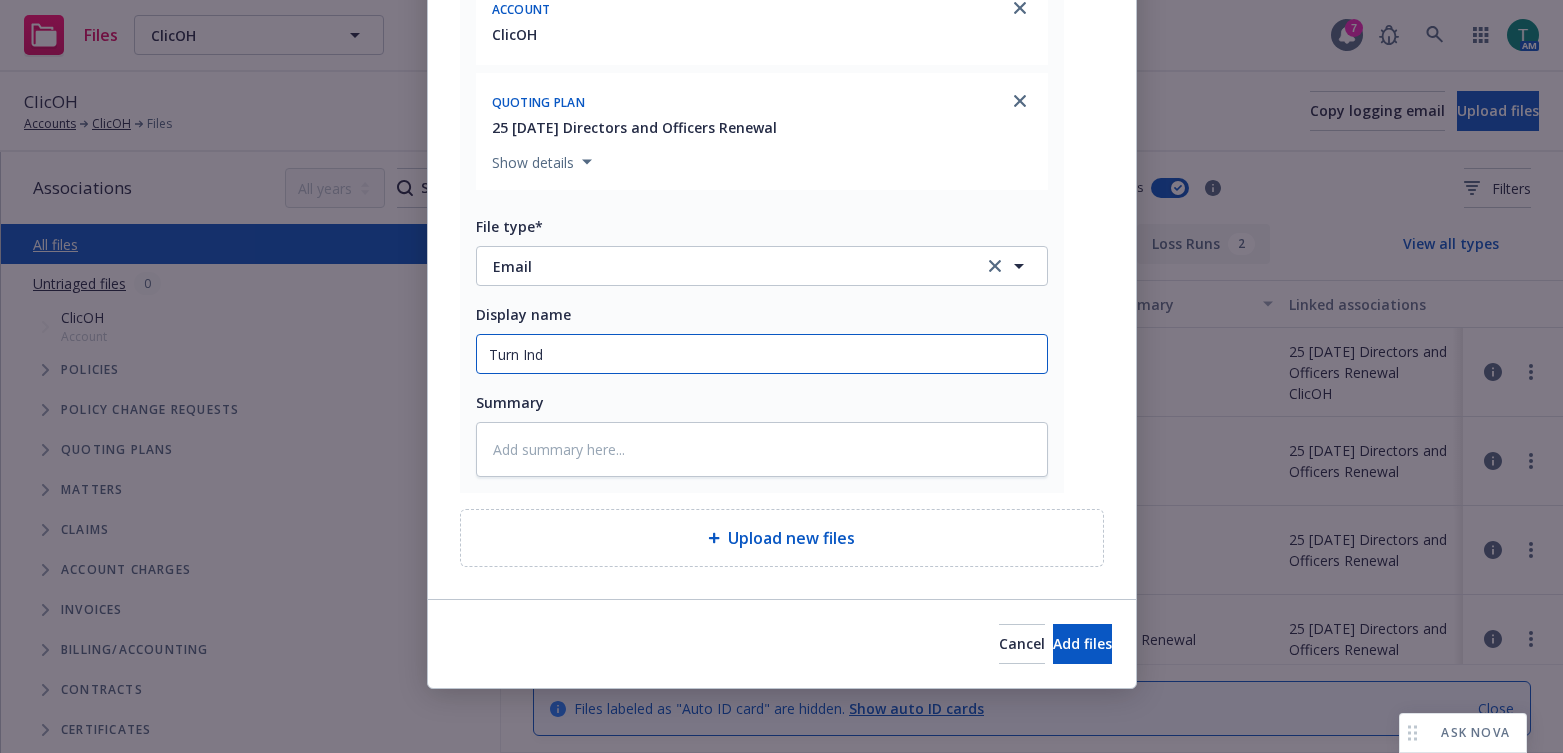 type on "x" 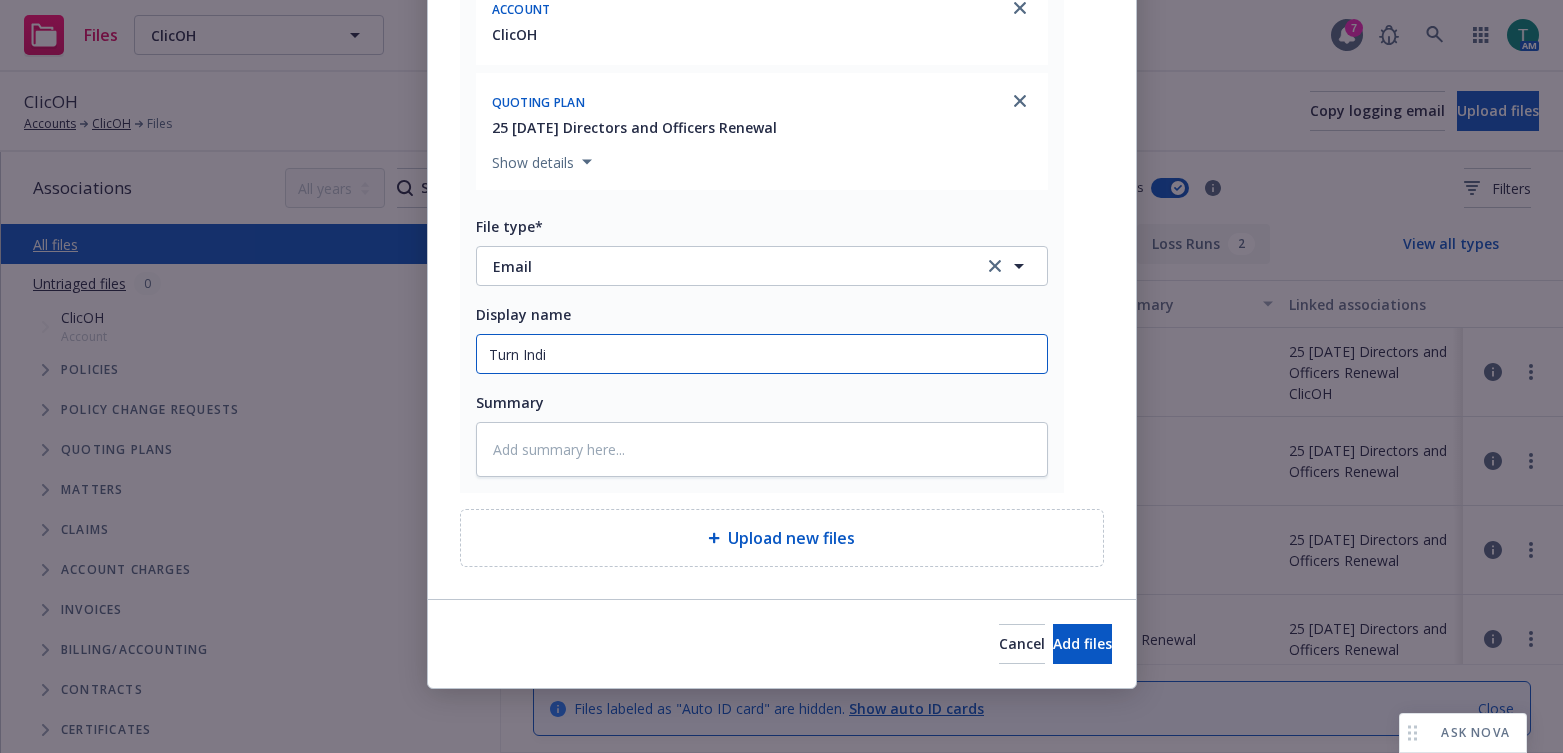 type on "x" 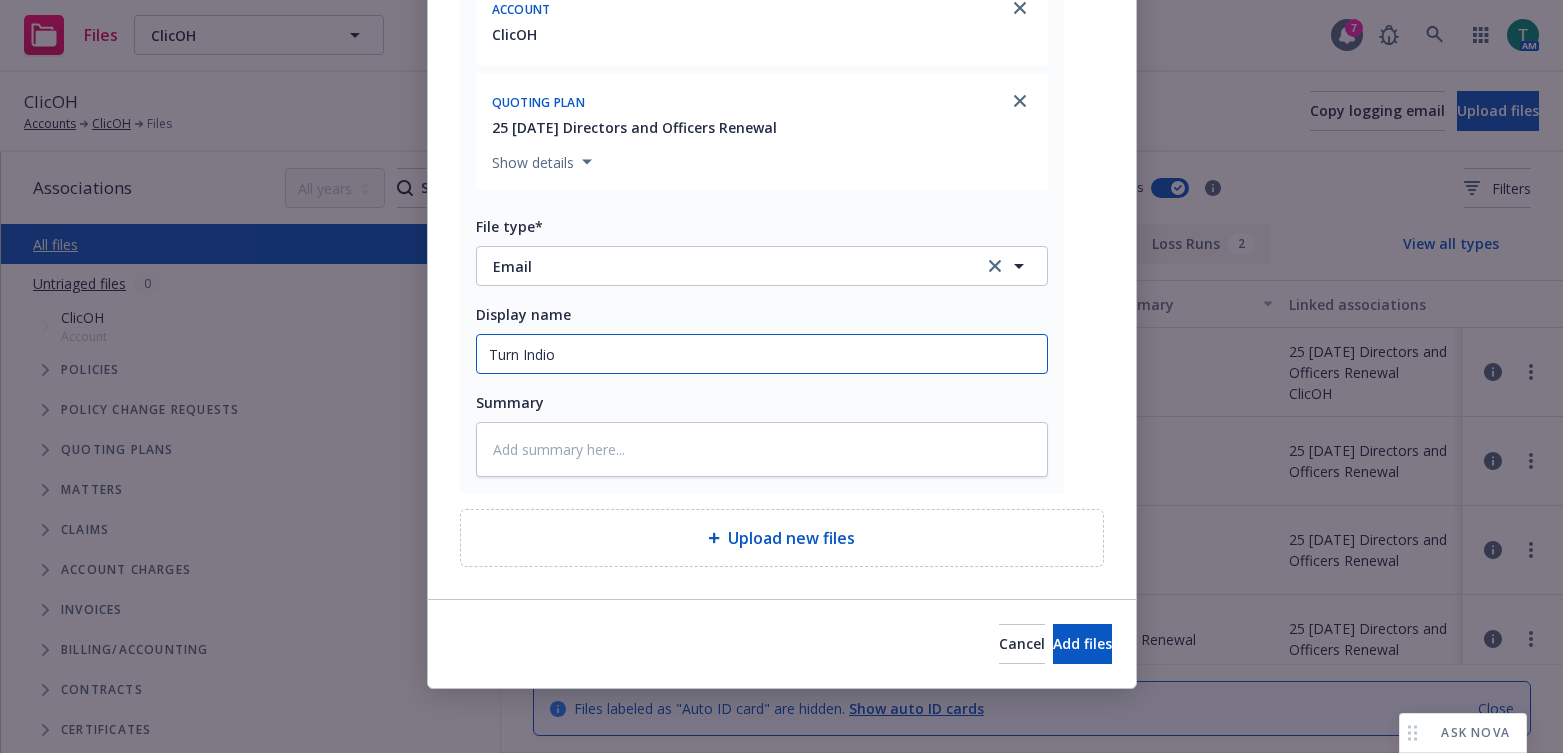 type on "Turn Indio" 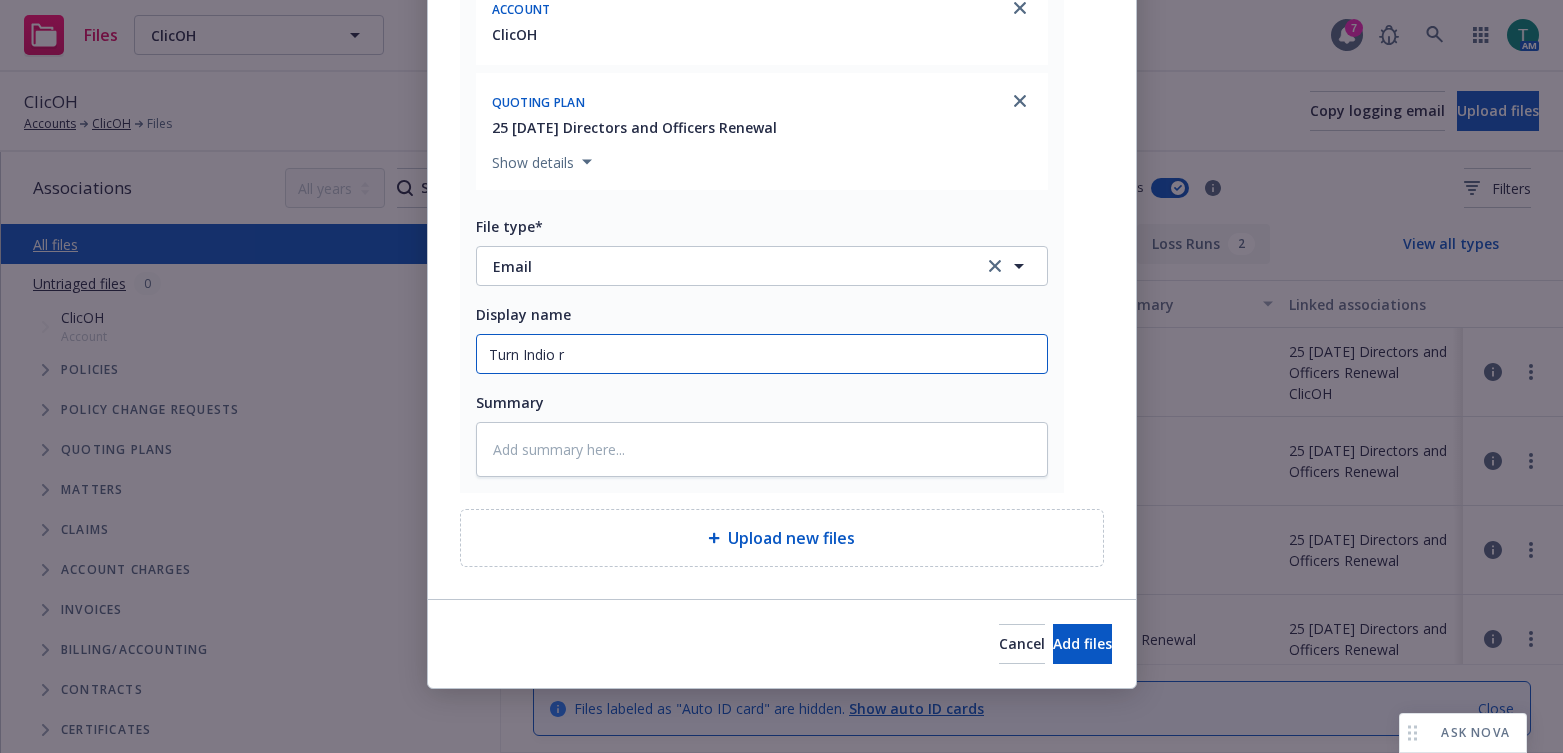 type on "x" 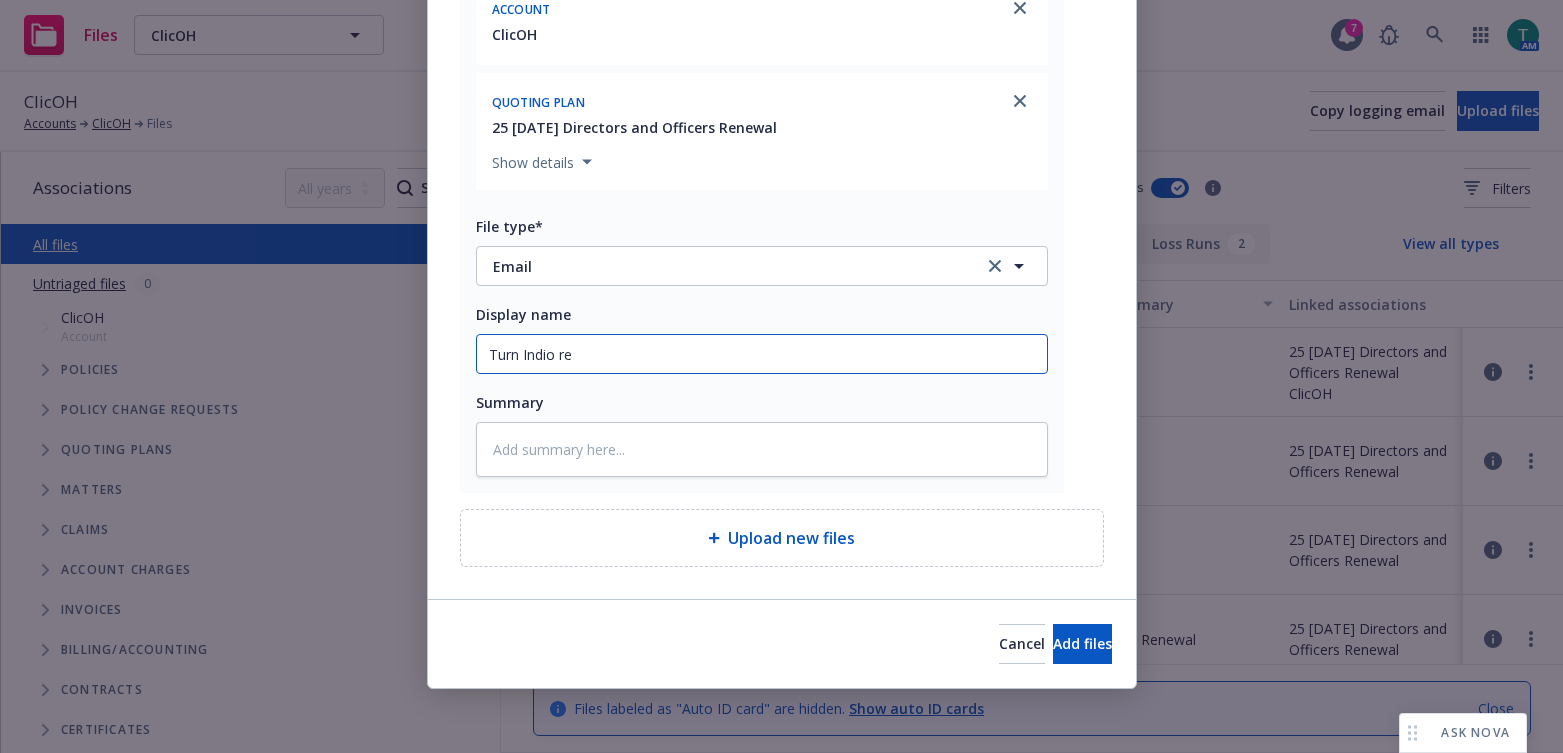 type on "x" 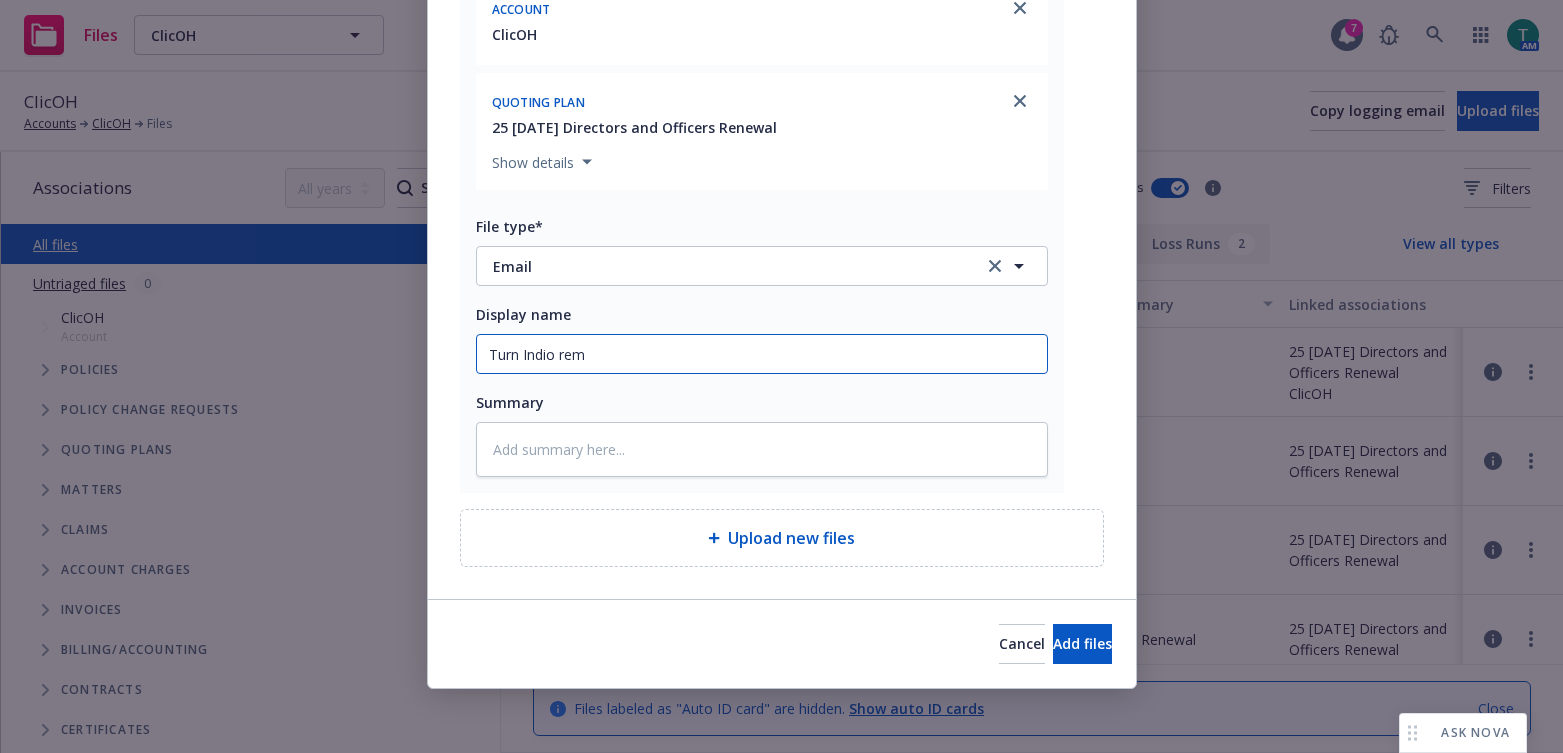 type on "Turn Indio remi" 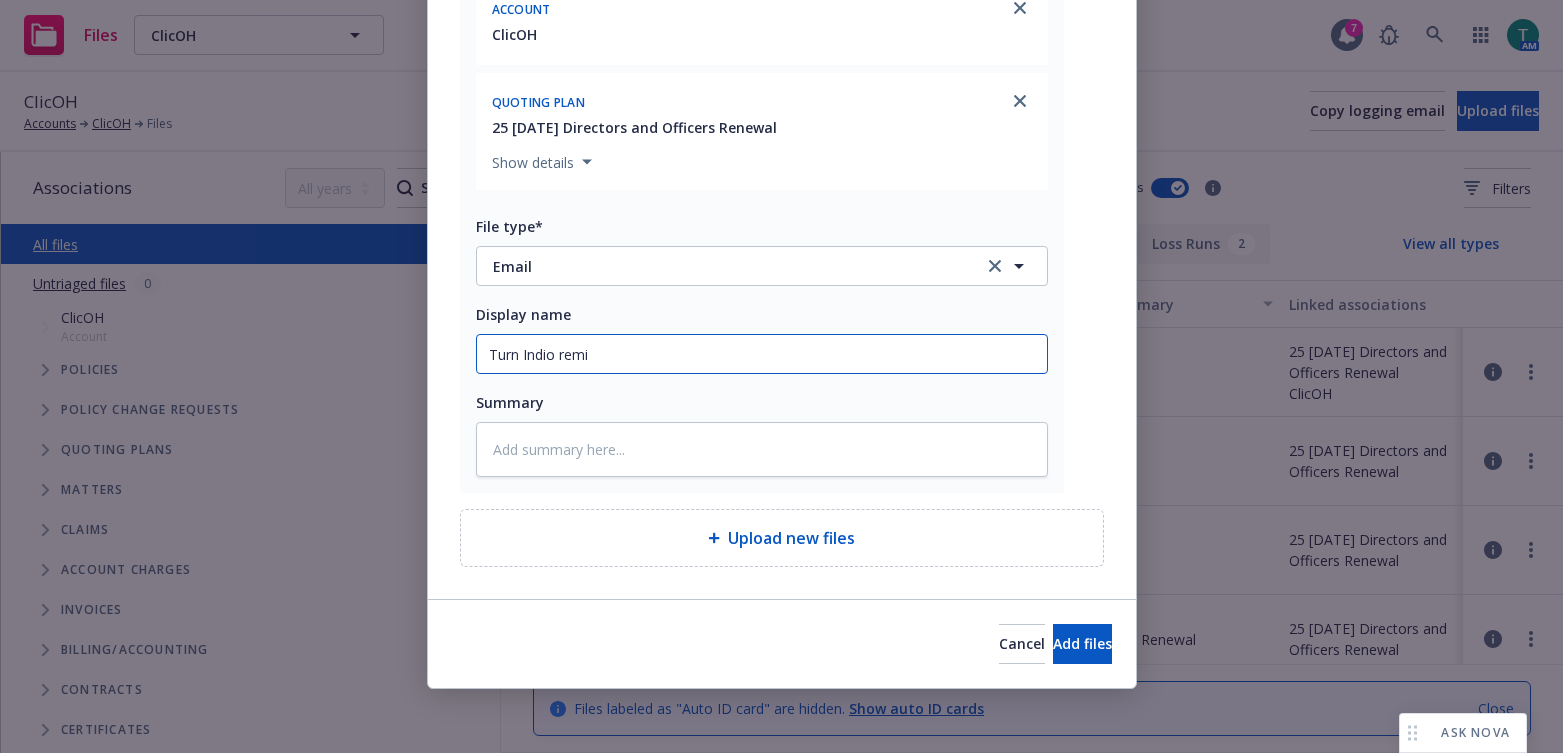 type on "x" 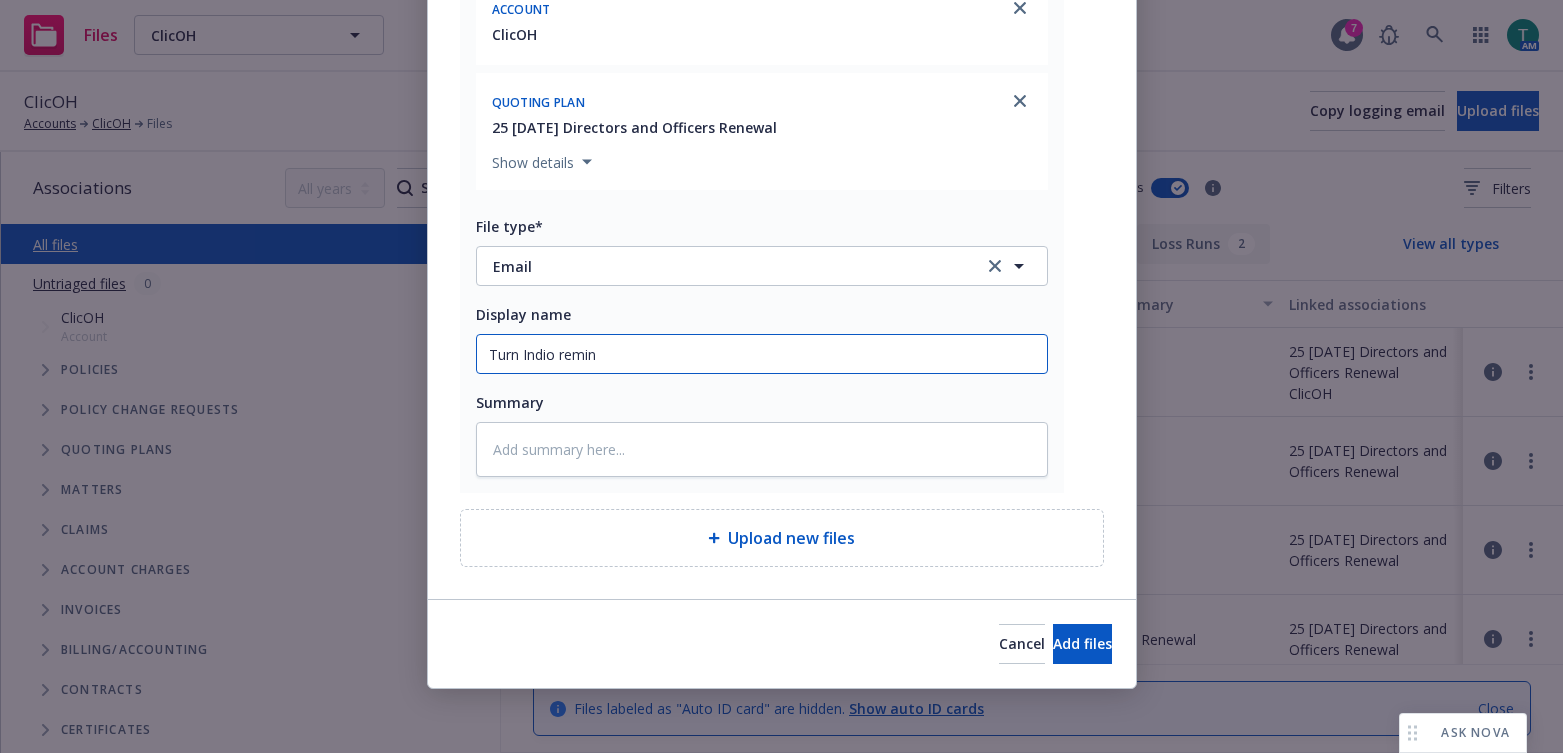 type on "x" 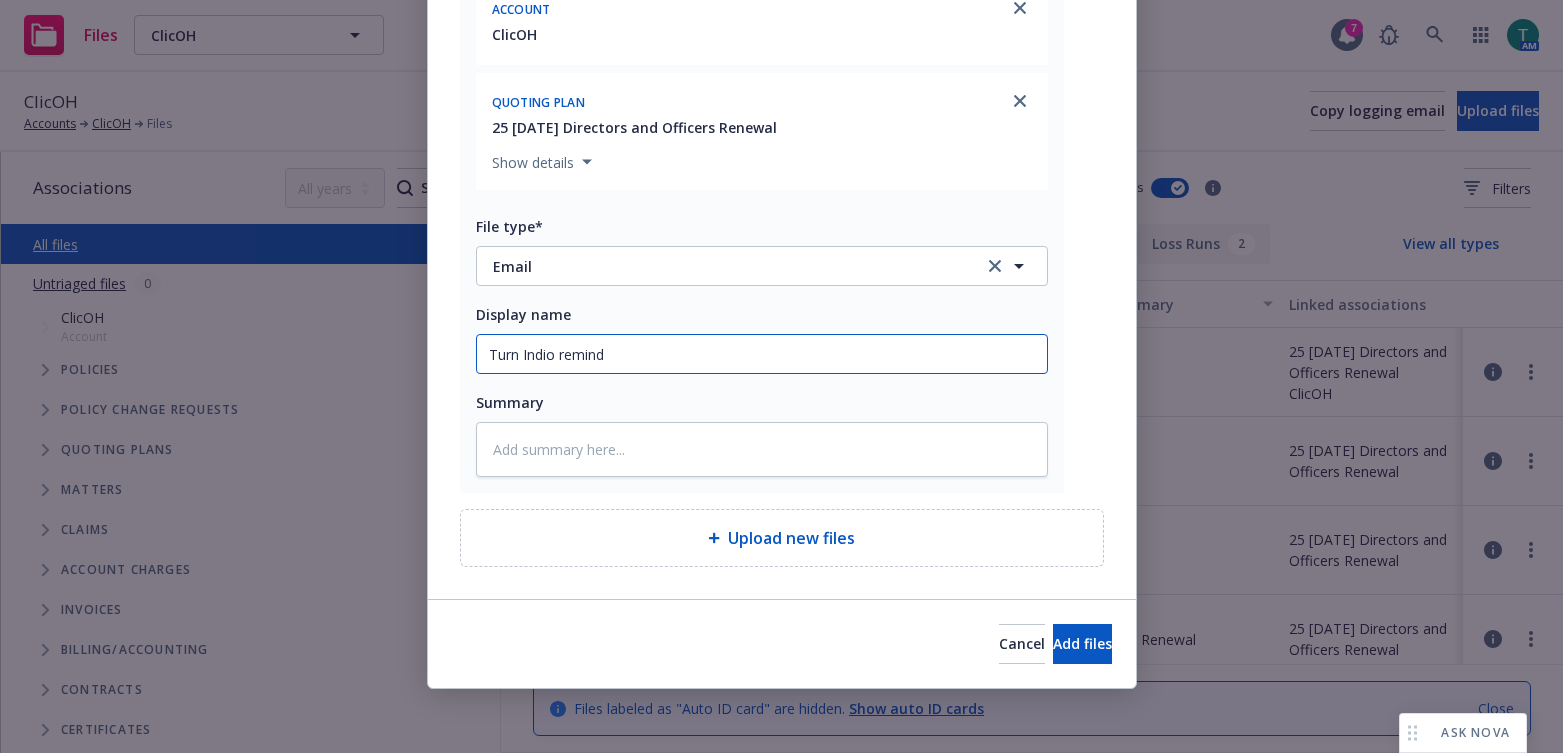 type on "x" 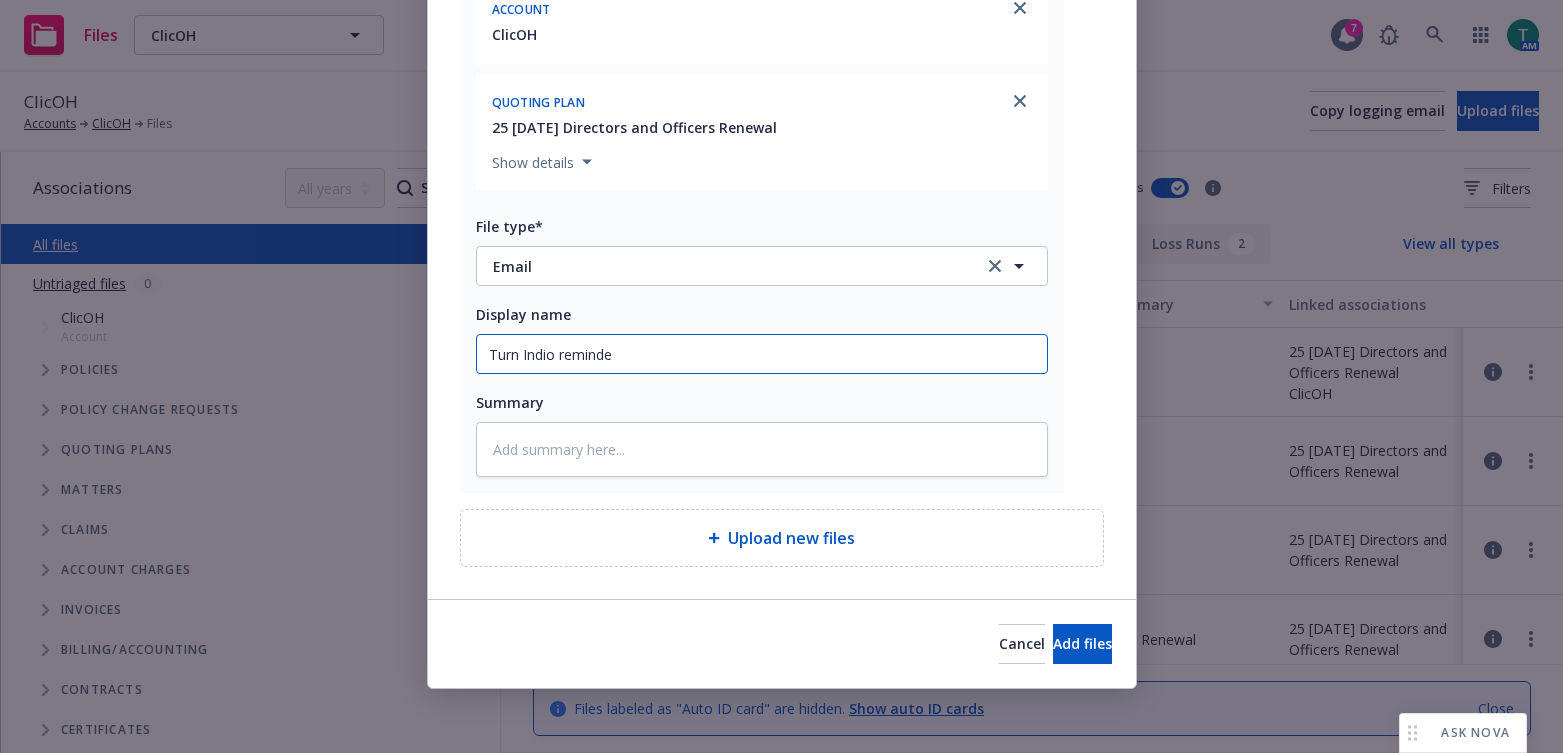 type on "x" 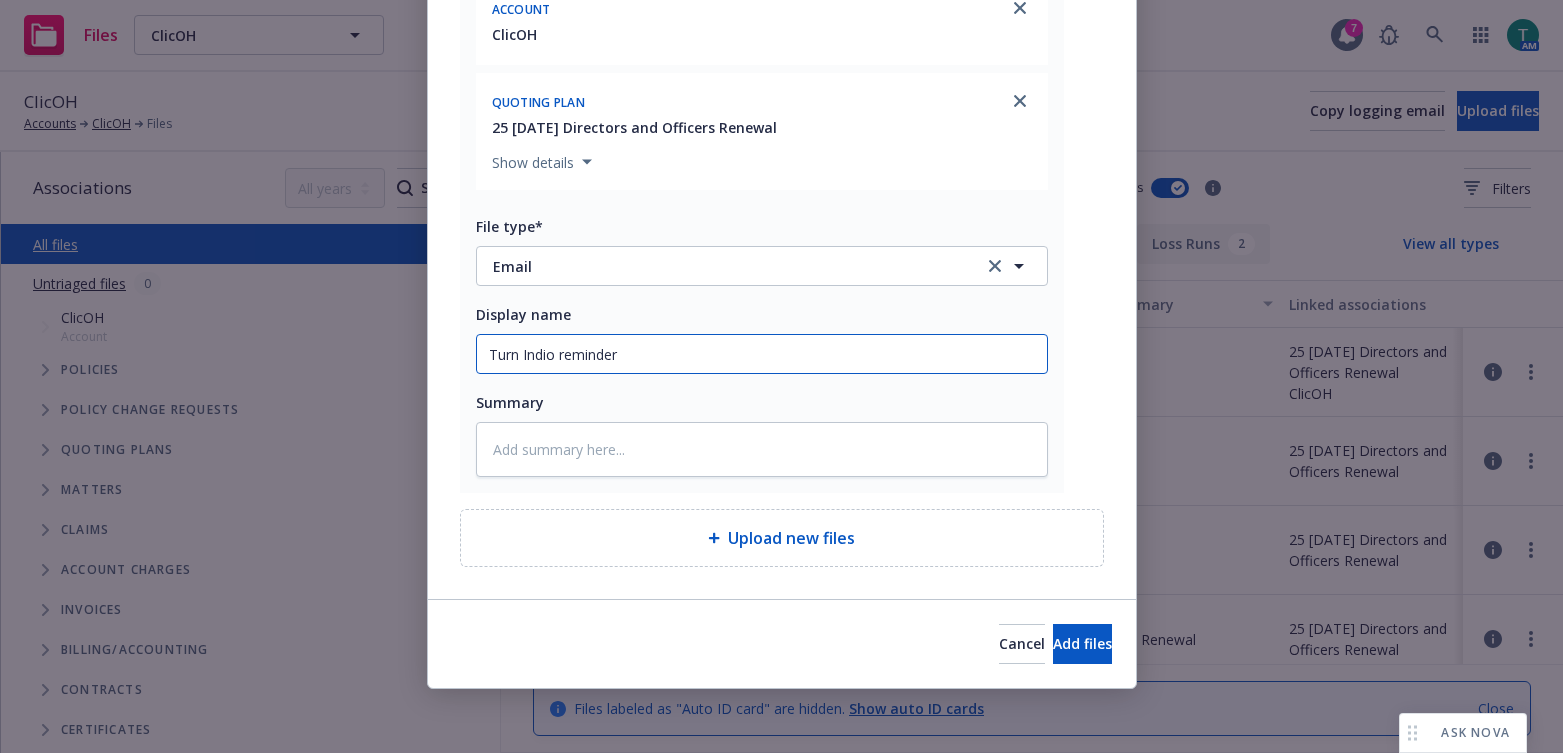 type on "x" 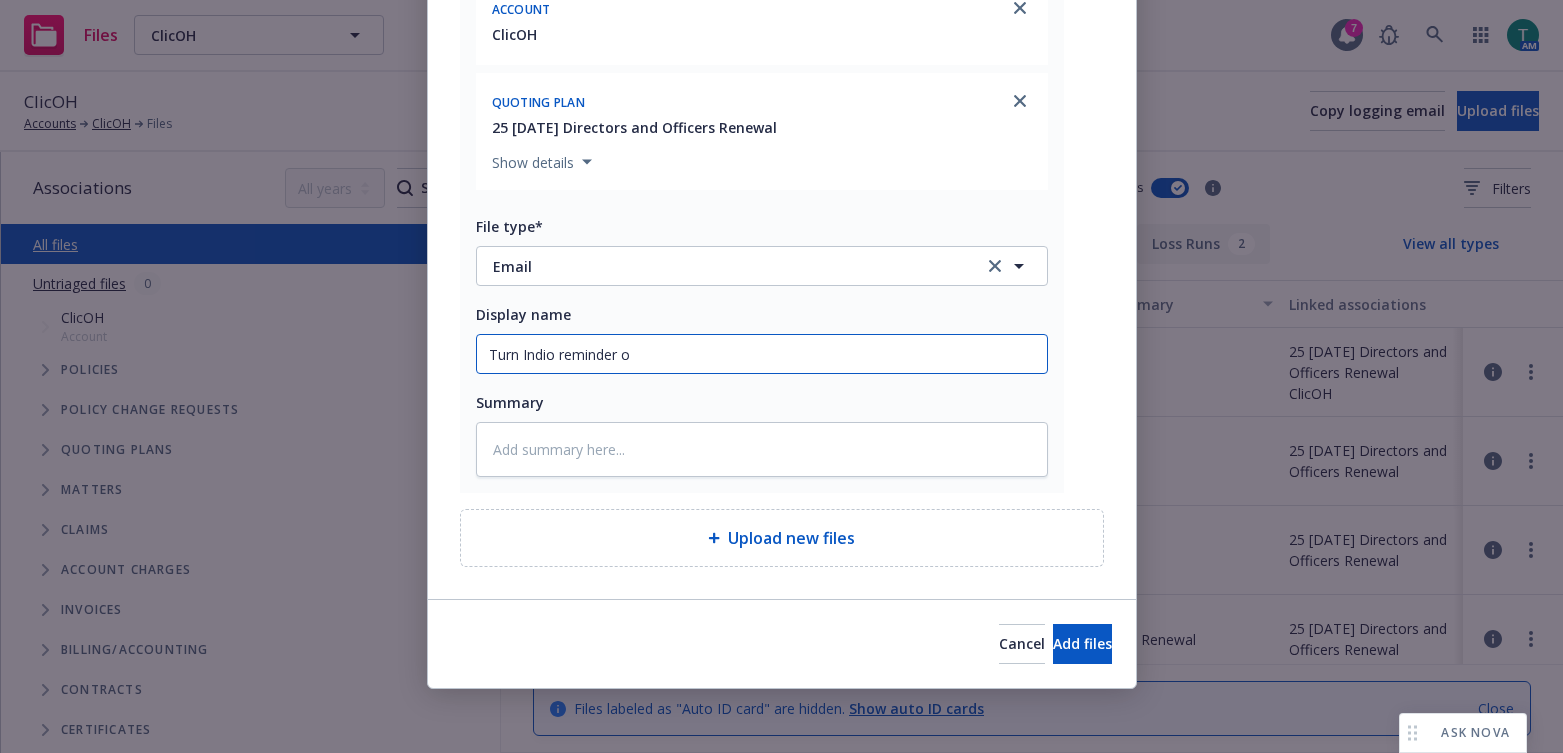 type on "x" 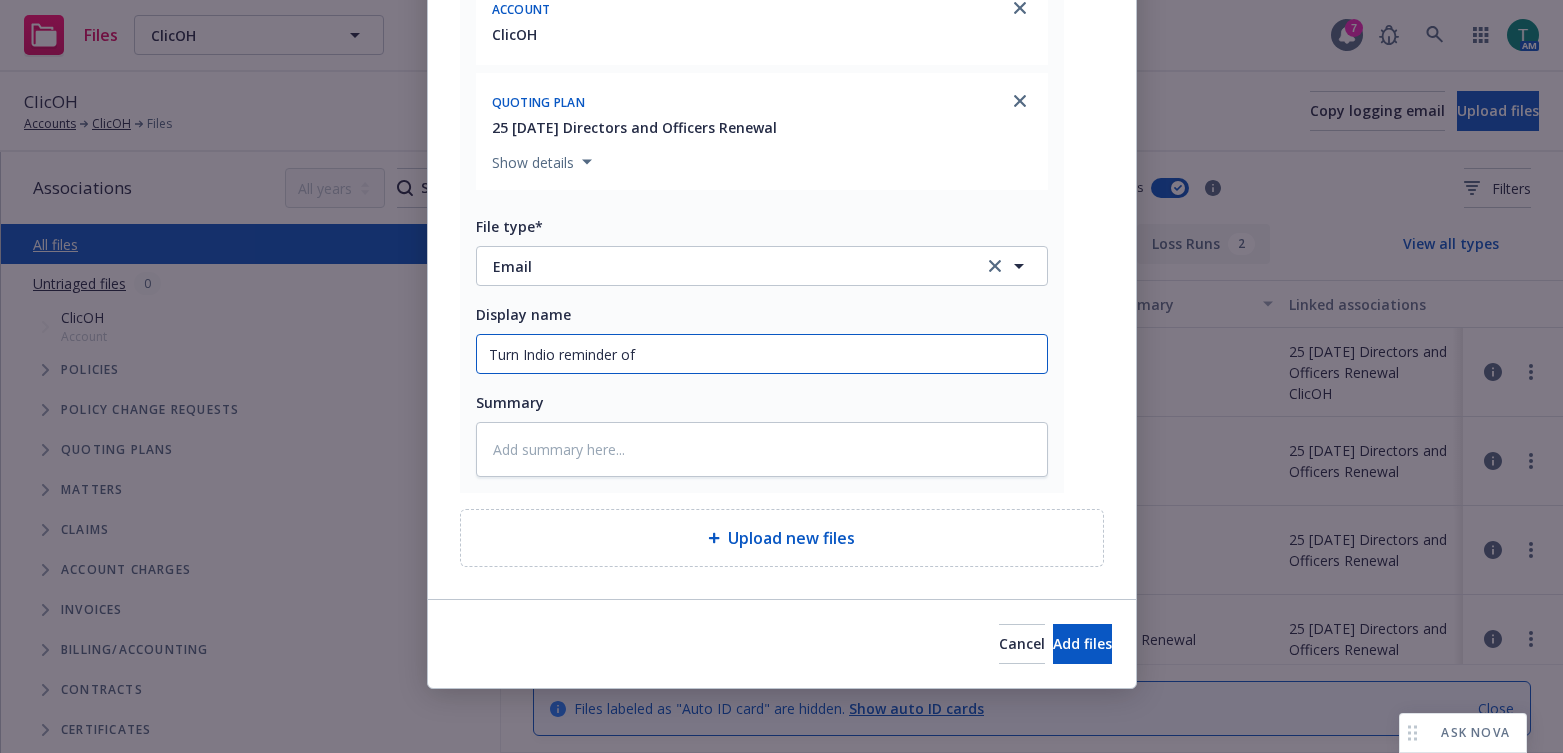 type on "x" 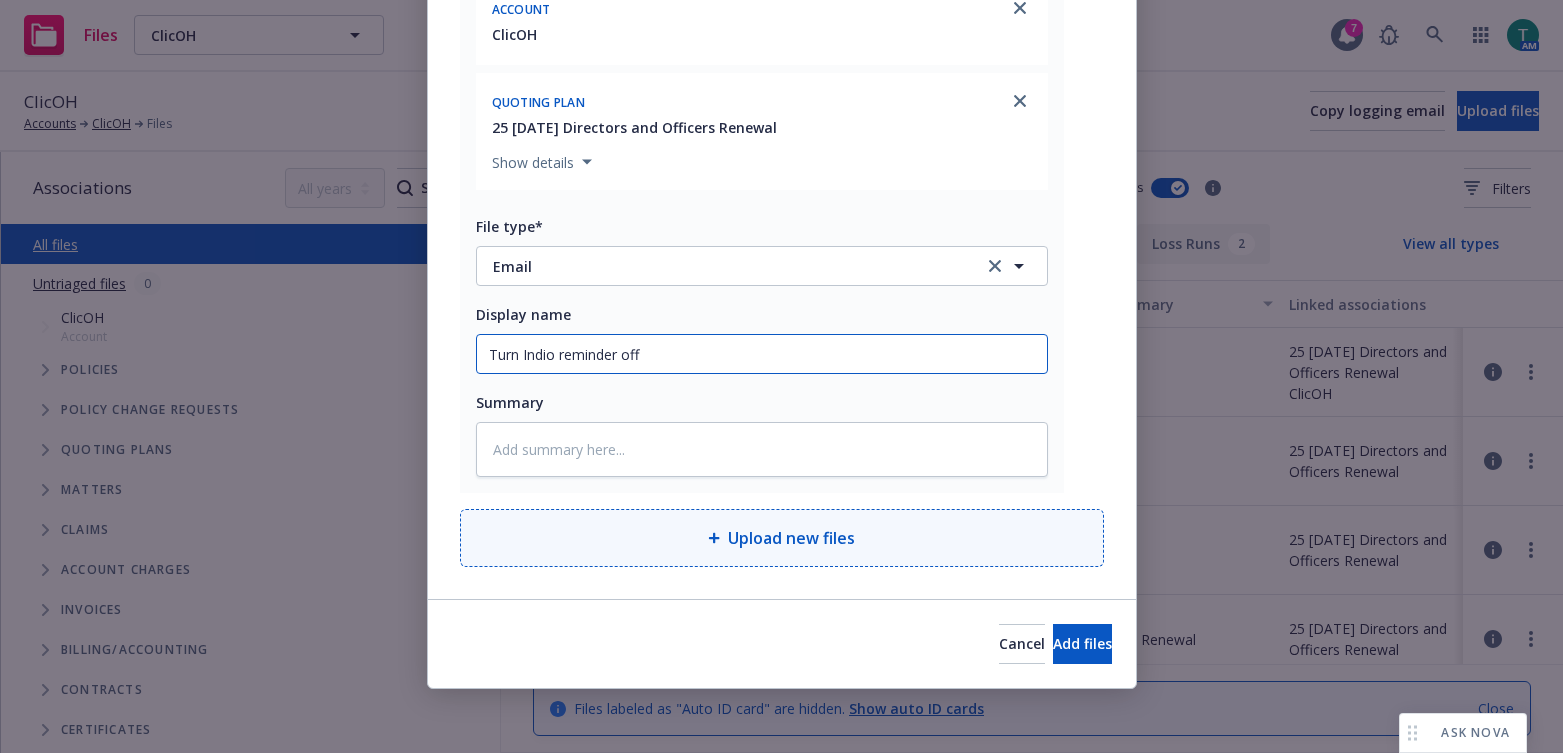 type on "x" 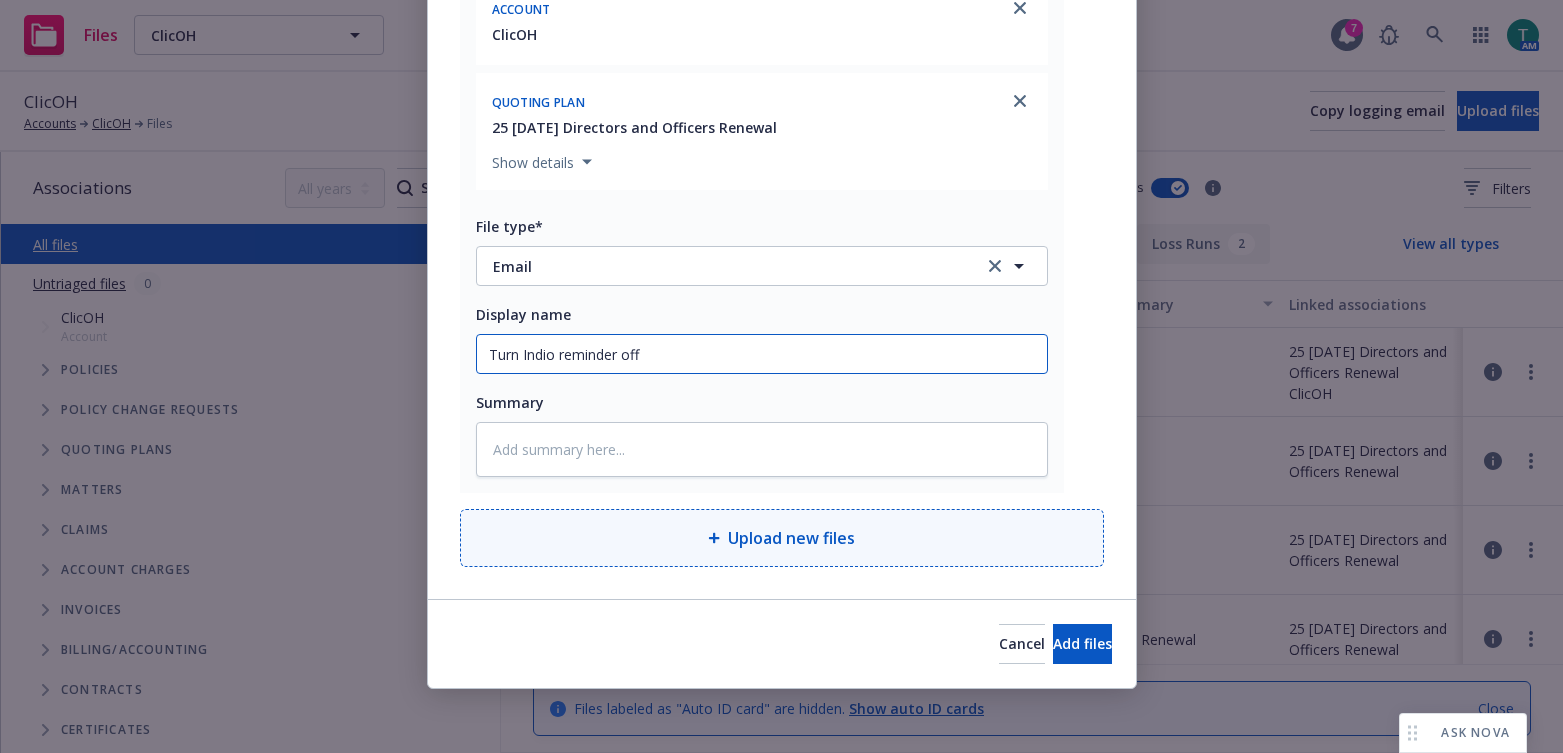 type on "Turn Indio reminder off" 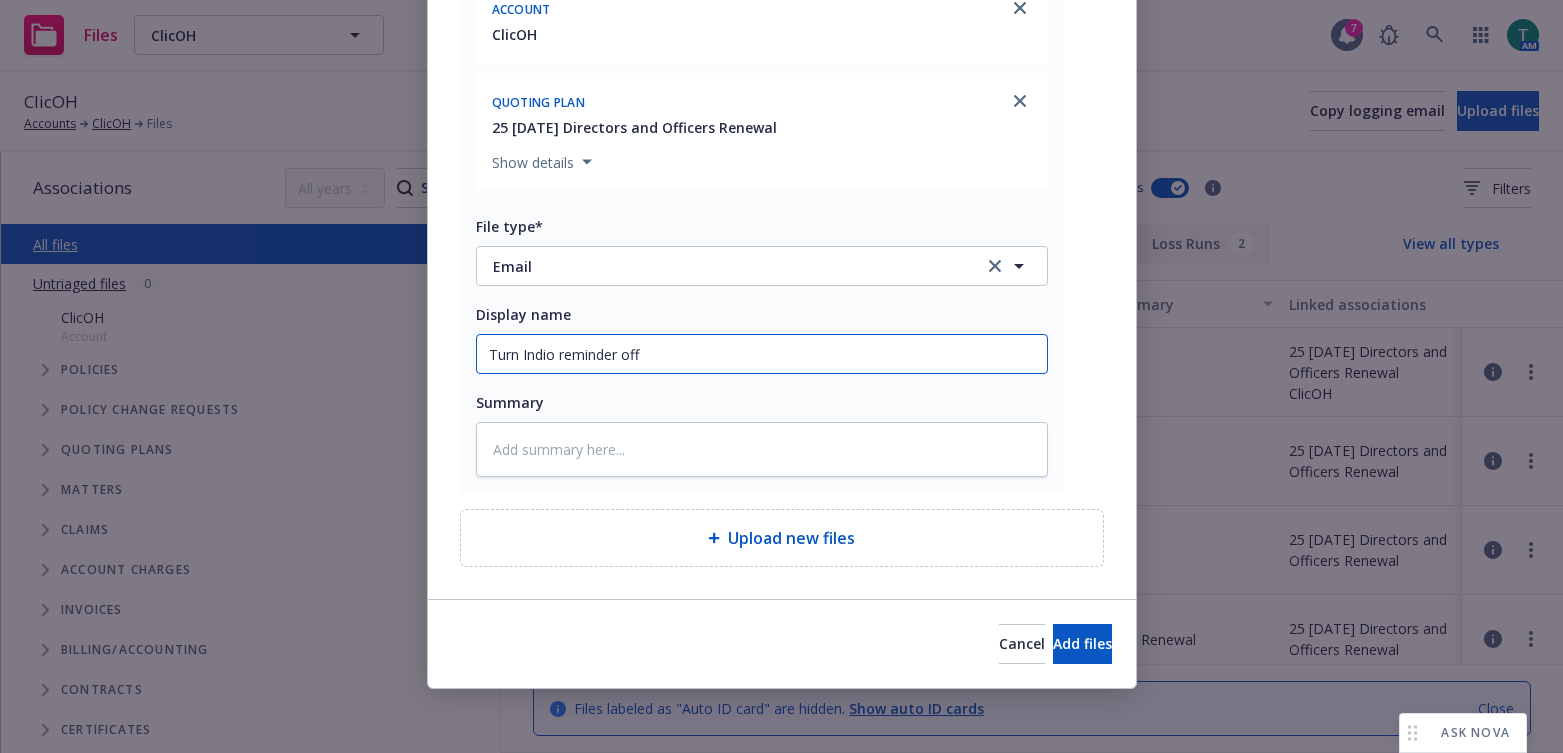 type on "x" 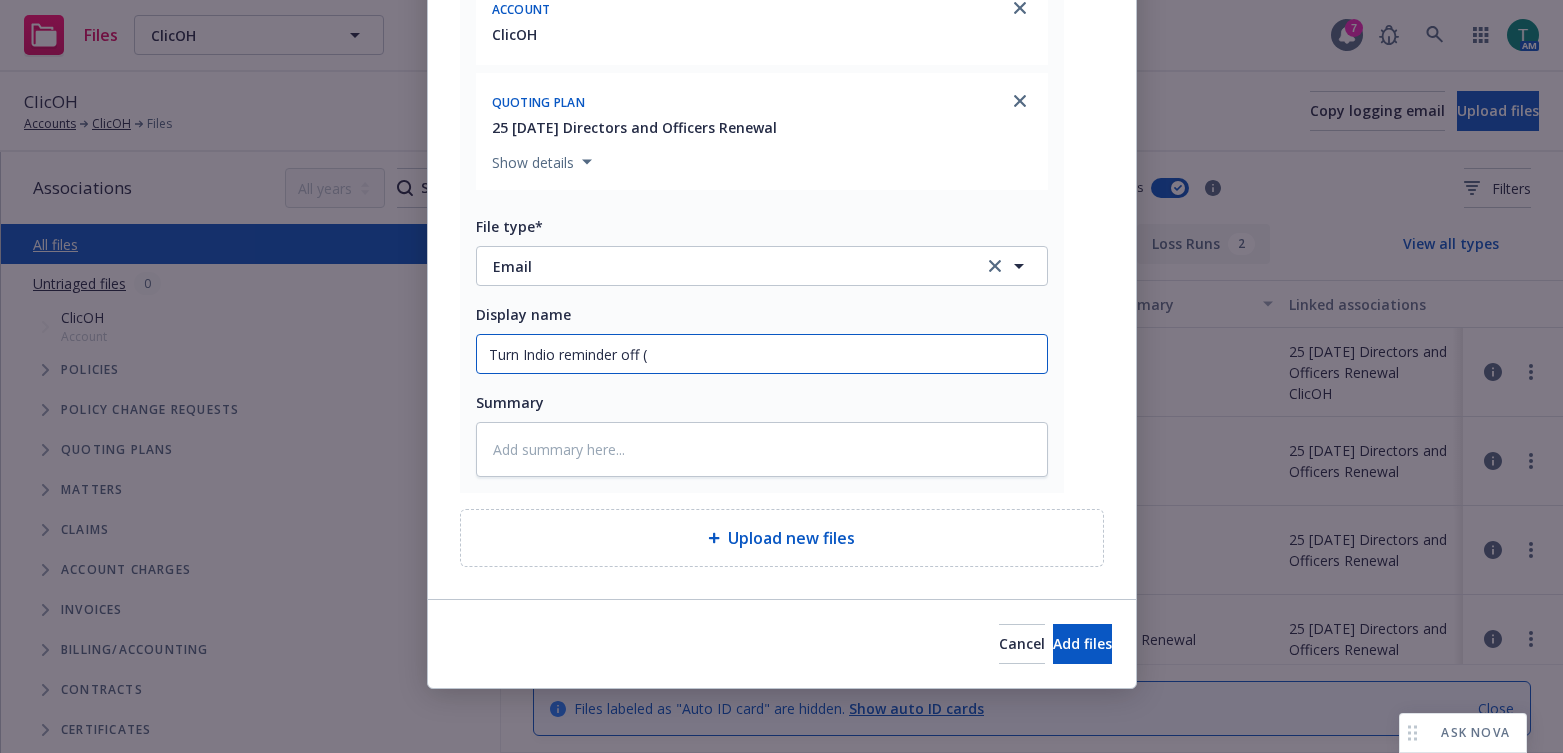 type on "x" 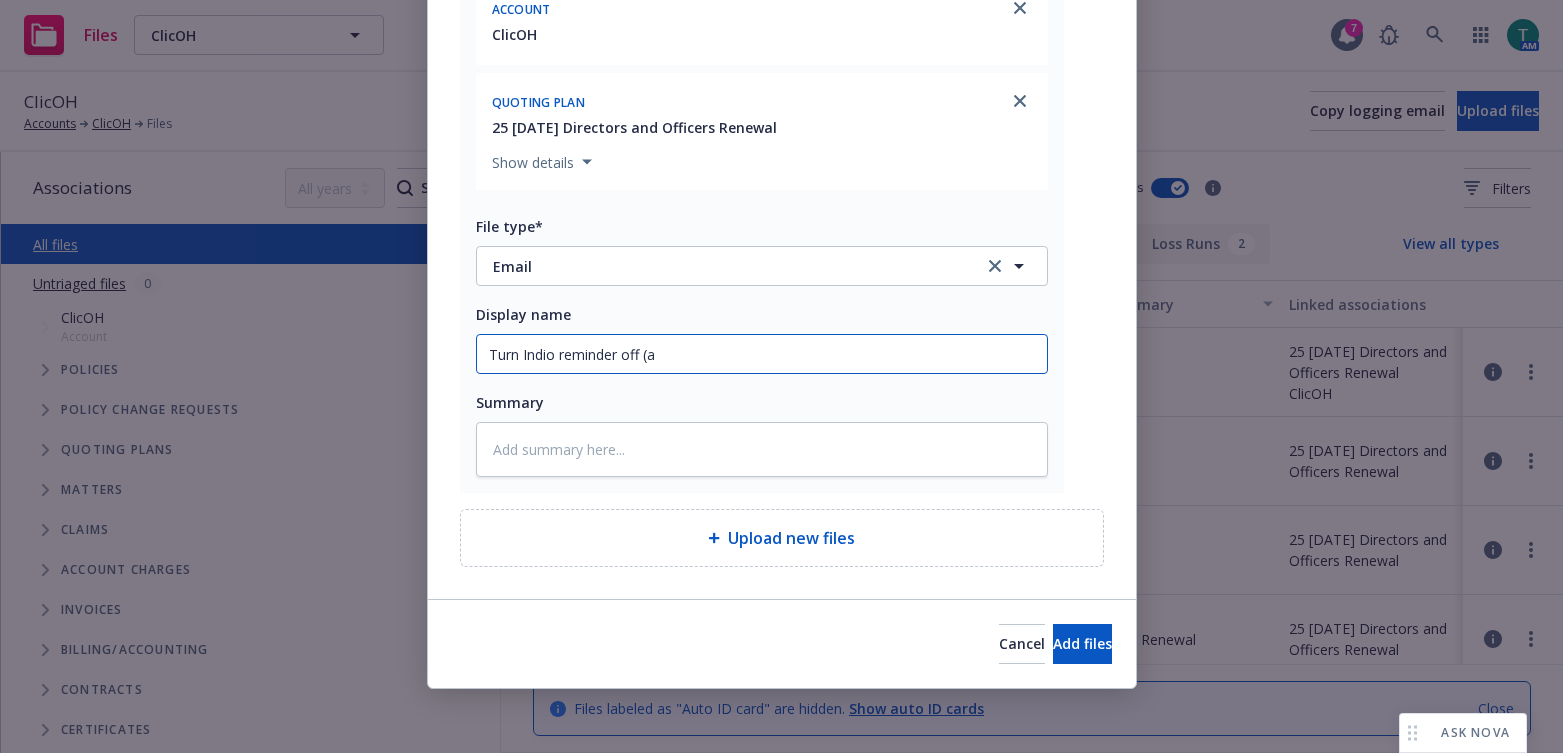 type on "x" 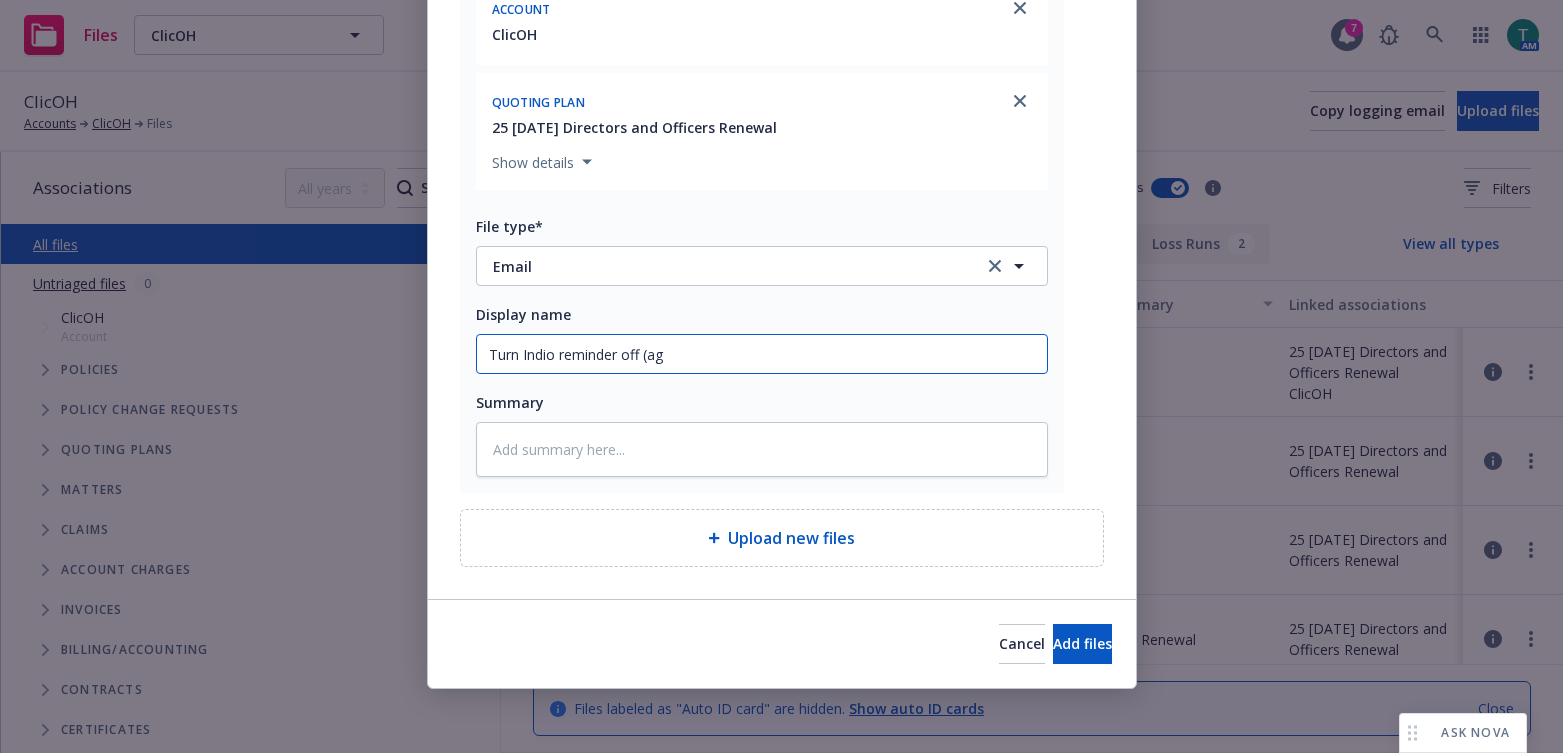 type on "x" 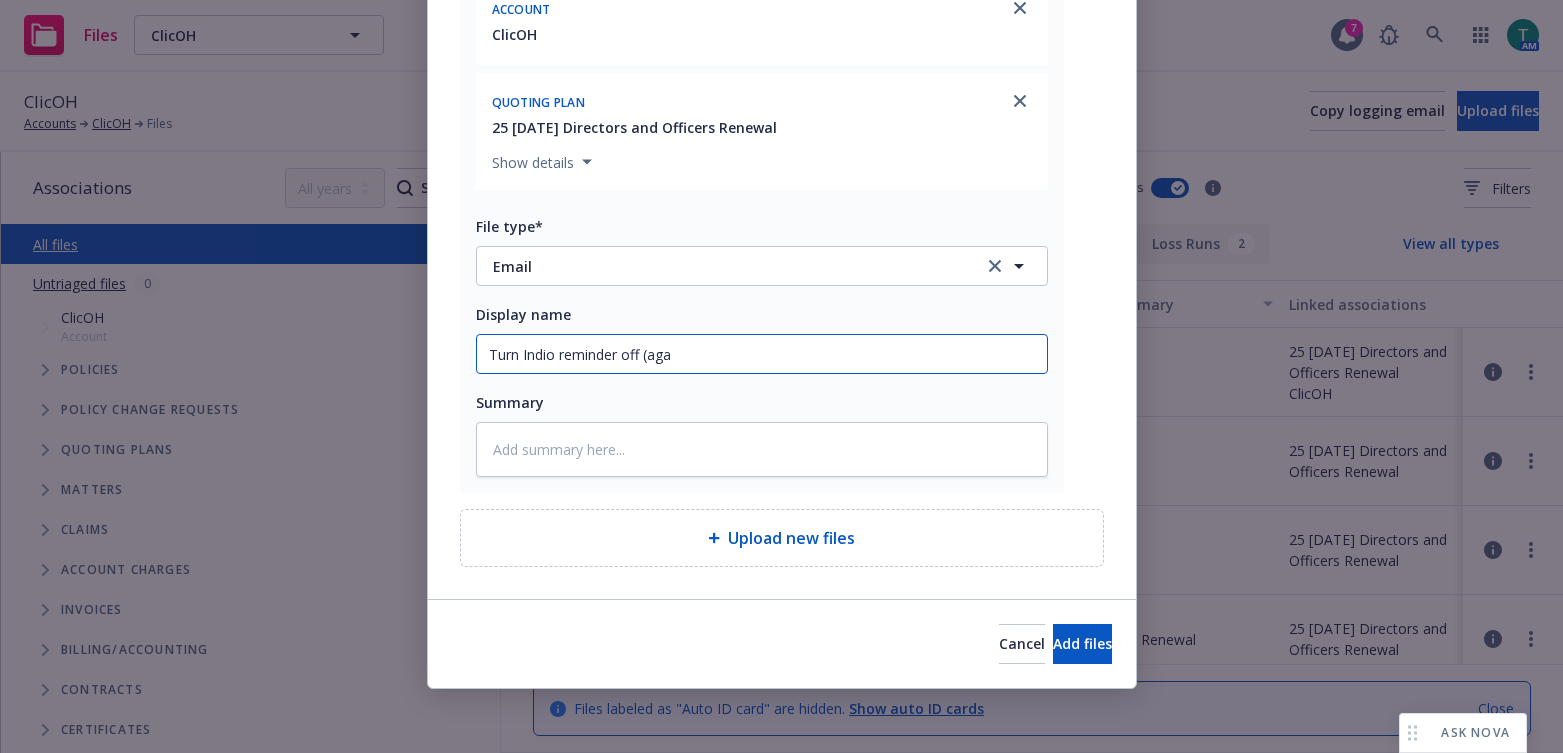 type on "Turn Indio reminder off (agai" 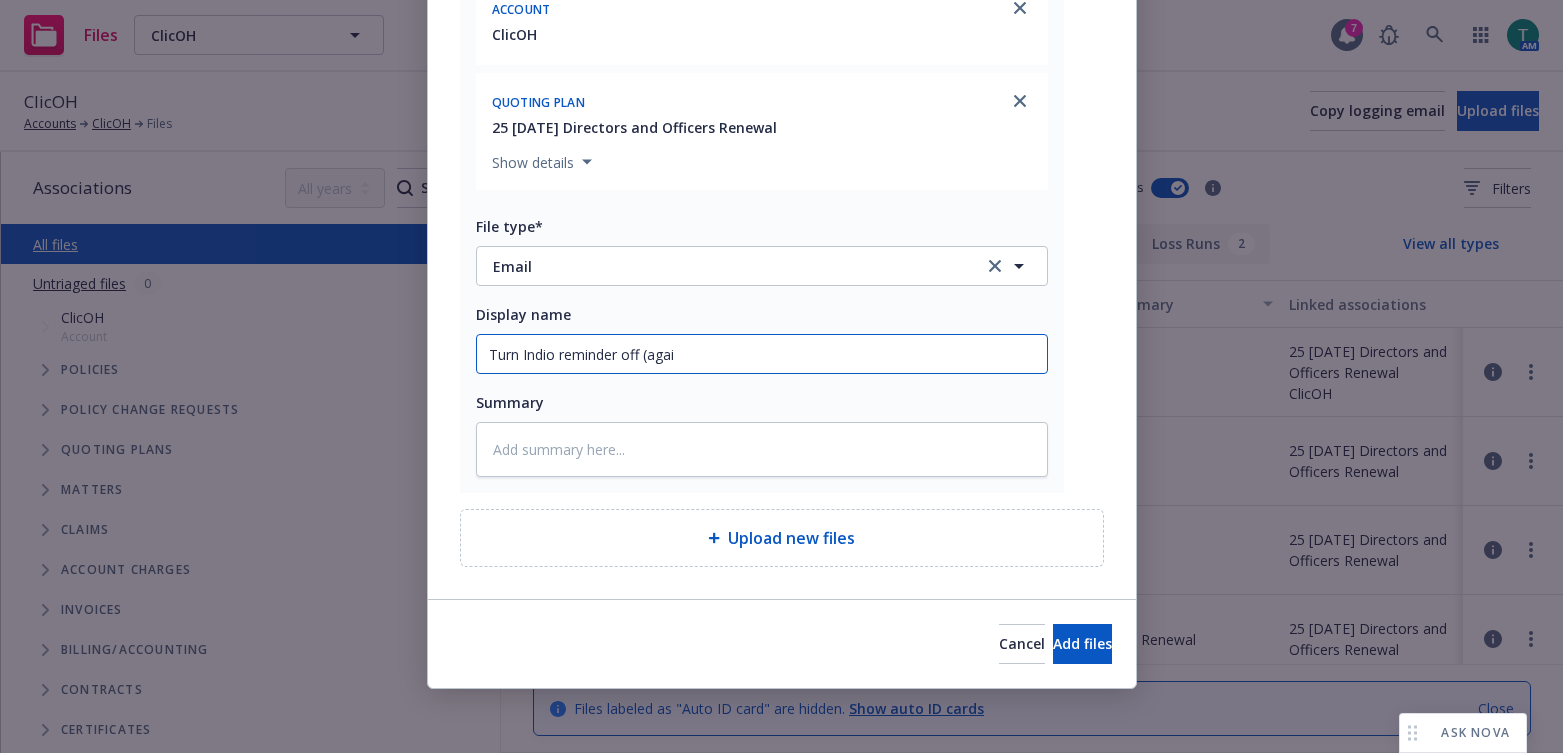 type on "x" 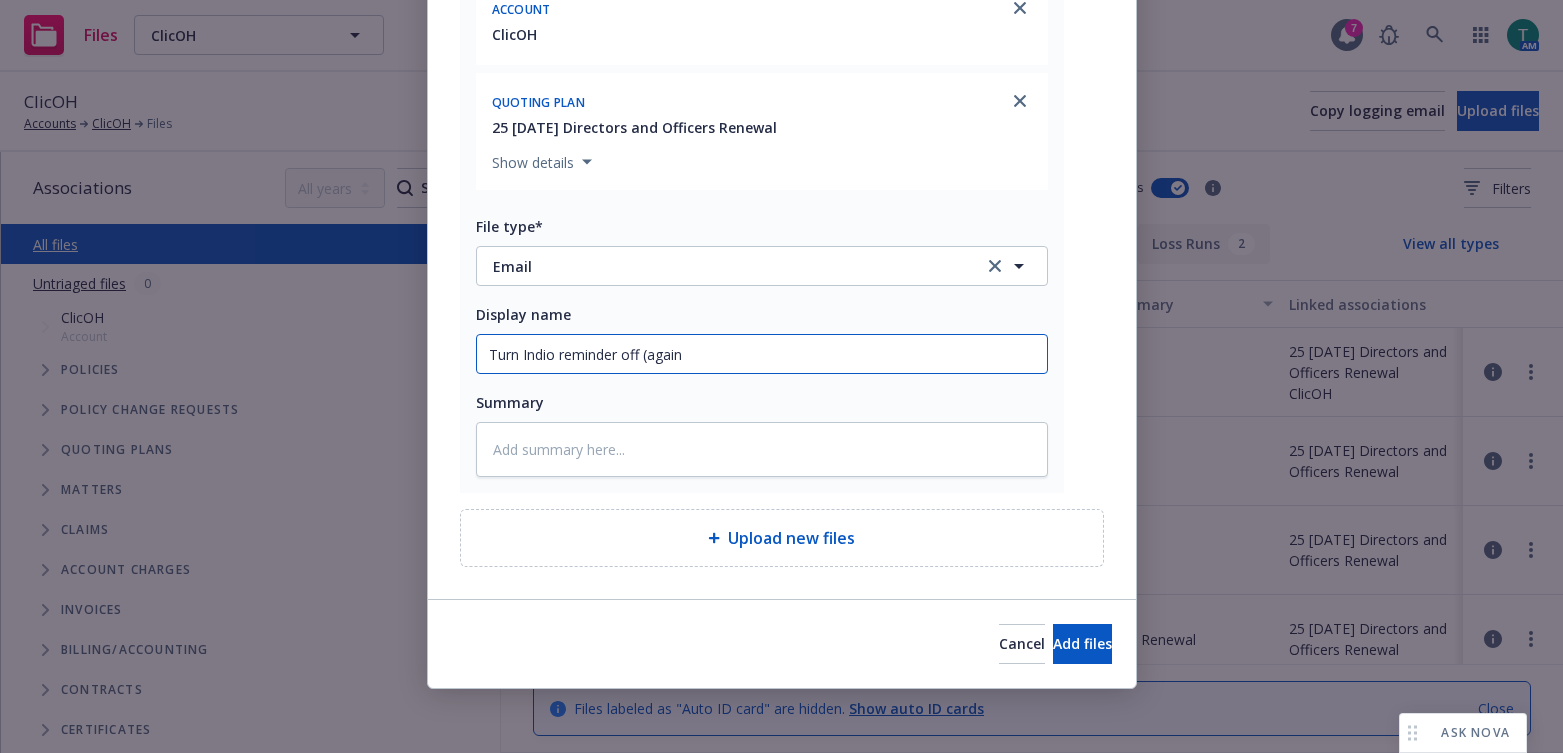 type on "x" 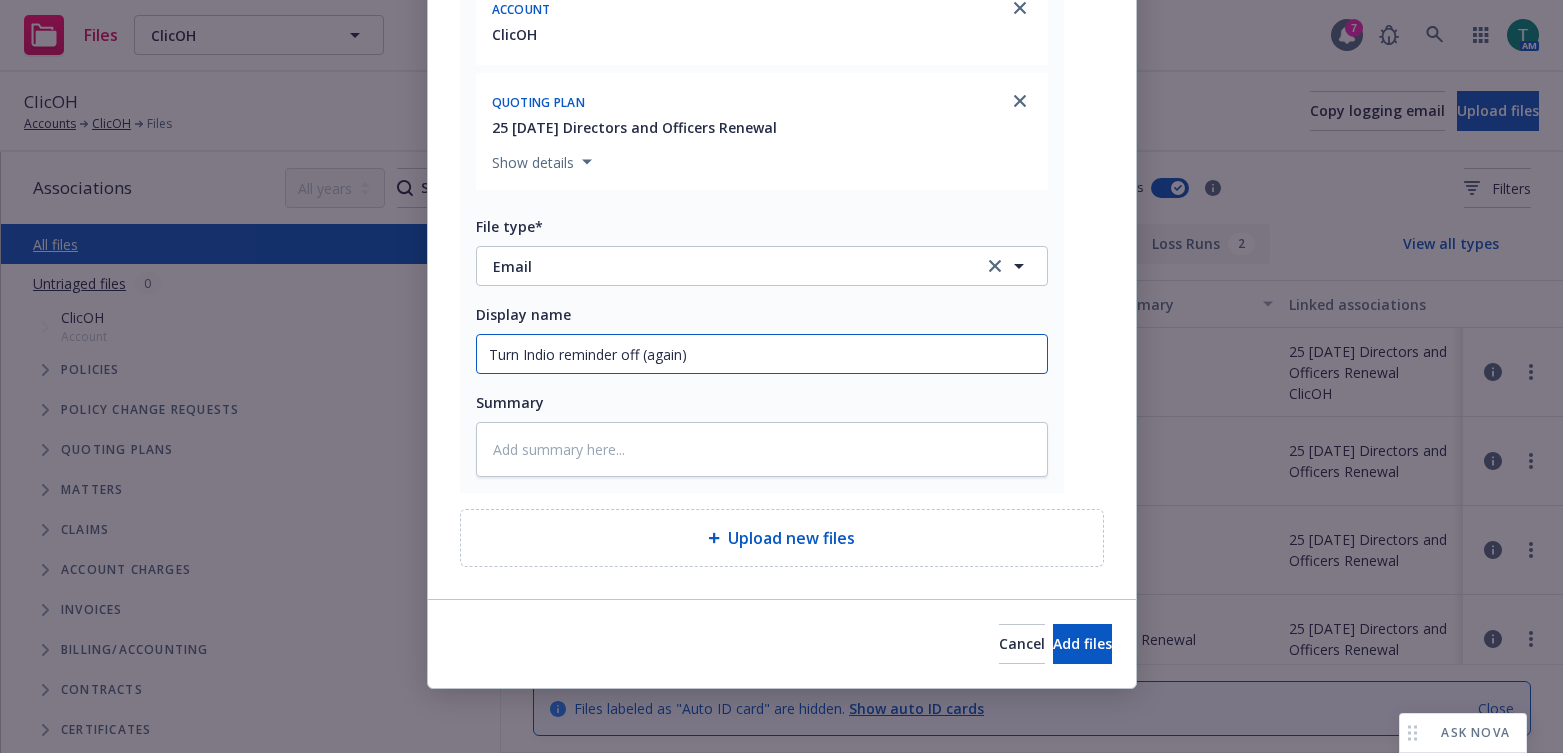 click on "Turn Indio reminder off (again)" at bounding box center (762, 354) 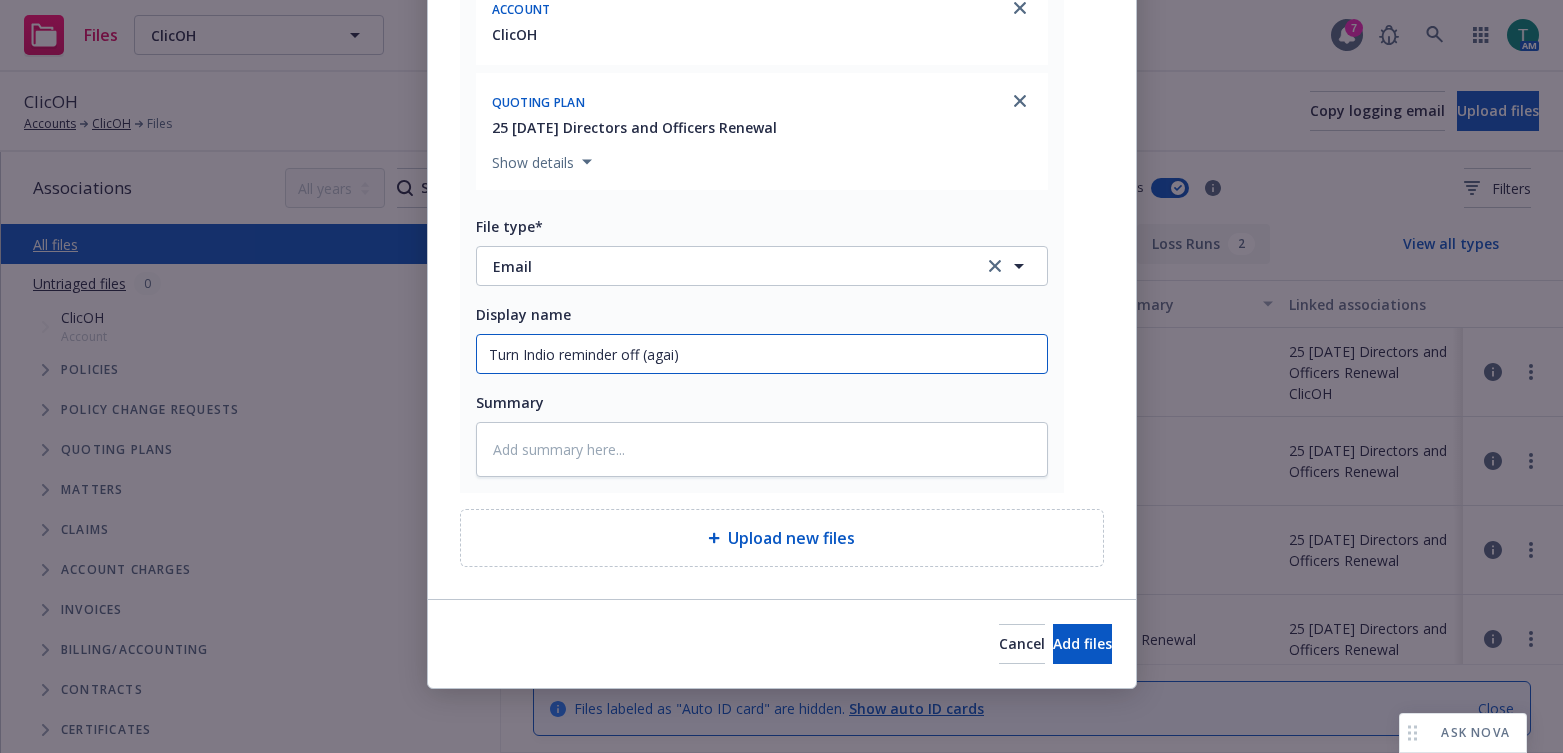 type on "x" 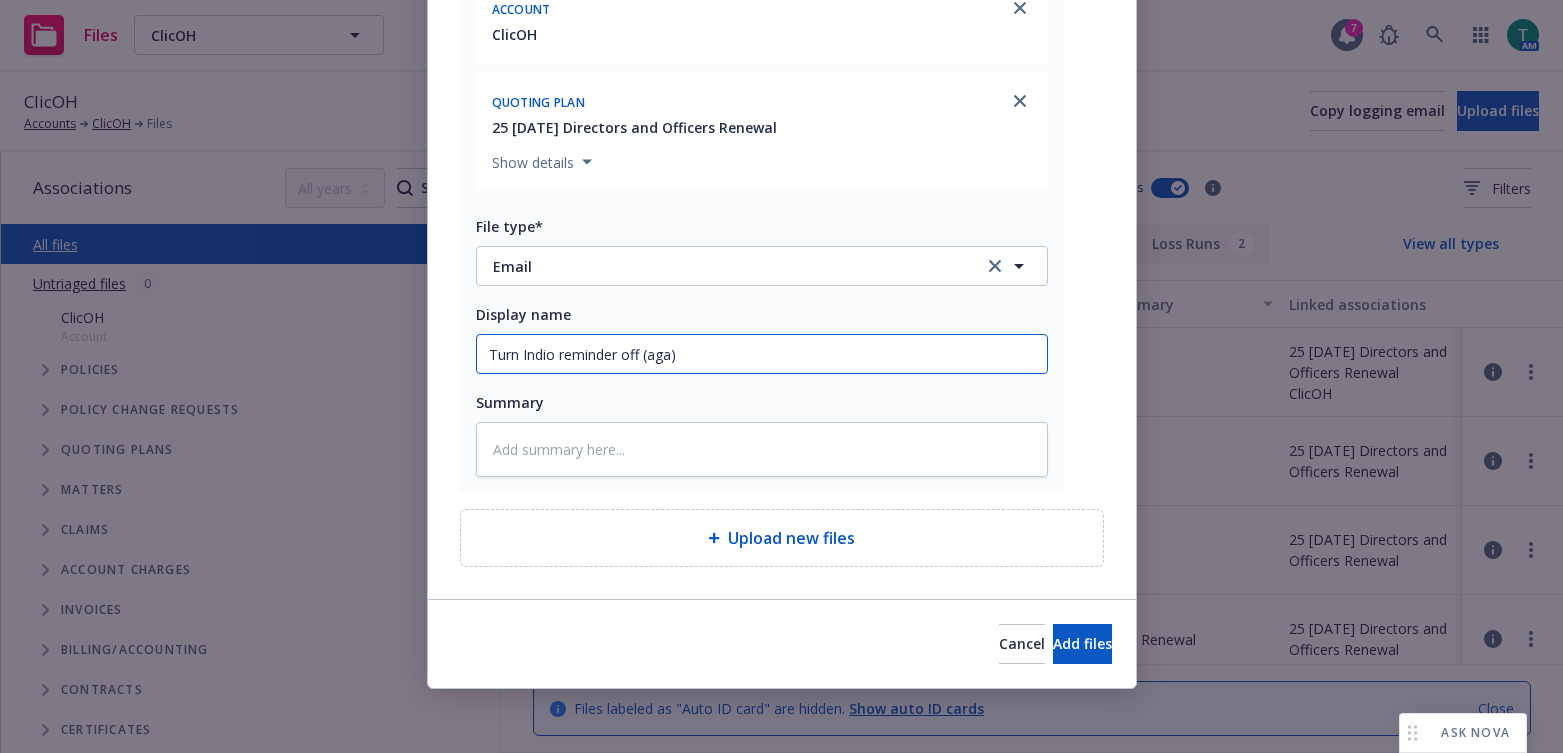 type on "x" 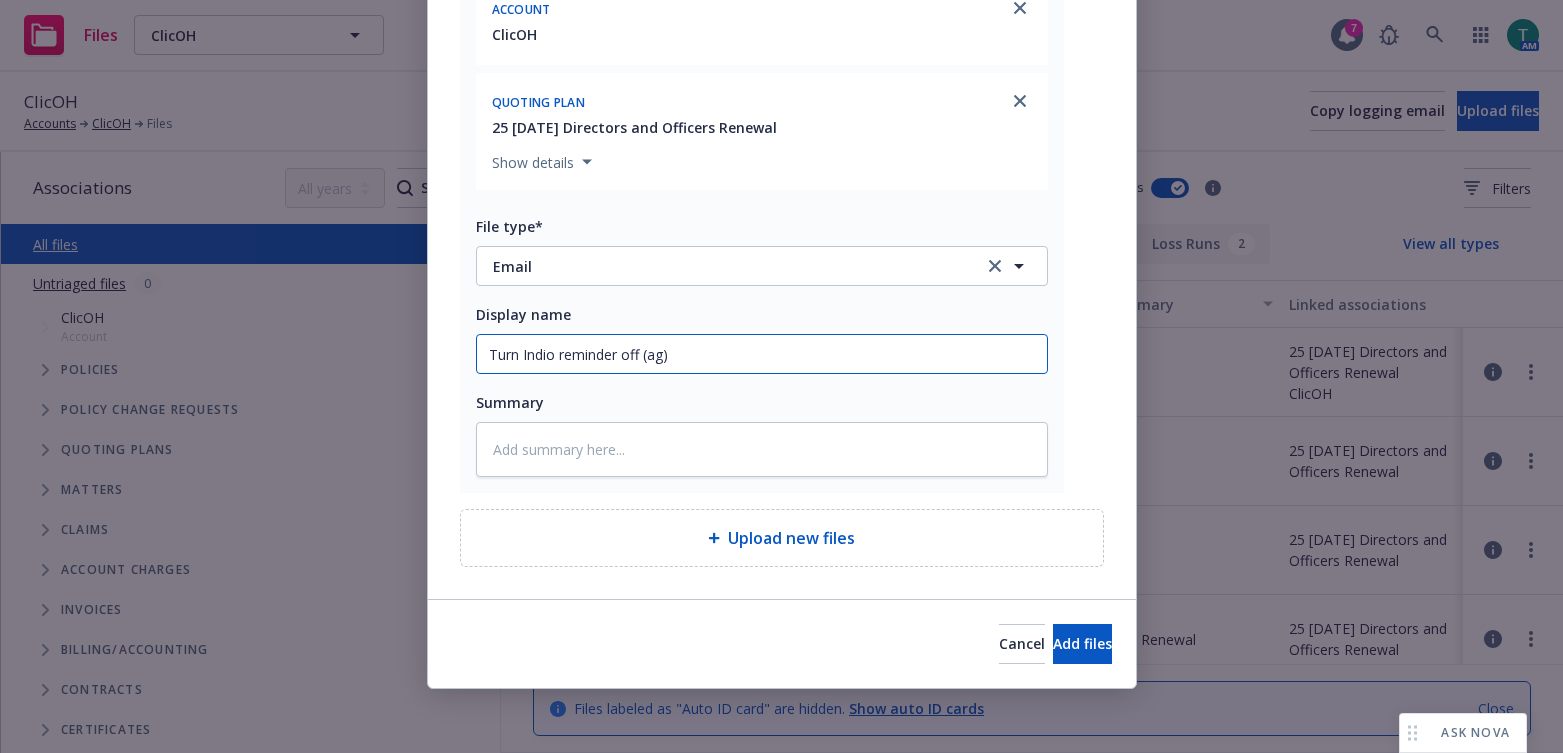 type on "x" 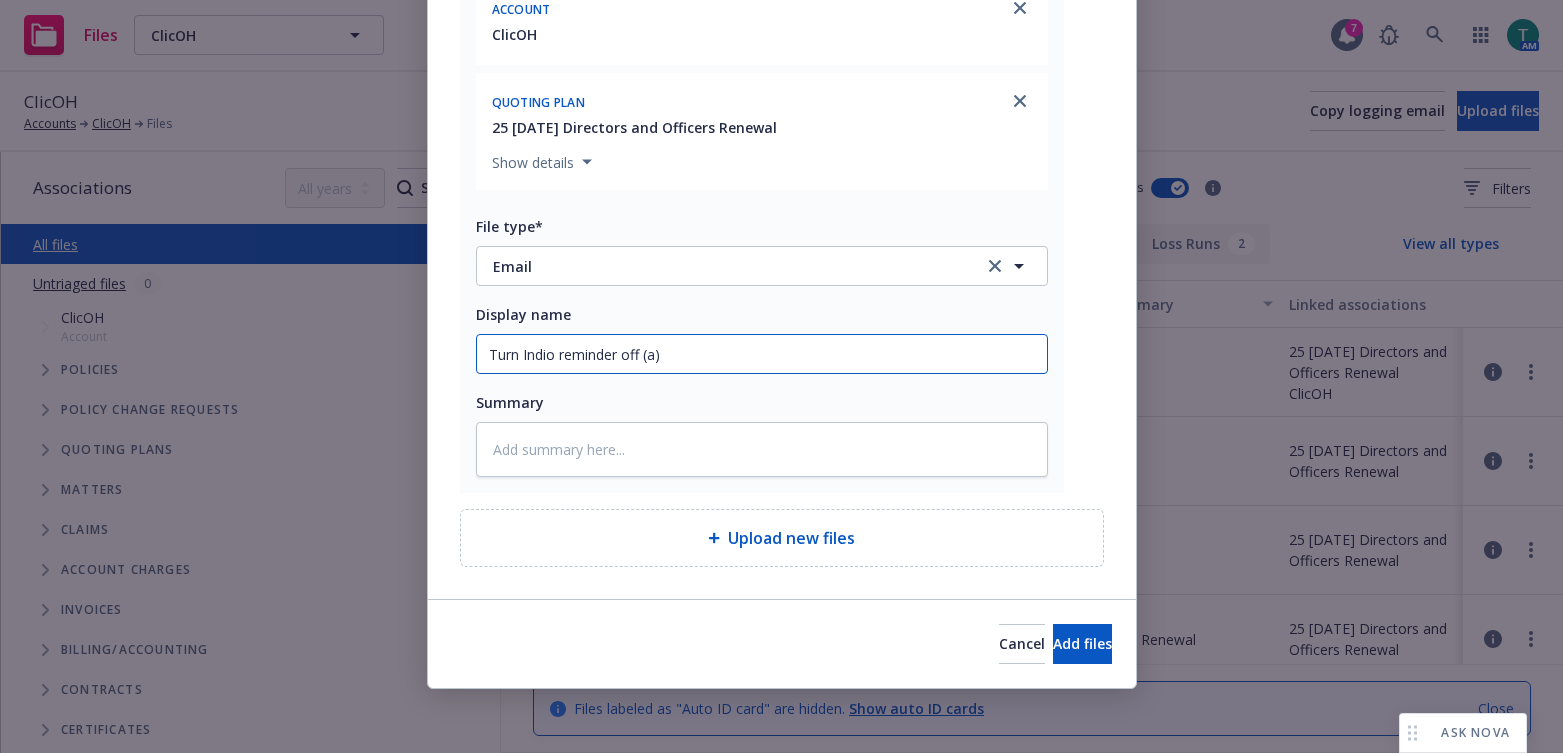 type on "x" 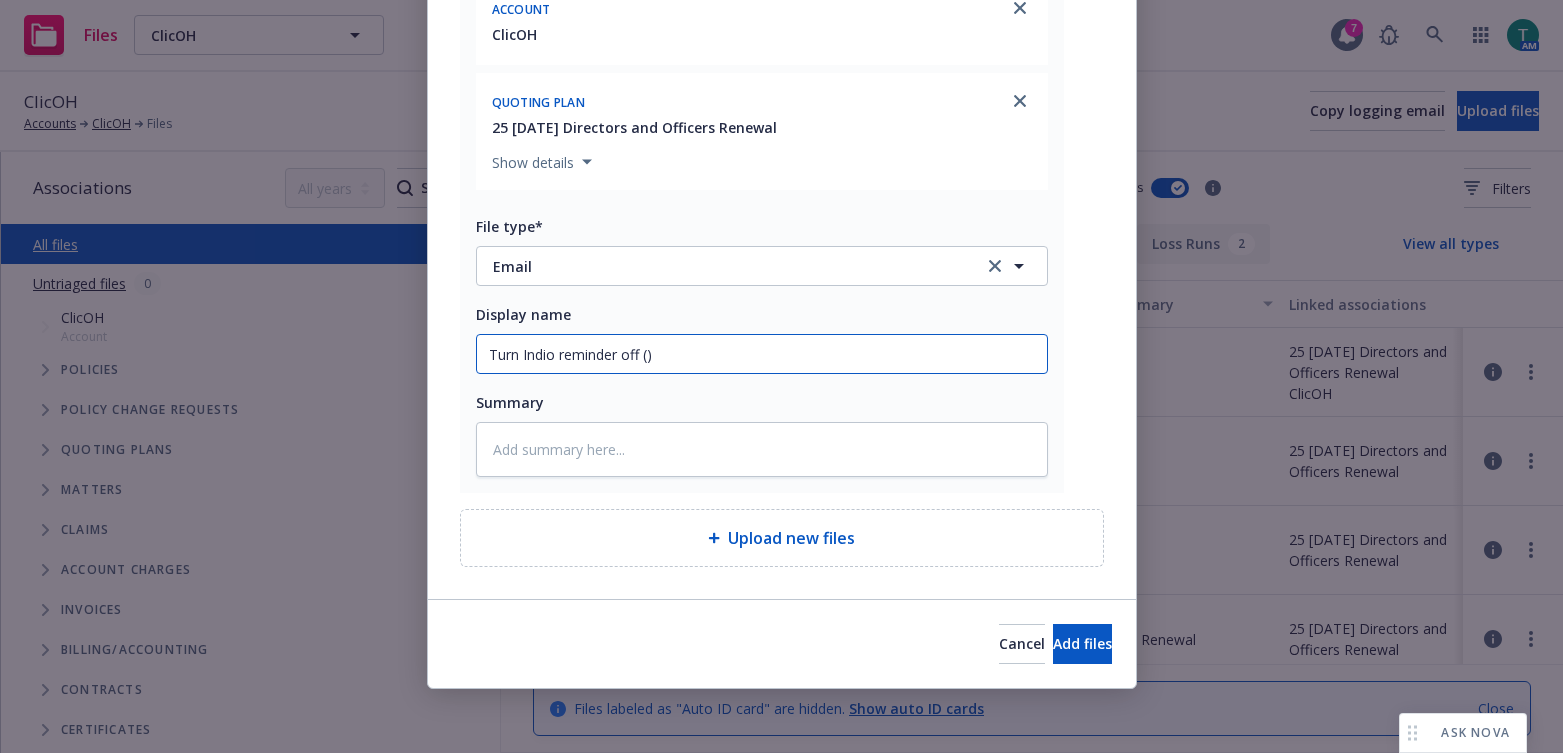 type on "x" 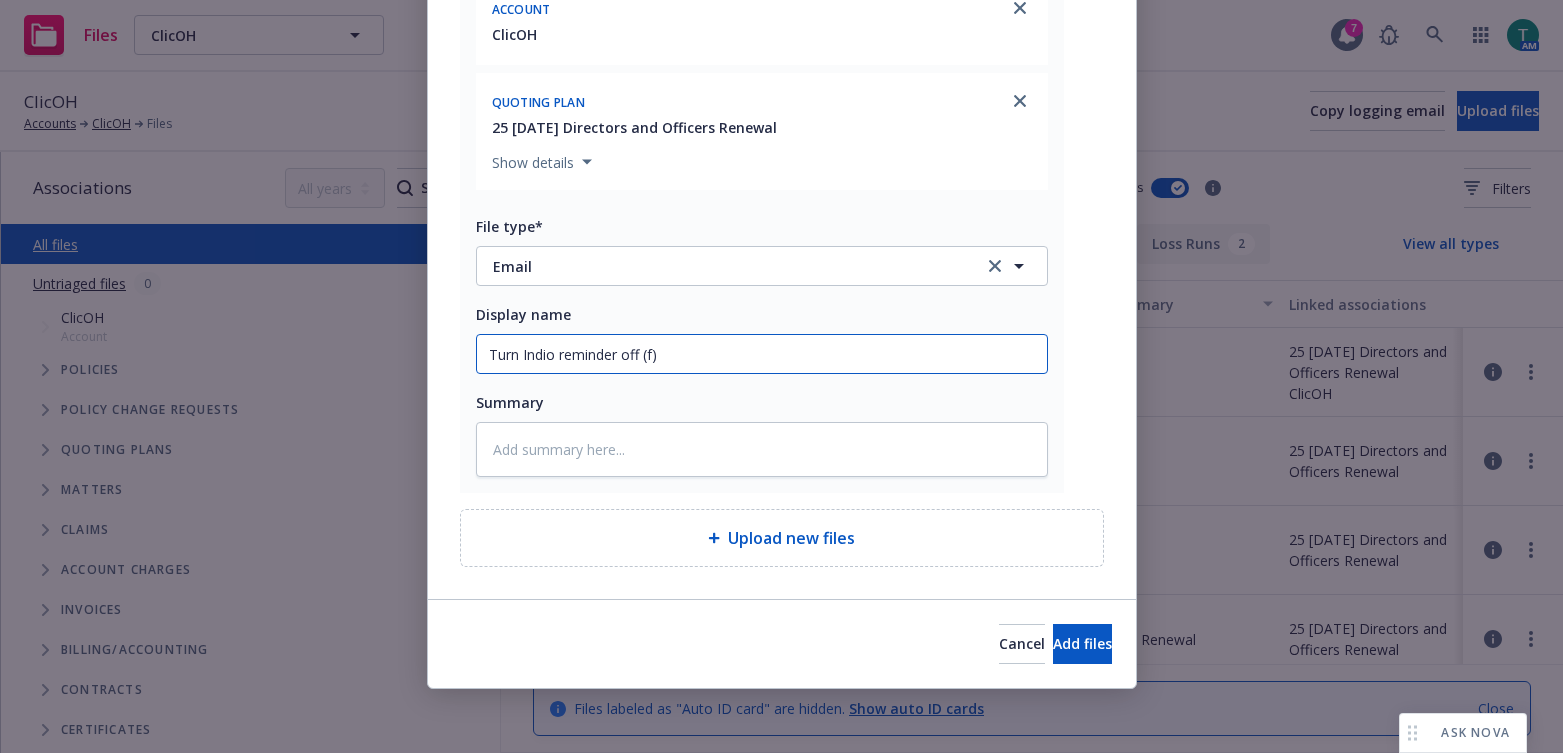 type on "Turn Indio reminder off (fo)" 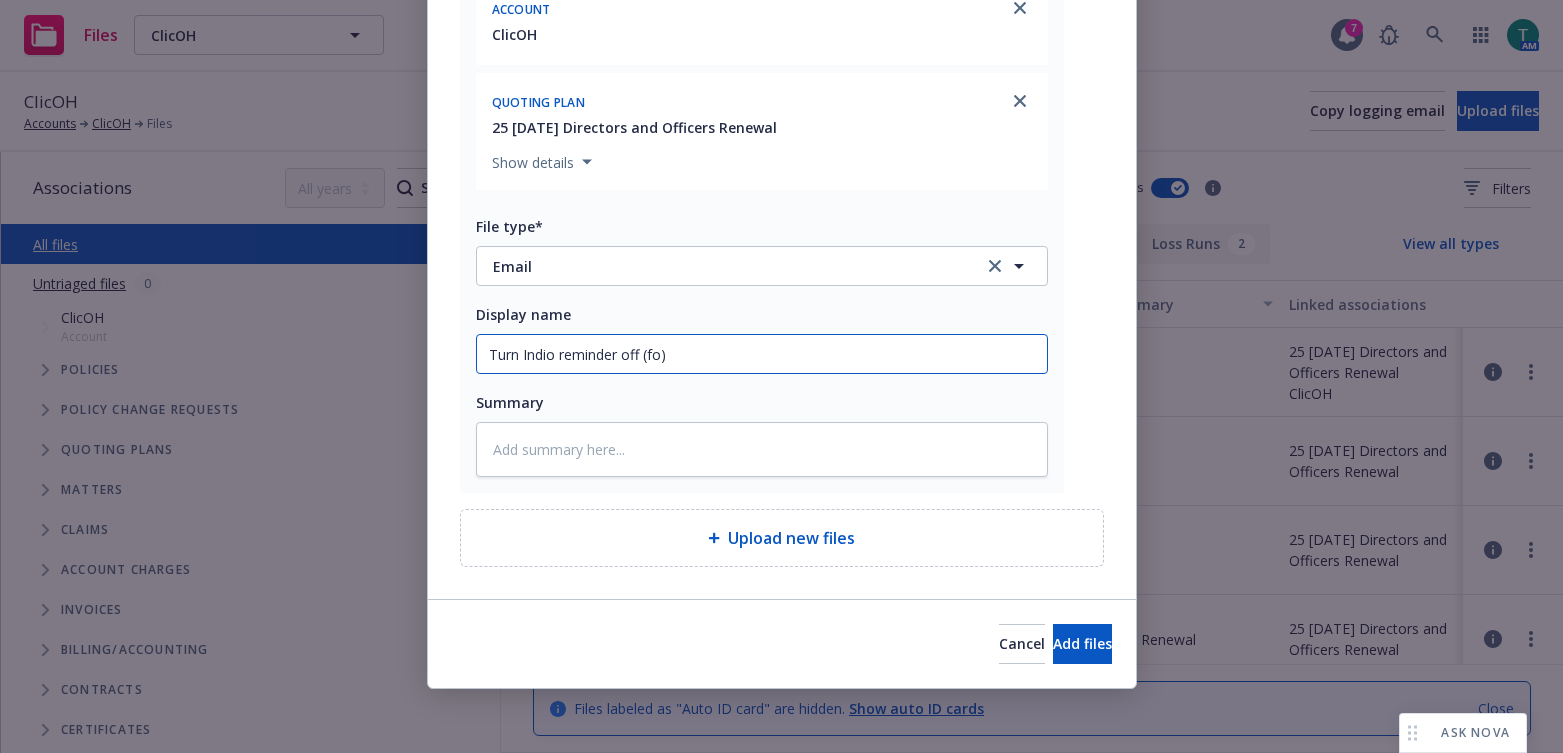 type on "x" 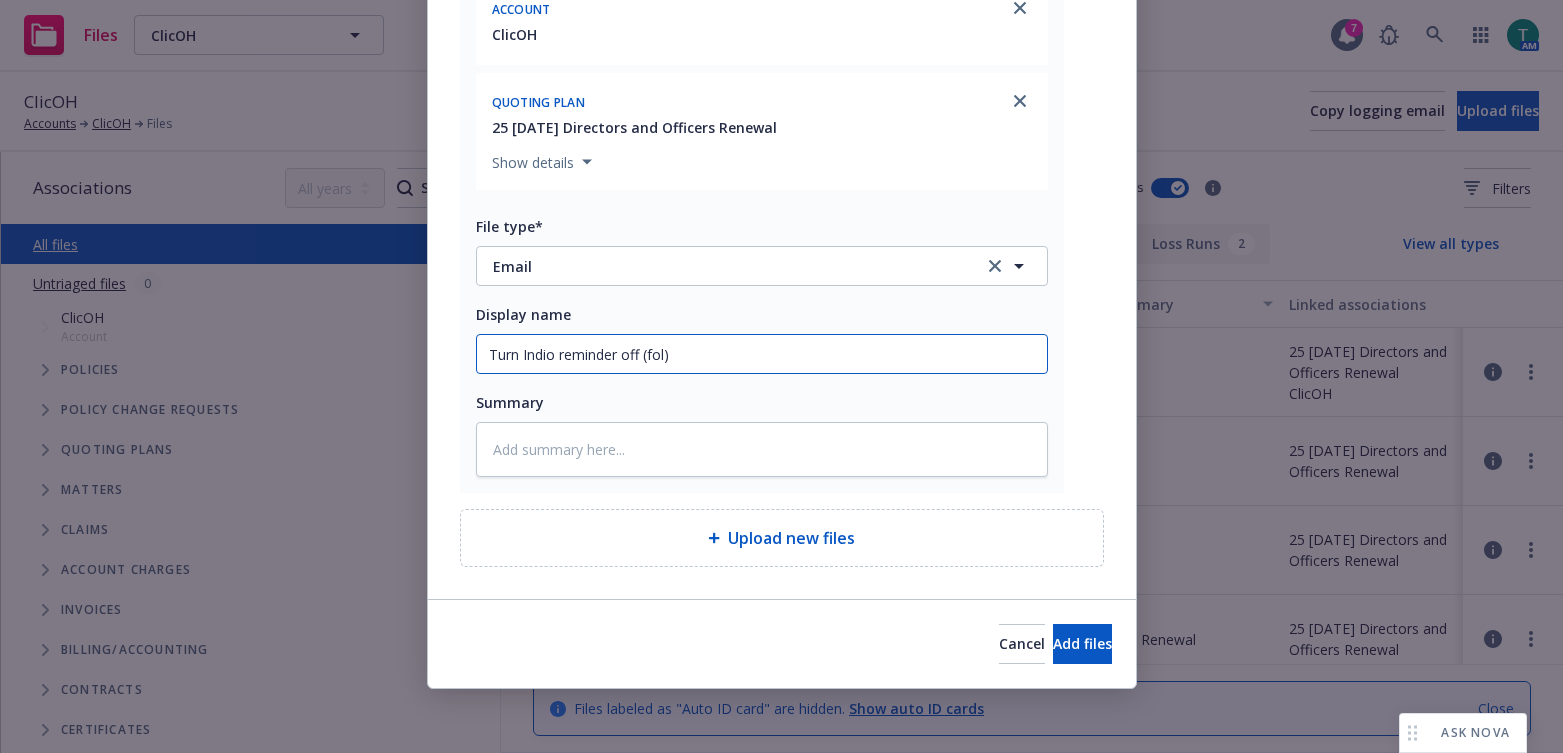 type on "x" 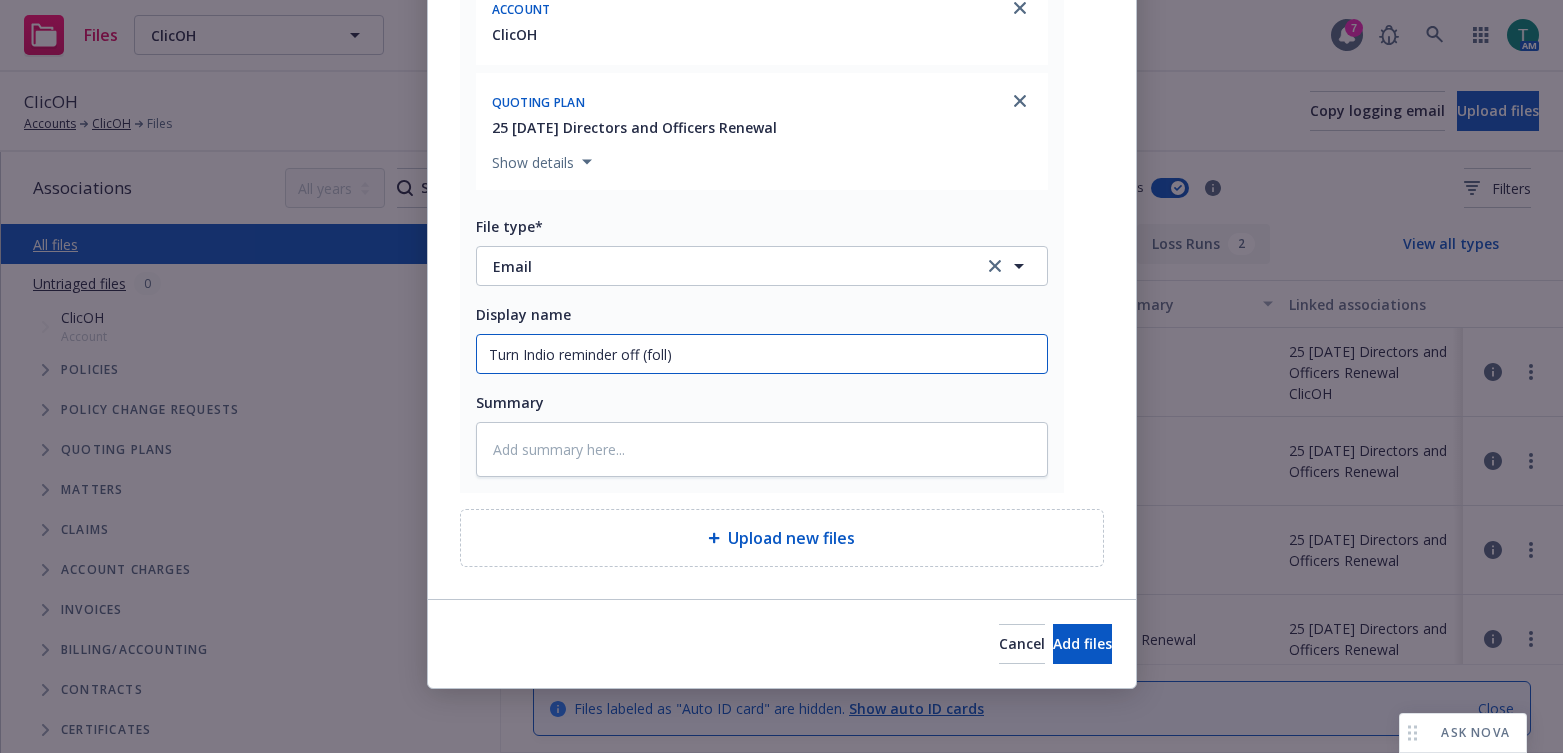 type on "Turn Indio reminder off (follo)" 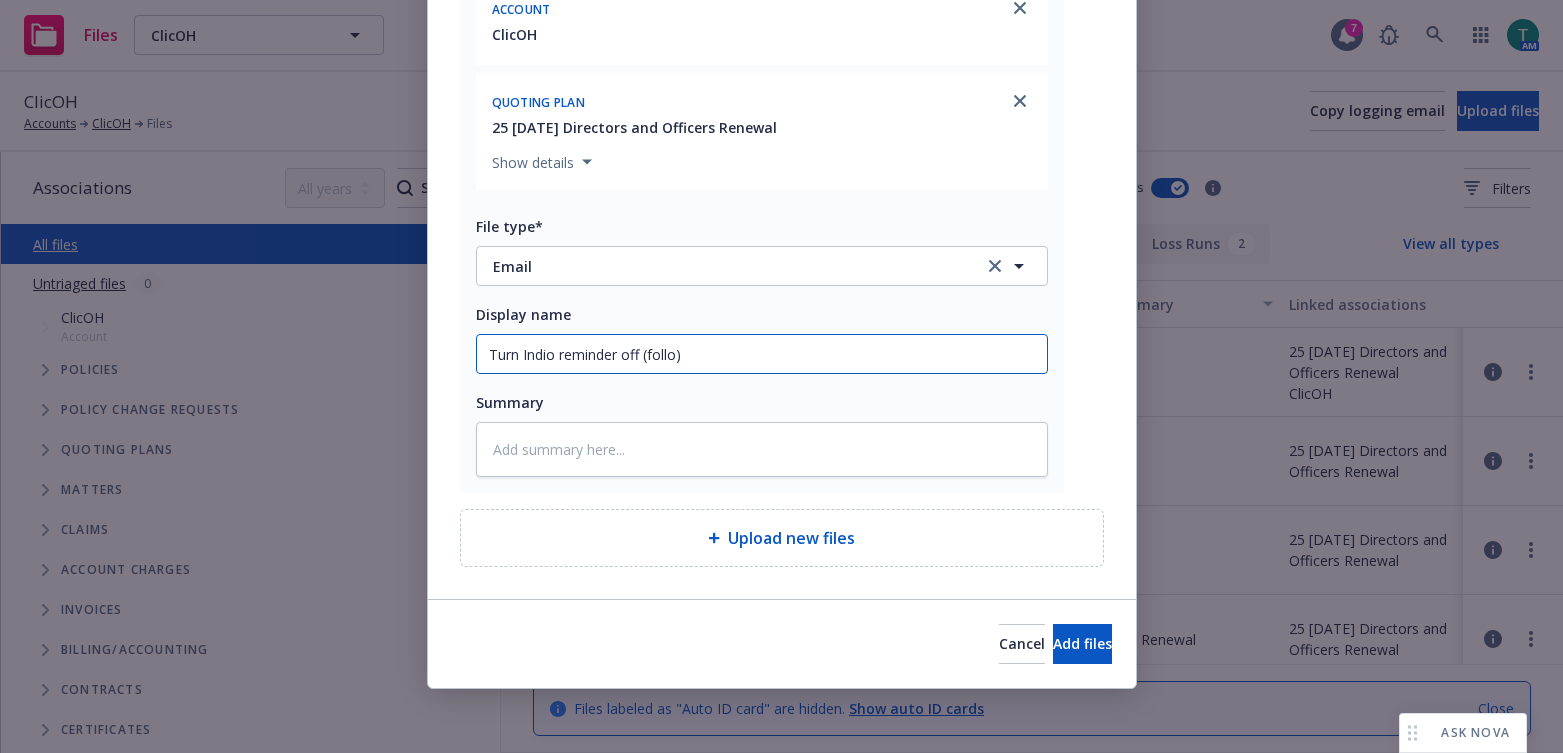 type on "x" 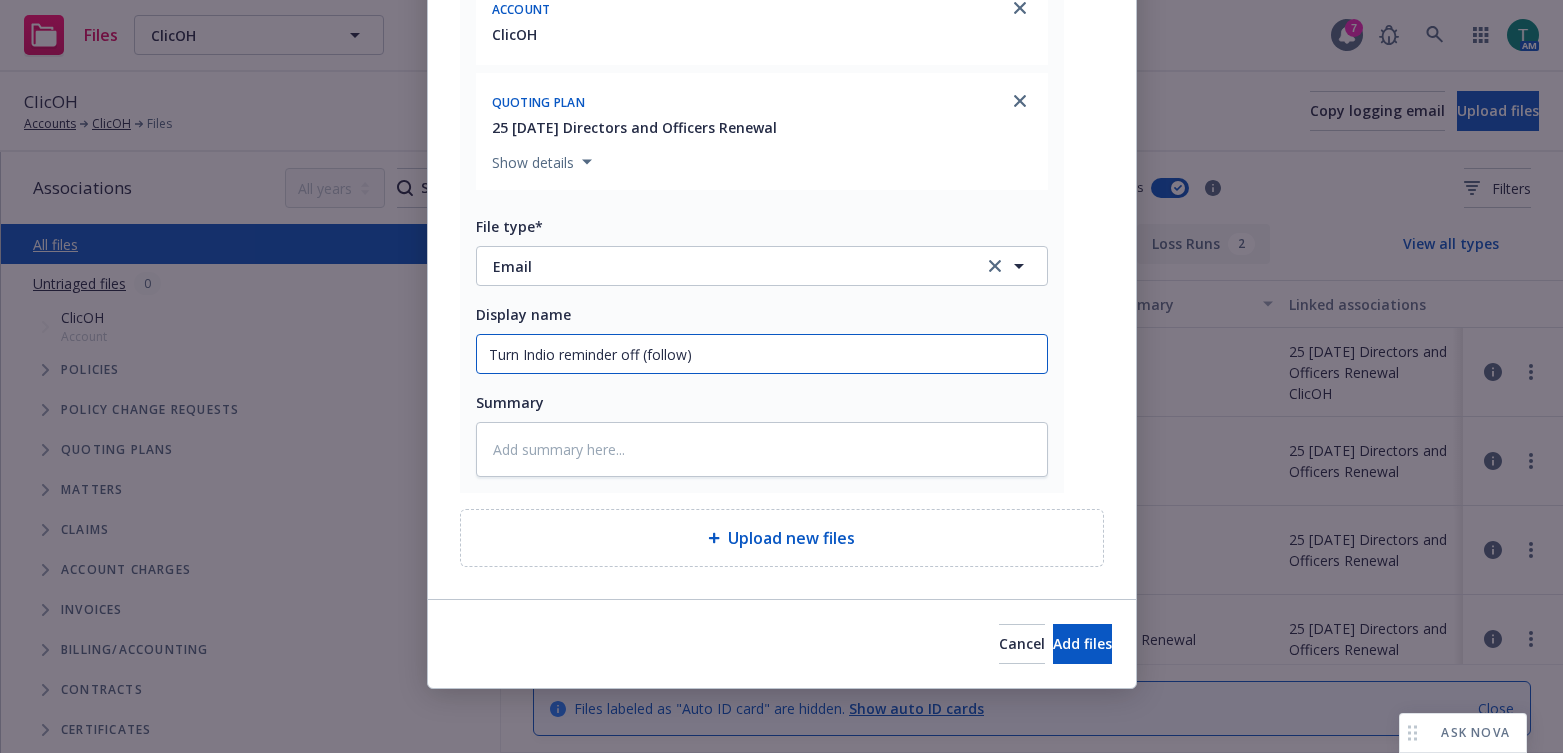 type on "Turn Indio reminder off (follow )" 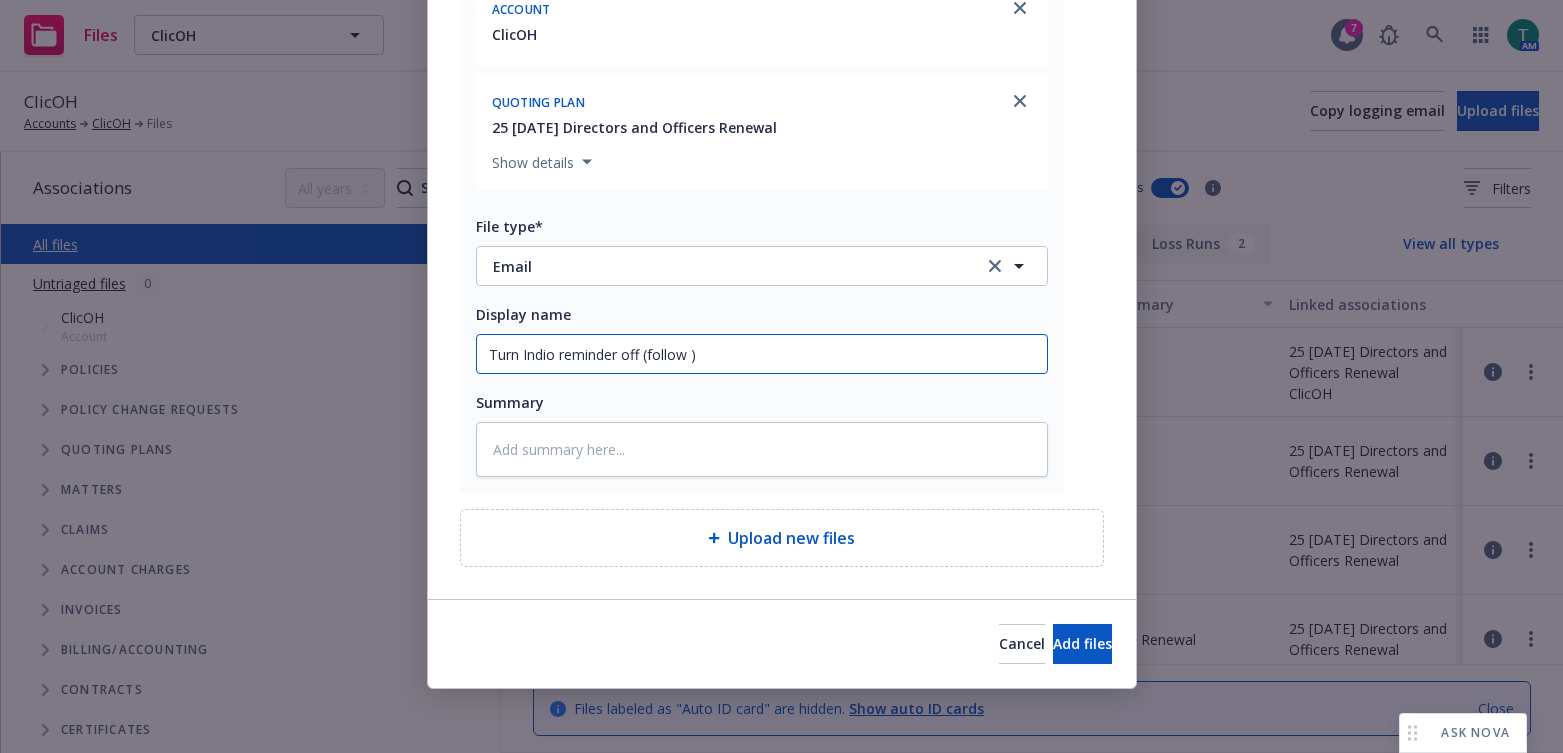 type on "x" 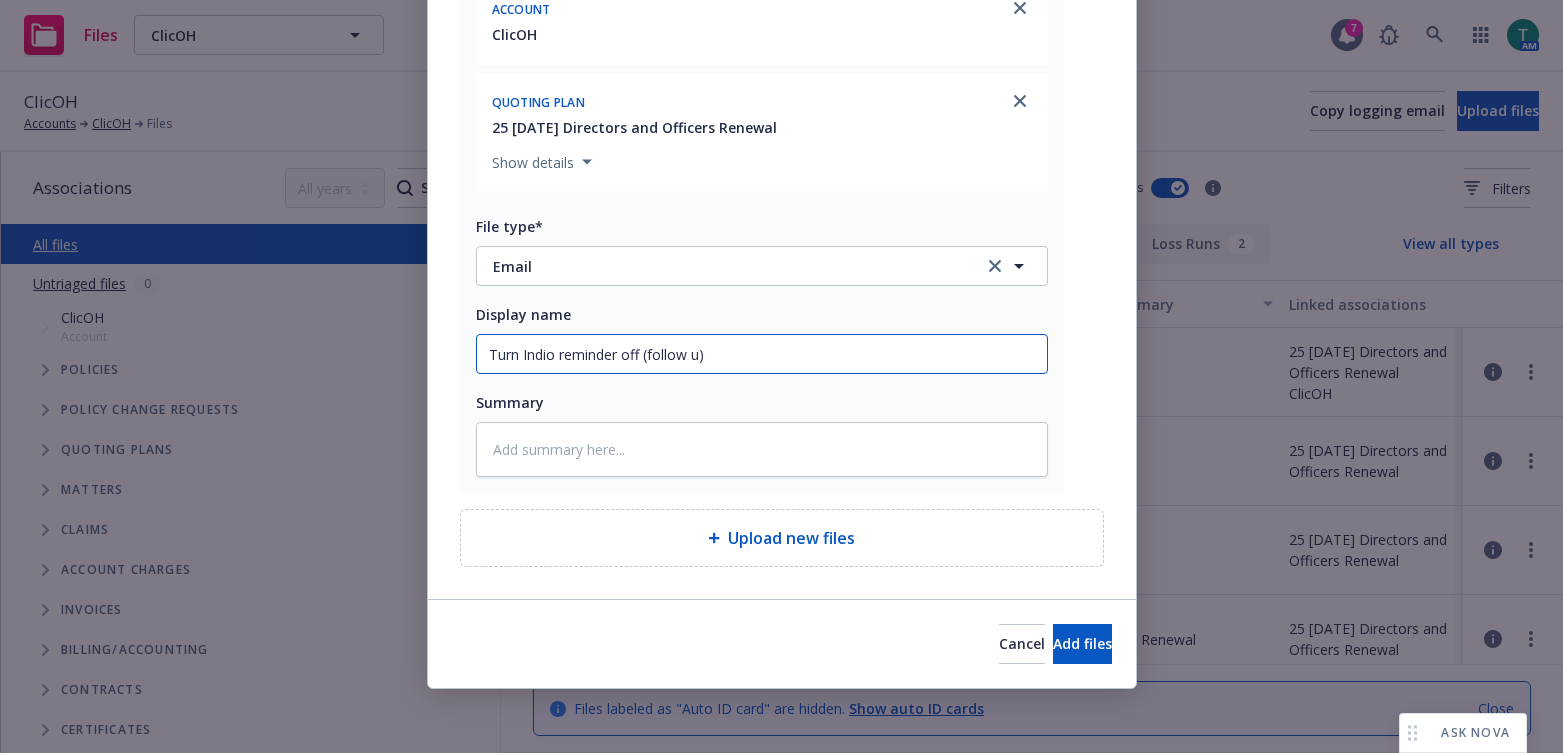 type on "x" 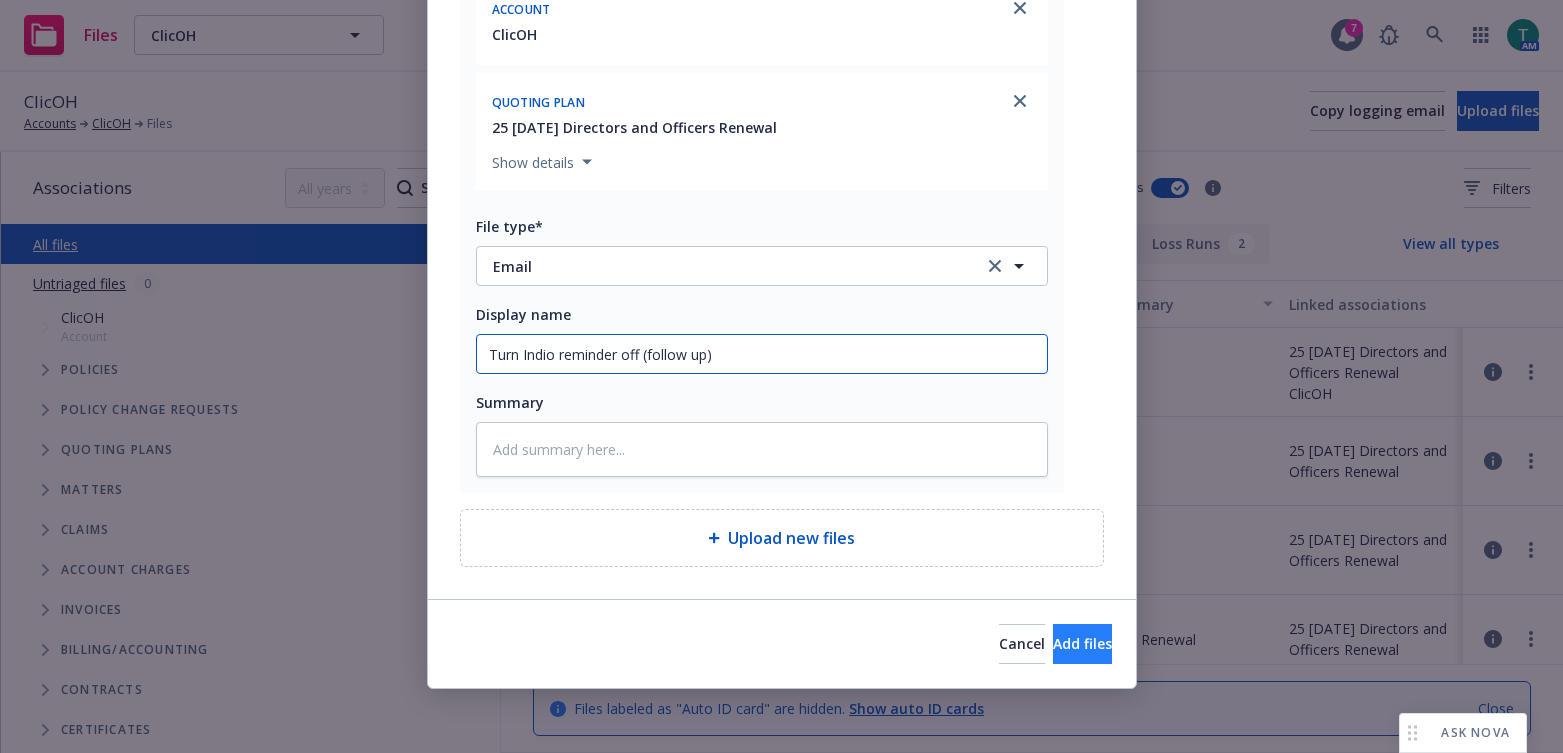 type on "Turn Indio reminder off (follow up)" 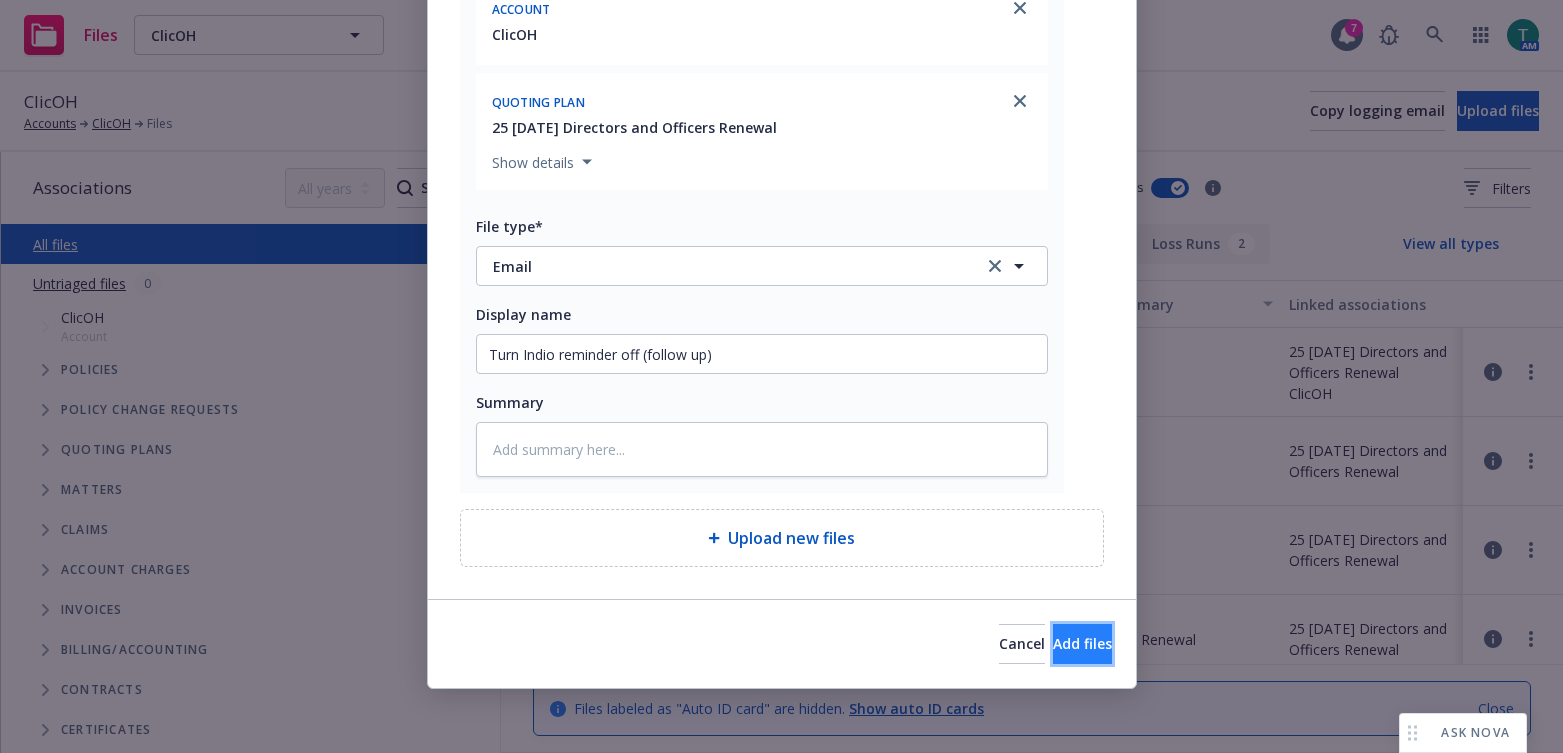 click on "Add files" at bounding box center [1082, 643] 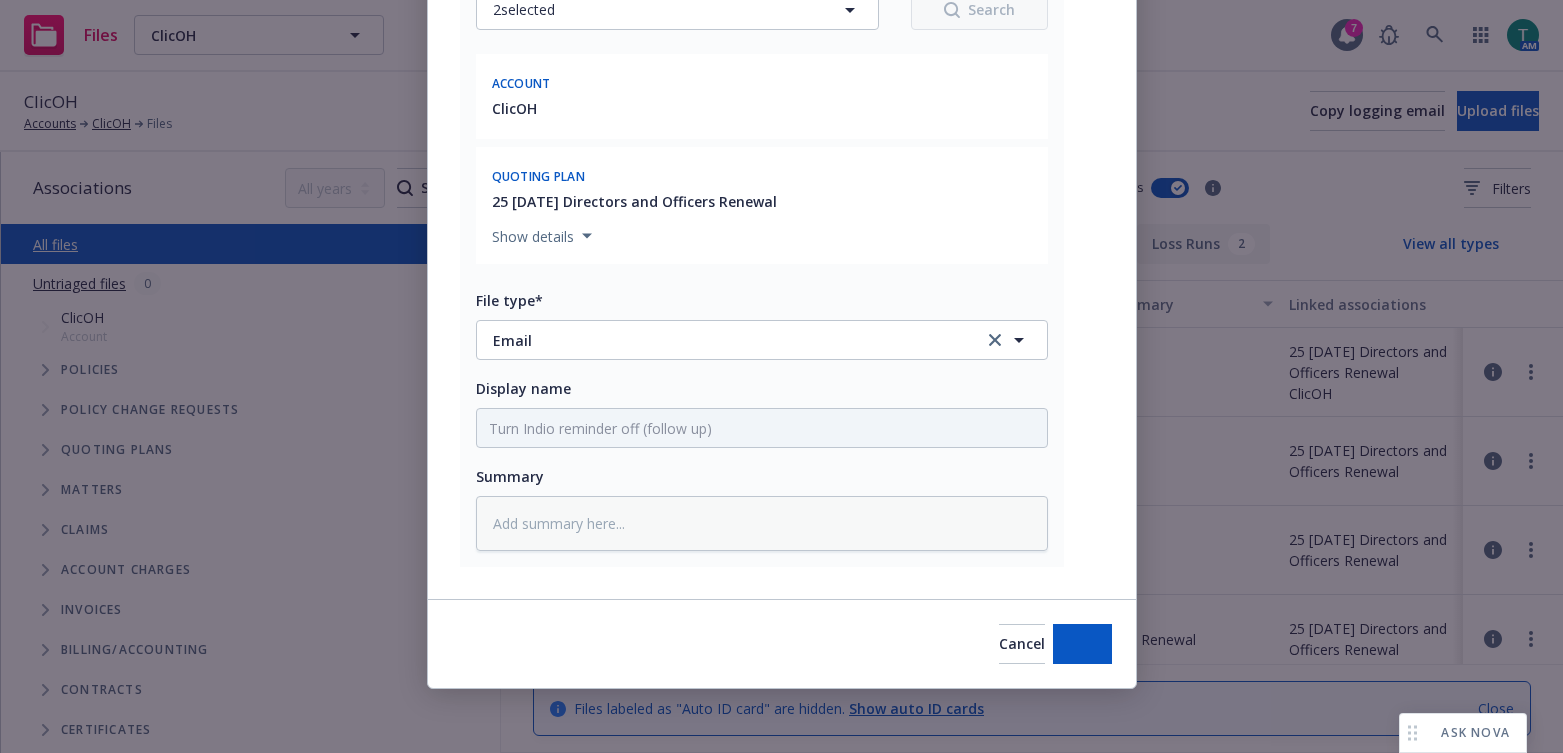 scroll, scrollTop: 284, scrollLeft: 0, axis: vertical 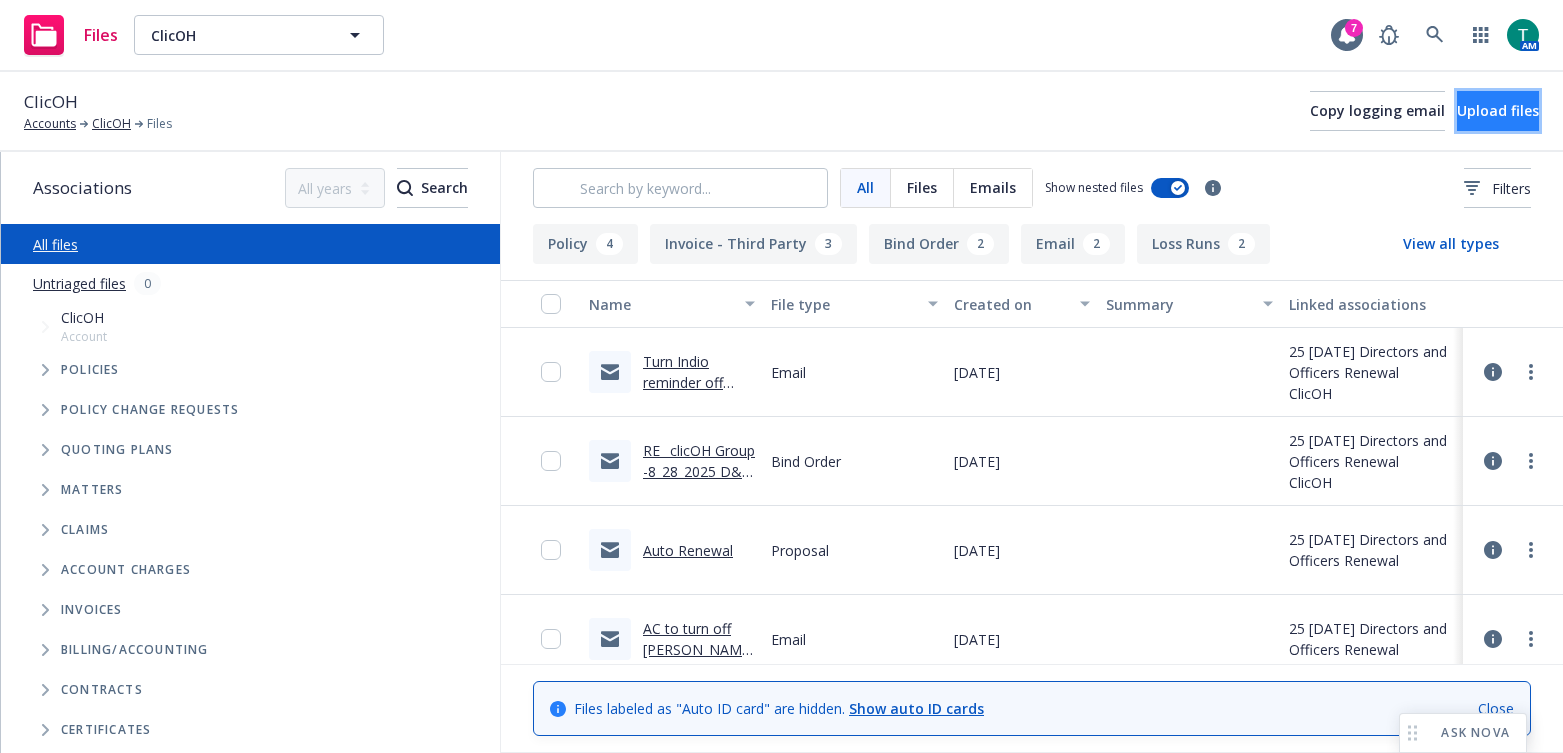 click on "Upload files" at bounding box center (1498, 110) 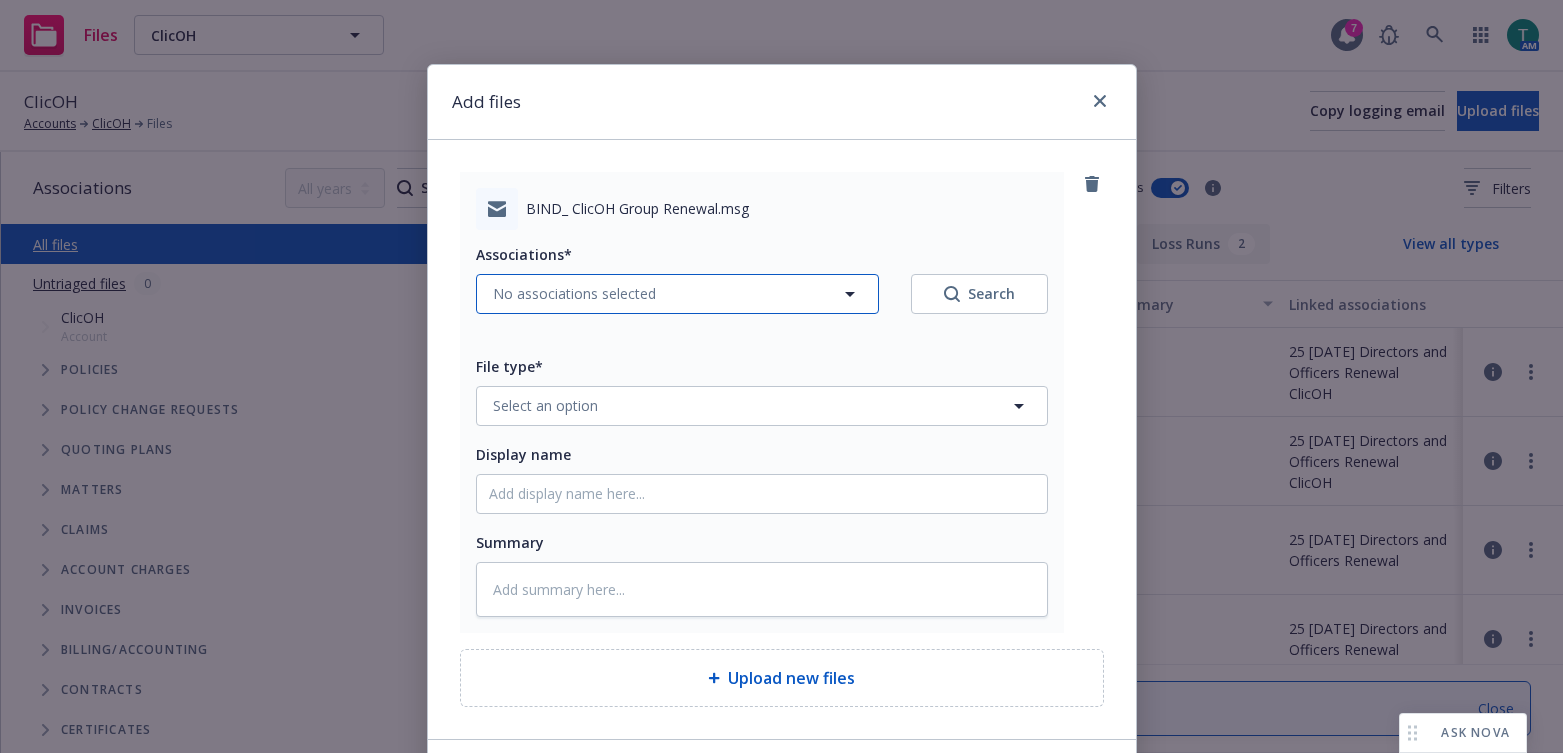 click on "No associations selected" at bounding box center [574, 293] 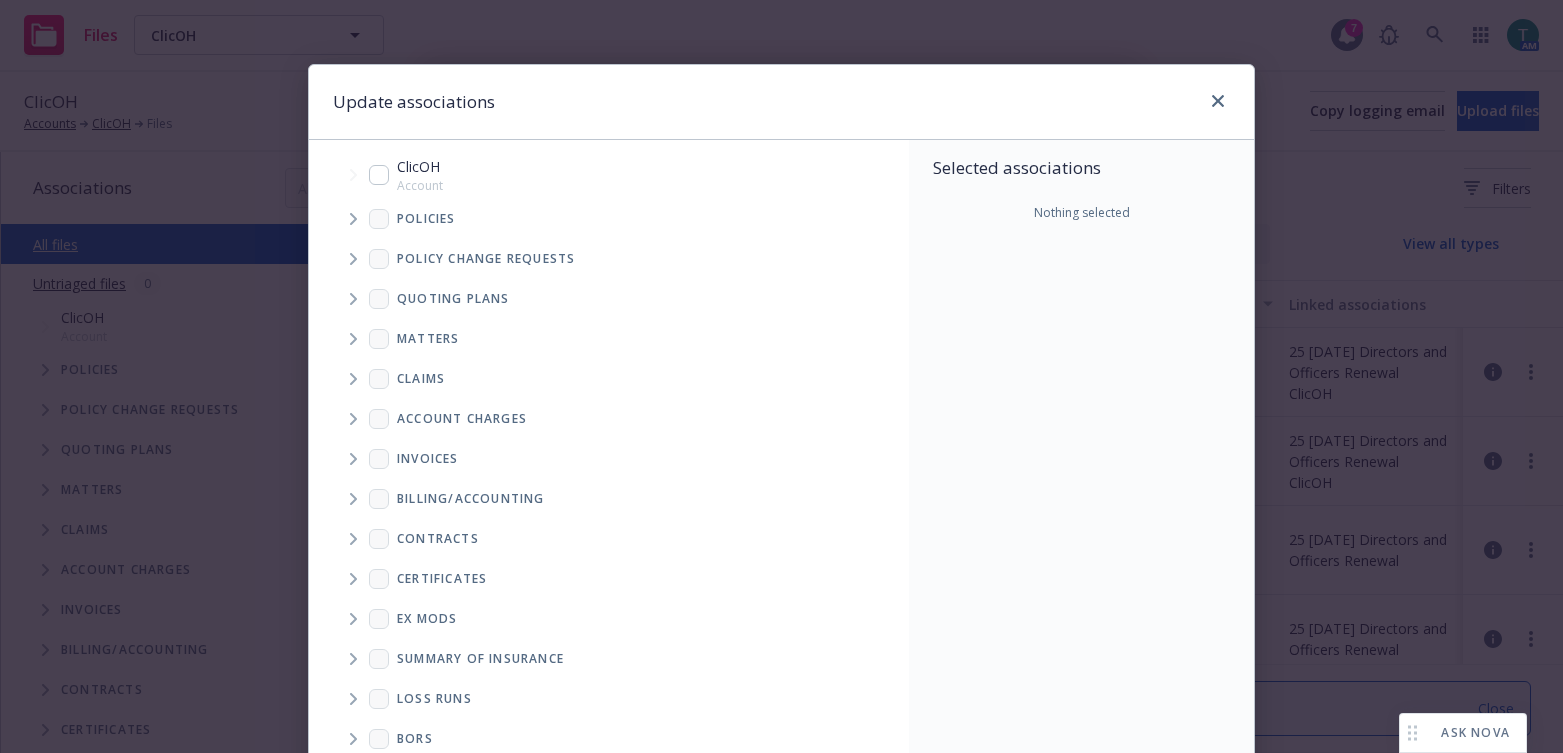type on "x" 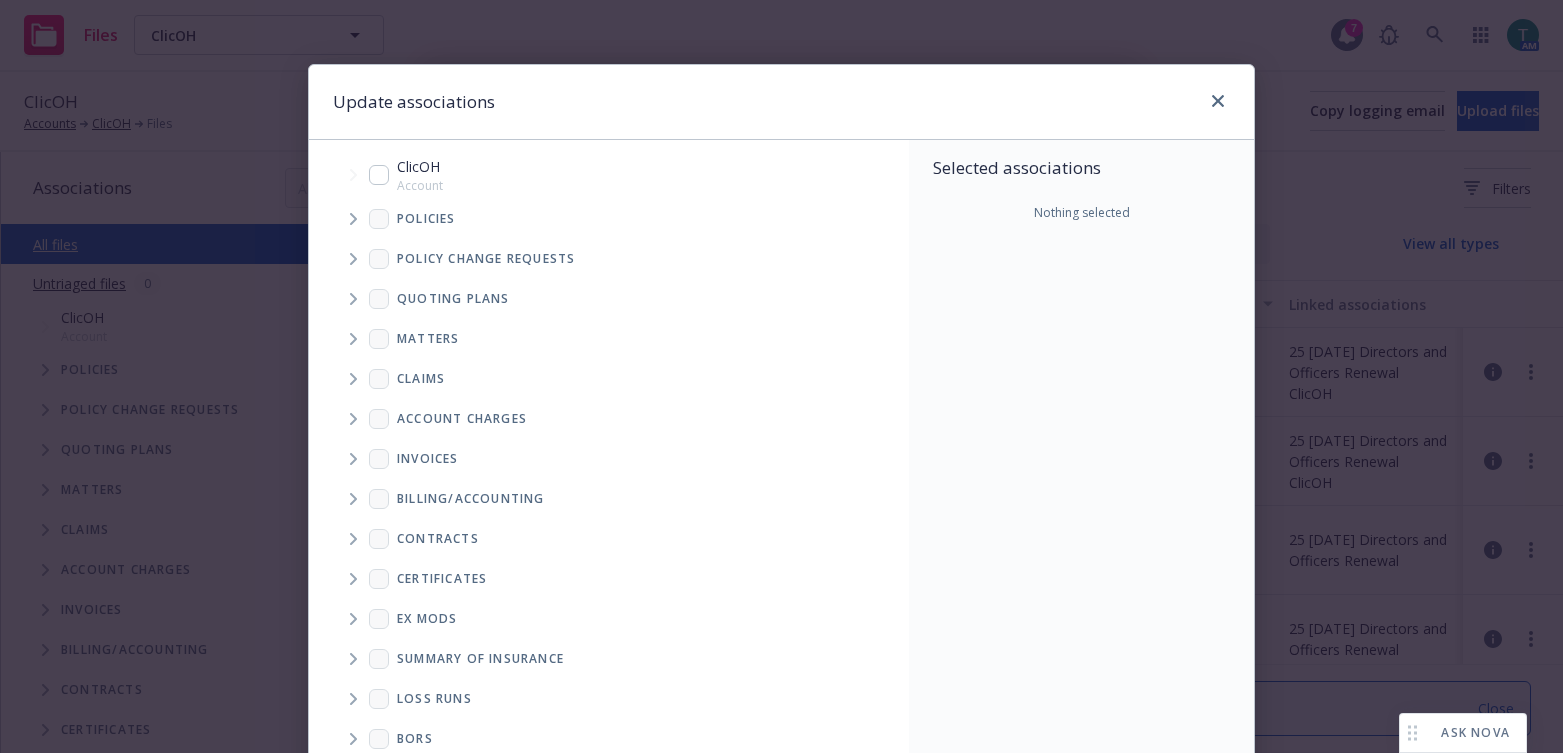 drag, startPoint x: 373, startPoint y: 168, endPoint x: 354, endPoint y: 292, distance: 125.4472 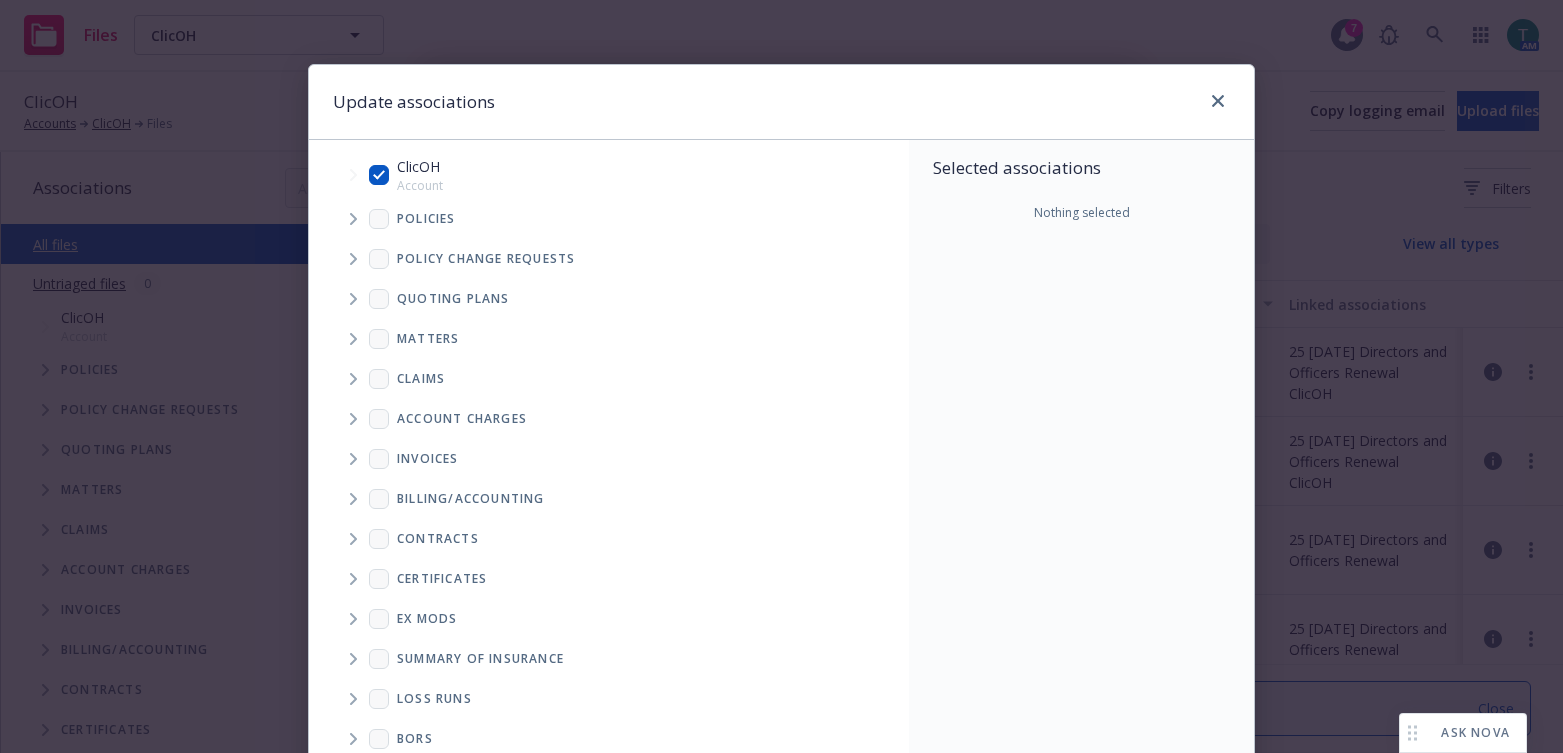 checkbox on "true" 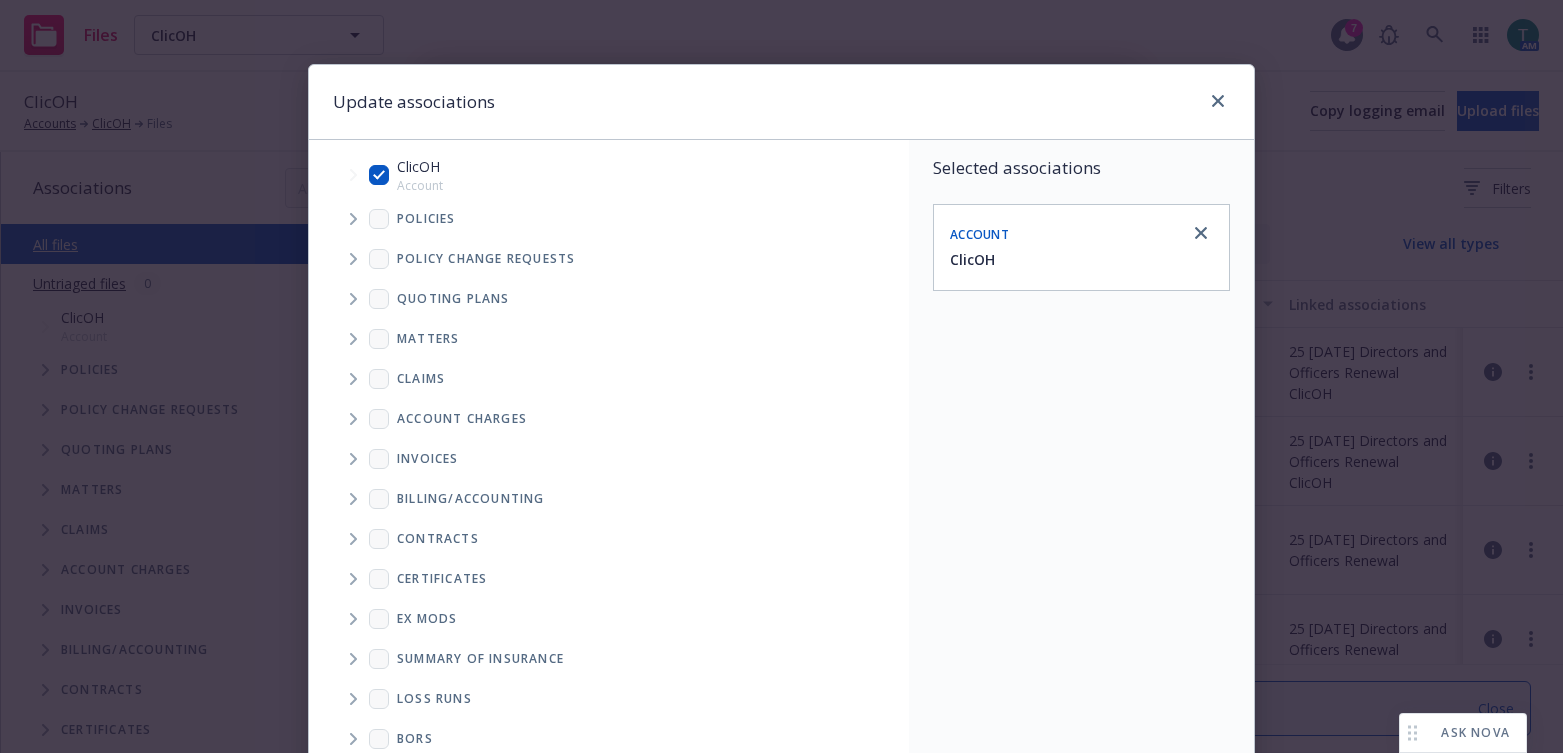 click at bounding box center (353, 299) 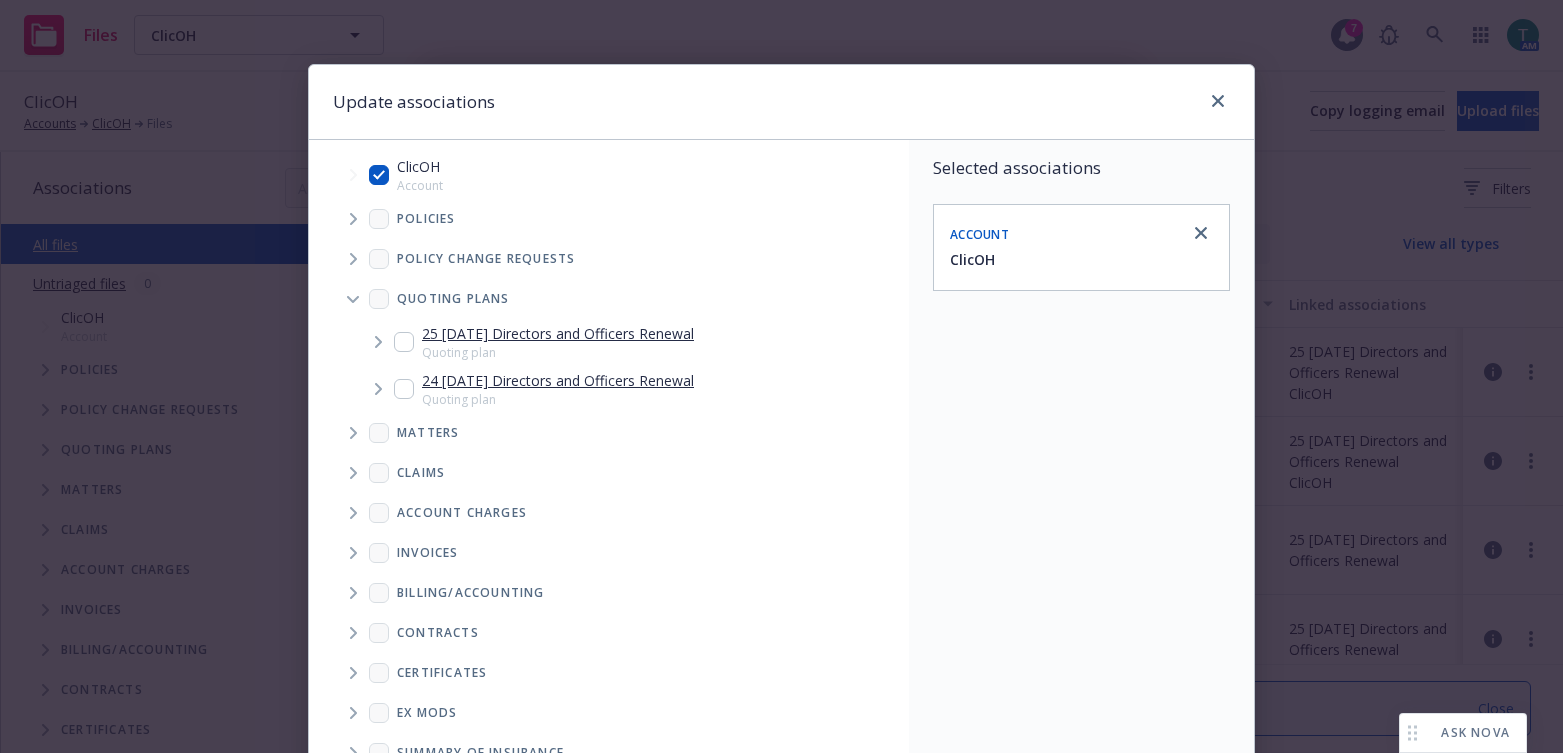 click at bounding box center [404, 342] 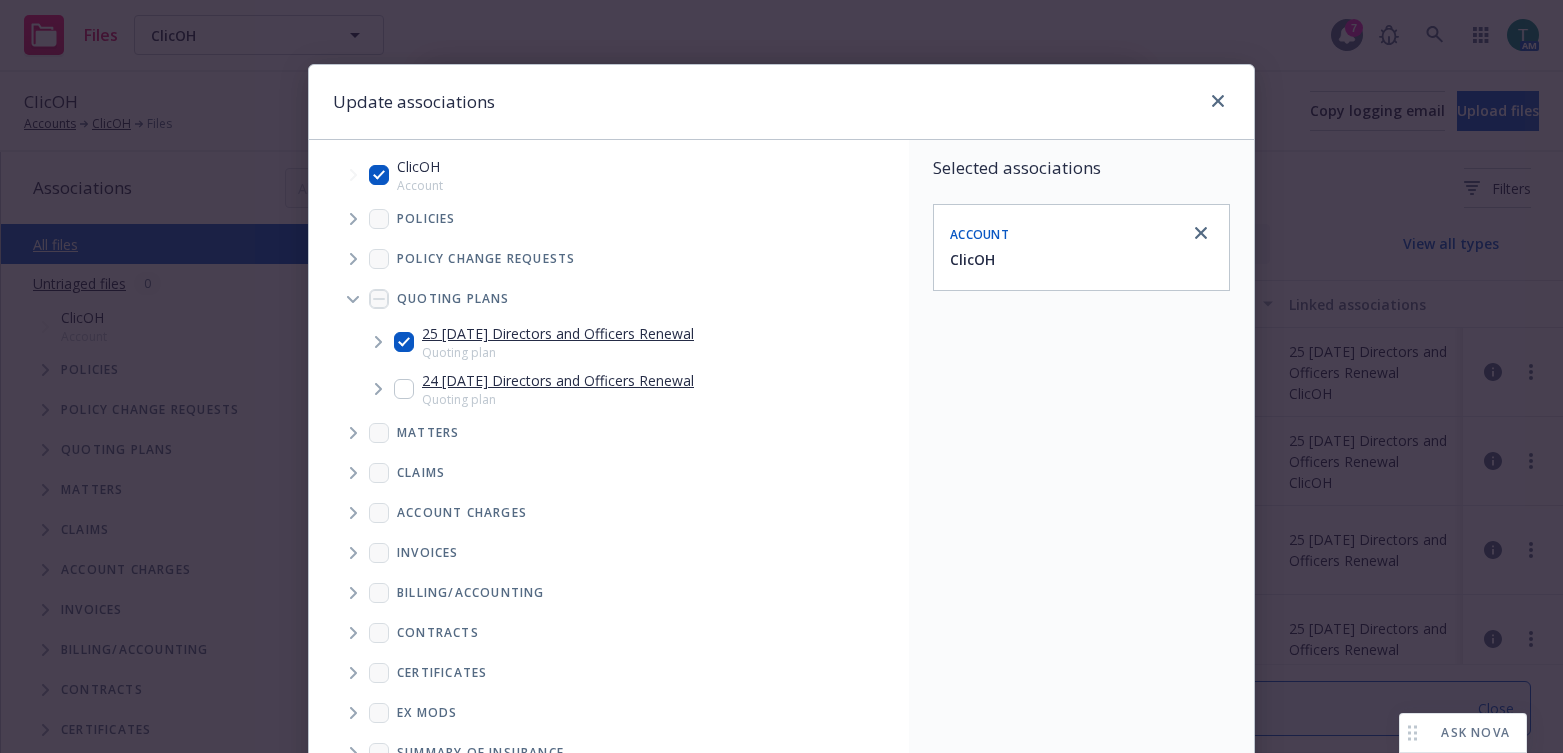 checkbox on "true" 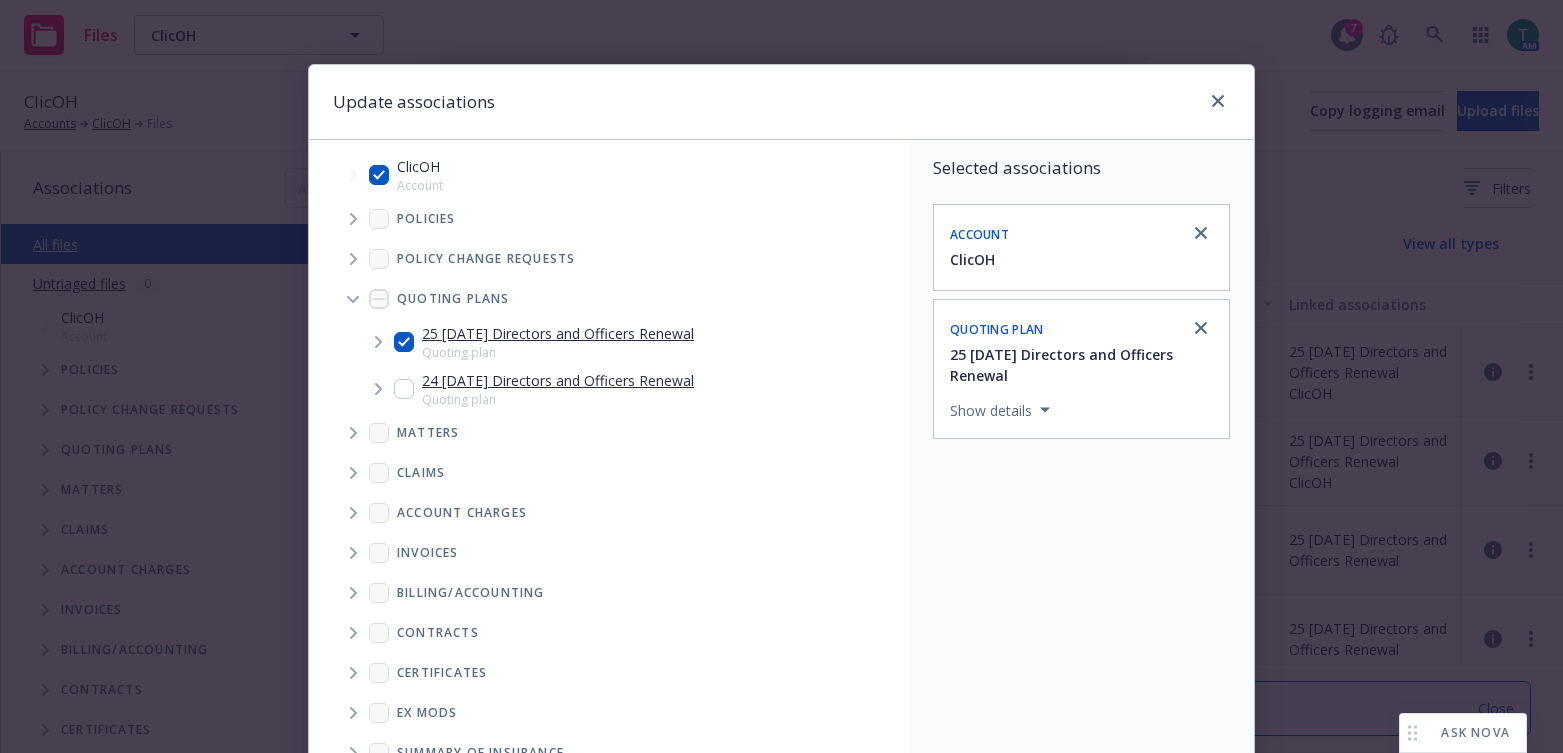 scroll, scrollTop: 25, scrollLeft: 0, axis: vertical 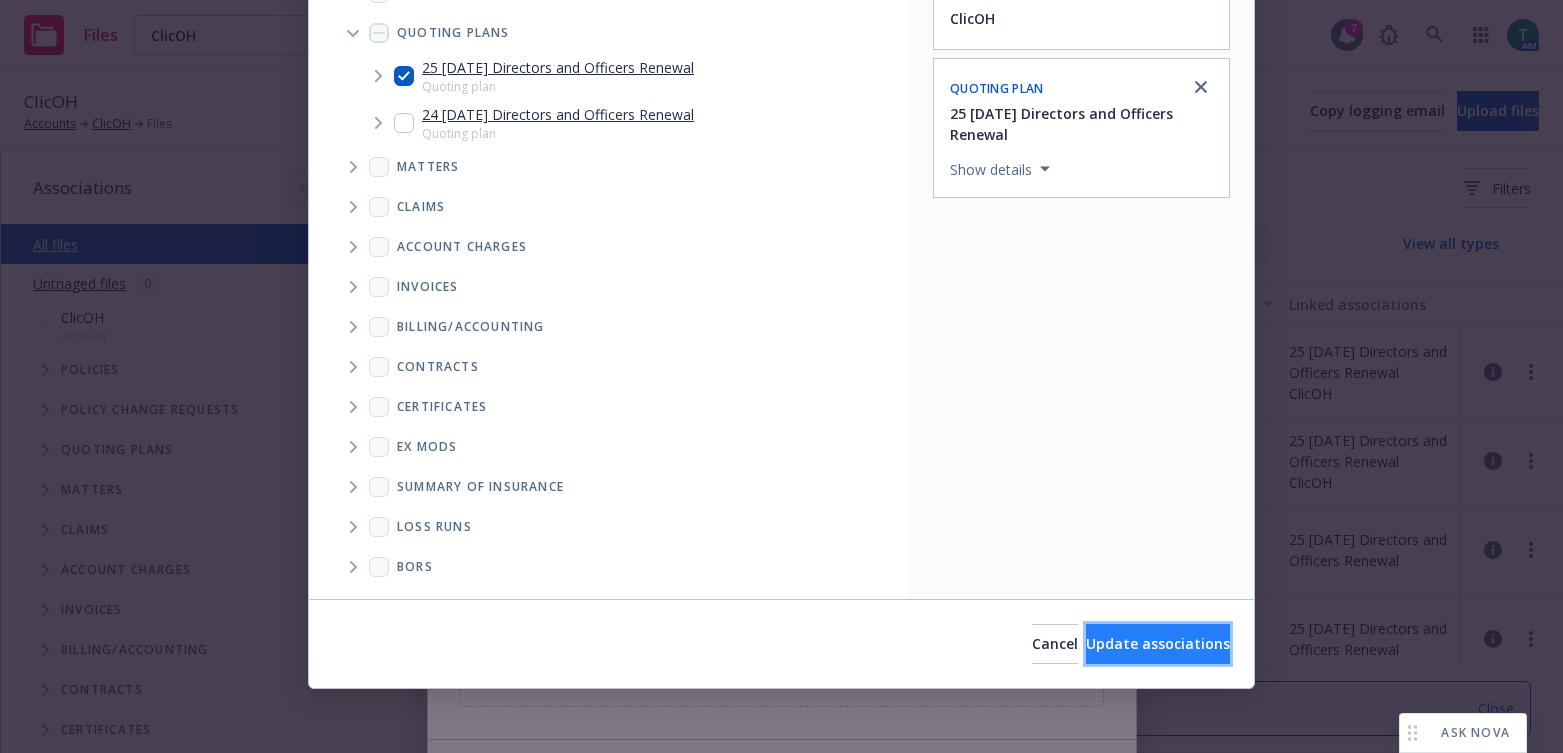 click on "Update associations" at bounding box center [1158, 644] 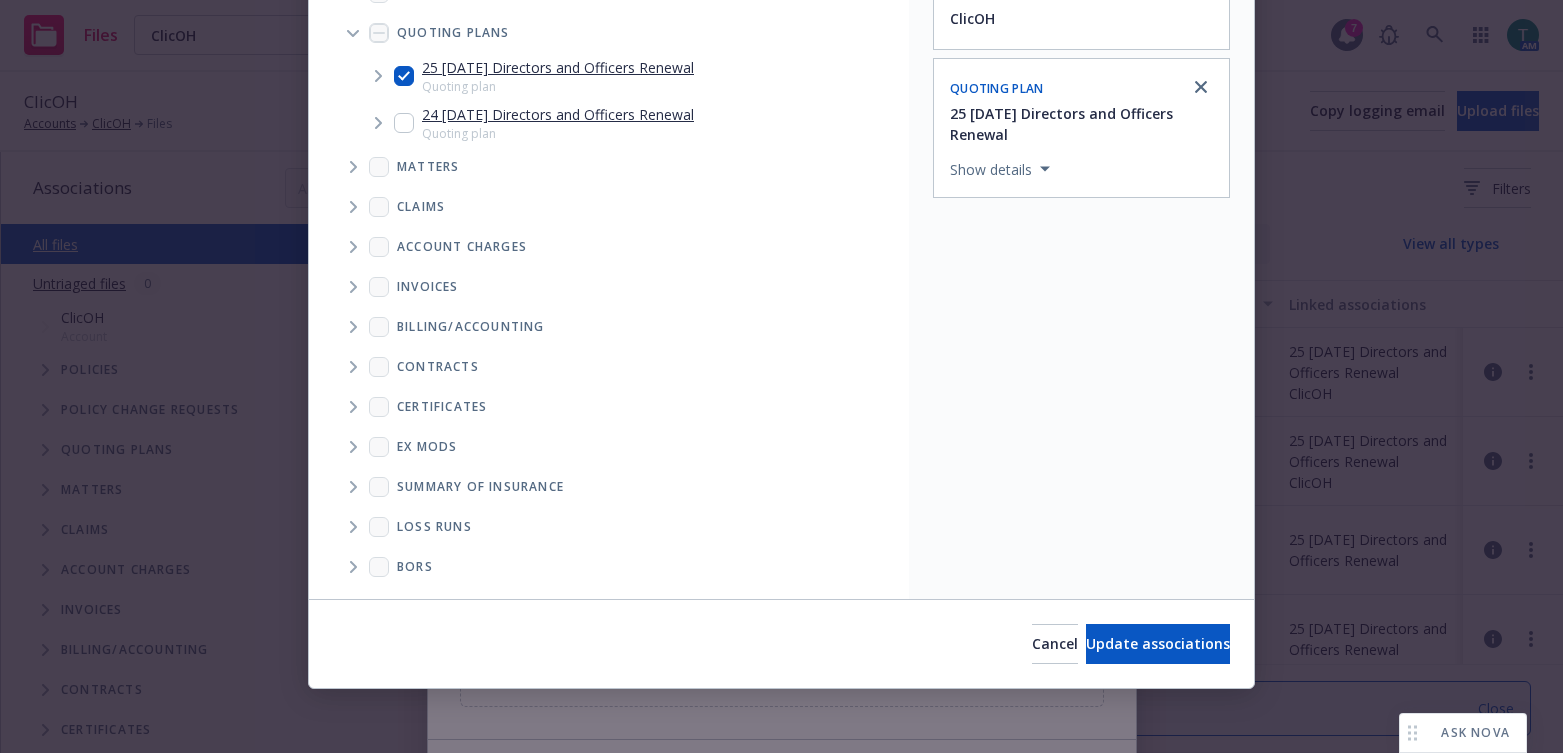 type on "x" 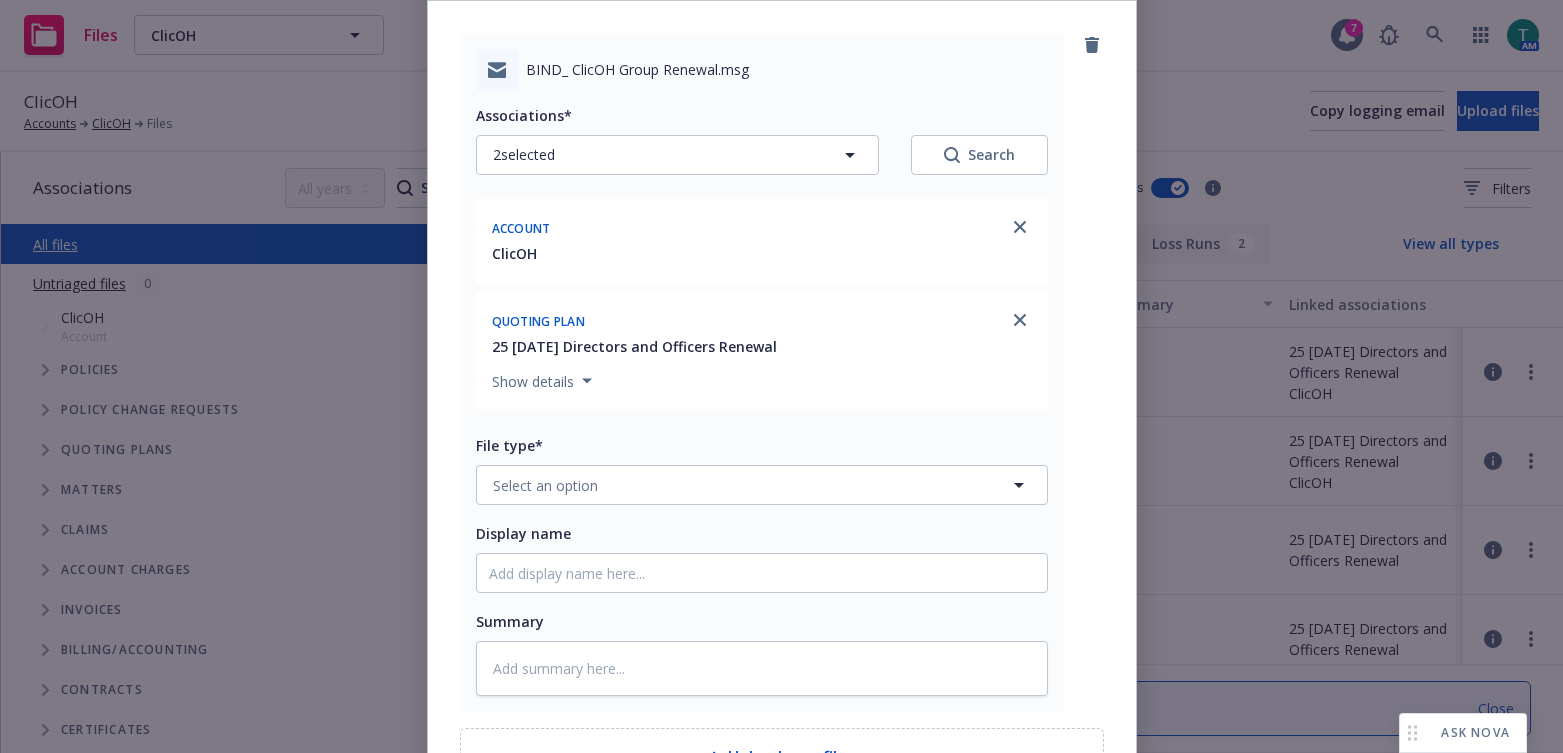 scroll, scrollTop: 358, scrollLeft: 0, axis: vertical 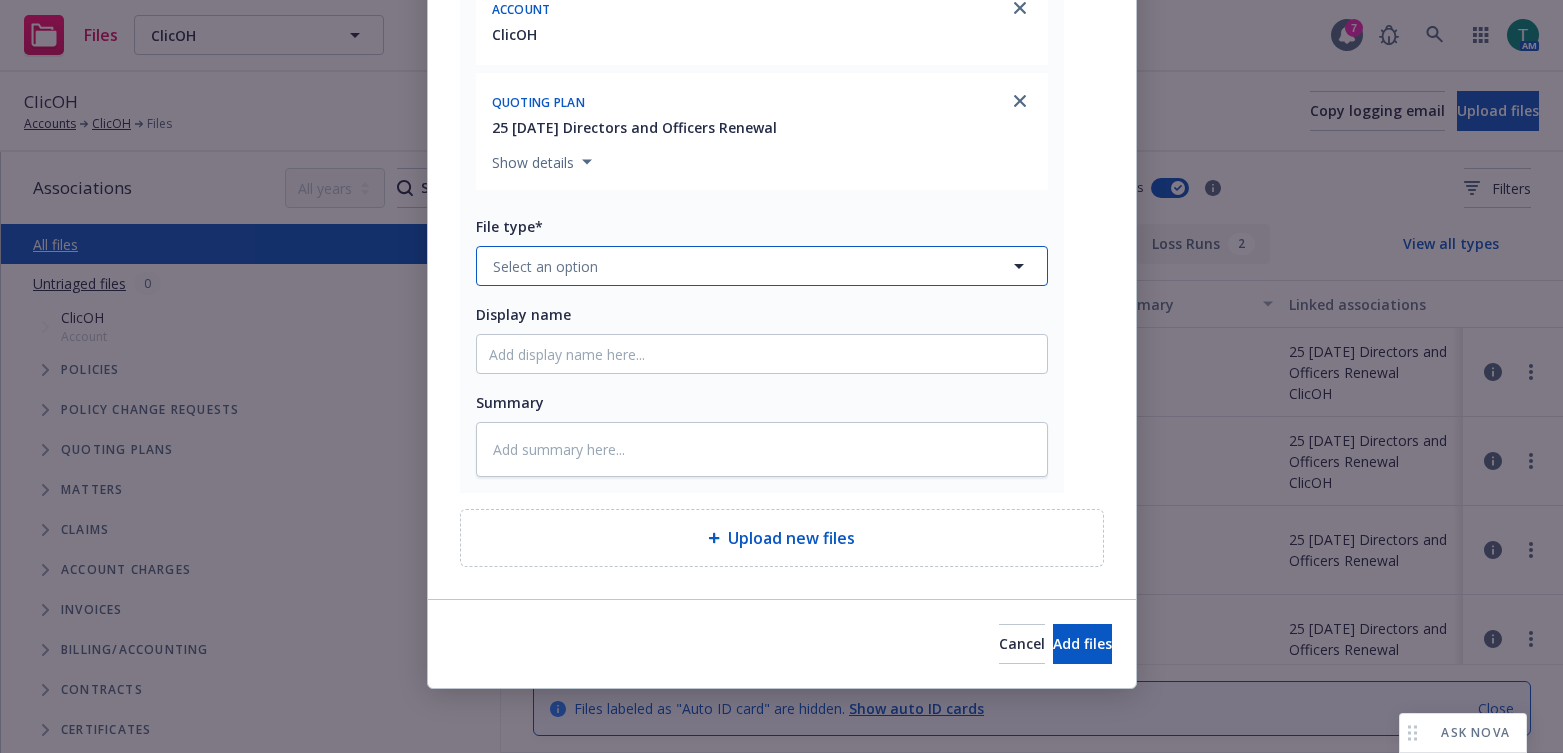 click on "Select an option" at bounding box center (762, 266) 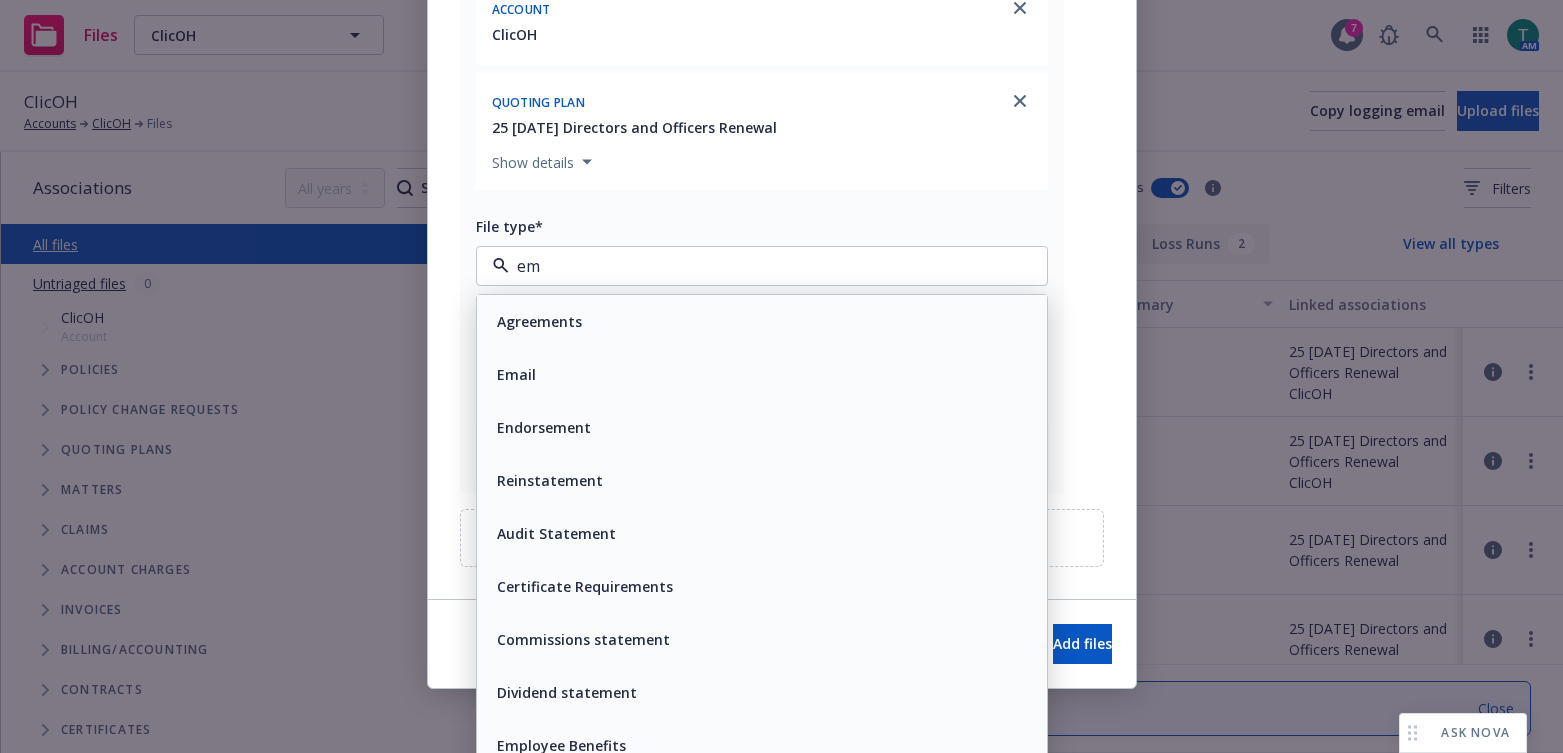 type on "e" 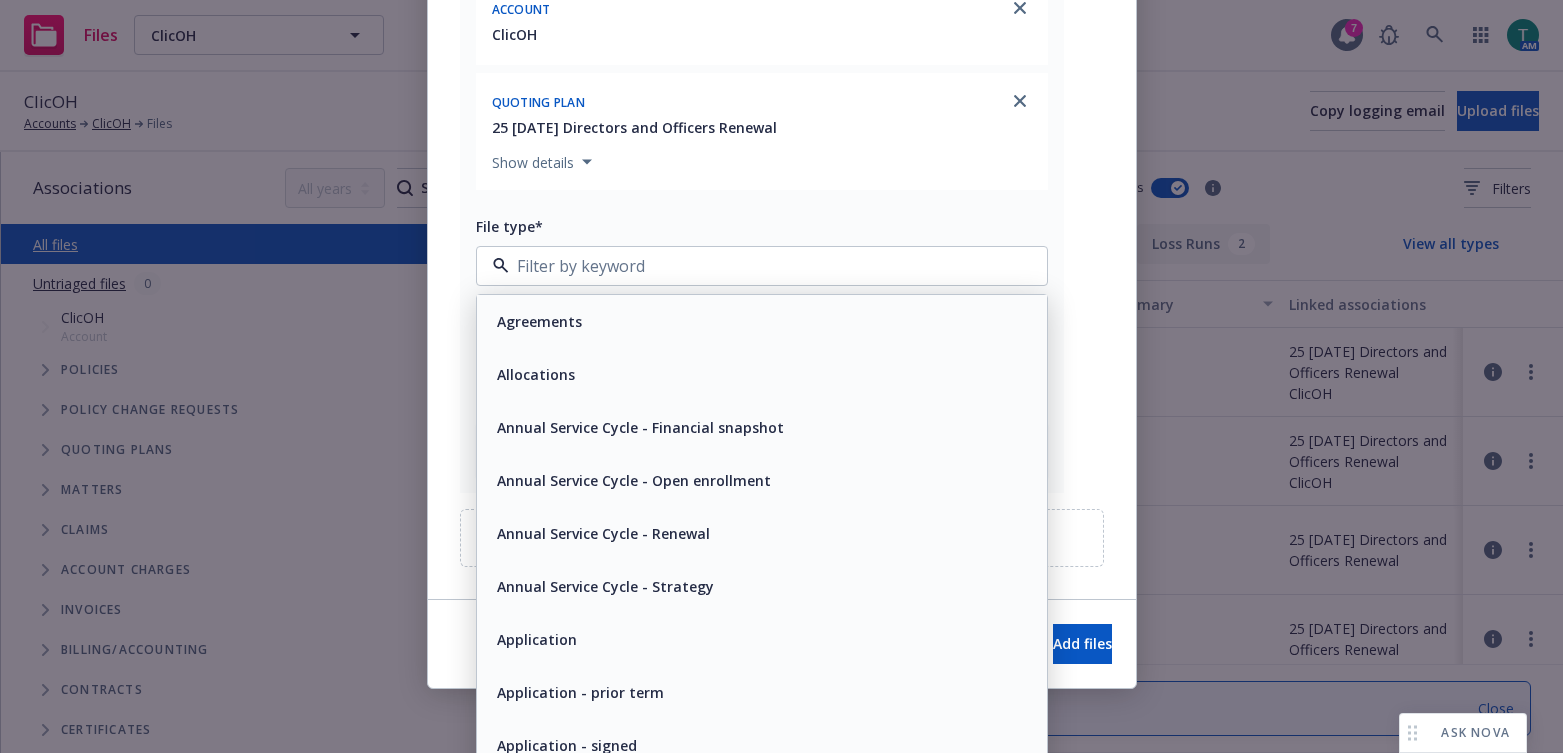 click at bounding box center [758, 266] 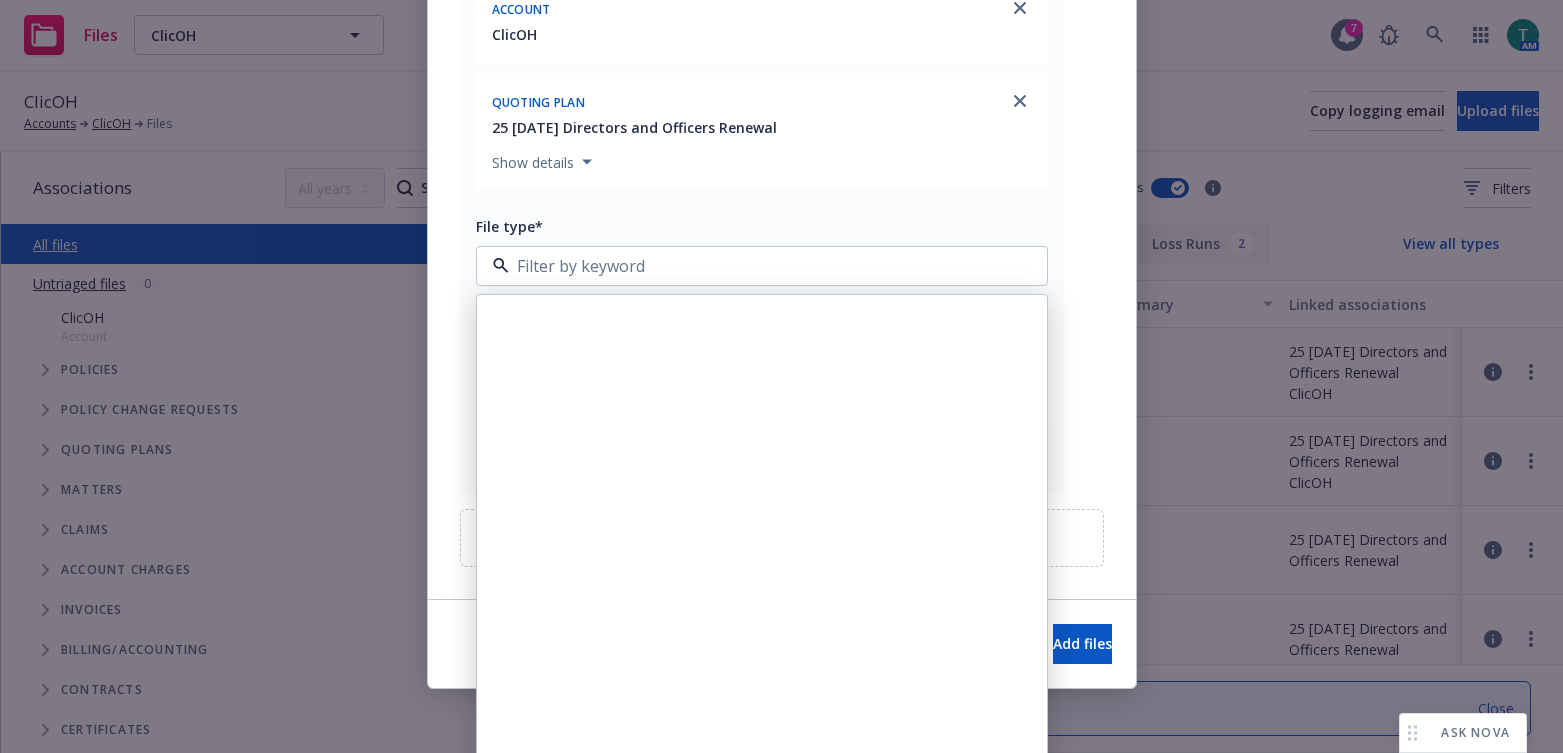 scroll, scrollTop: 0, scrollLeft: 0, axis: both 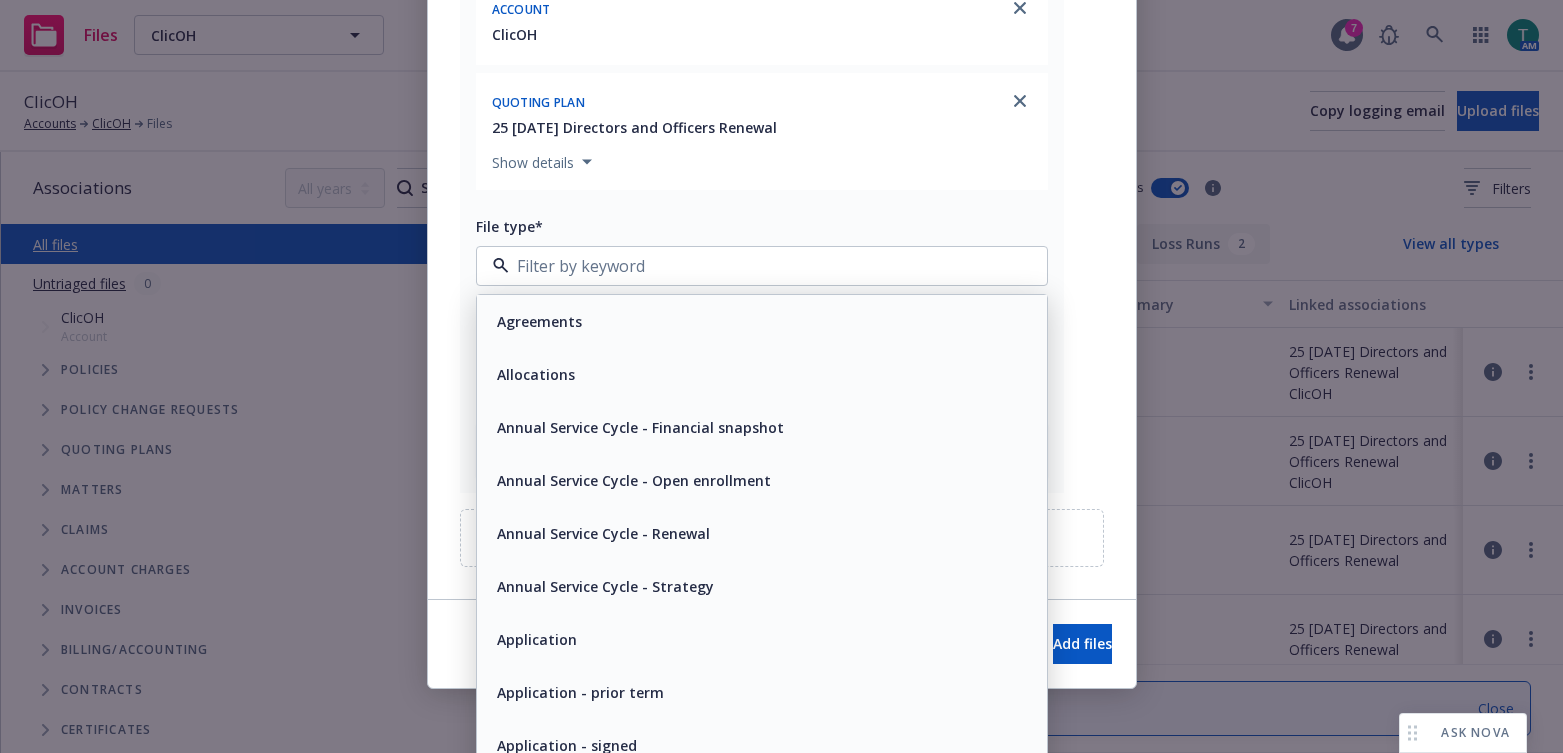 click at bounding box center [762, 266] 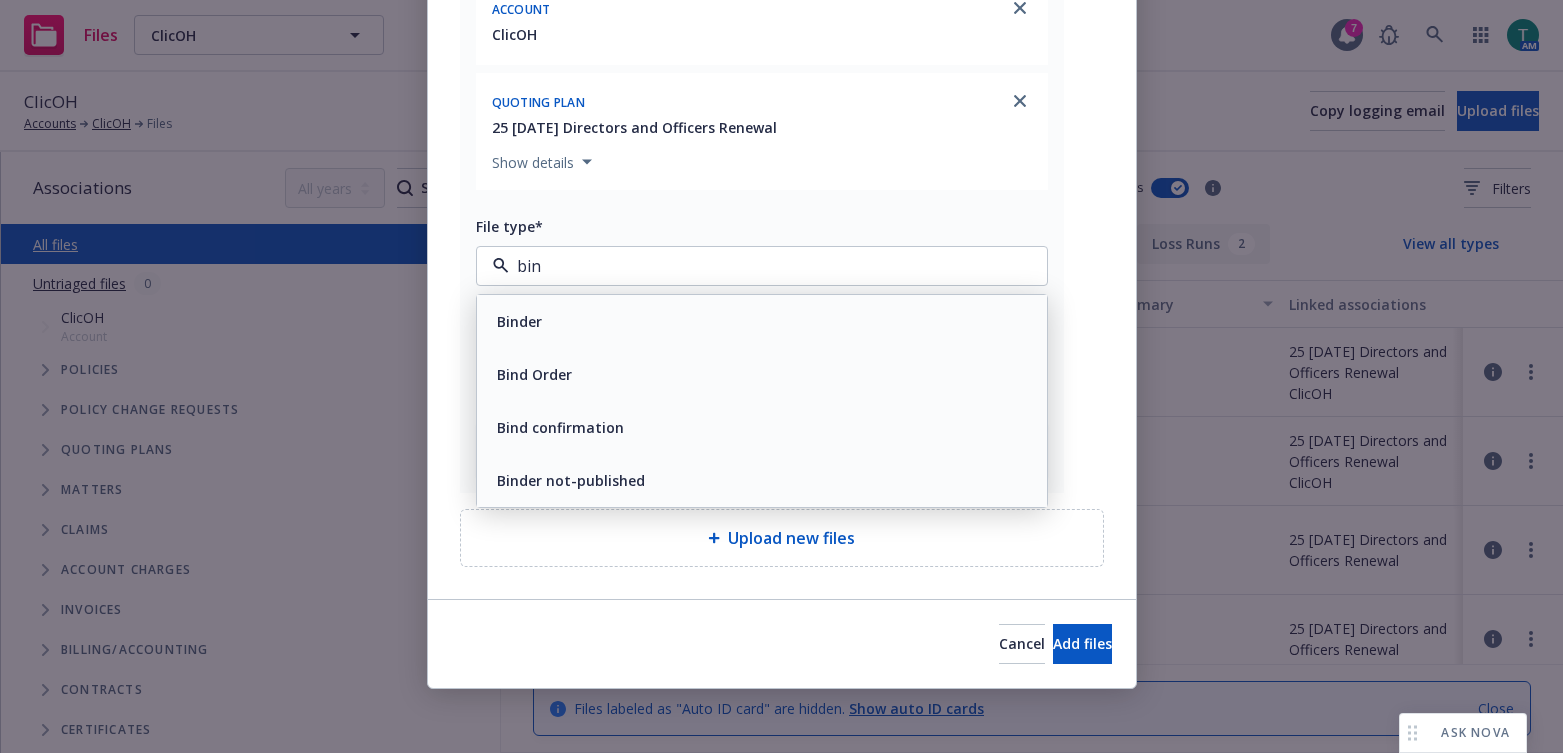 type on "bind" 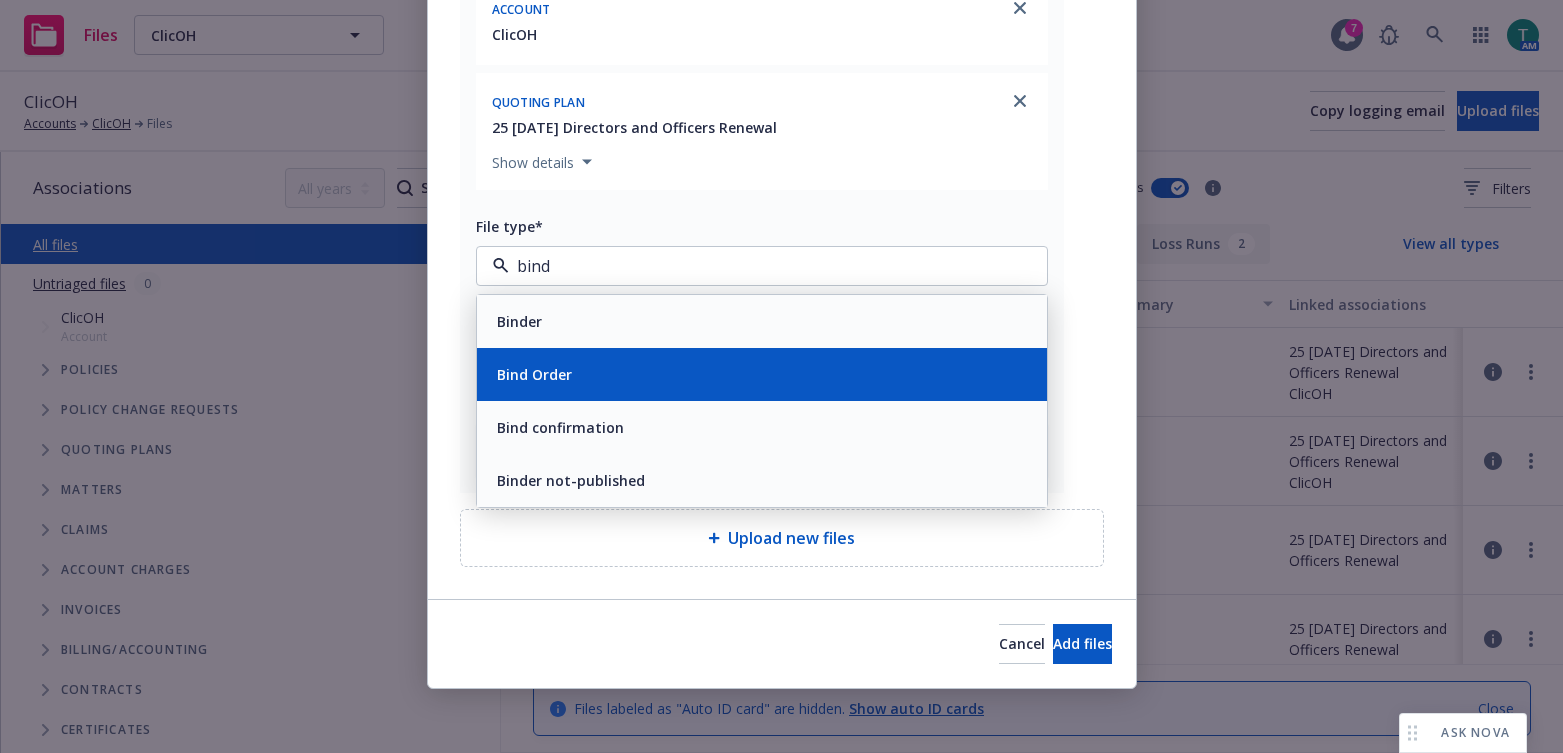 click on "Bind Order" at bounding box center [762, 374] 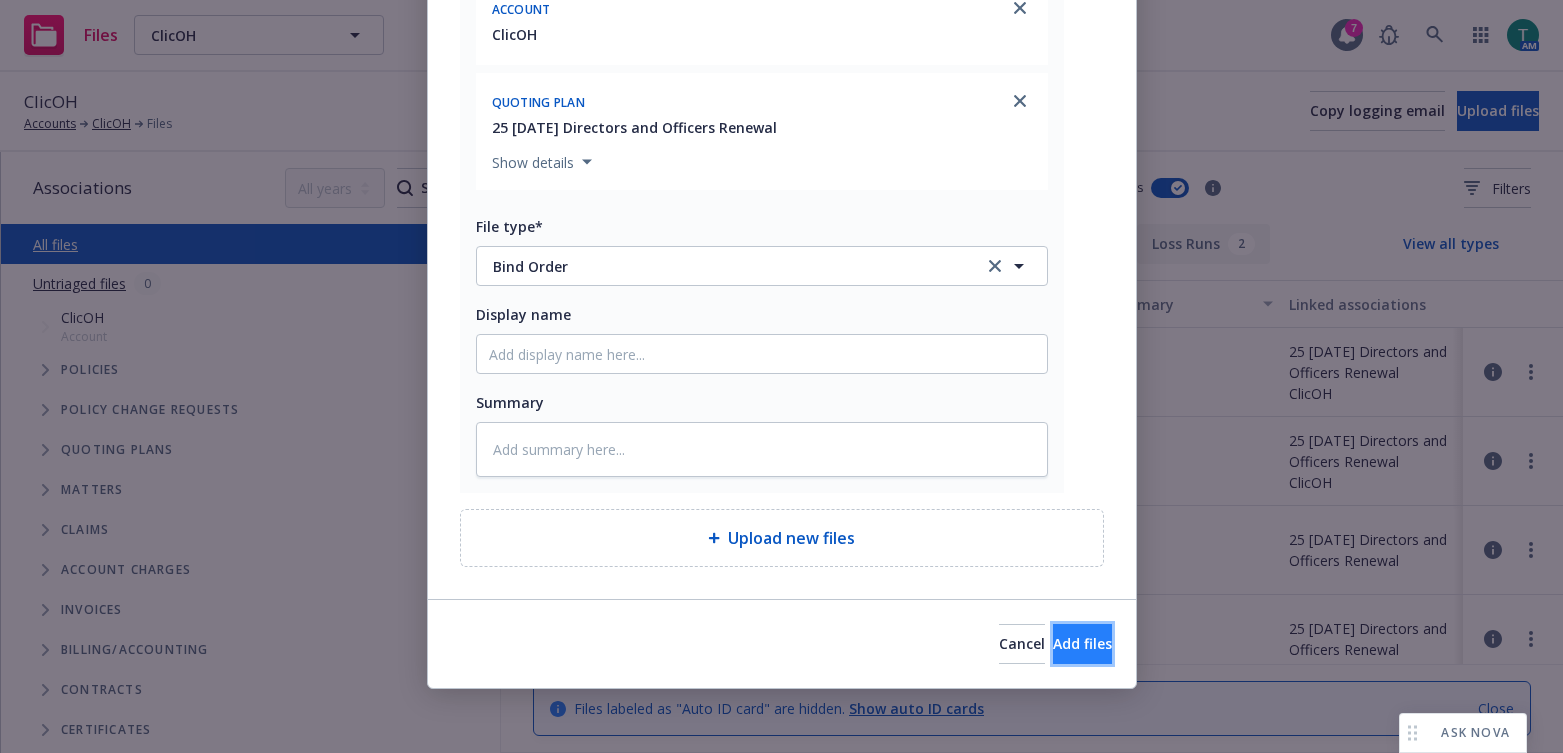 click on "Add files" at bounding box center [1082, 644] 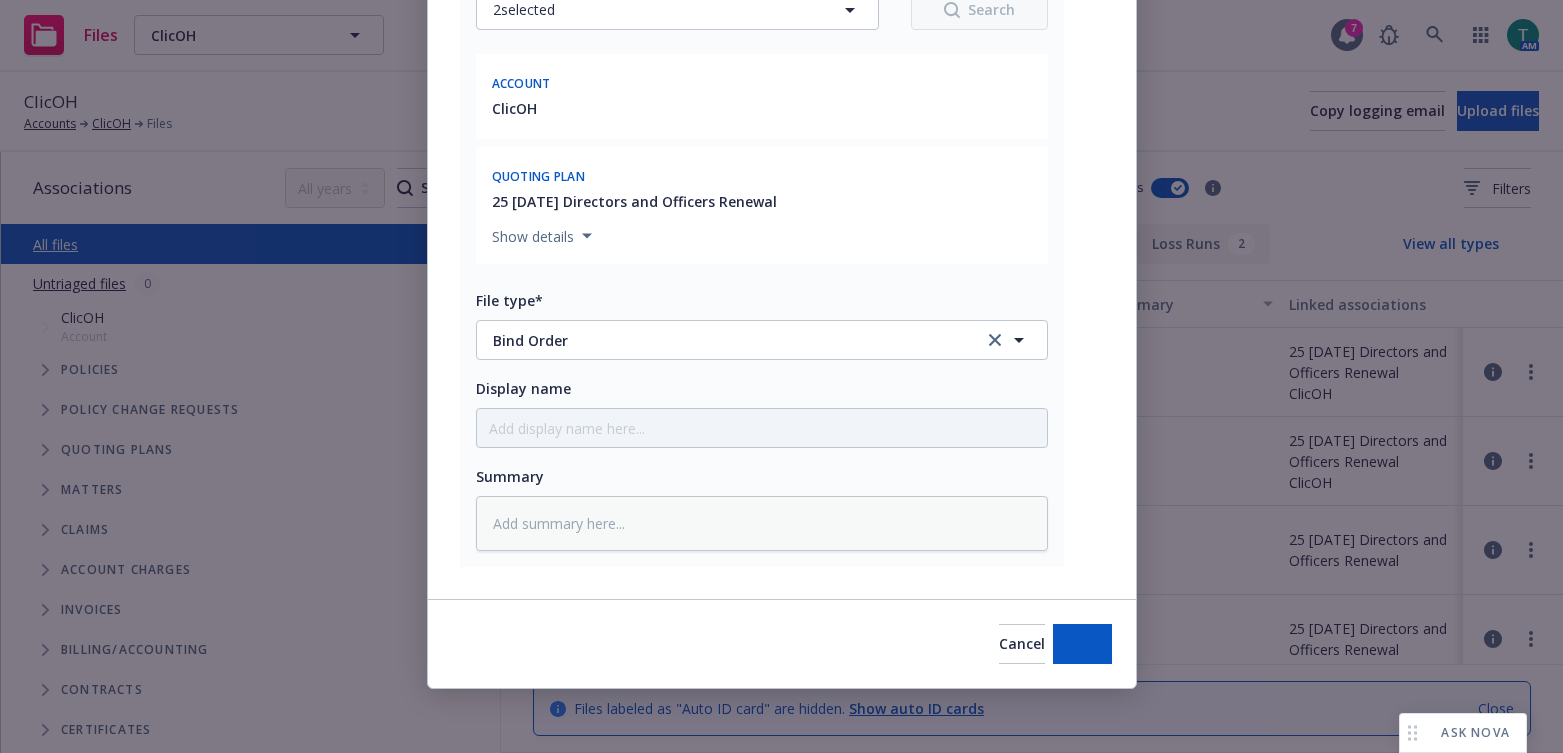 scroll, scrollTop: 284, scrollLeft: 0, axis: vertical 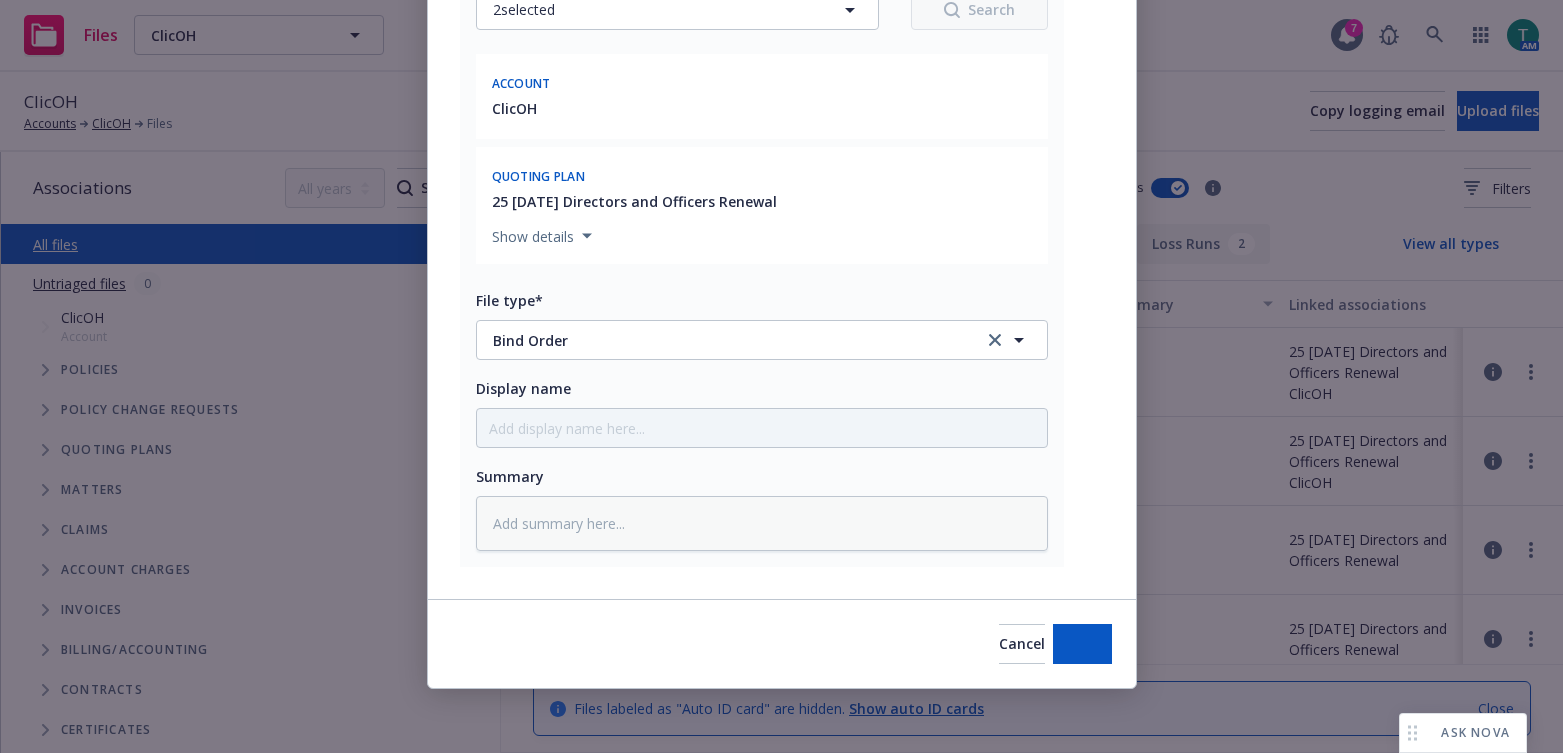 type on "x" 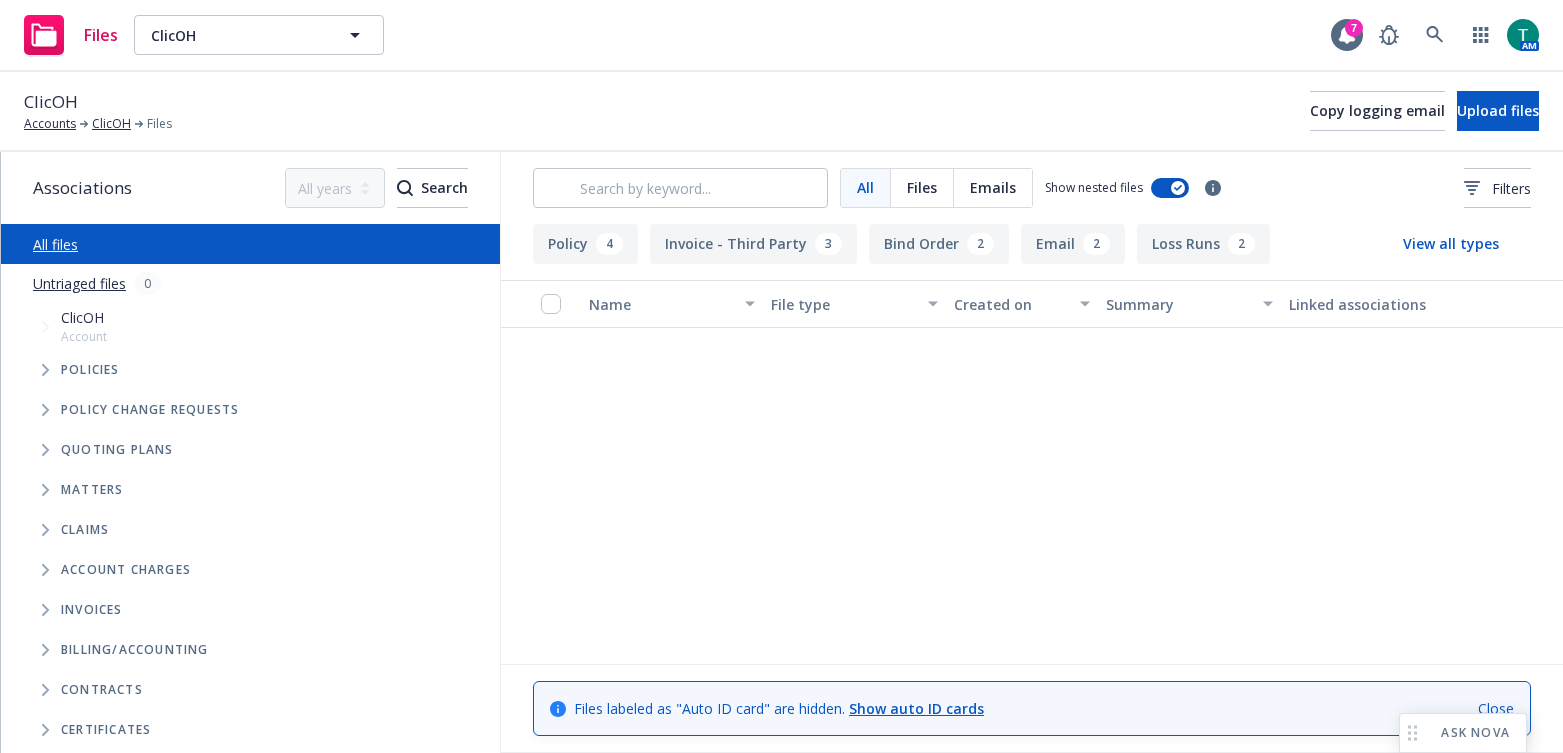 scroll, scrollTop: 0, scrollLeft: 0, axis: both 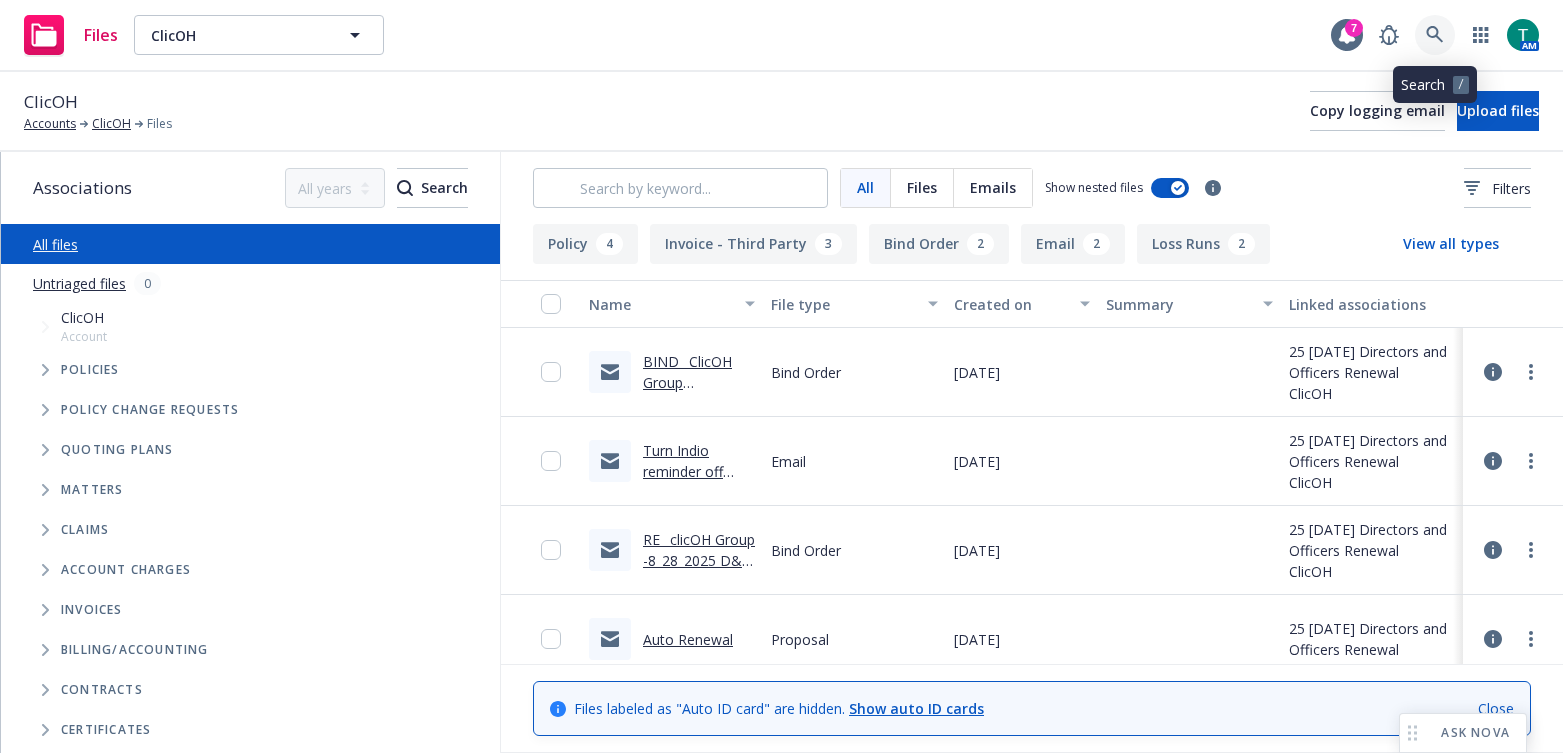 click at bounding box center [1435, 35] 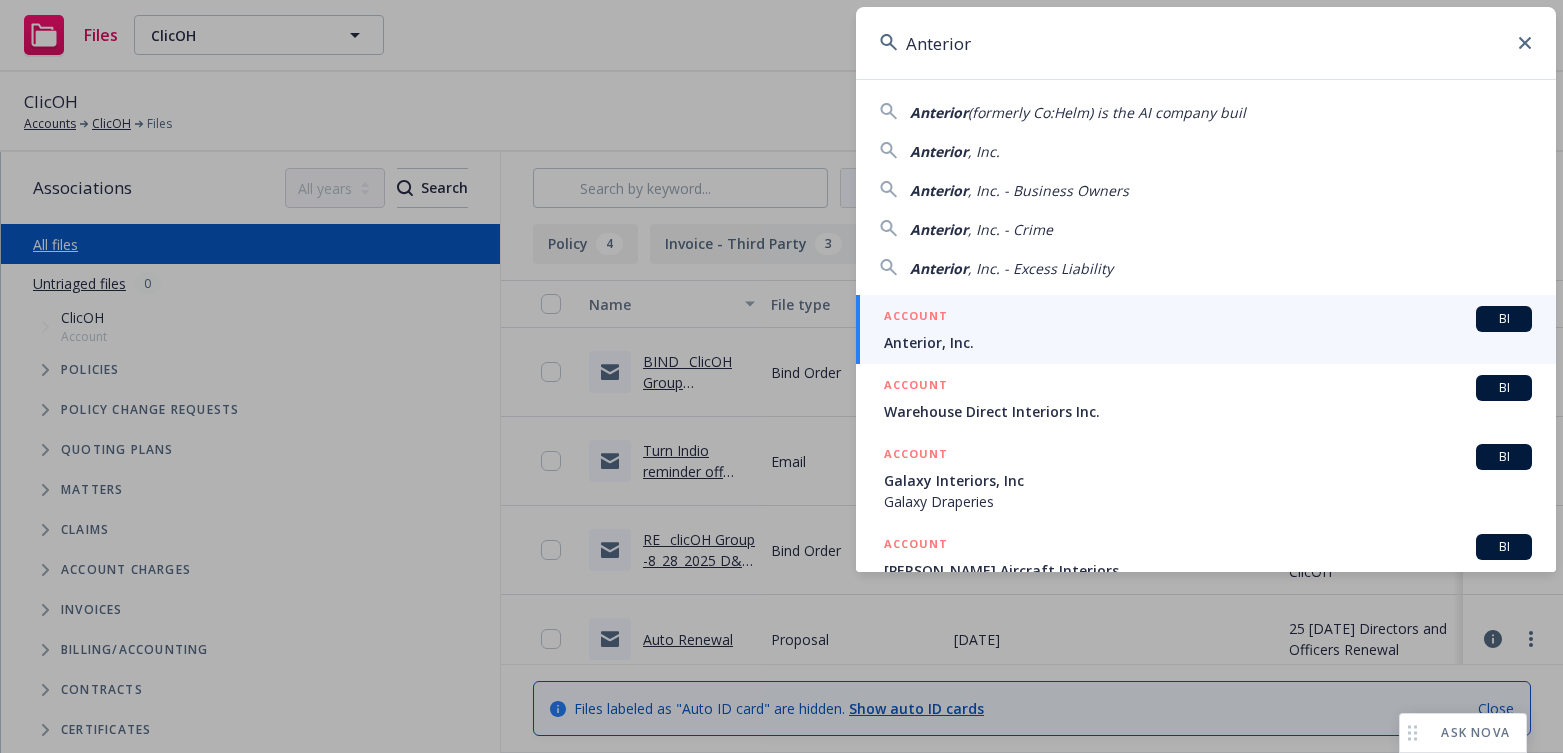 type on "Anterior" 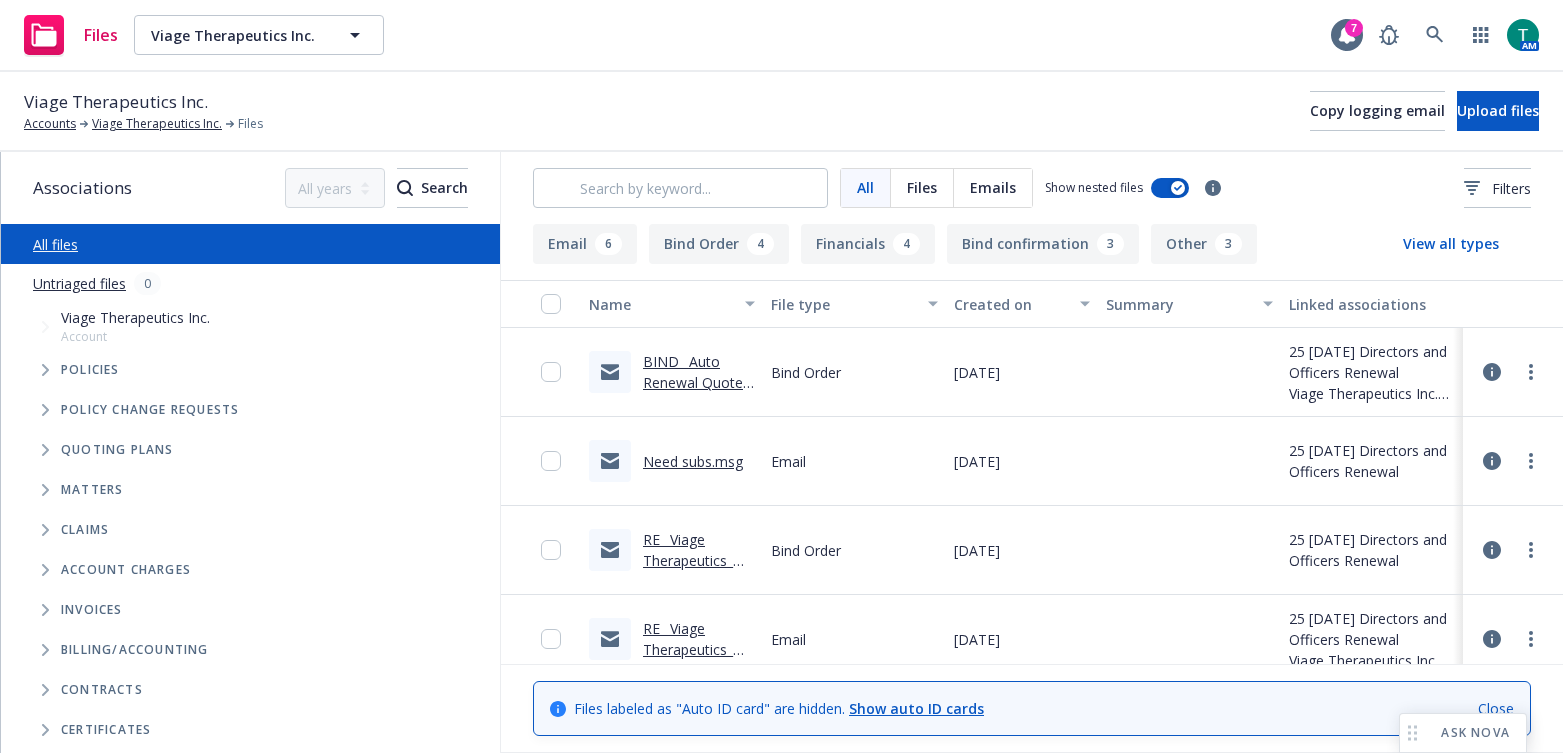 scroll, scrollTop: 0, scrollLeft: 0, axis: both 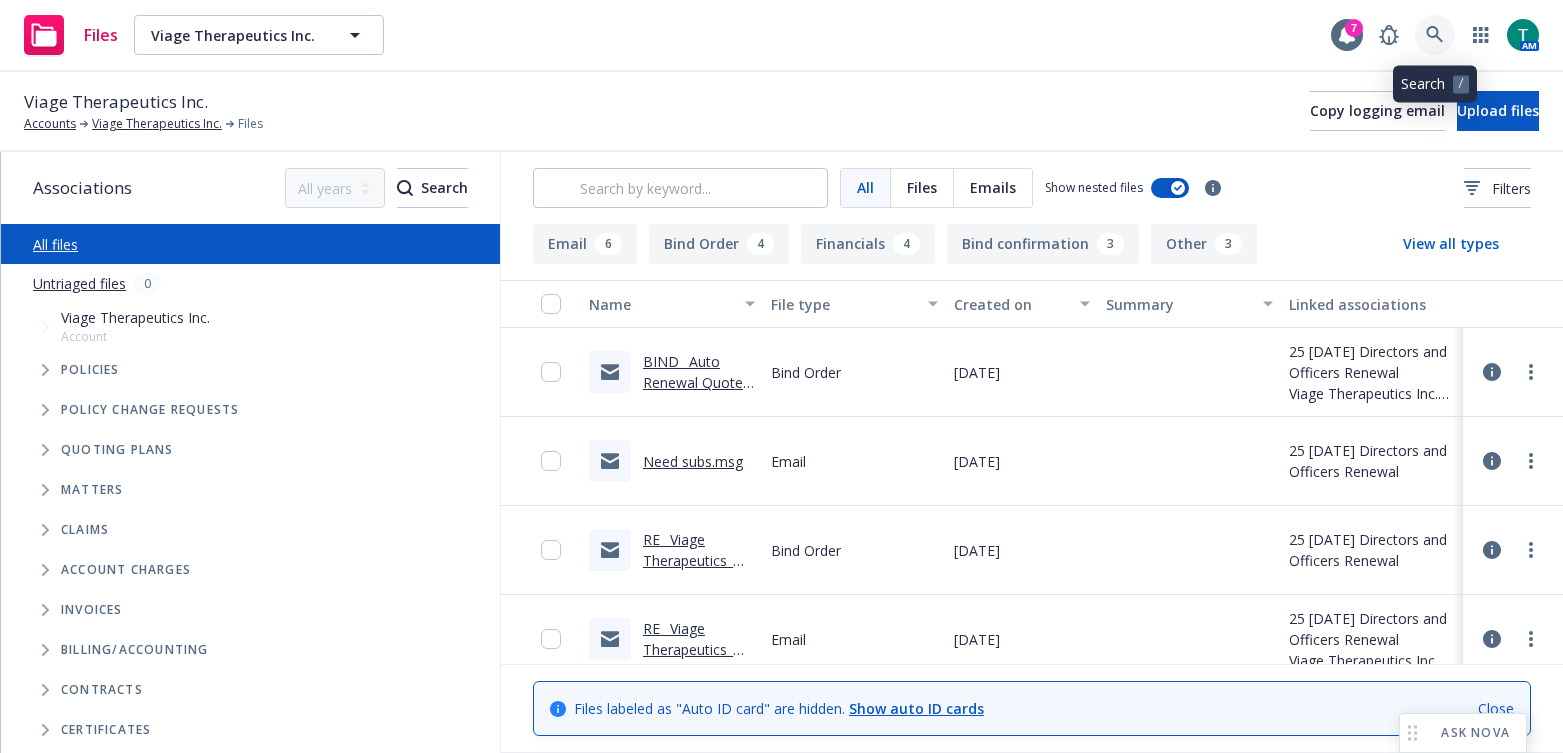 click at bounding box center [1435, 35] 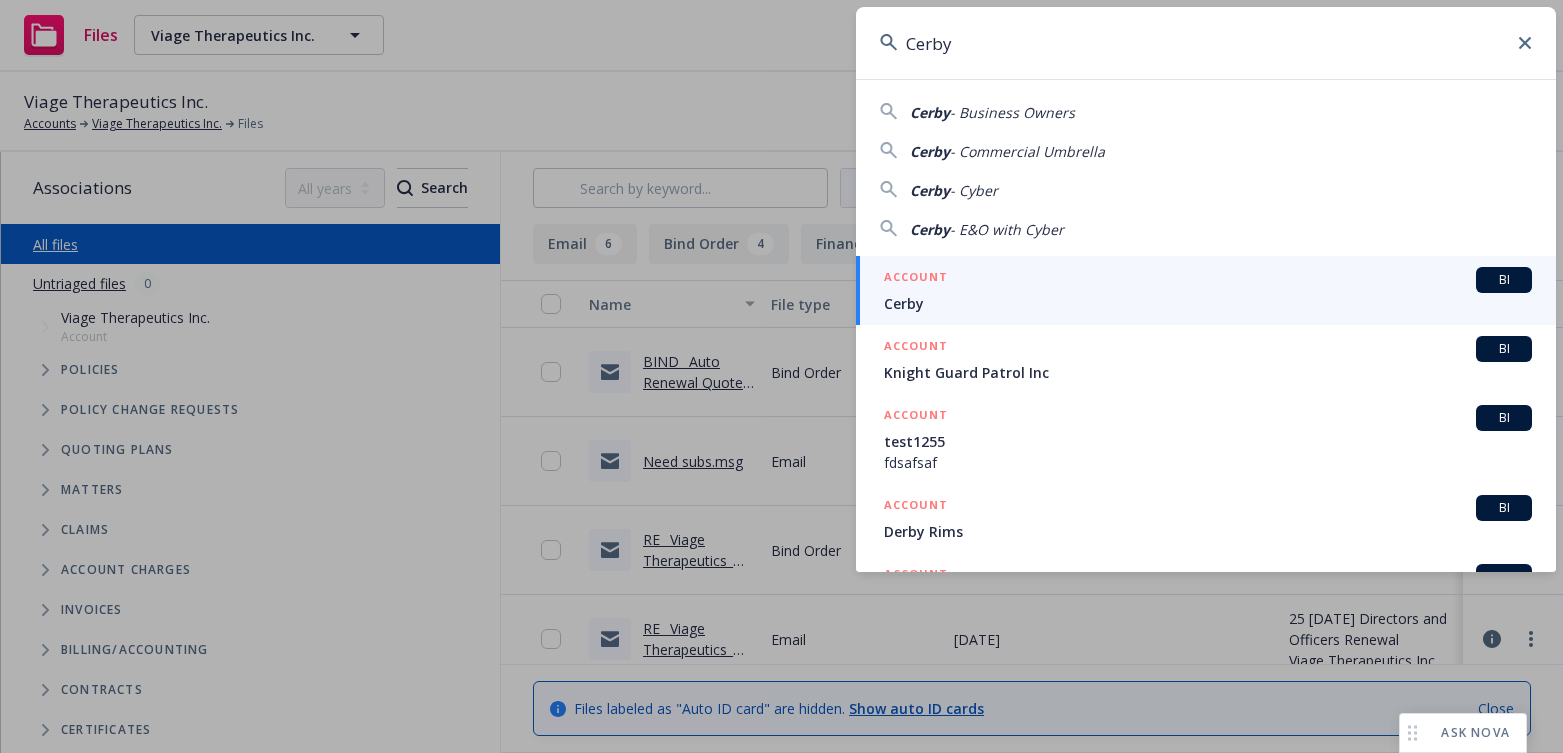 type on "Cerby" 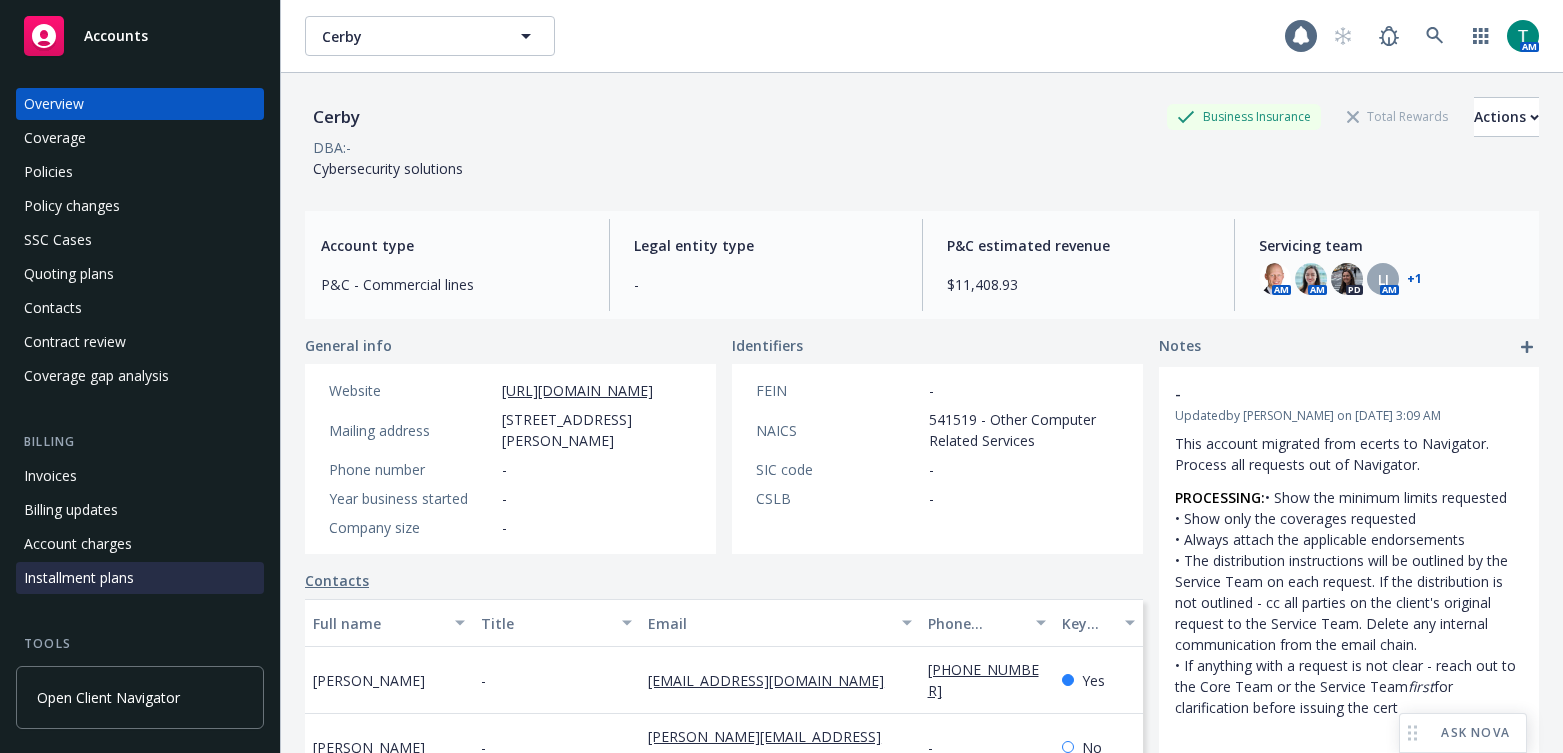 scroll, scrollTop: 0, scrollLeft: 0, axis: both 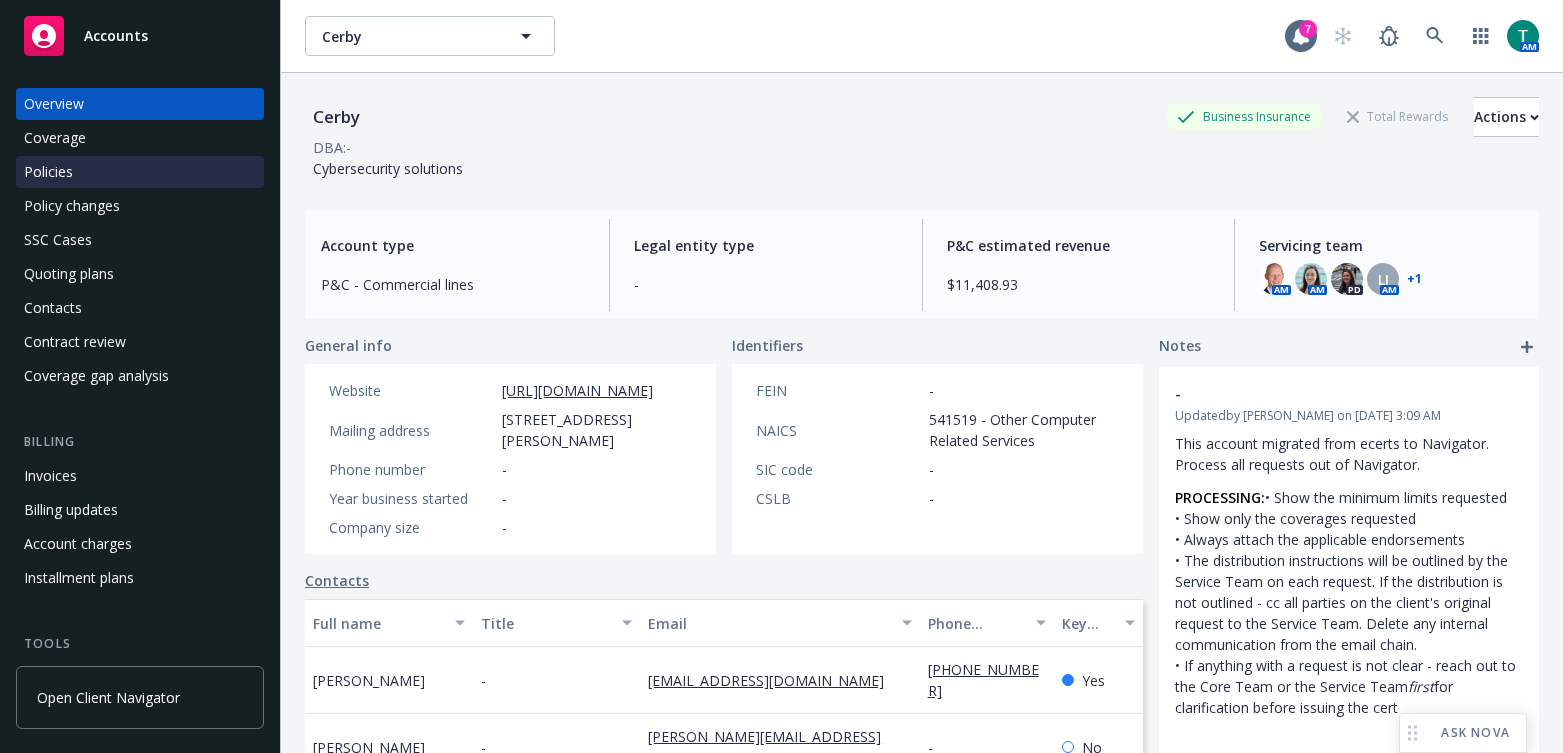 click on "Policies" at bounding box center [140, 172] 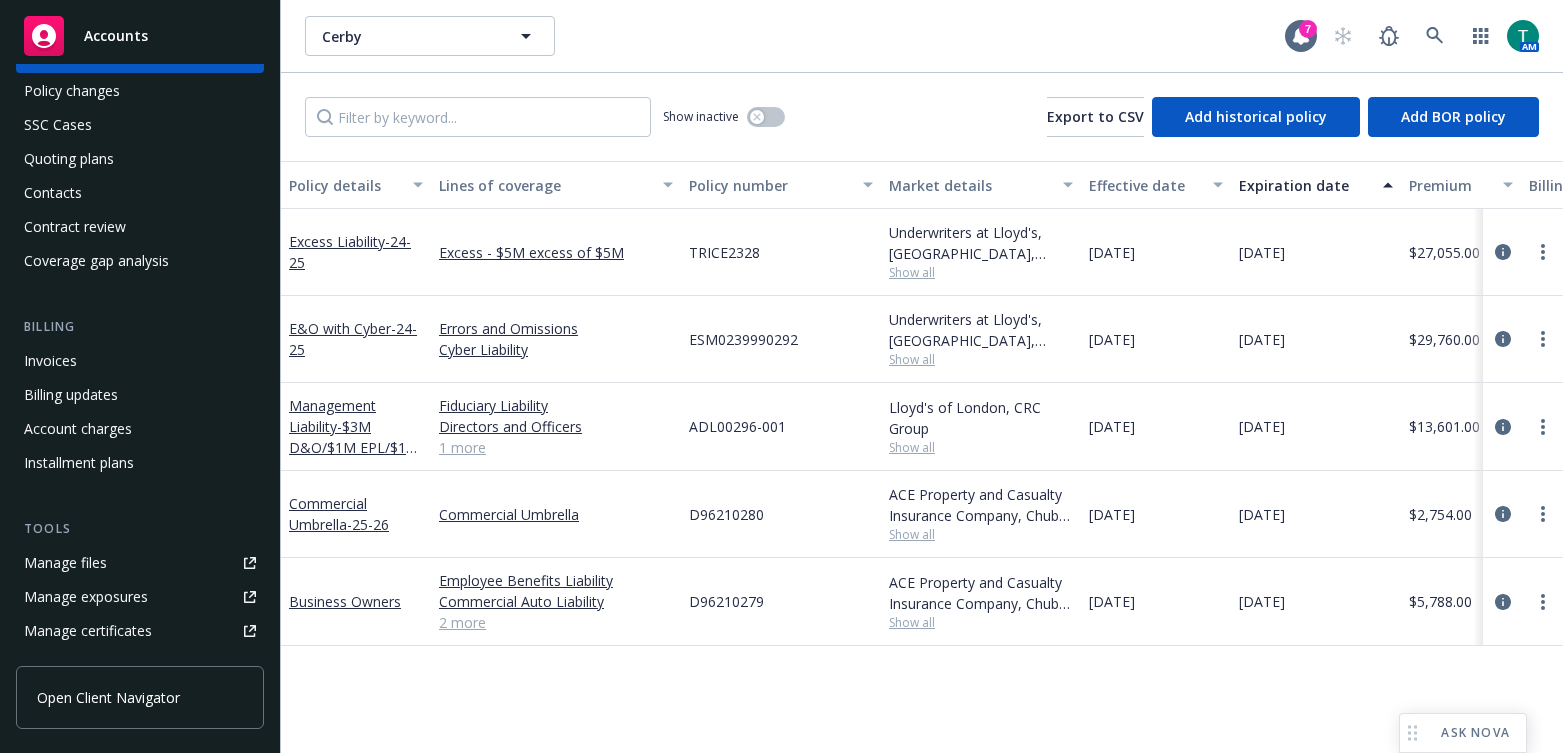 scroll, scrollTop: 200, scrollLeft: 0, axis: vertical 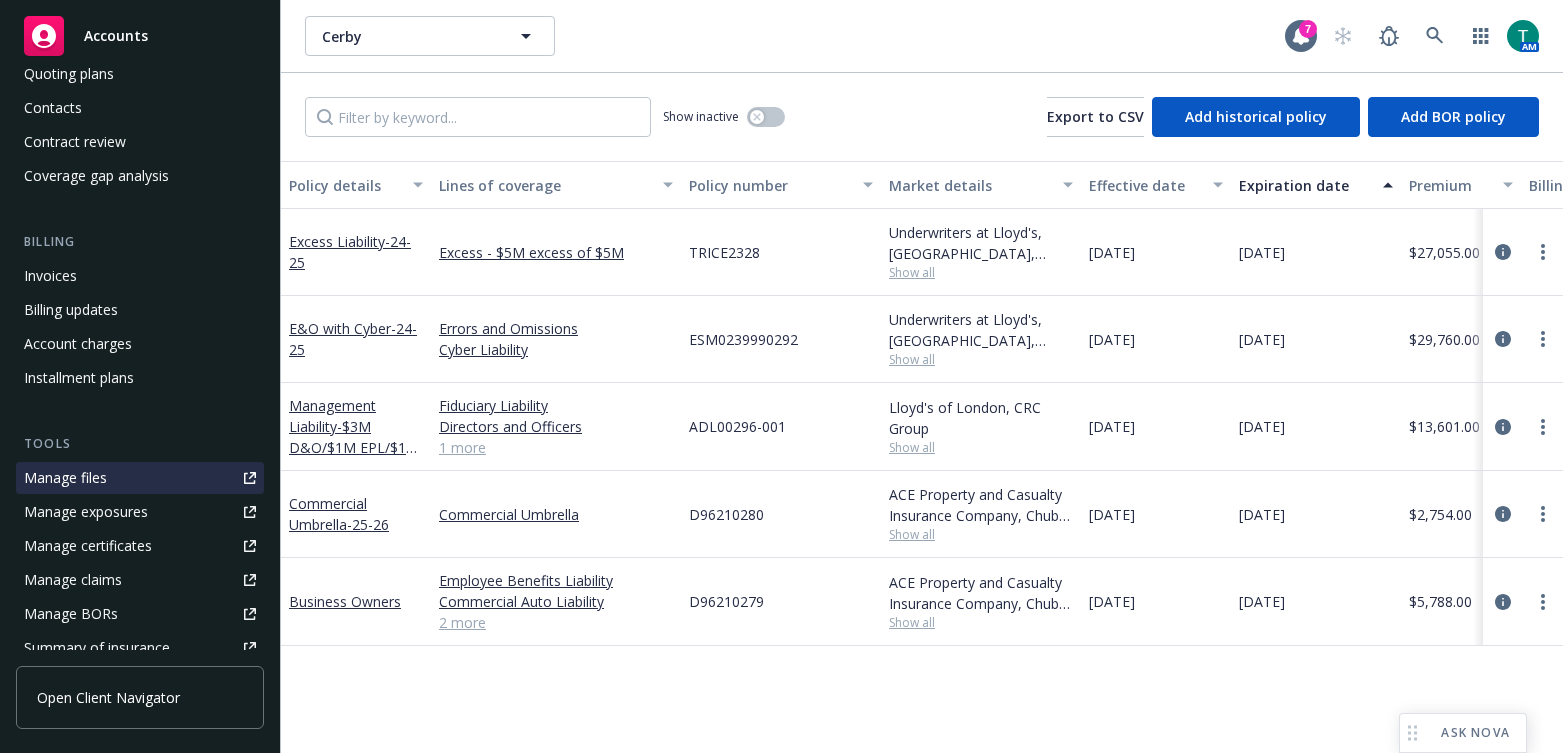 click on "Manage files" at bounding box center [65, 478] 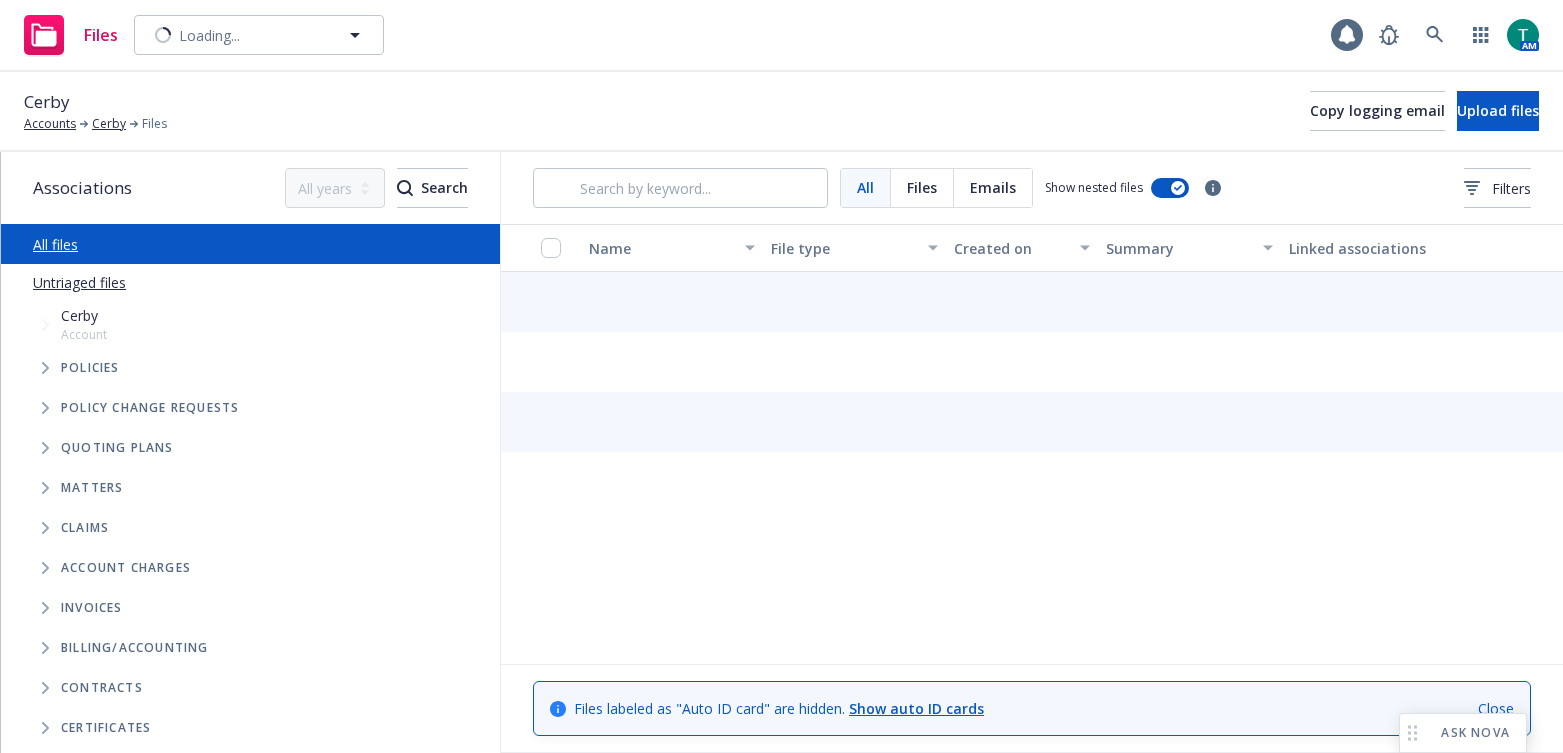 scroll, scrollTop: 0, scrollLeft: 0, axis: both 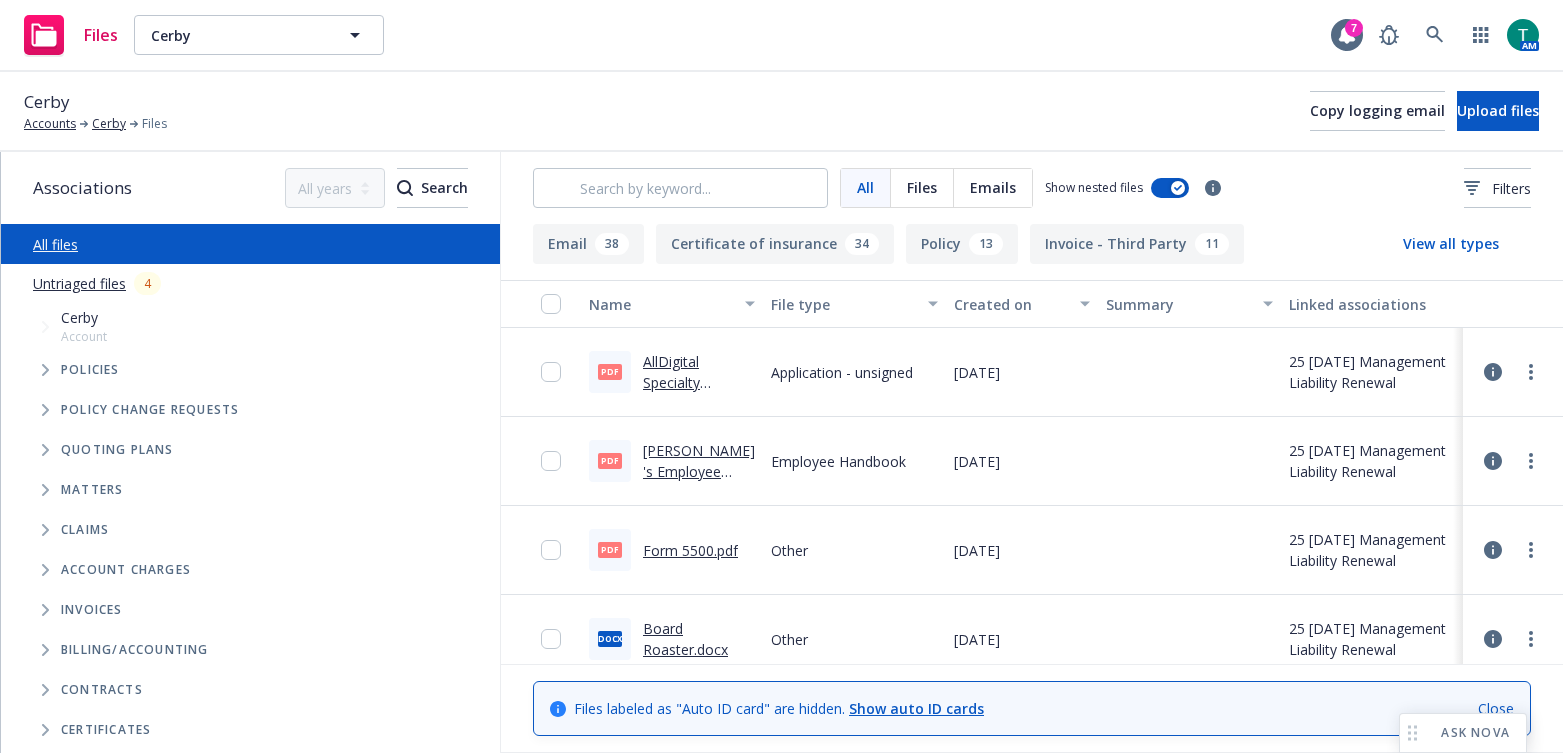 click at bounding box center (45, 450) 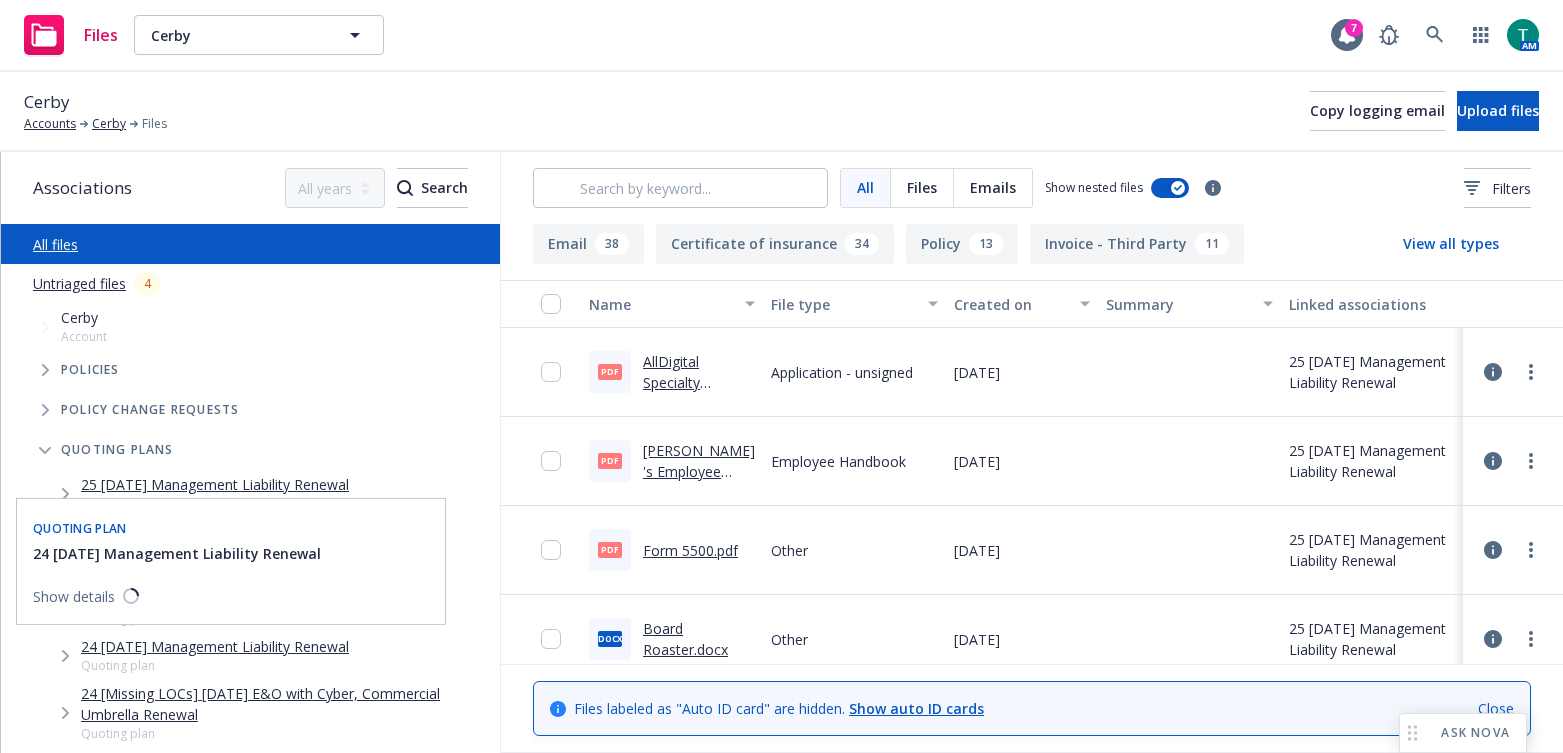 drag, startPoint x: 241, startPoint y: 649, endPoint x: 226, endPoint y: 647, distance: 15.132746 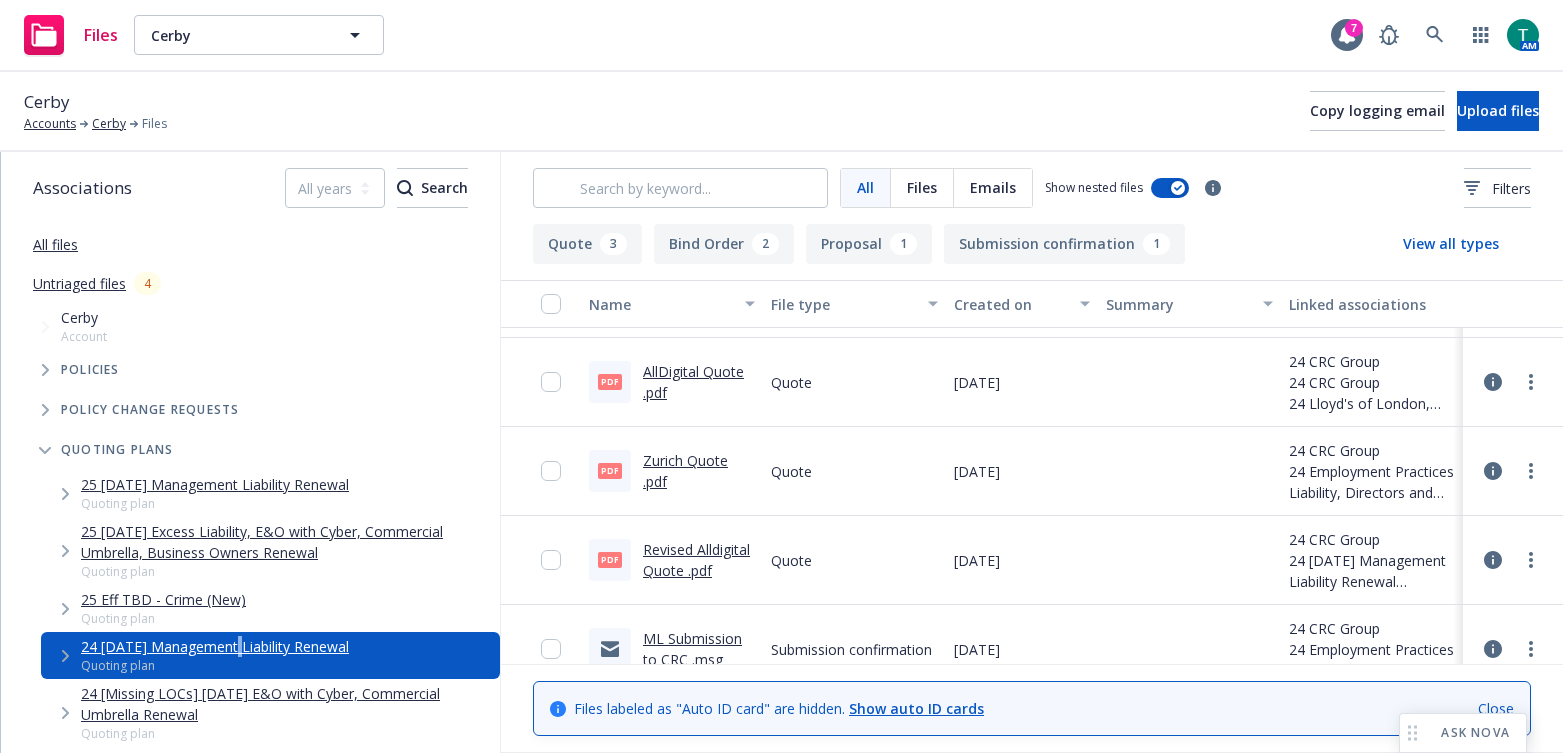 scroll, scrollTop: 285, scrollLeft: 0, axis: vertical 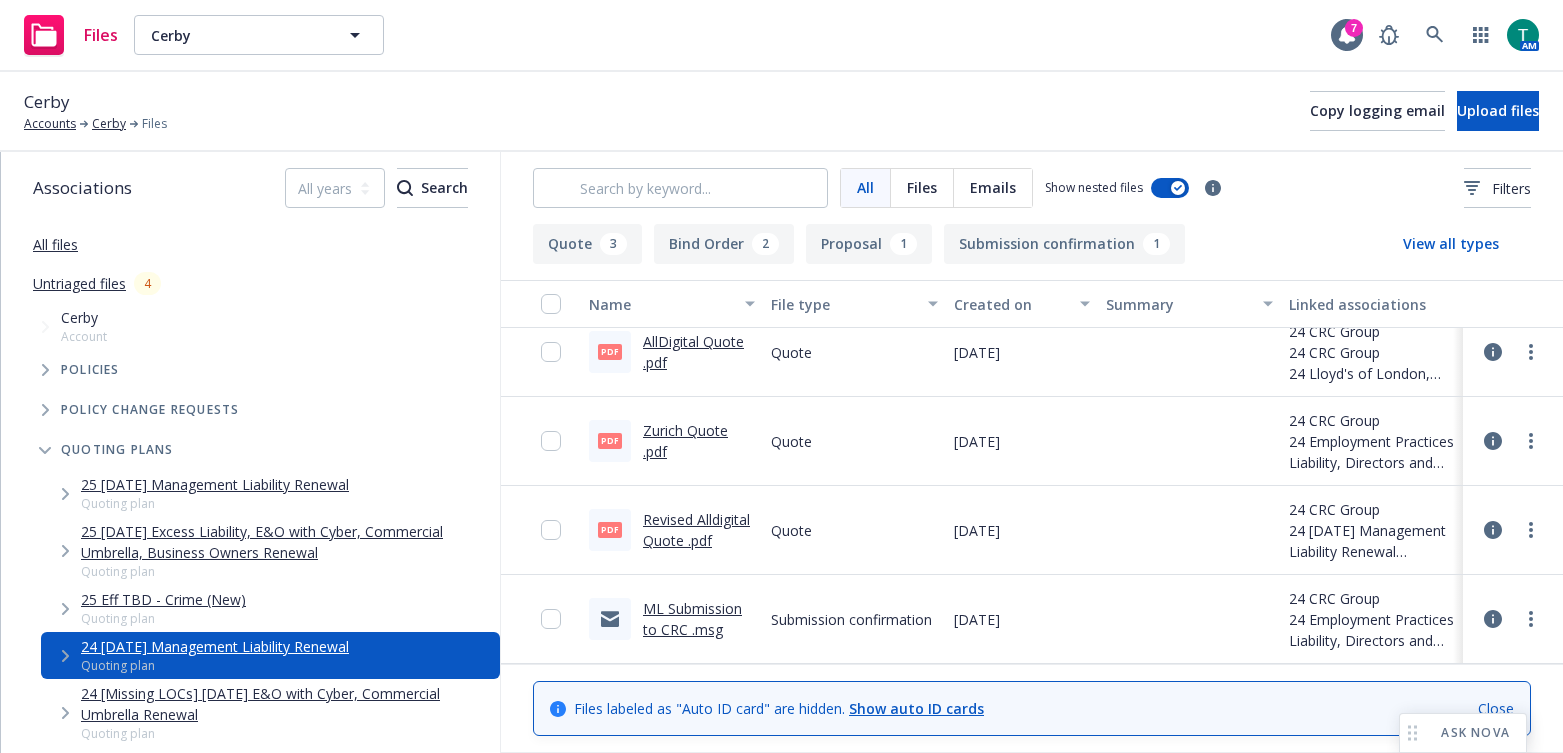 click on "ML Submission to CRC .msg" at bounding box center (692, 619) 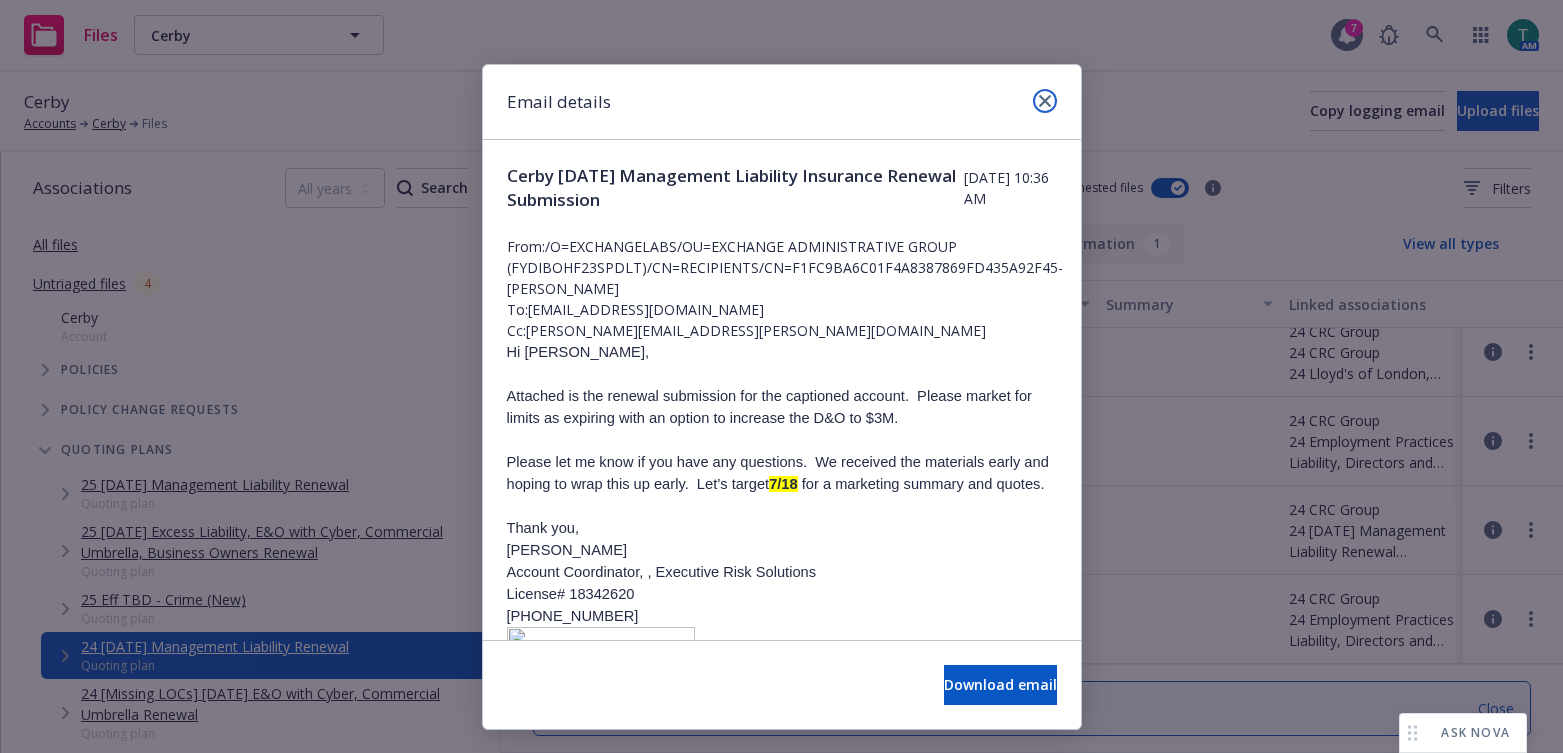 drag, startPoint x: 1037, startPoint y: 99, endPoint x: 1450, endPoint y: 49, distance: 416.01562 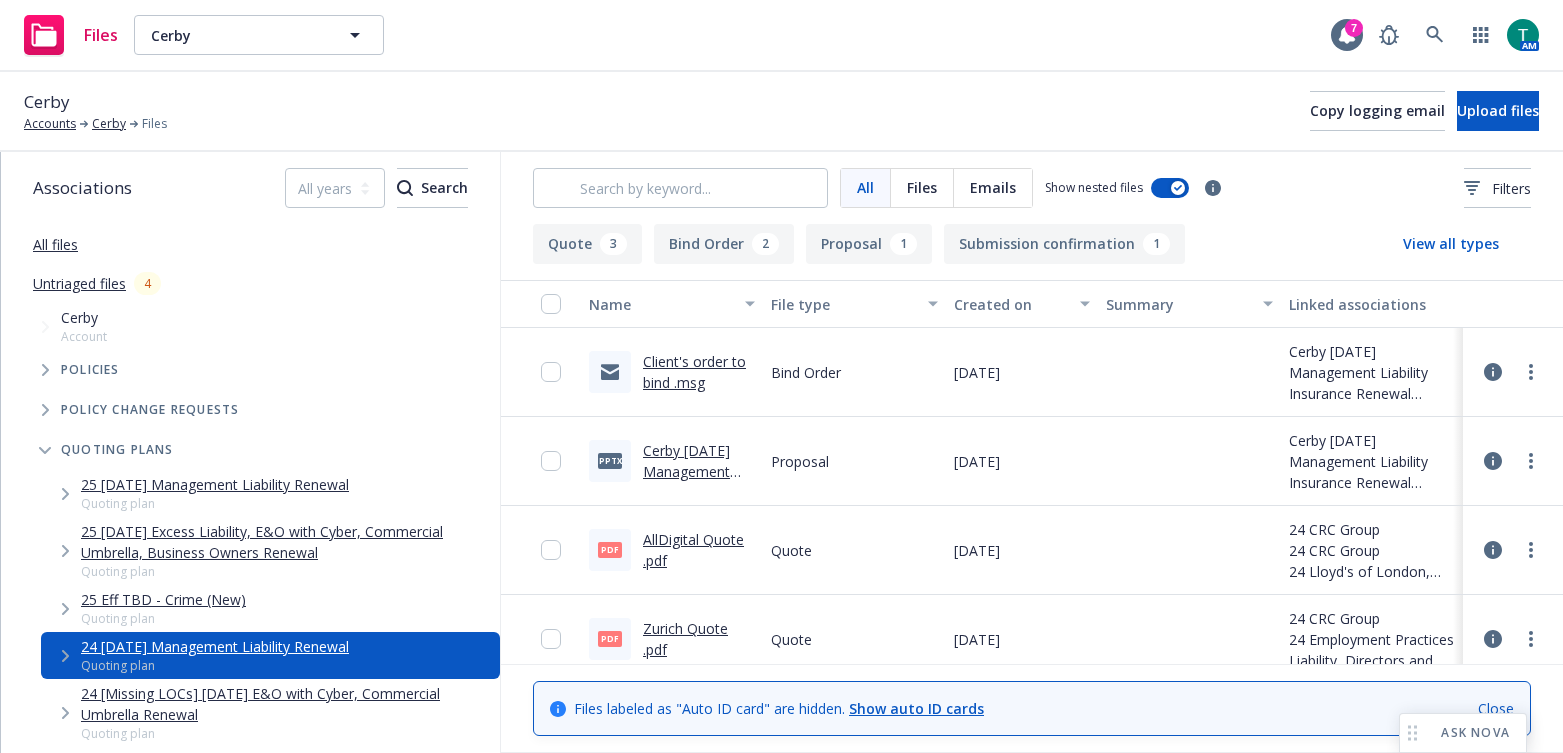 scroll, scrollTop: 0, scrollLeft: 0, axis: both 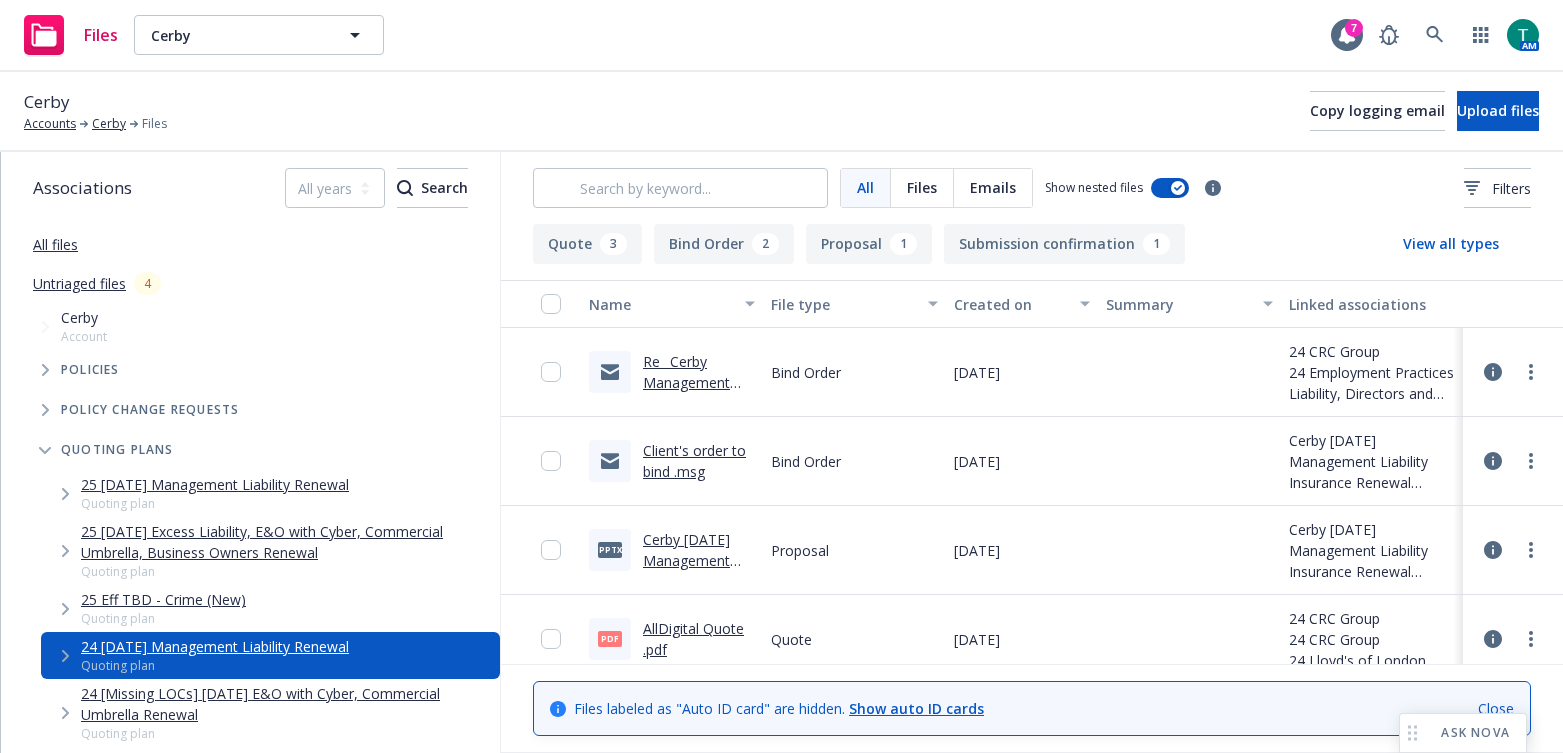 click on "Re_ Cerby Management Liability Renewal - Proposal.msg" at bounding box center [699, 372] 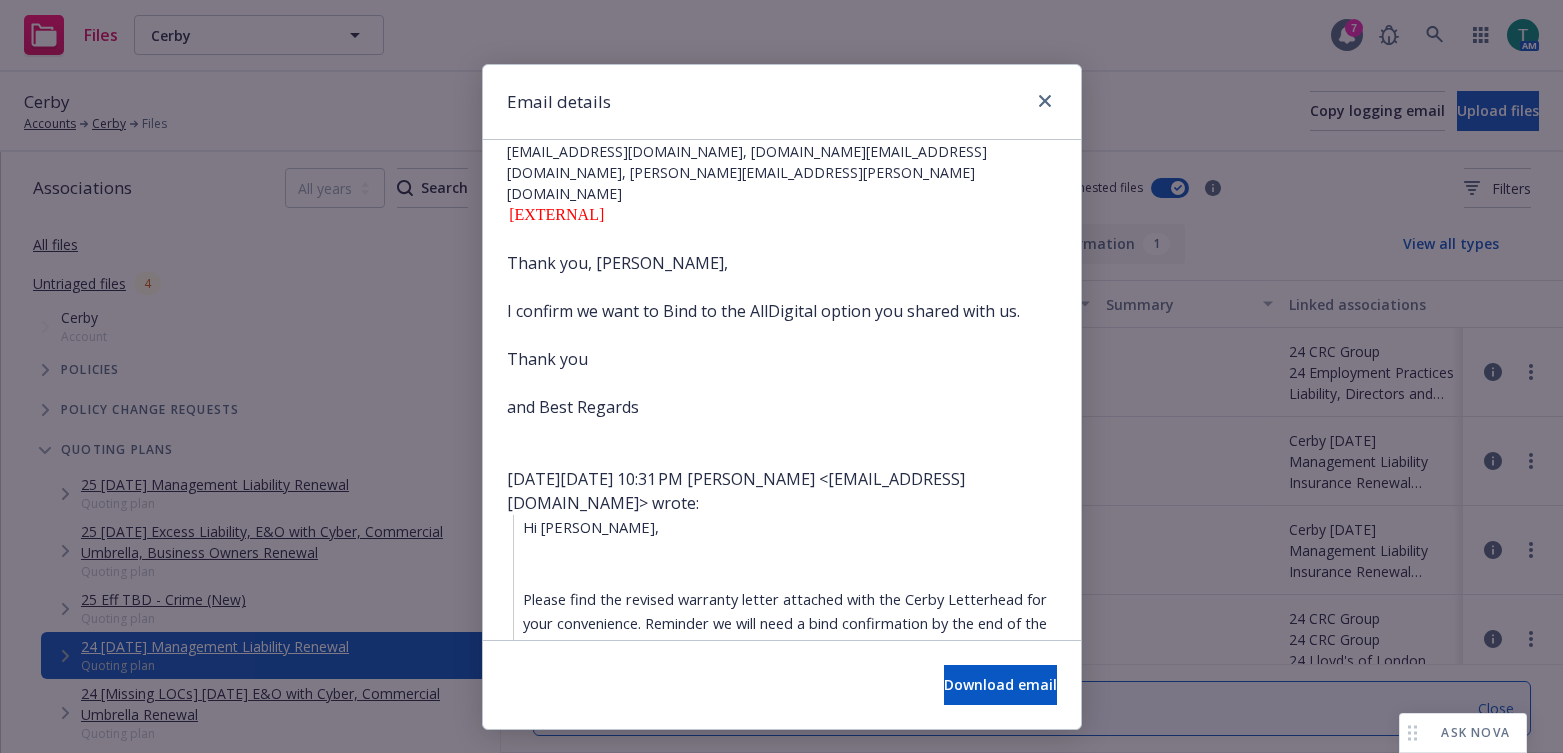 scroll, scrollTop: 0, scrollLeft: 0, axis: both 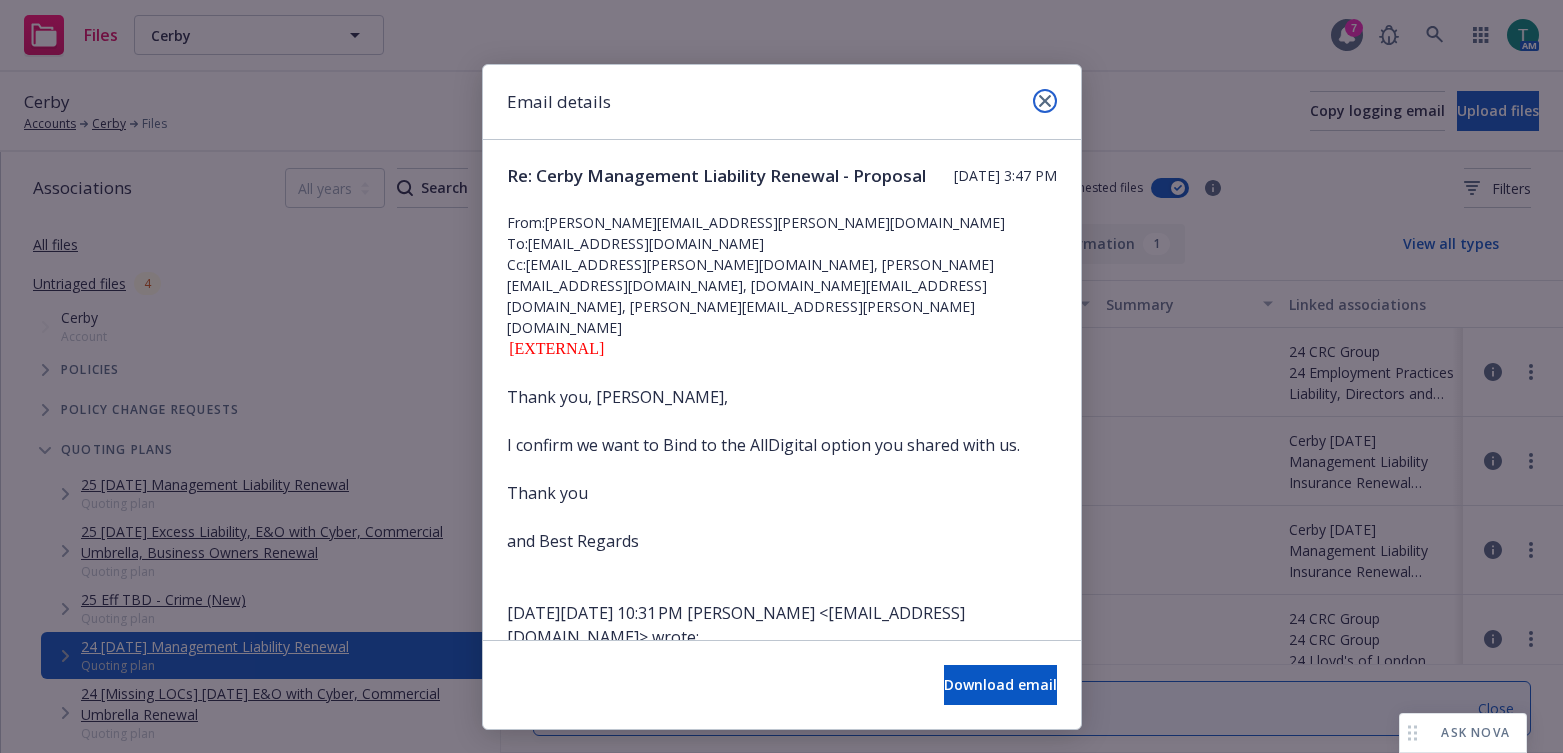 click 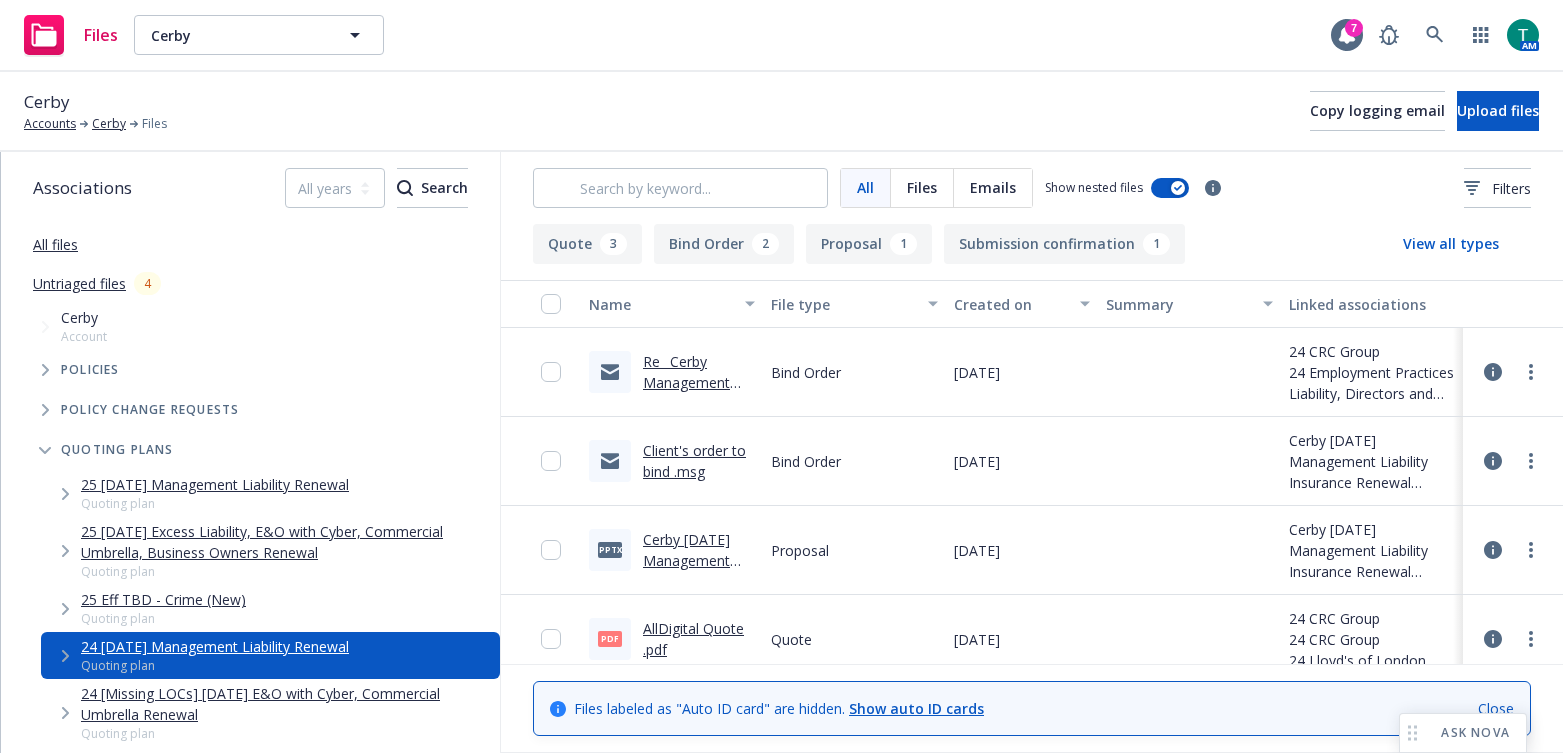 click on "Client's order to bind .msg" at bounding box center [694, 461] 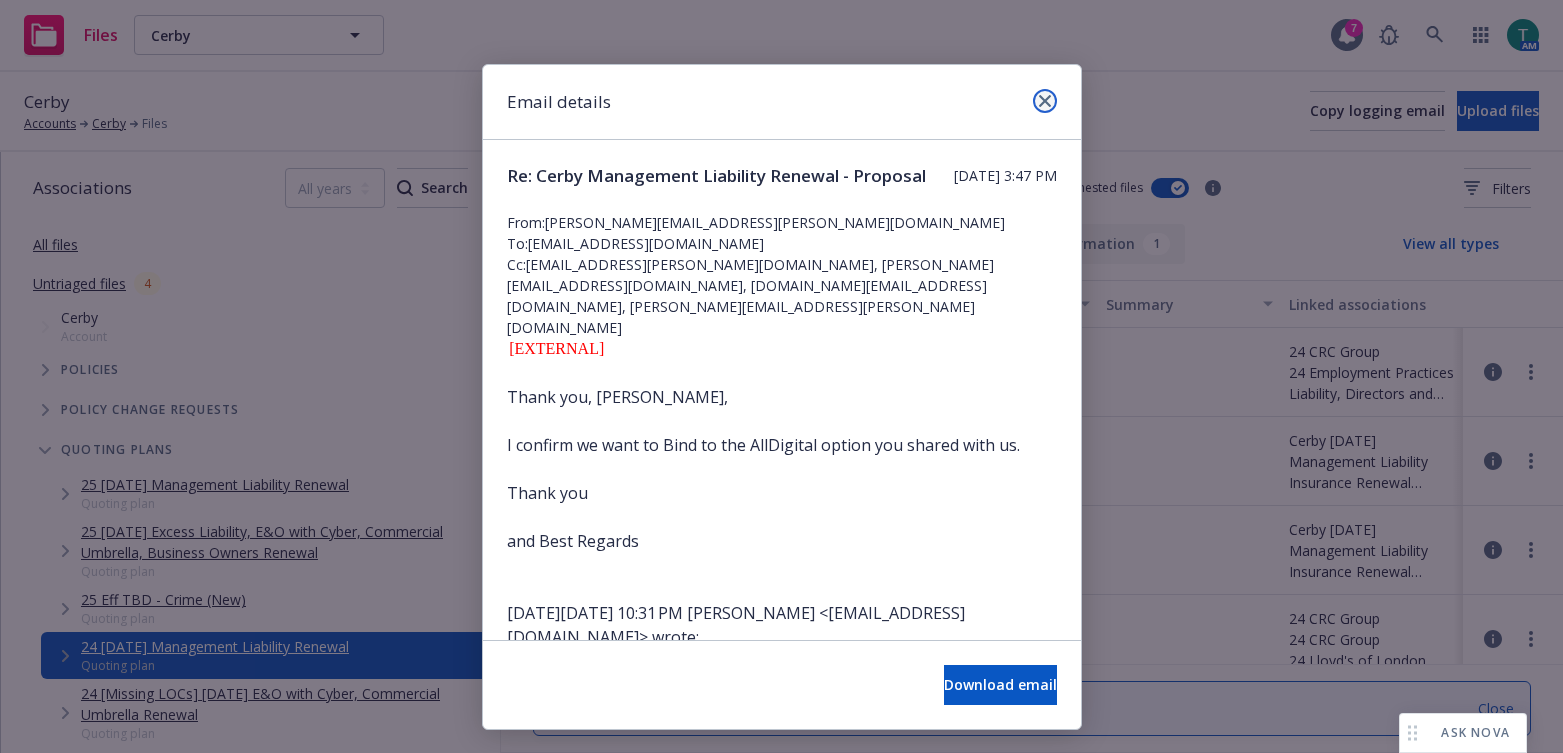 click 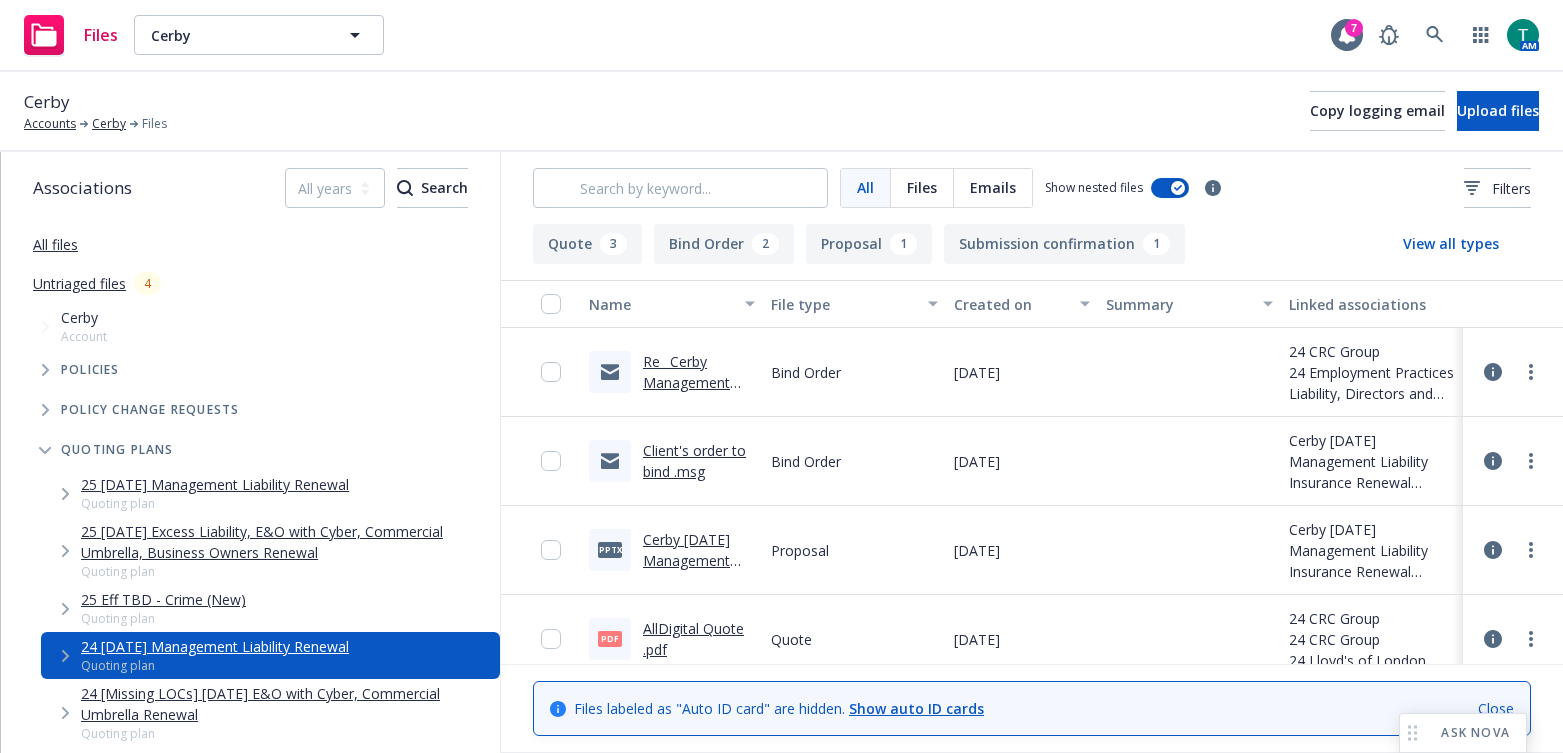 click on "Re_ Cerby Management Liability Renewal - Proposal.msg" at bounding box center (696, 393) 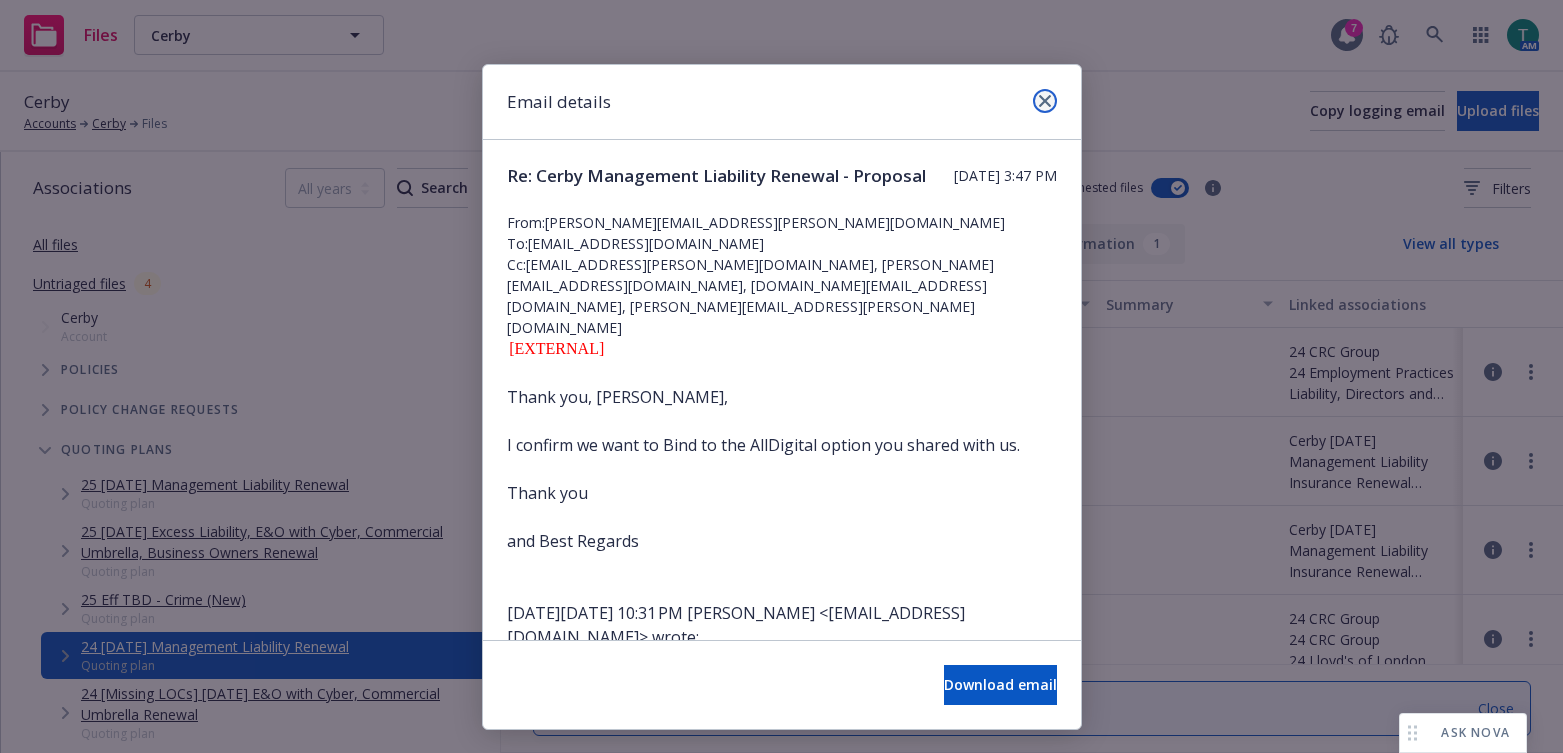click at bounding box center [1045, 101] 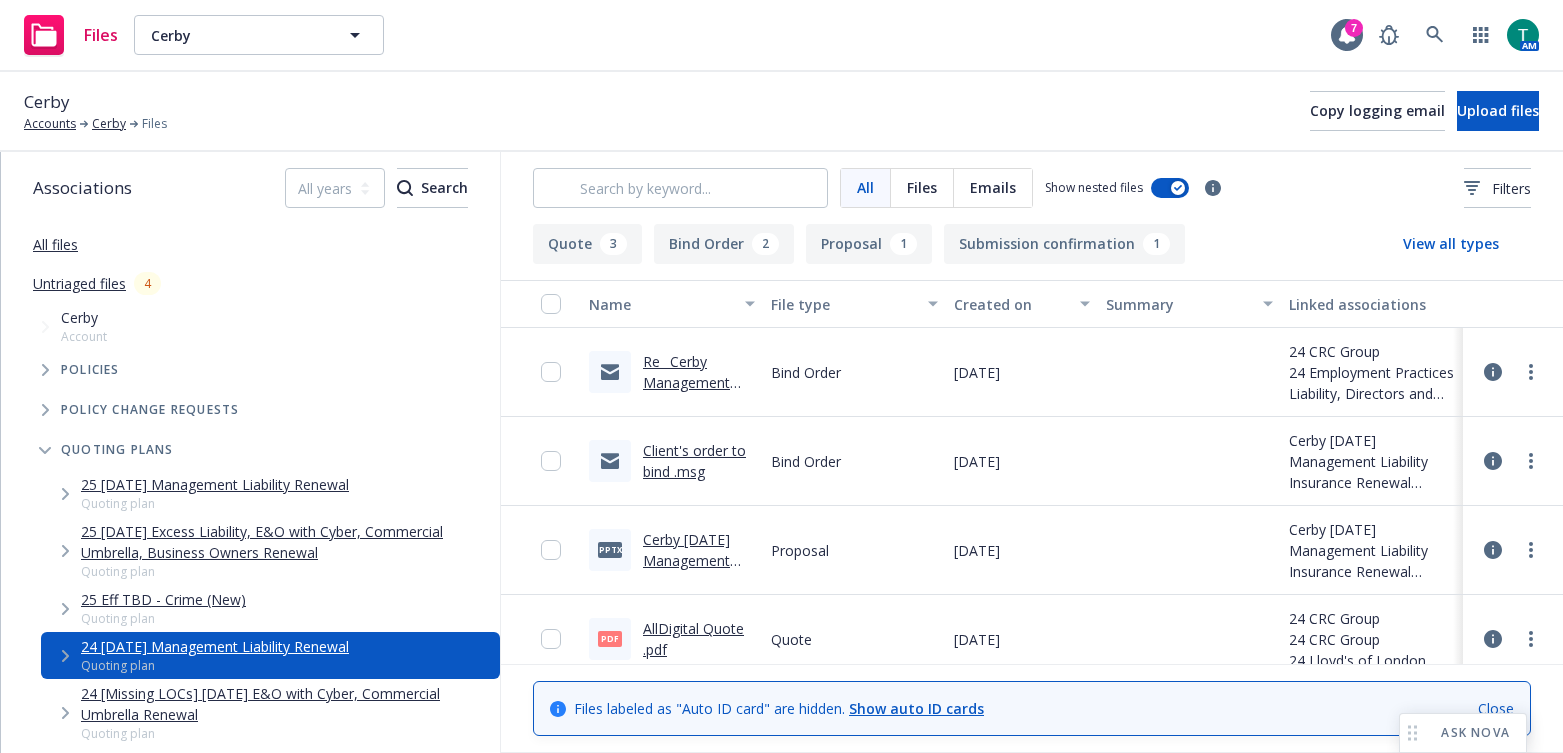 click on "Client's order to bind .msg" at bounding box center [694, 461] 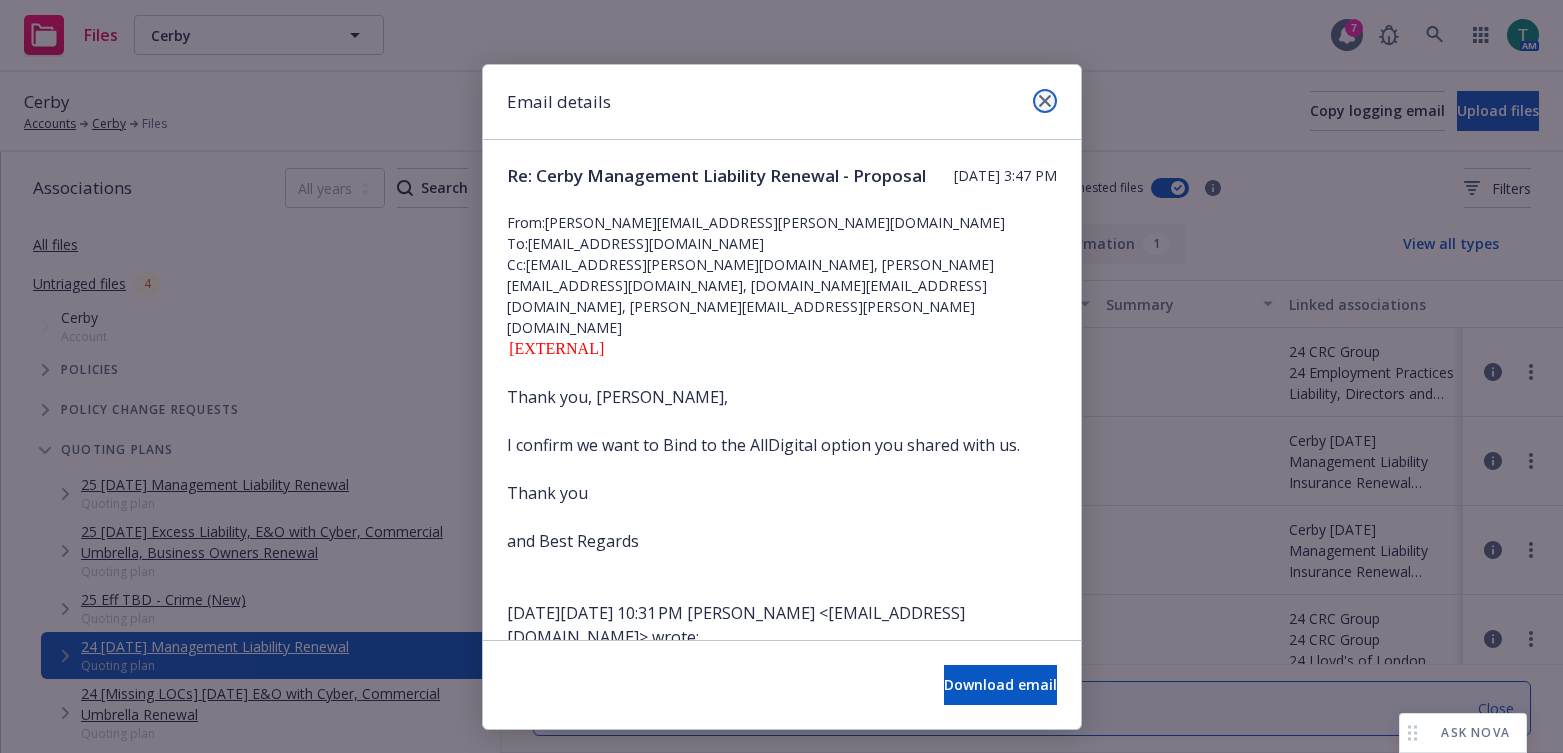 click 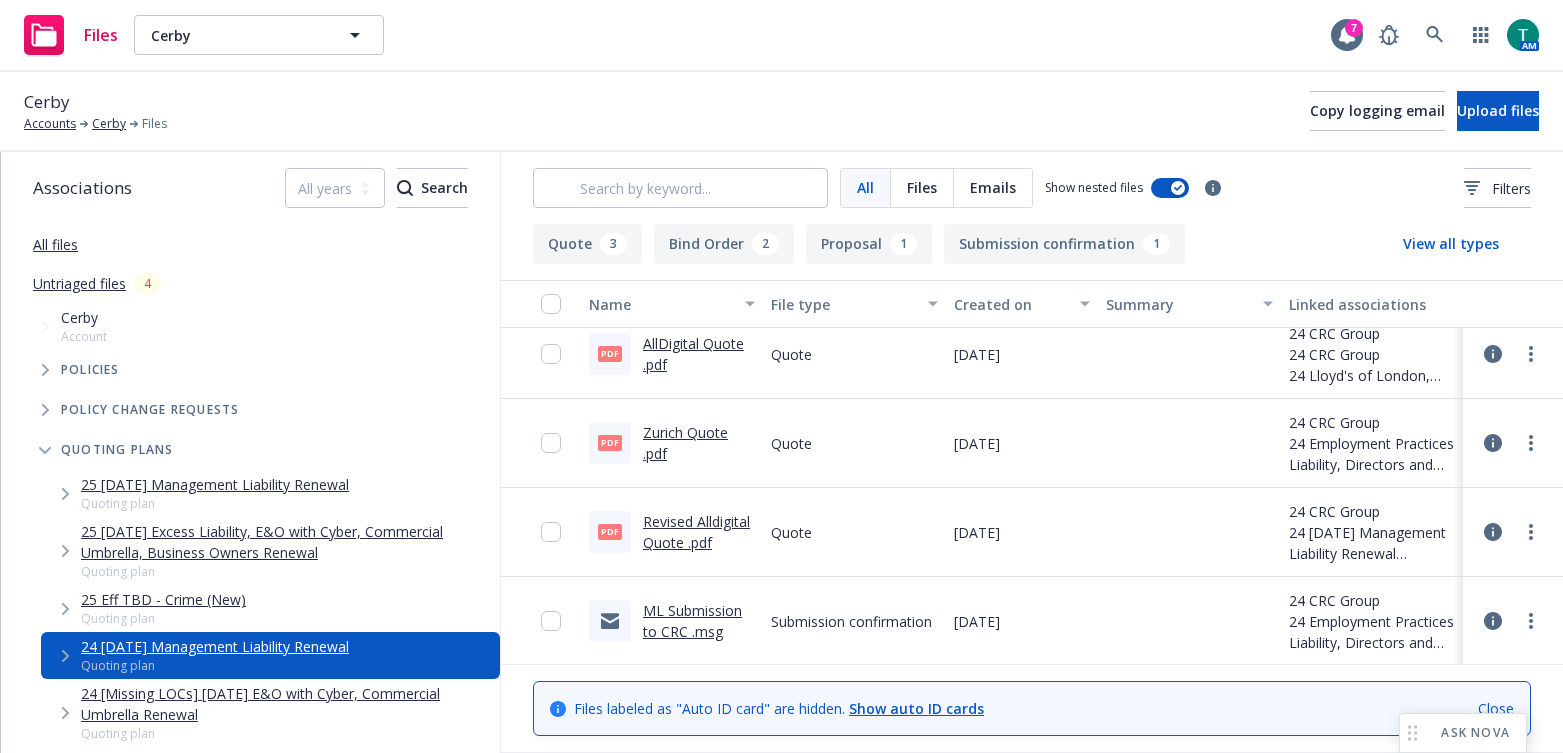 scroll, scrollTop: 0, scrollLeft: 0, axis: both 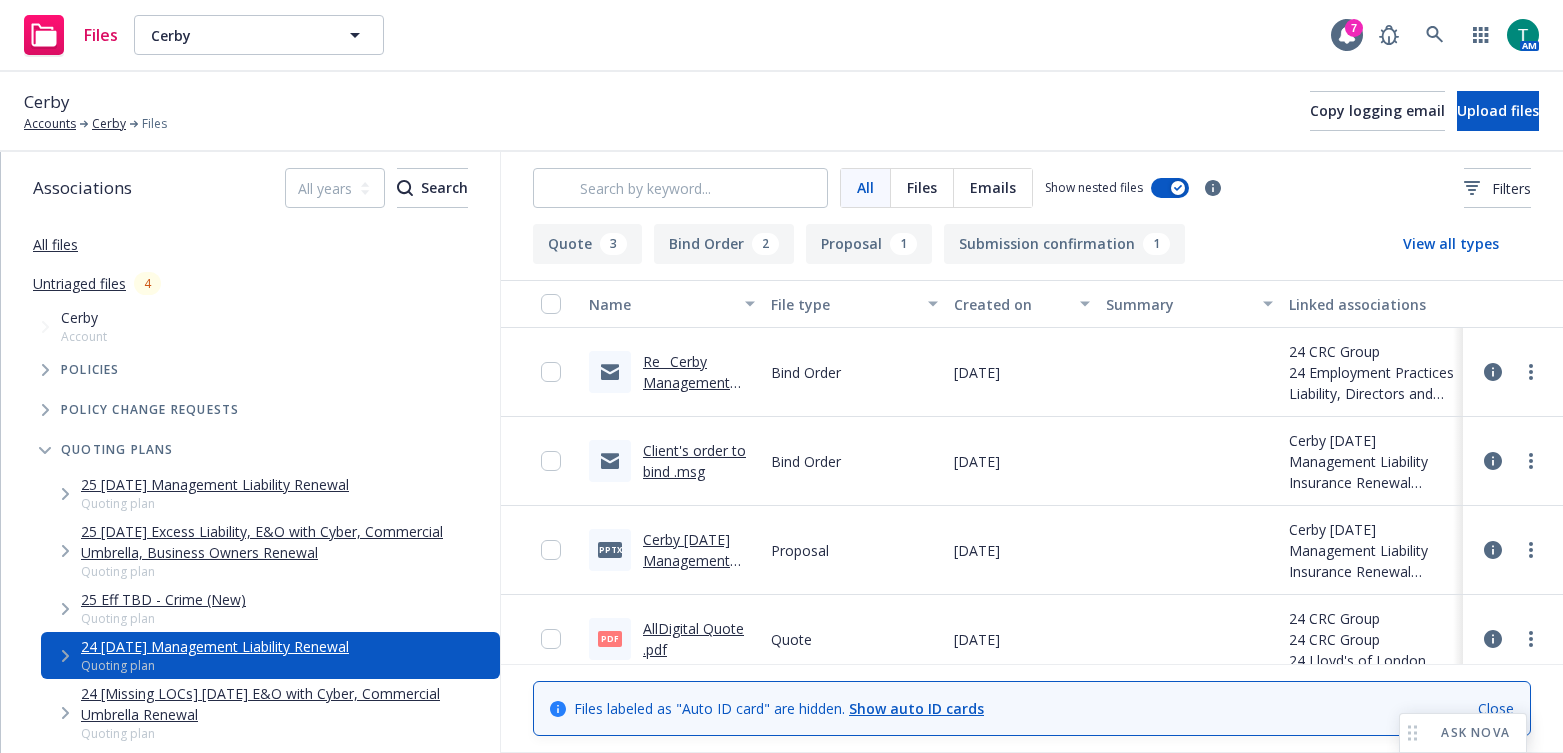 click on "25 [DATE] Management Liability Renewal" at bounding box center (215, 484) 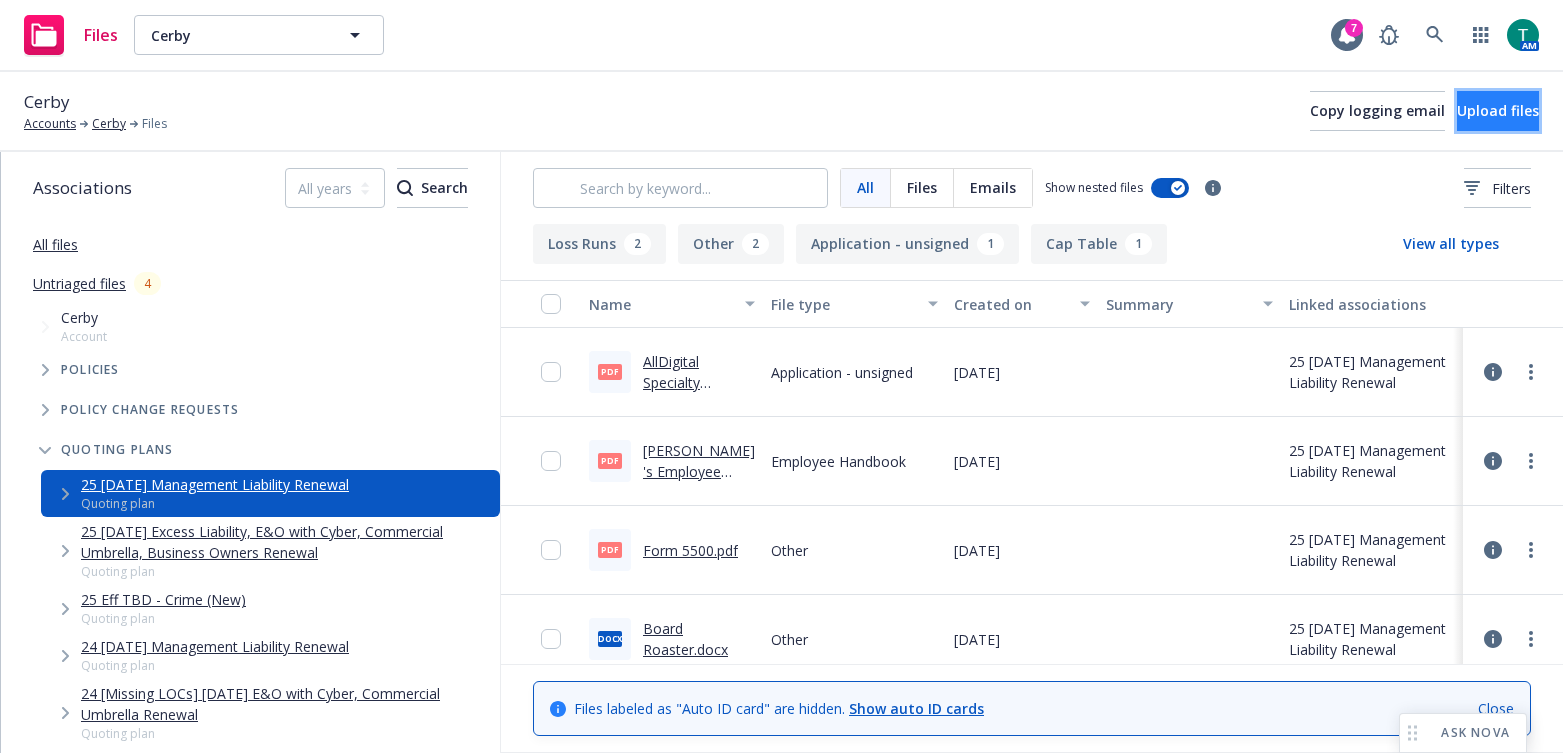 click on "Upload files" at bounding box center (1498, 110) 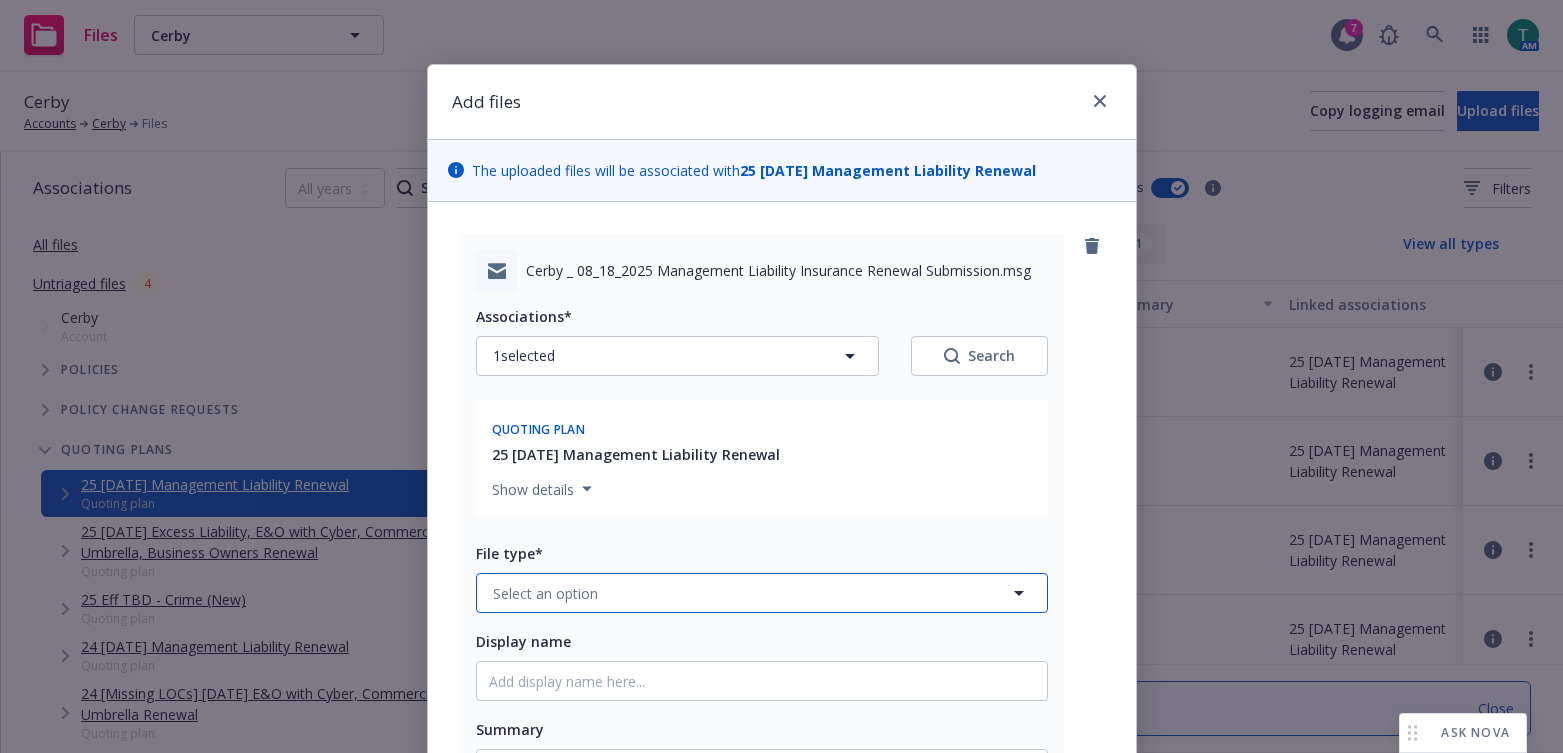 click on "Select an option" at bounding box center (545, 593) 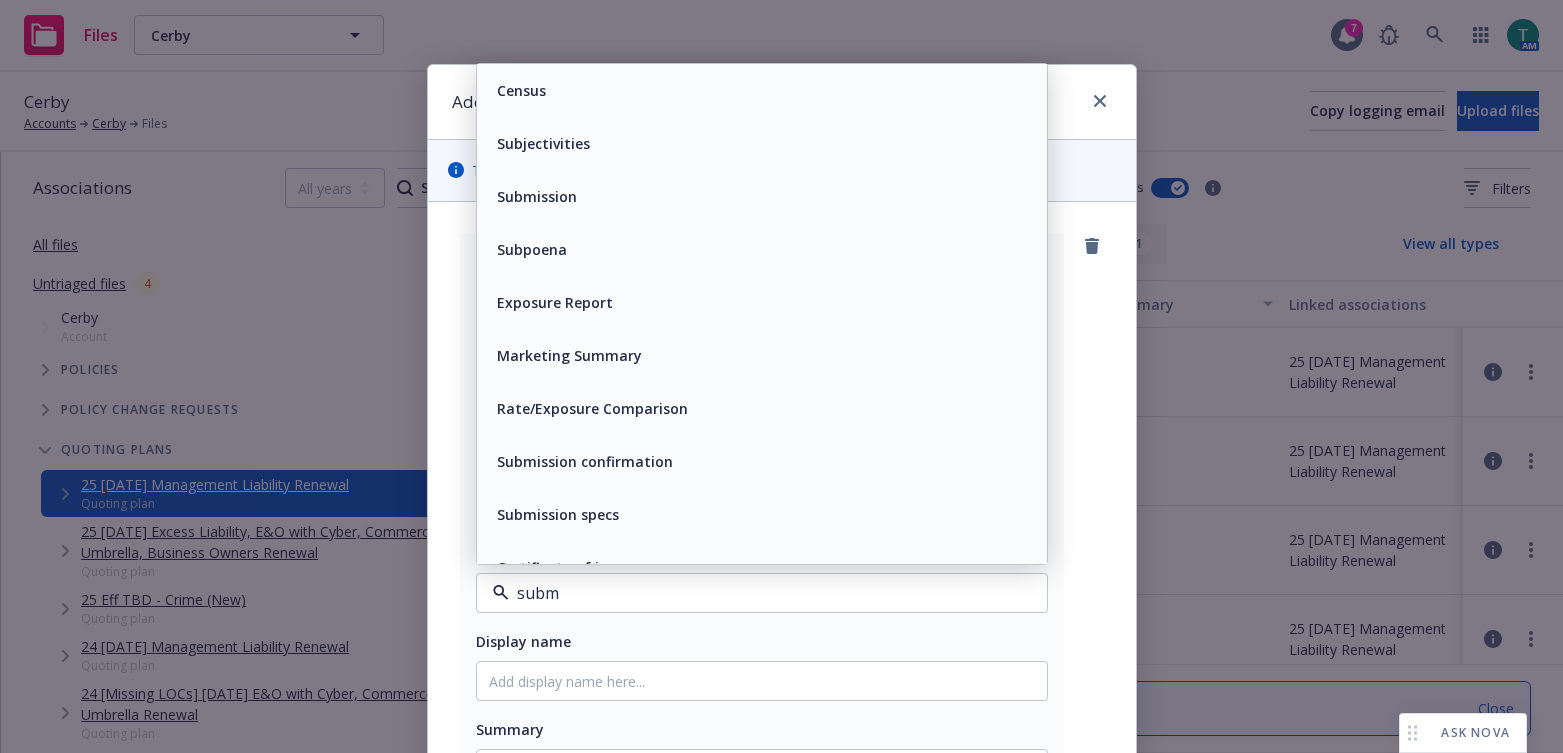 type on "submi" 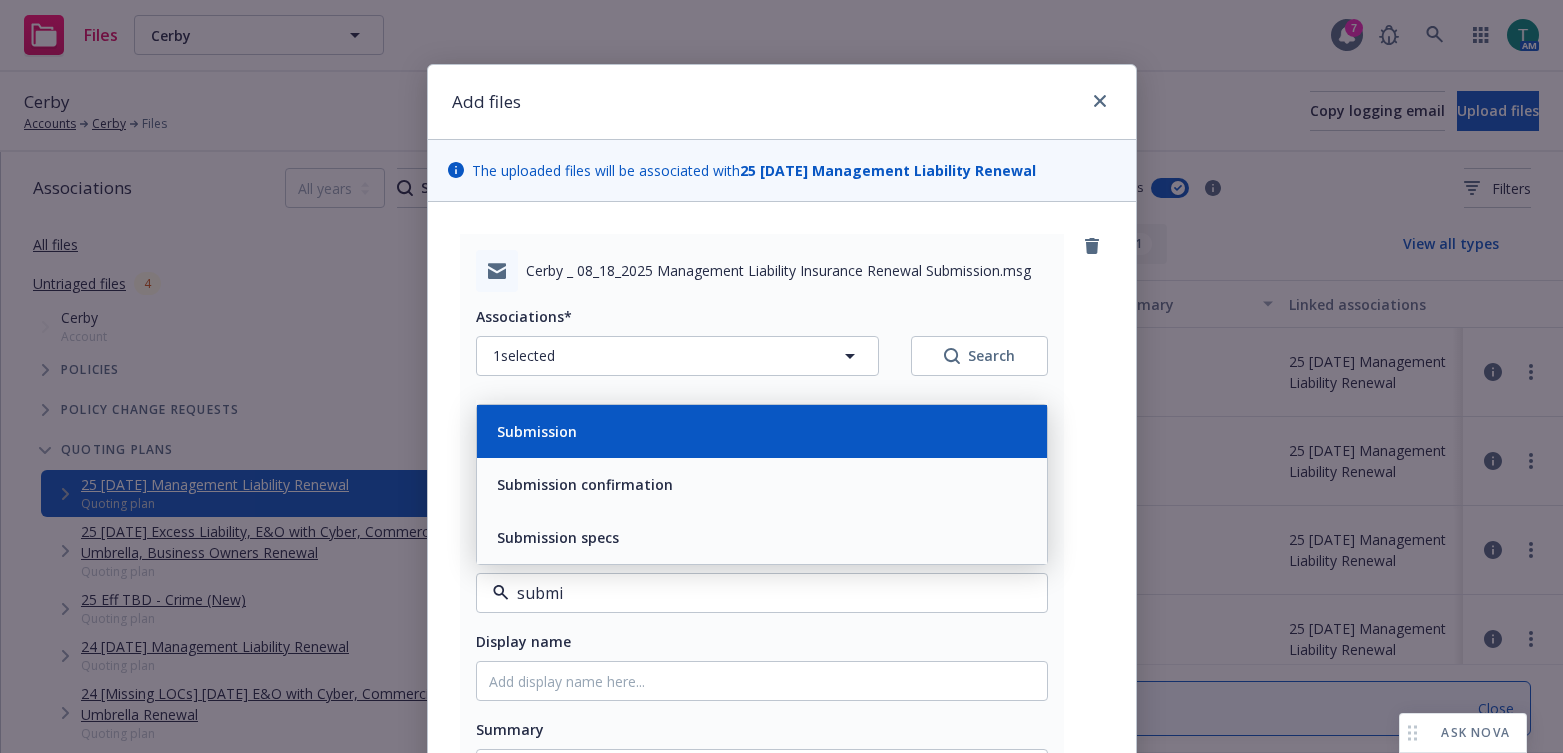 click on "Submission" at bounding box center (762, 431) 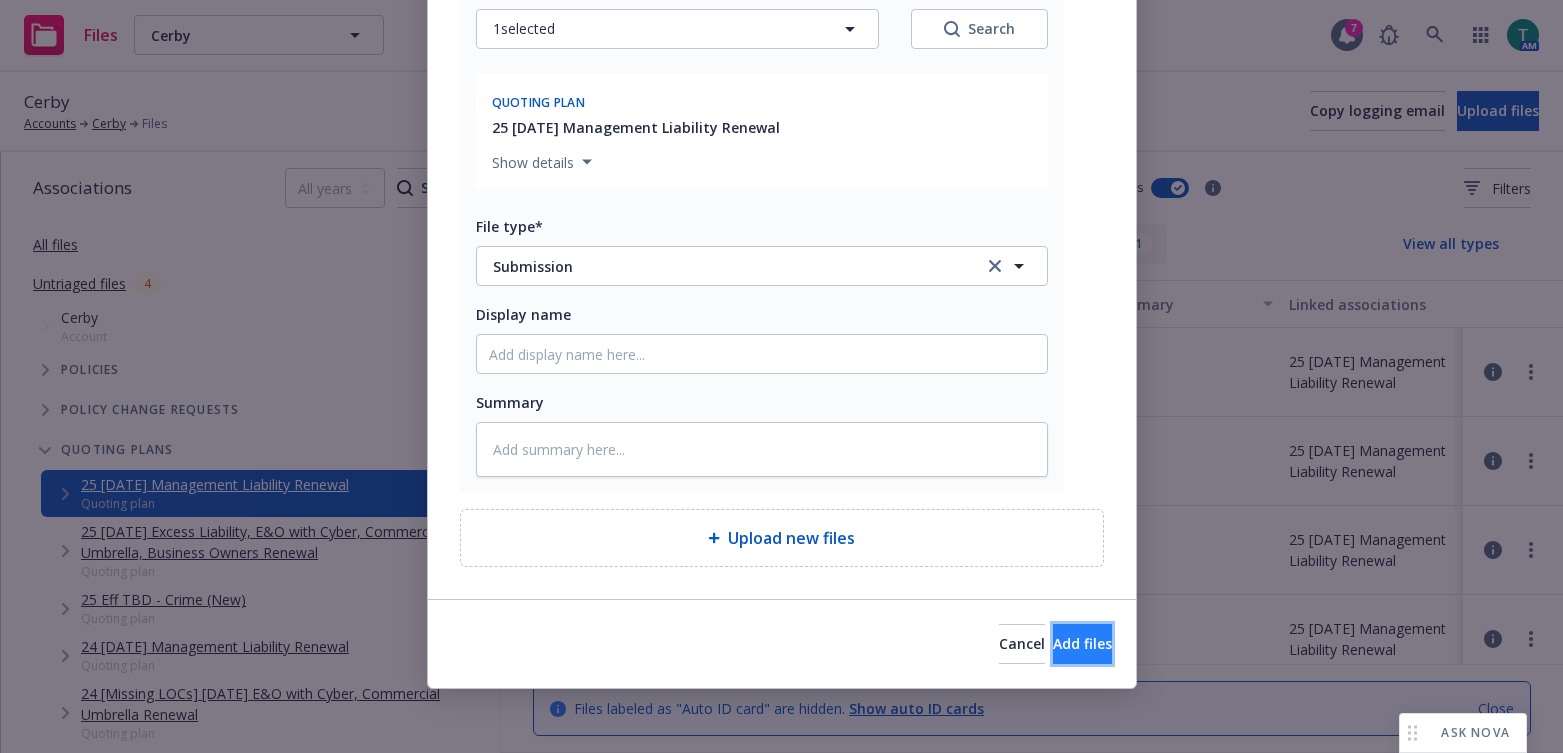 click on "Add files" at bounding box center (1082, 644) 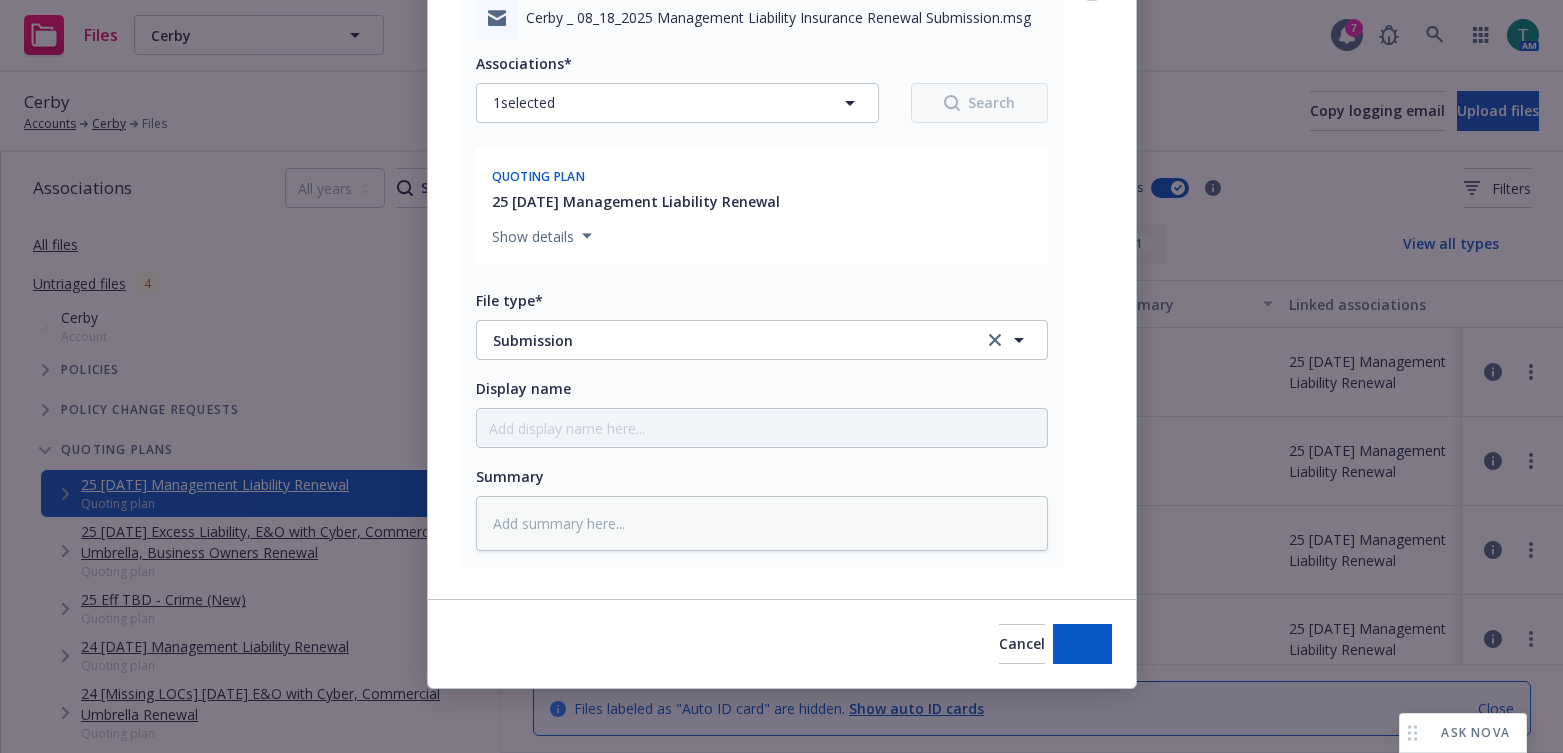 scroll, scrollTop: 253, scrollLeft: 0, axis: vertical 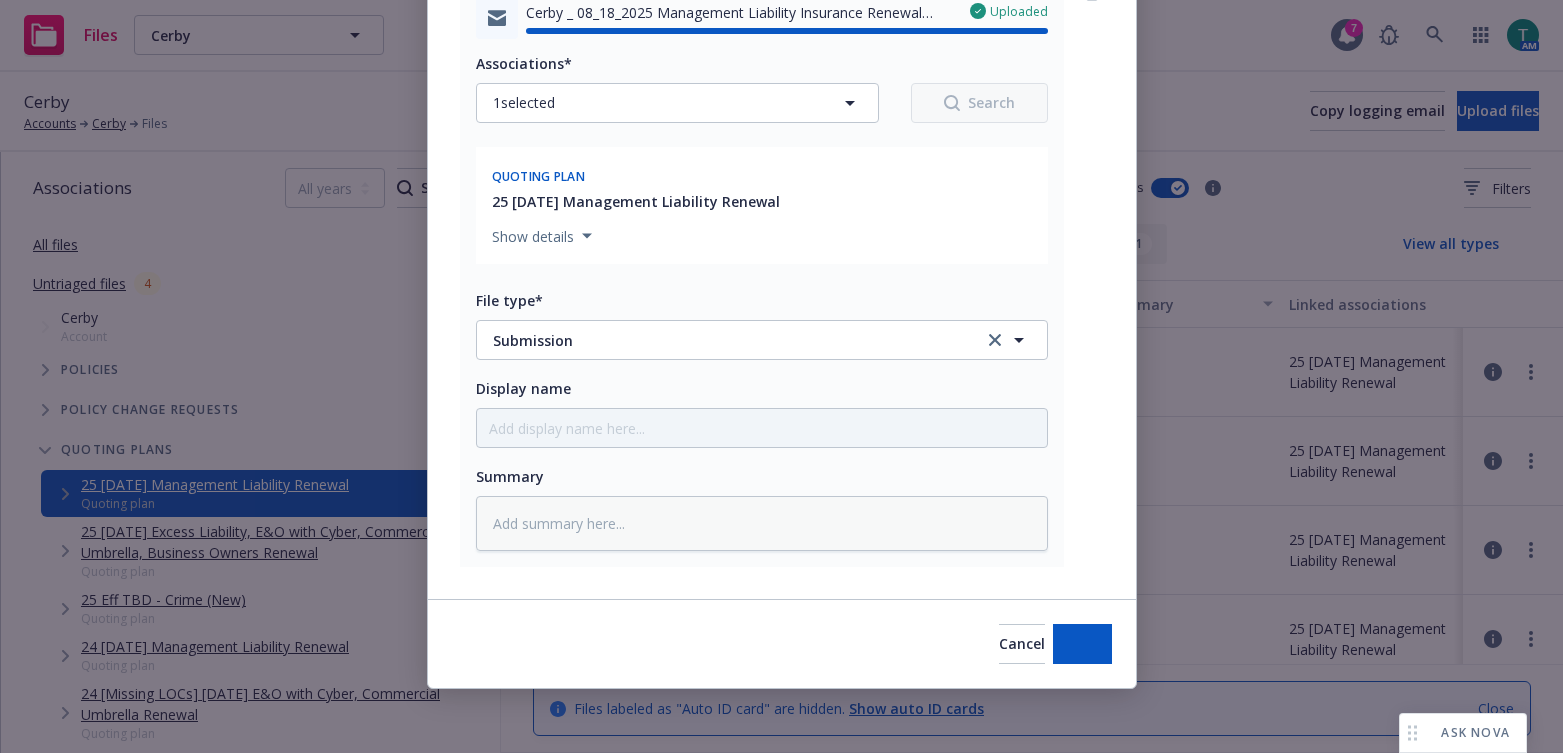type on "x" 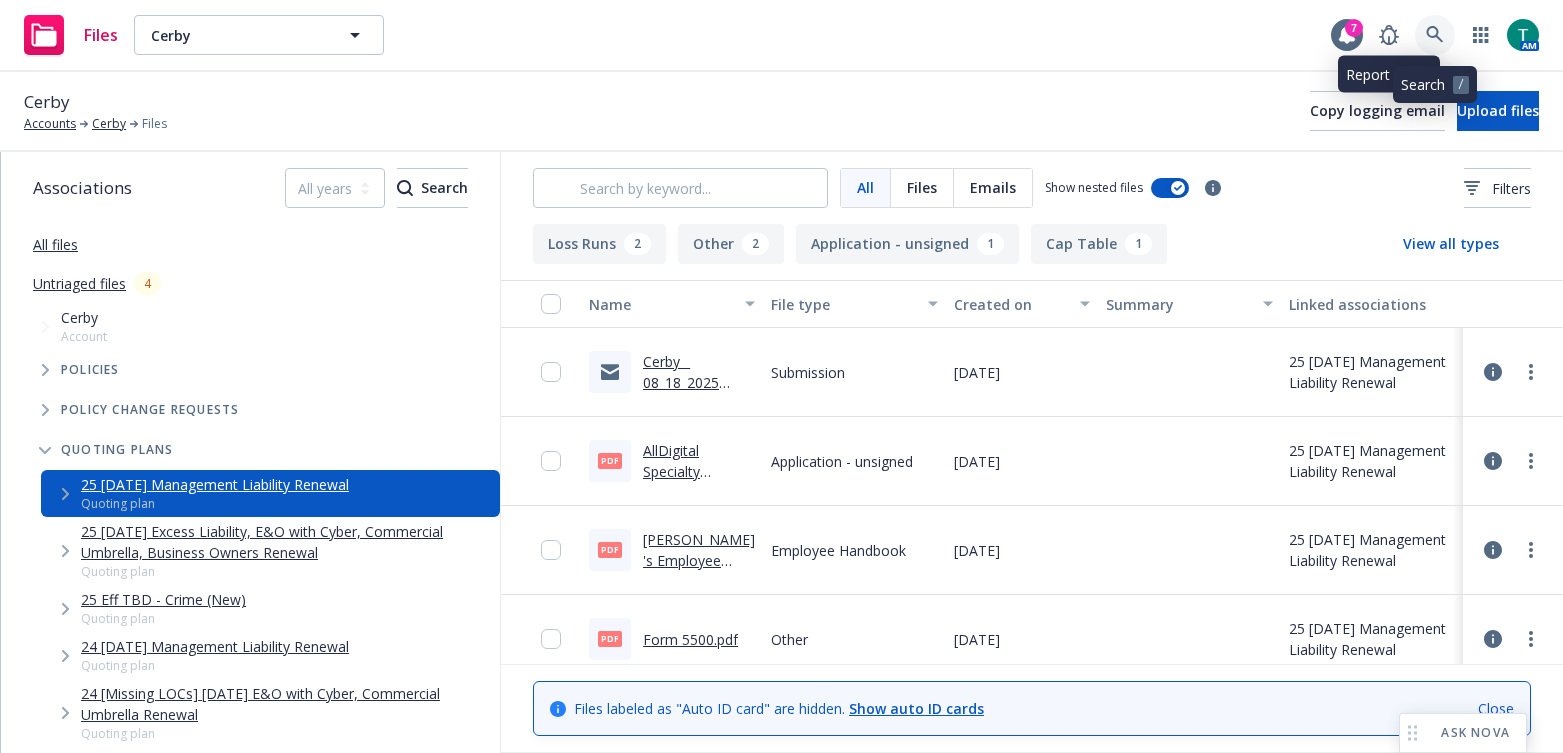 click 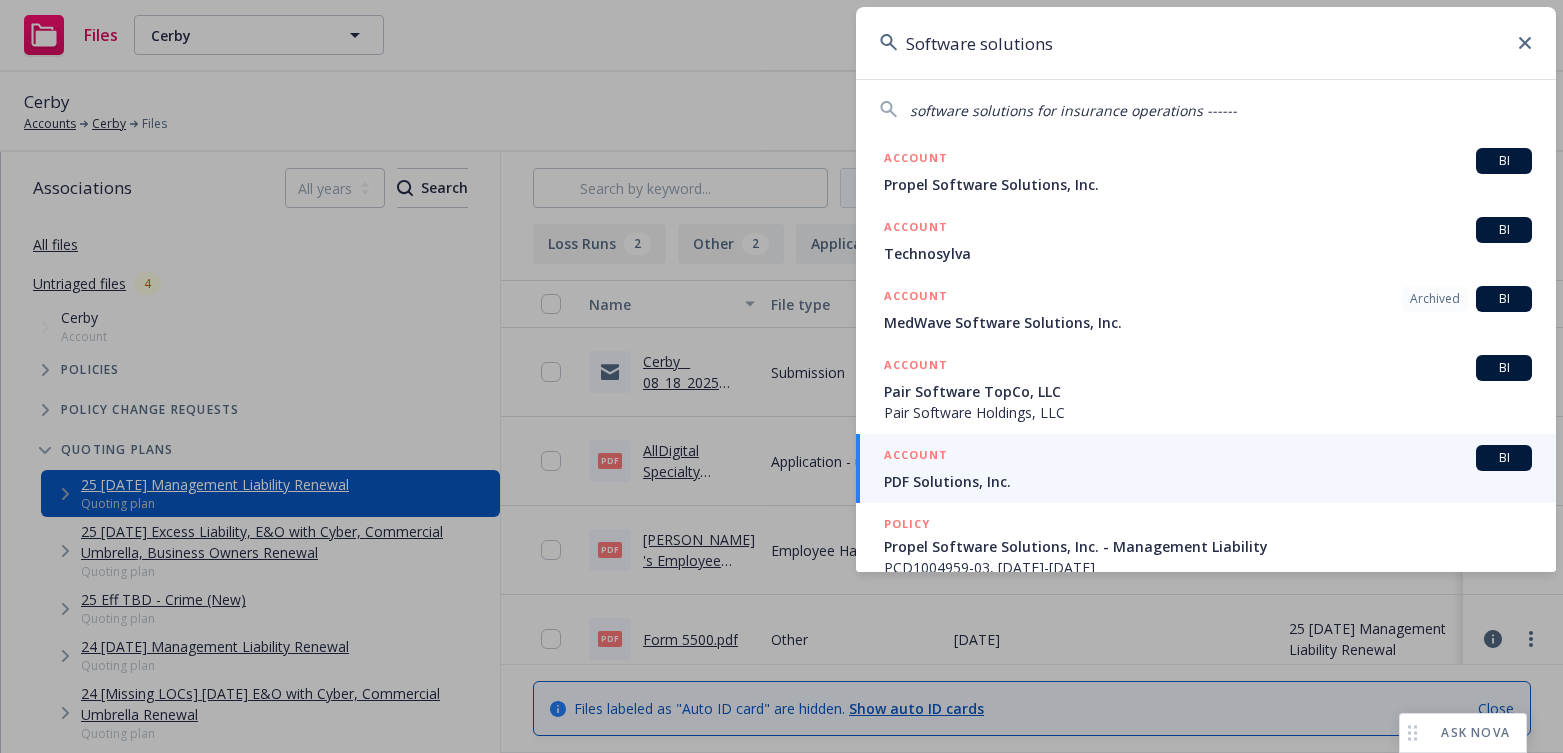 scroll, scrollTop: 0, scrollLeft: 0, axis: both 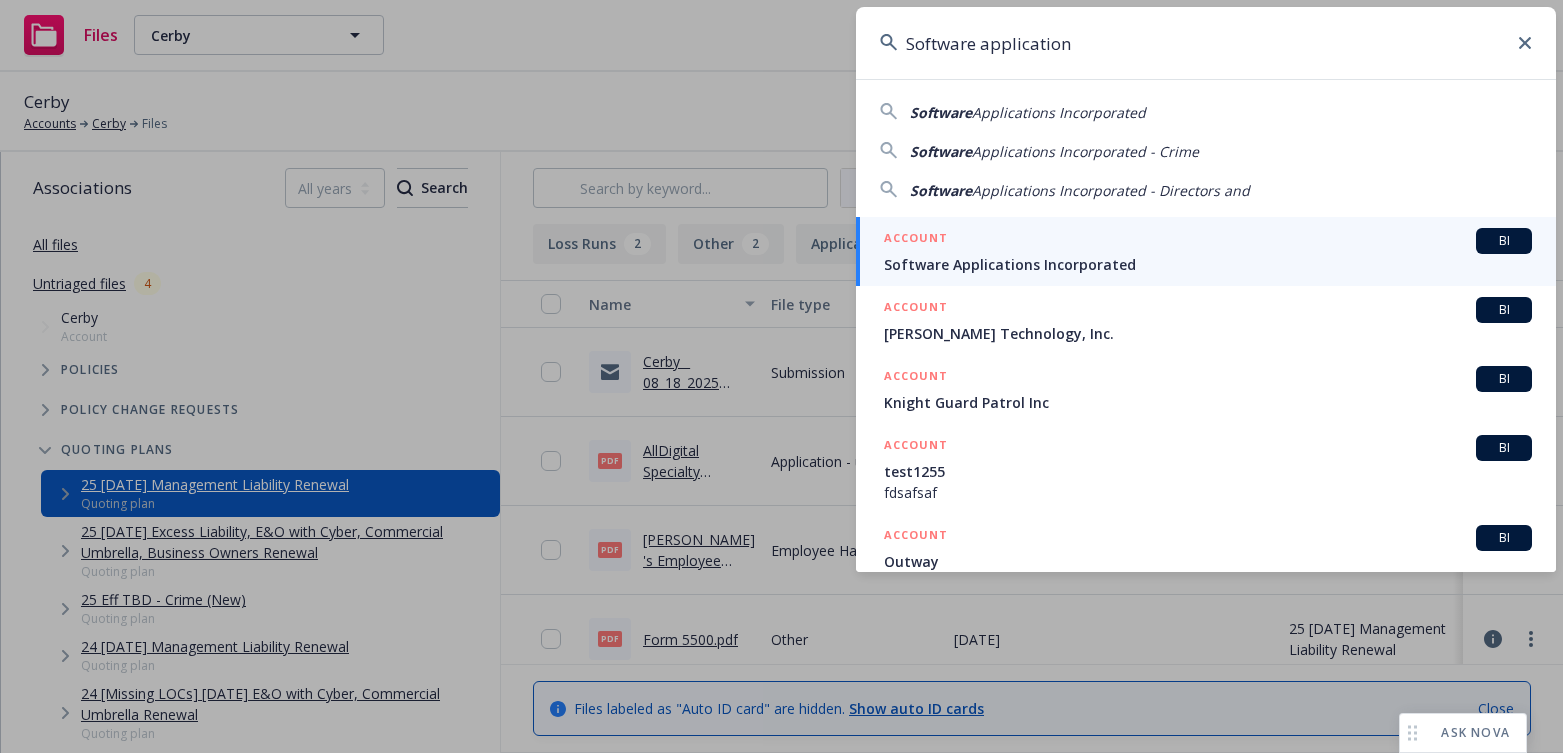 type on "Software application" 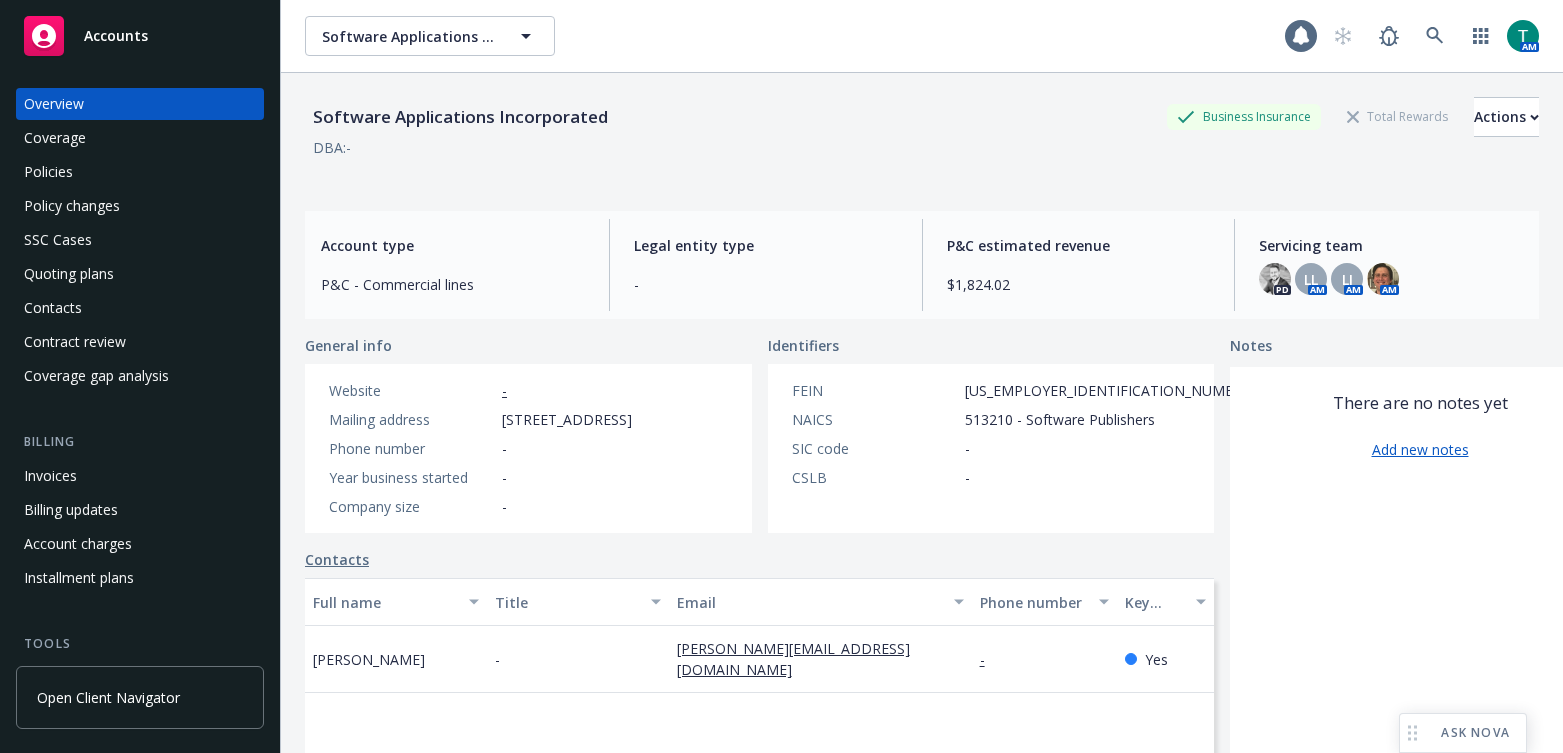 scroll, scrollTop: 0, scrollLeft: 0, axis: both 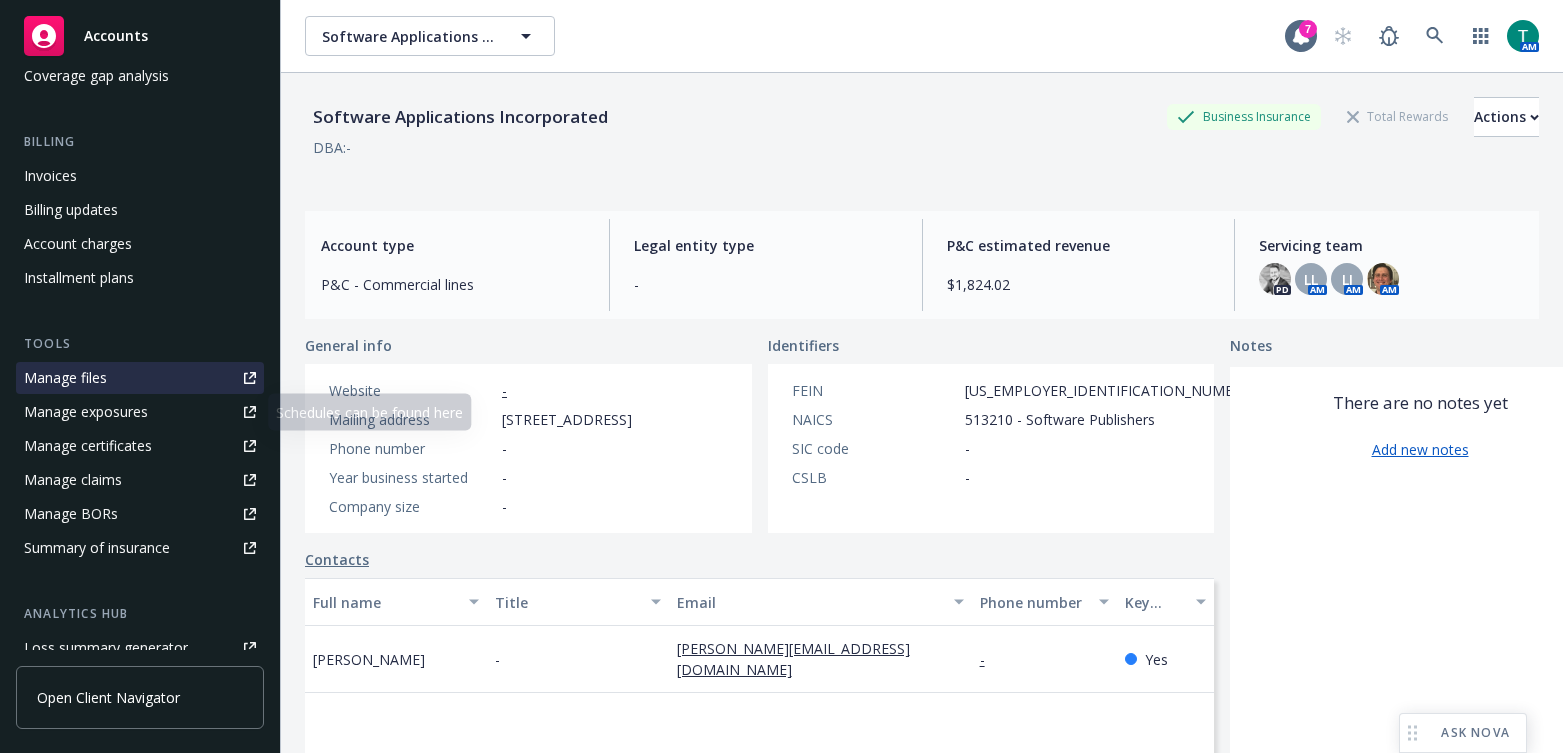 click on "Manage files" at bounding box center (140, 378) 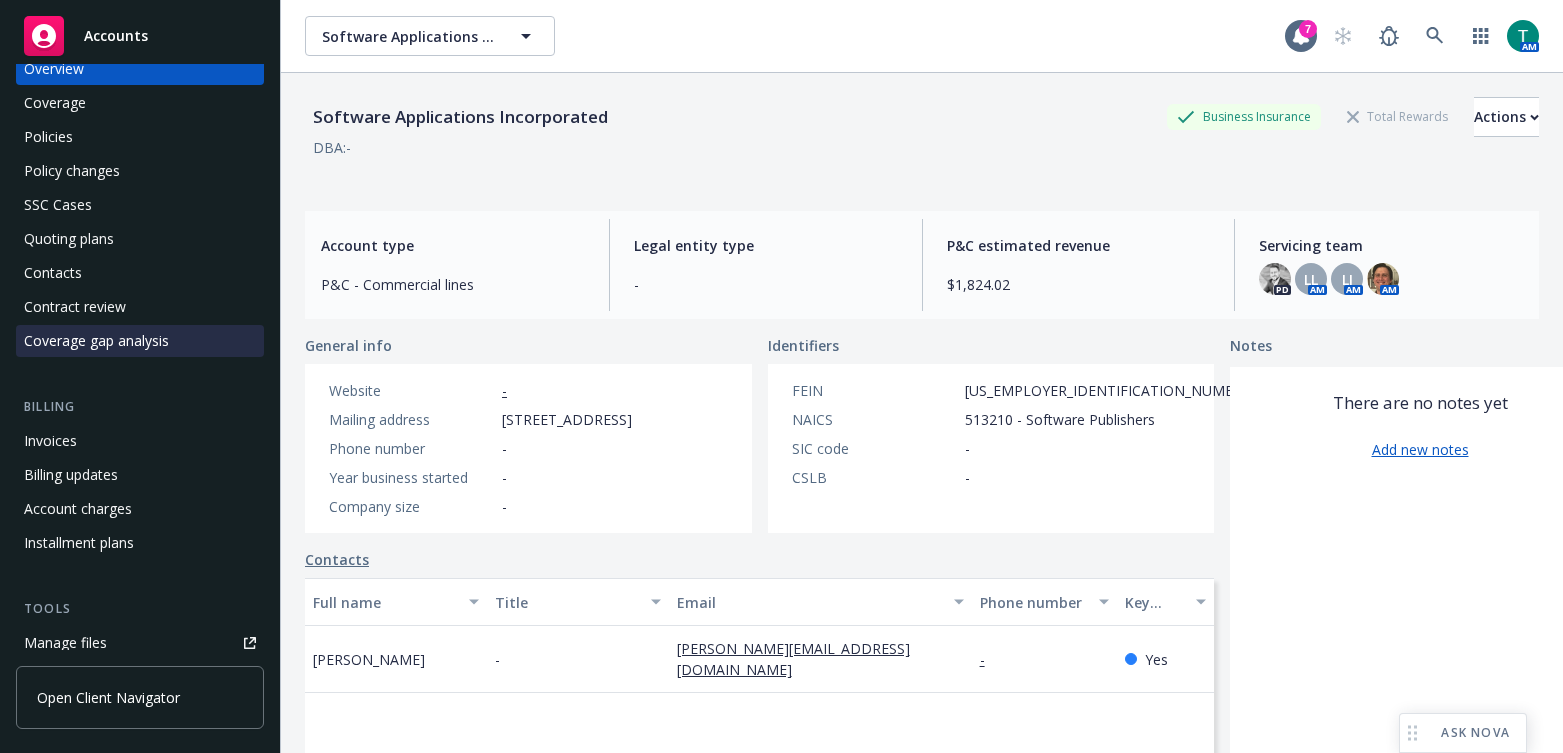 scroll, scrollTop: 0, scrollLeft: 0, axis: both 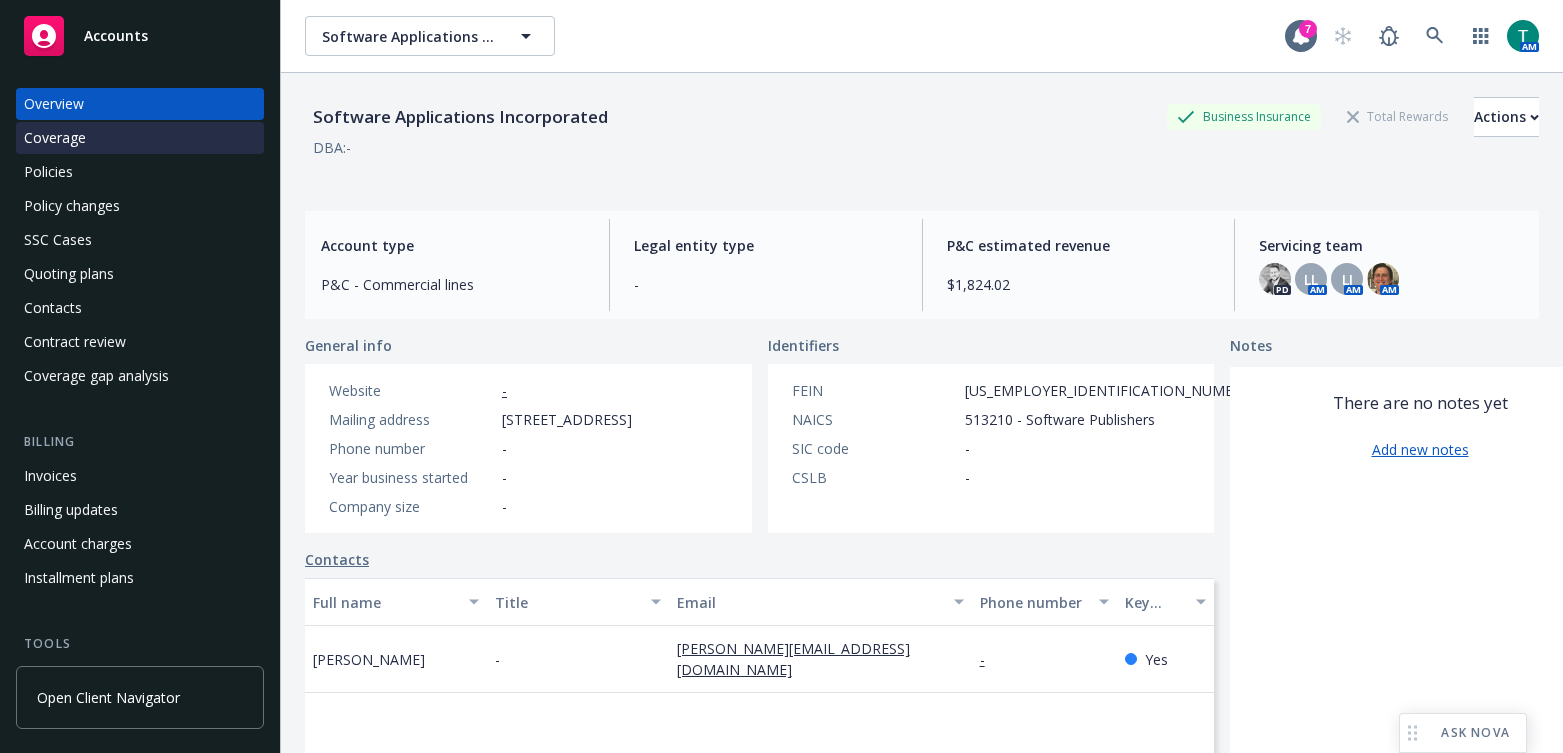 click on "Coverage" at bounding box center [140, 138] 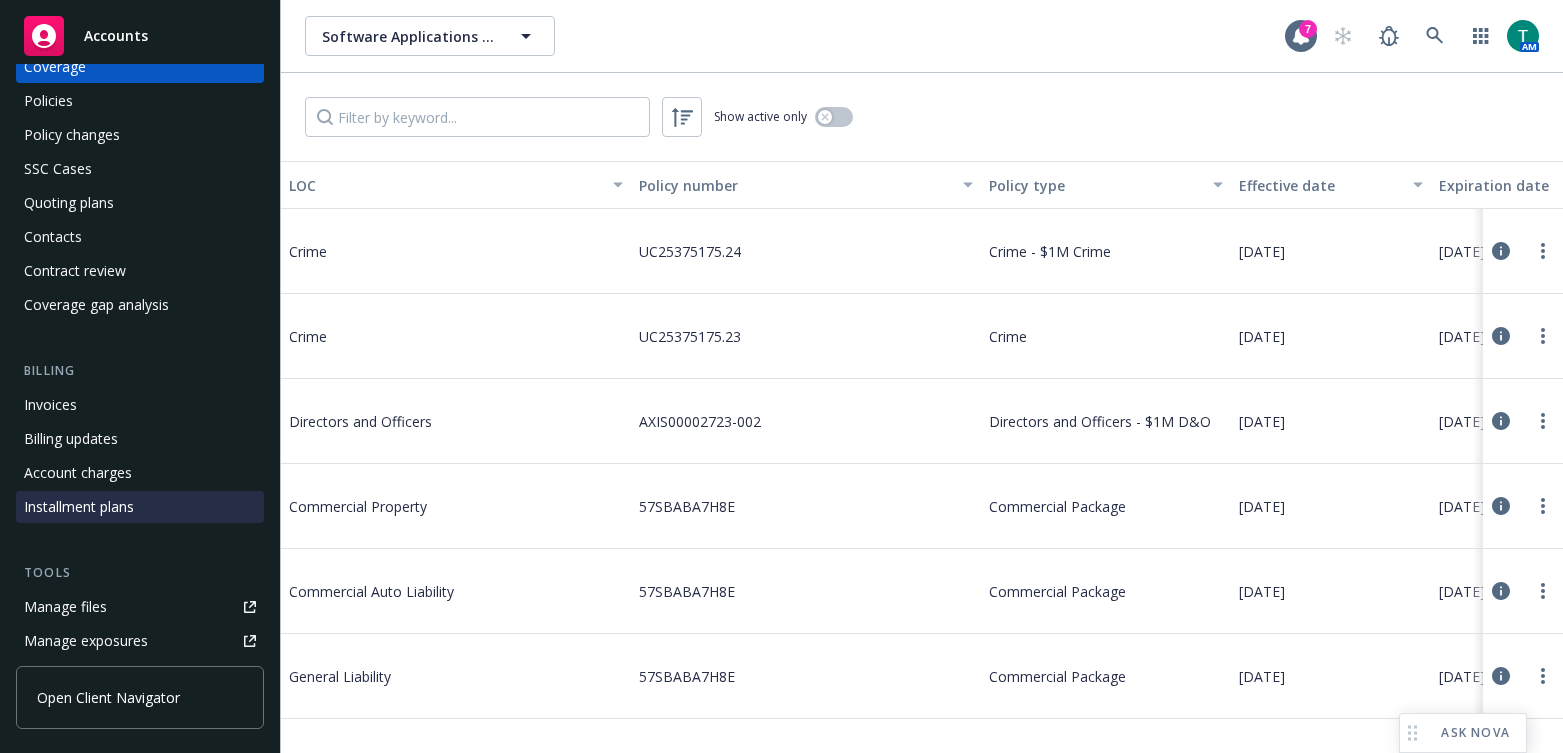 scroll, scrollTop: 0, scrollLeft: 0, axis: both 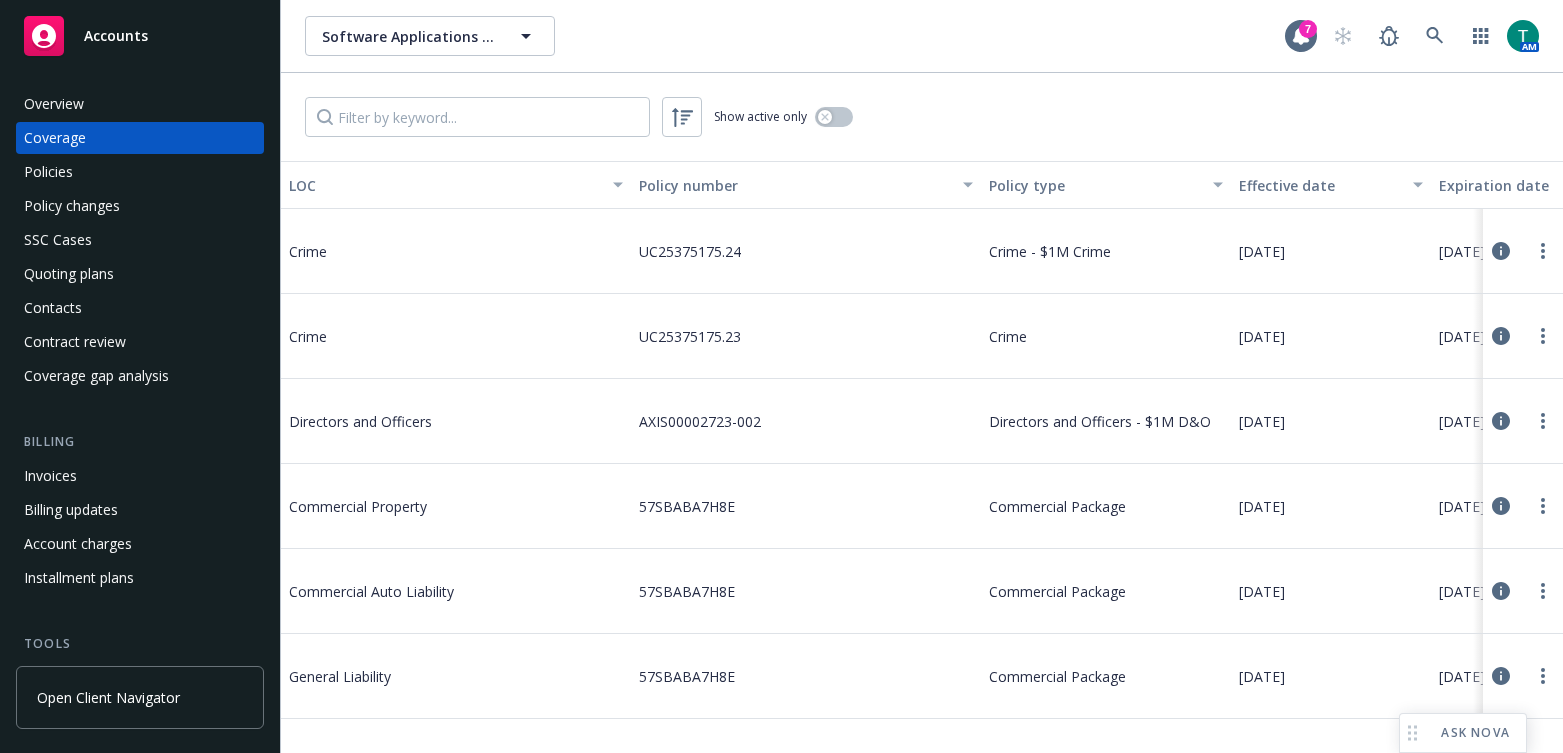 click on "Overview Coverage Policies Policy changes SSC Cases Quoting plans Contacts Contract review Coverage gap analysis Billing Invoices Billing updates Account charges Installment plans Tools Manage files Manage exposures Manage certificates Manage claims Manage BORs Summary of insurance Analytics hub Loss summary generator Account settings Service team Sales relationships Related accounts Client navigator features Client access Open Client Navigator" at bounding box center [140, 408] 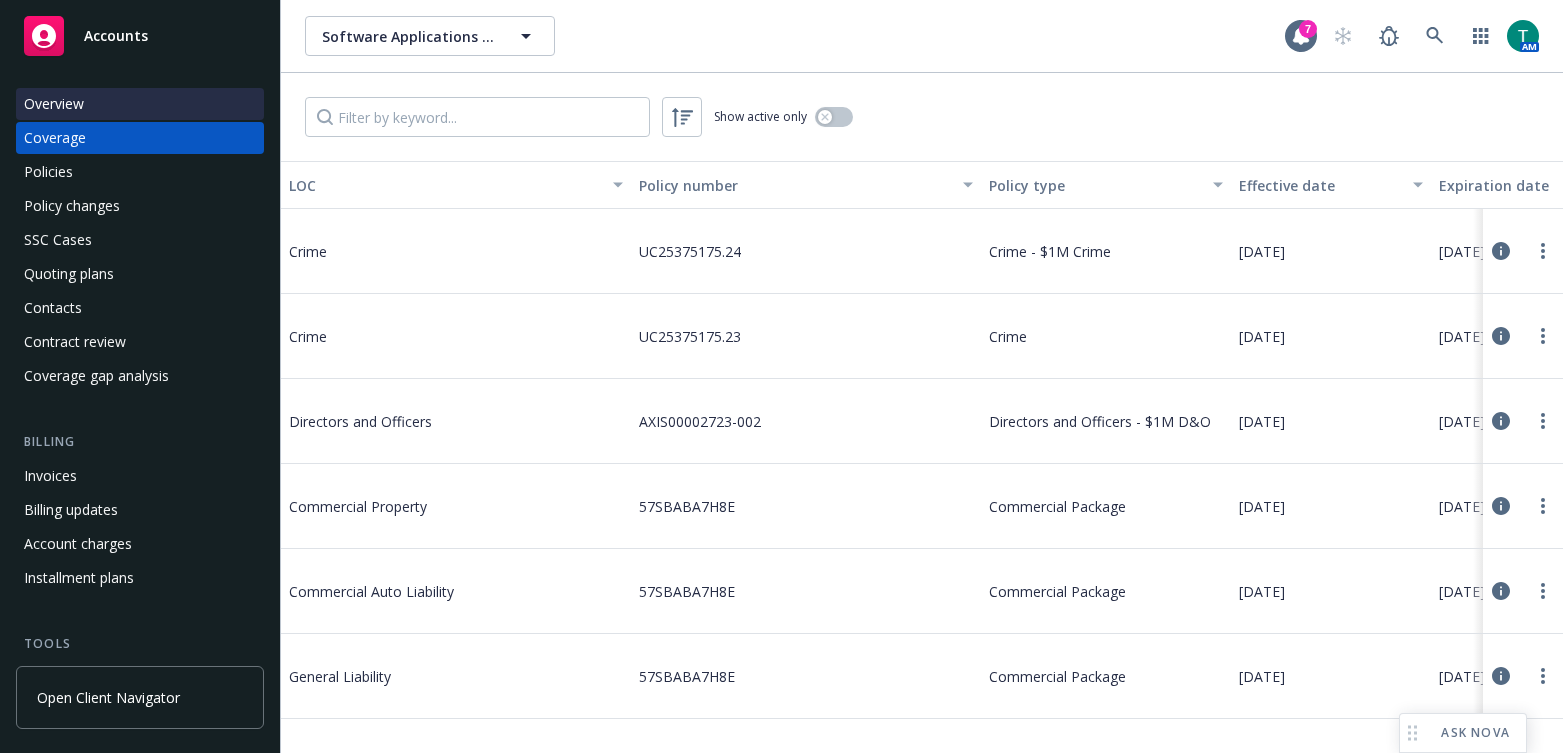 click on "Overview" at bounding box center [54, 104] 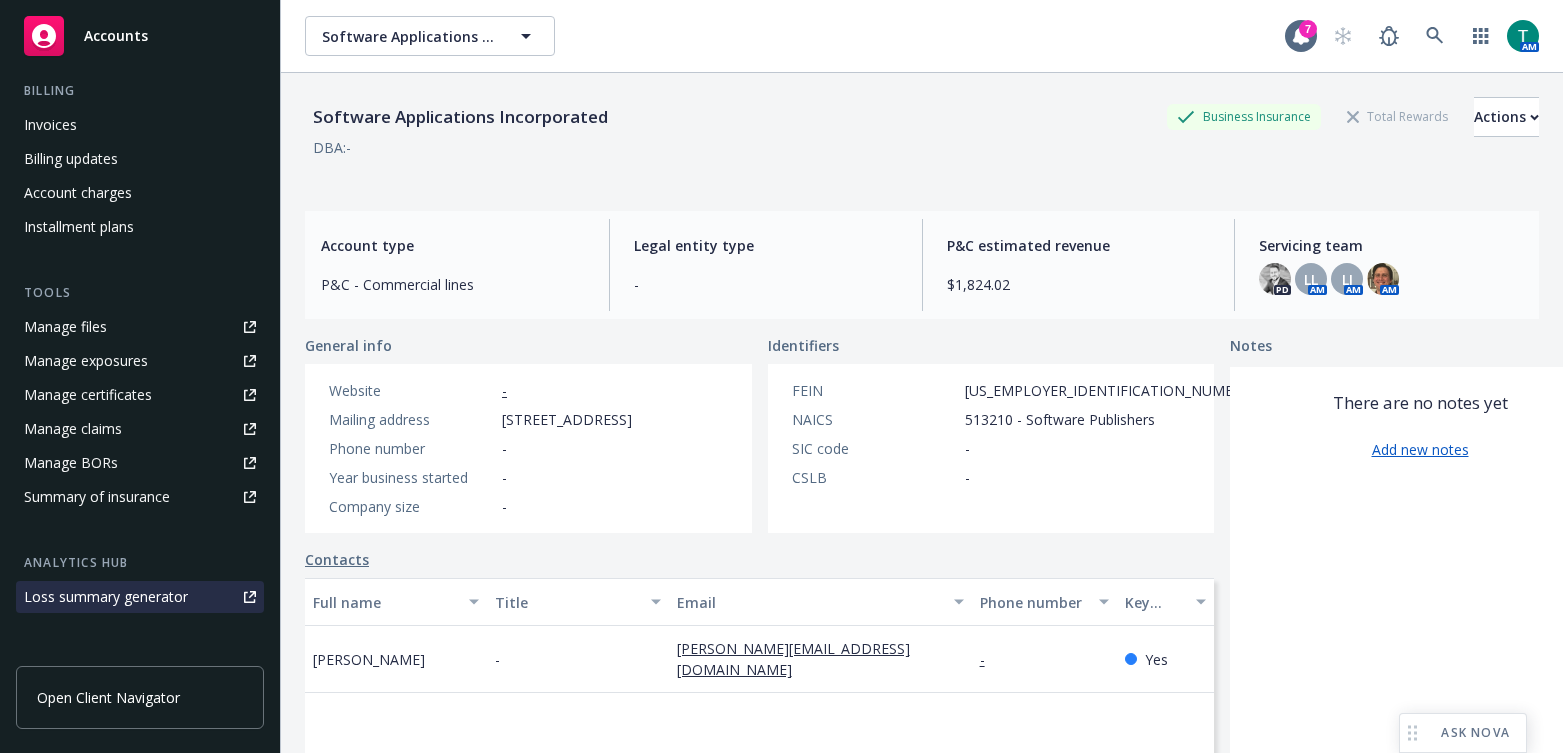 scroll, scrollTop: 400, scrollLeft: 0, axis: vertical 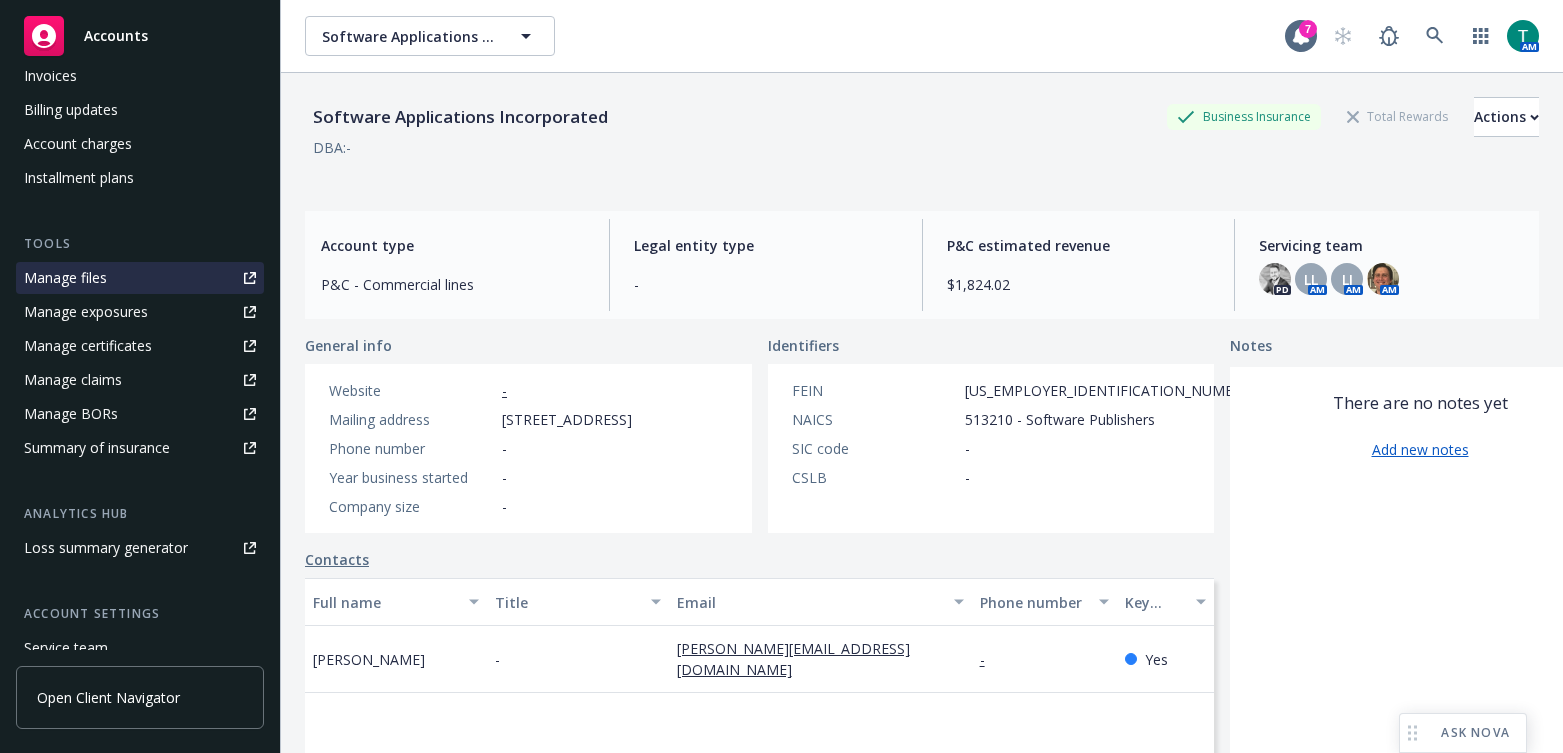 click on "Manage files" at bounding box center [140, 278] 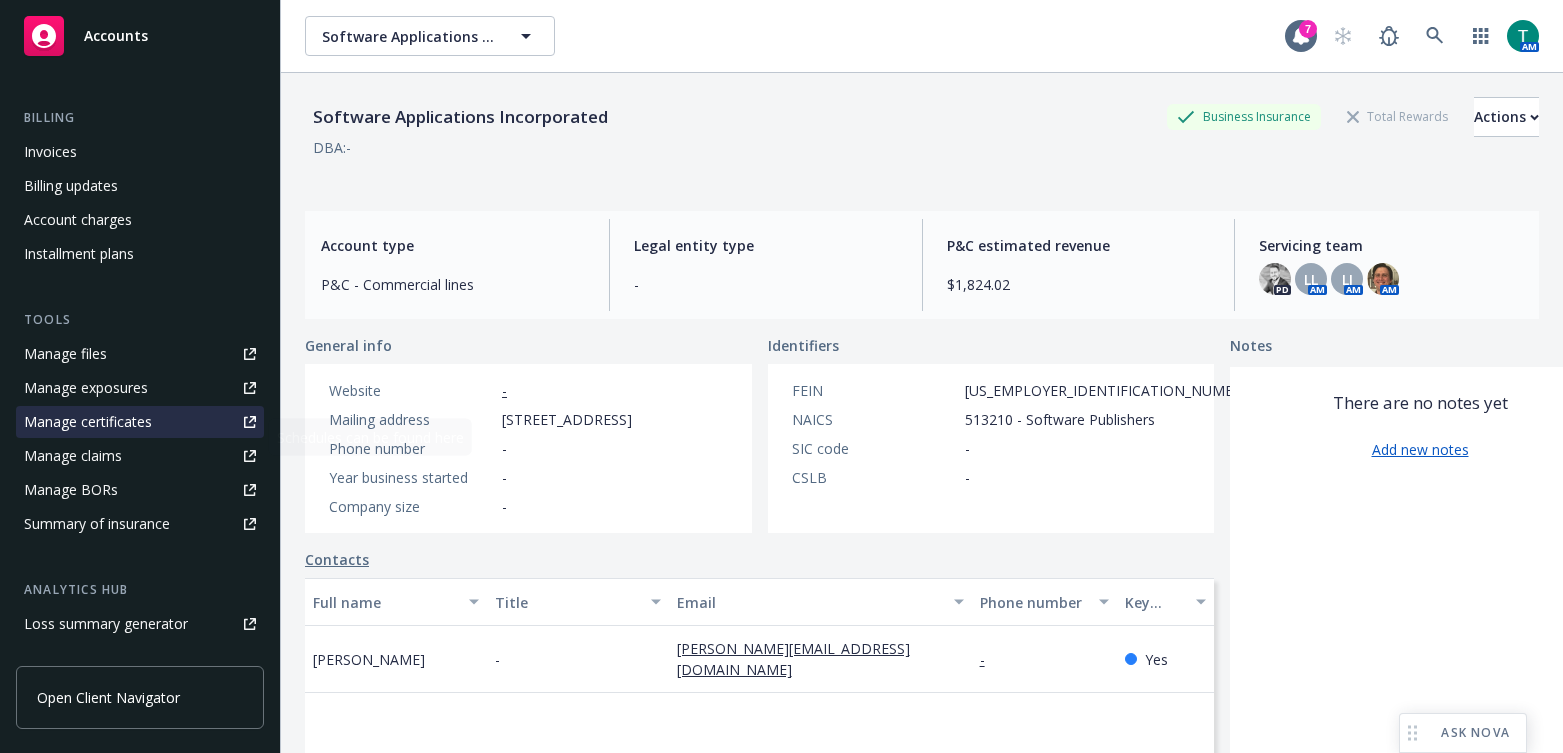 scroll, scrollTop: 200, scrollLeft: 0, axis: vertical 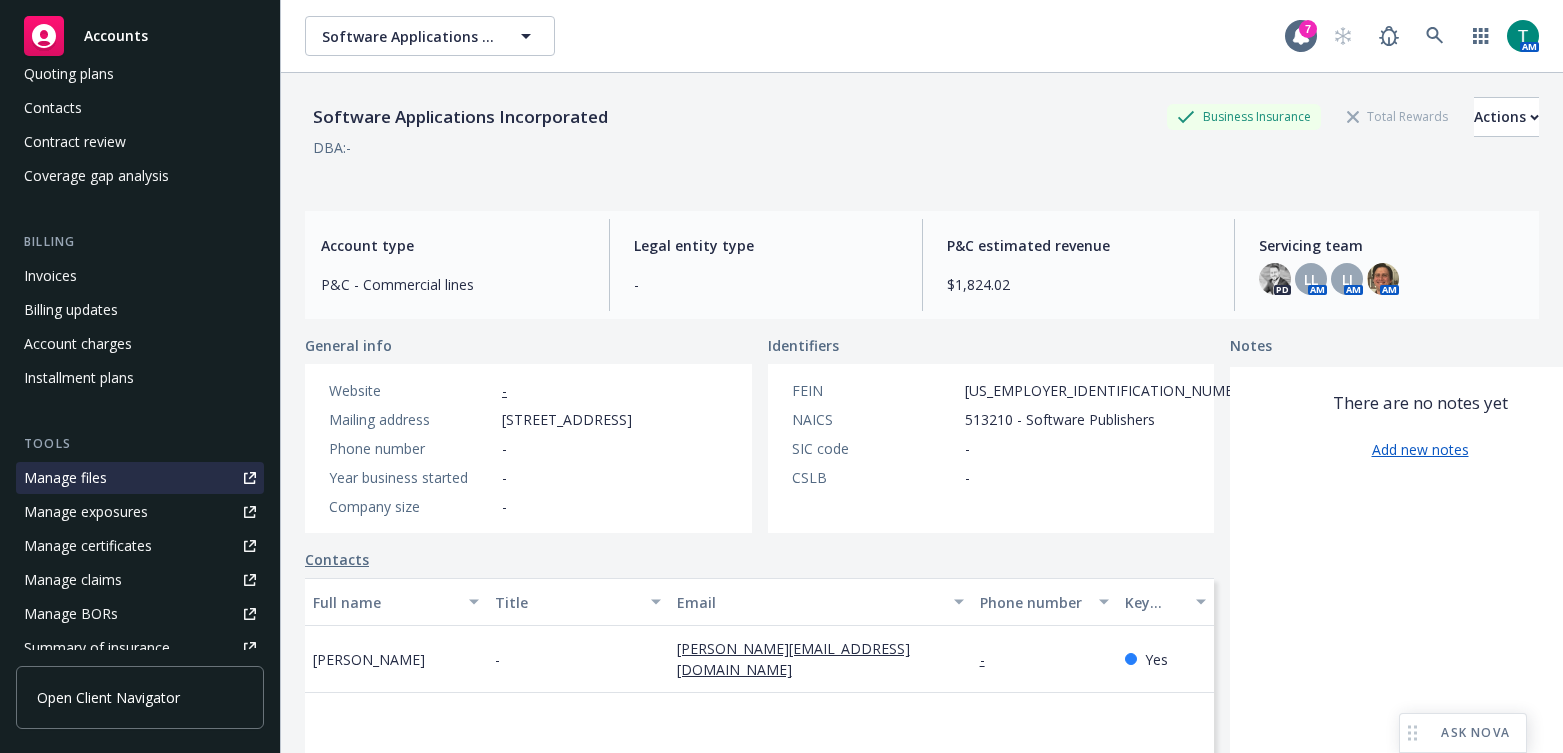 click on "Manage files" at bounding box center (65, 478) 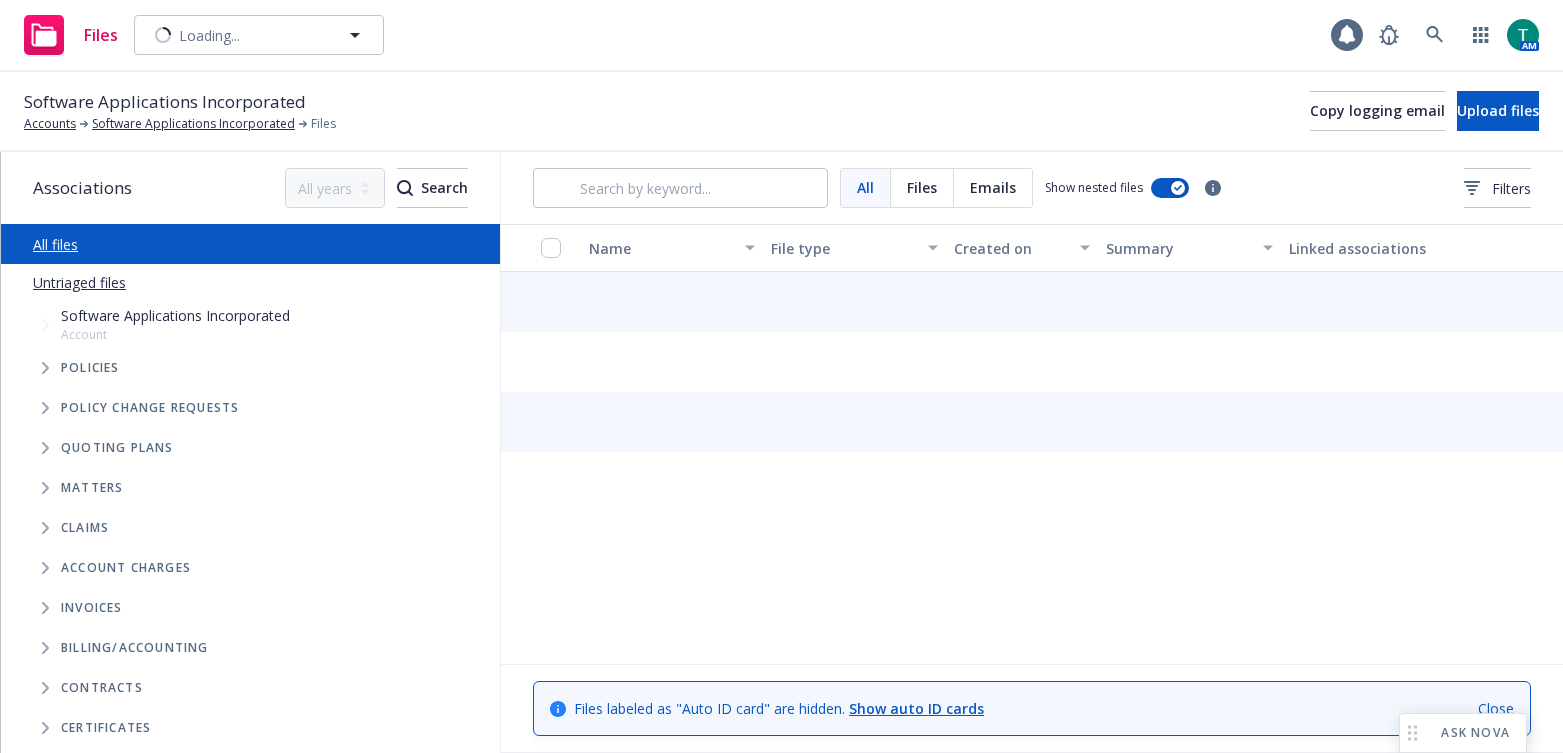 scroll, scrollTop: 0, scrollLeft: 0, axis: both 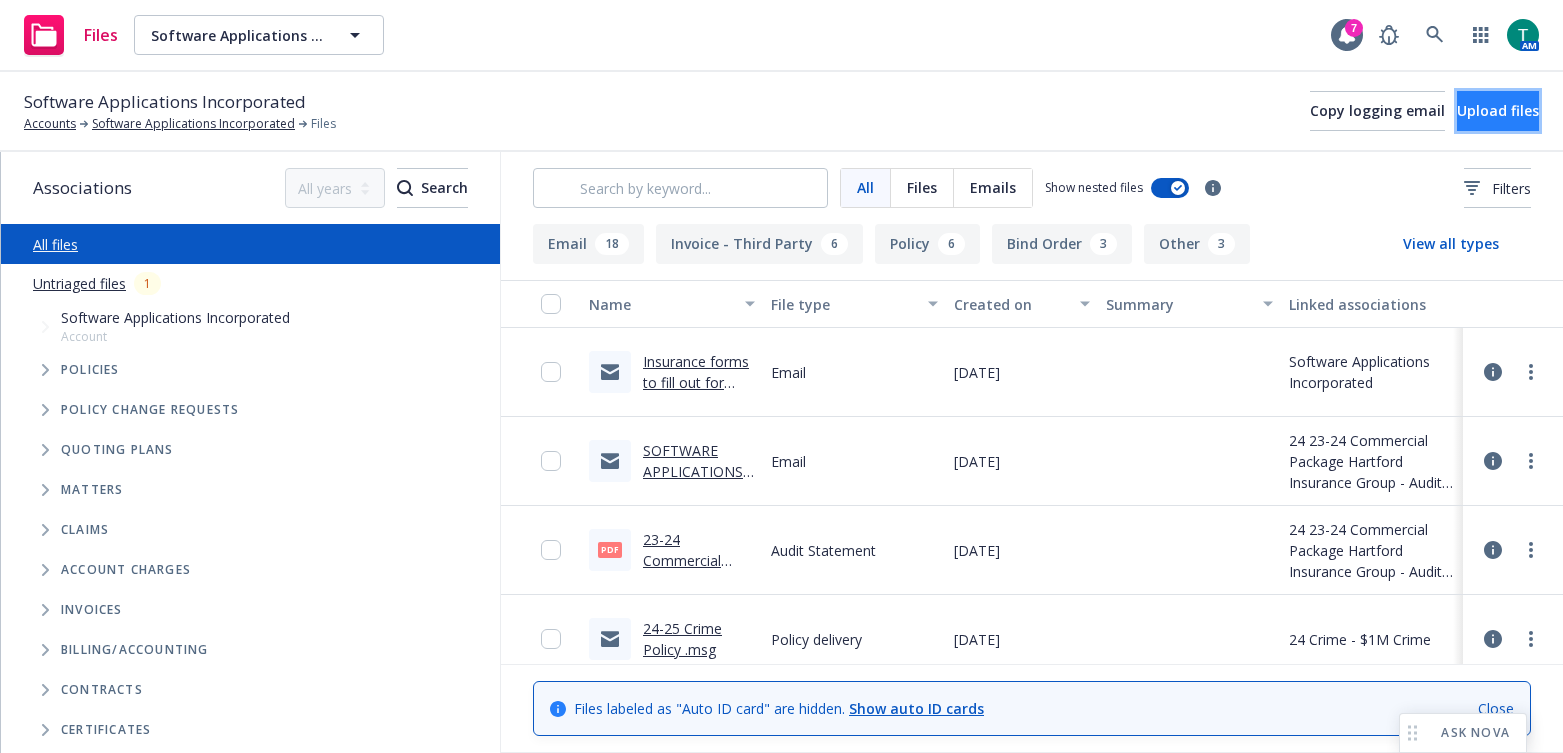 click on "Upload files" at bounding box center [1498, 110] 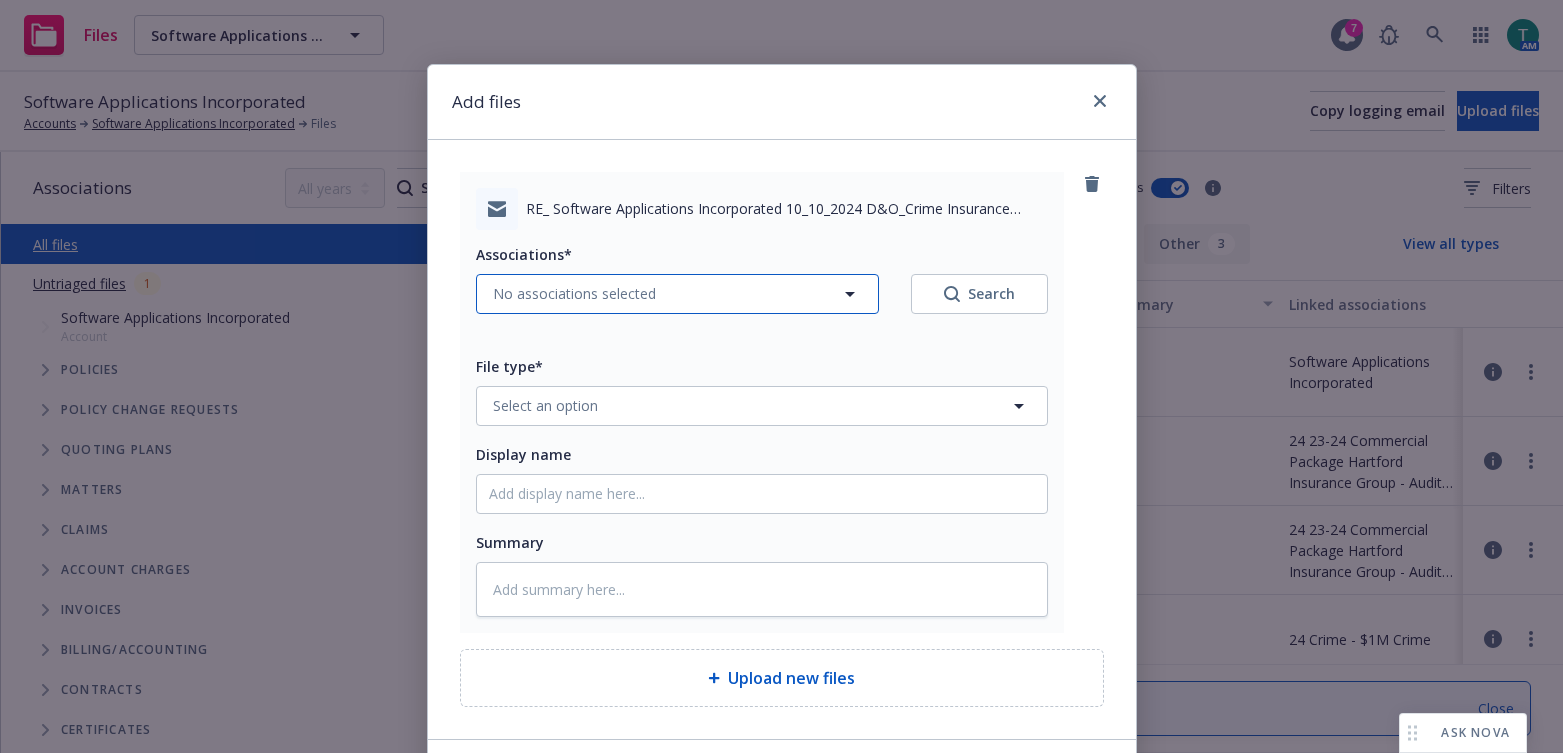click on "No associations selected" at bounding box center [574, 293] 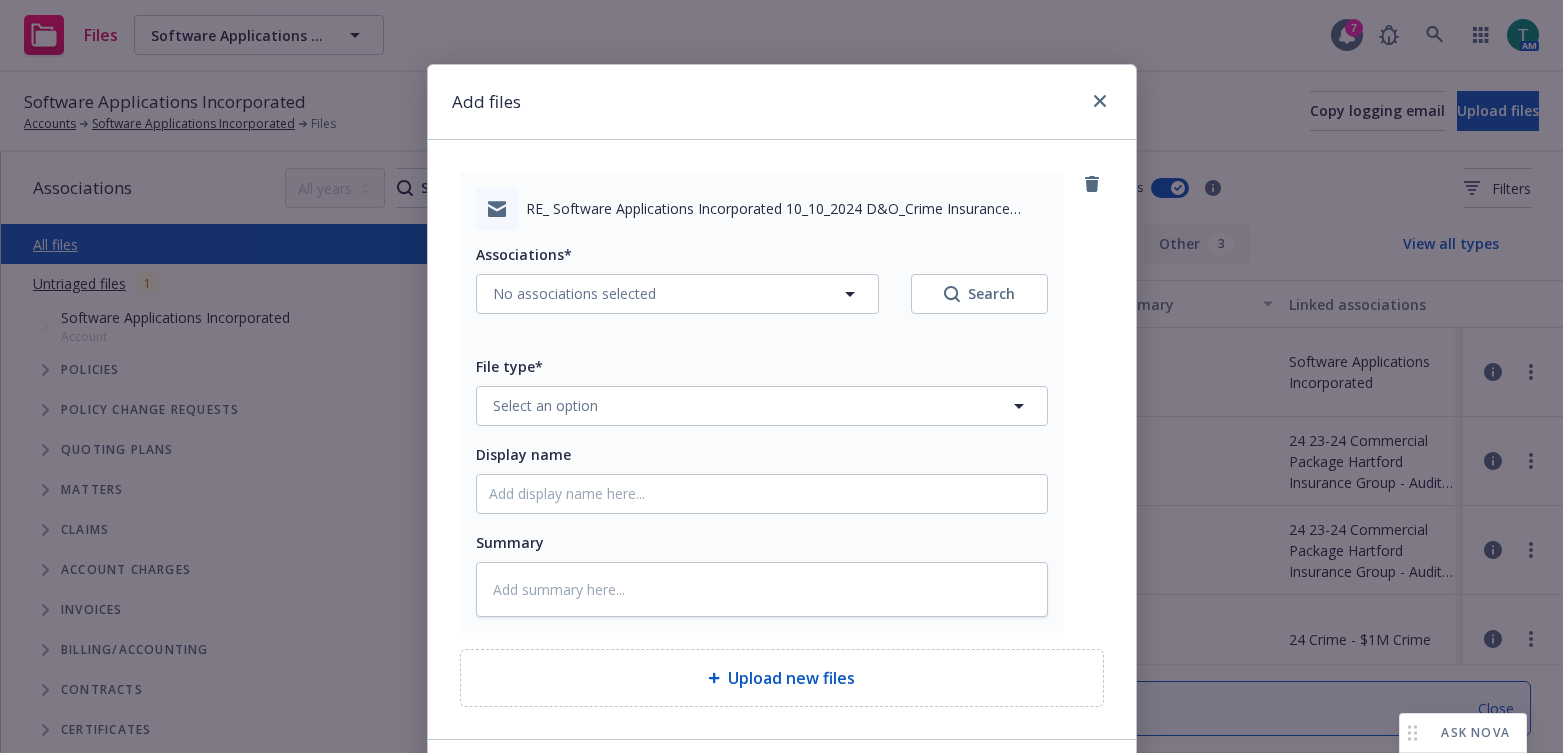 type on "x" 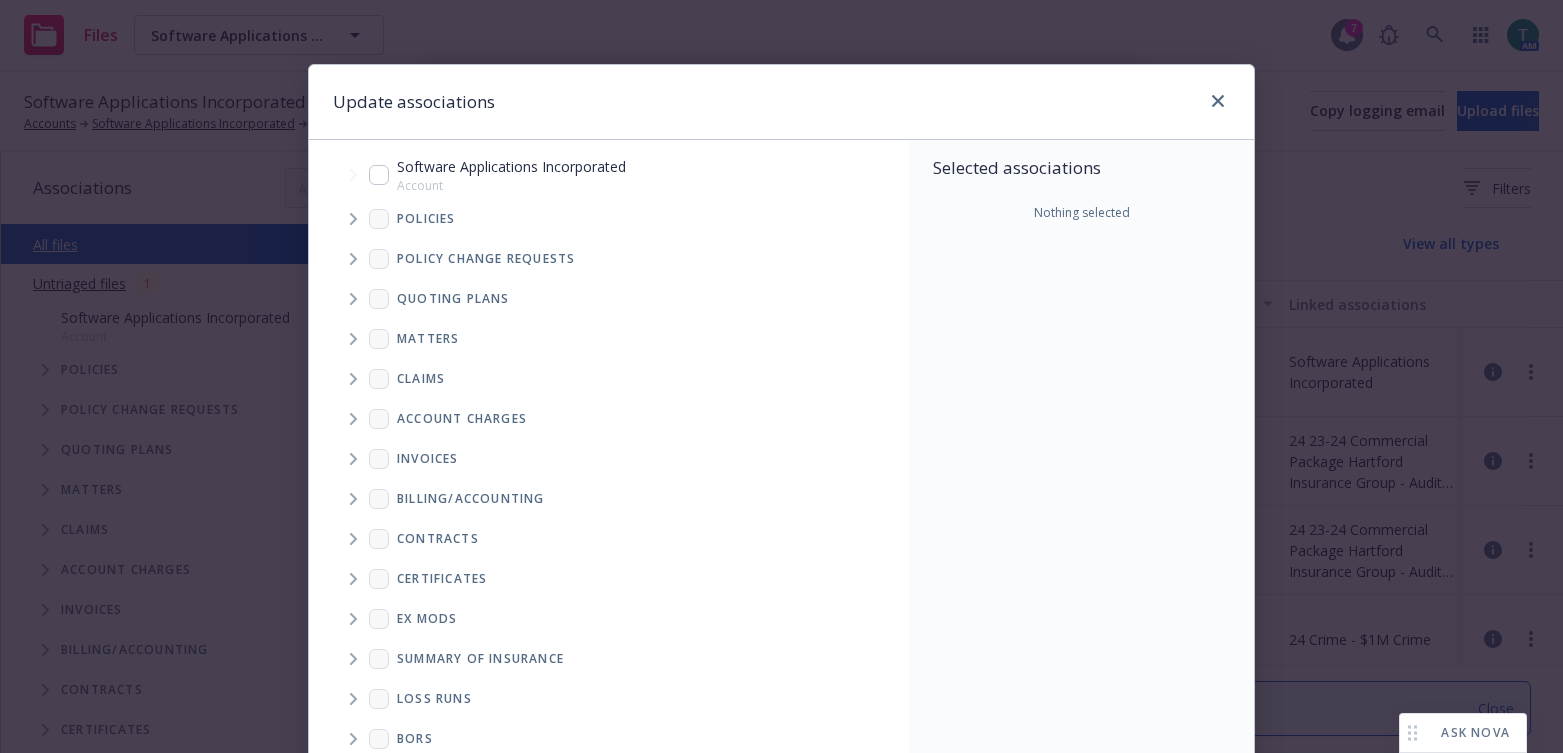 drag, startPoint x: 368, startPoint y: 177, endPoint x: 378, endPoint y: 227, distance: 50.990196 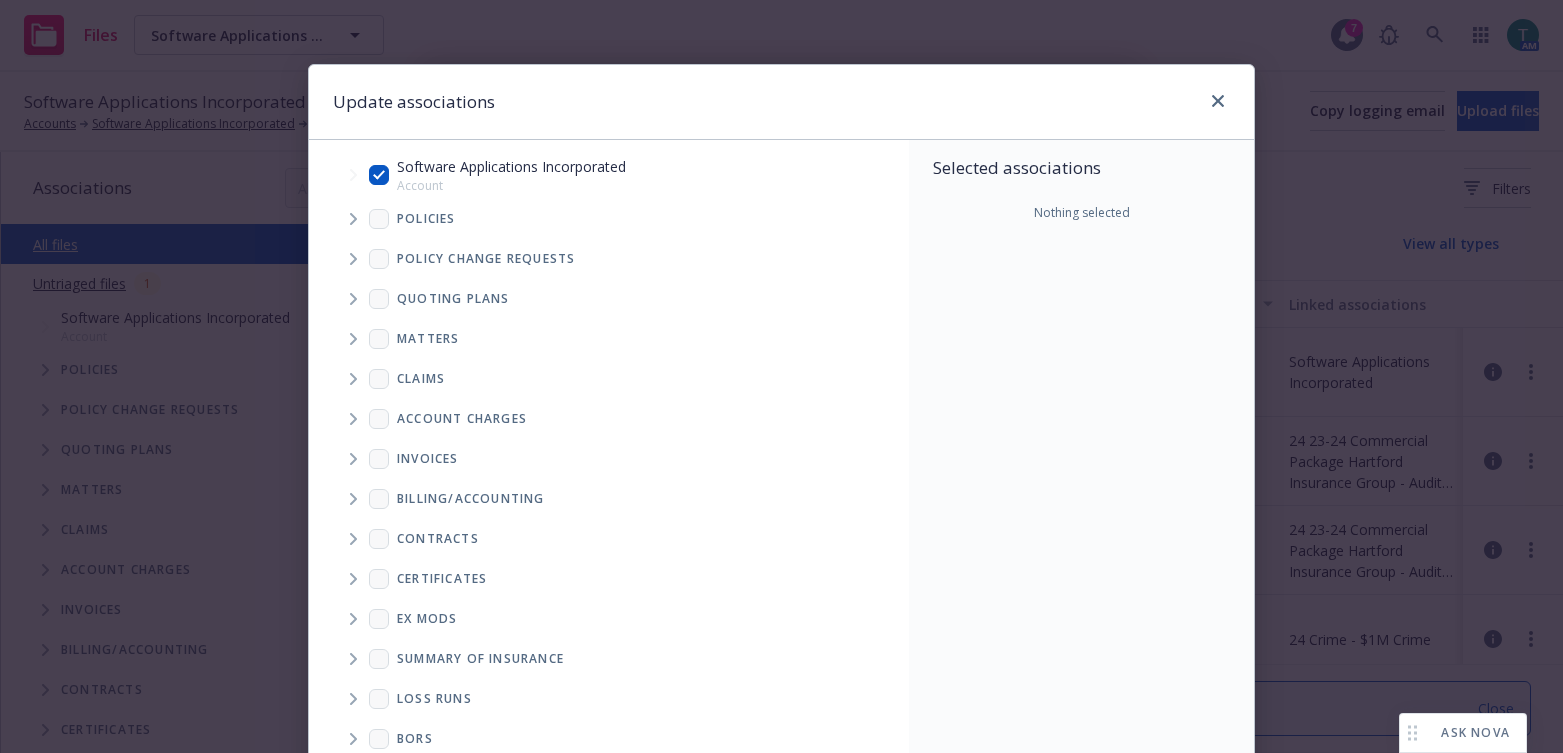 checkbox on "true" 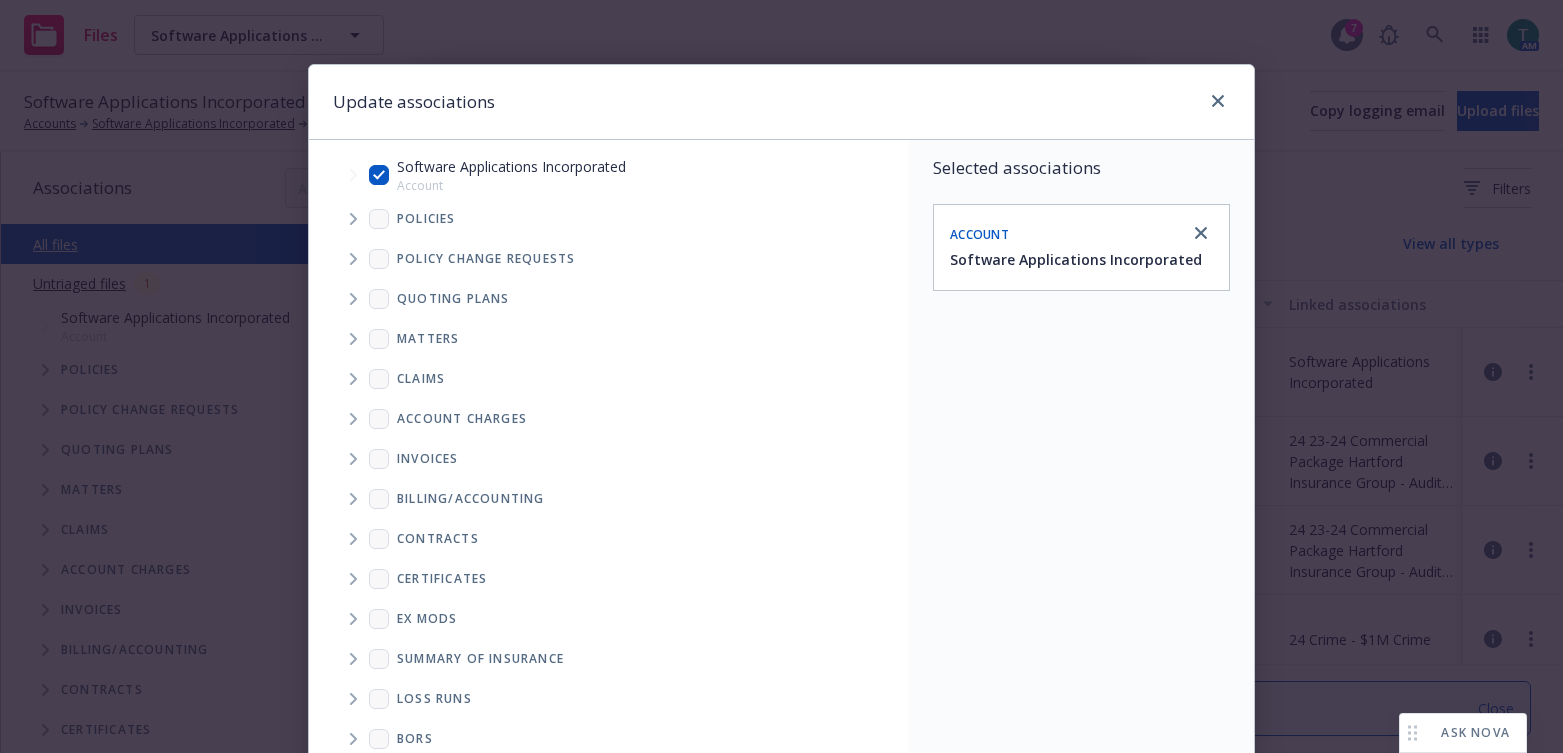 click 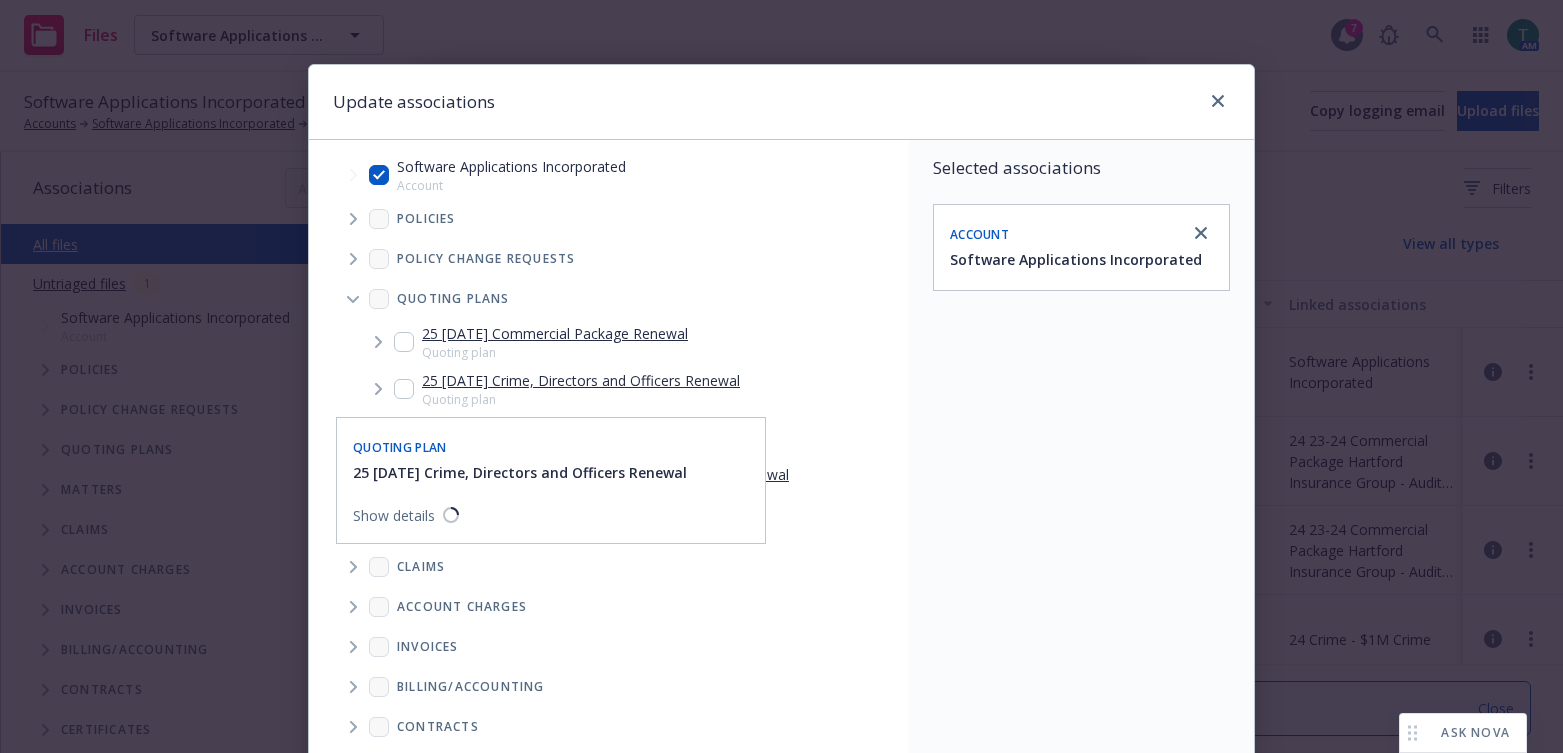 click at bounding box center (404, 389) 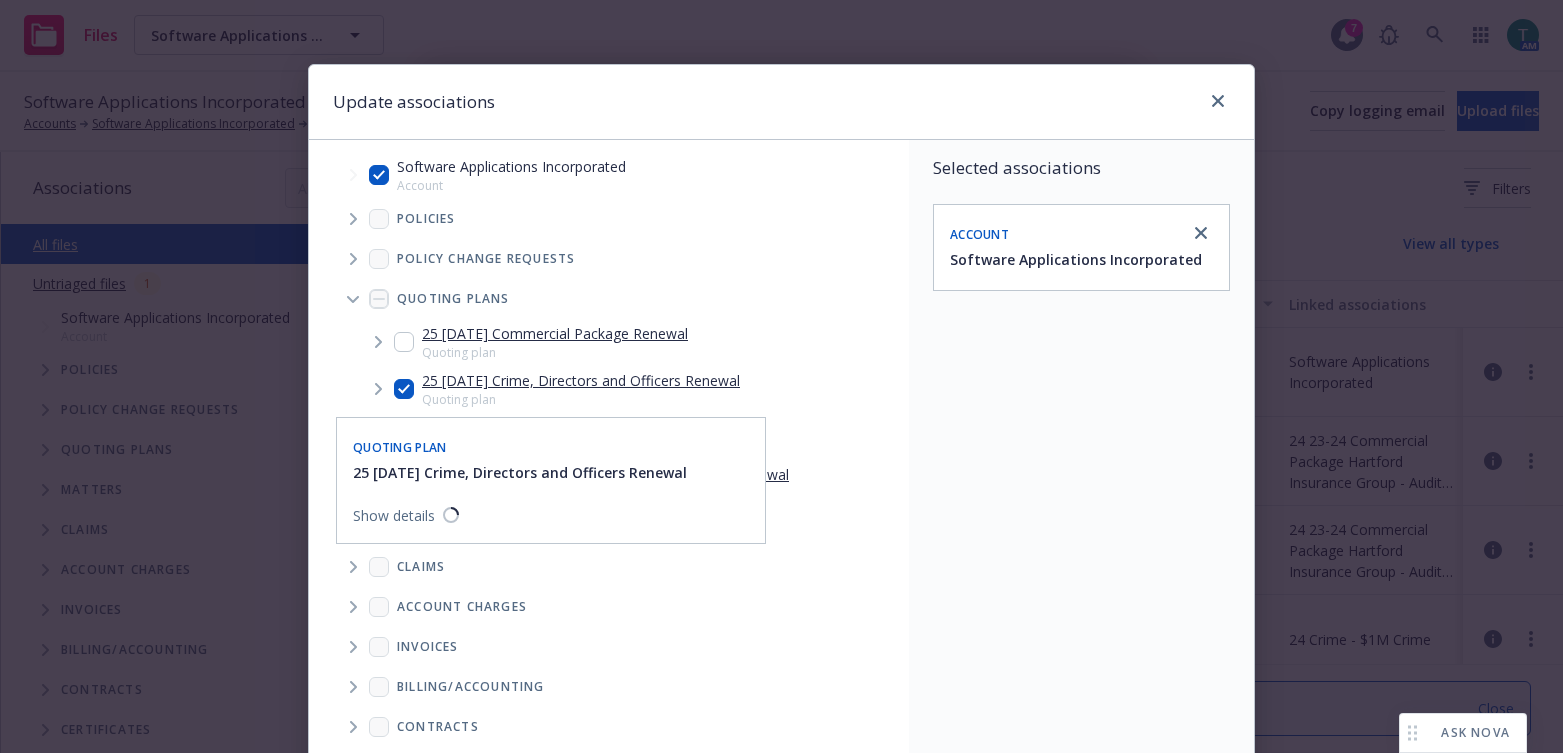 checkbox on "true" 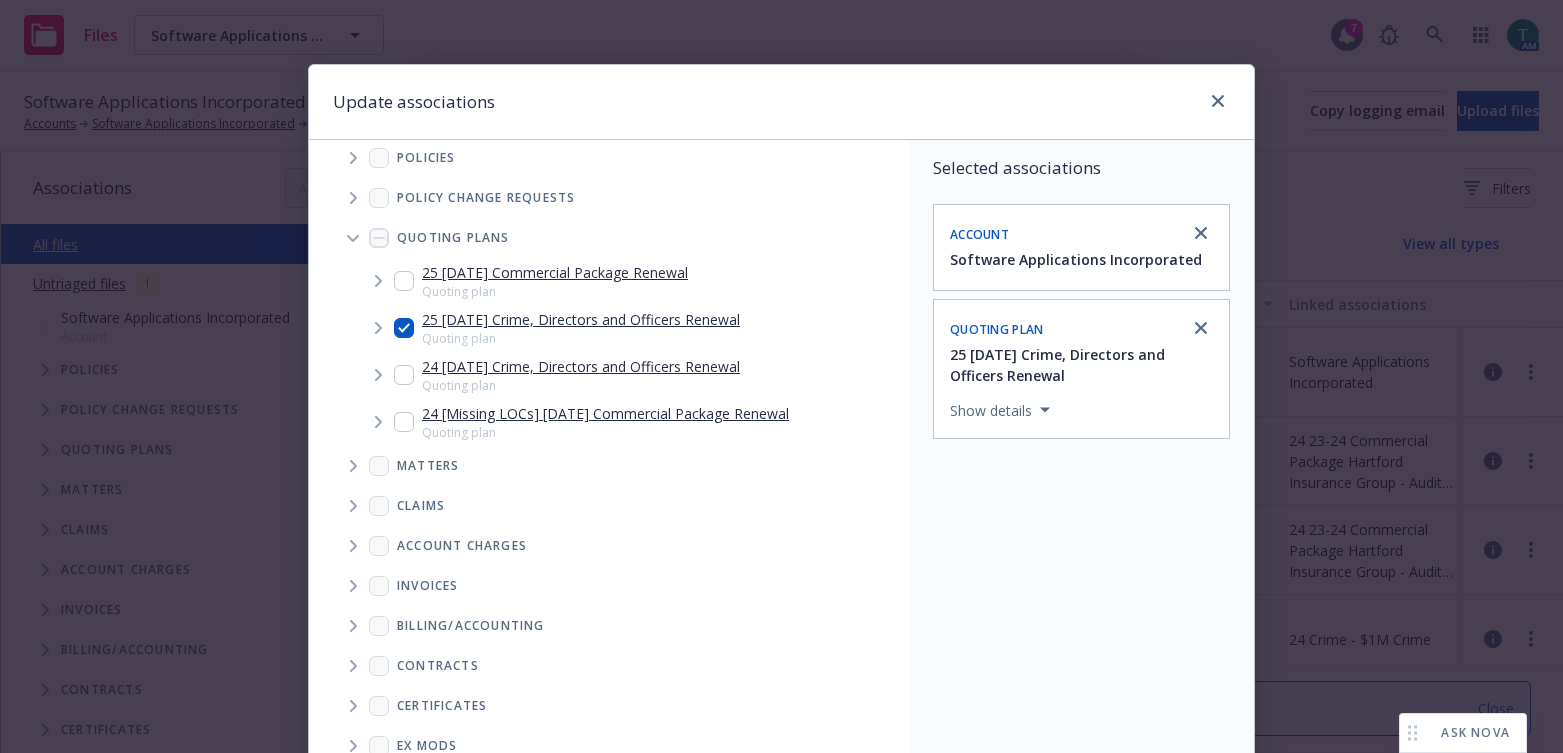 scroll, scrollTop: 119, scrollLeft: 0, axis: vertical 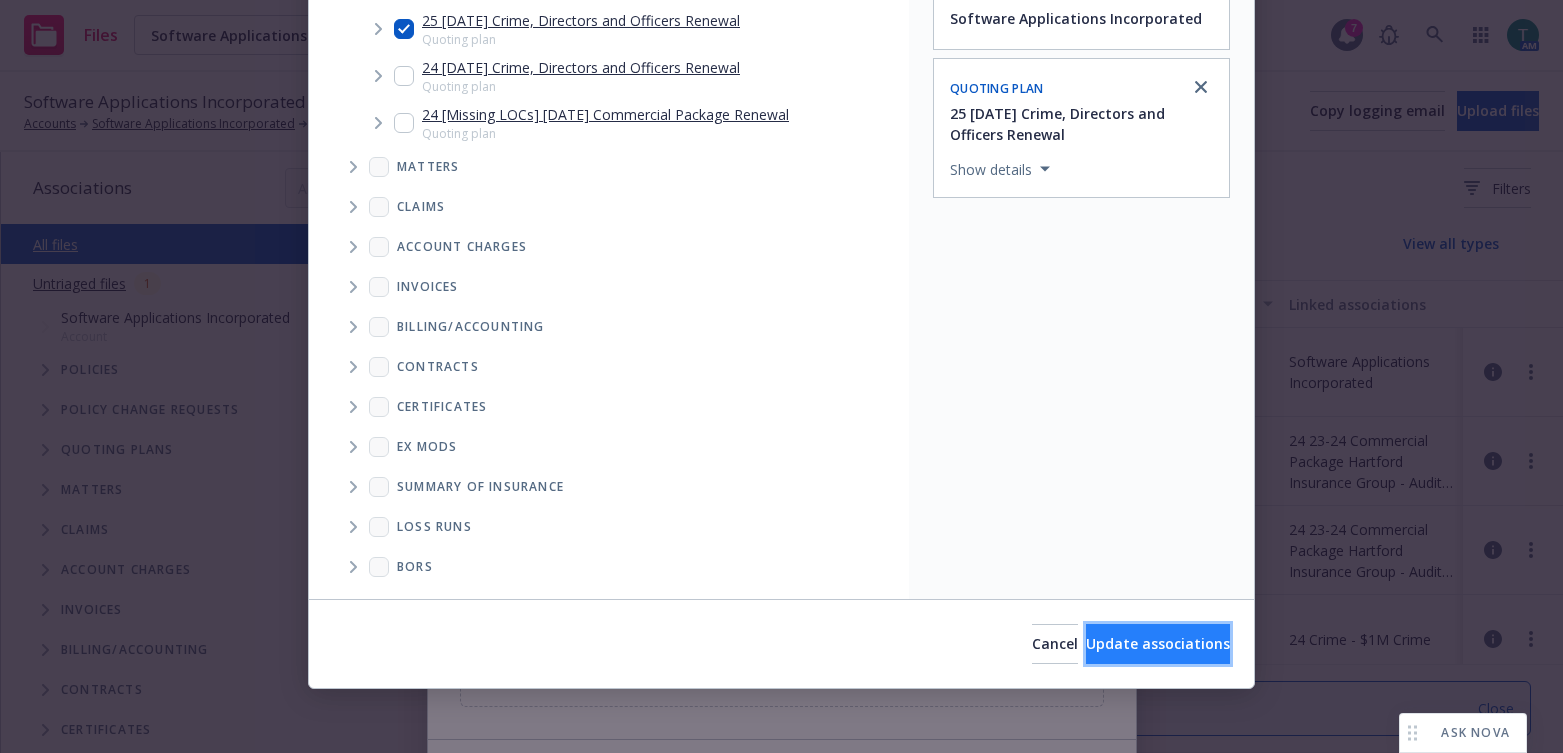 click on "Update associations" at bounding box center (1158, 644) 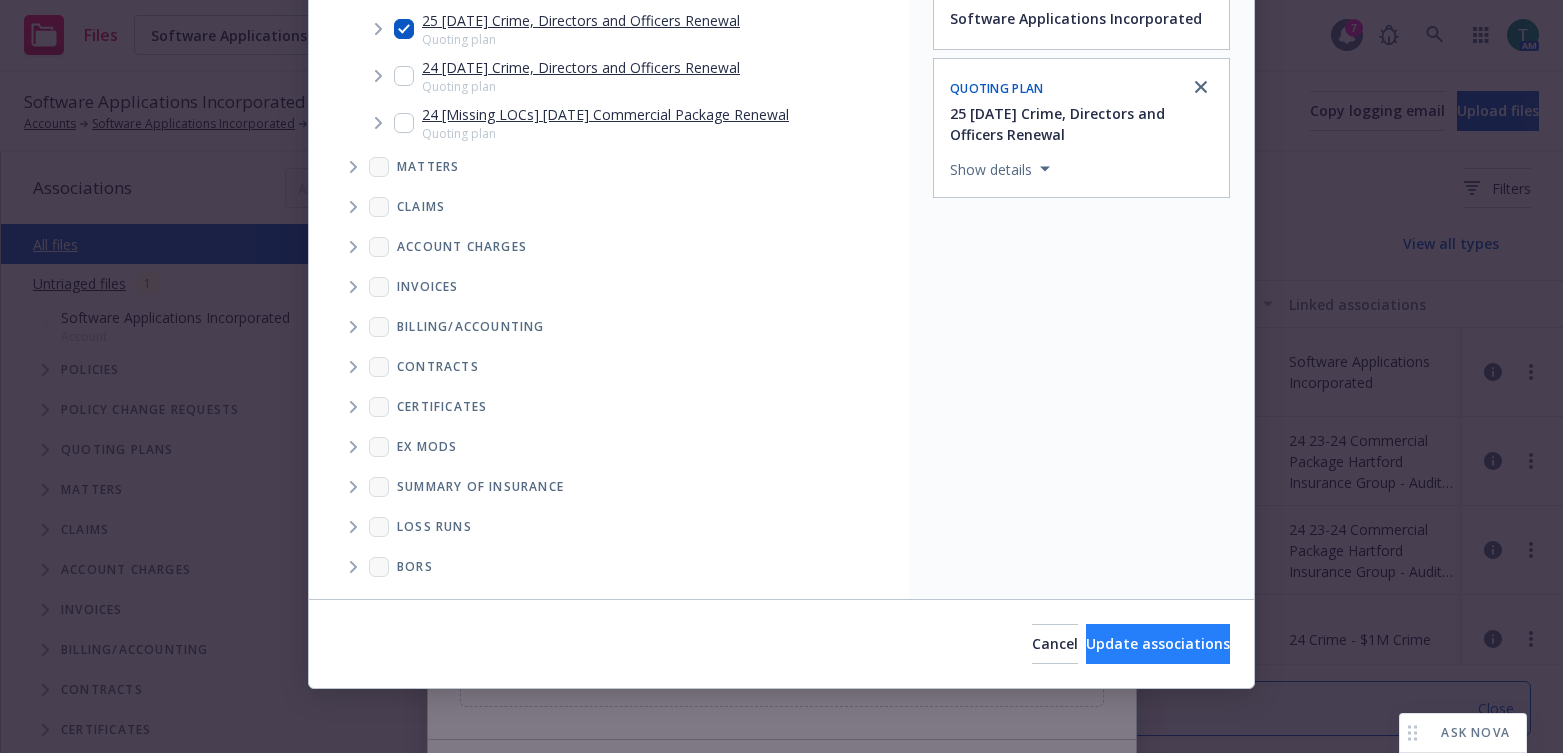 type on "x" 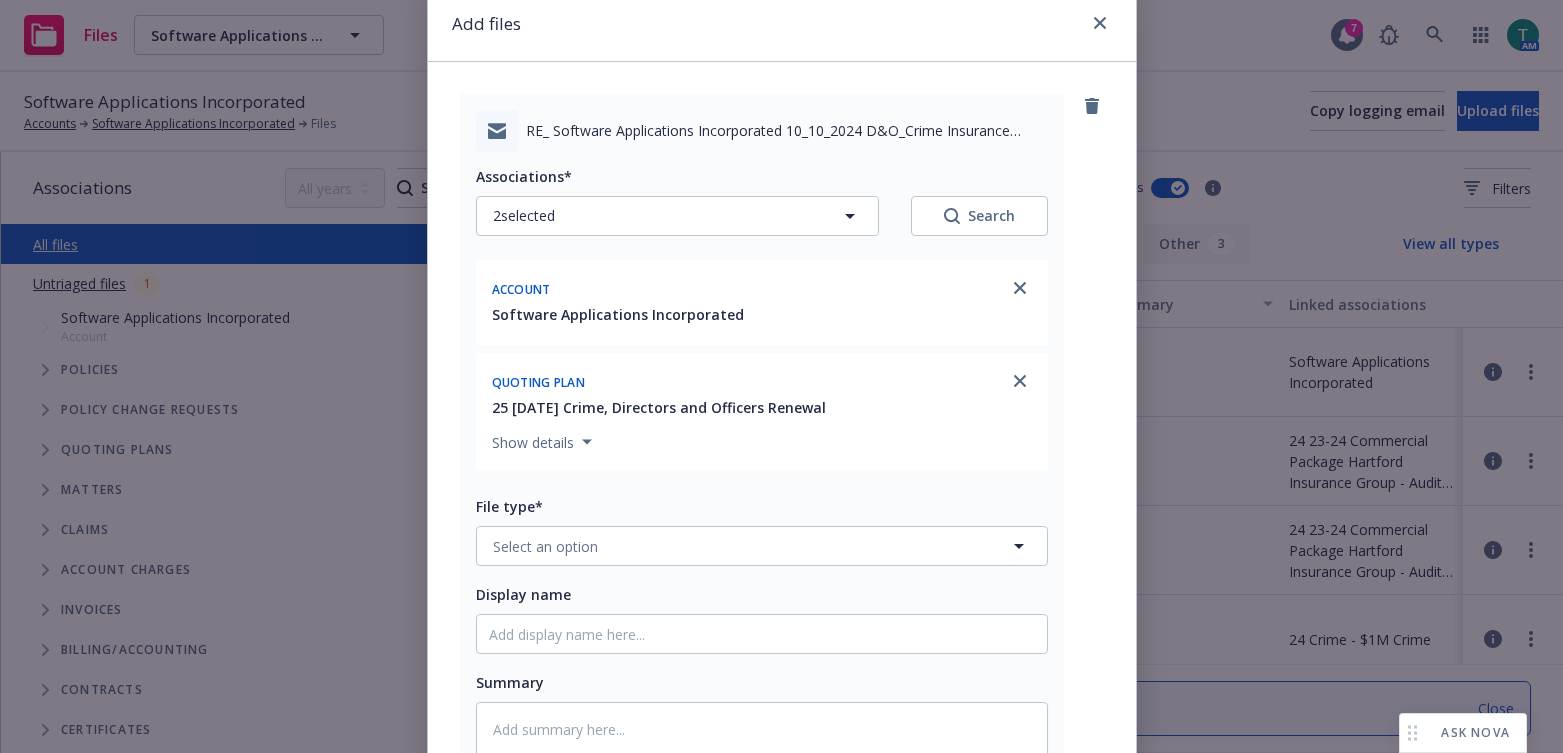 scroll, scrollTop: 100, scrollLeft: 0, axis: vertical 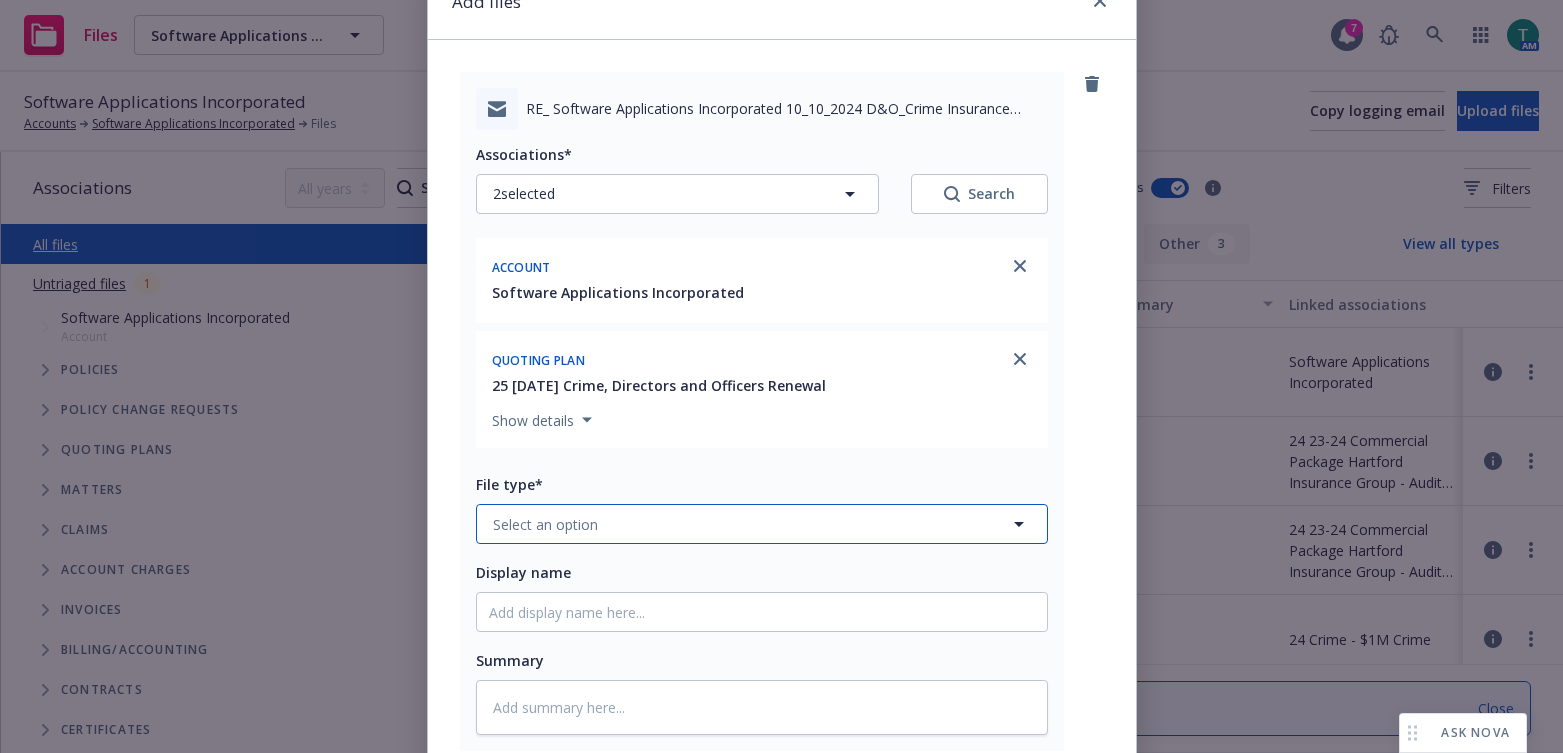 click on "Select an option" at bounding box center [545, 524] 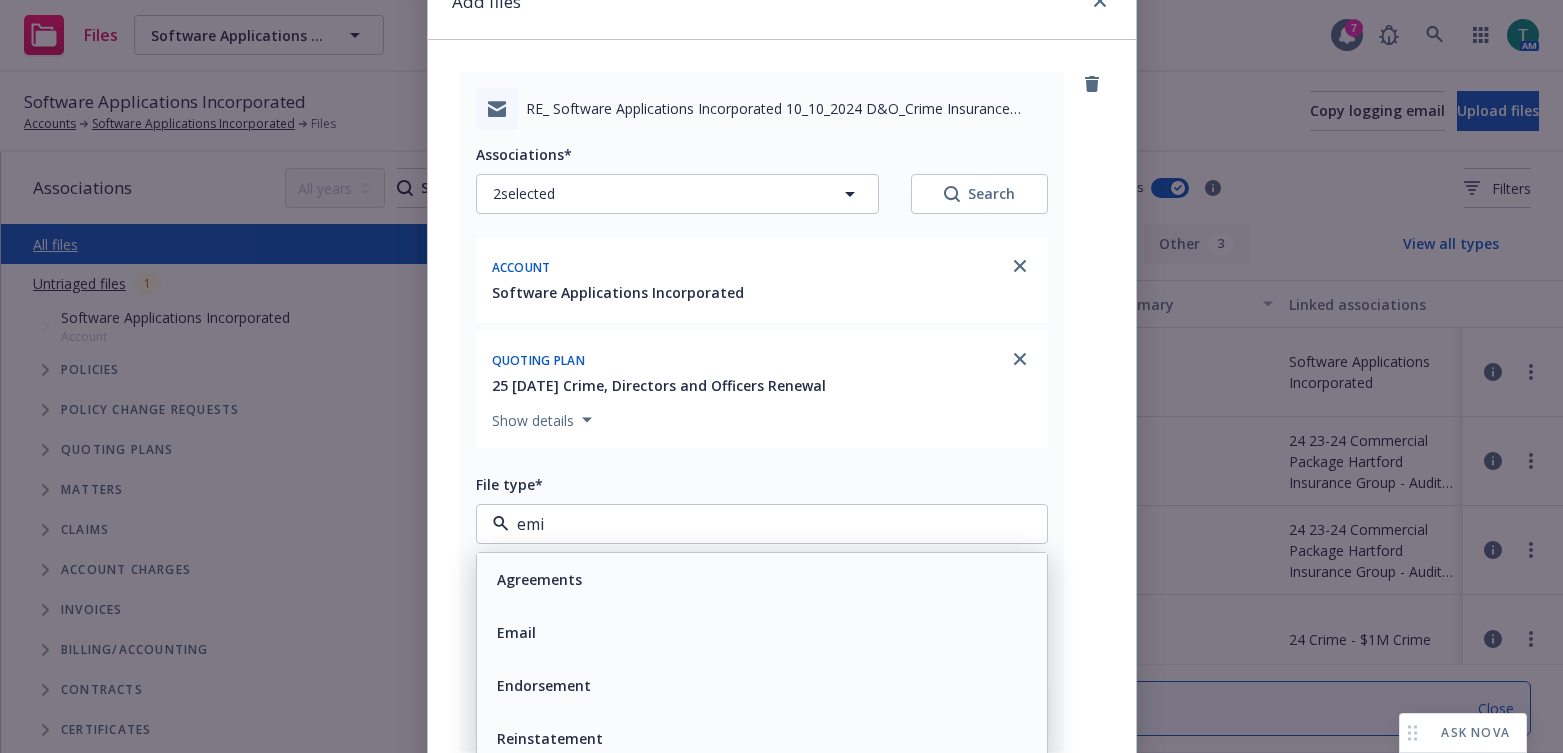 type on "emia" 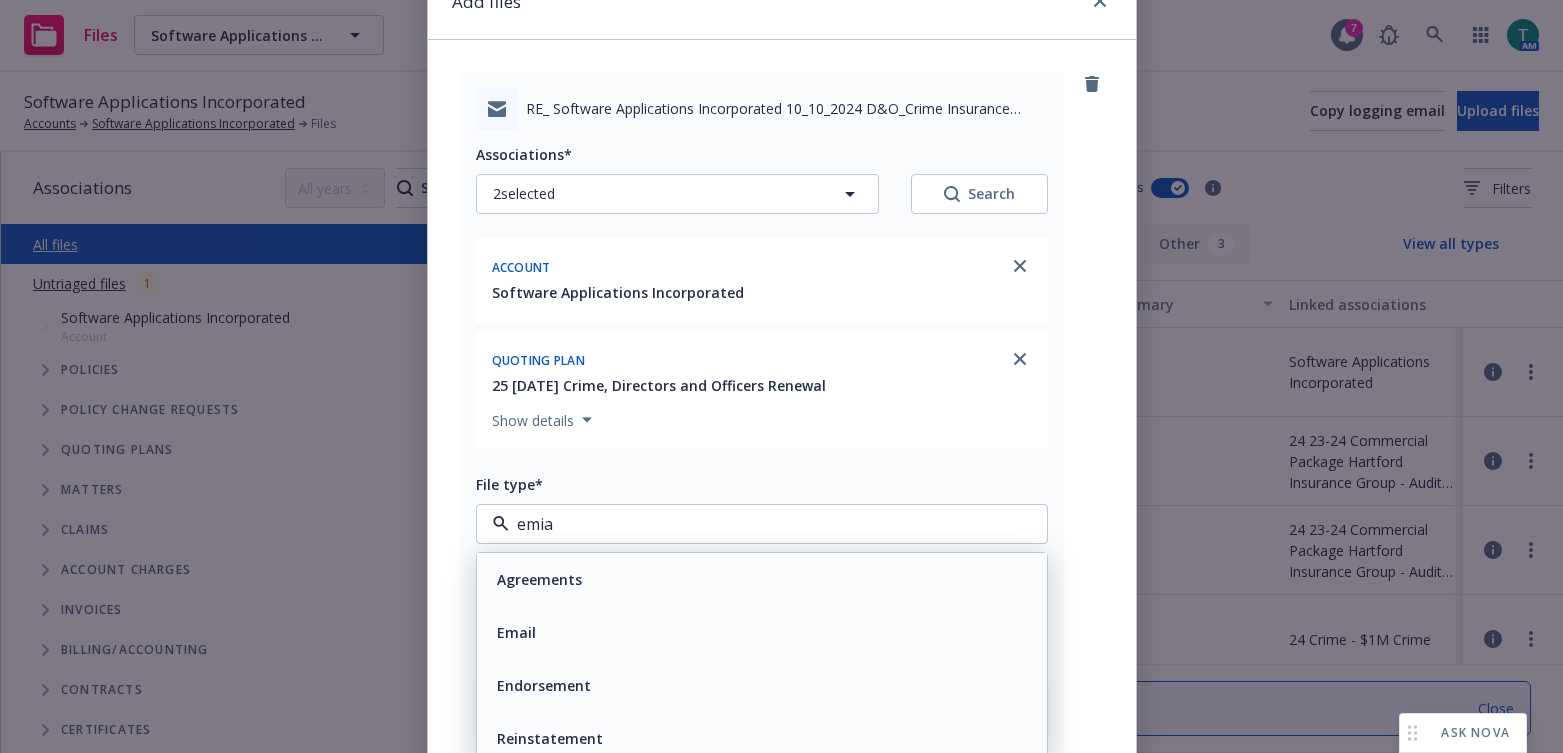 type on "x" 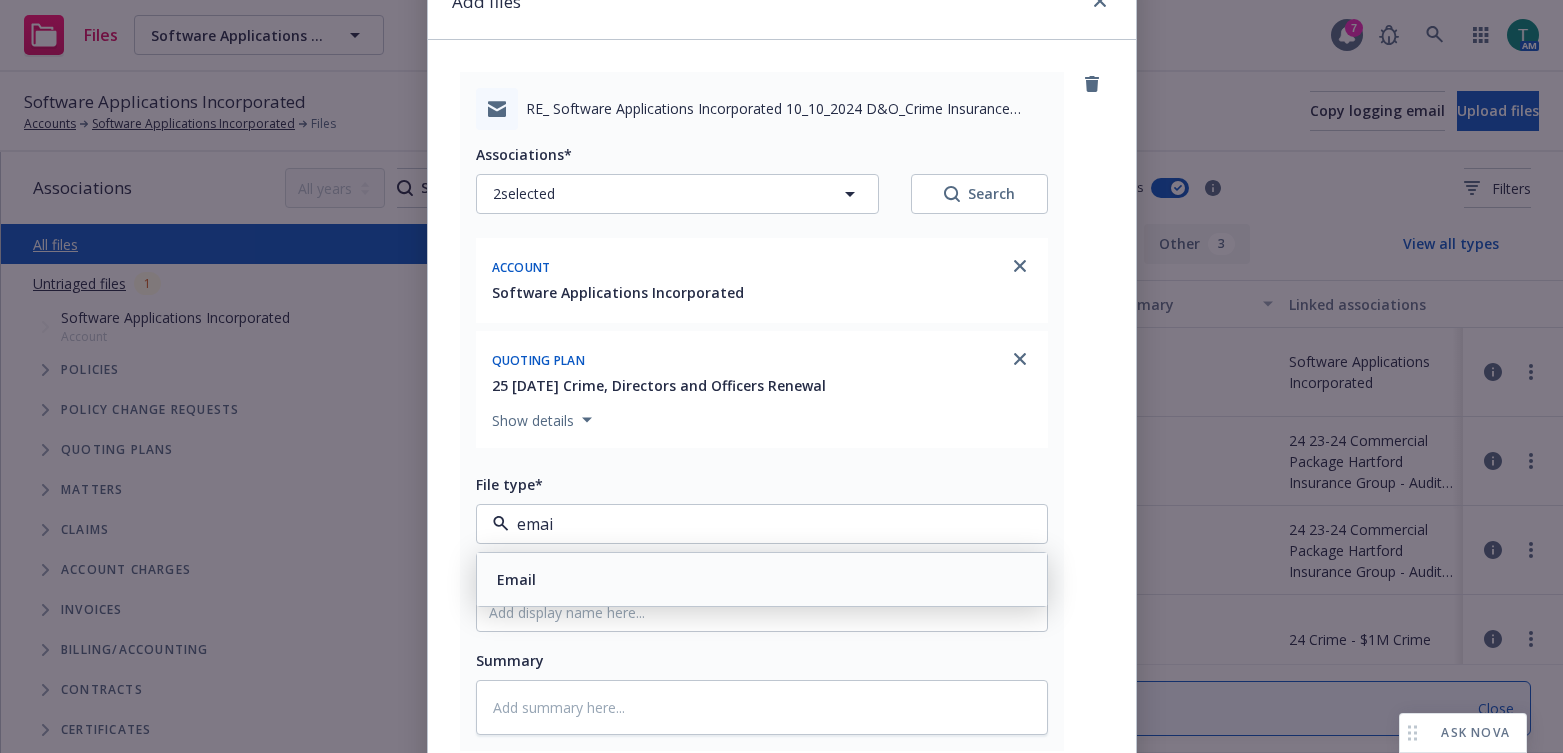 type on "email" 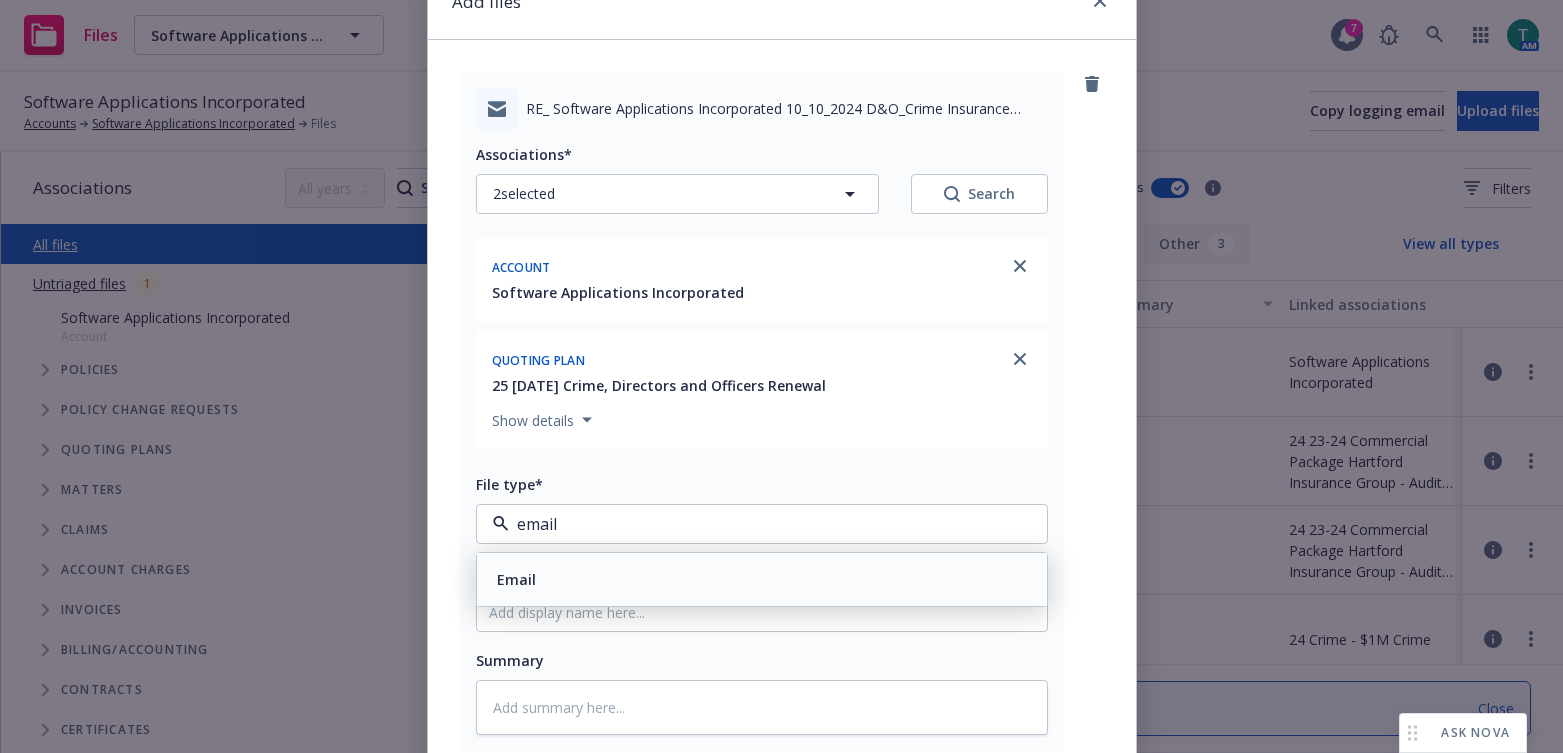 click on "Email" at bounding box center (762, 579) 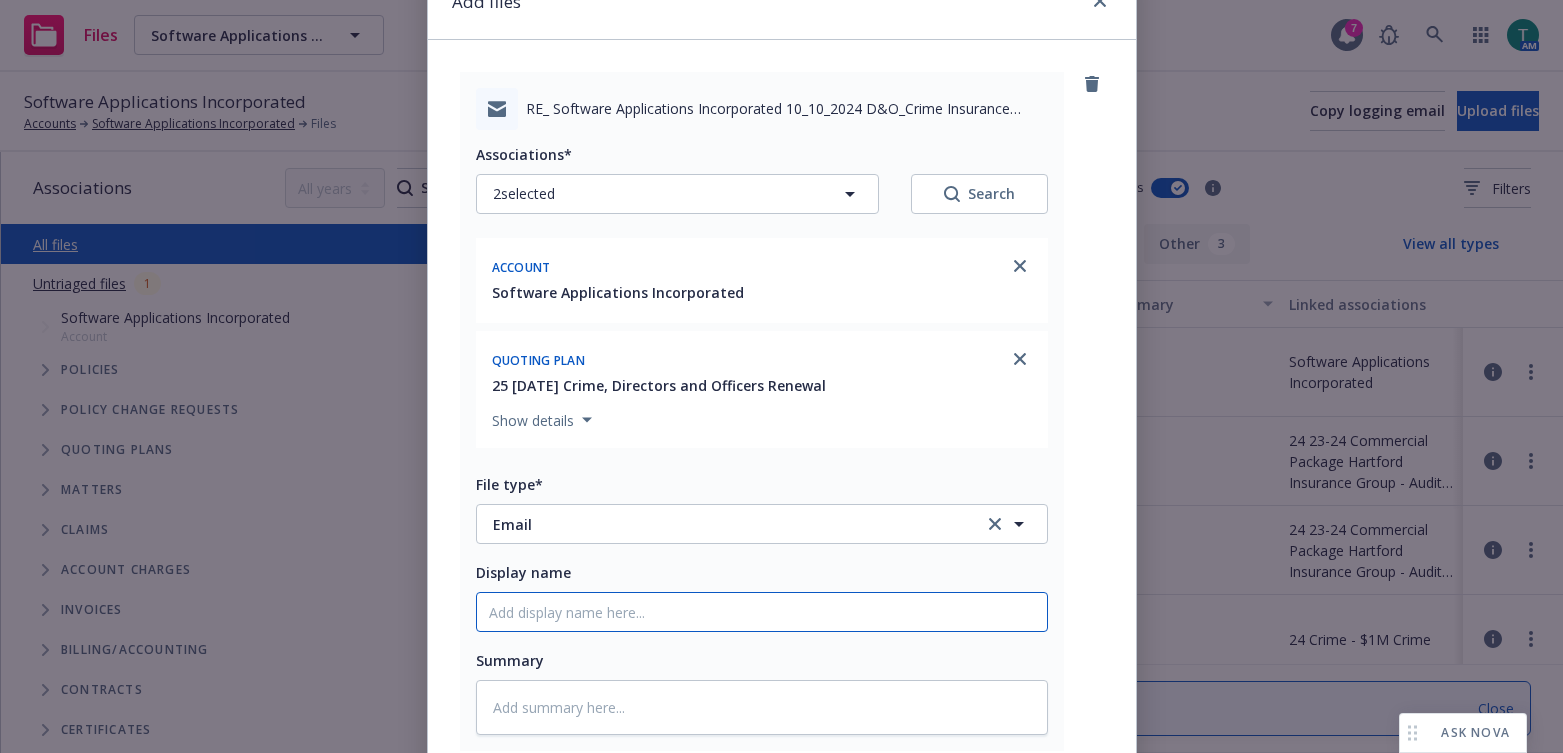 click on "Display name" at bounding box center [762, 612] 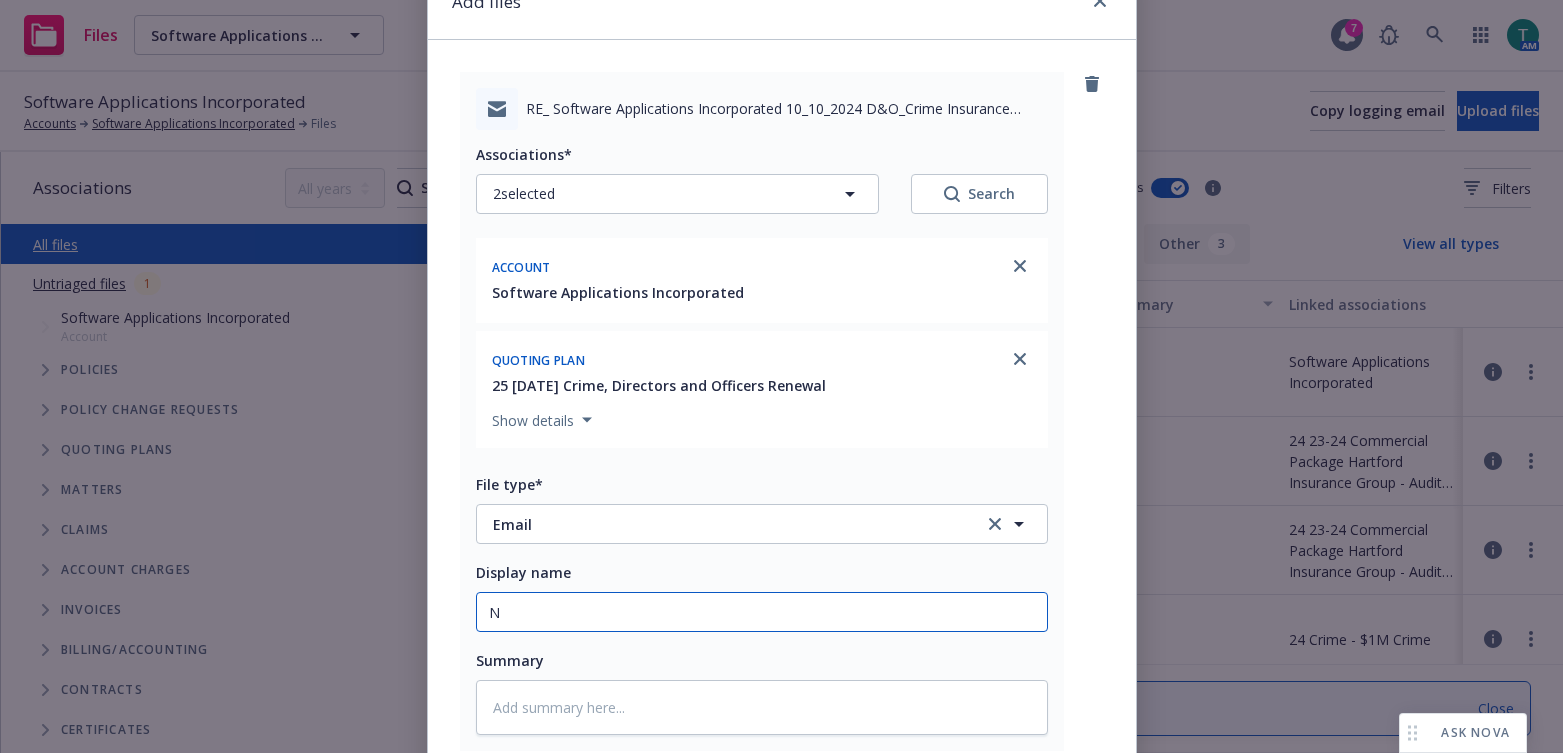 type on "x" 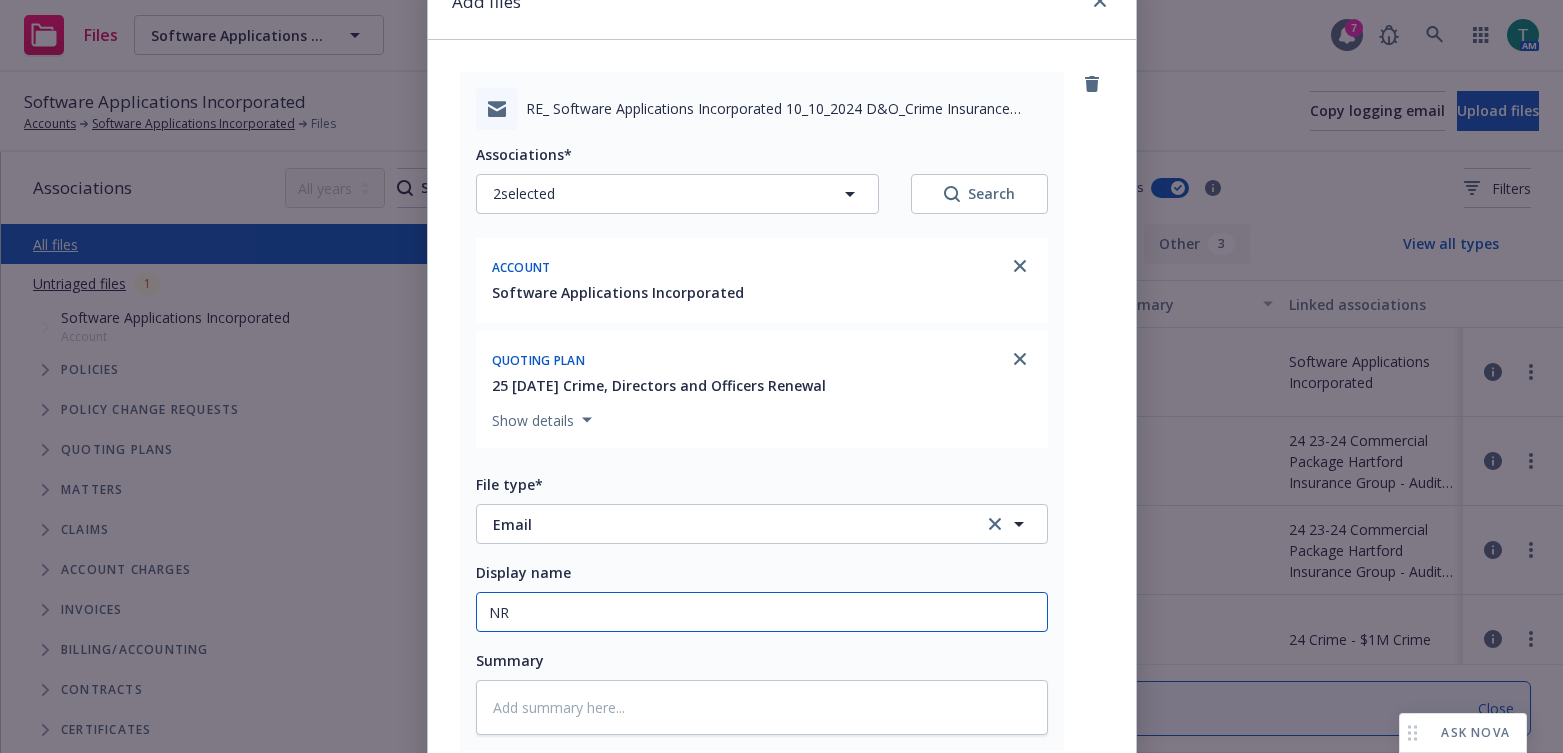type on "NR notice to INSD" 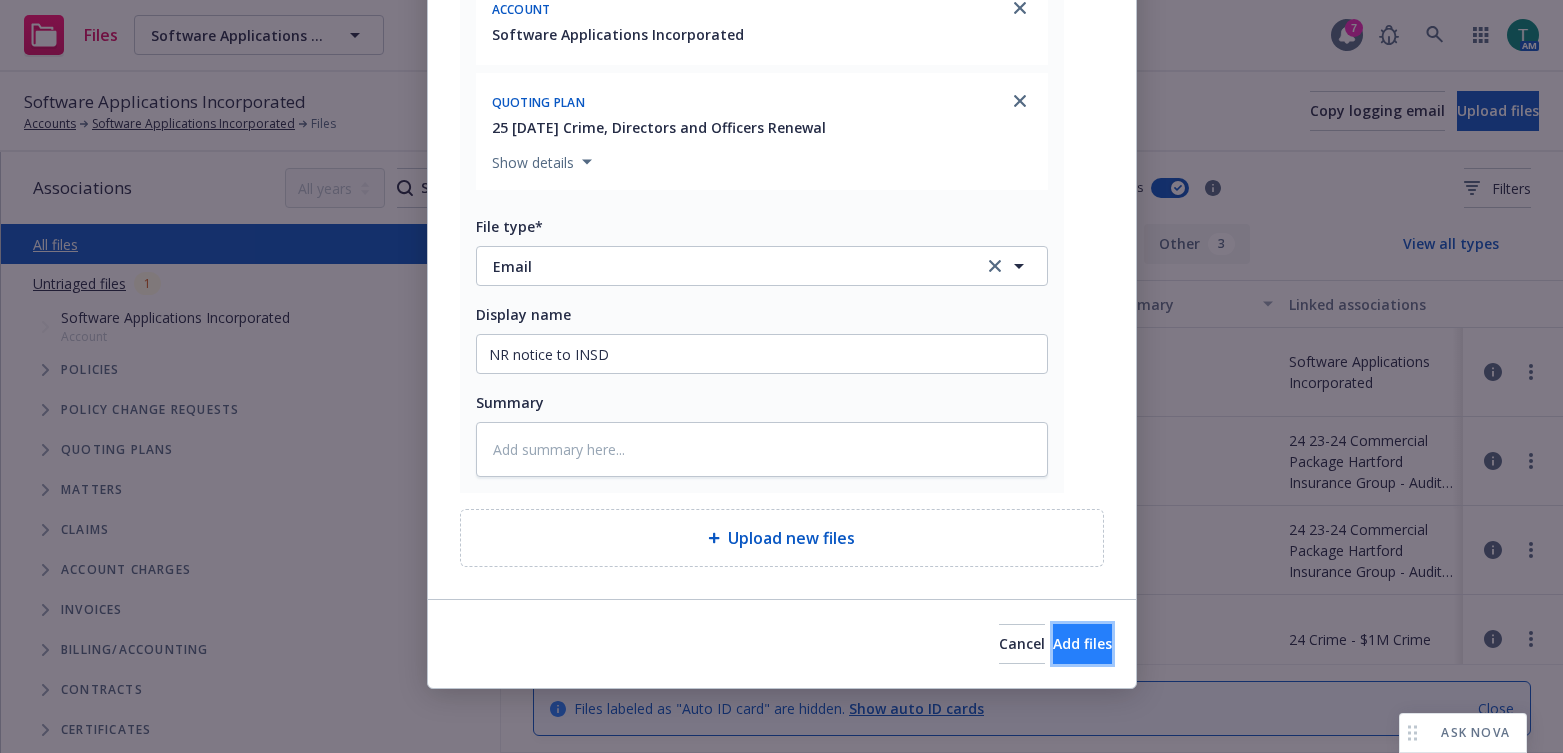 click on "Add files" at bounding box center (1082, 644) 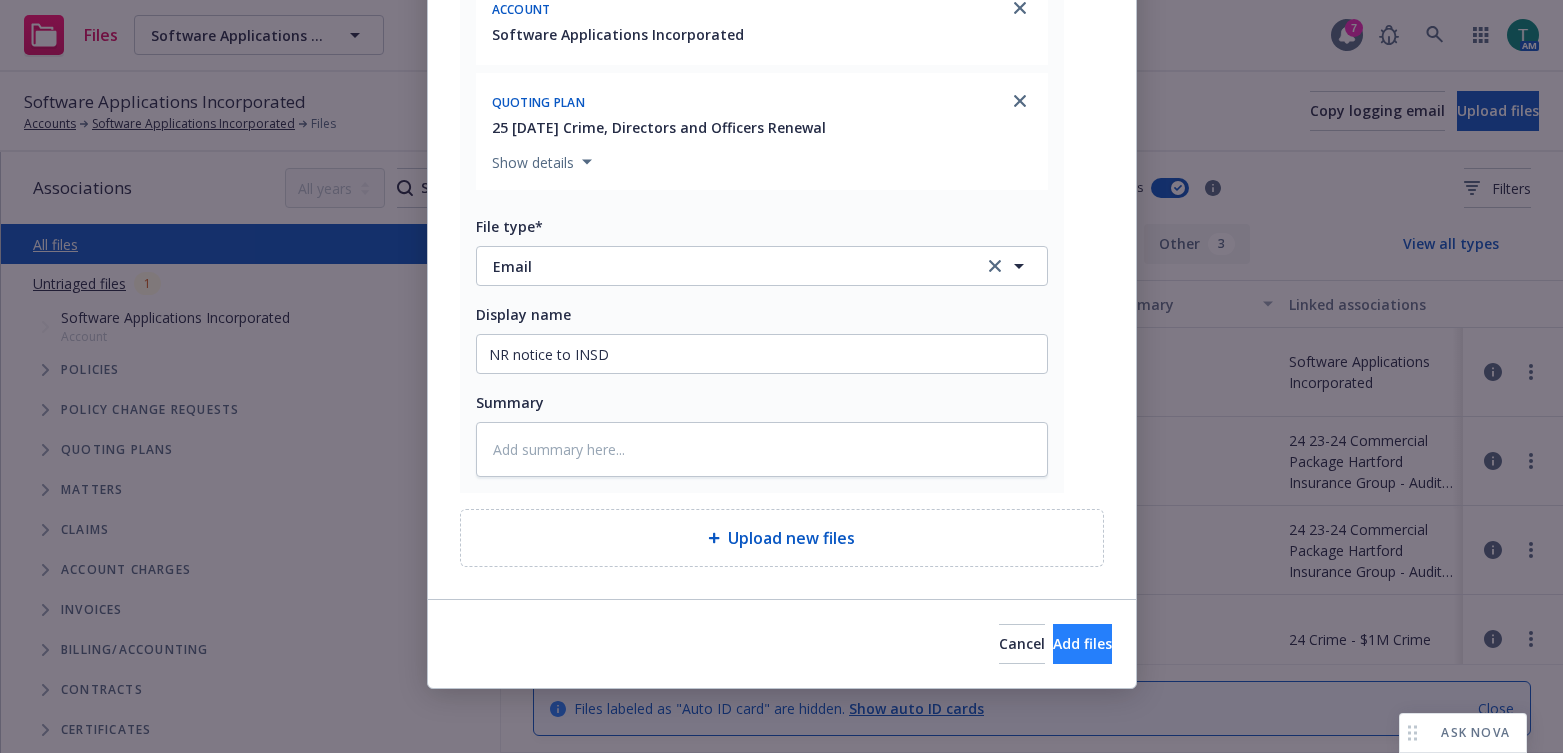 scroll, scrollTop: 284, scrollLeft: 0, axis: vertical 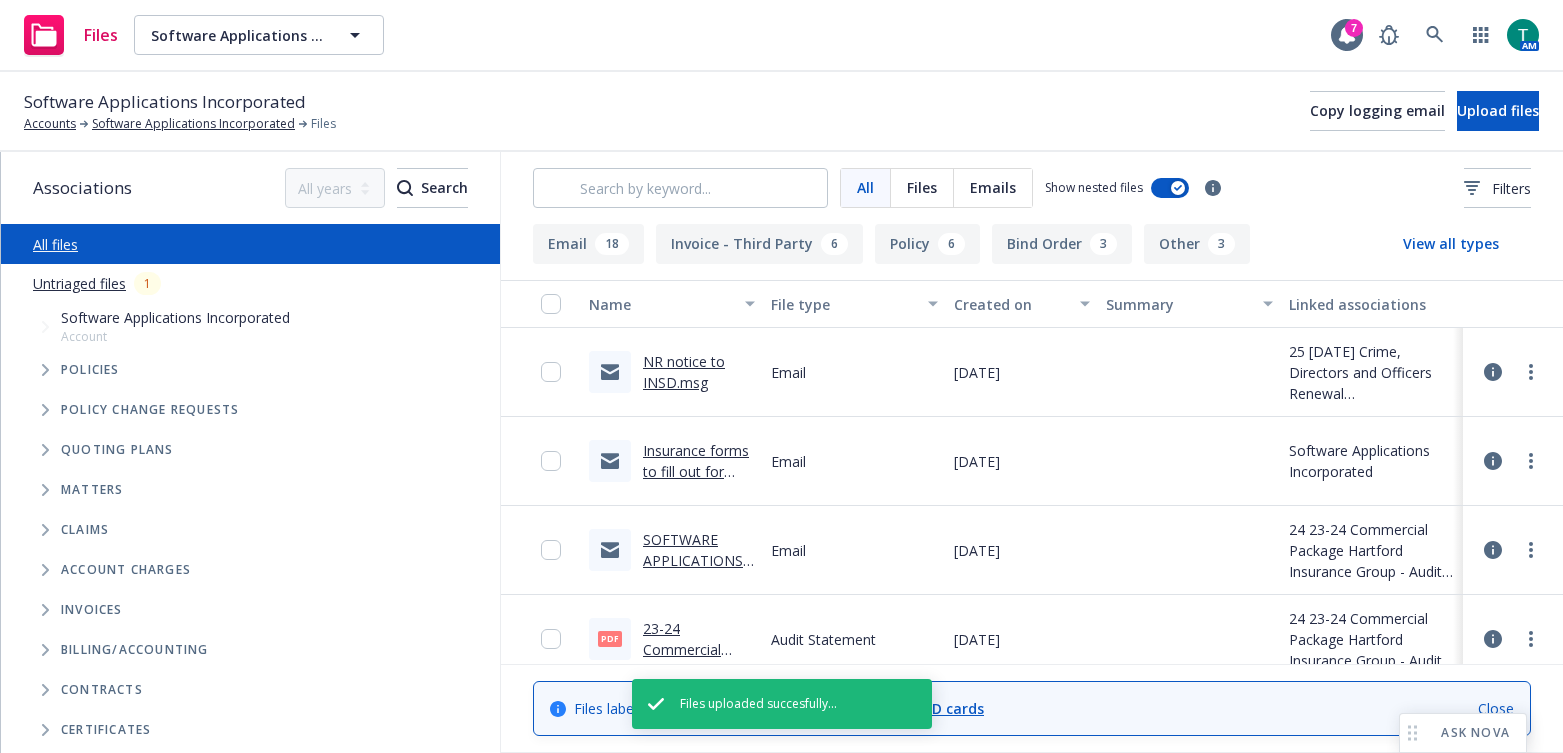 click at bounding box center [45, 450] 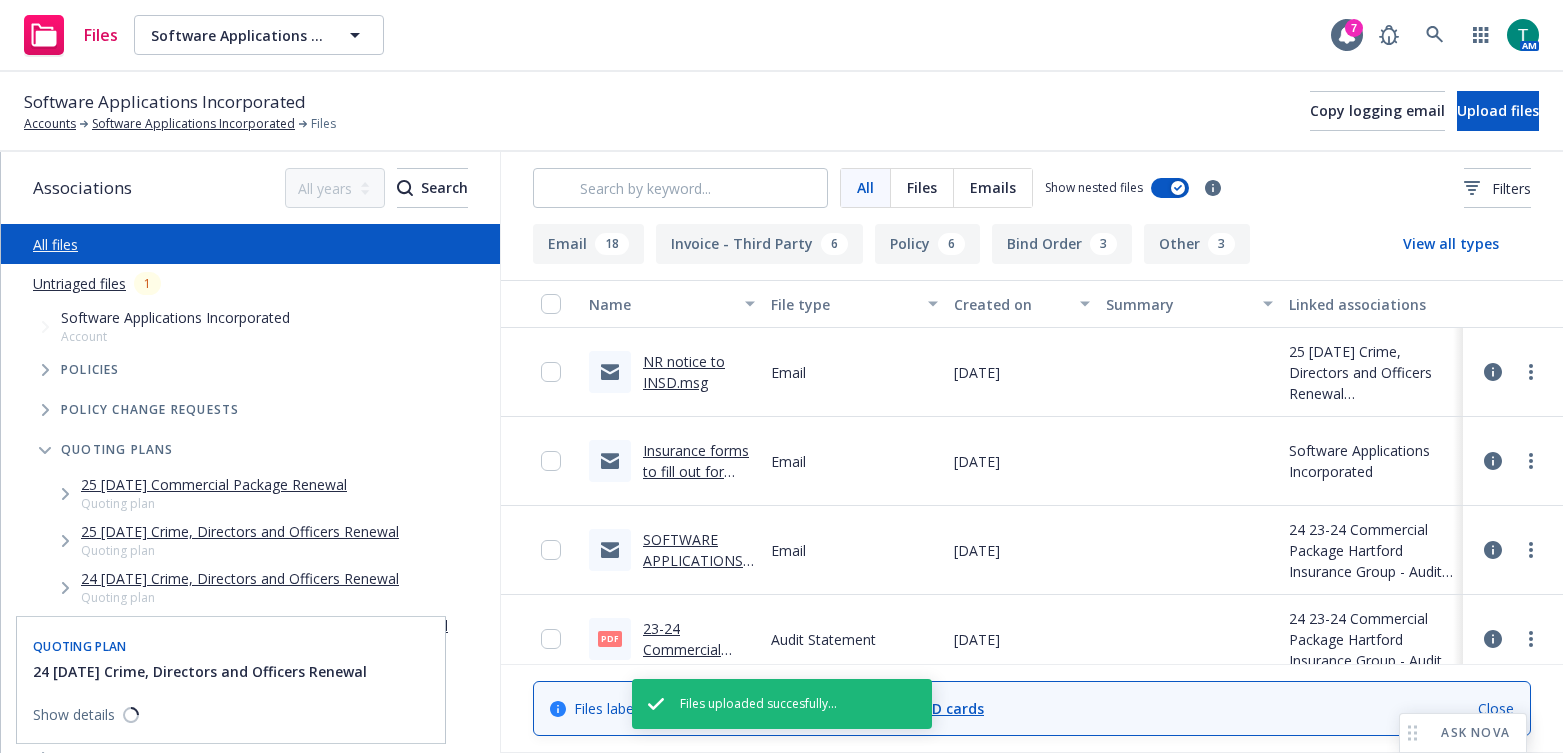 click on "24 10/10/24 Crime, Directors and Officers Renewal" at bounding box center [240, 578] 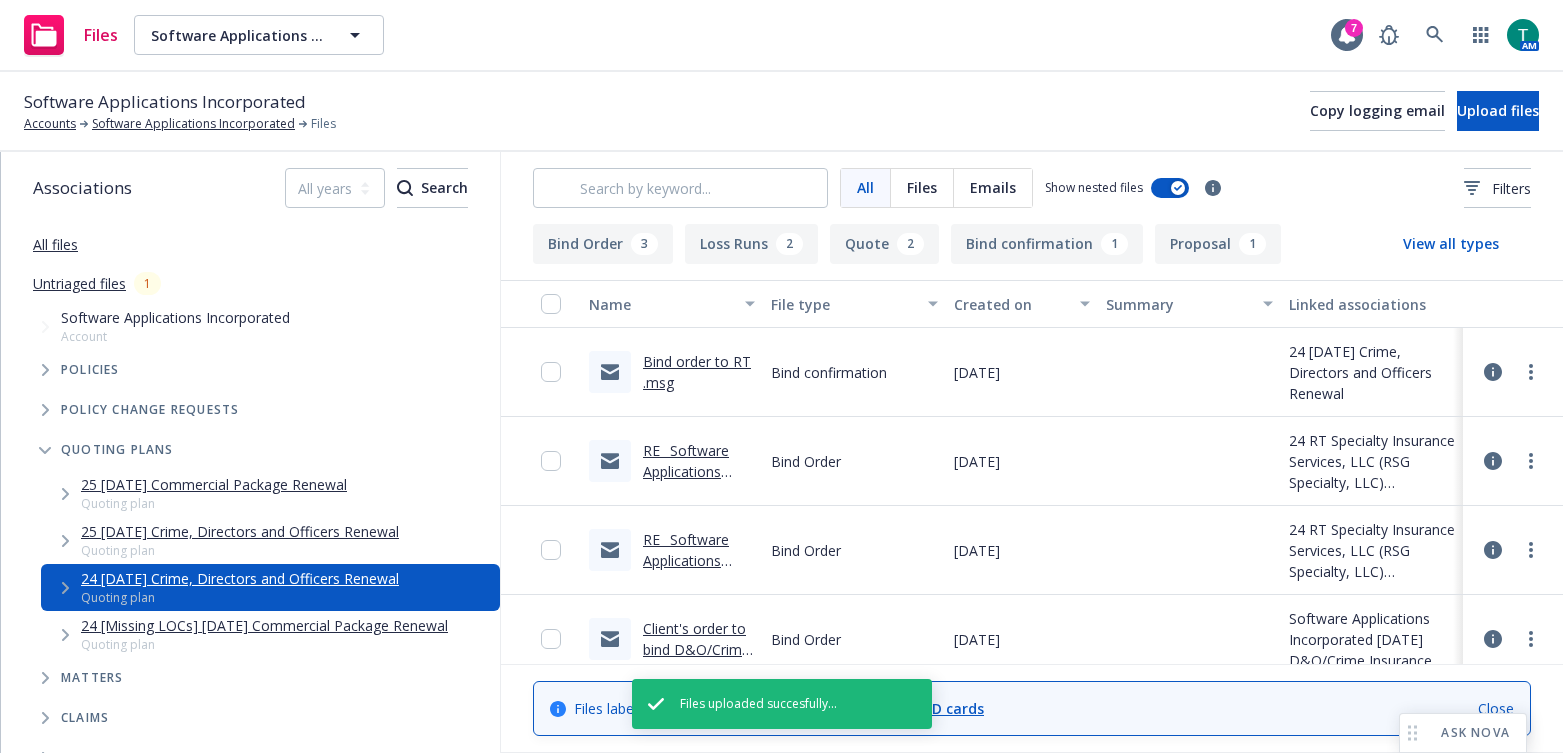 click on "RE_ Software Applications Incorporated 10_10_2024 D&O_Crime Insurance Renewal.msg" at bounding box center [686, 602] 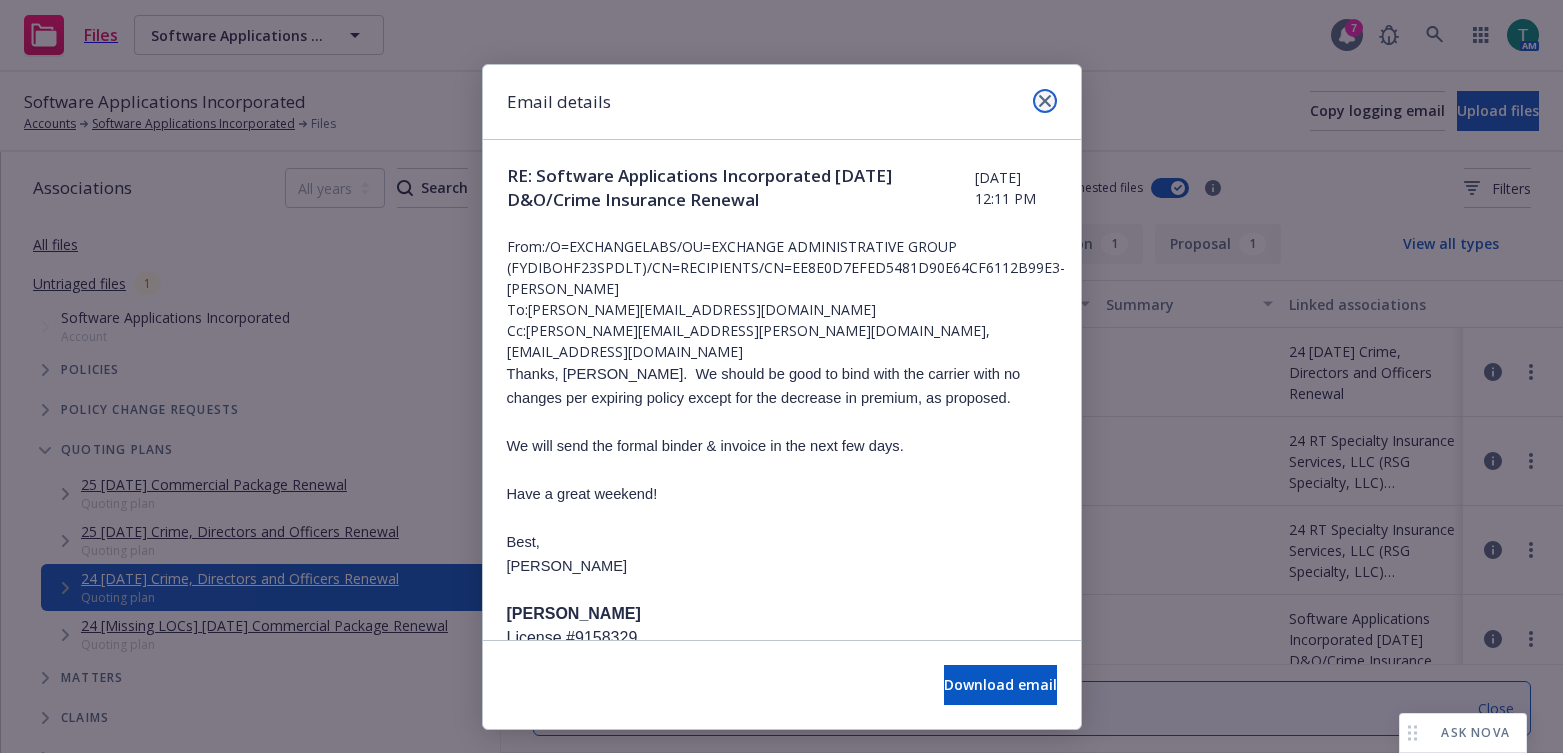 click 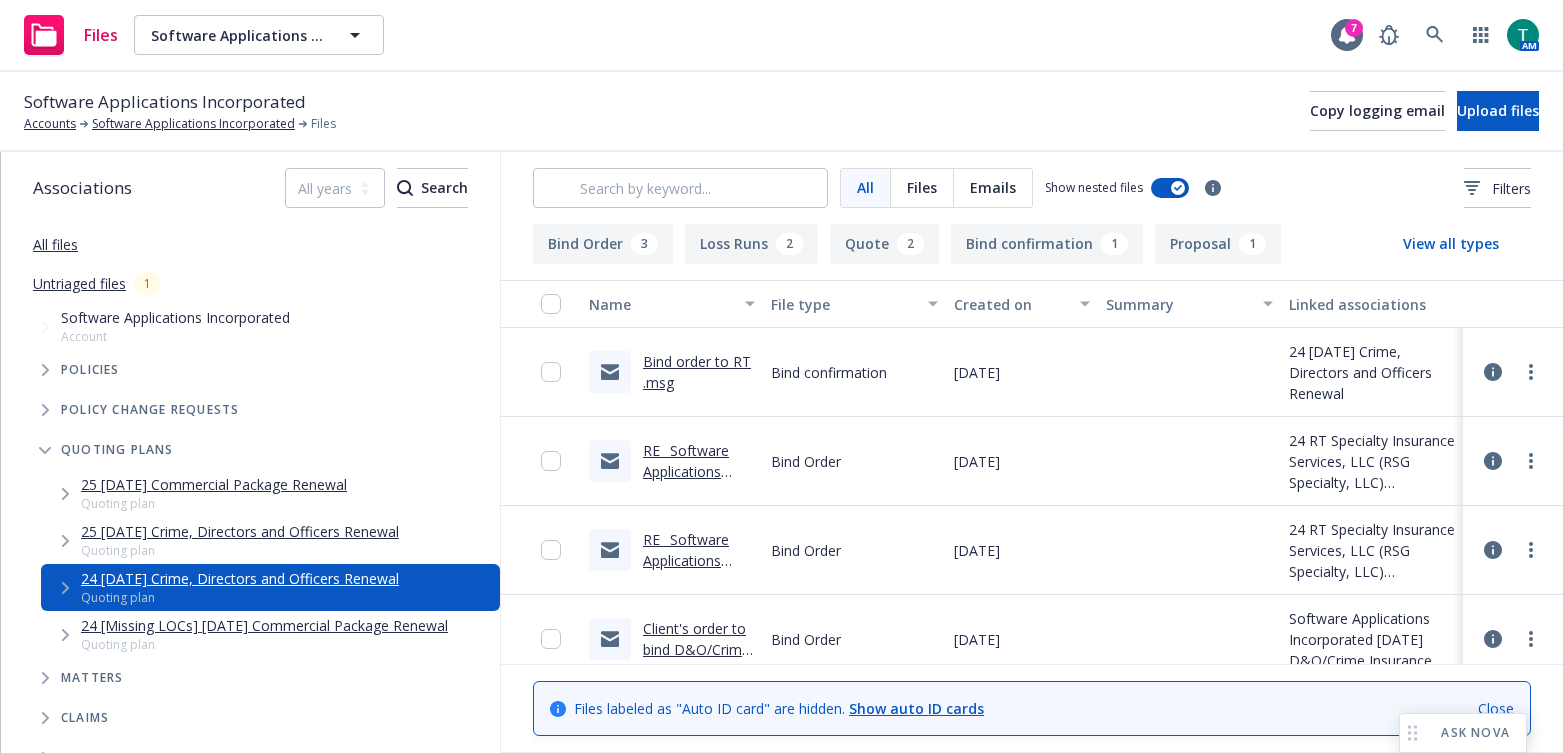 click on "RE_ Software Applications Incorporated 10_10_2024 D&O_Crime Insurance Renewal.msg" at bounding box center [686, 513] 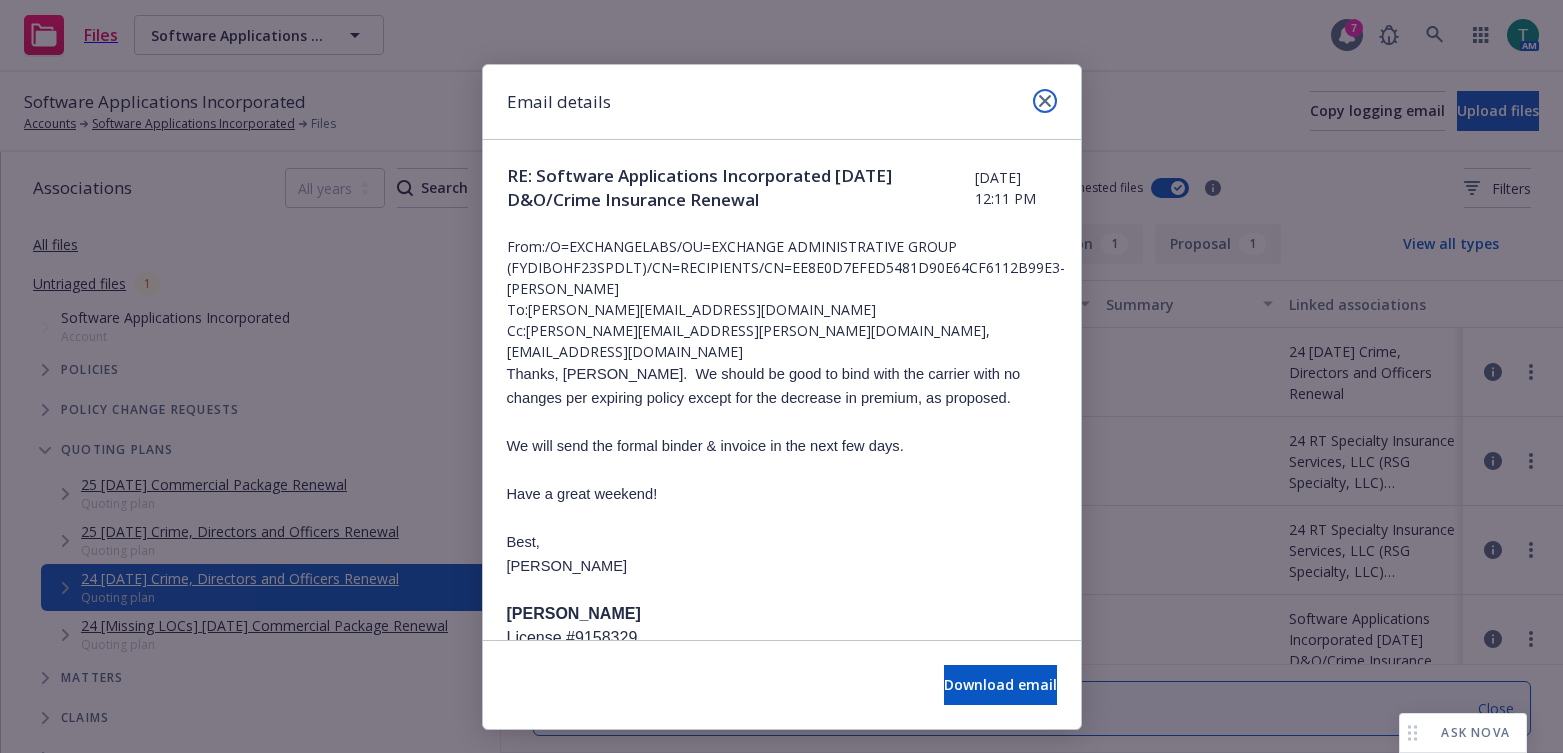 click at bounding box center (1045, 101) 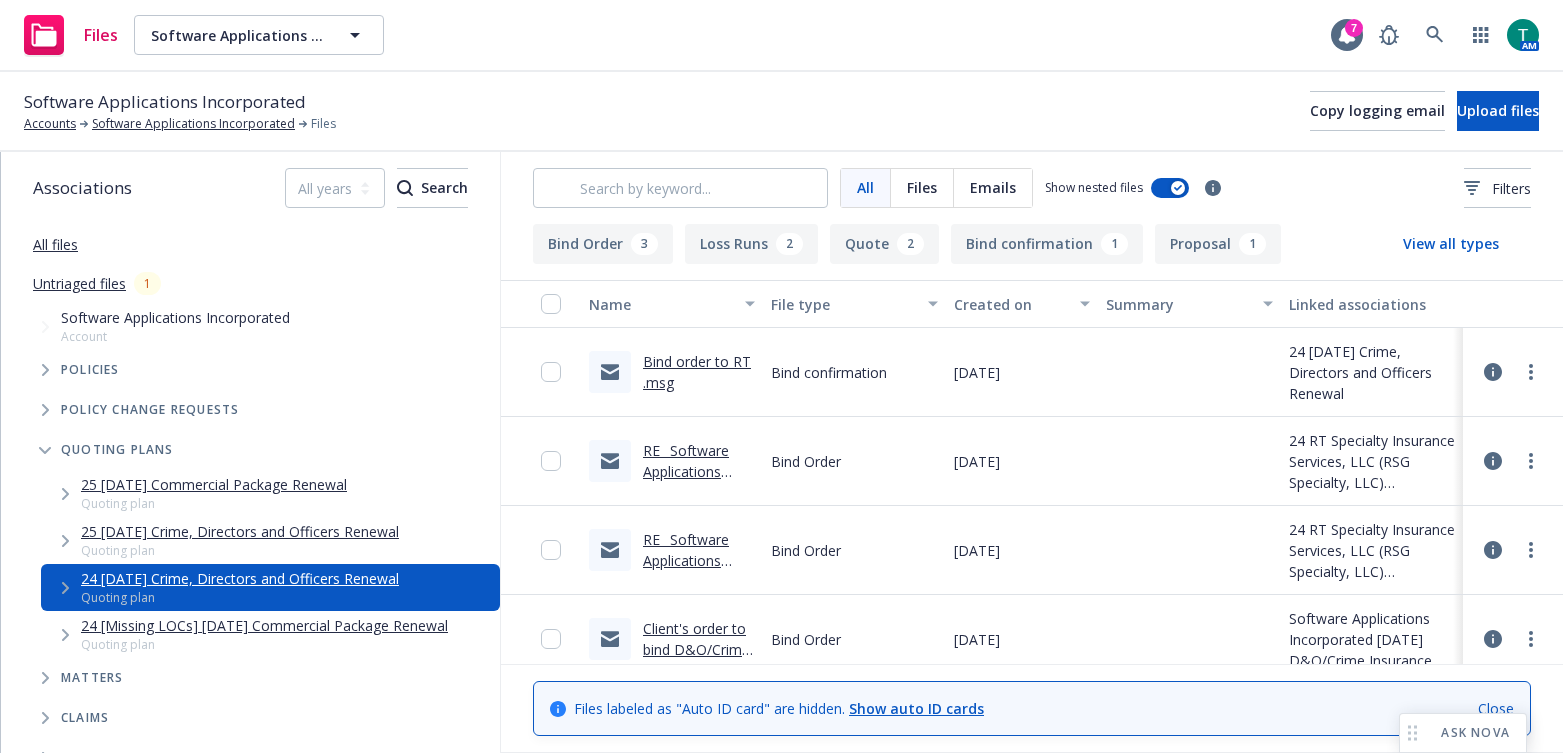 click on "Bind order to RT .msg" at bounding box center [697, 372] 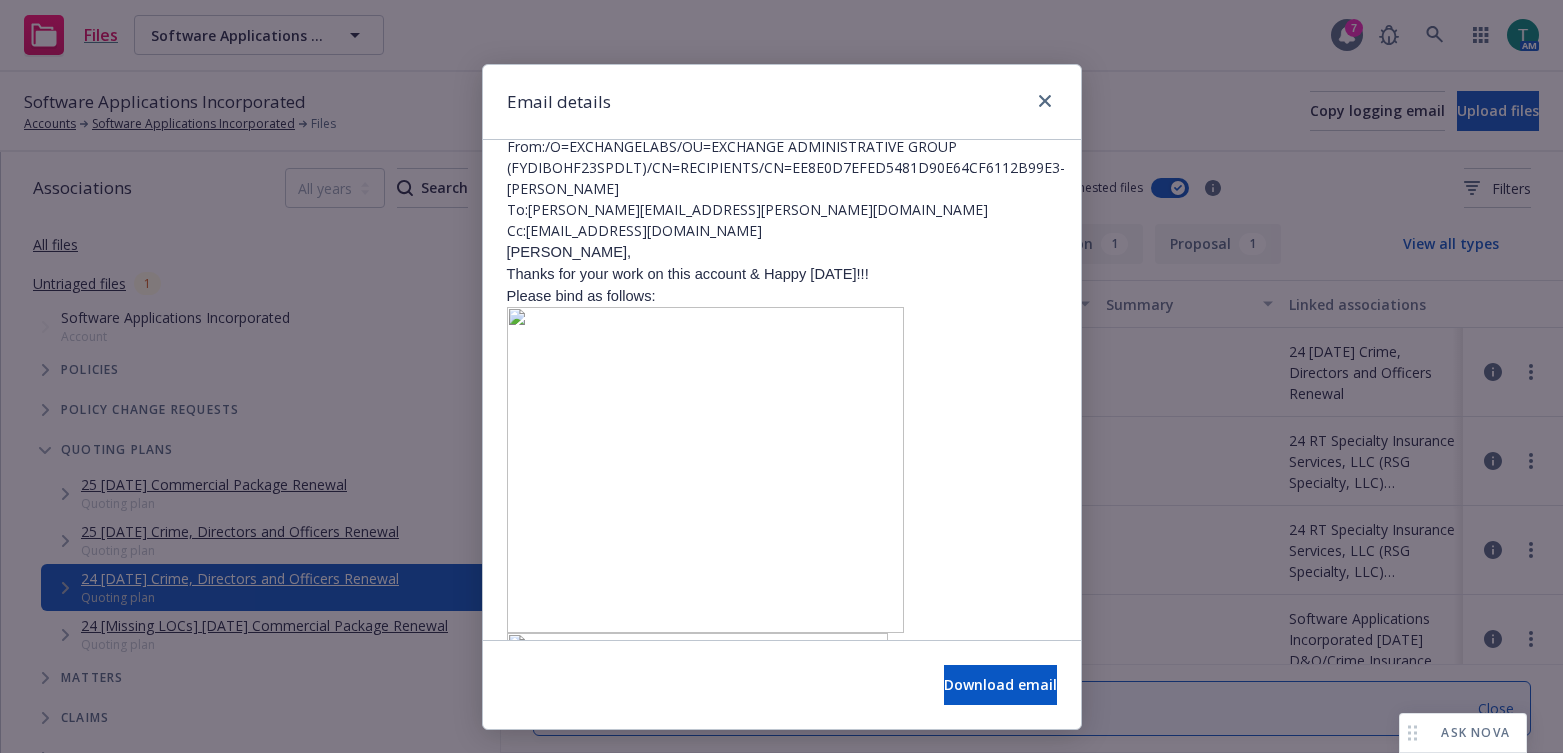 scroll, scrollTop: 0, scrollLeft: 0, axis: both 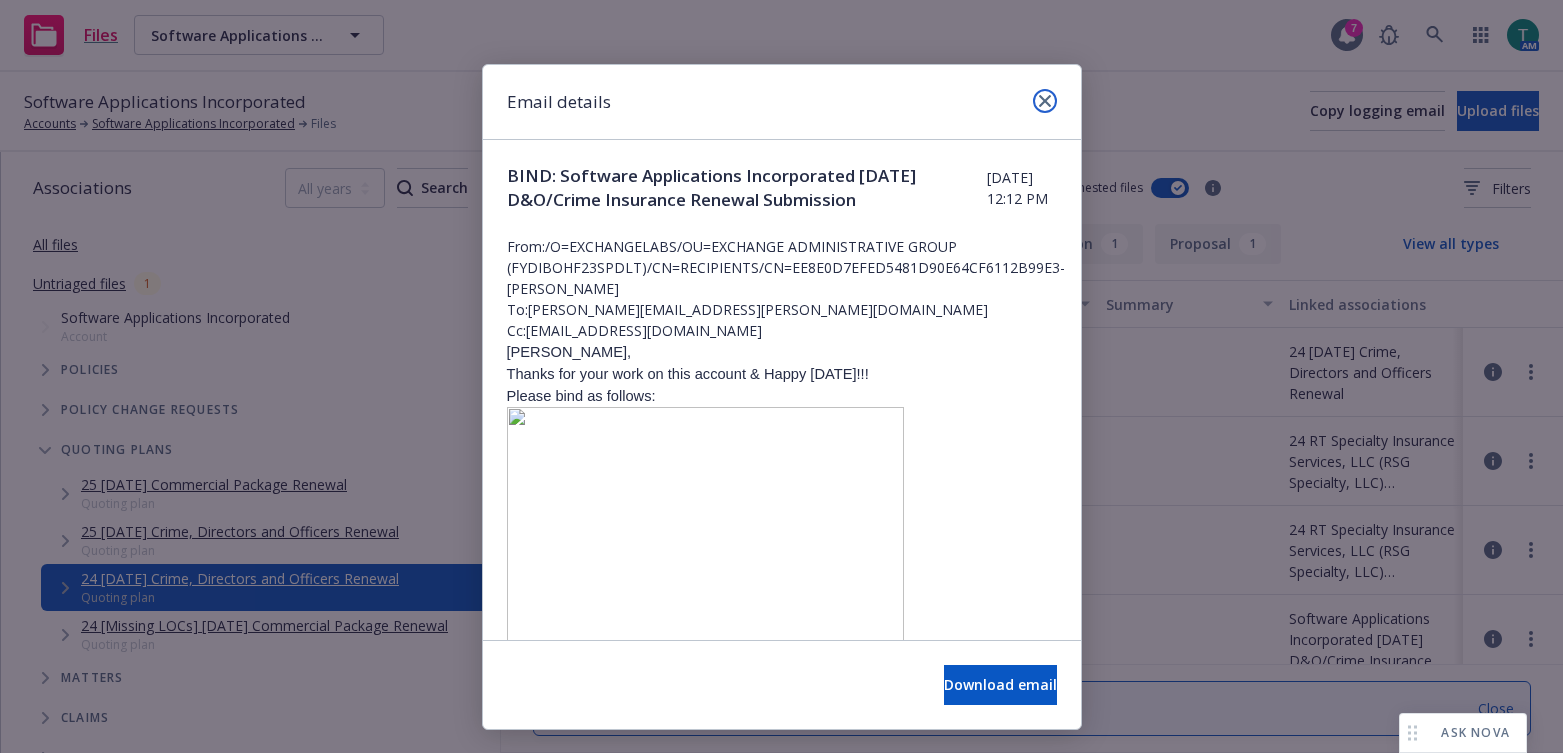 click 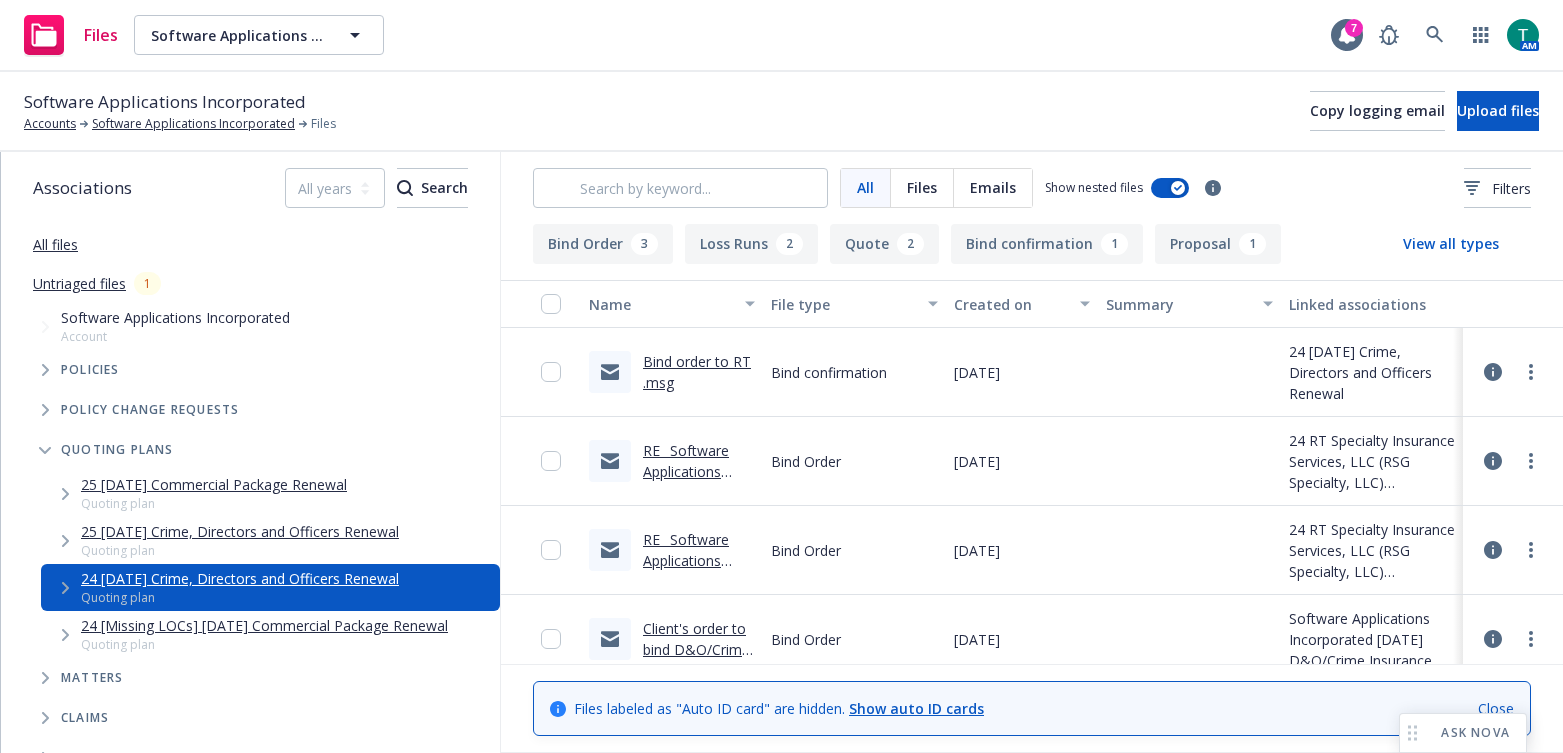 click on "25 10/10/25 Commercial Package Renewal" at bounding box center [214, 484] 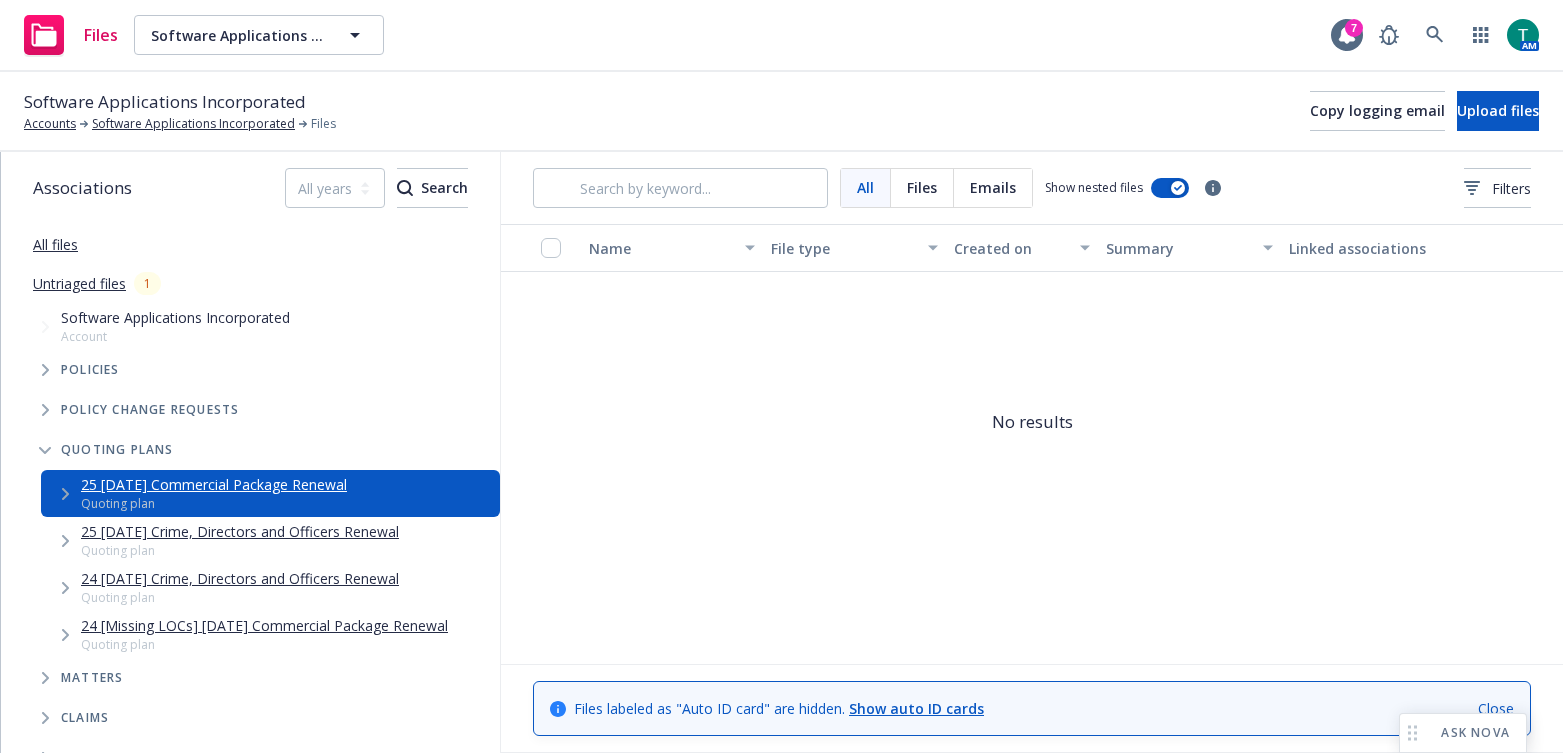 click on "25 10/10/25 Crime, Directors and Officers Renewal" at bounding box center [240, 531] 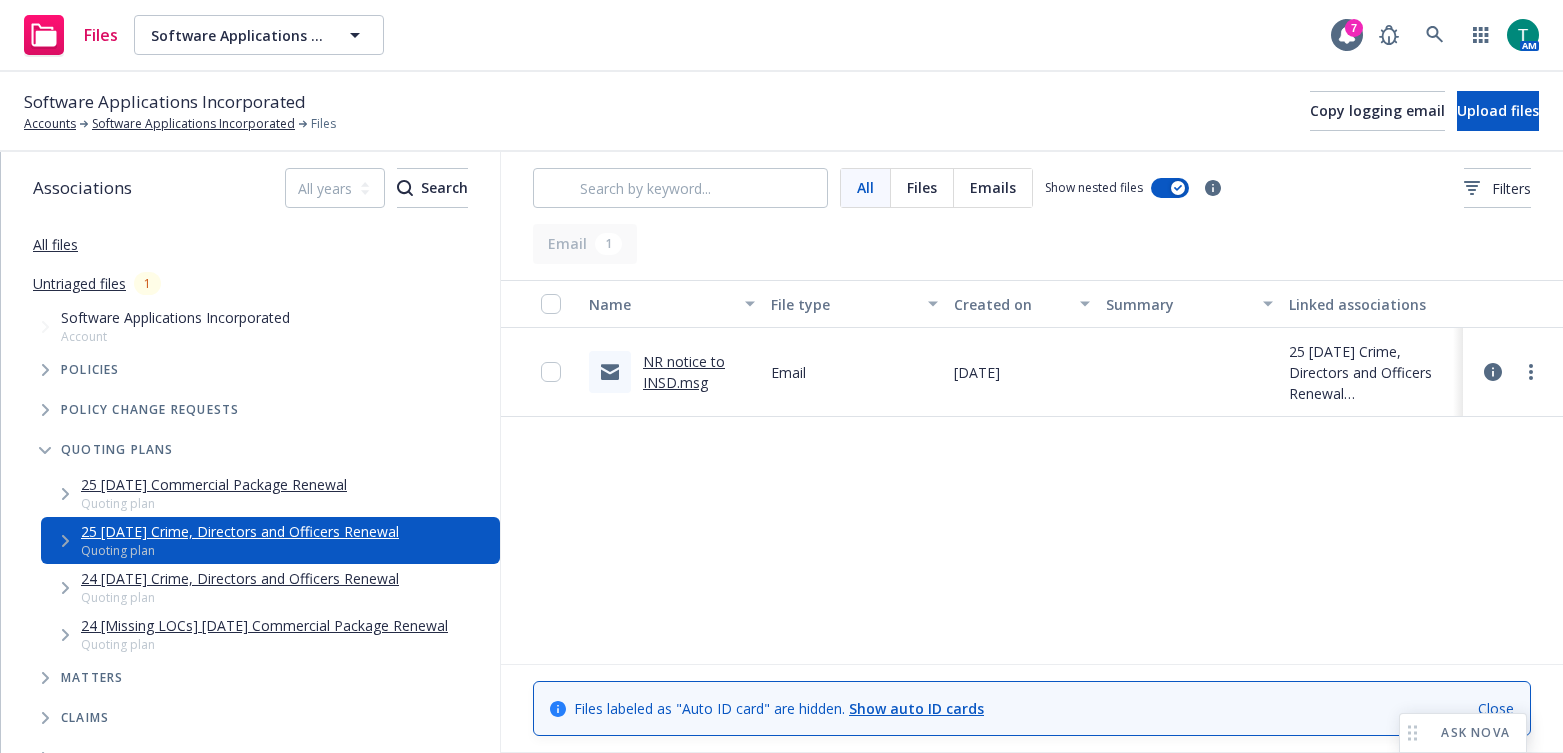 click on "NR notice to INSD.msg" at bounding box center [684, 372] 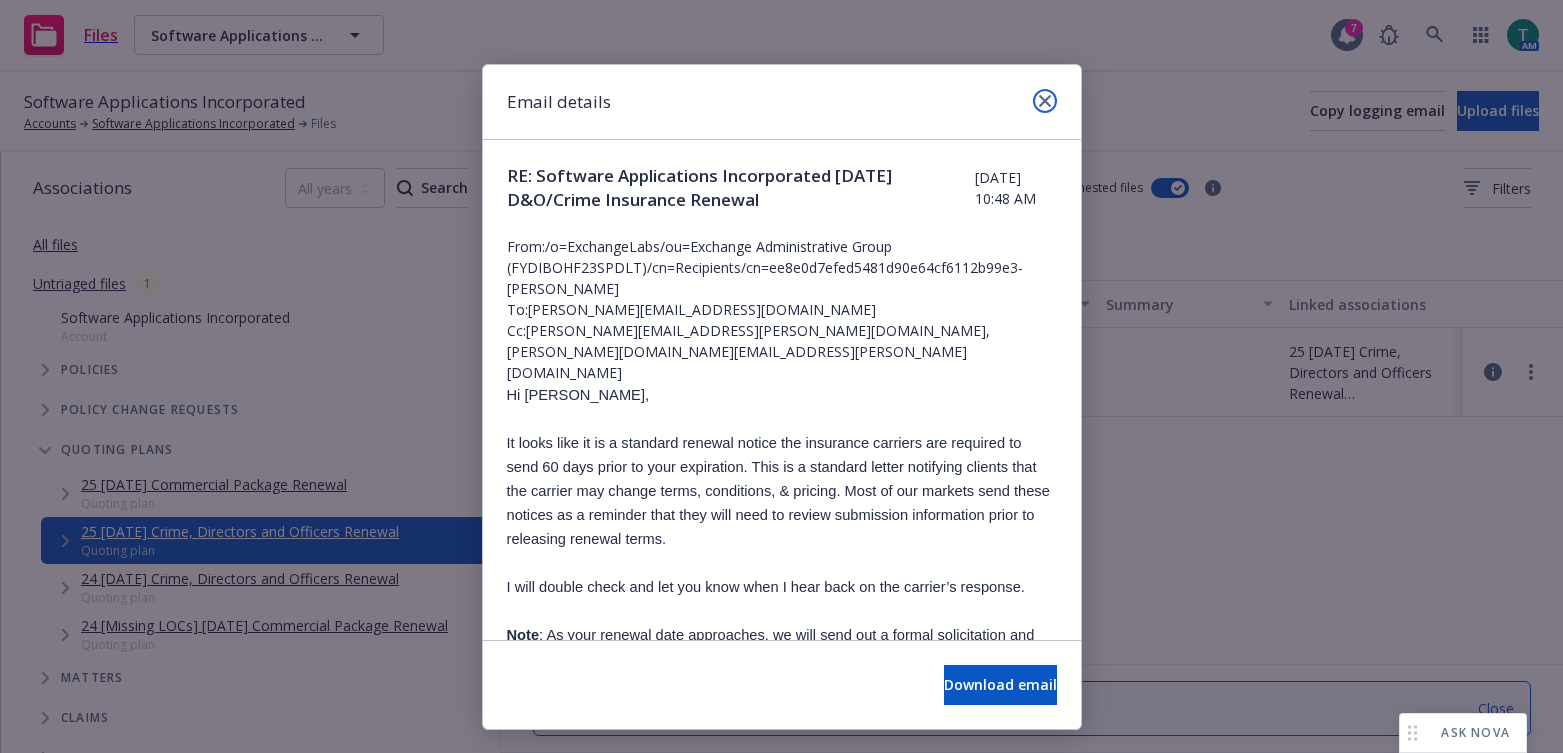 drag, startPoint x: 1041, startPoint y: 107, endPoint x: 1063, endPoint y: 100, distance: 23.086792 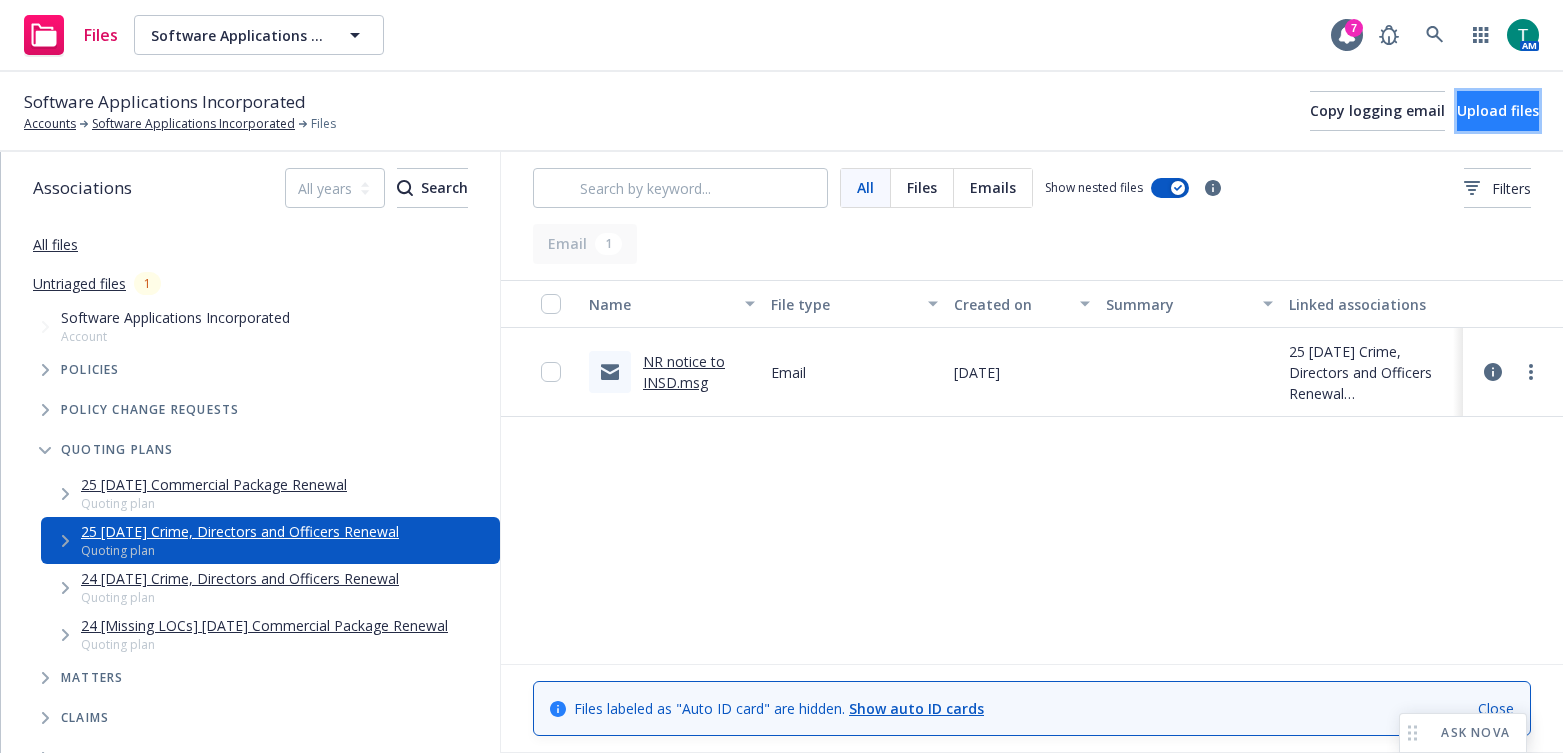 click on "Upload files" at bounding box center (1498, 111) 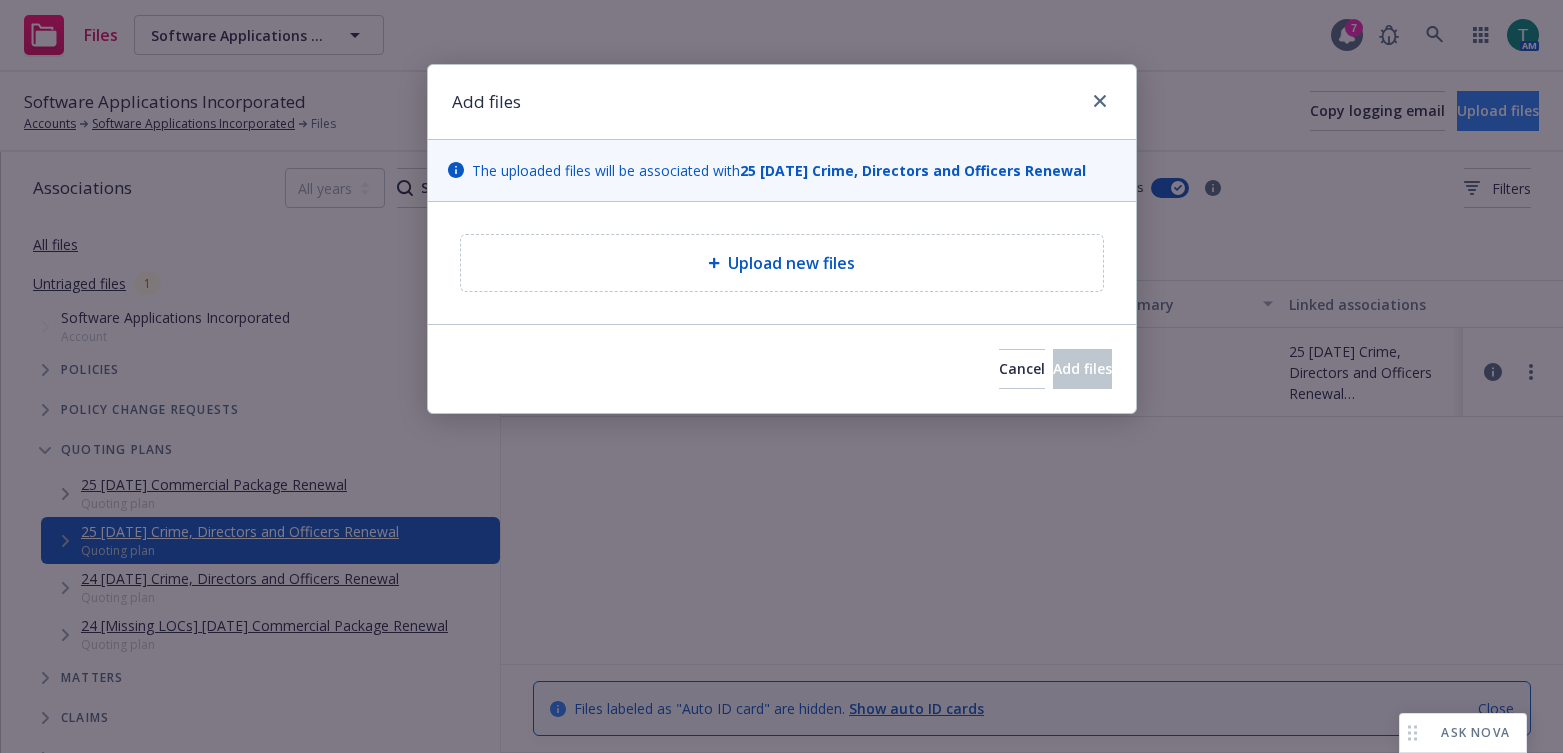 type on "x" 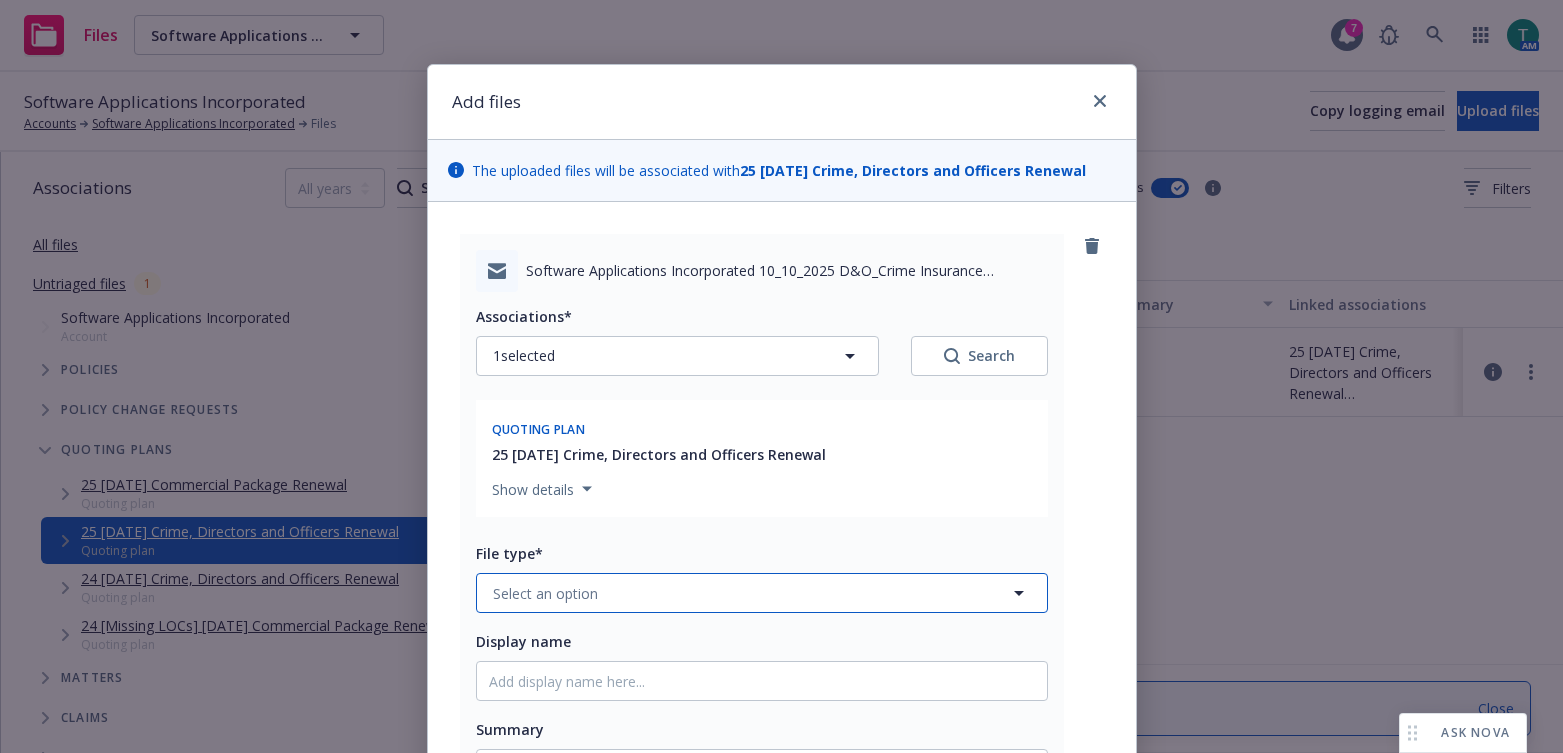 click on "Select an option" at bounding box center (545, 593) 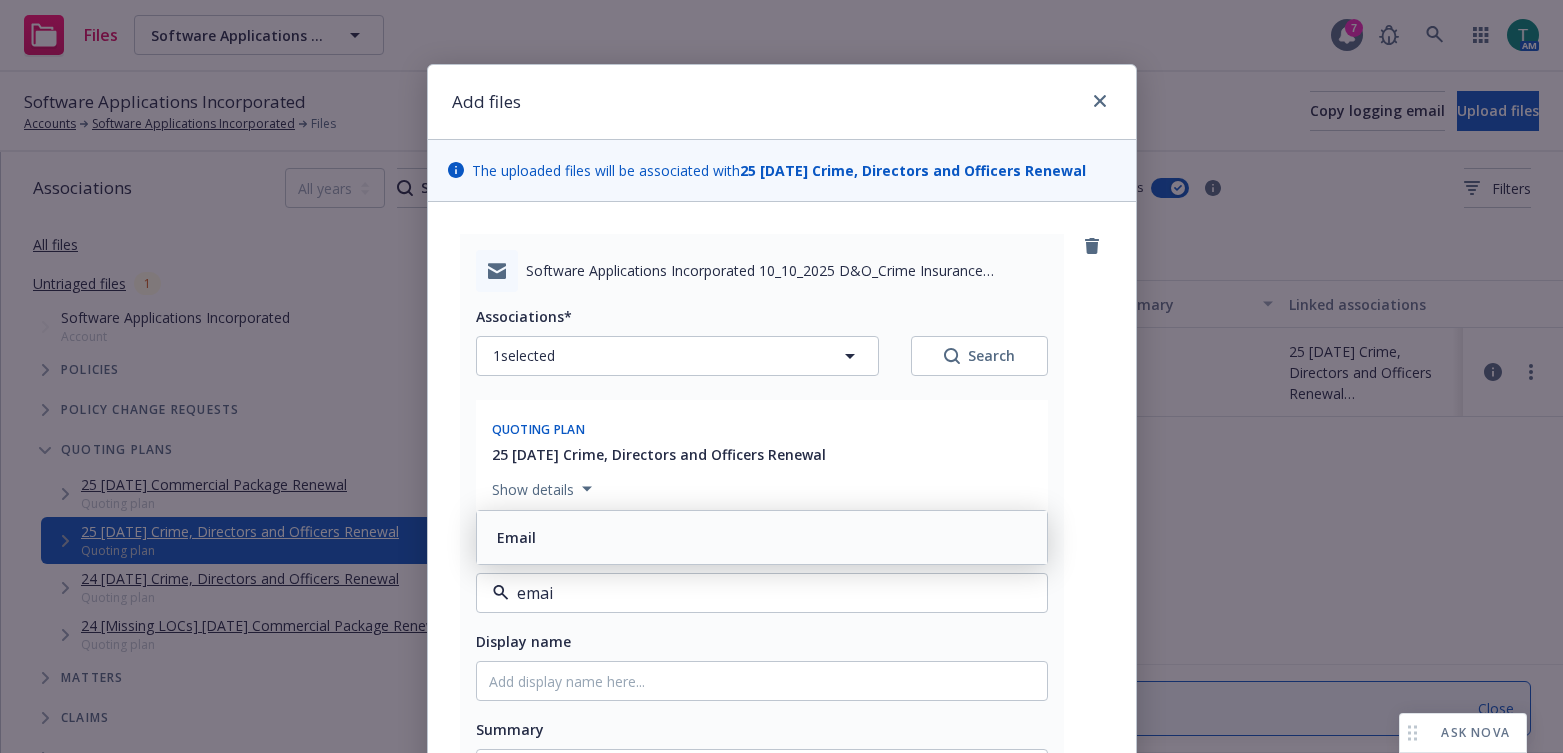 type on "email" 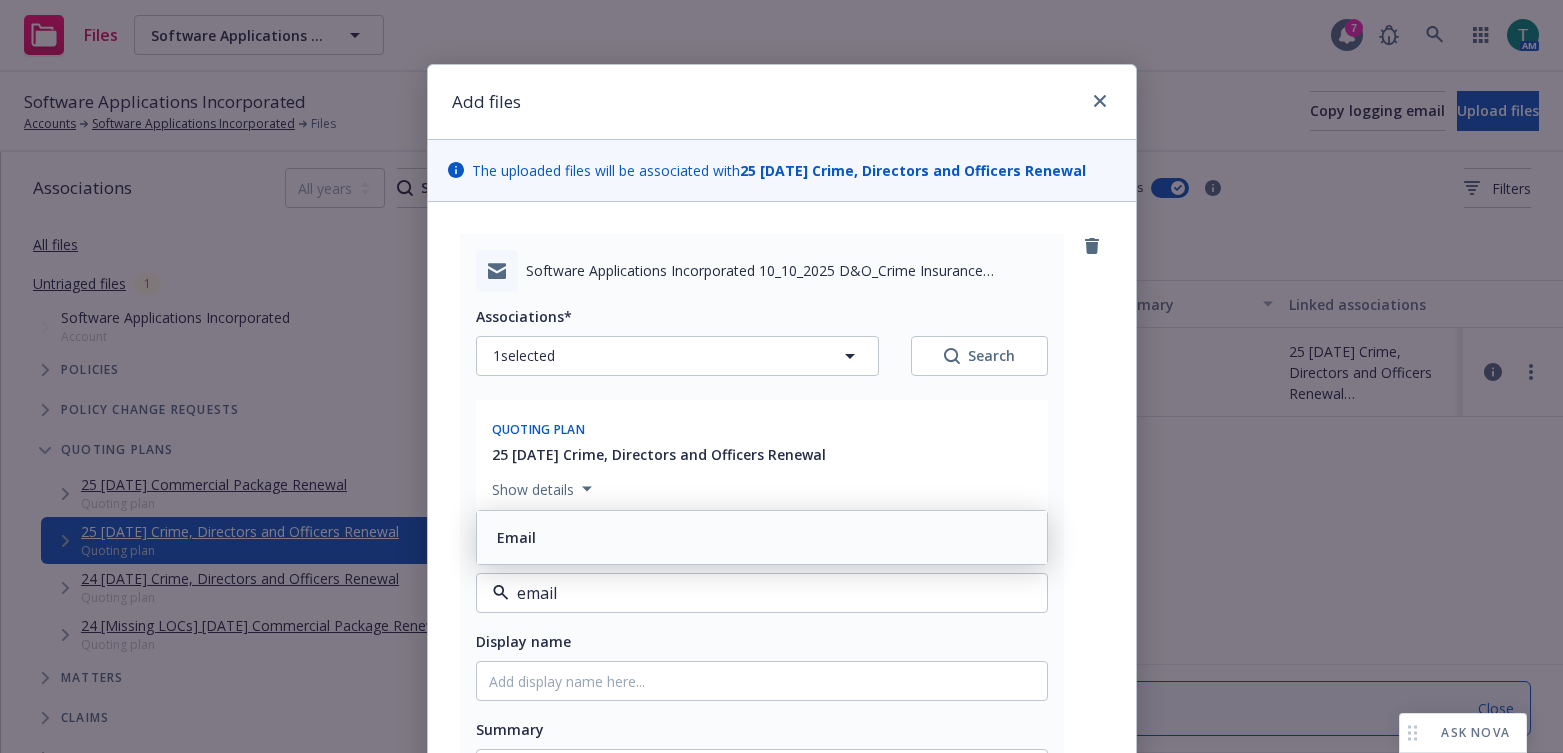 drag, startPoint x: 571, startPoint y: 553, endPoint x: 590, endPoint y: 558, distance: 19.646883 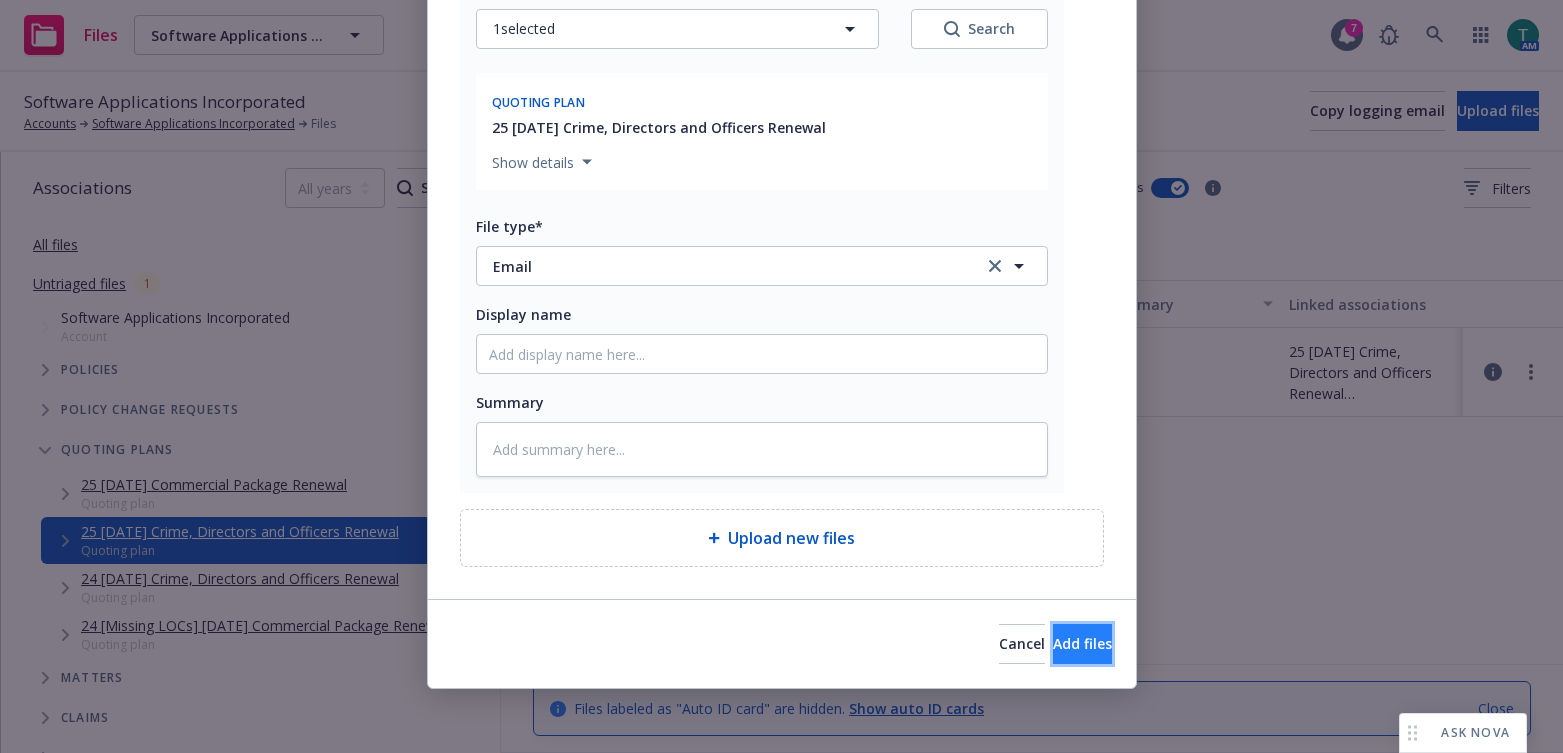 click on "Add files" at bounding box center [1082, 644] 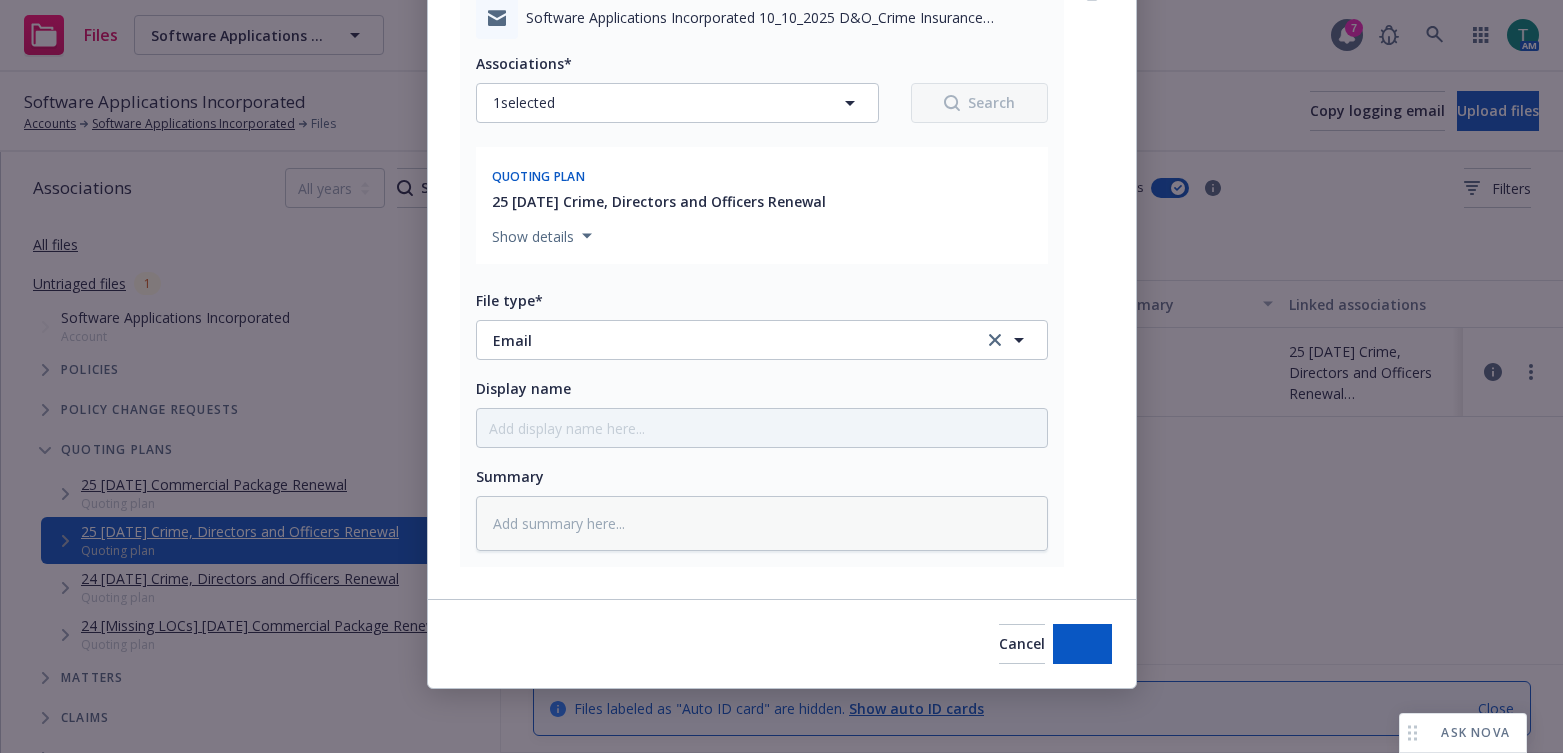 scroll, scrollTop: 253, scrollLeft: 0, axis: vertical 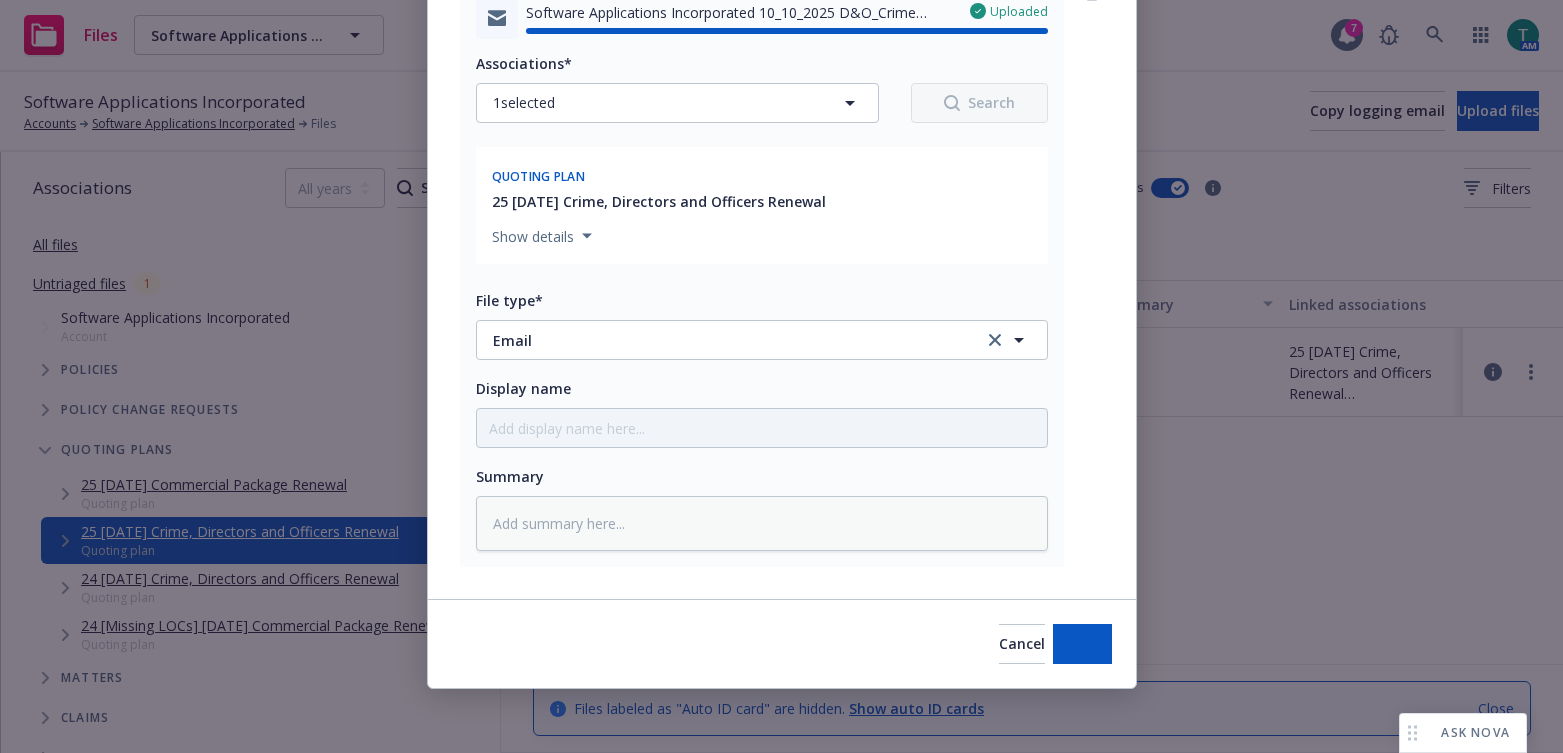 type on "x" 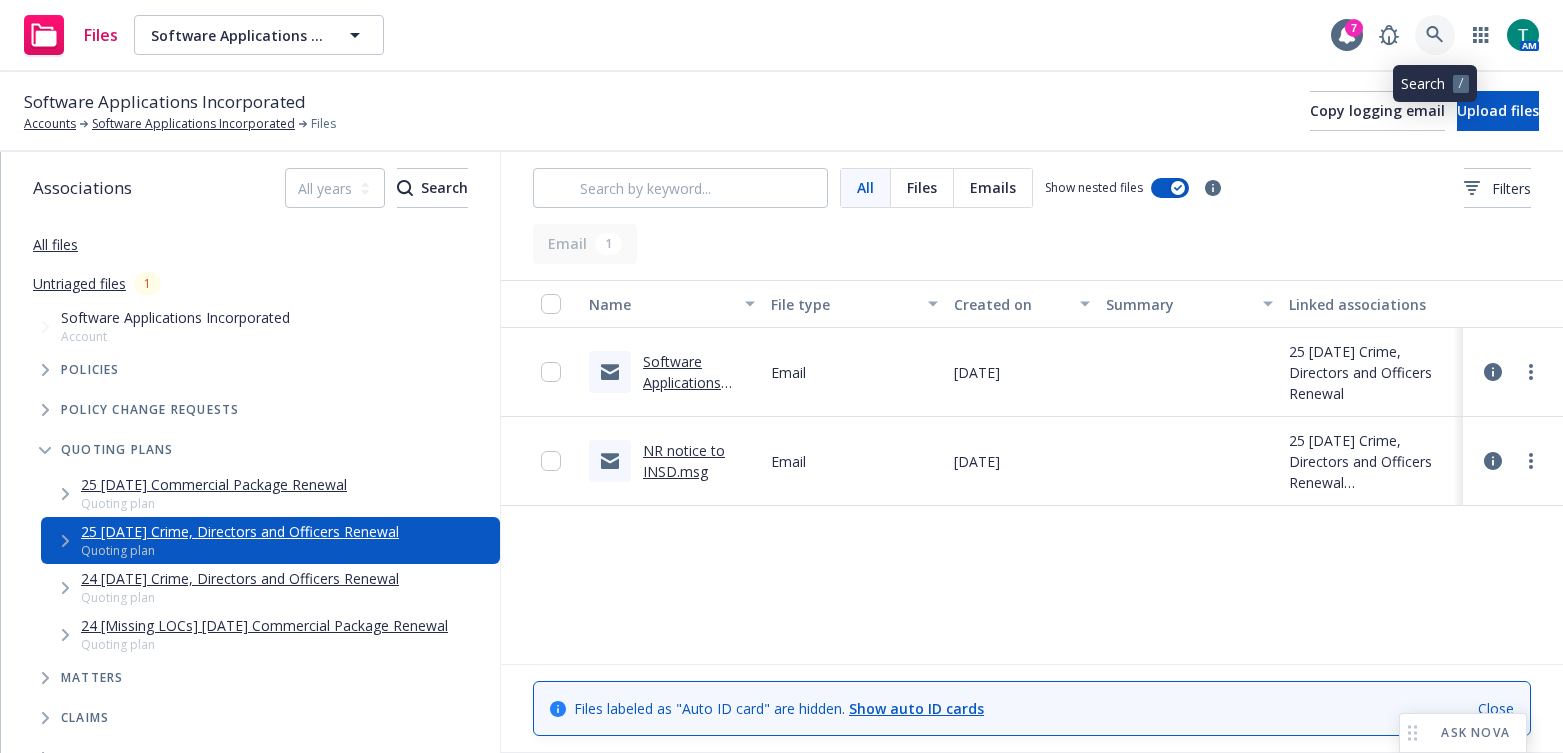 click 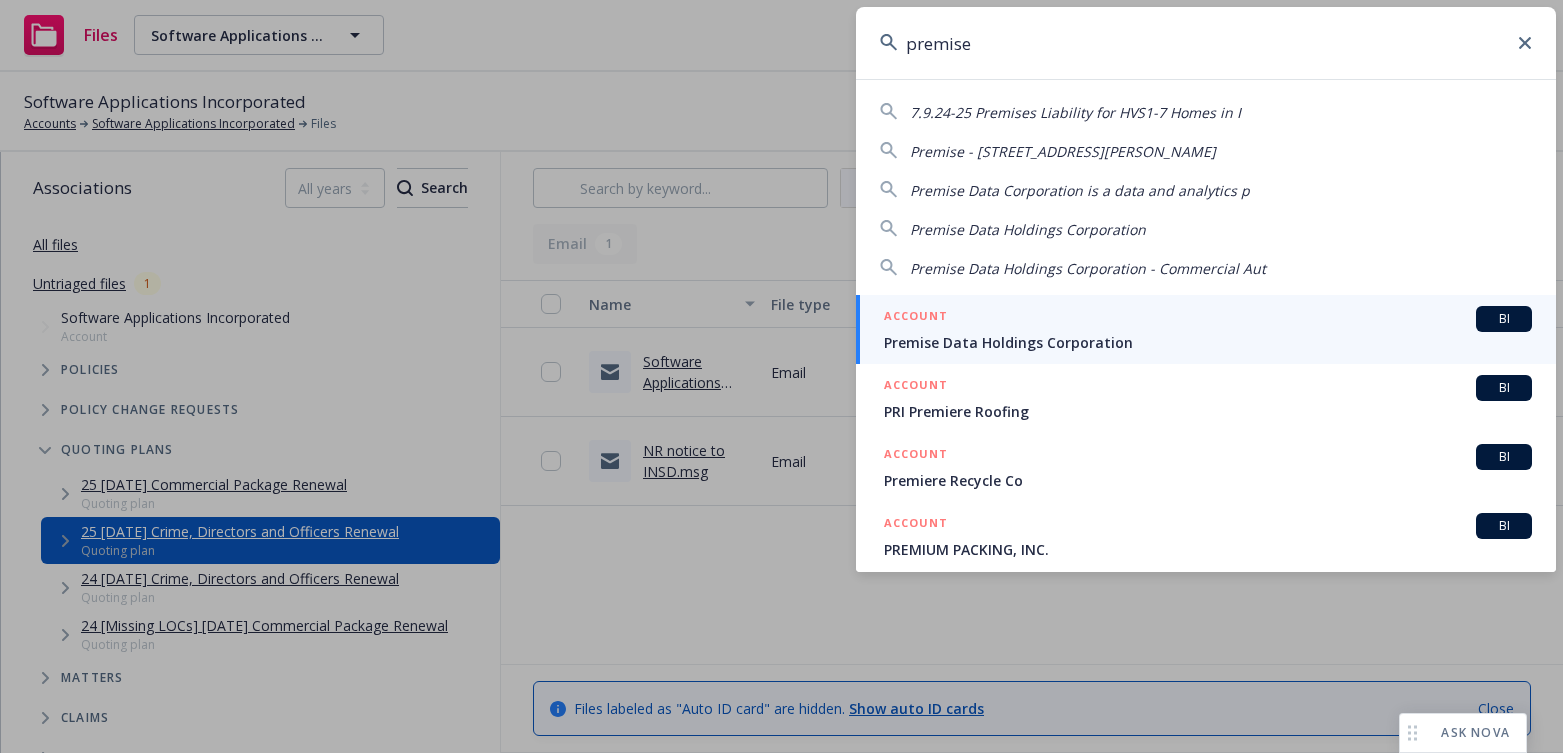 type on "premise" 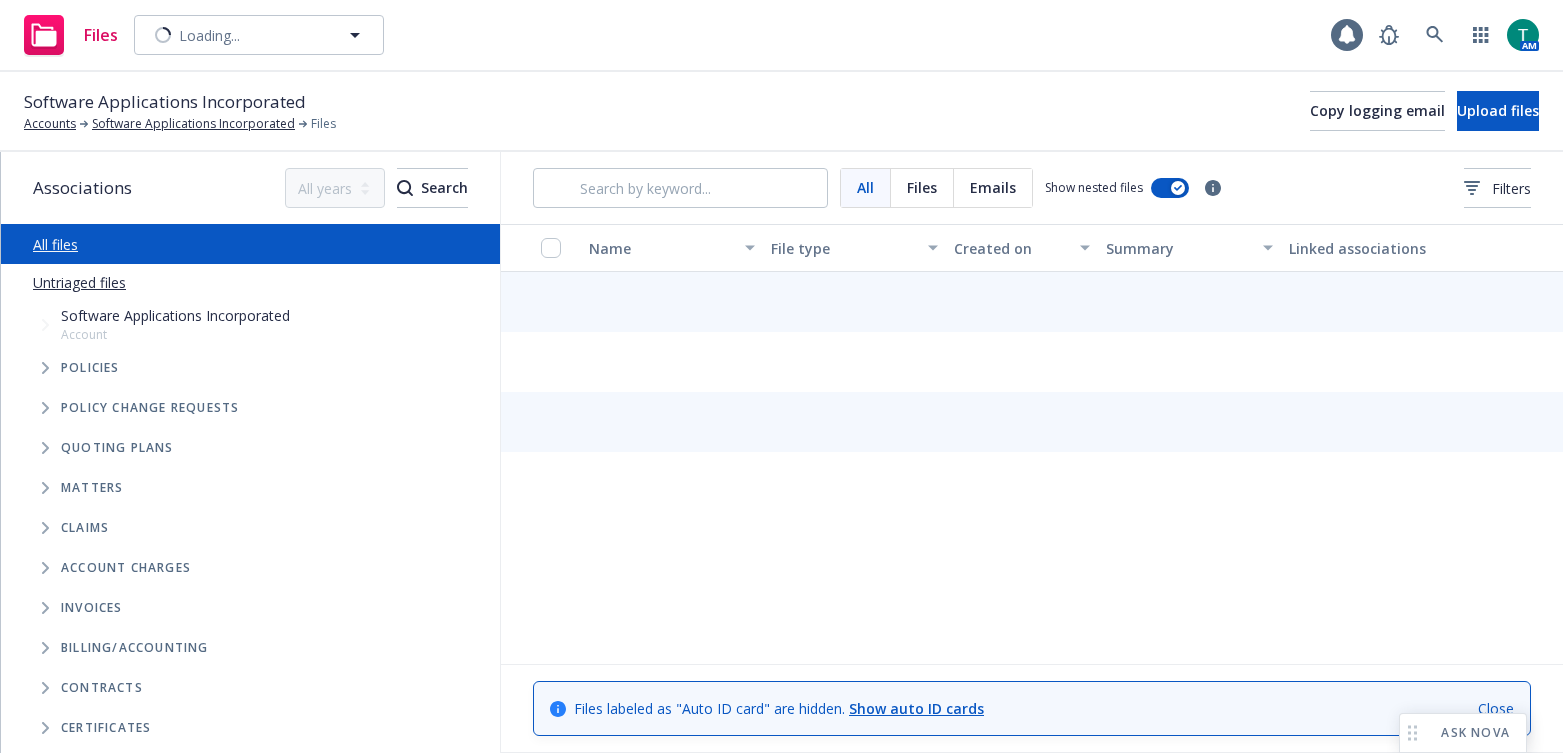 scroll, scrollTop: 0, scrollLeft: 0, axis: both 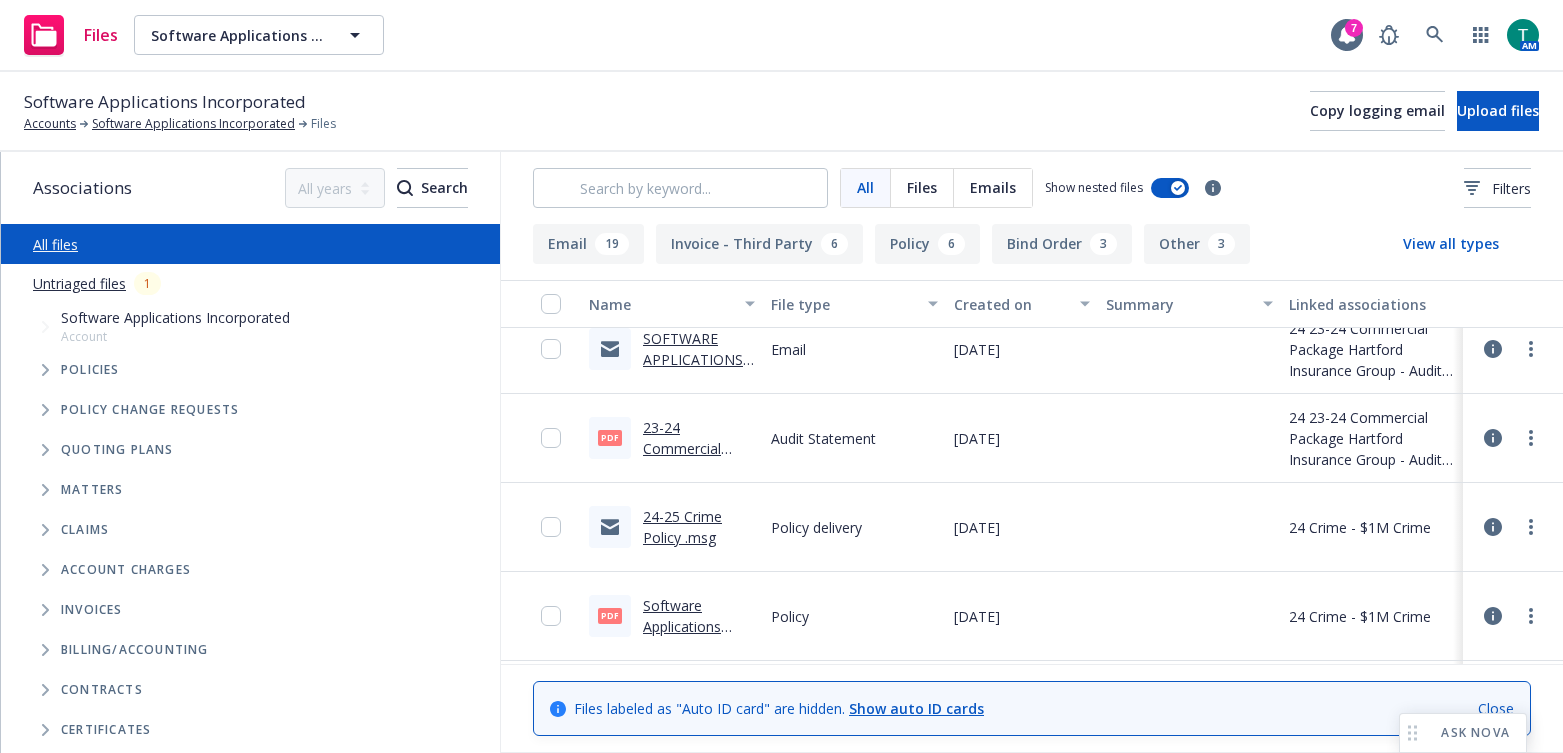 click on "24-25 Crime Policy .msg" at bounding box center [682, 527] 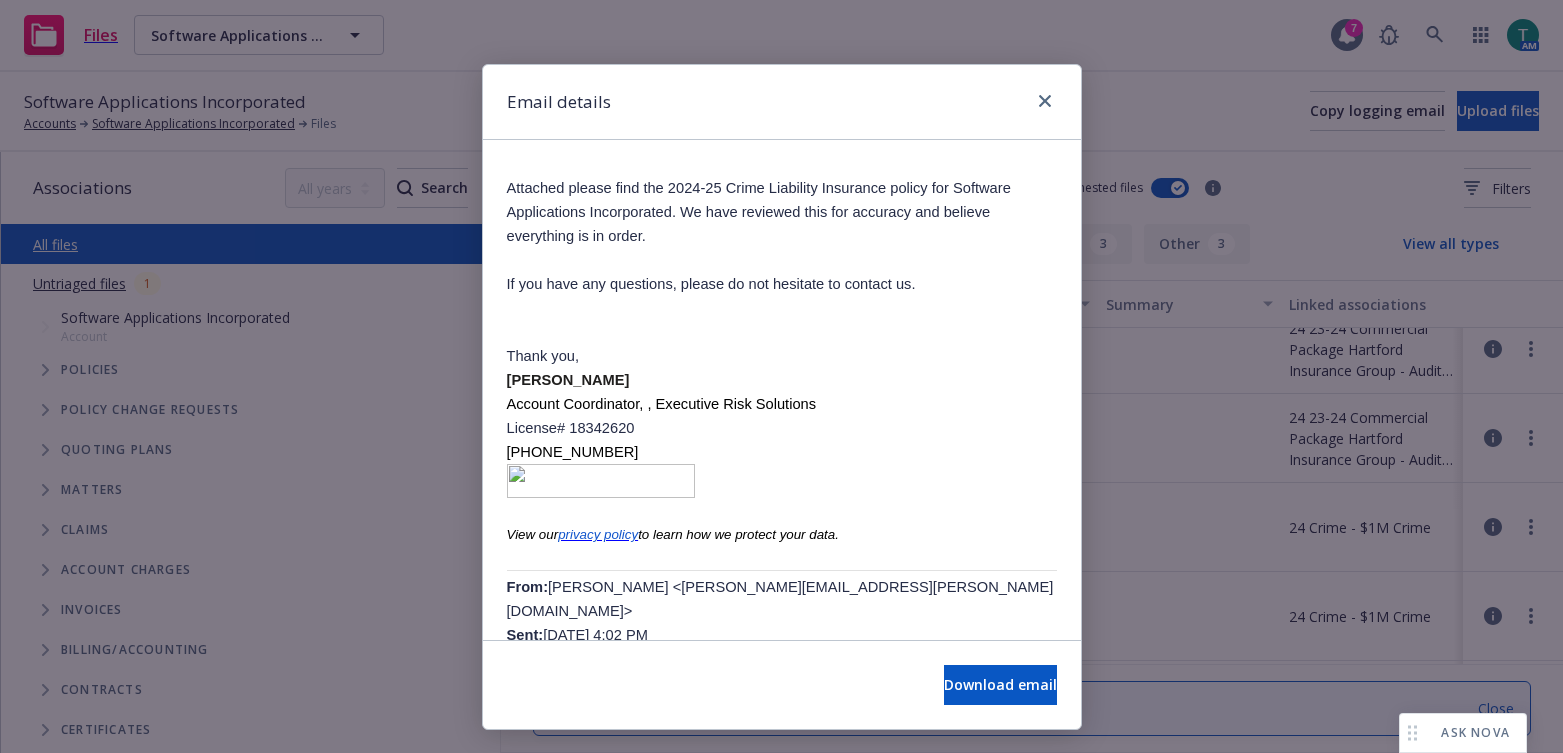 scroll, scrollTop: 300, scrollLeft: 0, axis: vertical 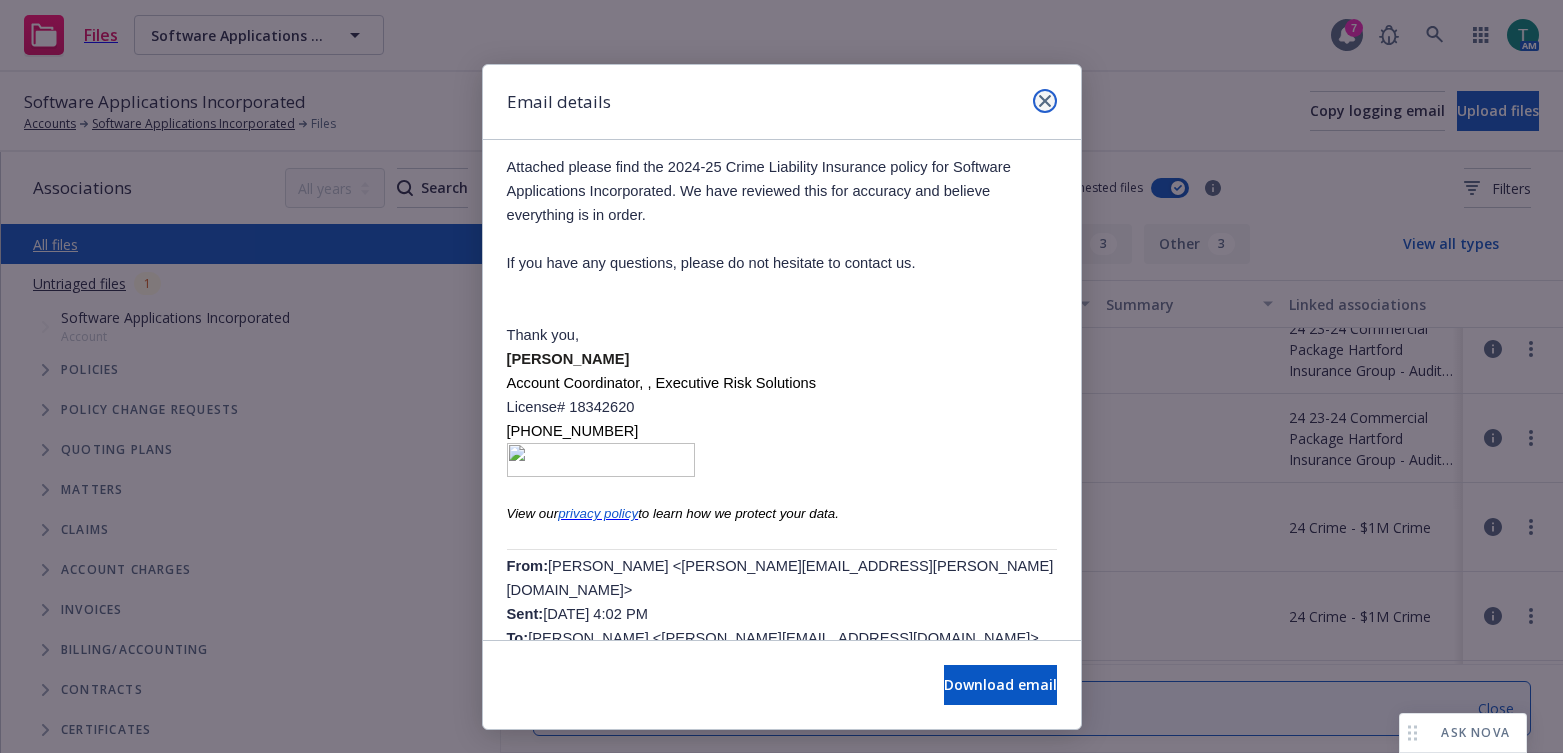 click 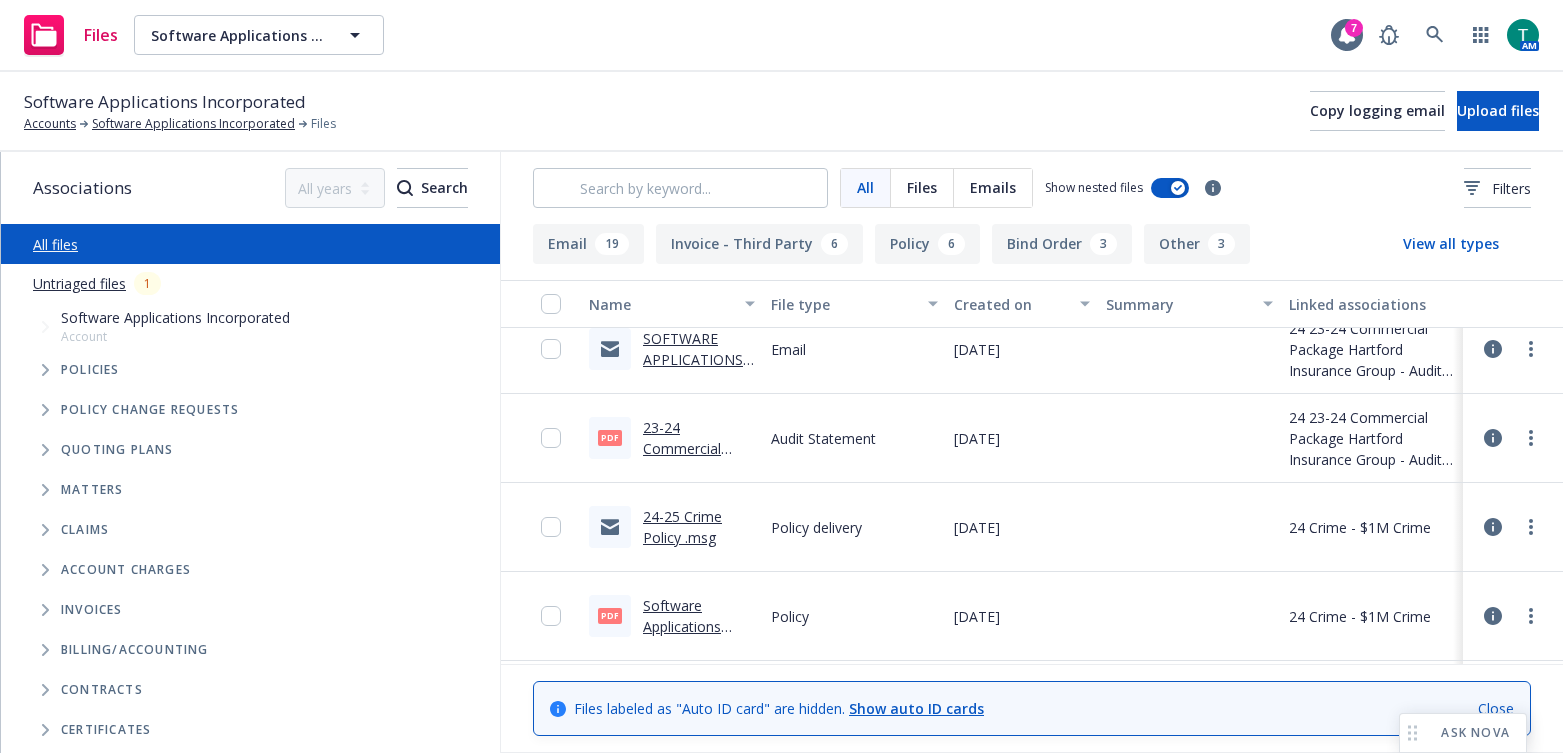click 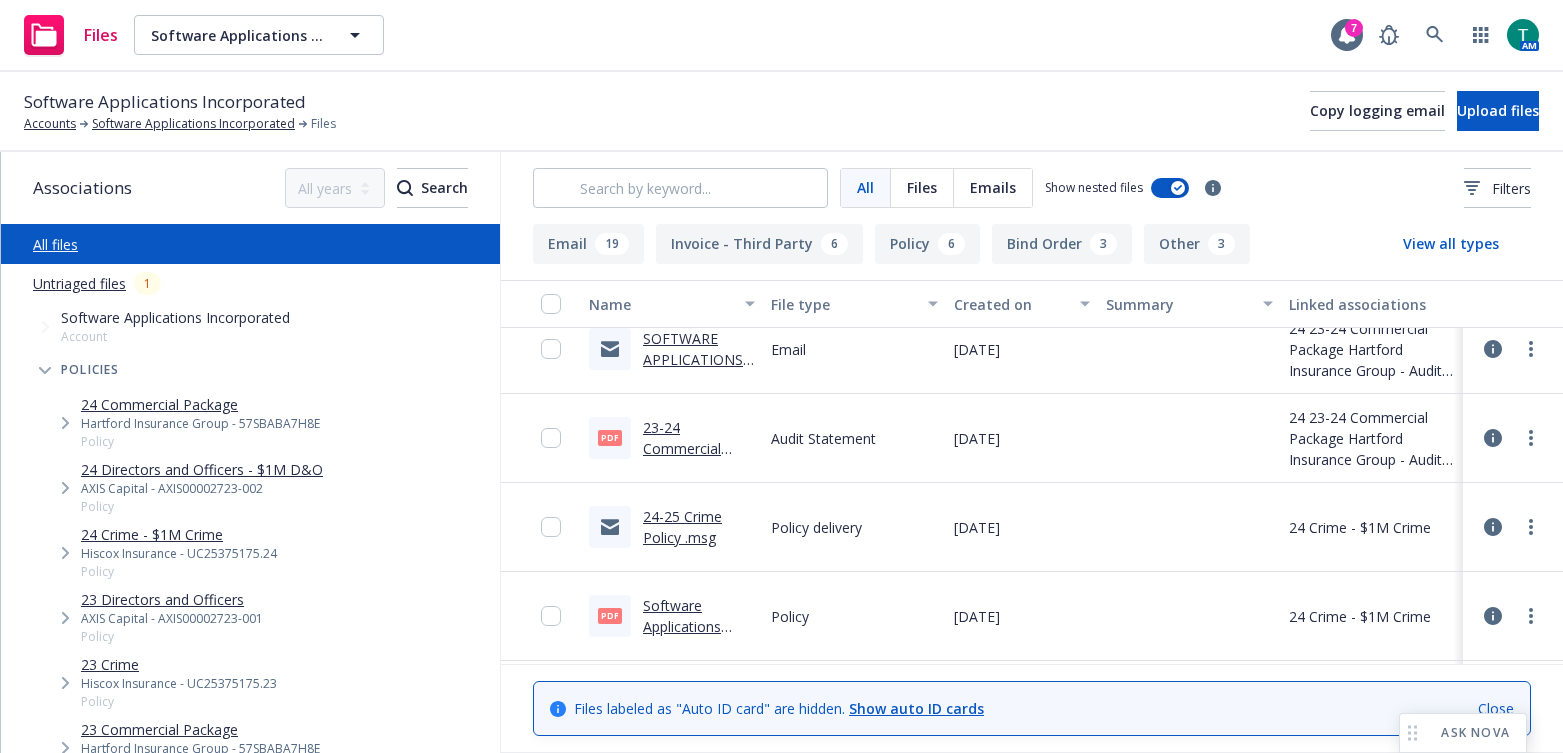 click on "24 Directors and Officers - $1M D&O" at bounding box center (202, 469) 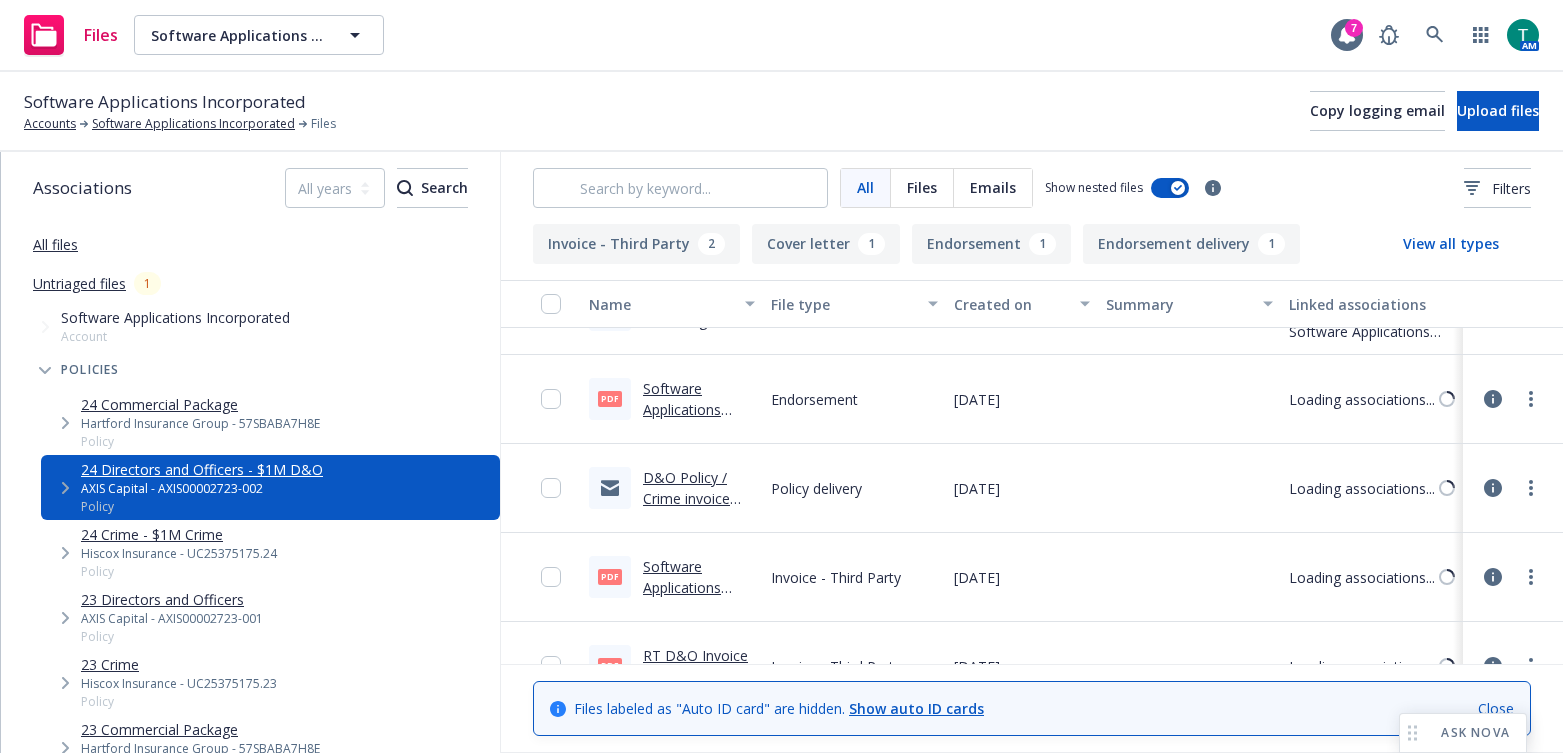 scroll, scrollTop: 25, scrollLeft: 0, axis: vertical 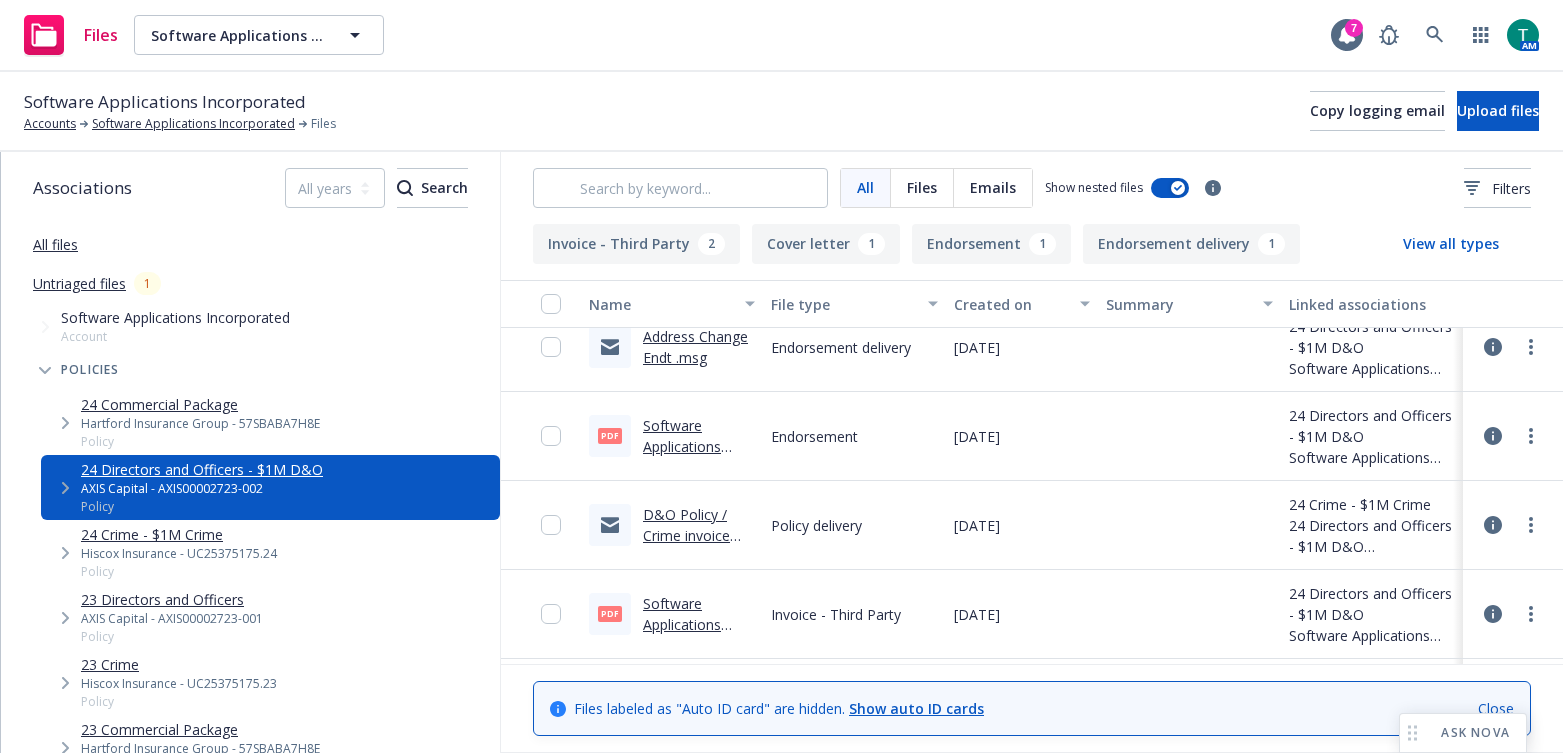 click on "Software Applications Incorporated - Address Change Endorsement .pdf" at bounding box center [695, 478] 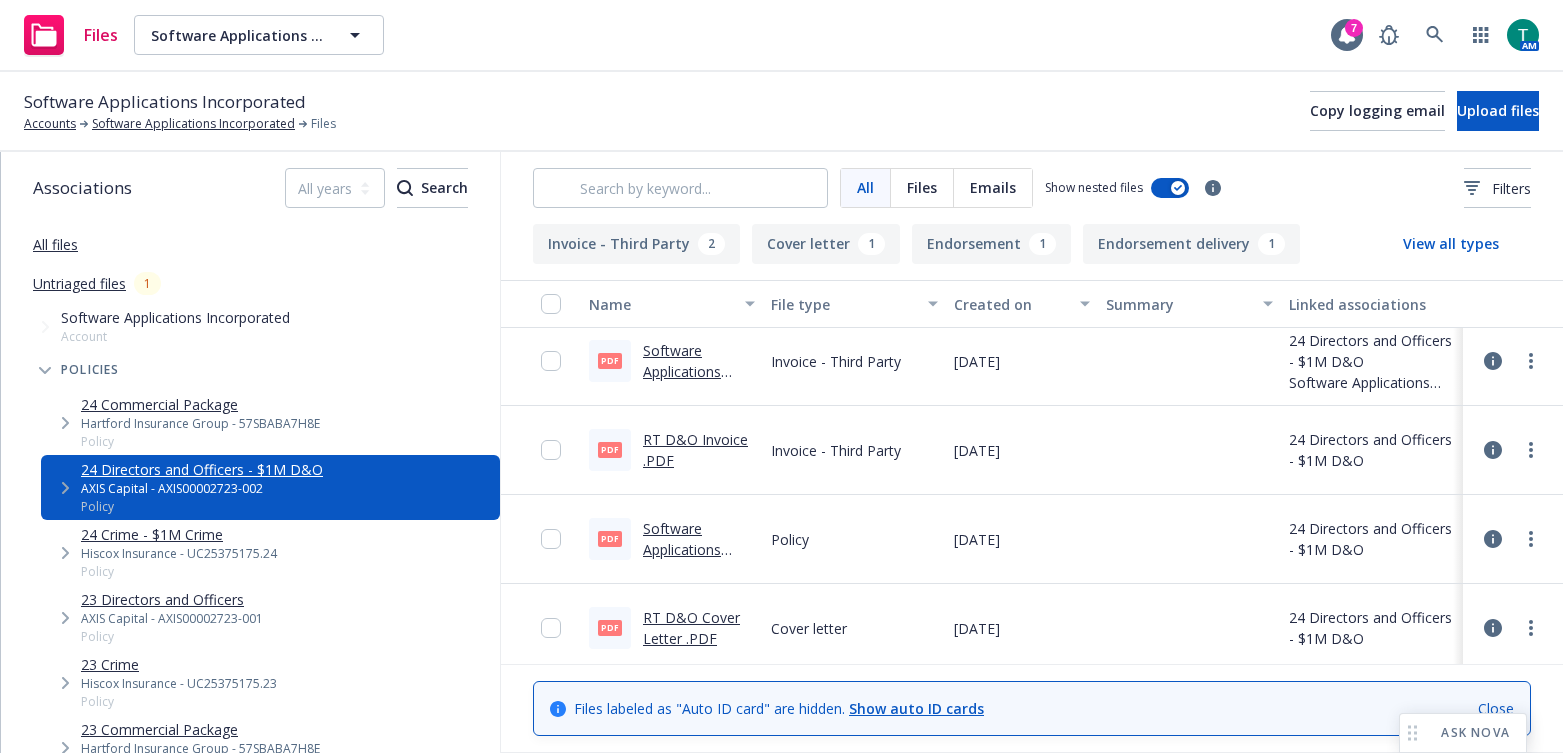 scroll, scrollTop: 285, scrollLeft: 0, axis: vertical 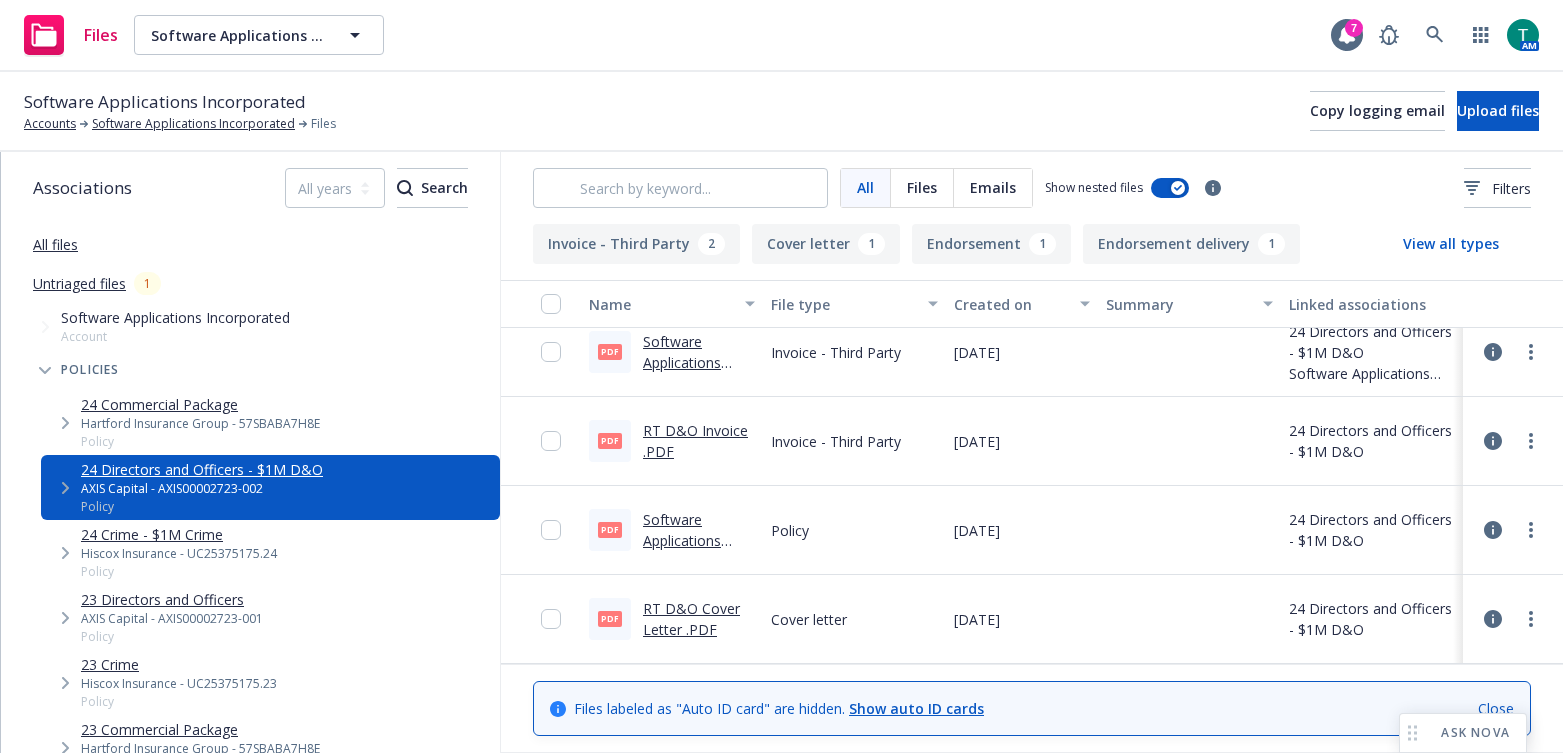click on "Software Applications Incorporated 24-25 D&O Policy .pdf" at bounding box center (697, 561) 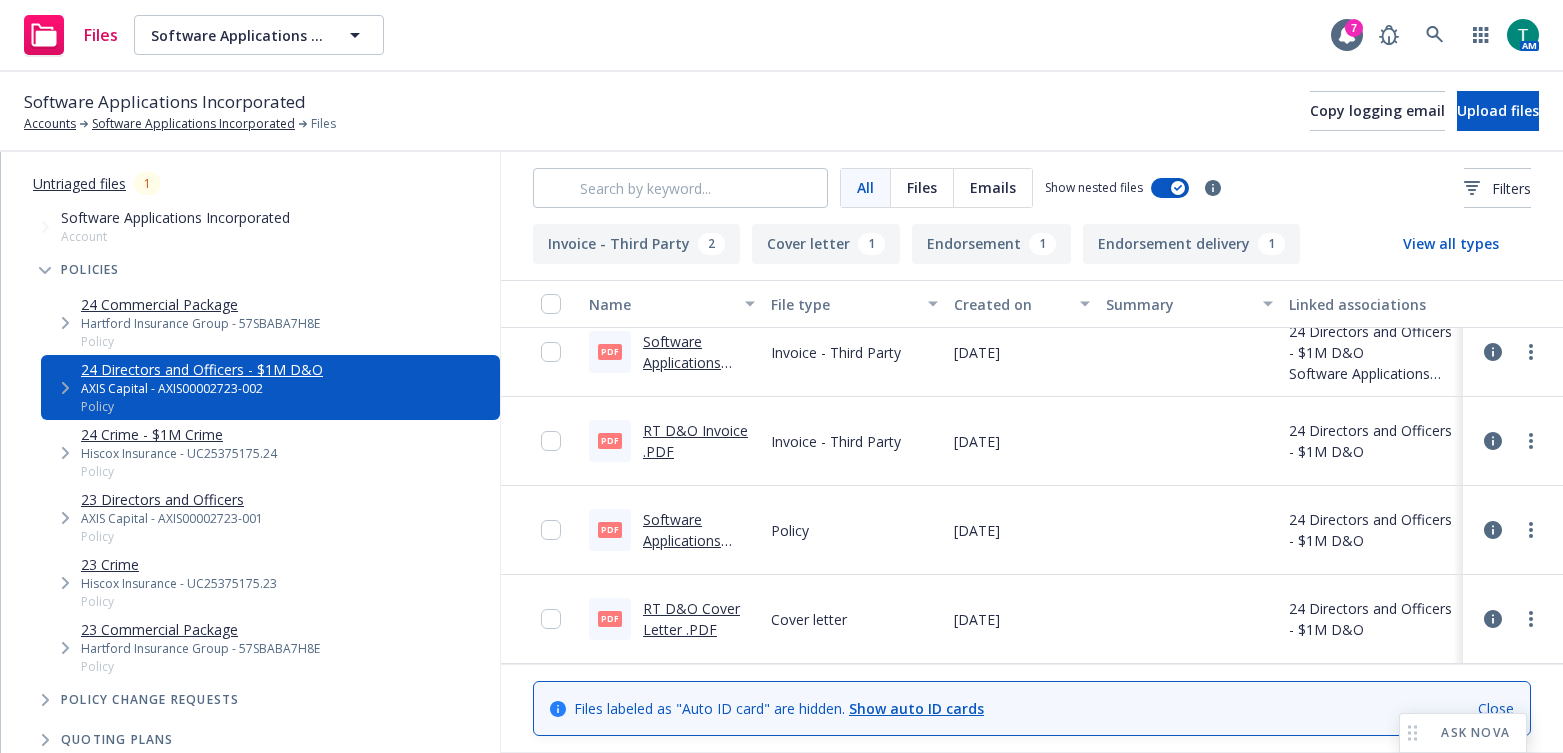 scroll, scrollTop: 0, scrollLeft: 0, axis: both 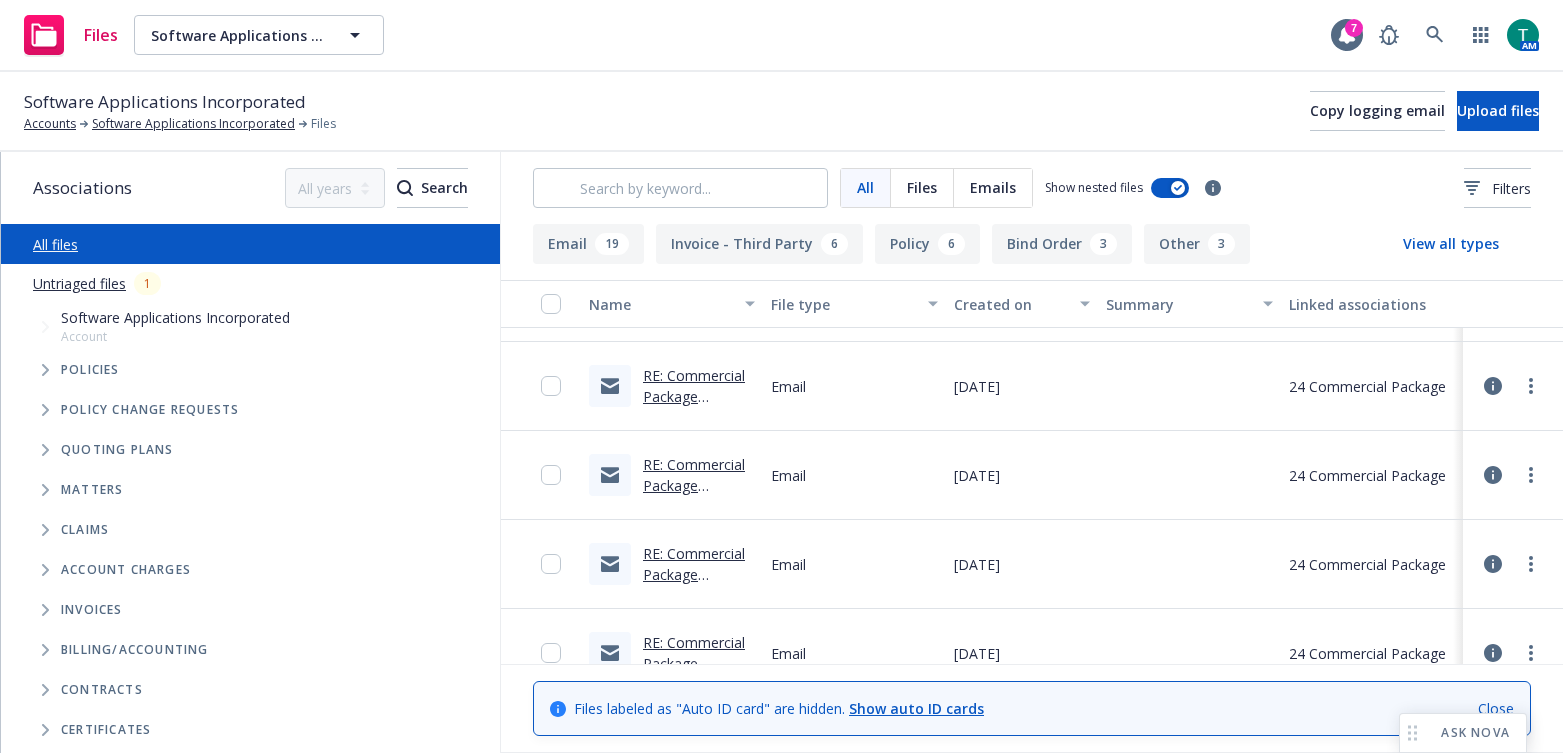 click at bounding box center [45, 450] 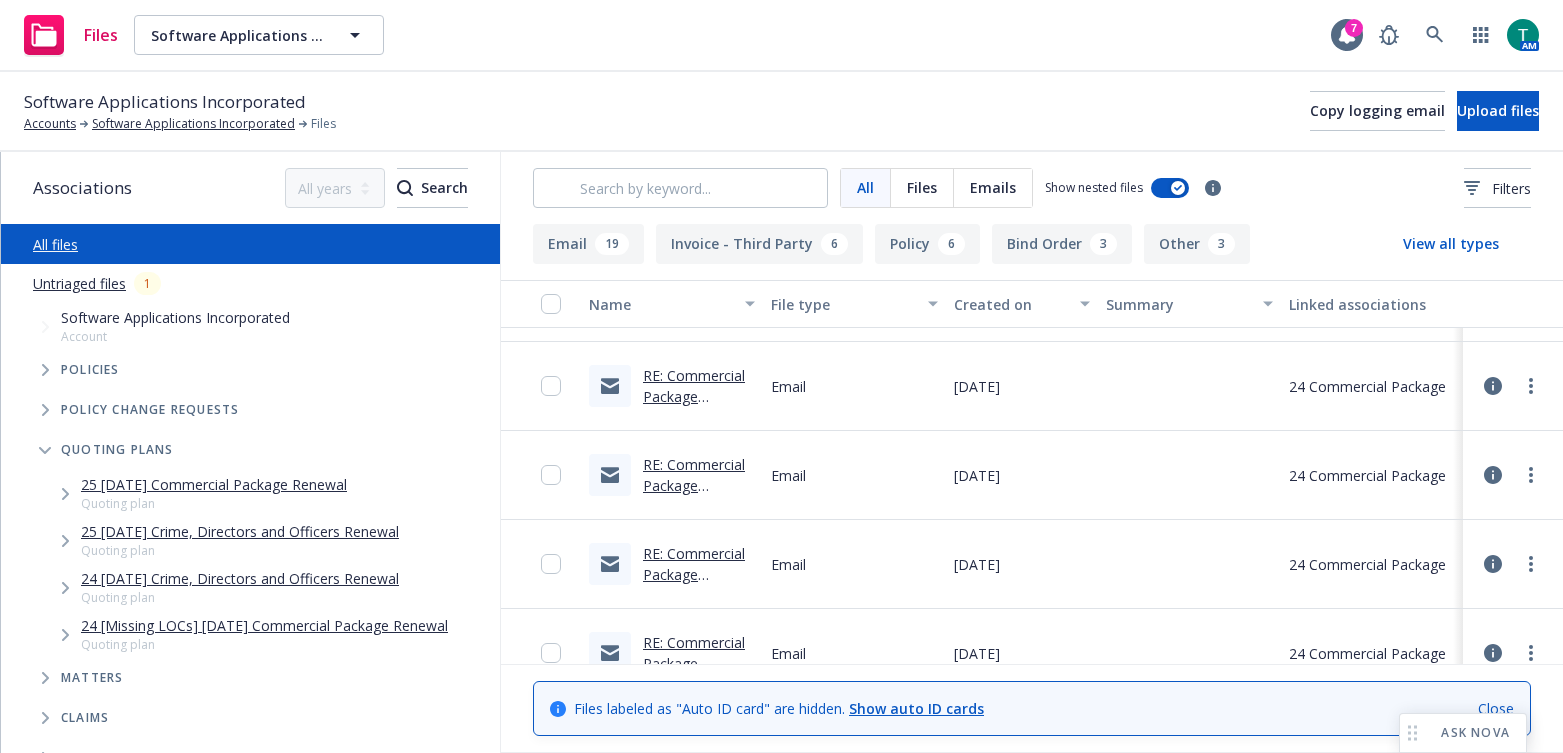 click on "24 [DATE] Crime, Directors and Officers Renewal" at bounding box center [240, 578] 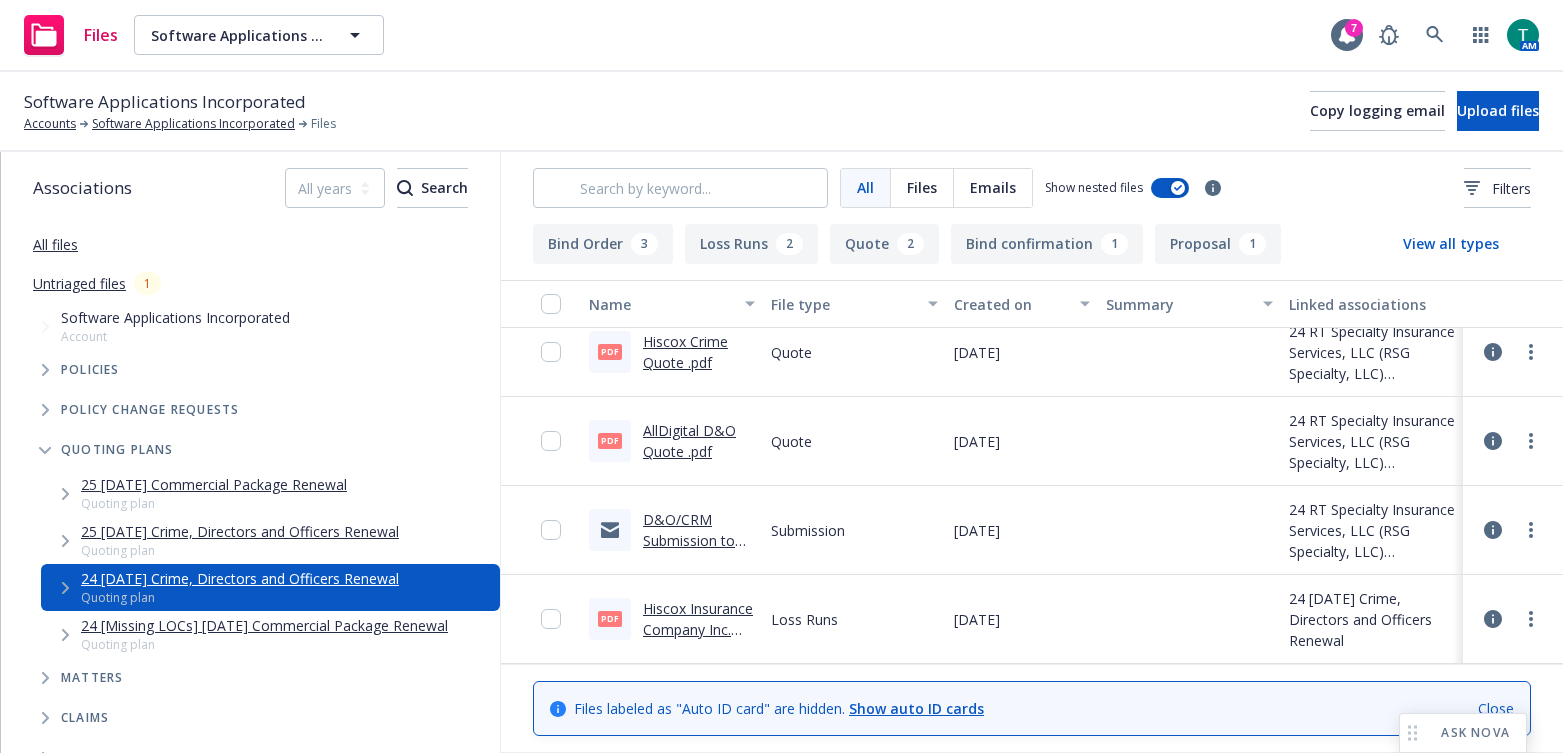 scroll, scrollTop: 516, scrollLeft: 0, axis: vertical 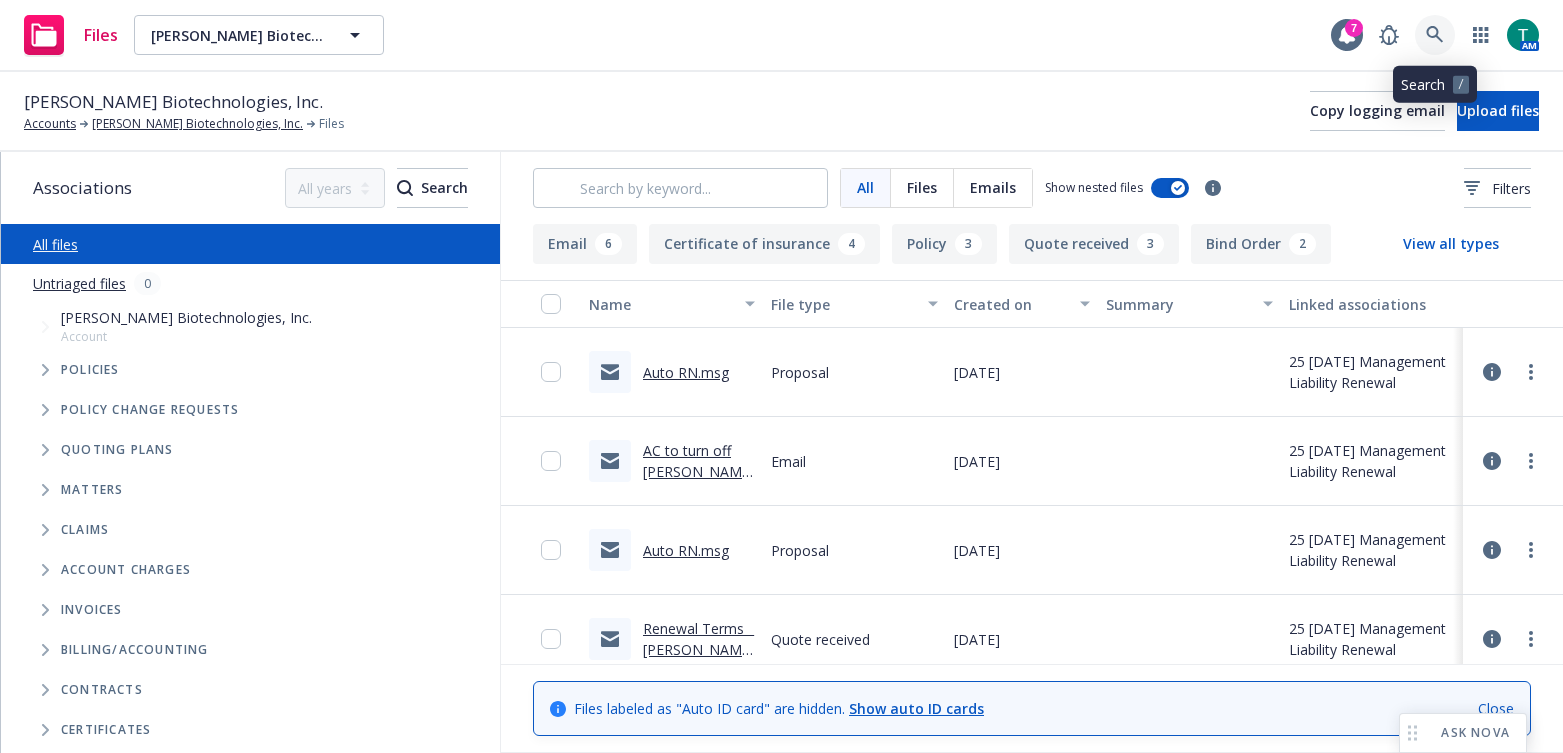 click at bounding box center (1435, 35) 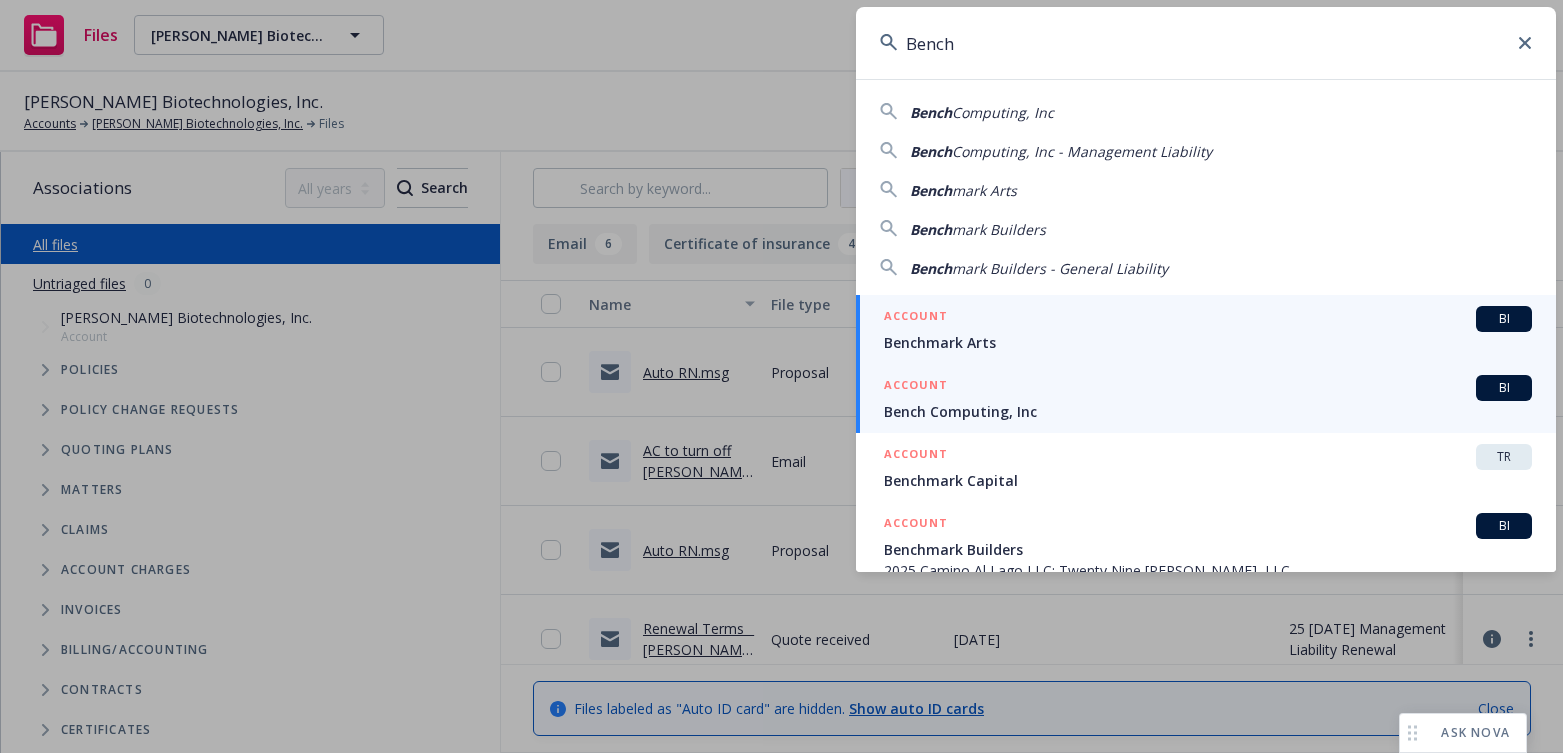 type on "Bench" 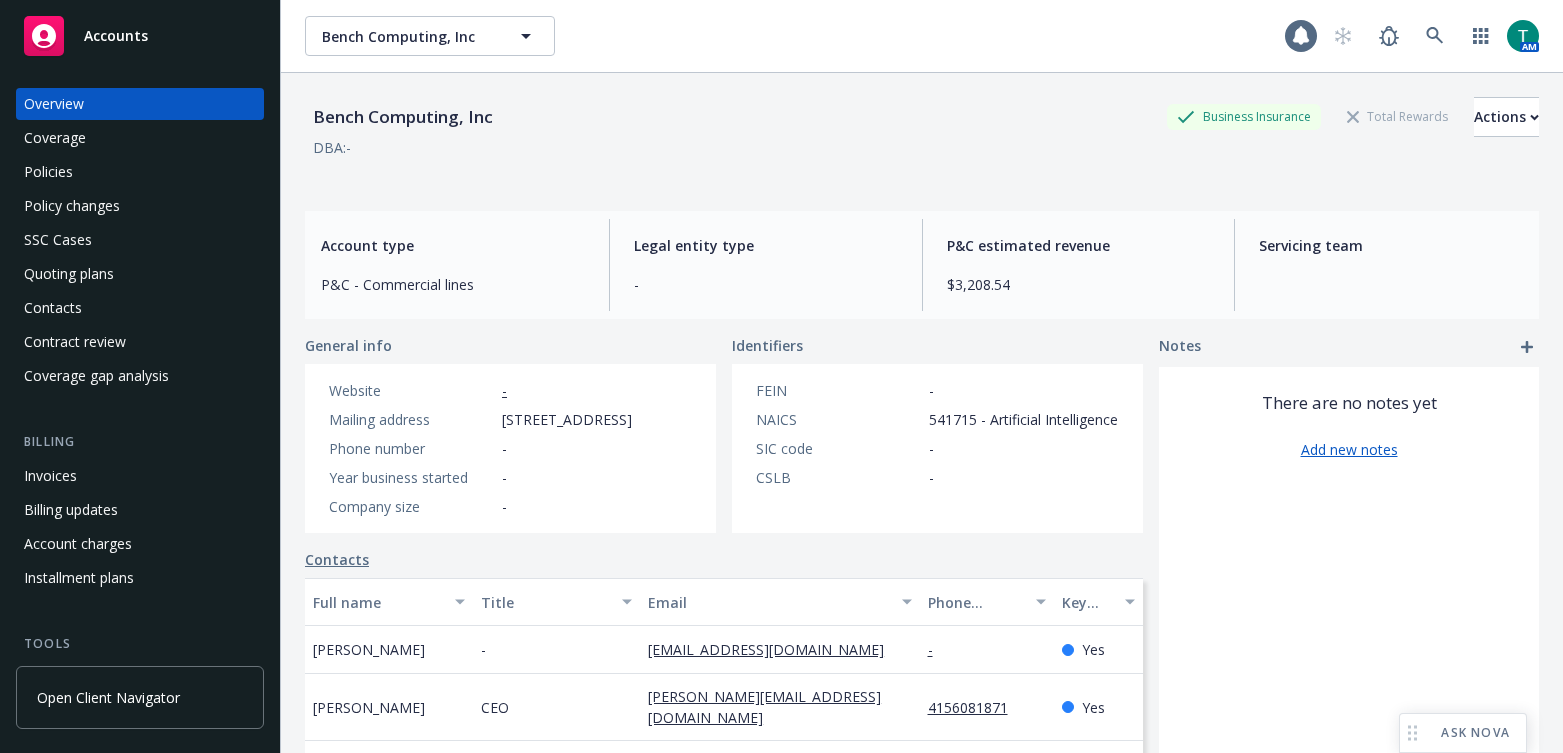 scroll, scrollTop: 0, scrollLeft: 0, axis: both 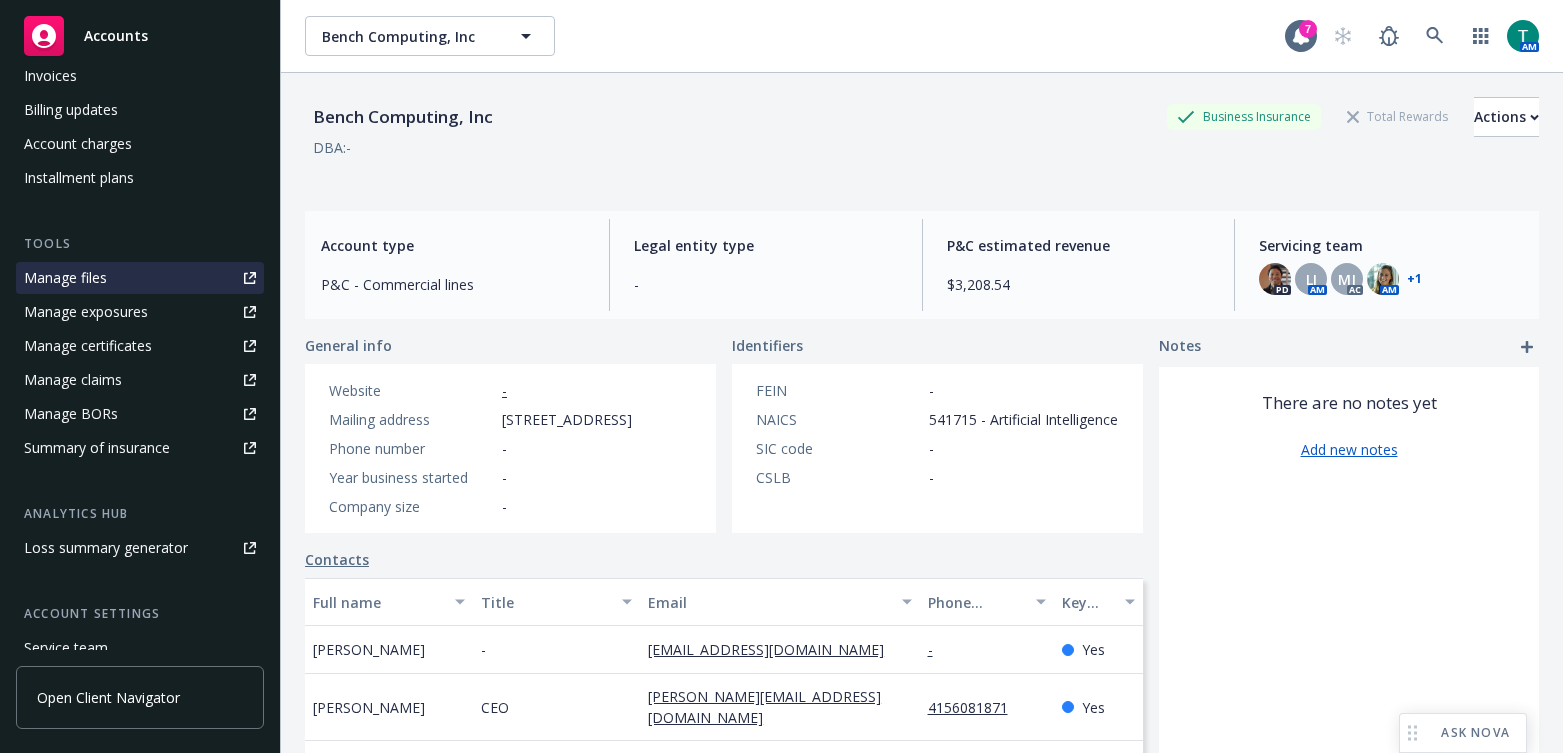 click on "Manage files" at bounding box center (65, 278) 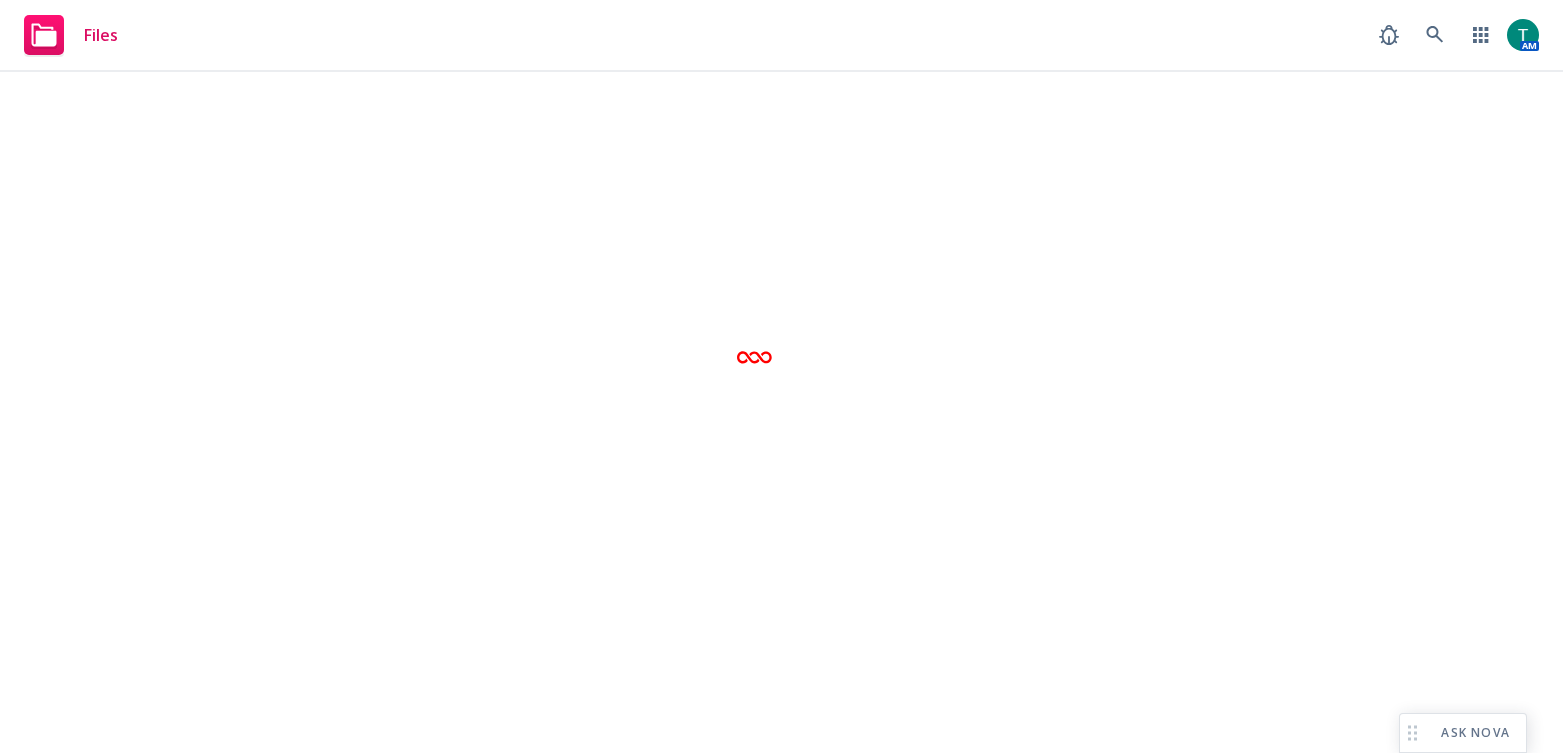 scroll, scrollTop: 0, scrollLeft: 0, axis: both 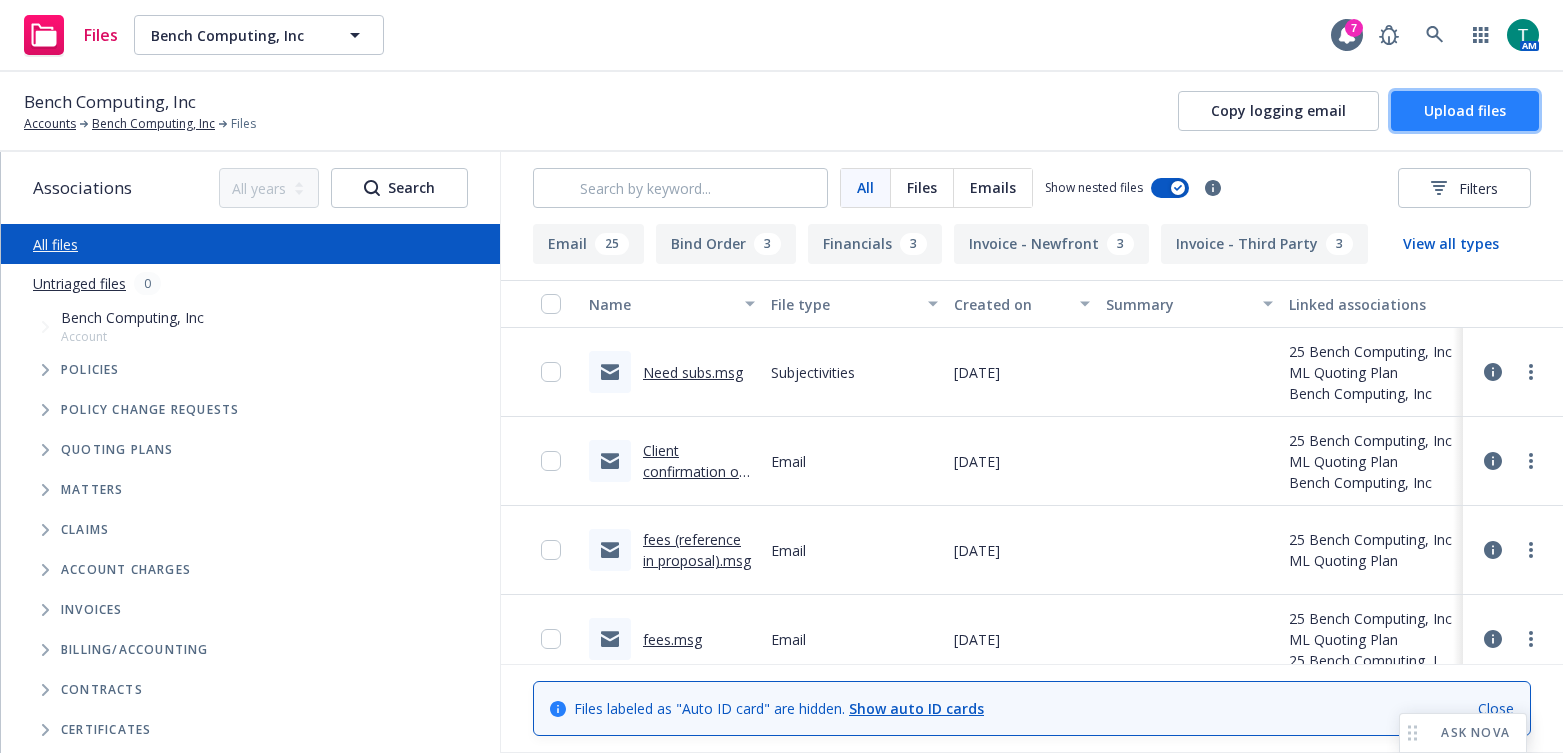 click on "Upload files" at bounding box center (1465, 111) 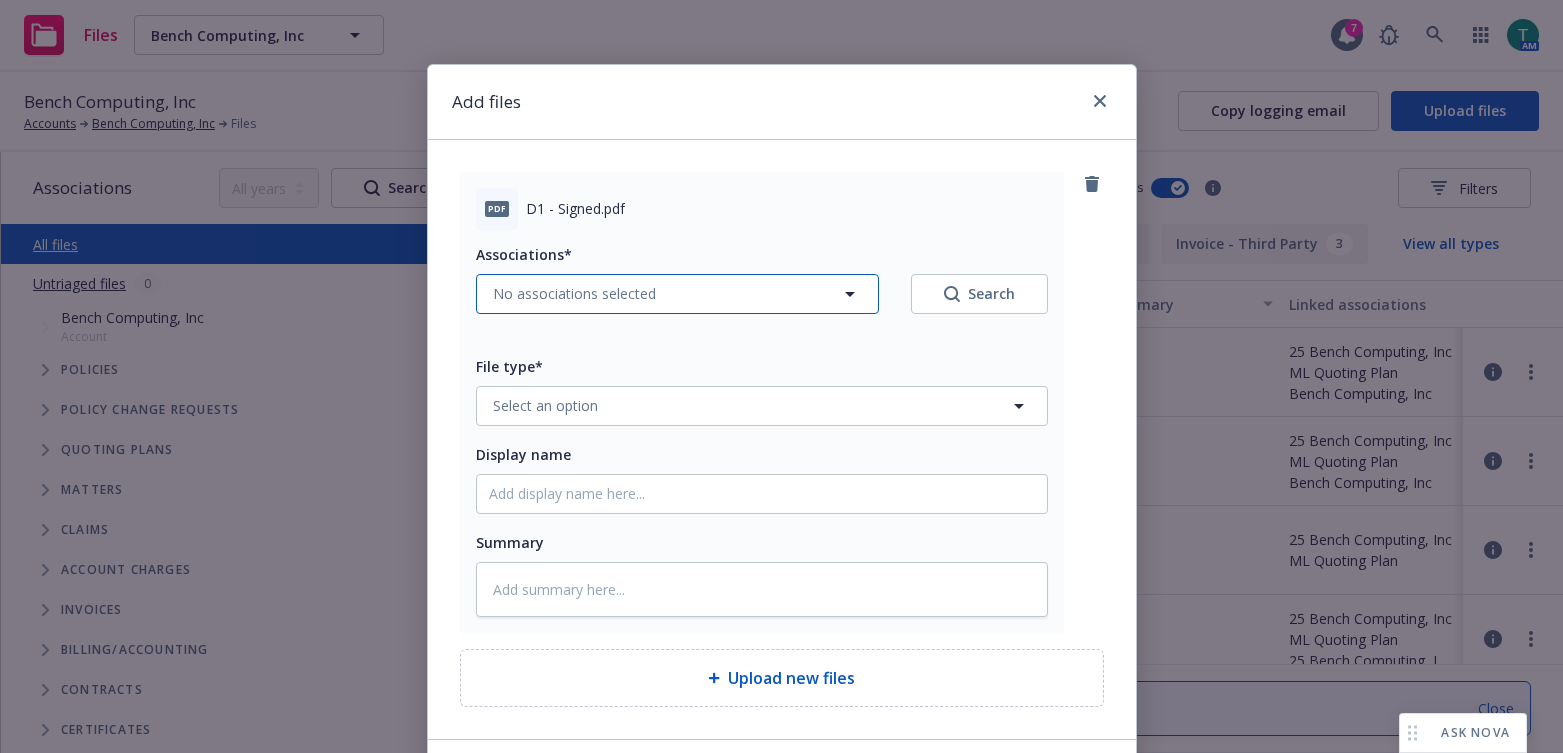 click on "No associations selected" at bounding box center [574, 293] 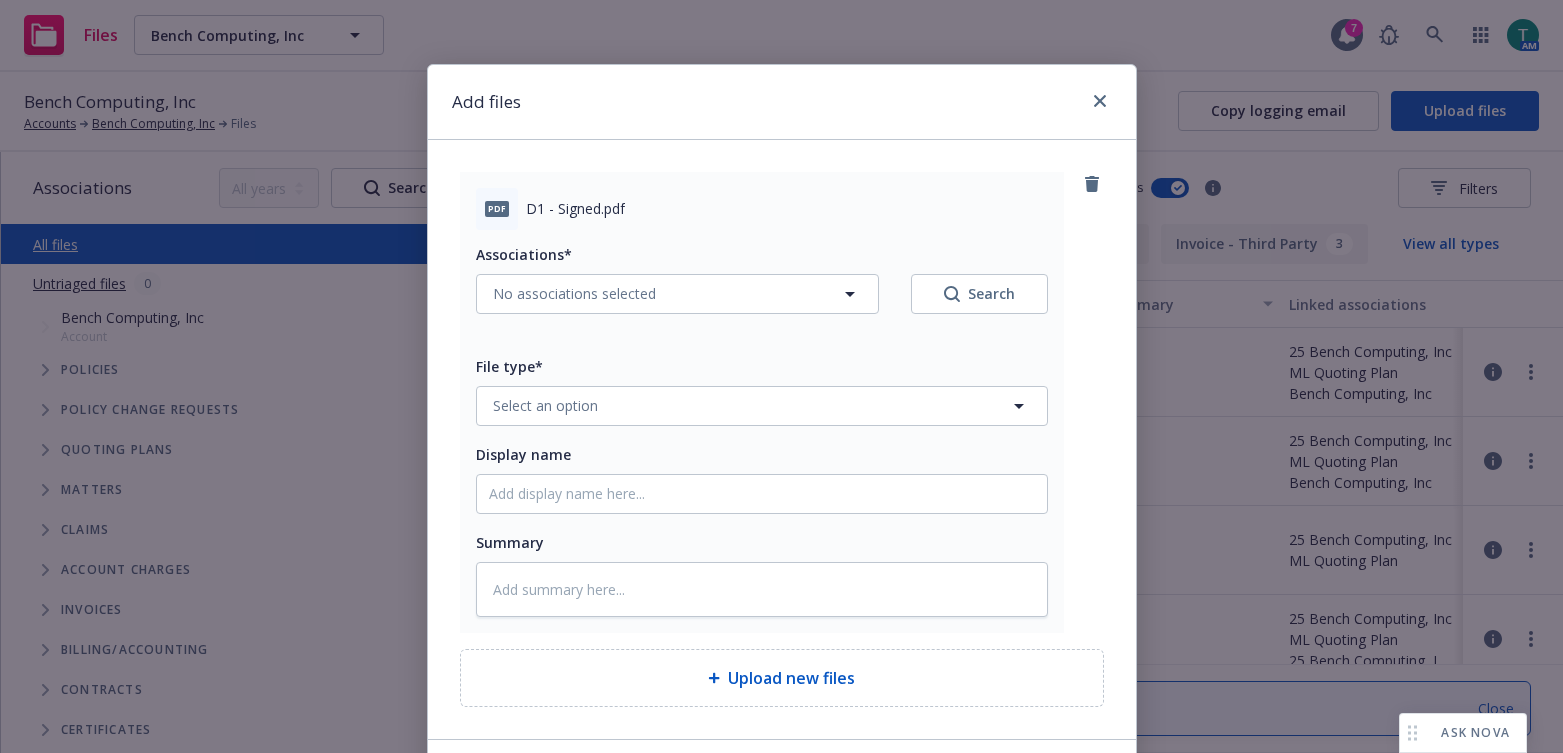 type on "x" 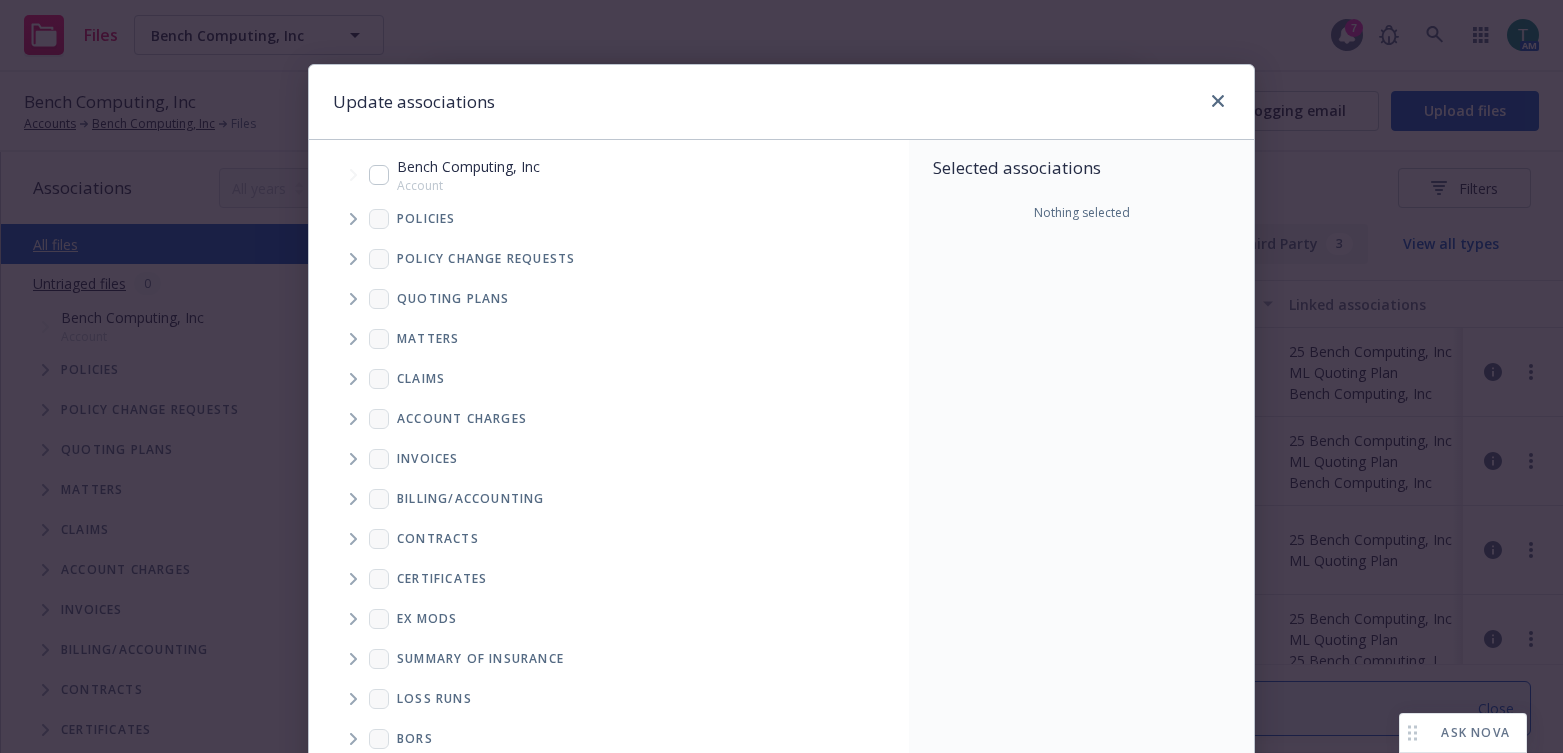 click 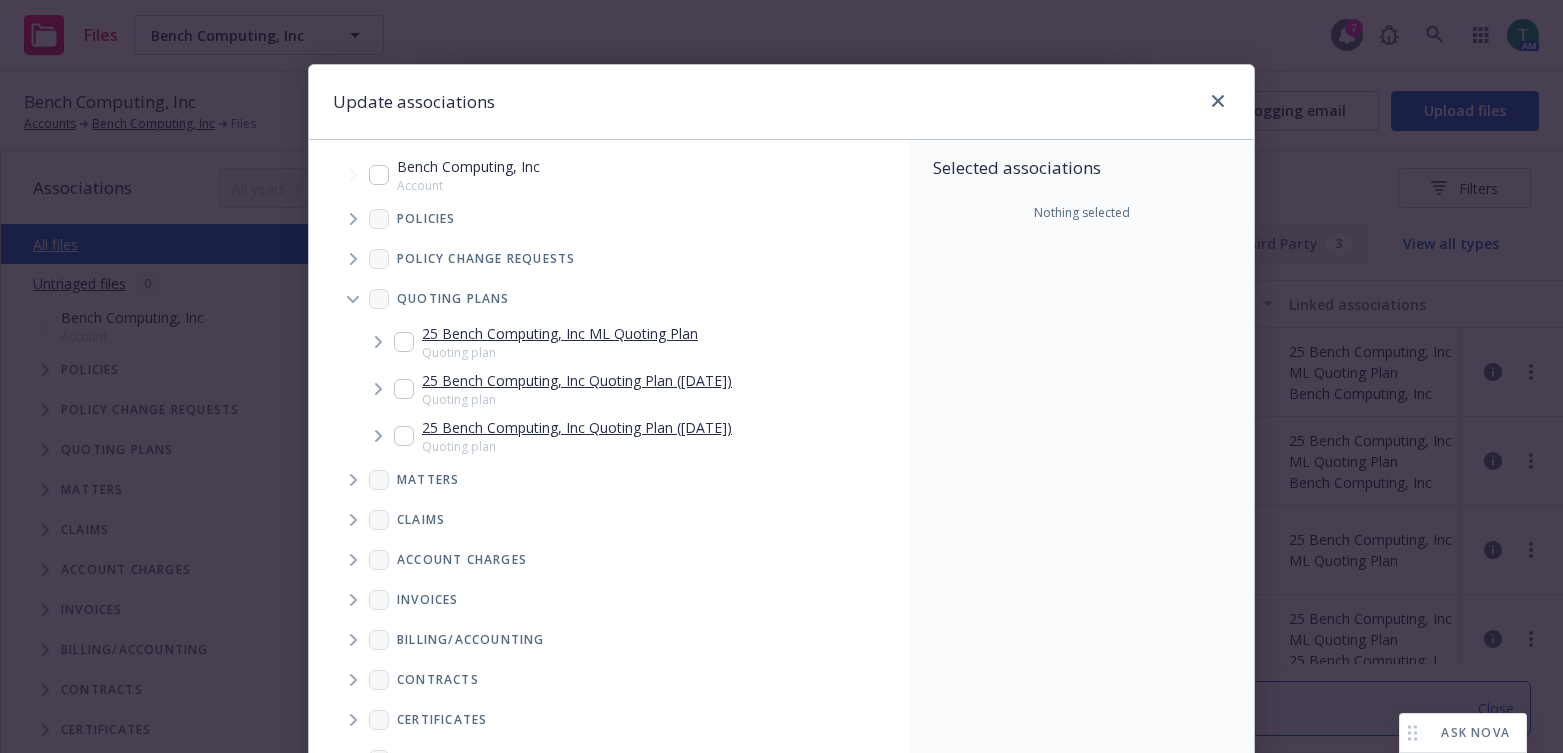 click at bounding box center [404, 342] 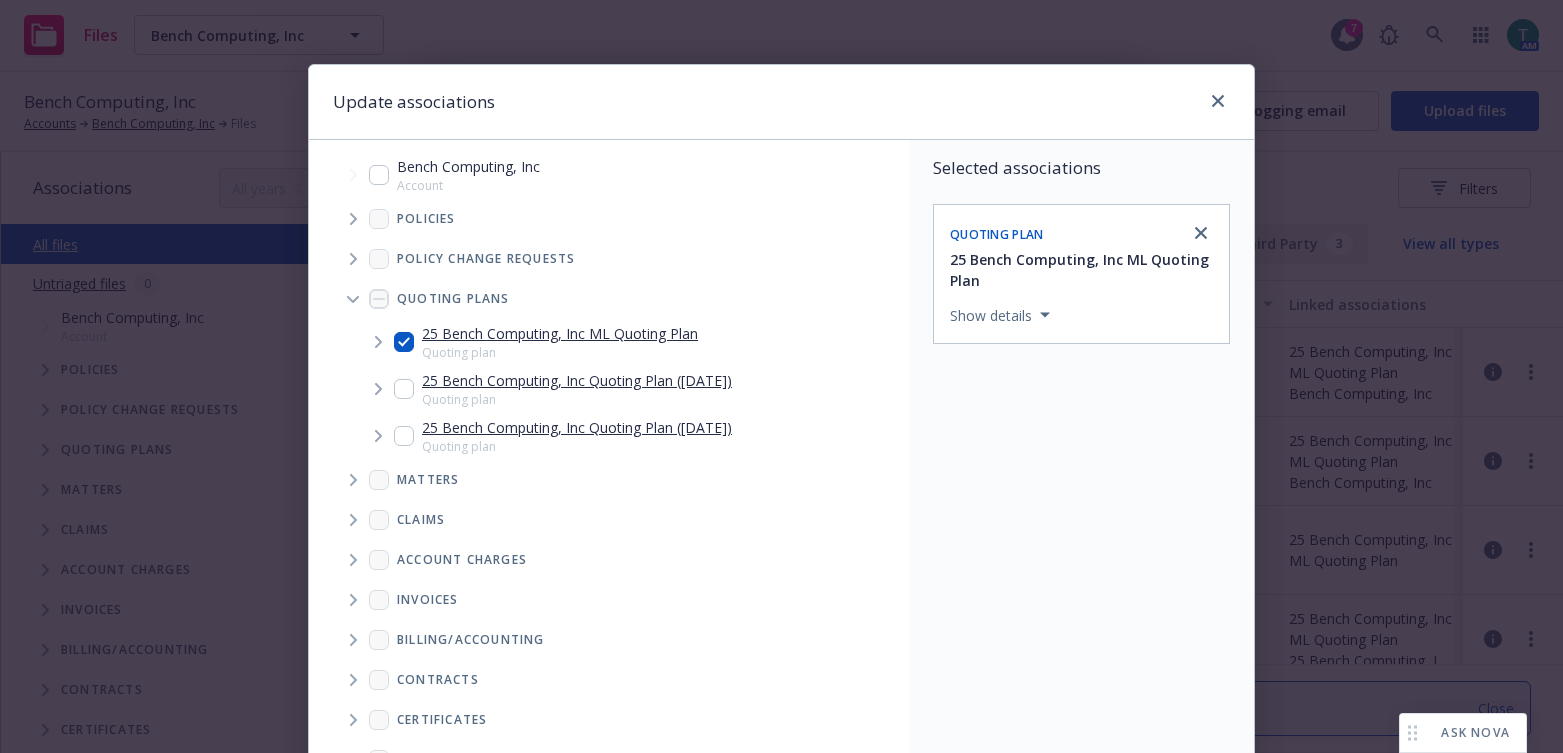 click at bounding box center (404, 342) 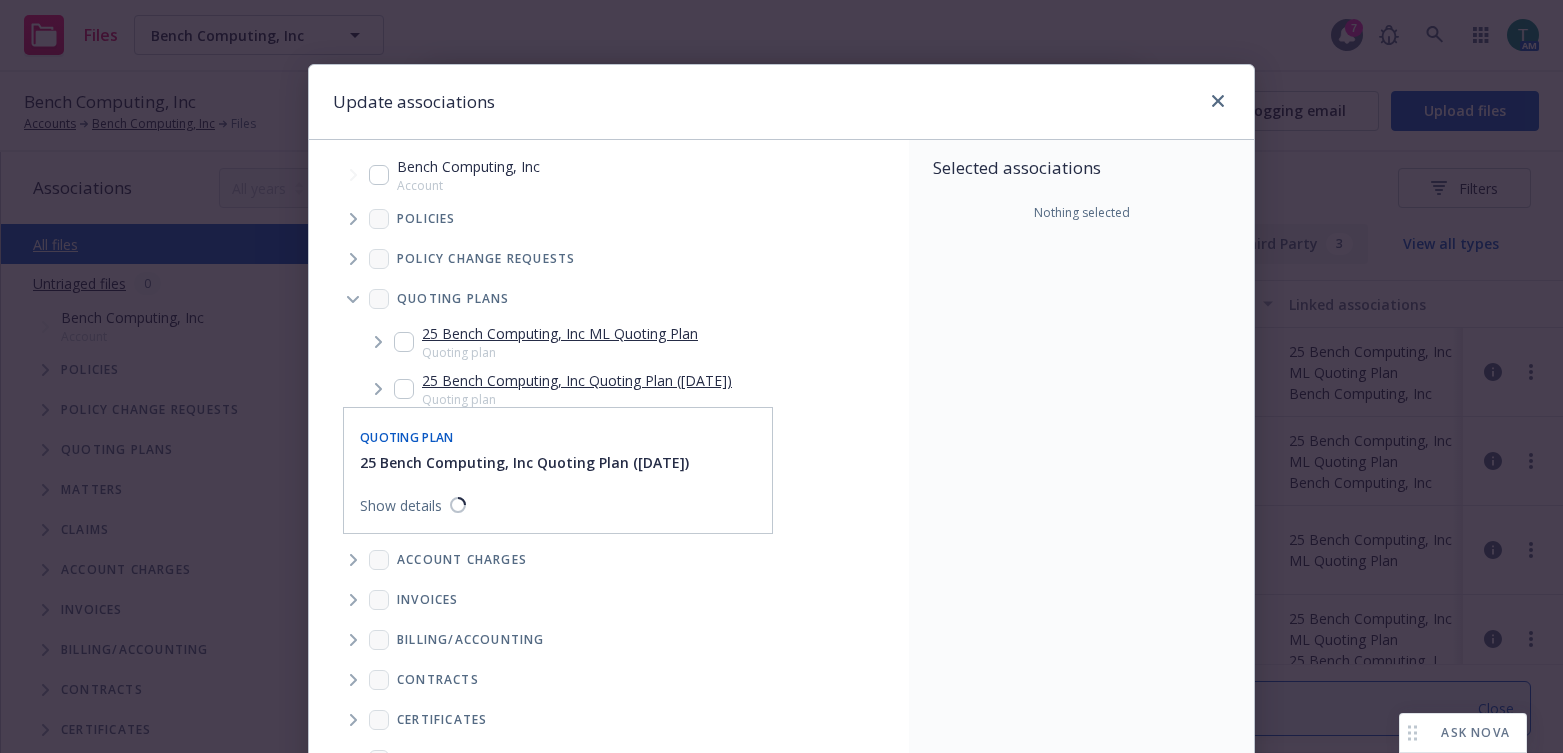 click at bounding box center [404, 389] 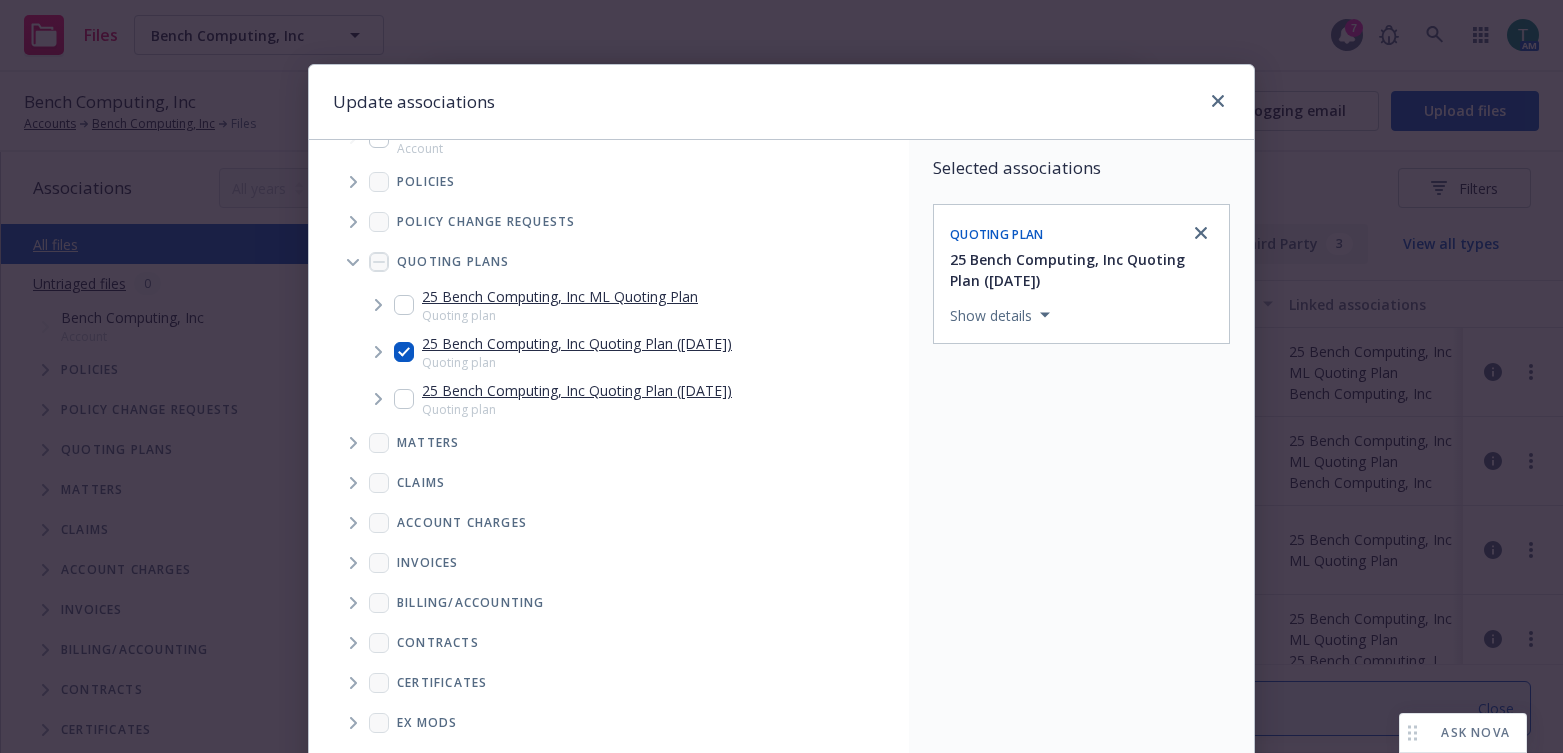 scroll, scrollTop: 72, scrollLeft: 0, axis: vertical 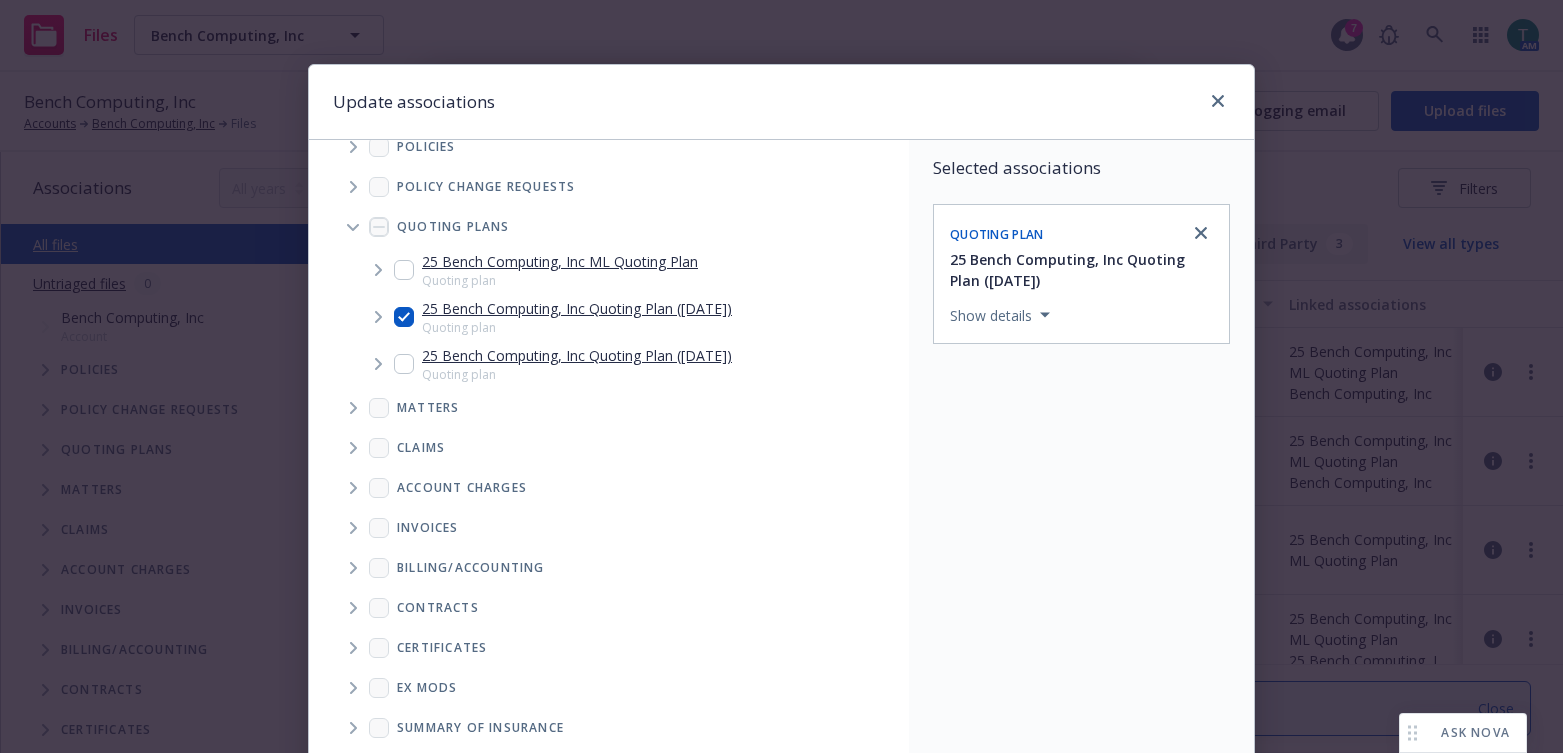 drag, startPoint x: 390, startPoint y: 315, endPoint x: 405, endPoint y: 263, distance: 54.120235 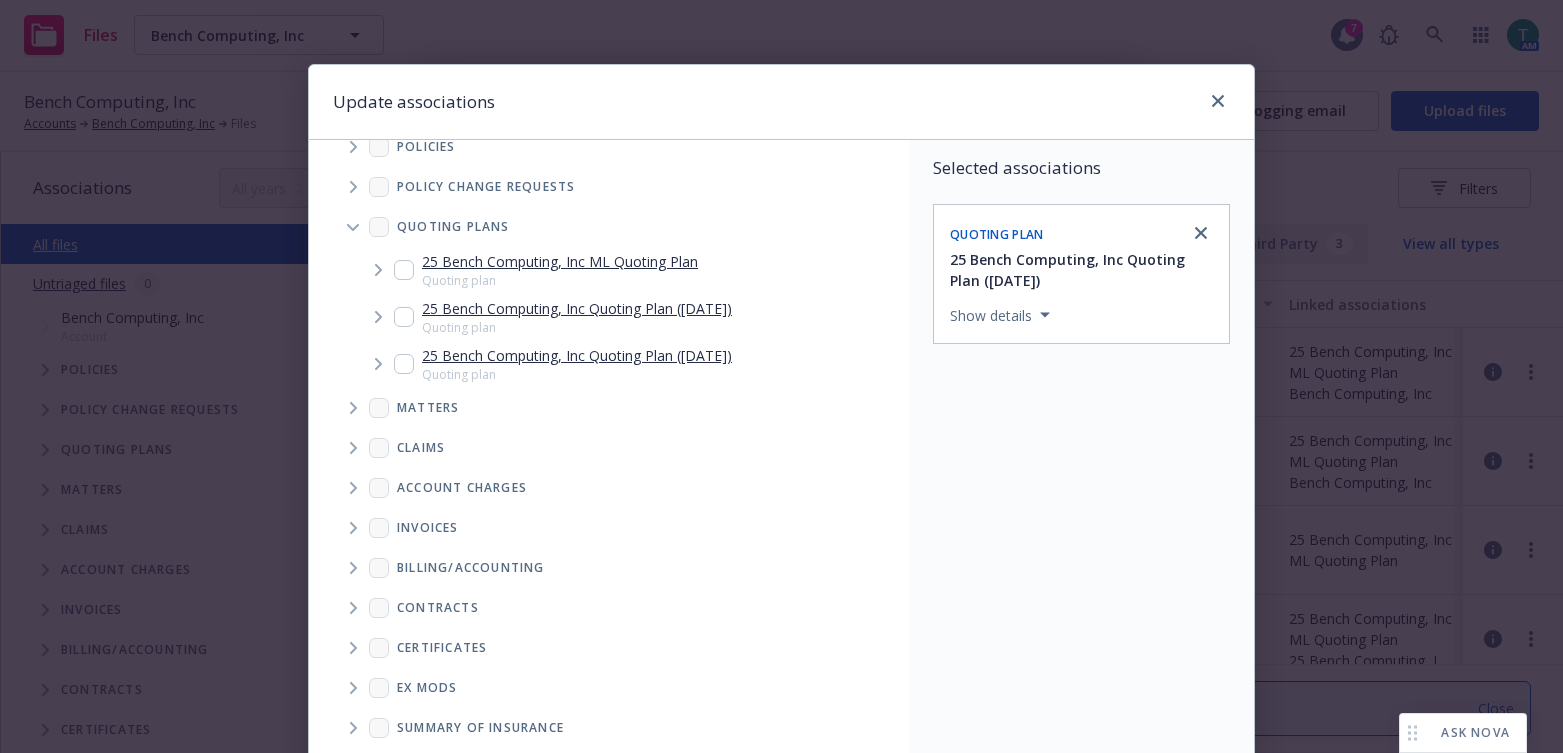 checkbox on "false" 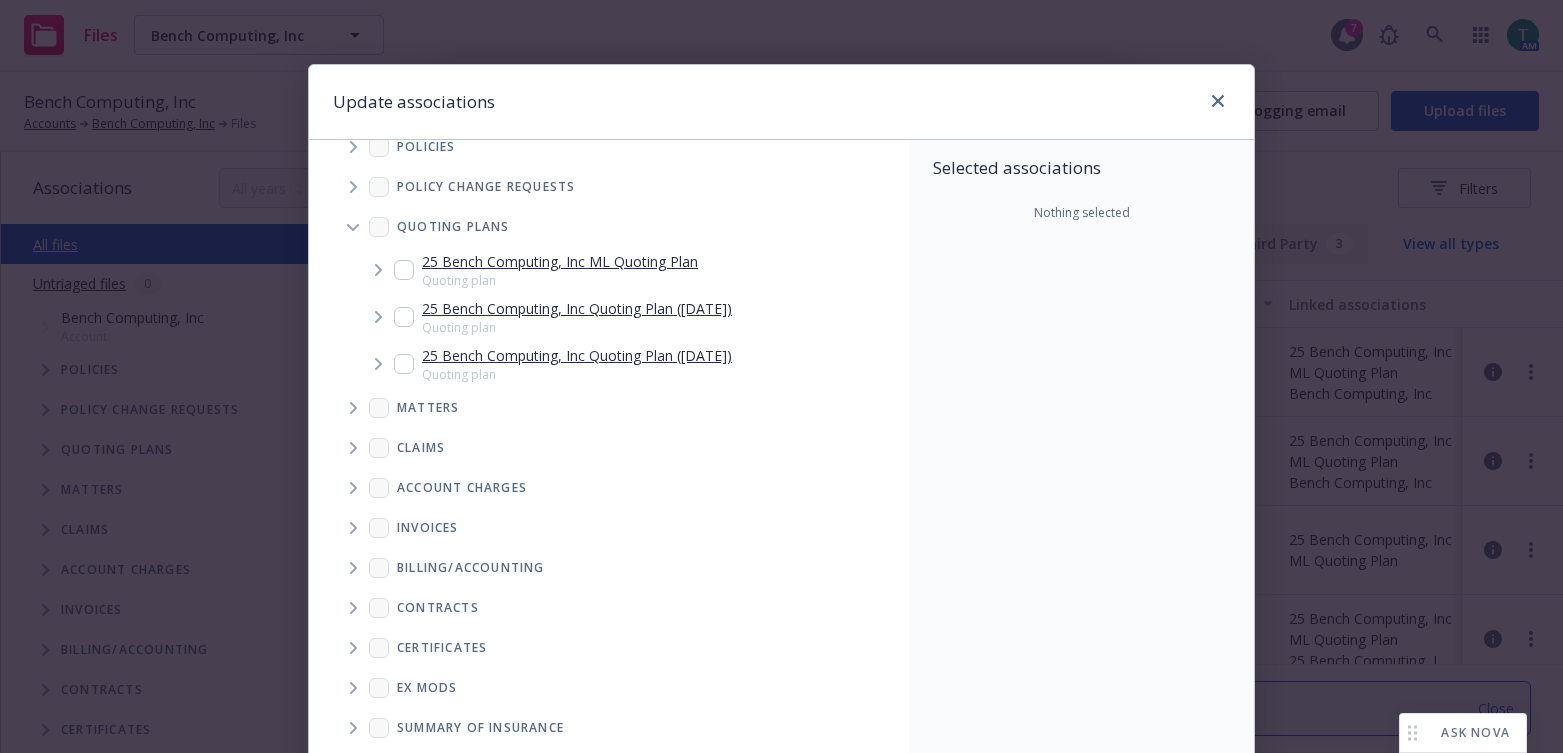 click at bounding box center (404, 270) 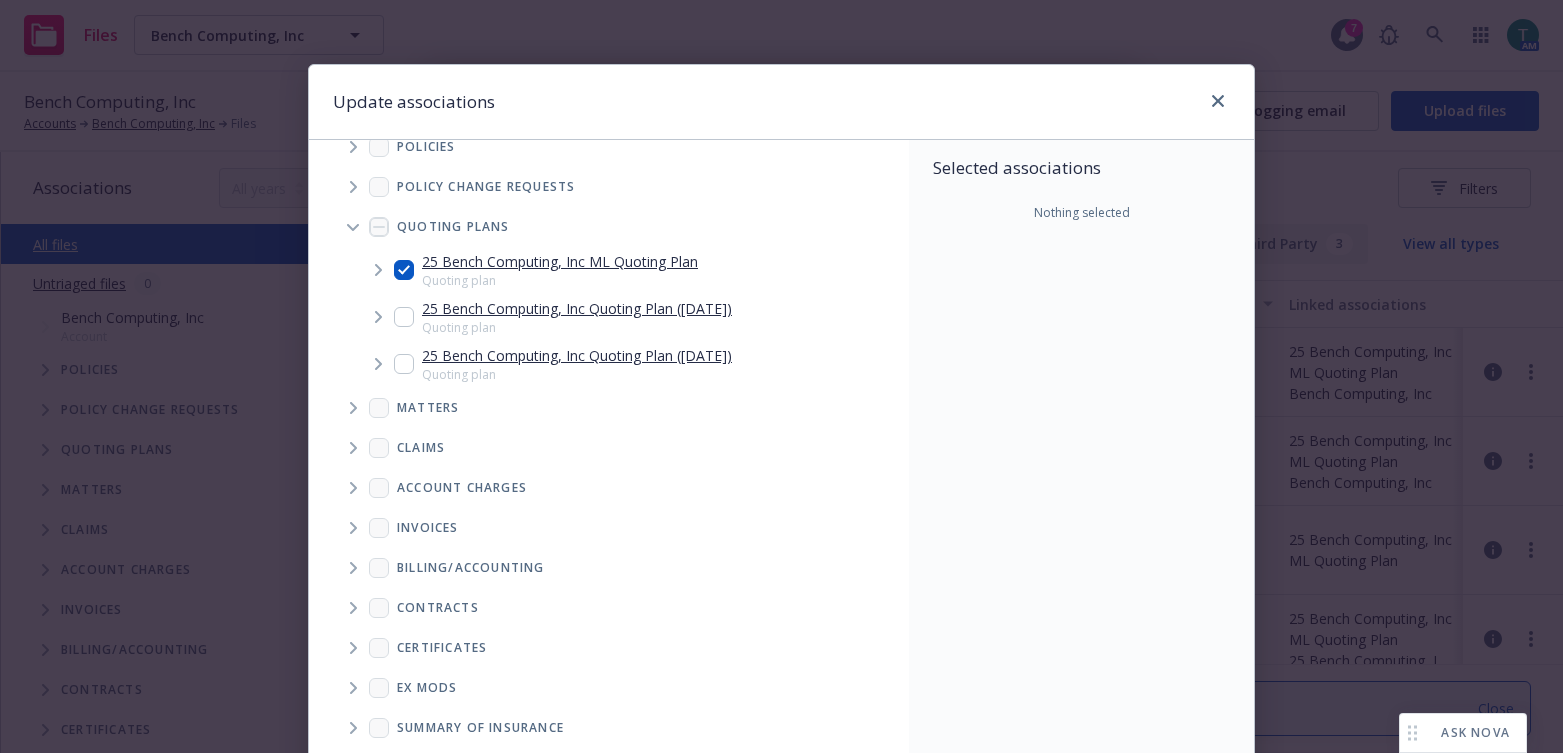 checkbox on "true" 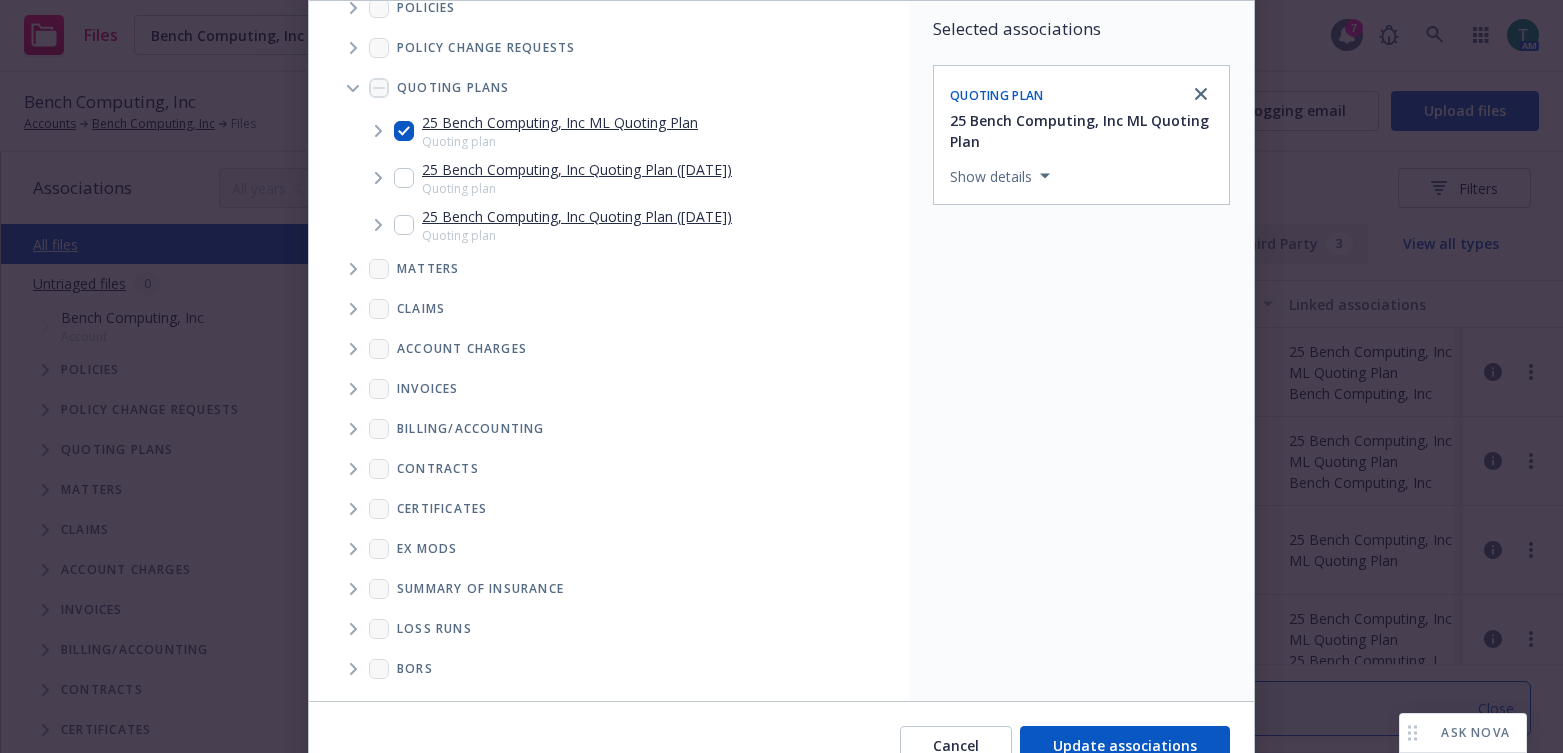 scroll, scrollTop: 241, scrollLeft: 0, axis: vertical 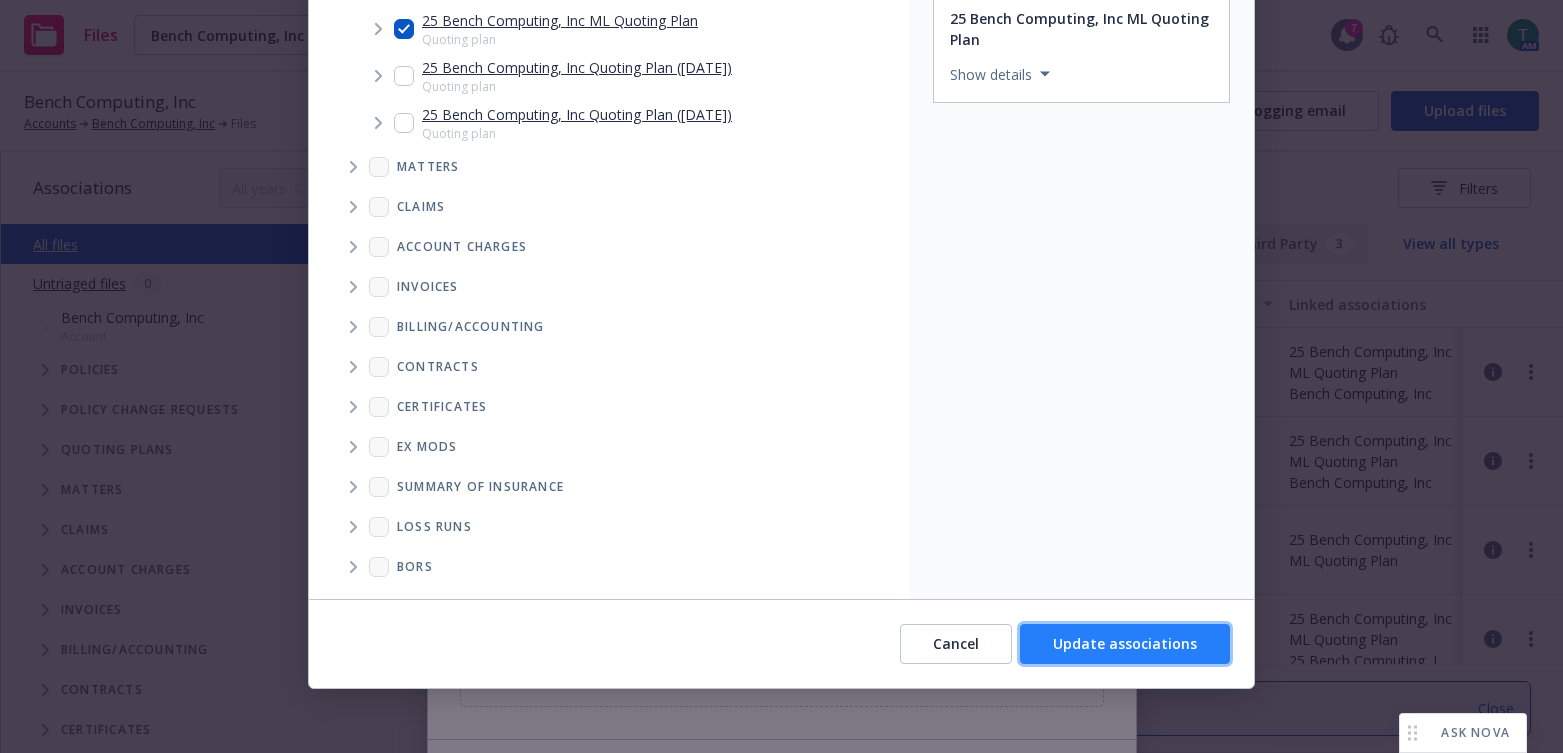 click on "Update associations" at bounding box center [1125, 643] 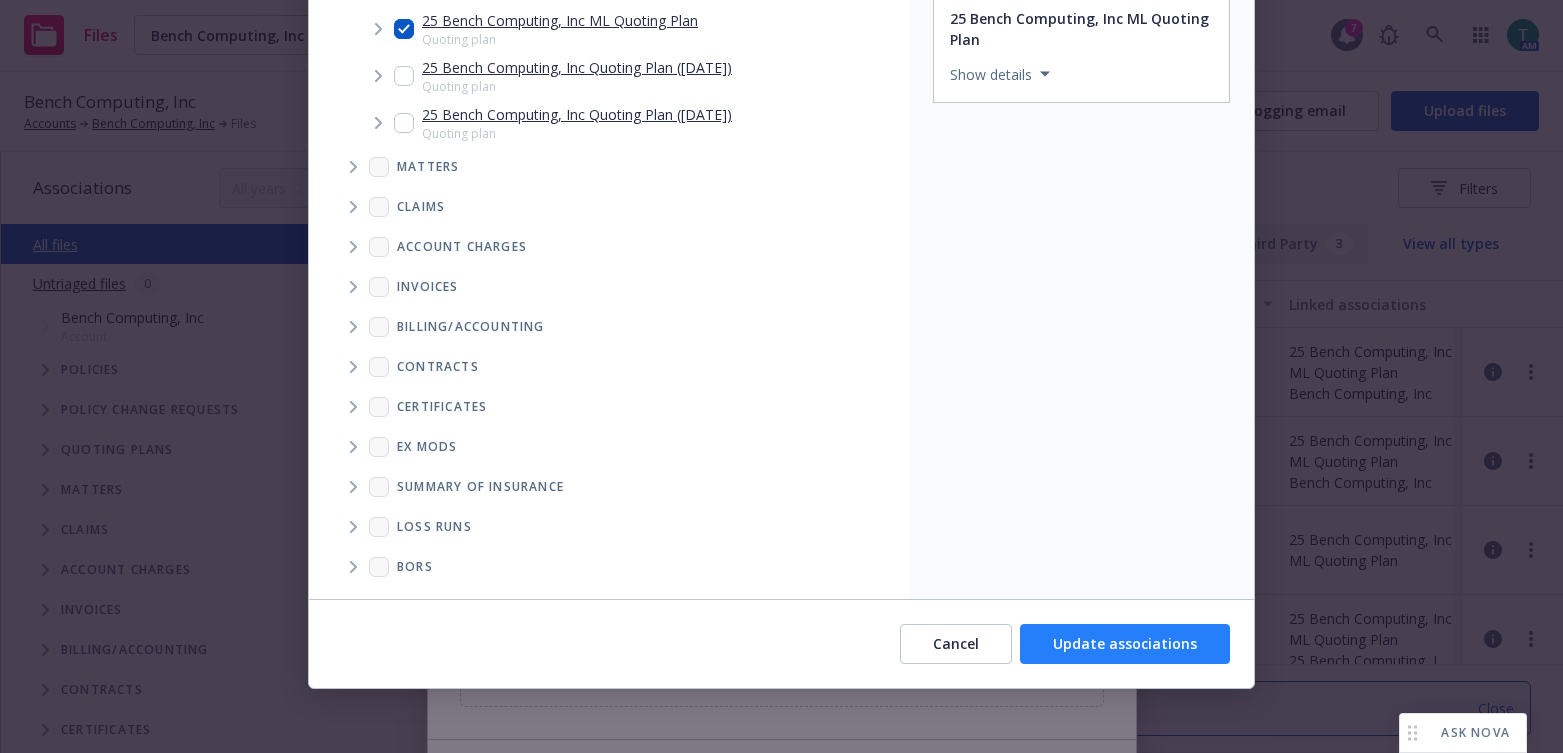 type on "x" 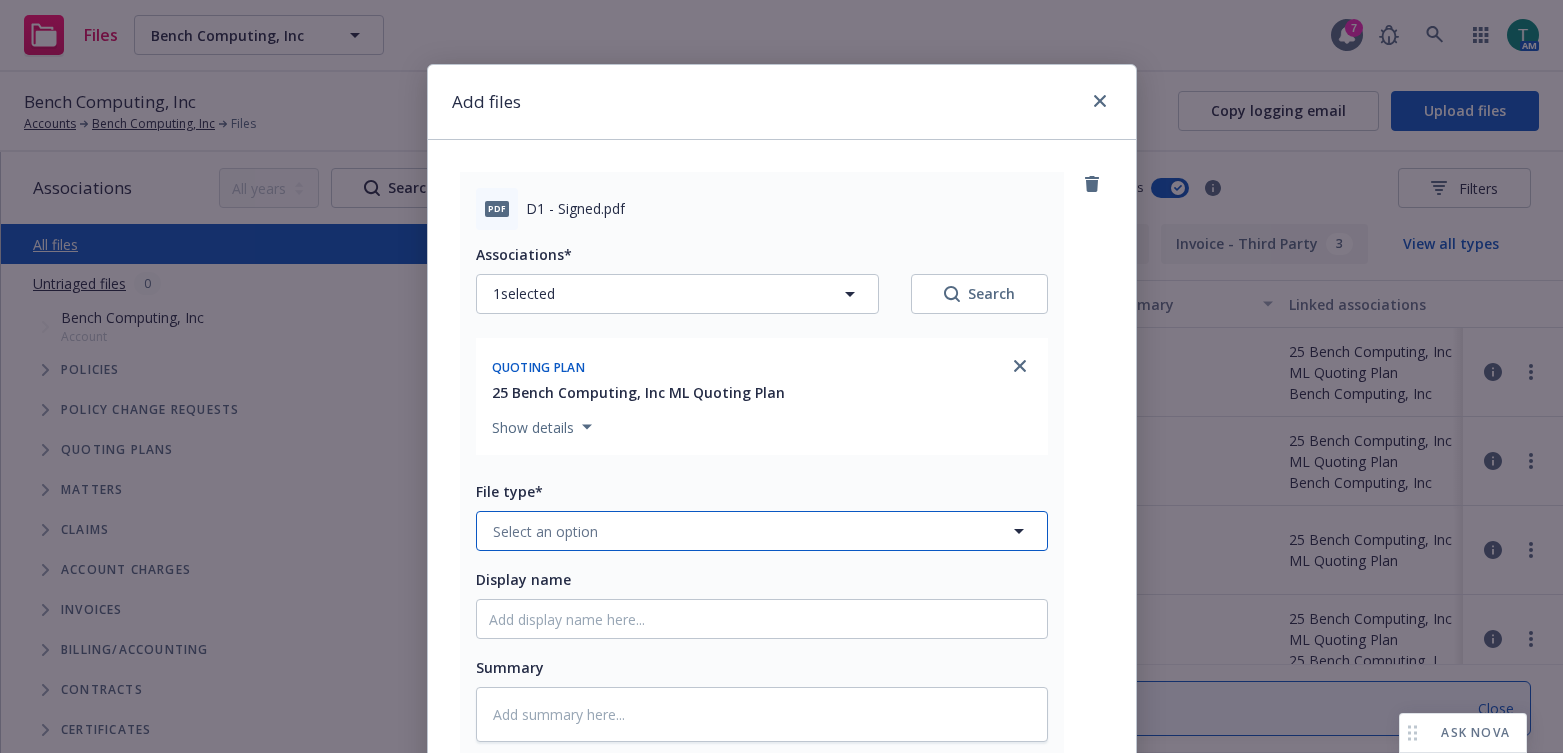 click on "Select an option" at bounding box center (762, 531) 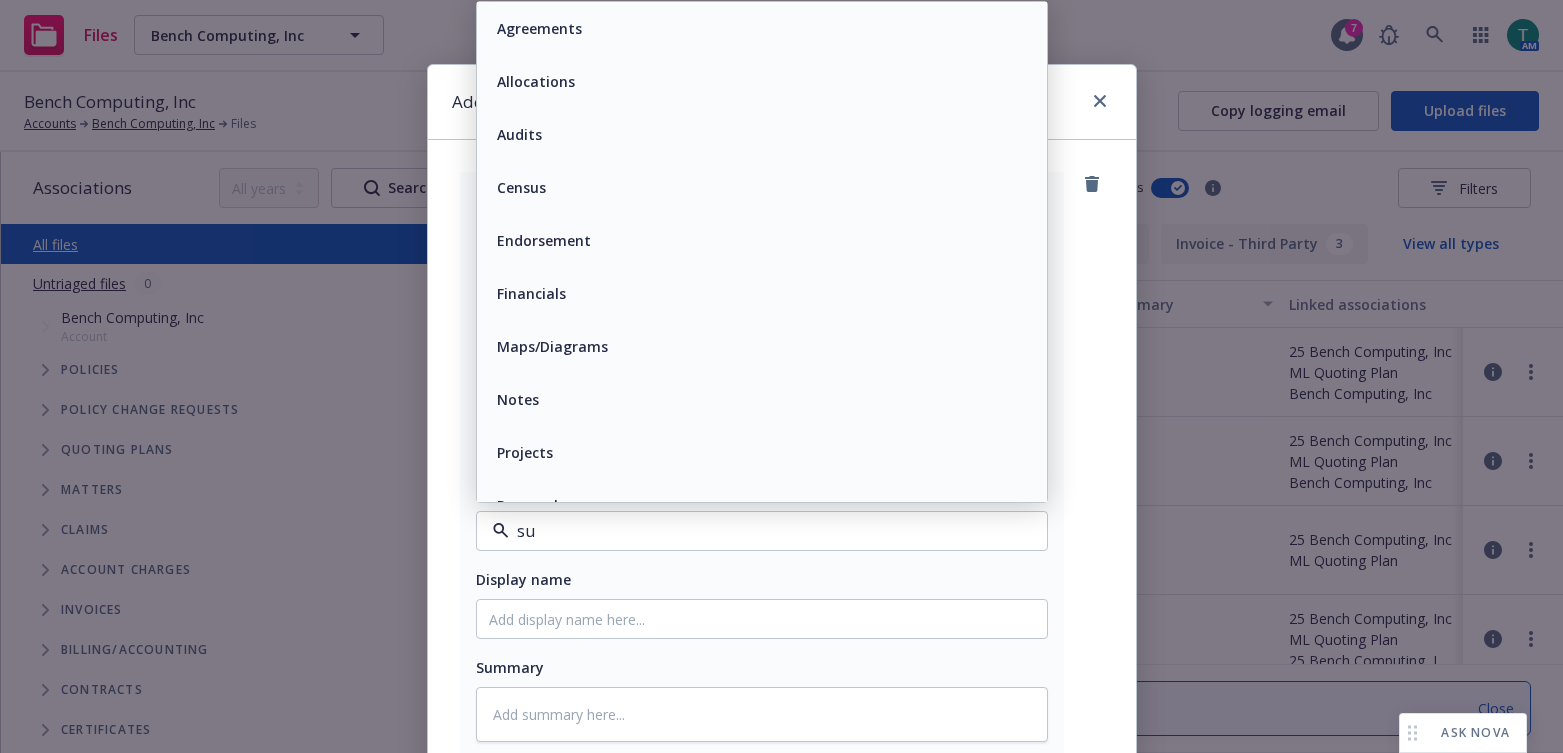 type on "sub" 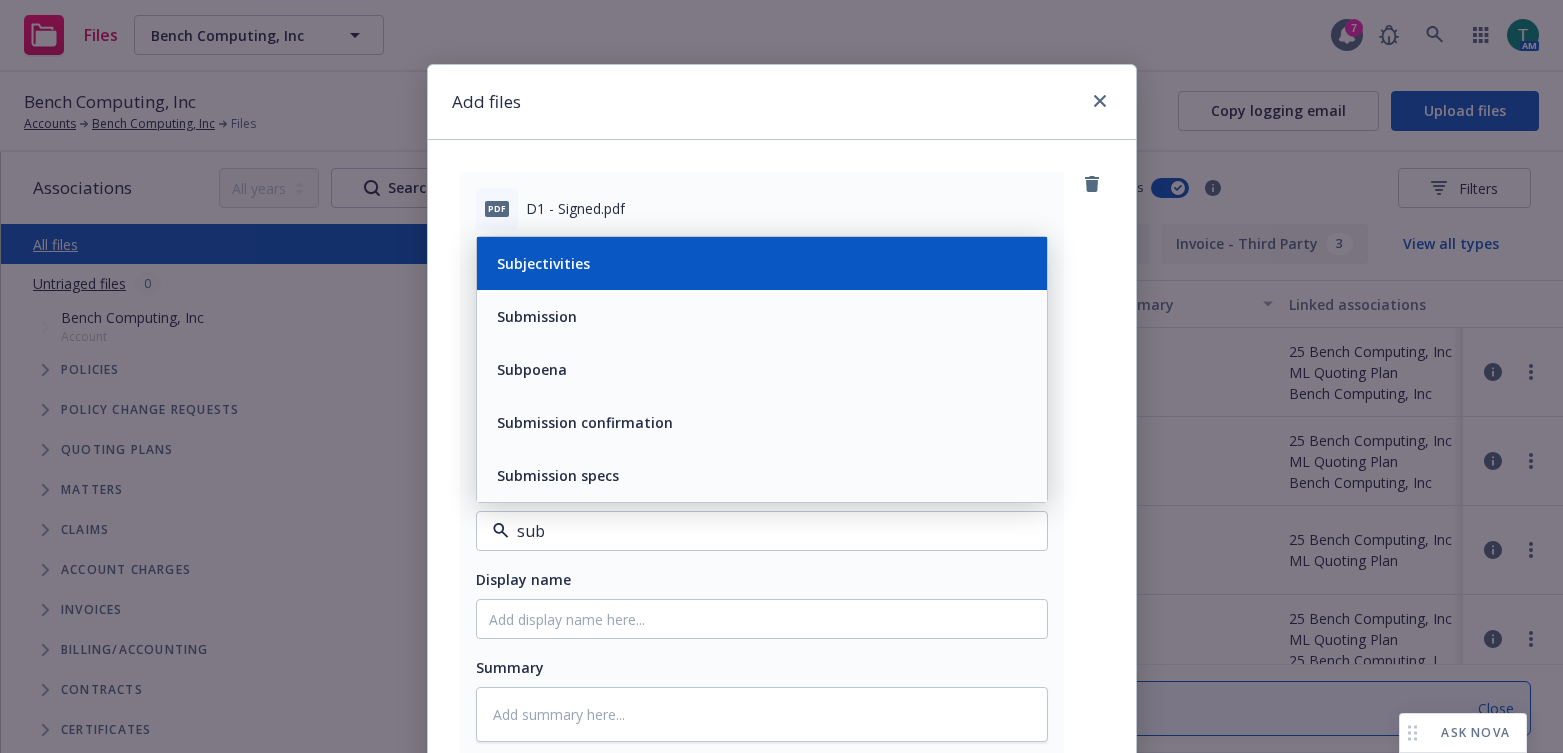 click on "Subjectivities" at bounding box center [762, 263] 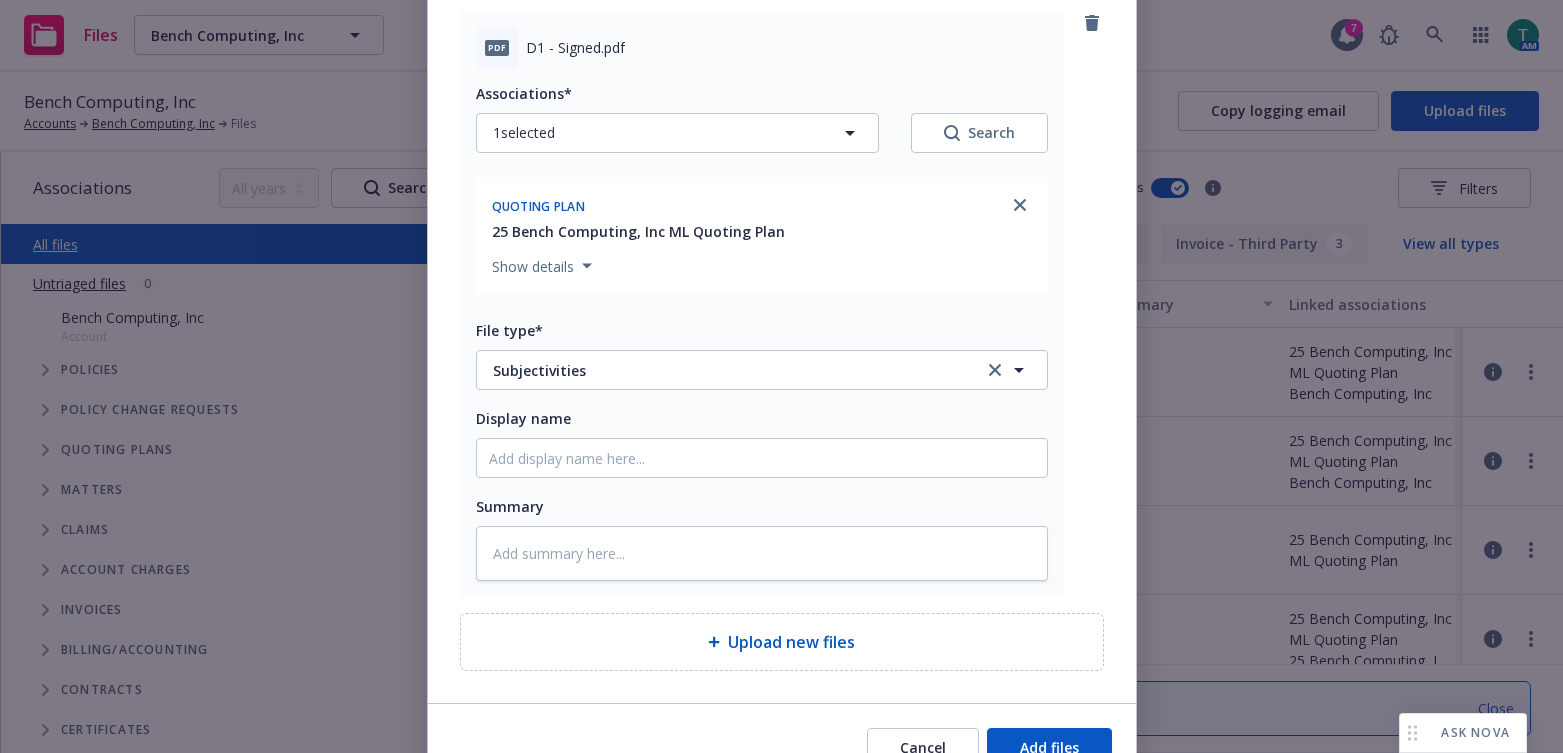 scroll, scrollTop: 265, scrollLeft: 0, axis: vertical 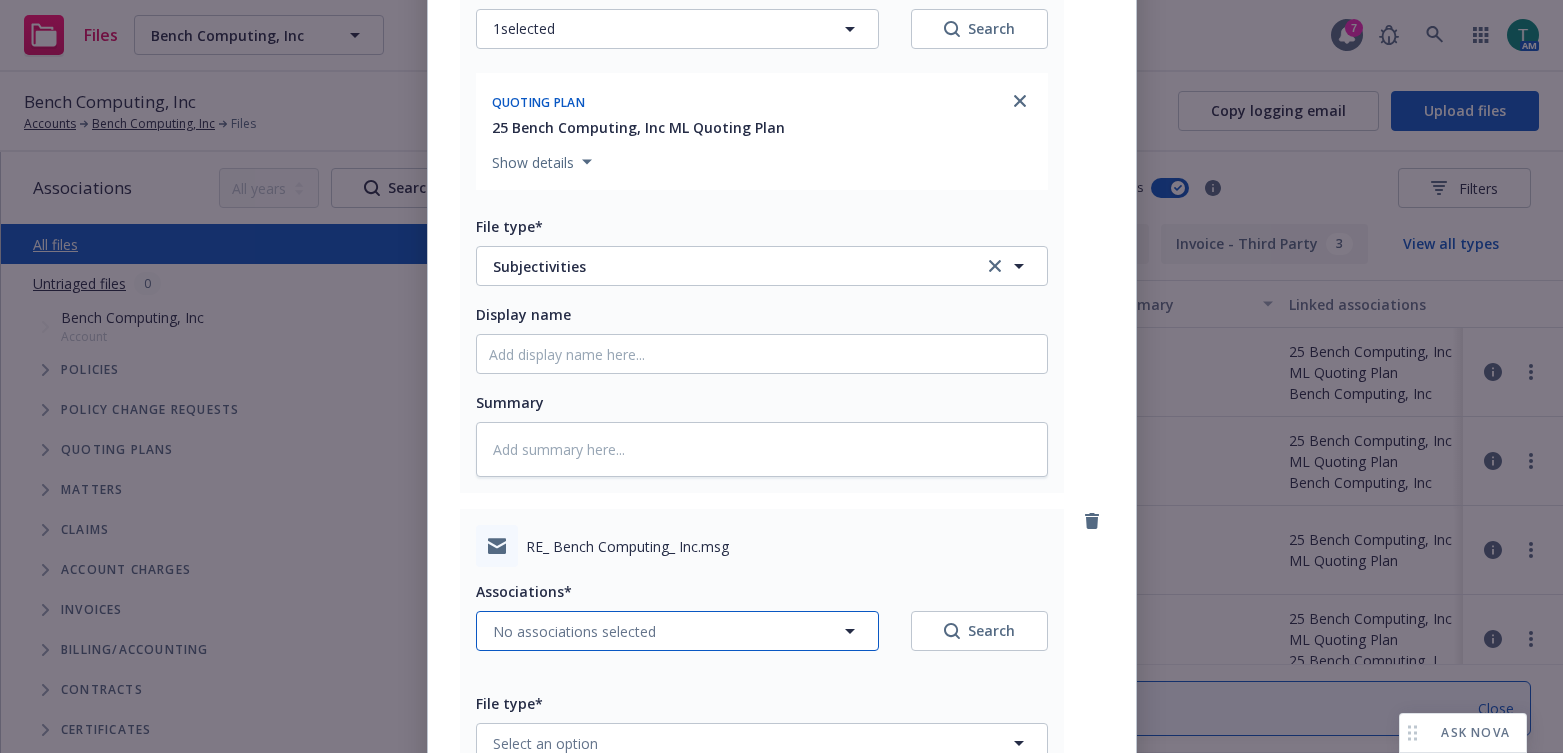 click on "No associations selected" at bounding box center (574, 631) 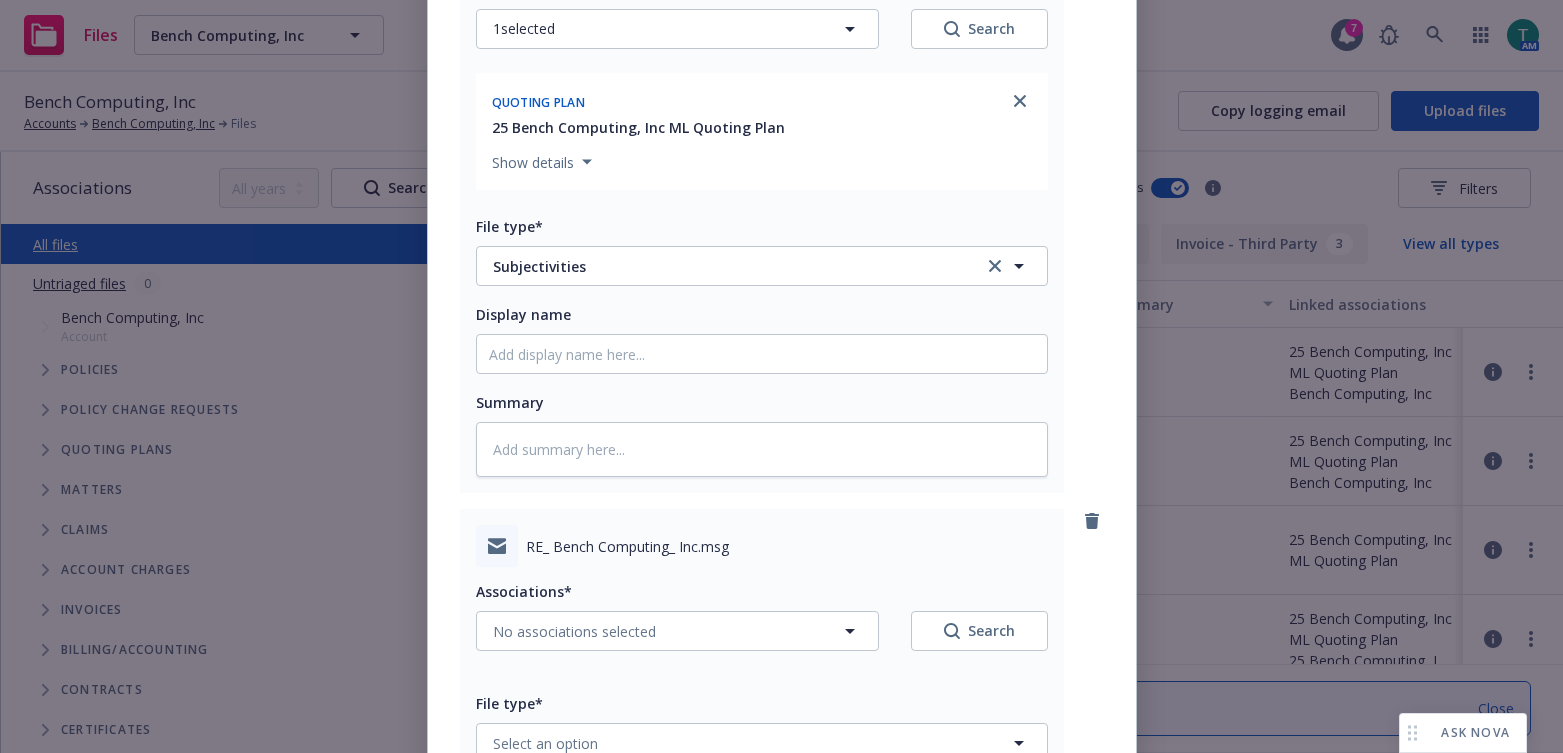 type on "x" 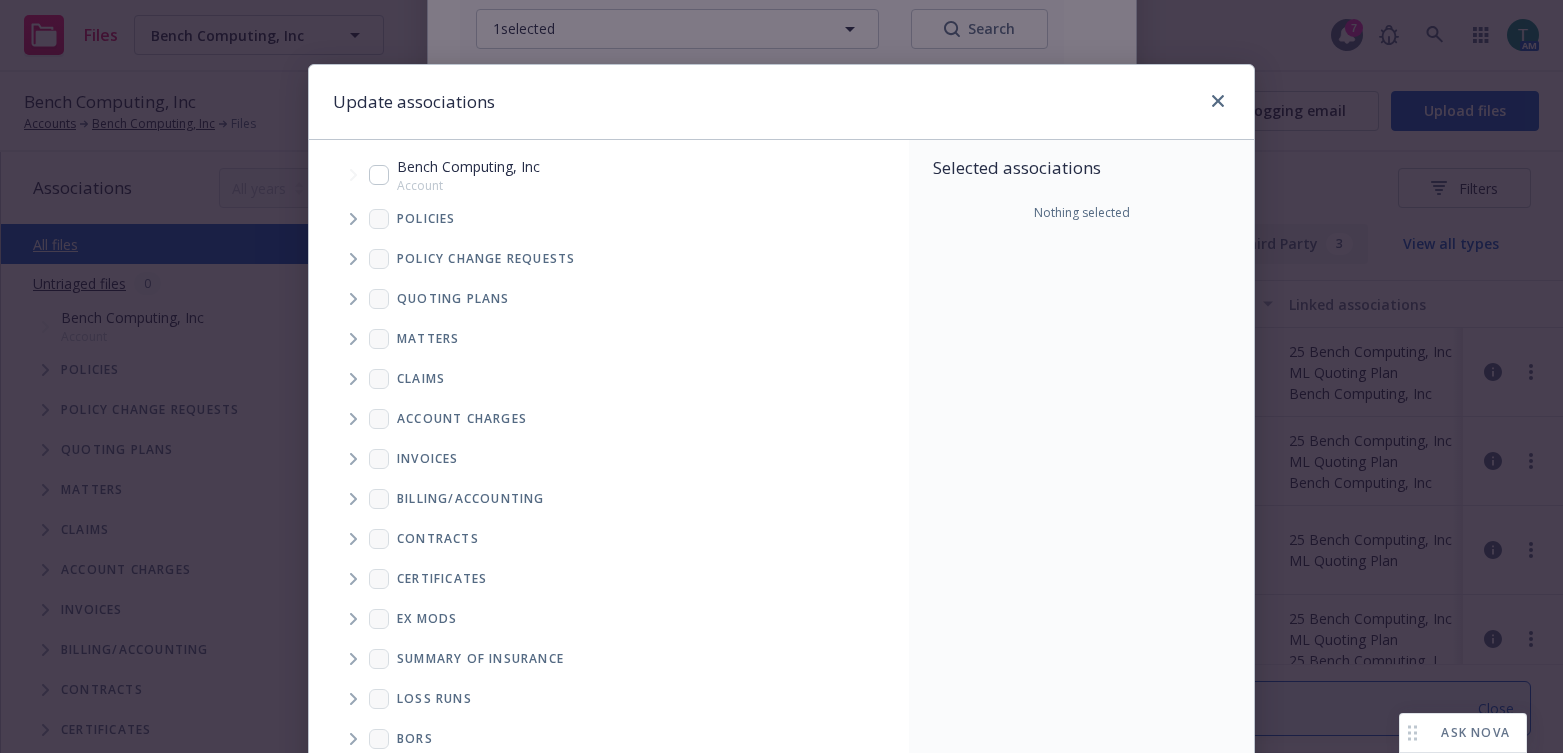 drag, startPoint x: 348, startPoint y: 305, endPoint x: 404, endPoint y: 299, distance: 56.32051 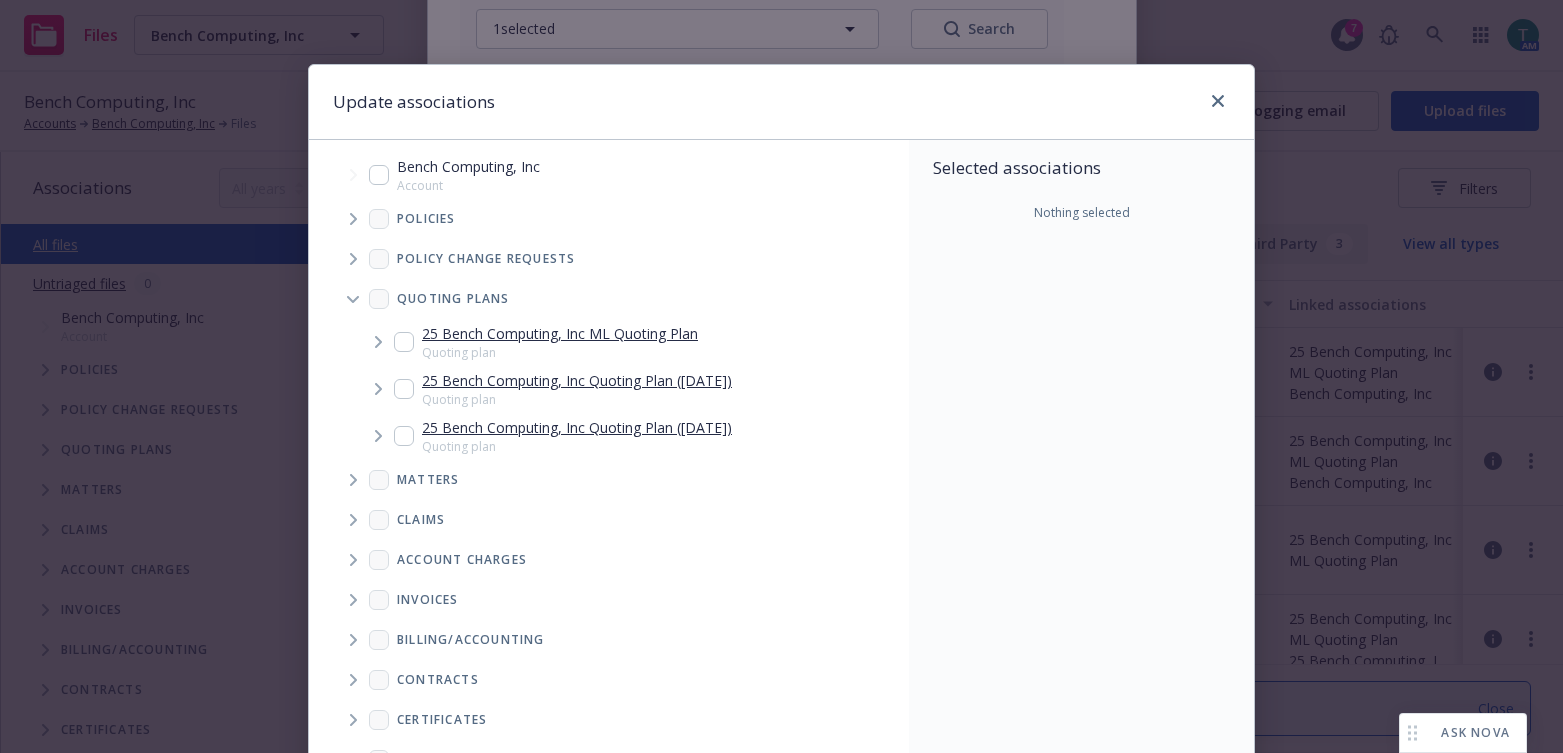 click at bounding box center [404, 342] 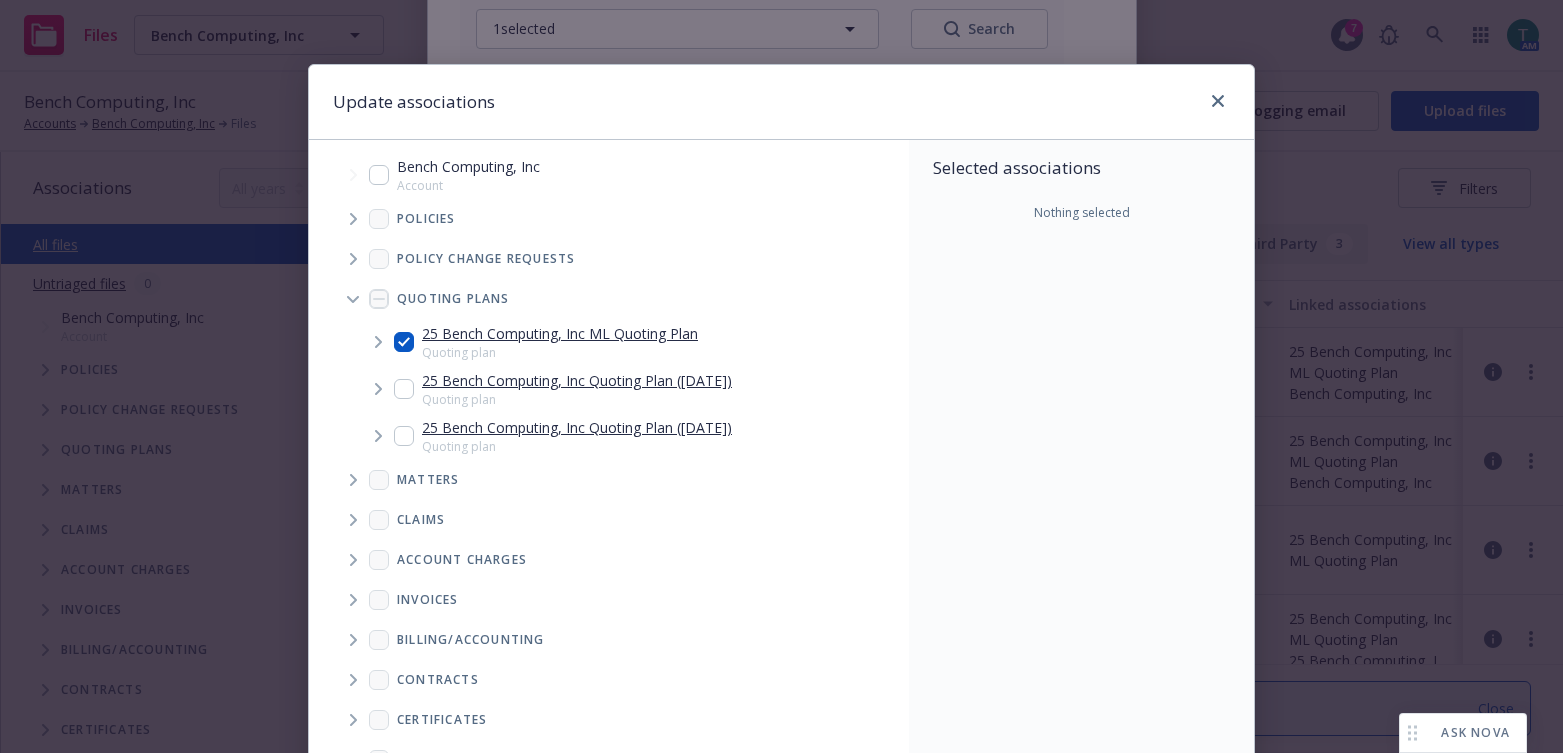 checkbox on "true" 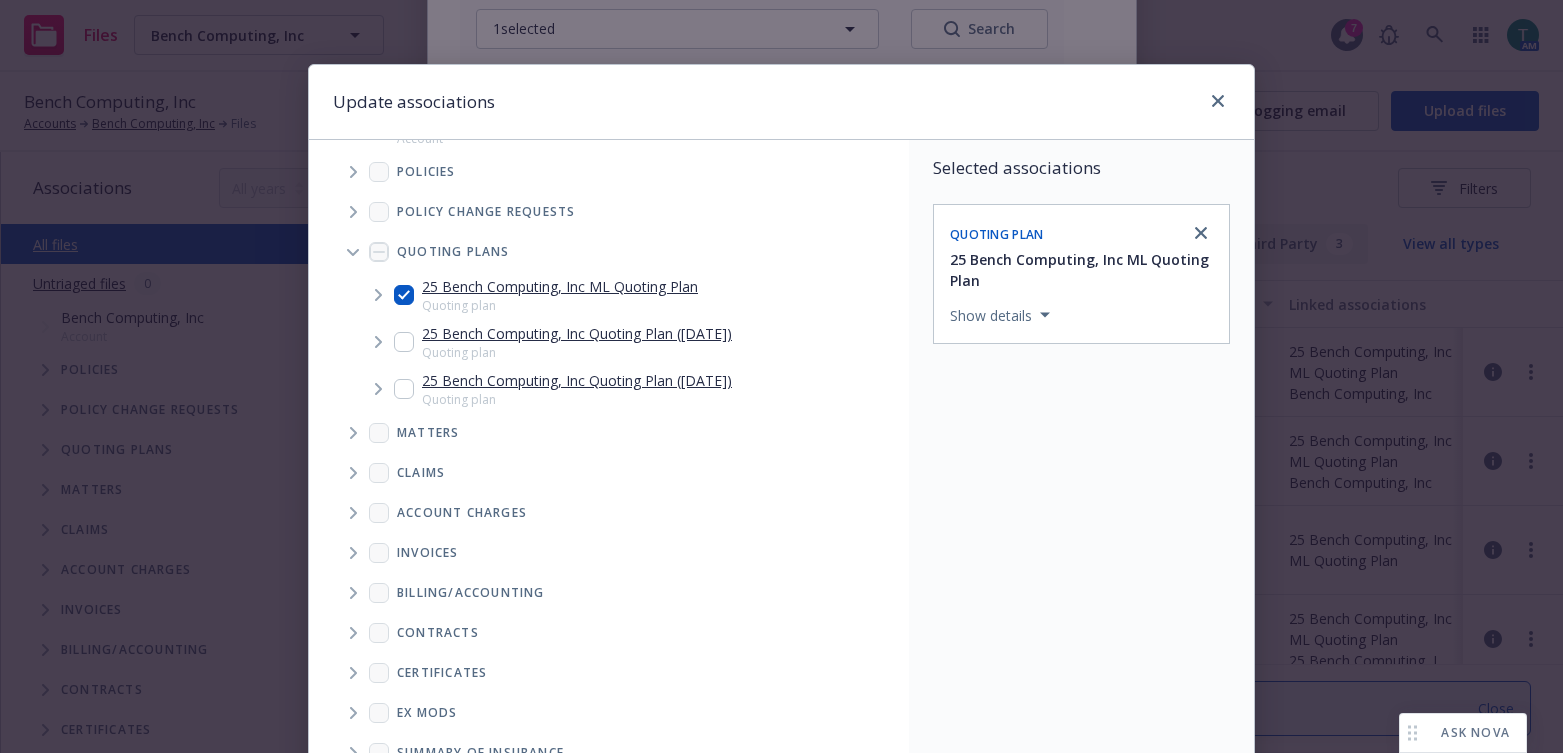 scroll, scrollTop: 72, scrollLeft: 0, axis: vertical 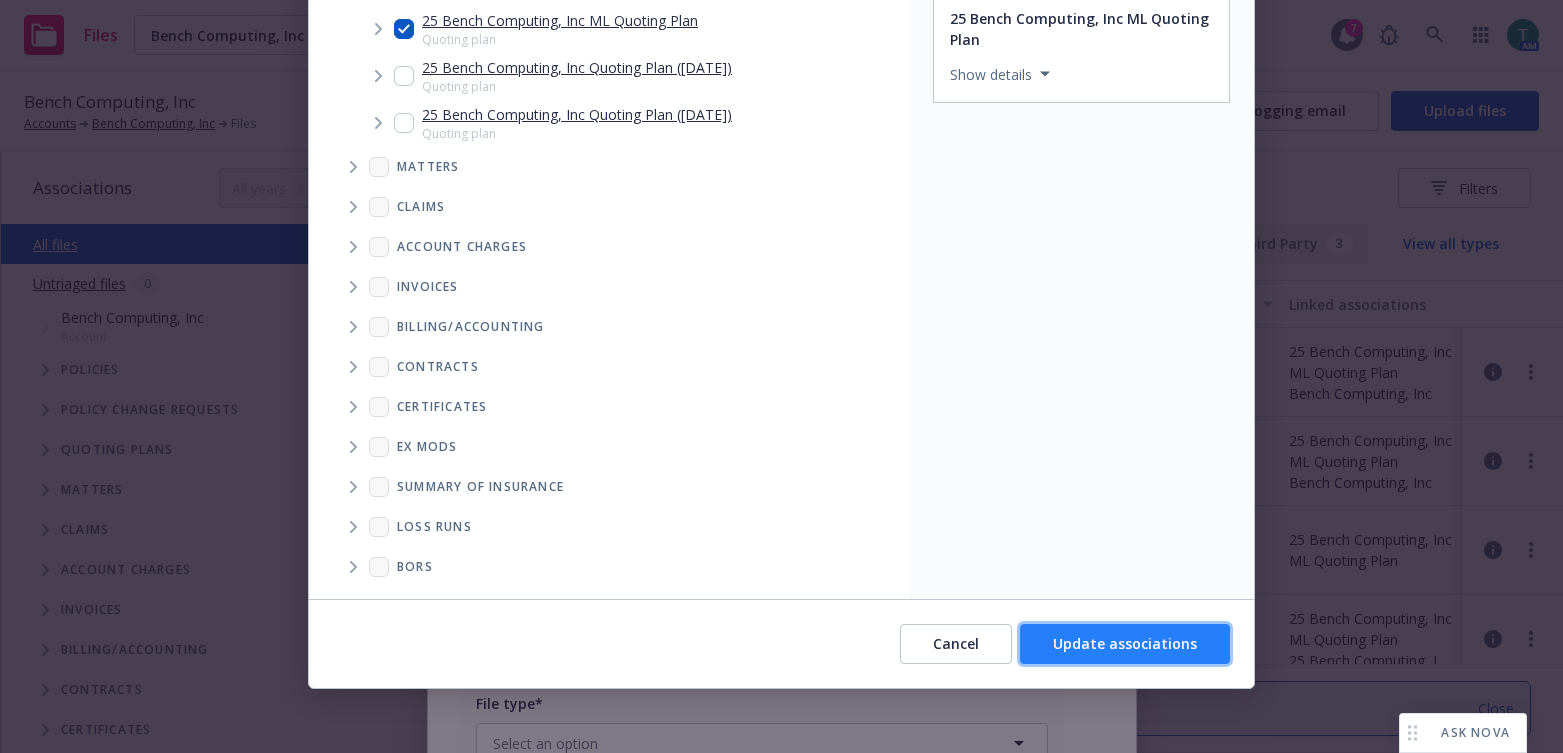 click on "Update associations" at bounding box center (1125, 643) 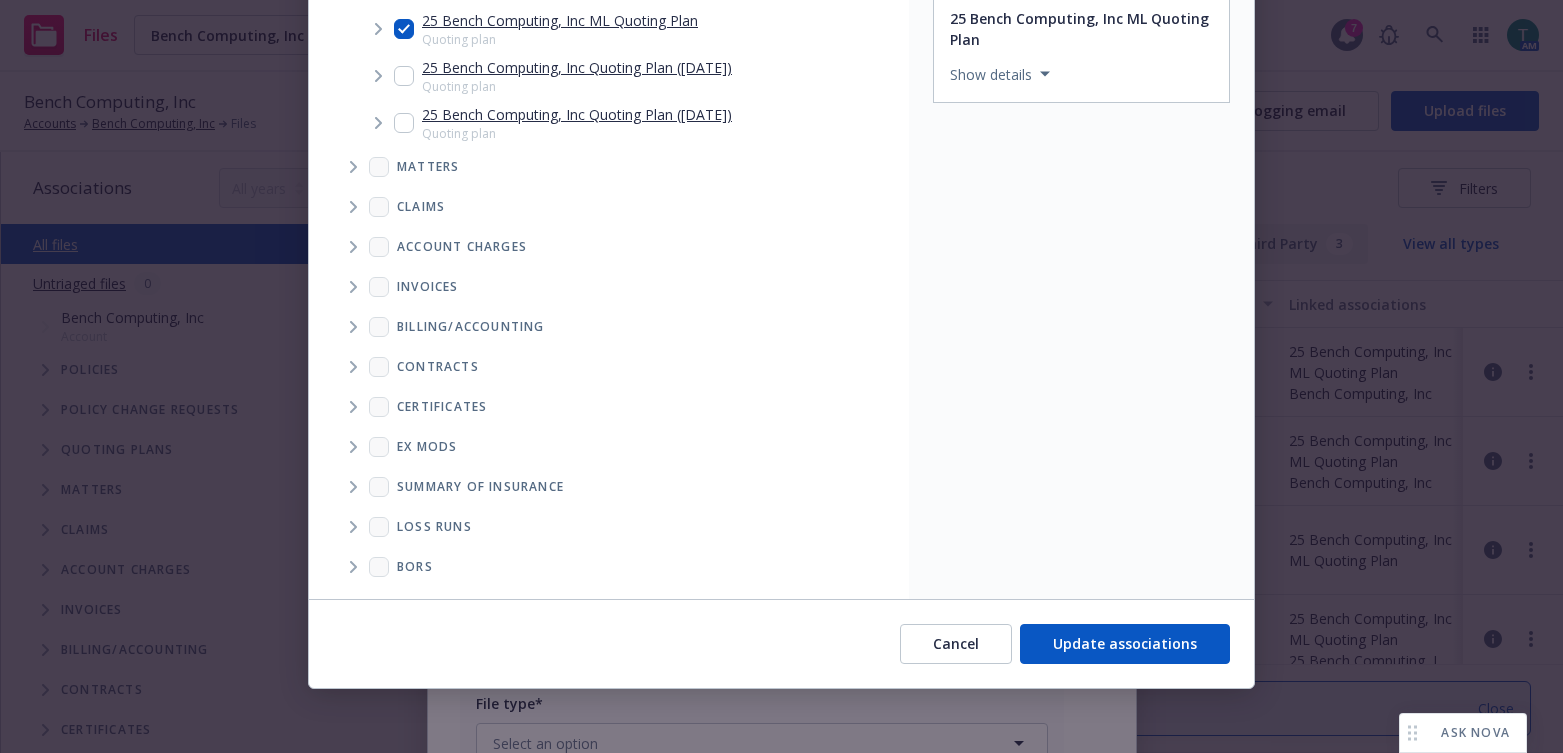 type on "x" 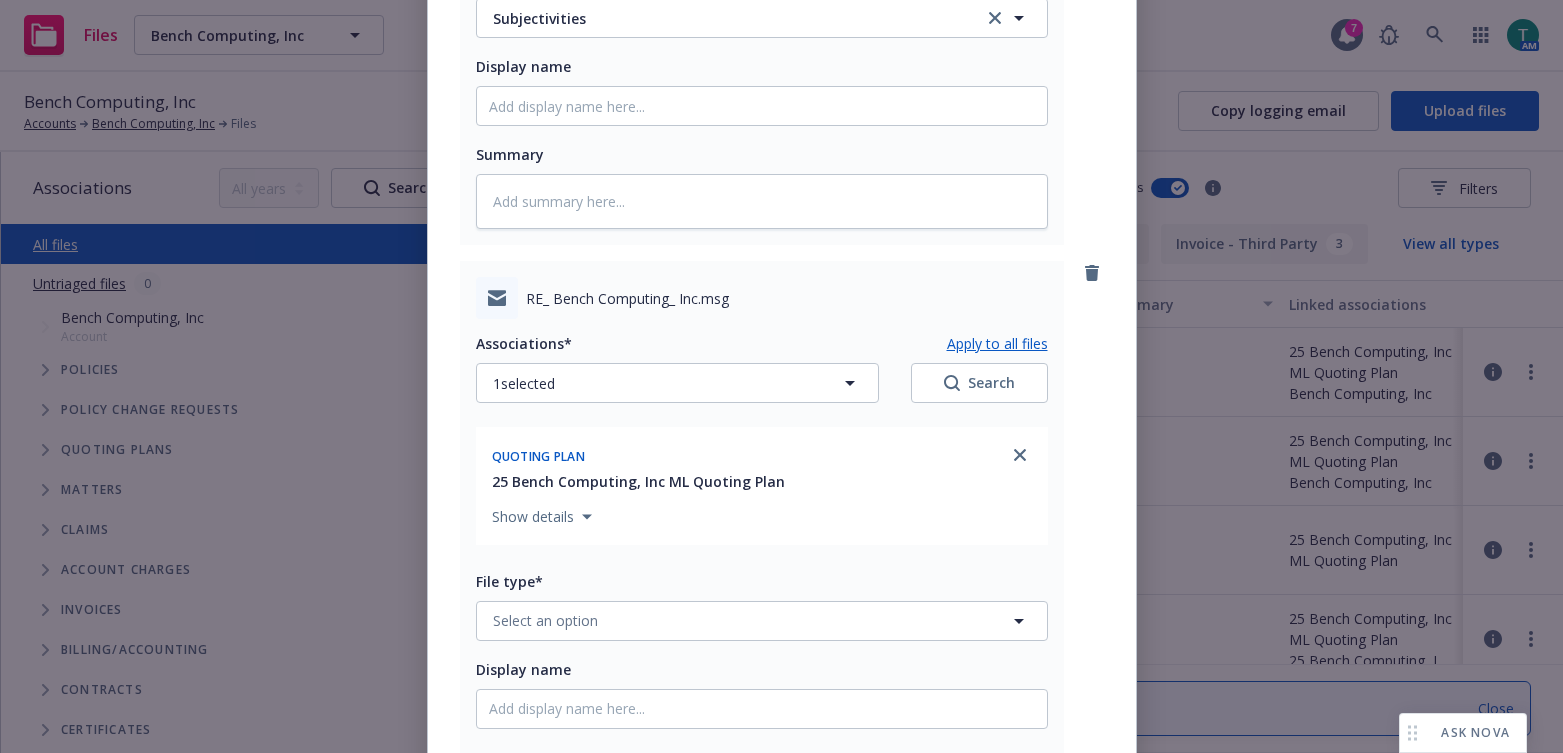 scroll, scrollTop: 868, scrollLeft: 0, axis: vertical 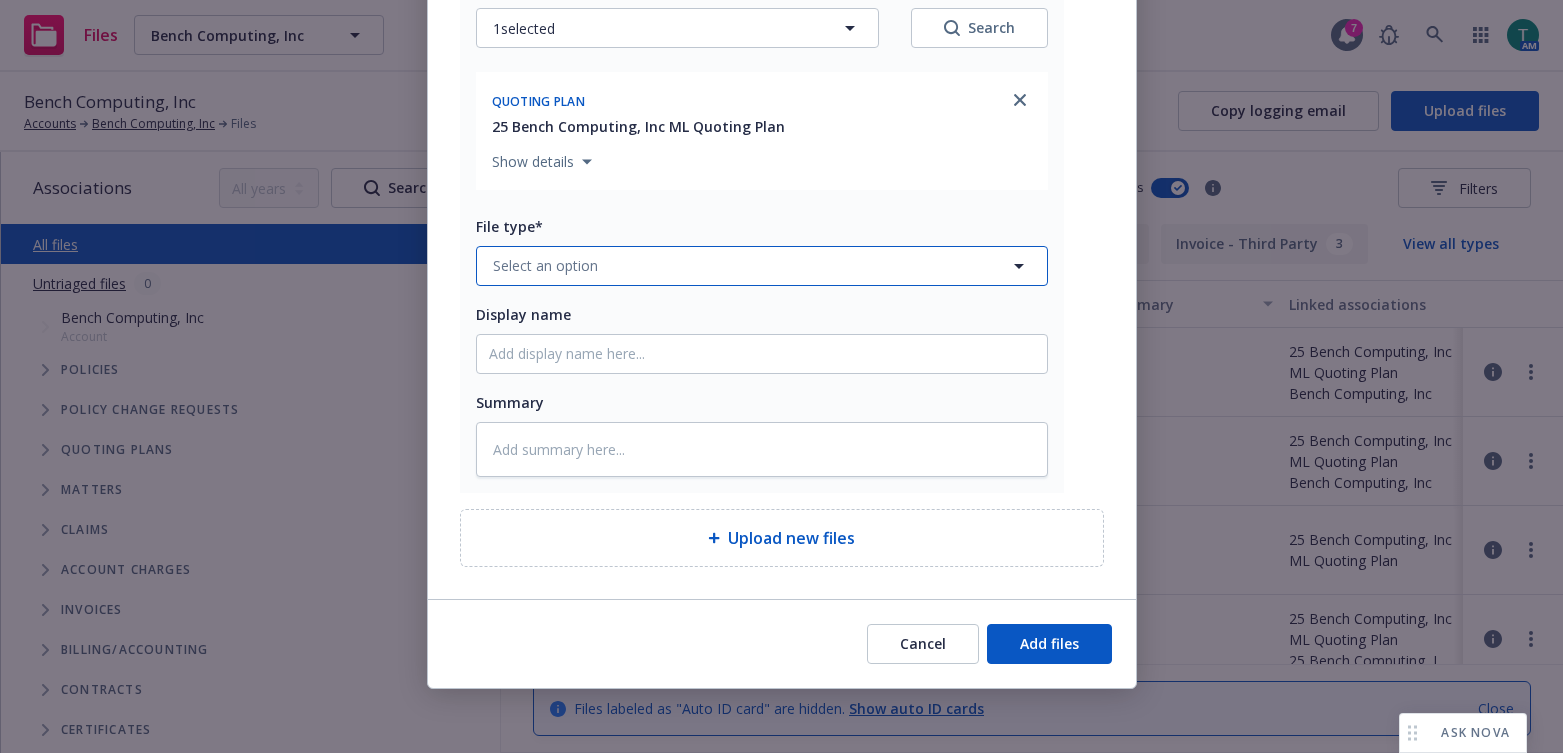 click on "Select an option" at bounding box center [545, 265] 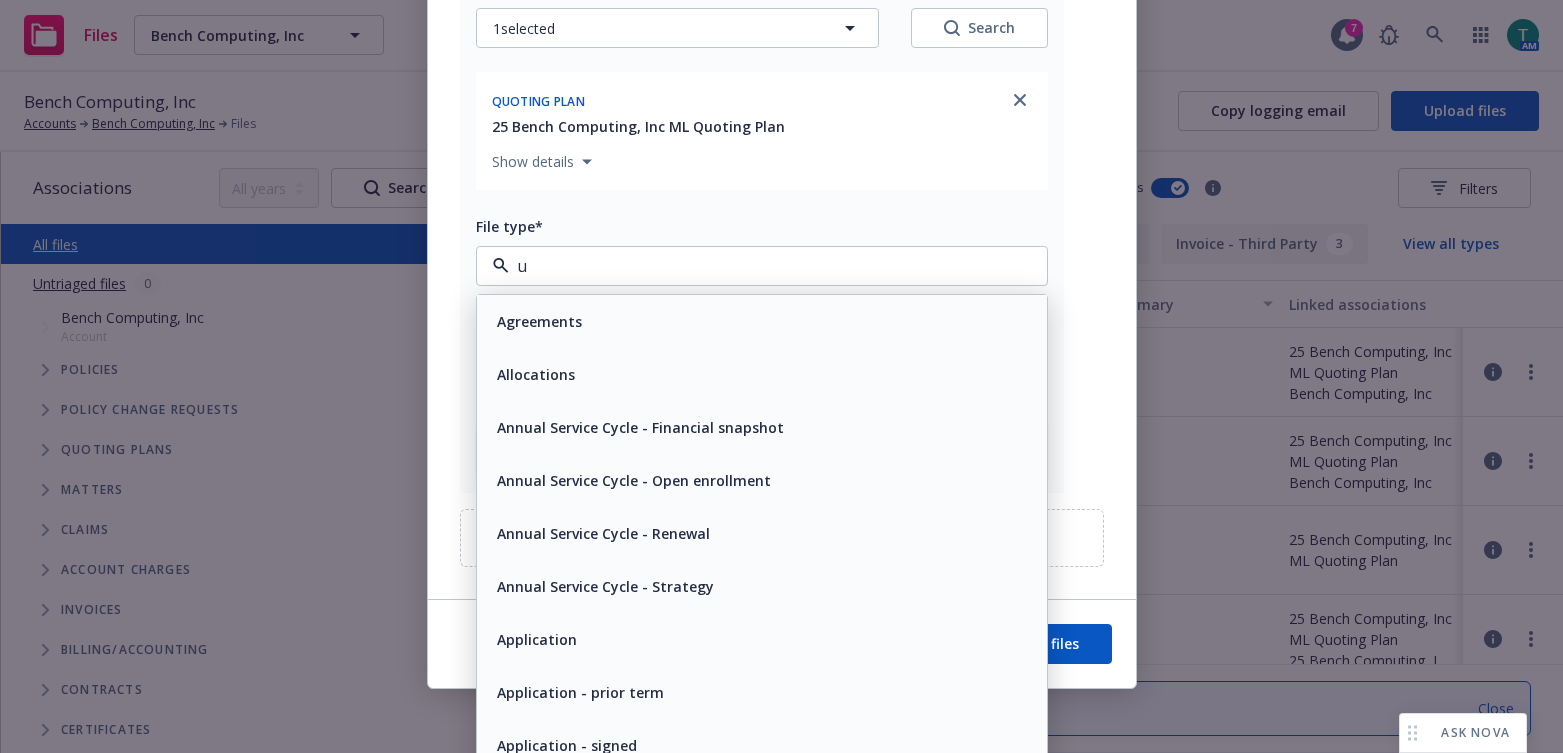 type on "ub" 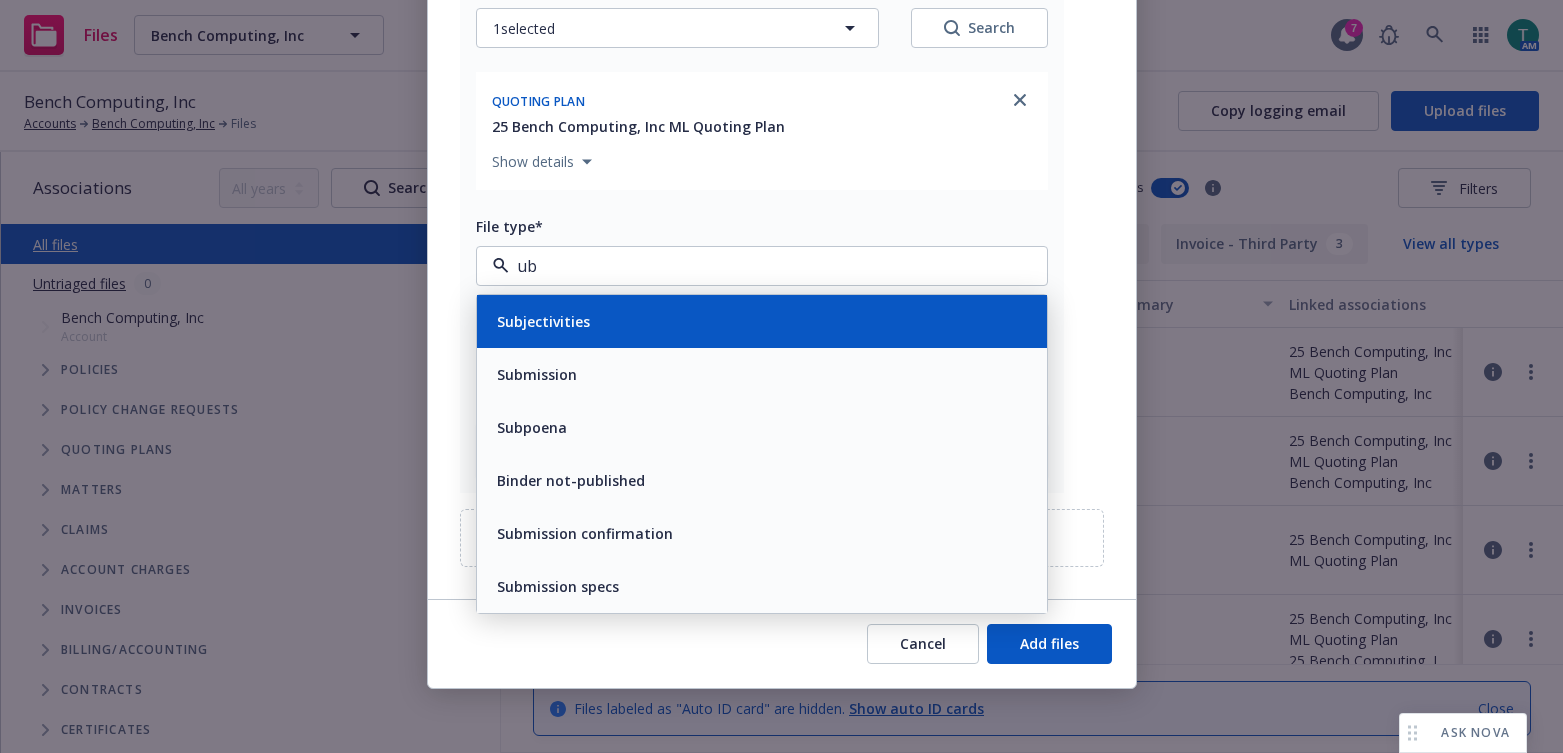 click on "Subjectivities" at bounding box center [541, 321] 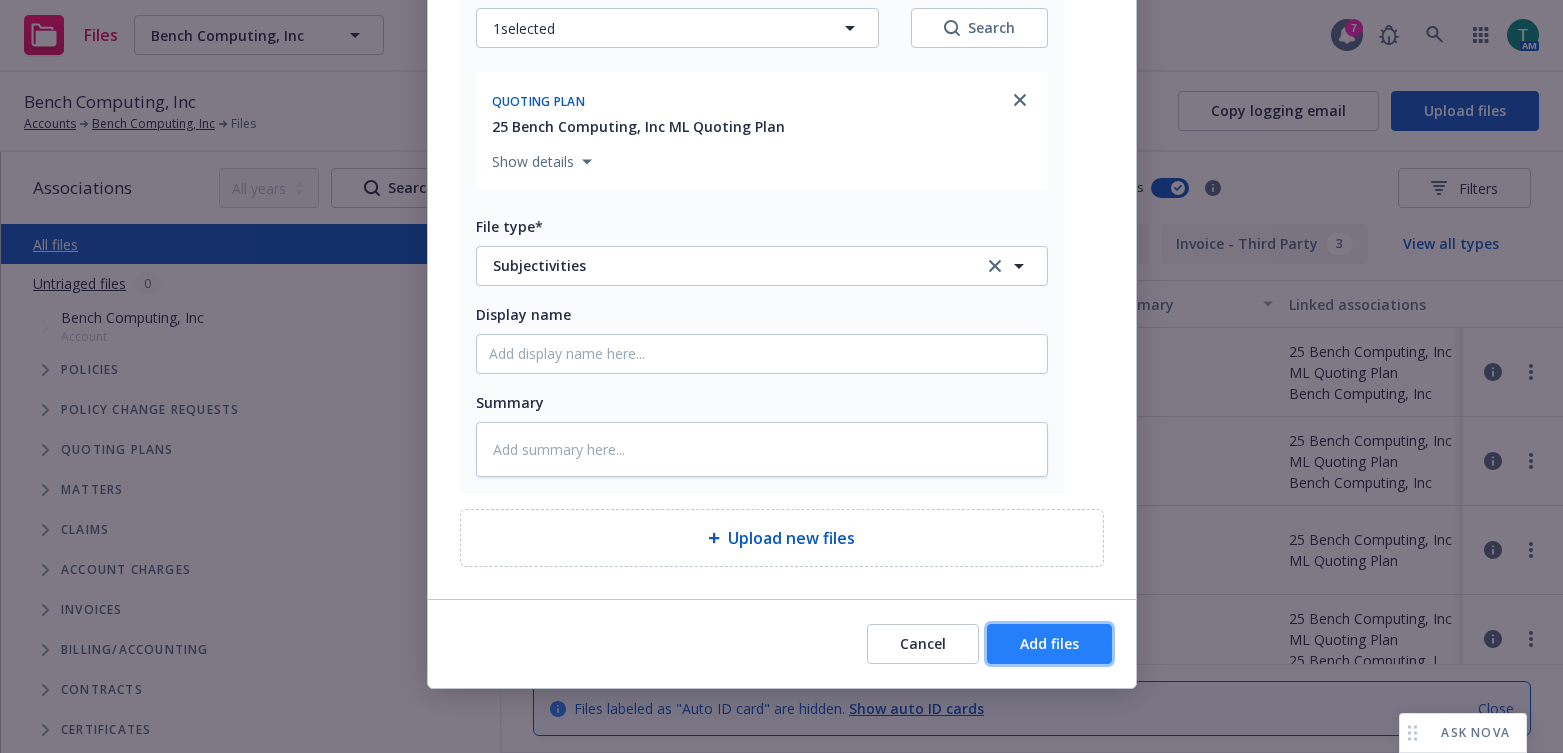 click on "Add files" at bounding box center [1049, 644] 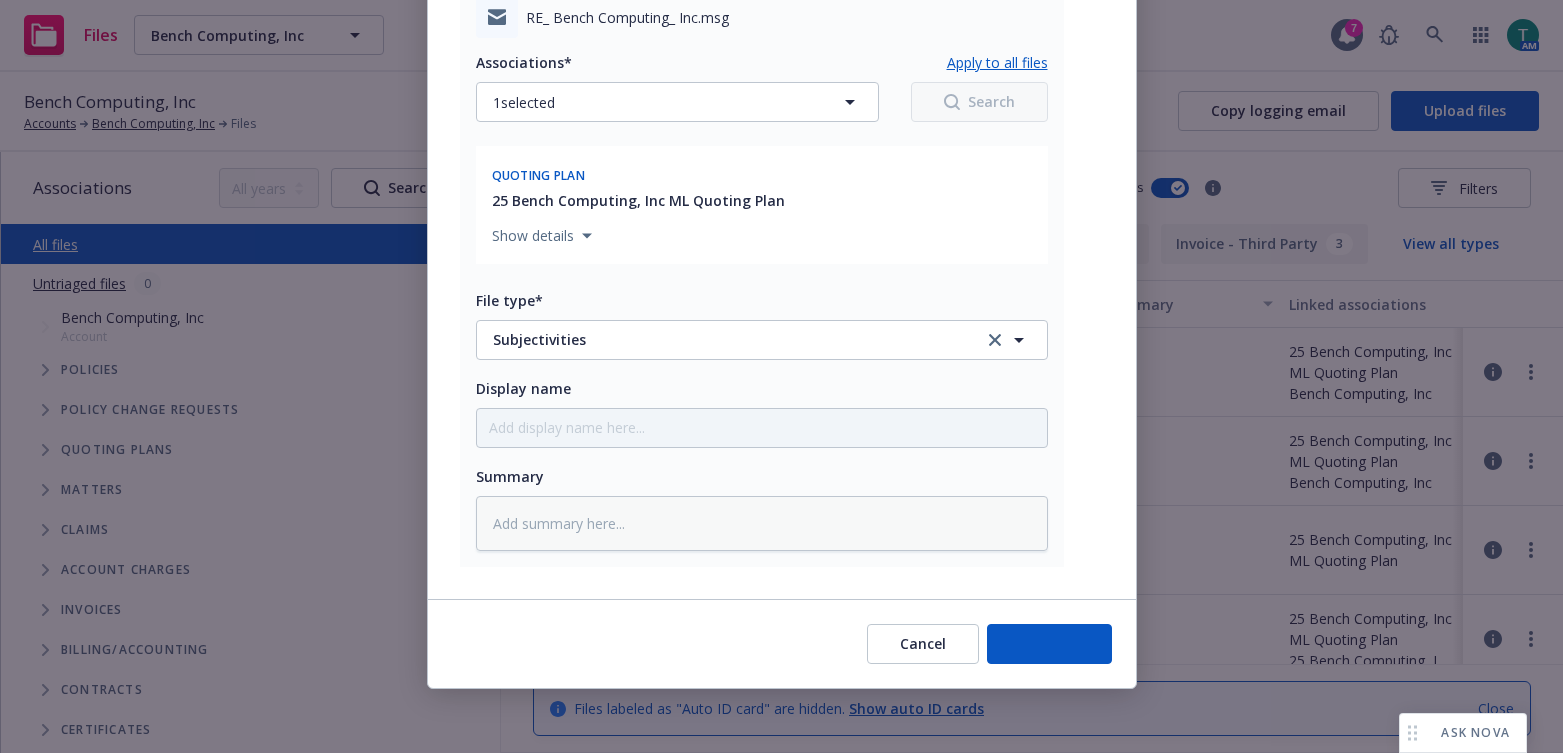 scroll, scrollTop: 794, scrollLeft: 0, axis: vertical 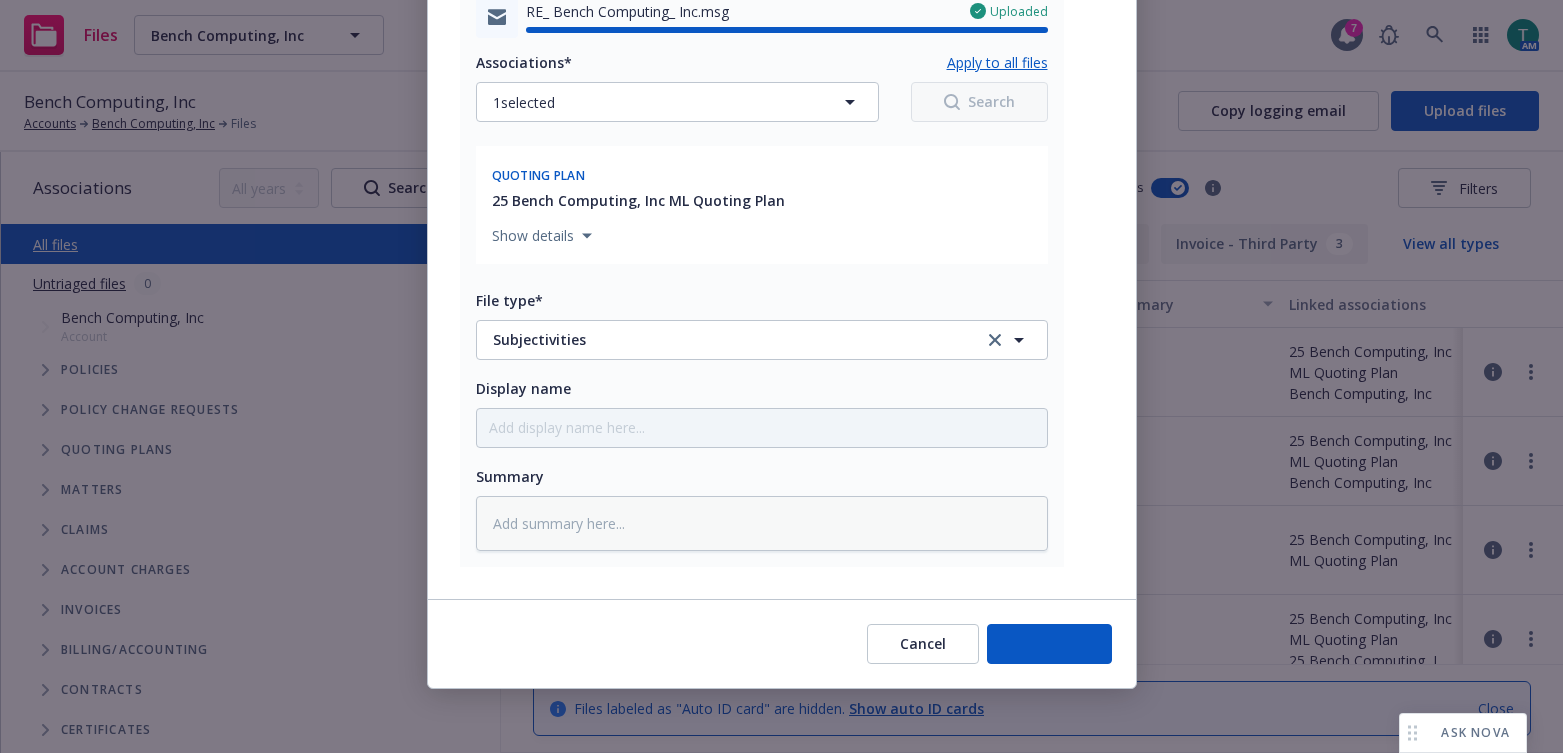 type on "x" 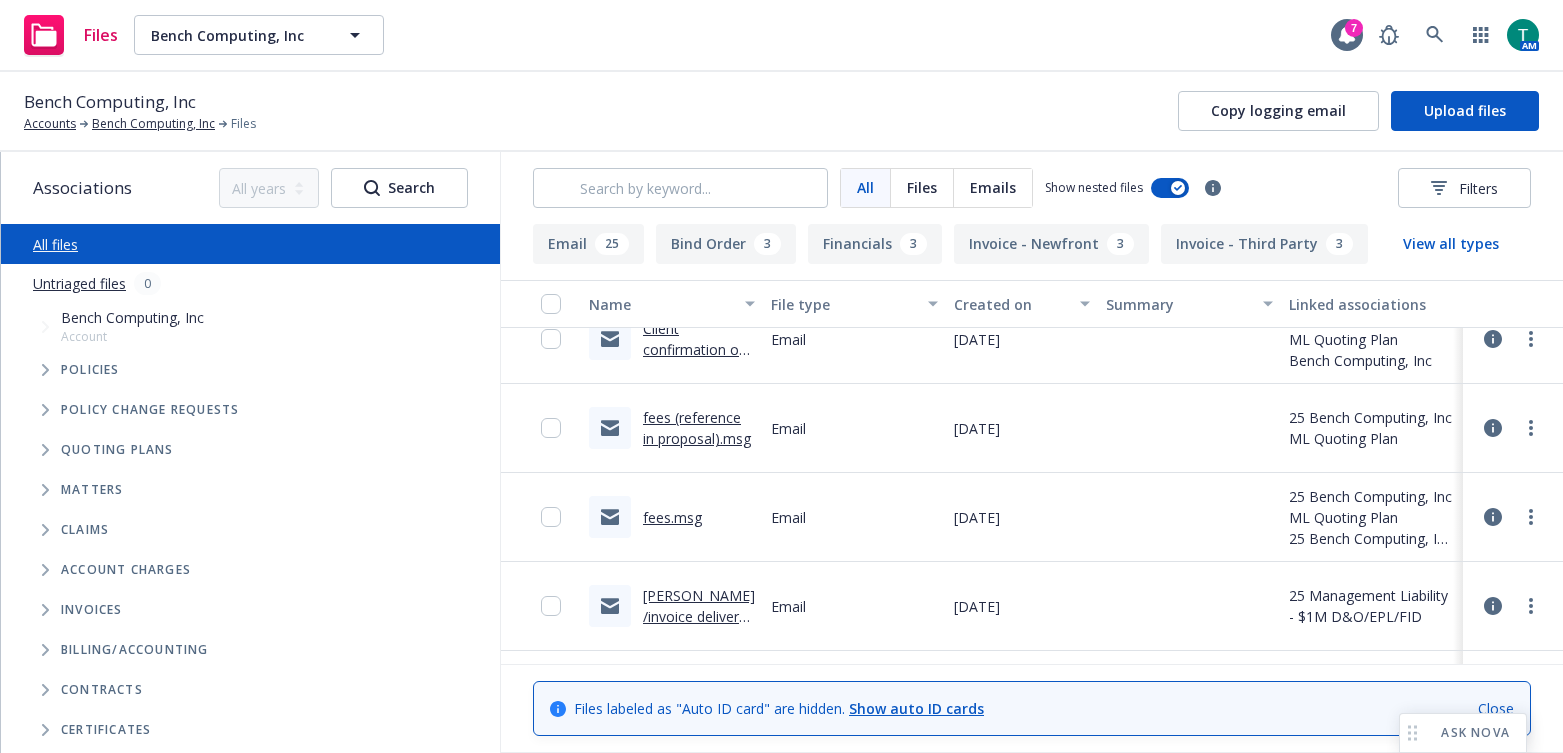scroll, scrollTop: 0, scrollLeft: 0, axis: both 